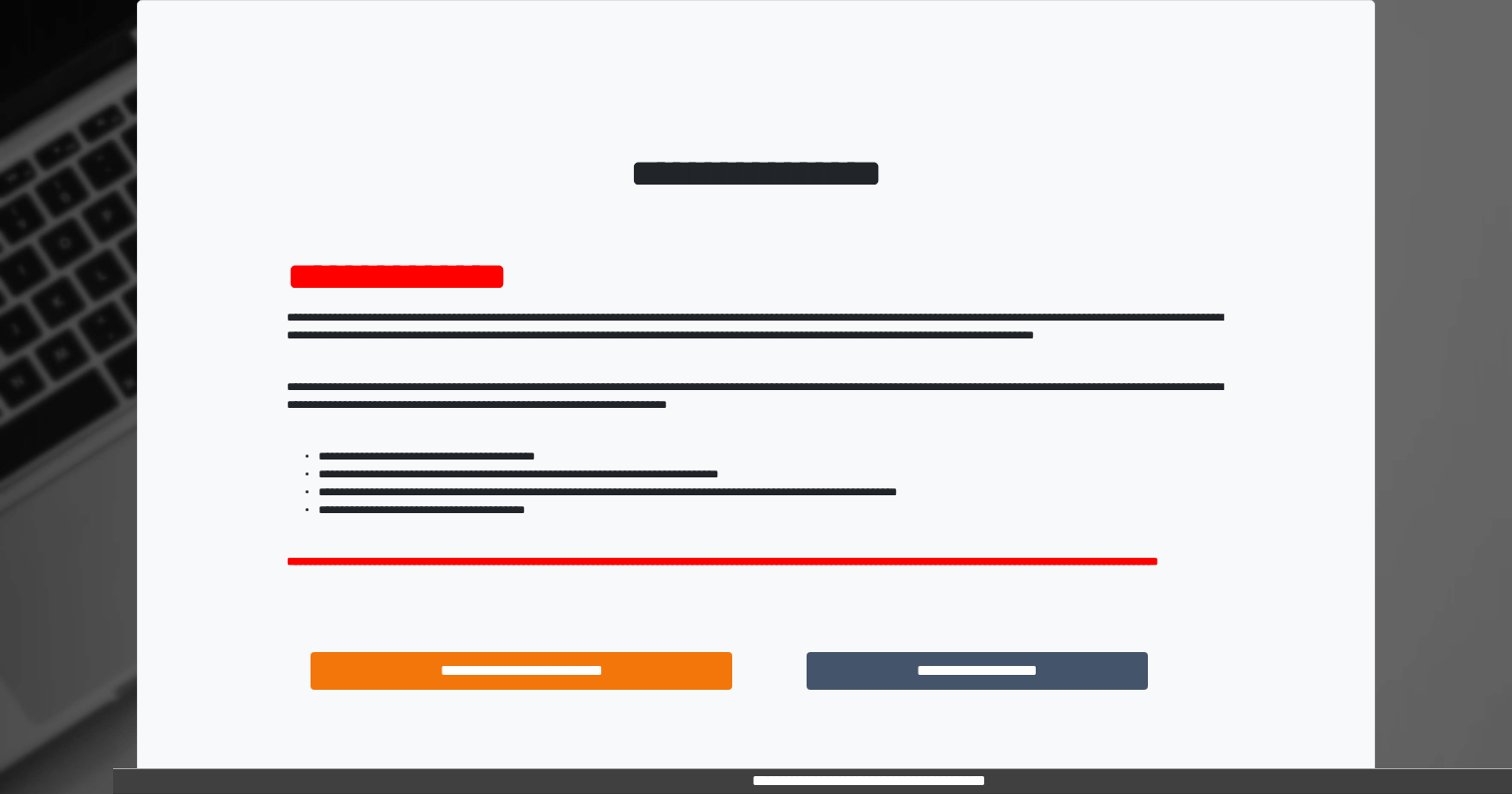 scroll, scrollTop: 0, scrollLeft: 0, axis: both 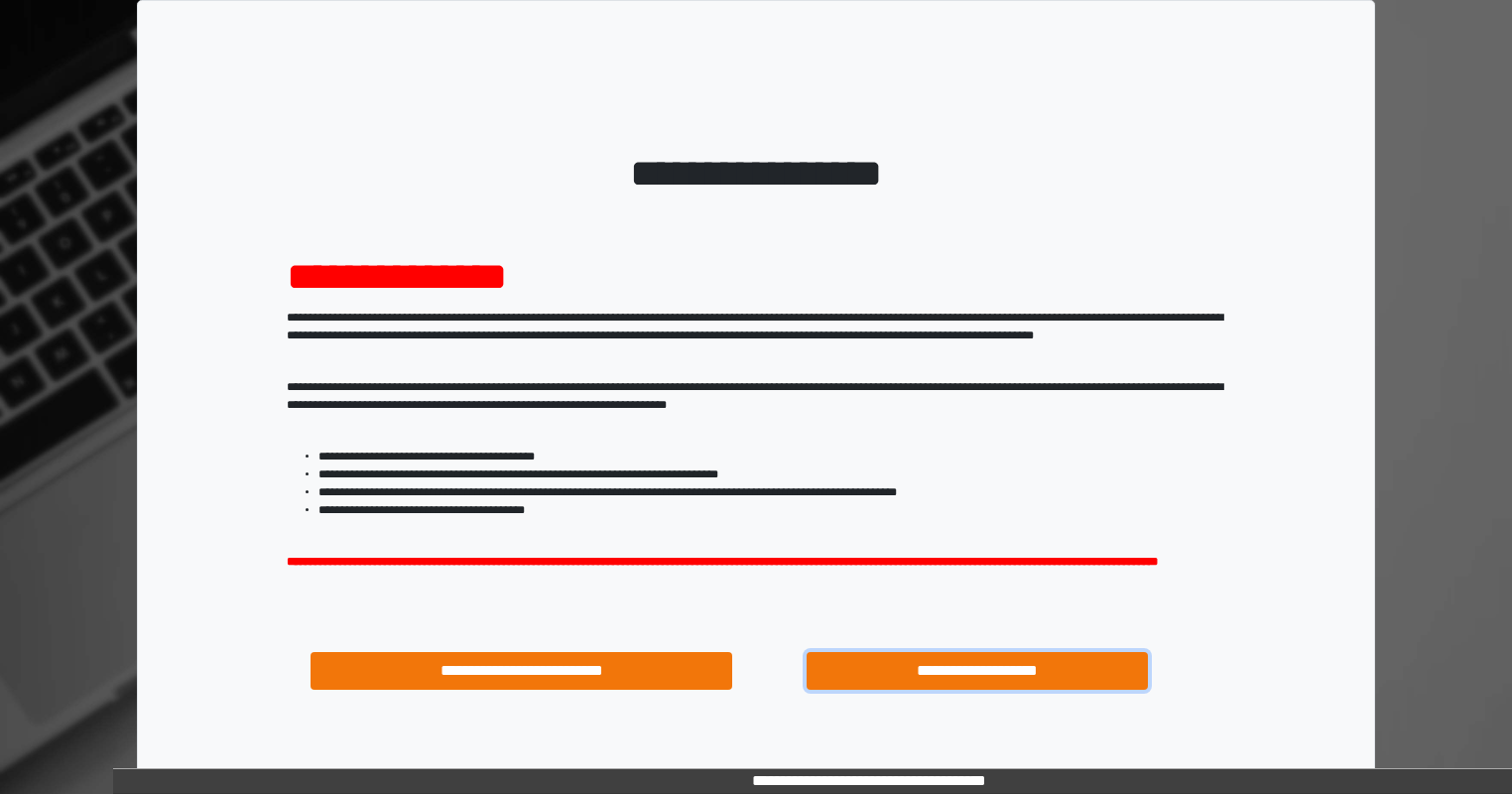 click on "**********" at bounding box center (977, 671) 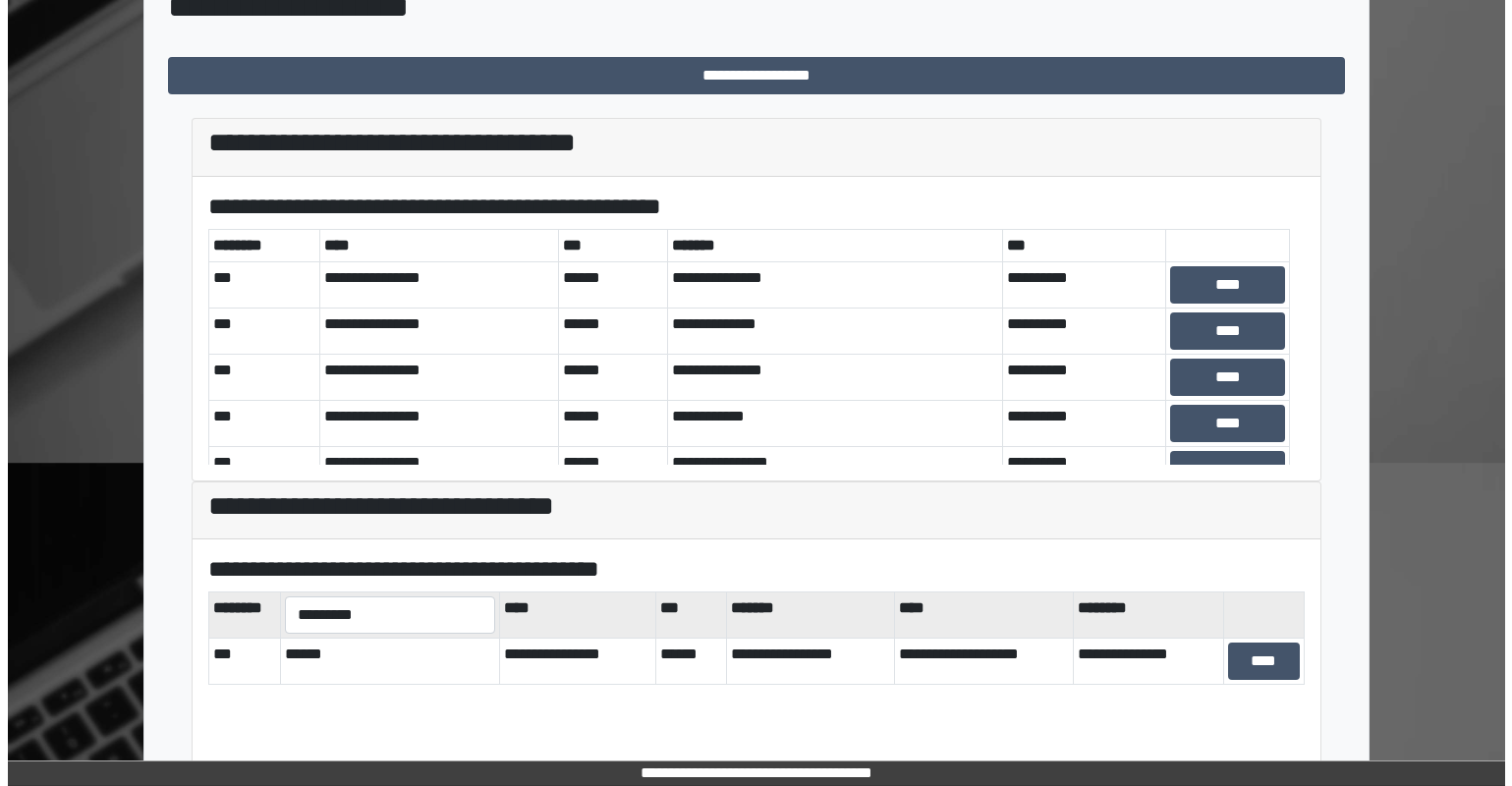 scroll, scrollTop: 0, scrollLeft: 0, axis: both 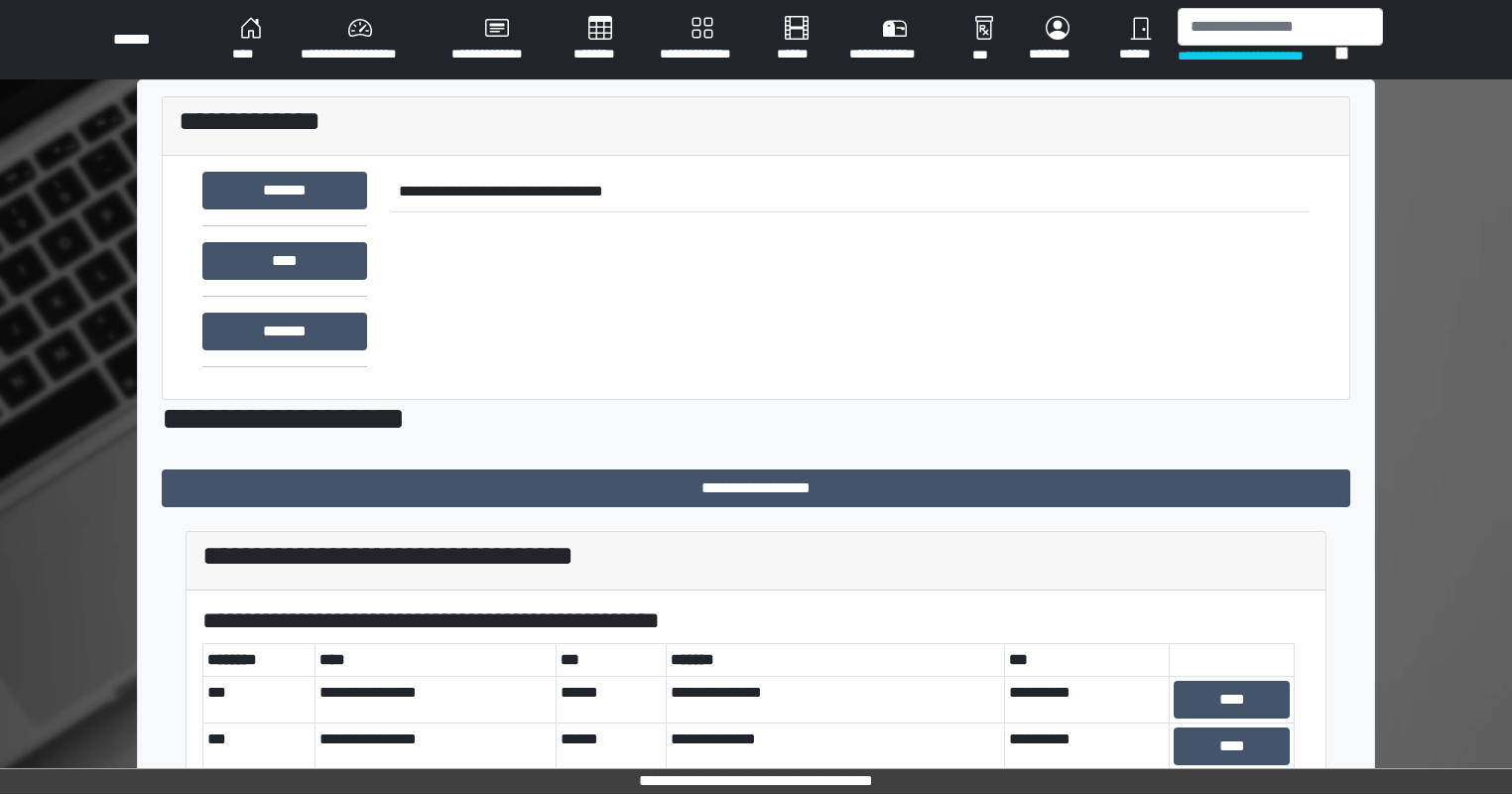click on "**********" at bounding box center (702, 40) 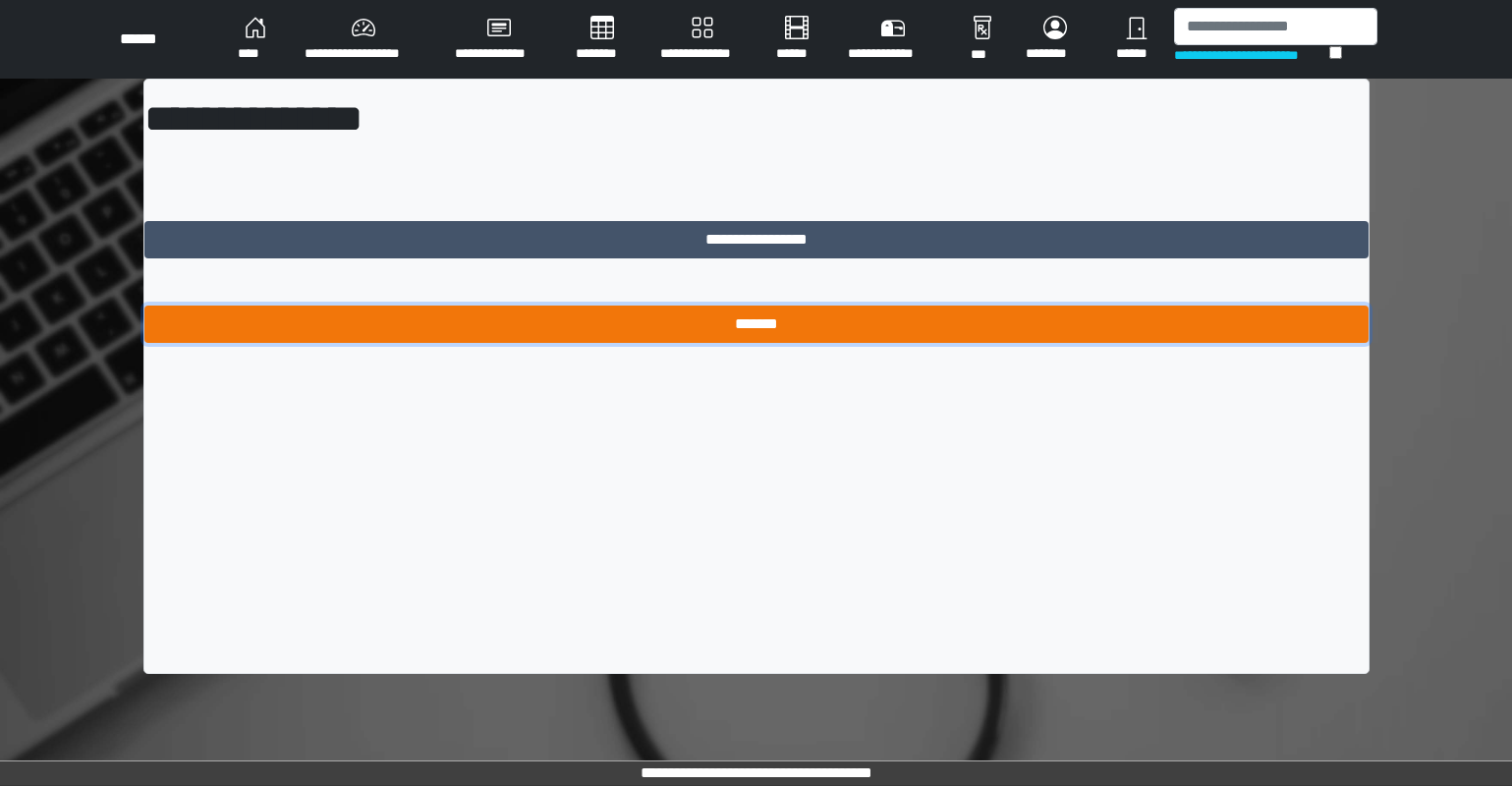 click on "*******" at bounding box center [756, 324] 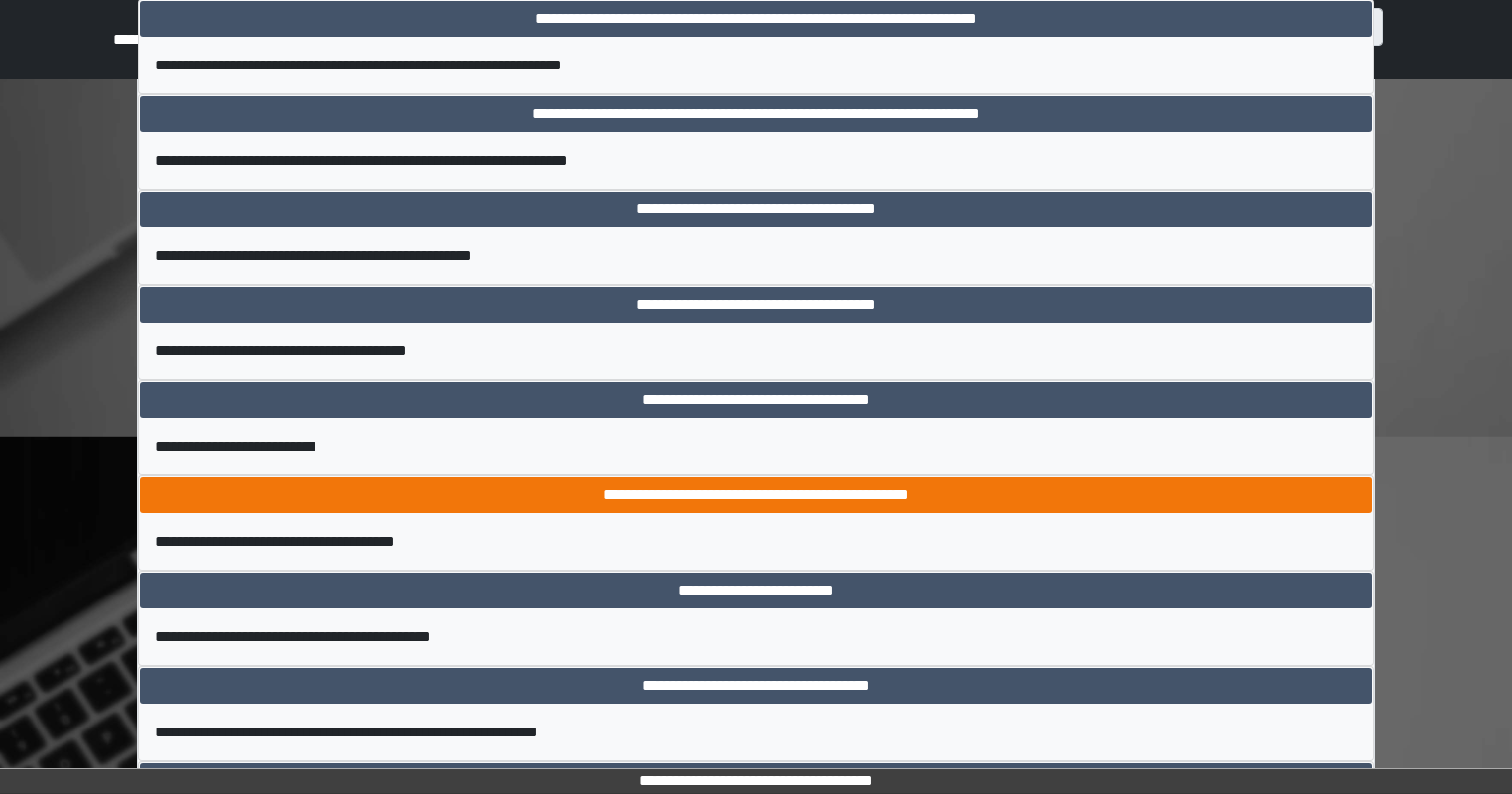 scroll, scrollTop: 1588, scrollLeft: 0, axis: vertical 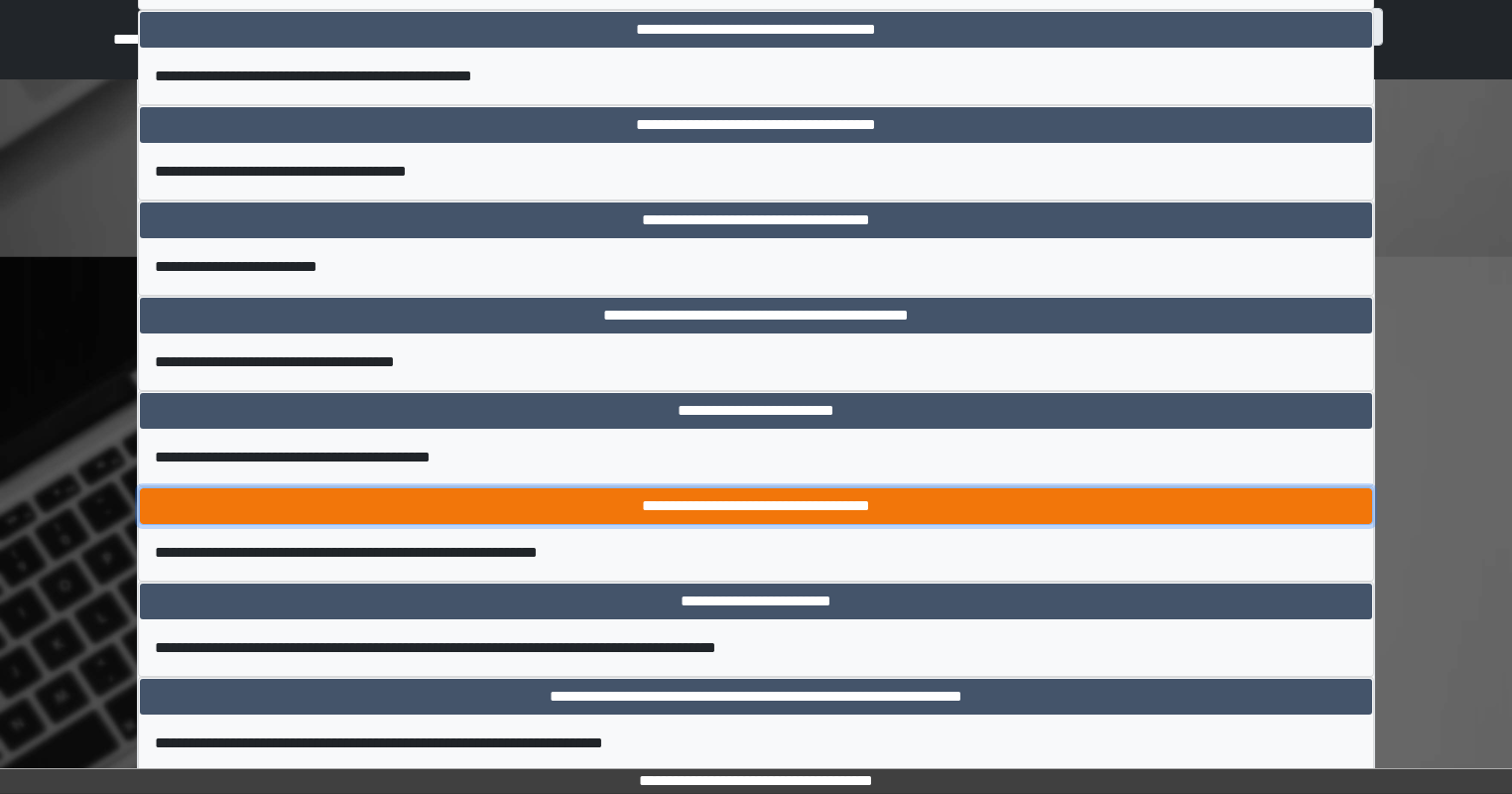 click on "**********" at bounding box center [756, 506] 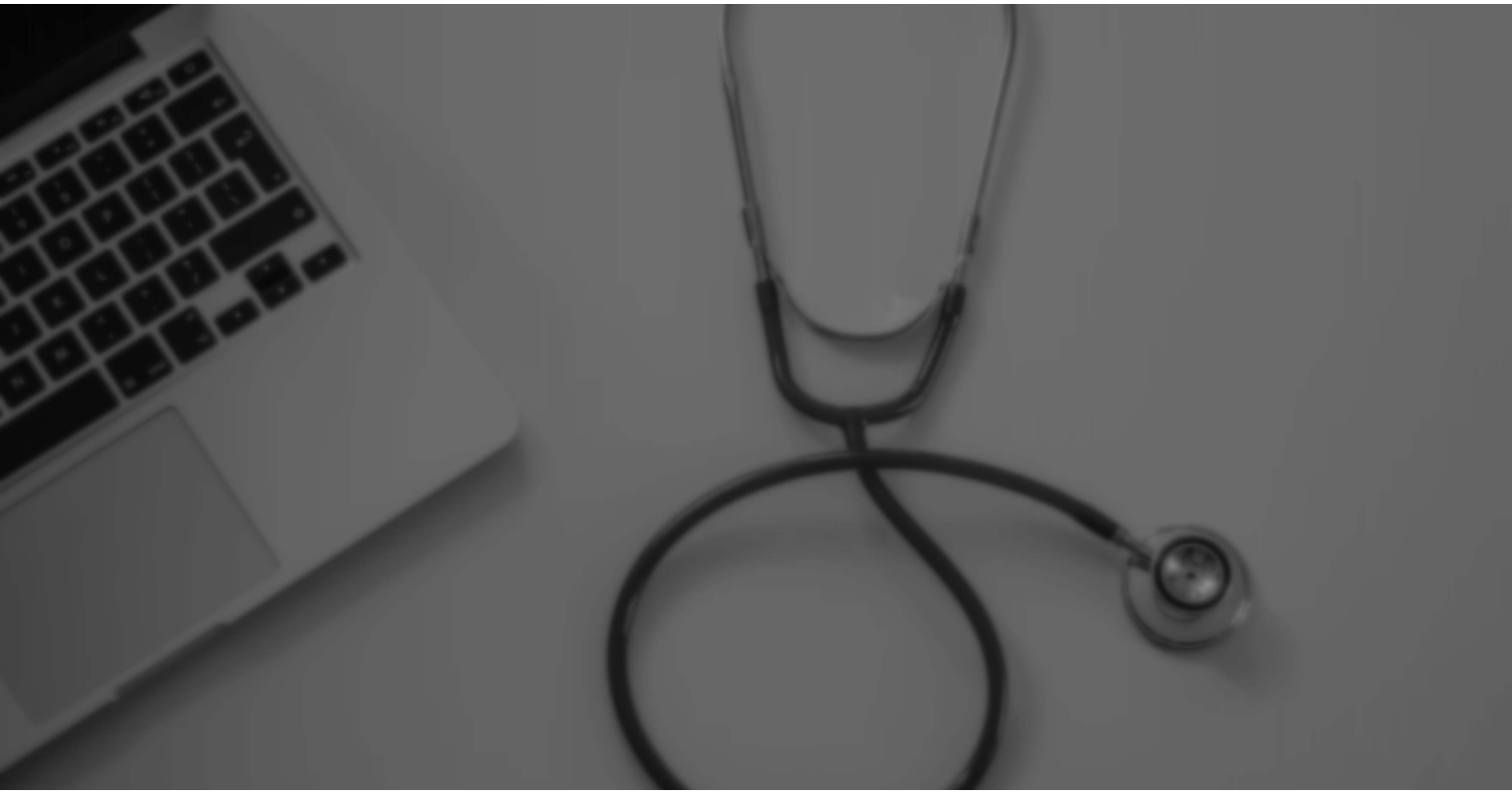 scroll, scrollTop: 0, scrollLeft: 0, axis: both 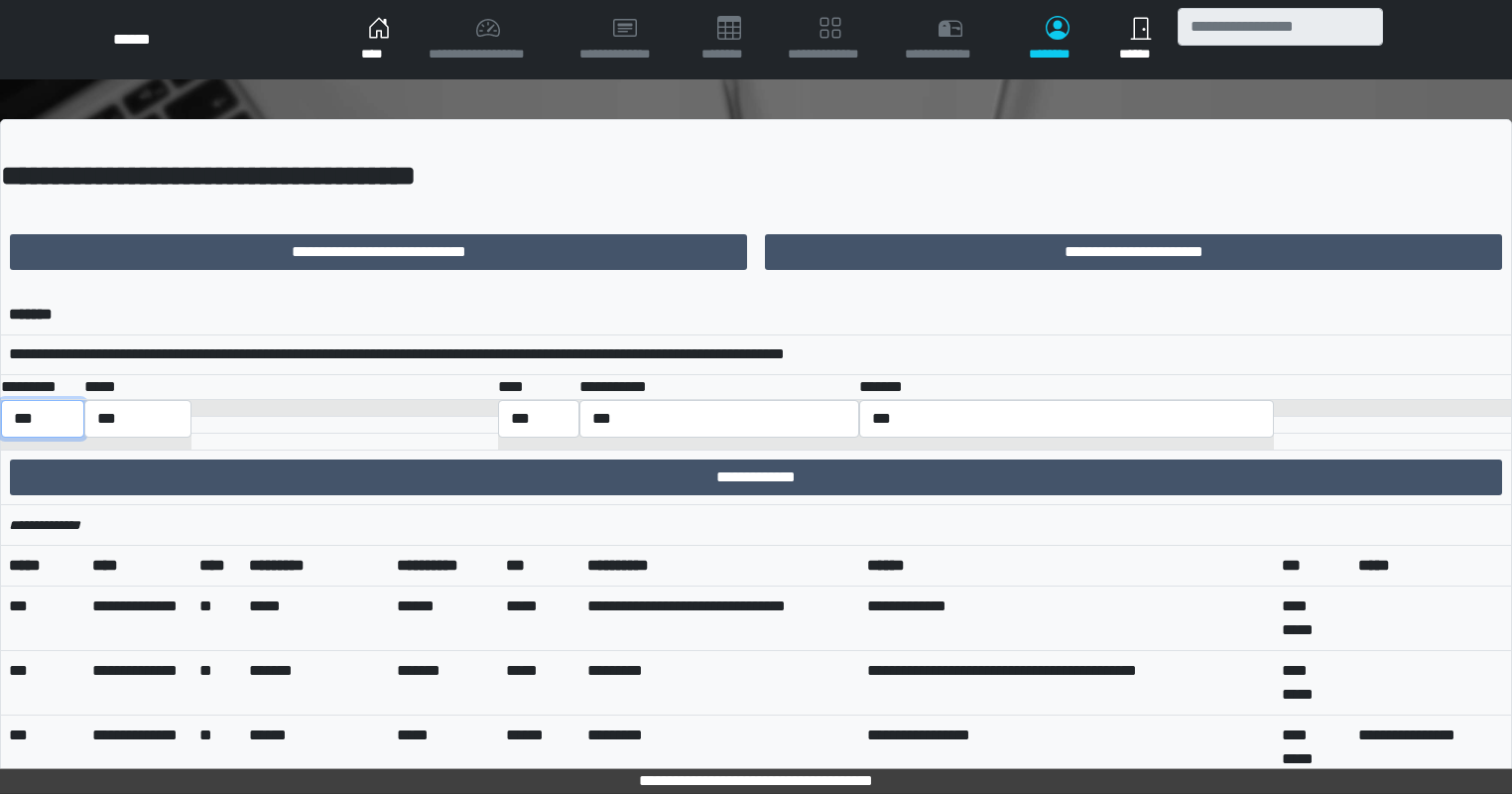 click on "*** *** ******** *** ******** ***** ***" at bounding box center [43, 419] 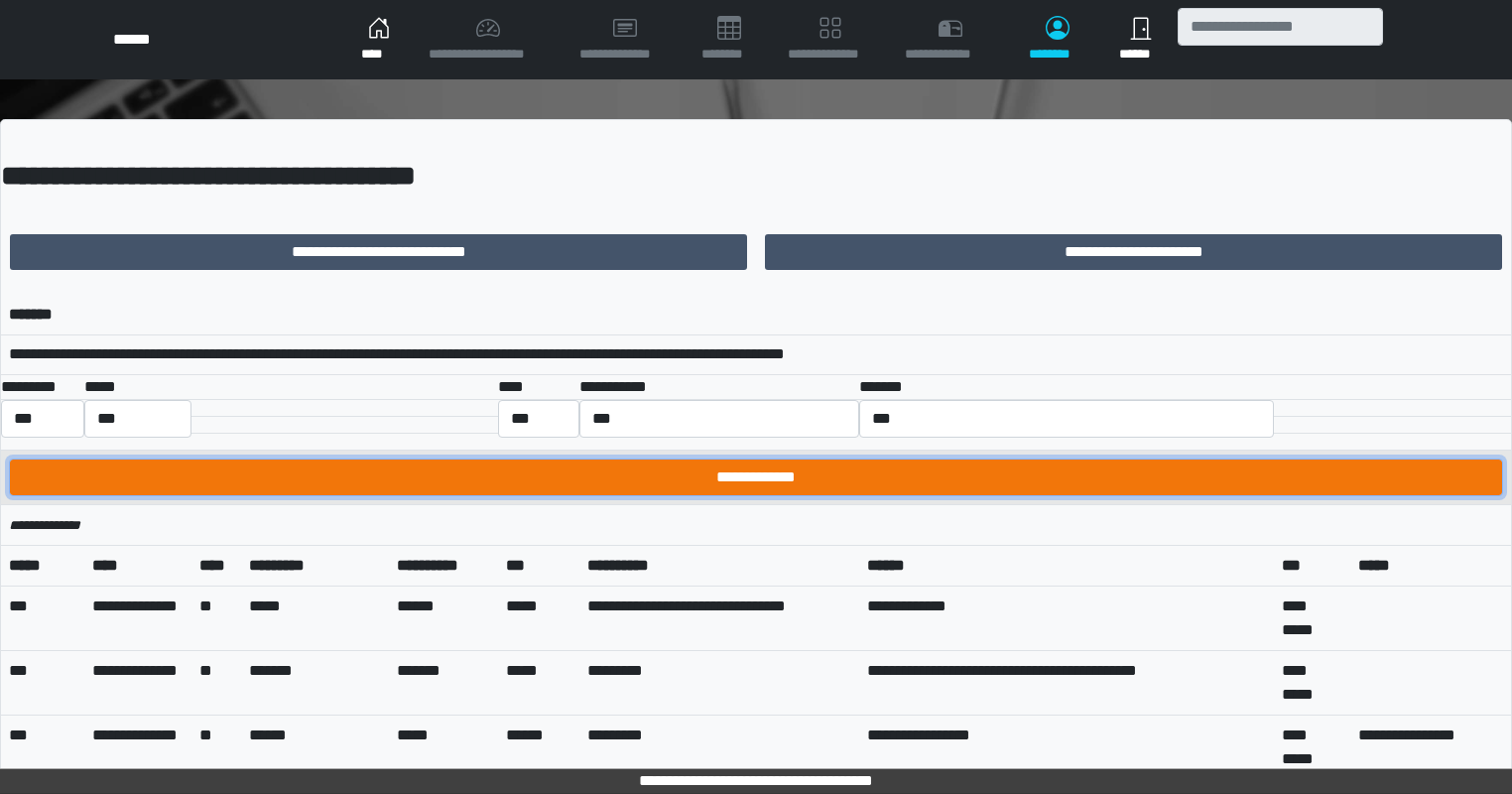 click on "**********" at bounding box center (756, 477) 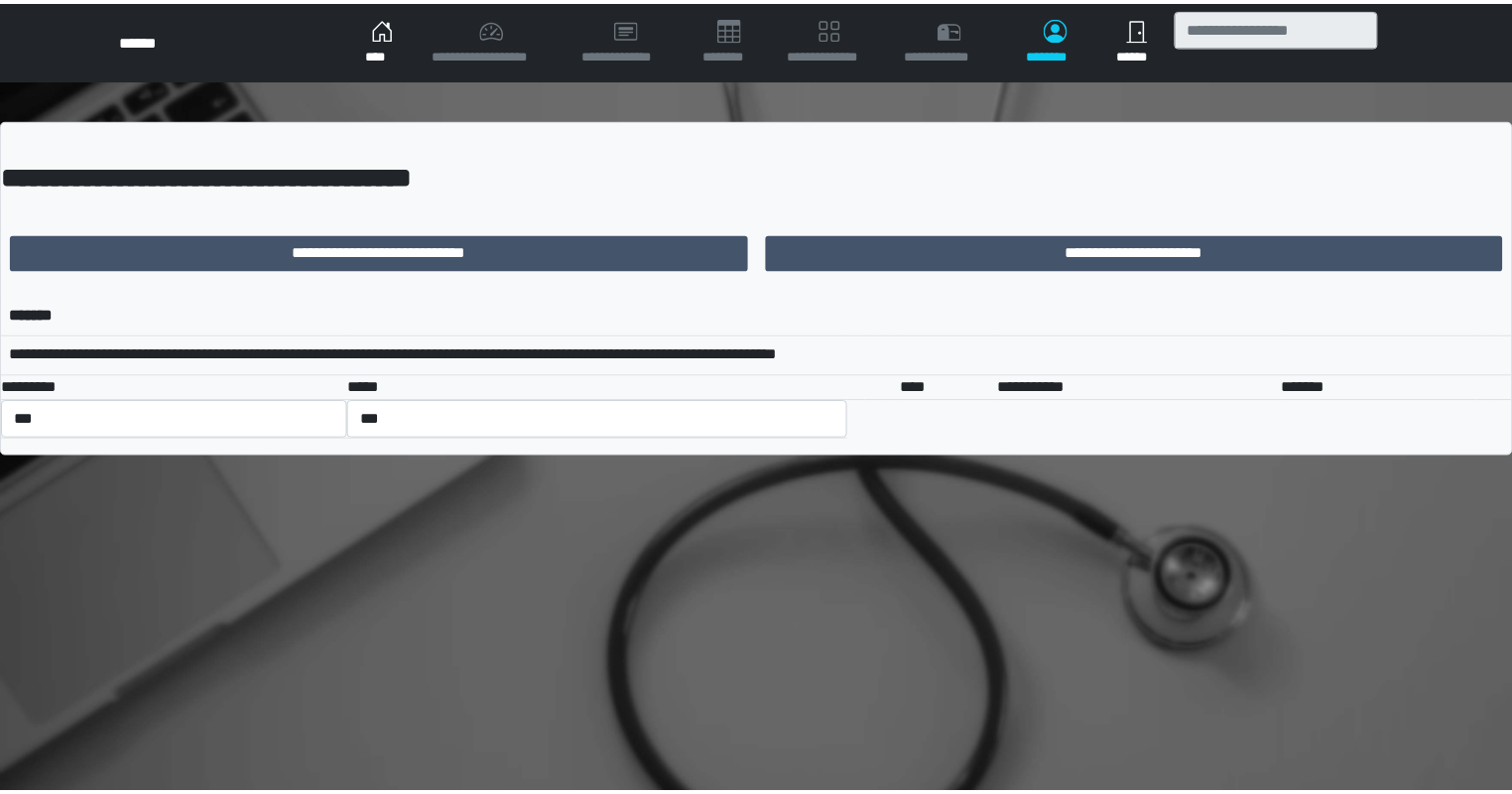 scroll, scrollTop: 0, scrollLeft: 0, axis: both 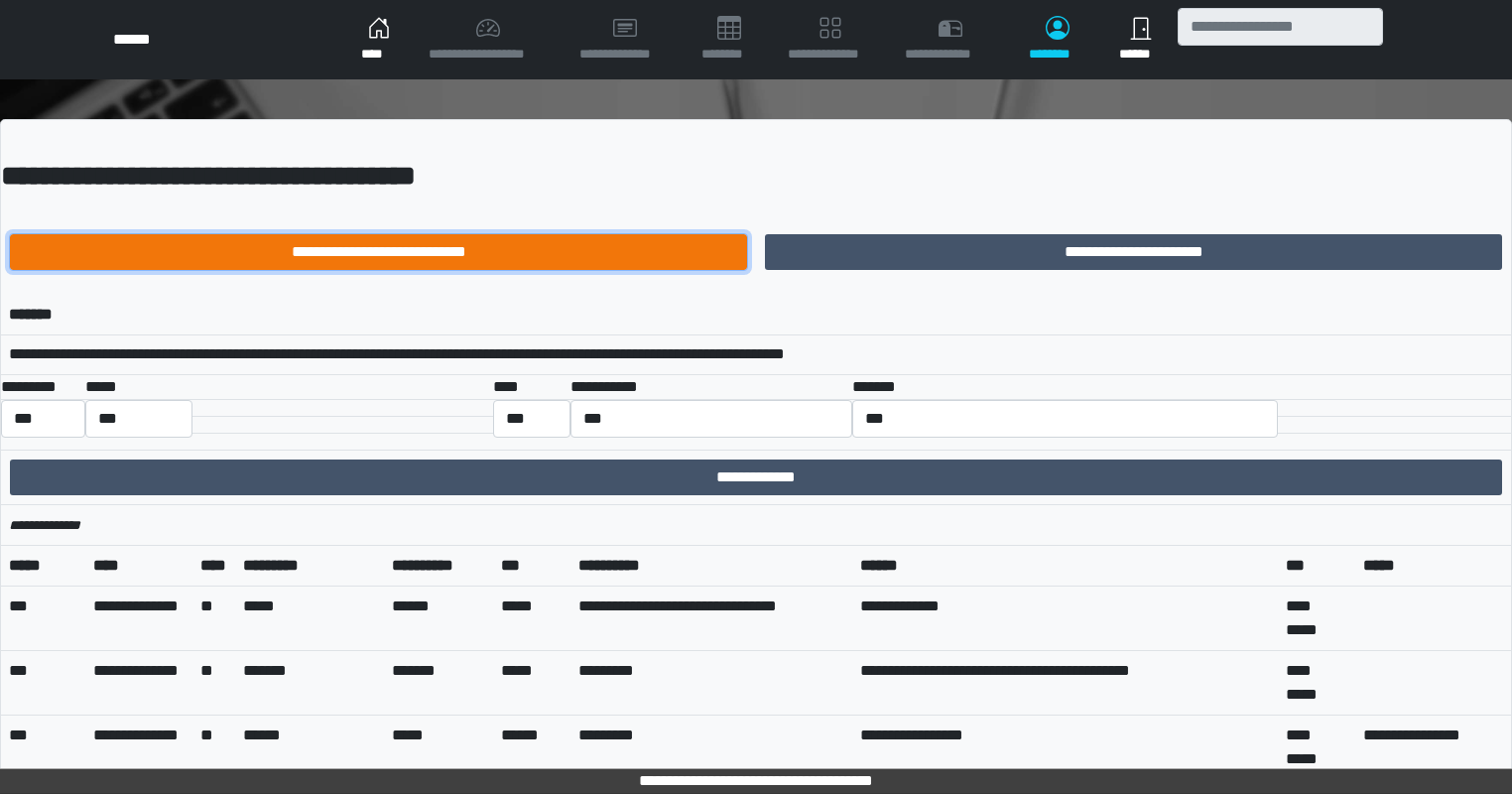 click on "**********" at bounding box center (378, 252) 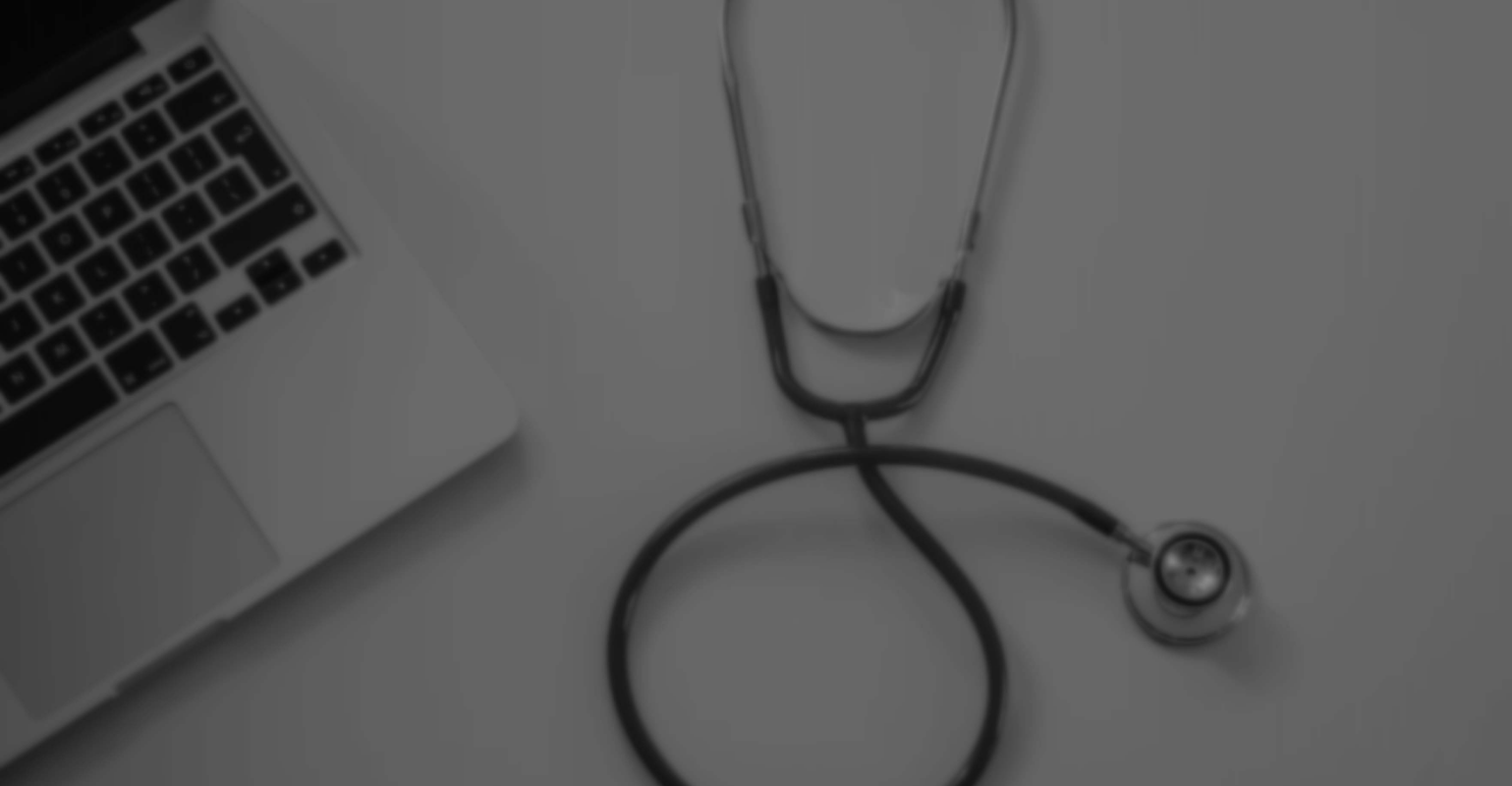 scroll, scrollTop: 0, scrollLeft: 0, axis: both 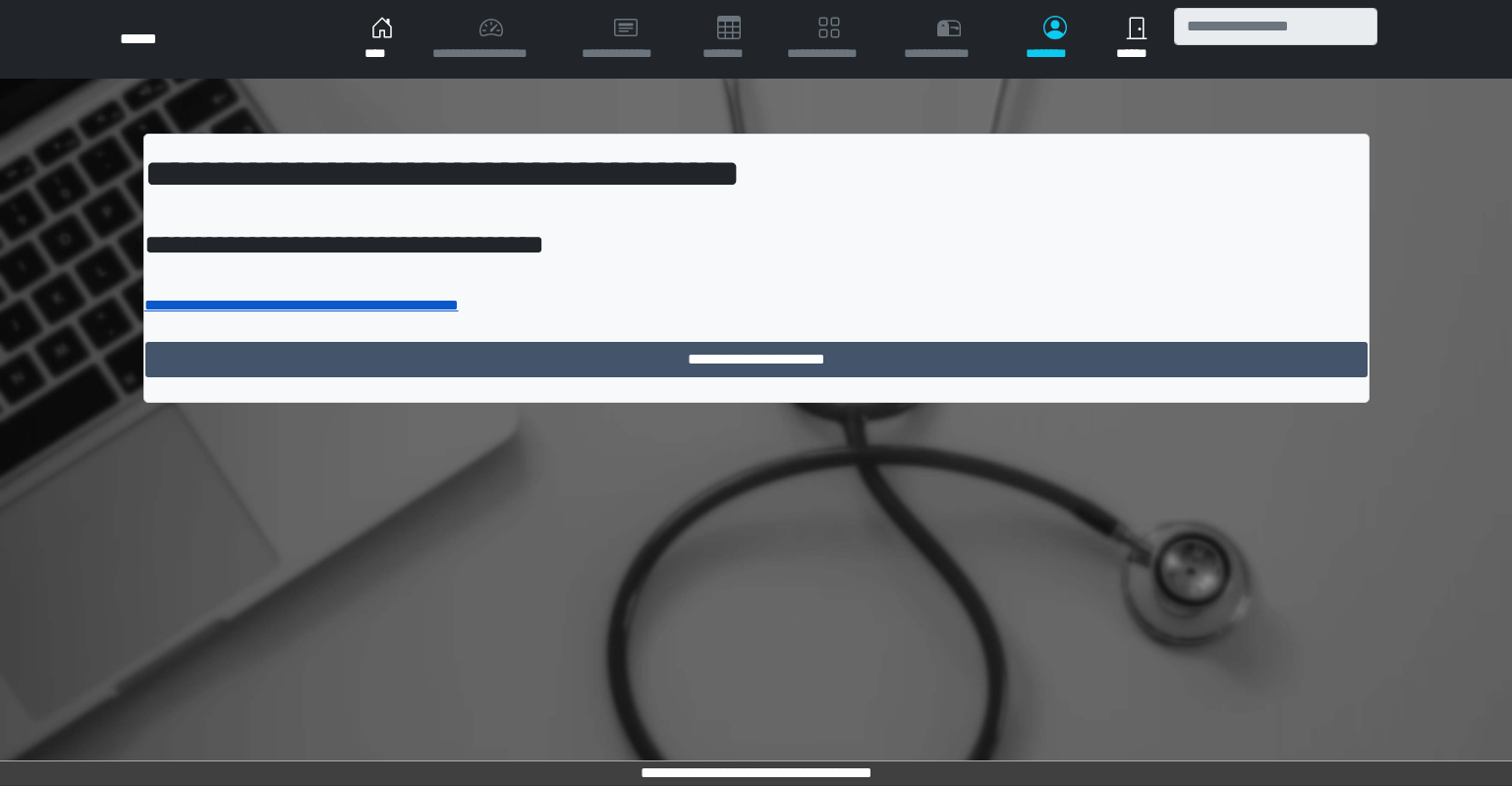 click on "**********" at bounding box center [302, 305] 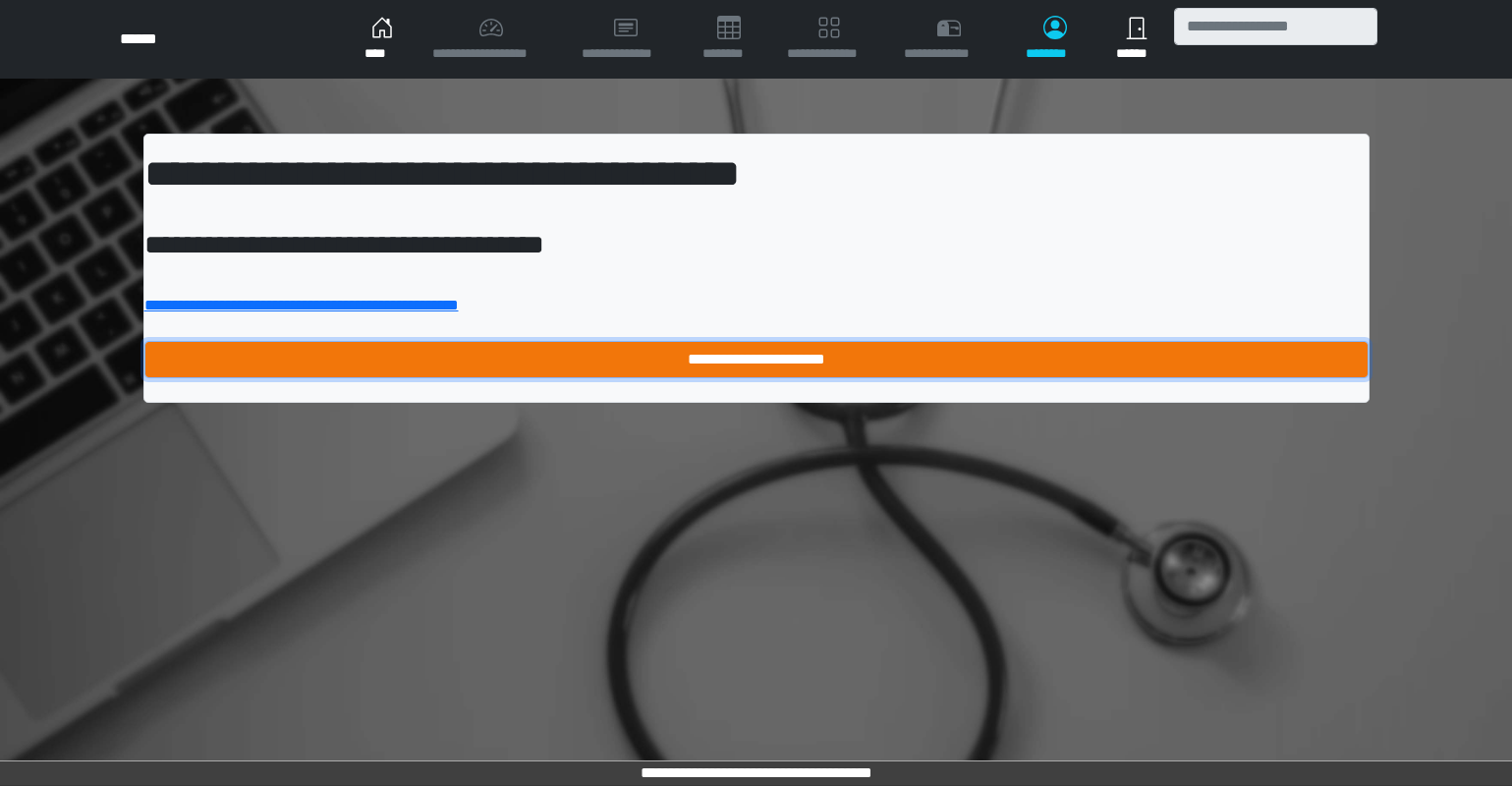 click on "**********" at bounding box center [756, 360] 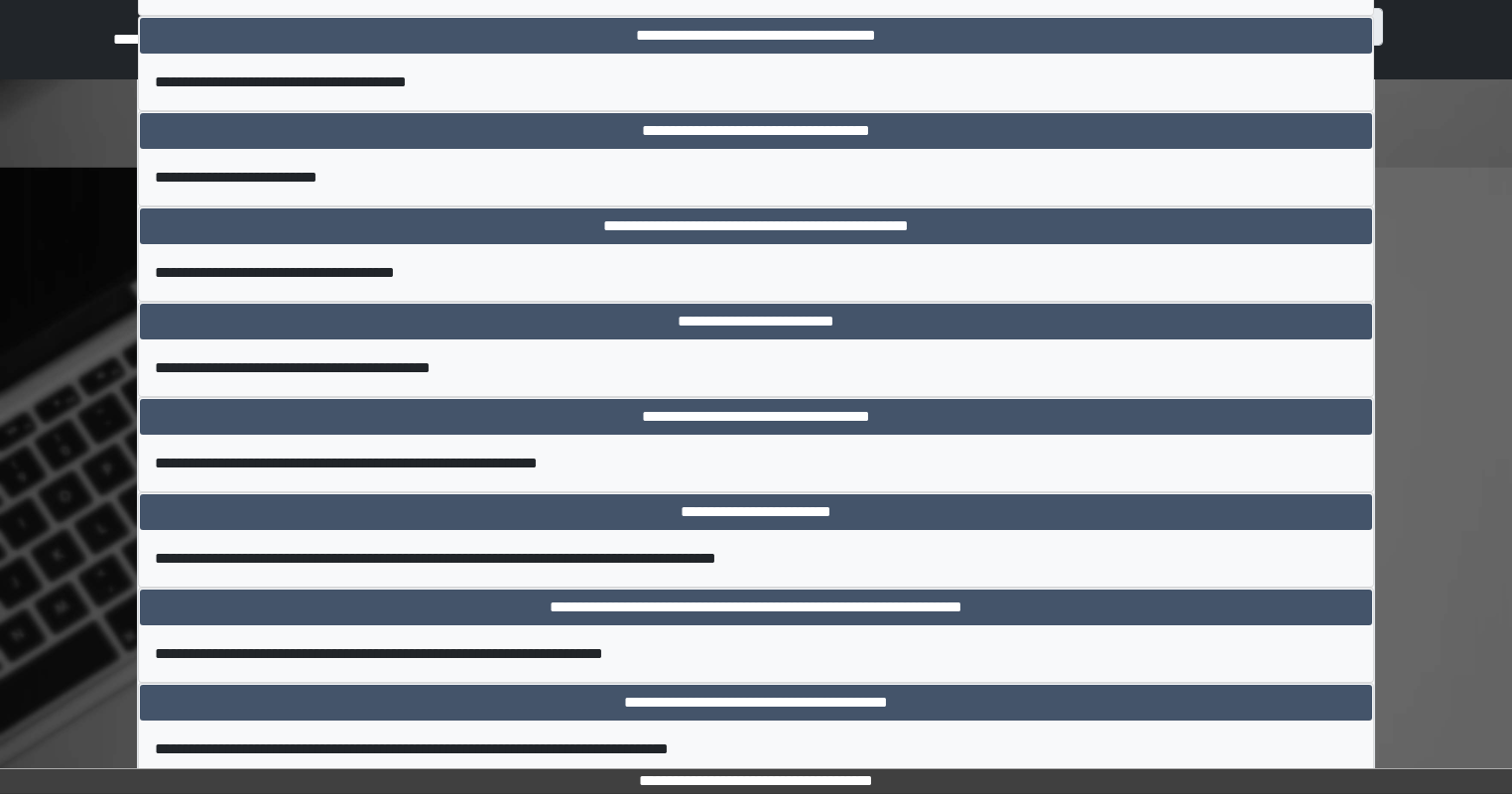scroll, scrollTop: 1786, scrollLeft: 0, axis: vertical 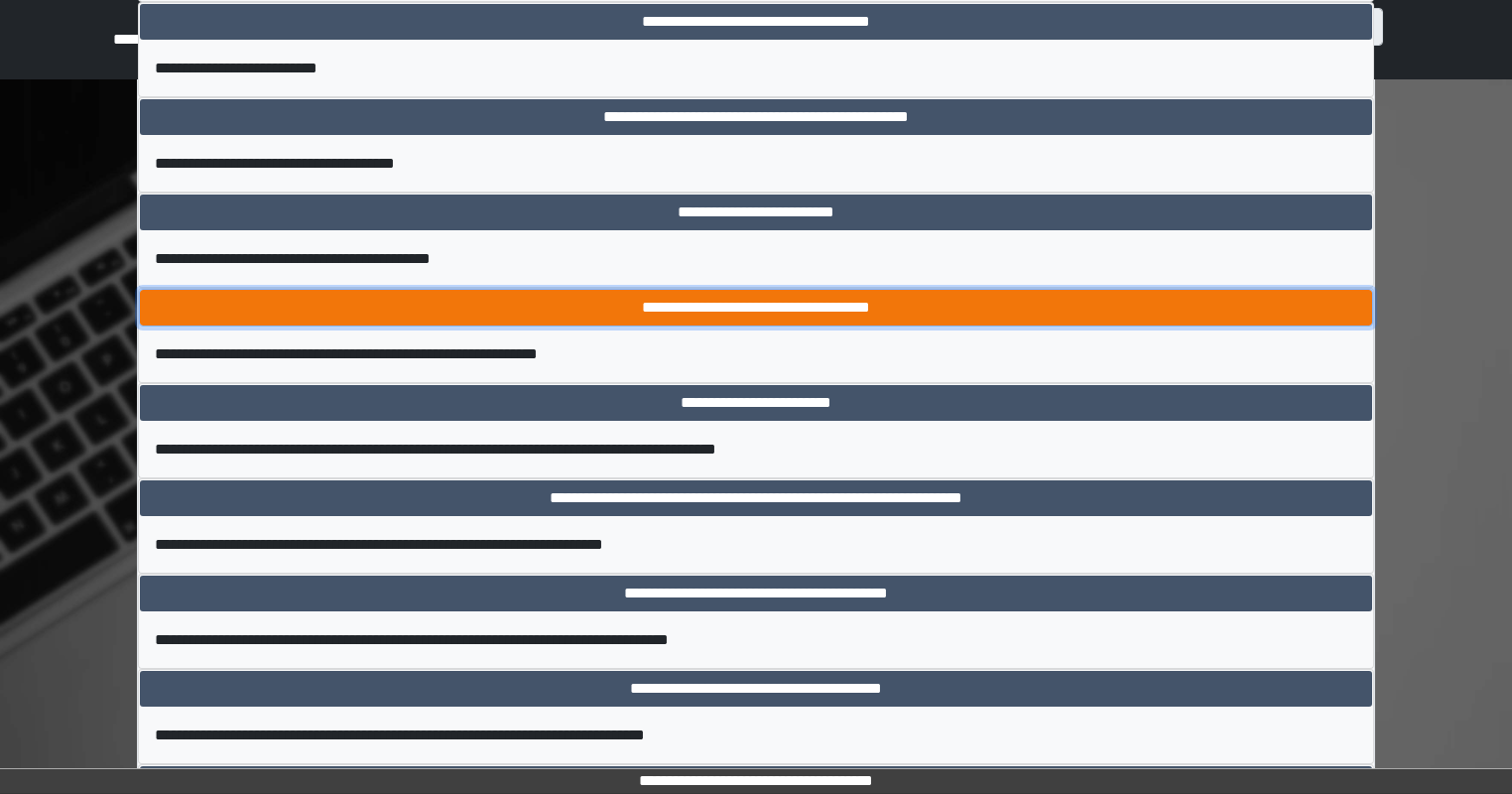click on "**********" at bounding box center (756, 308) 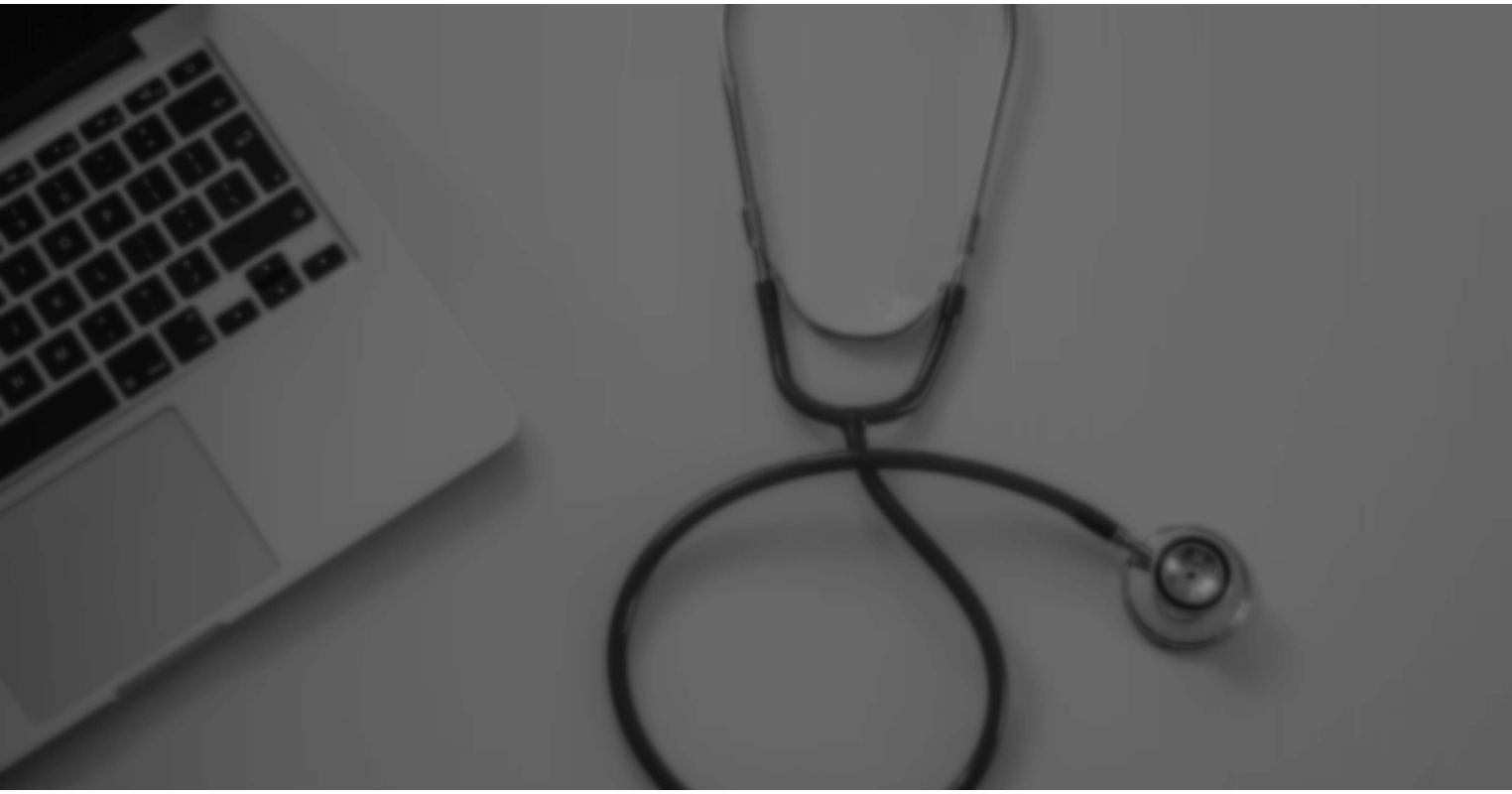 scroll, scrollTop: 0, scrollLeft: 0, axis: both 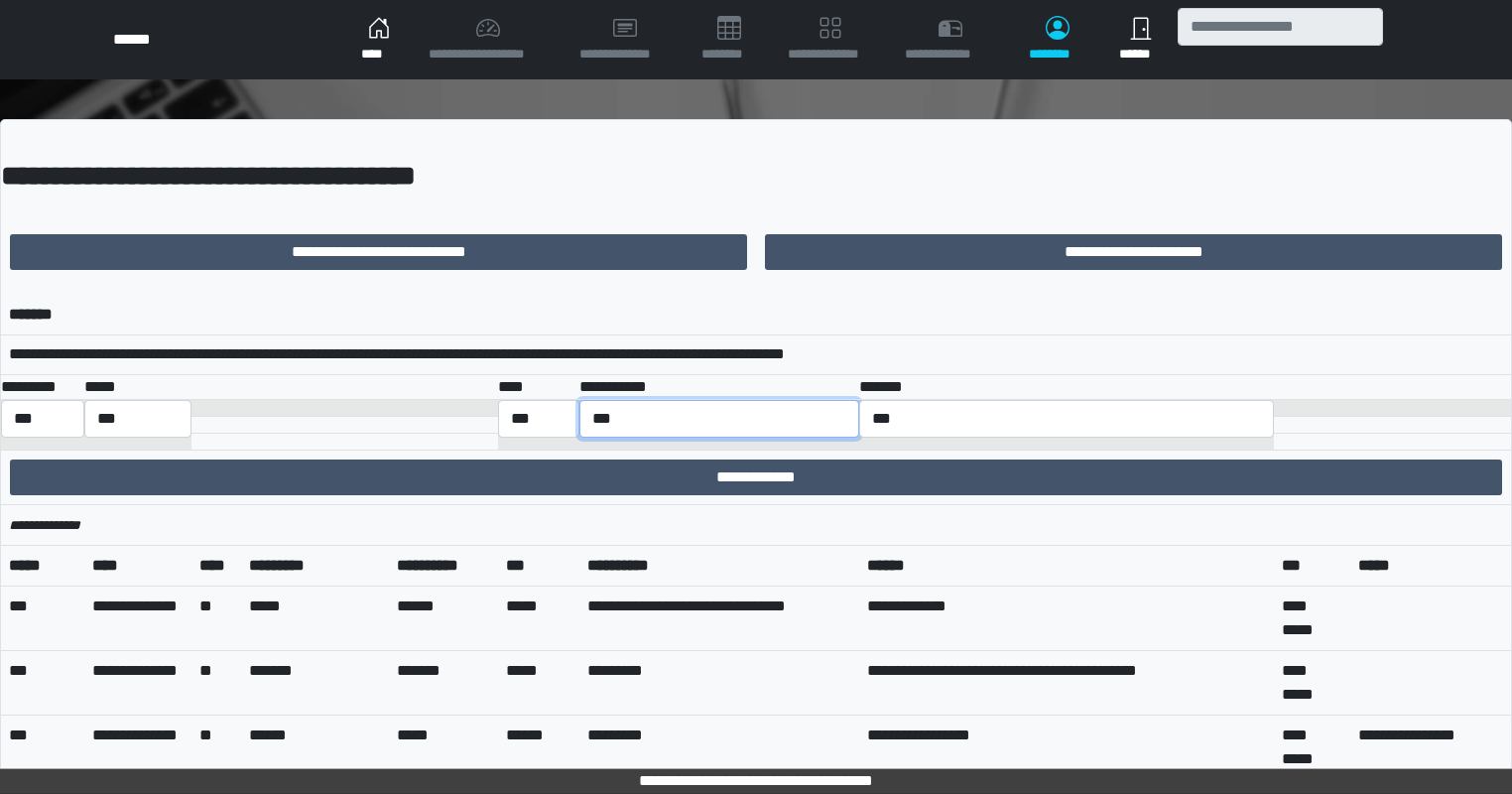 click on "**********" at bounding box center (719, 419) 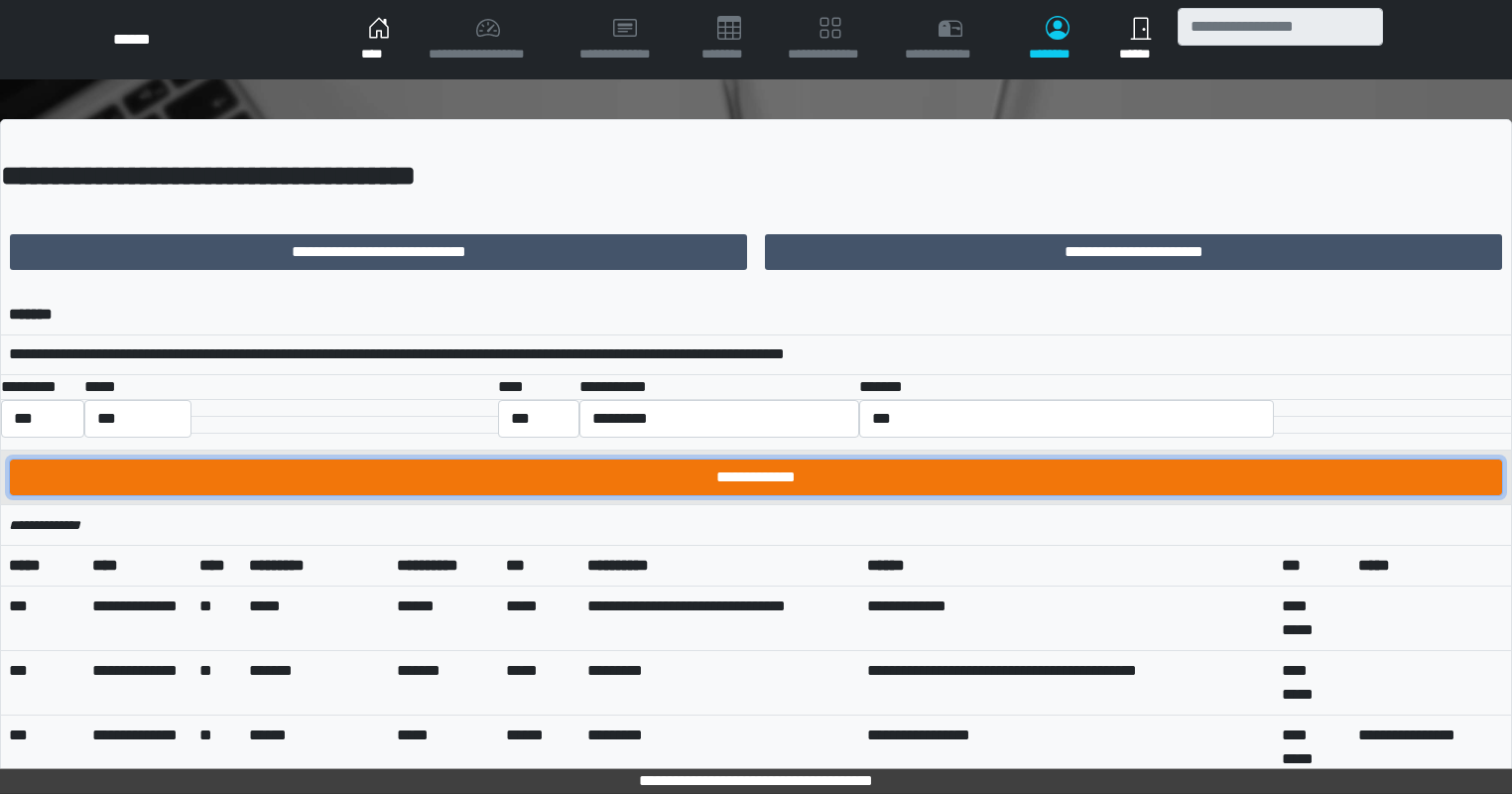 click on "**********" at bounding box center [756, 477] 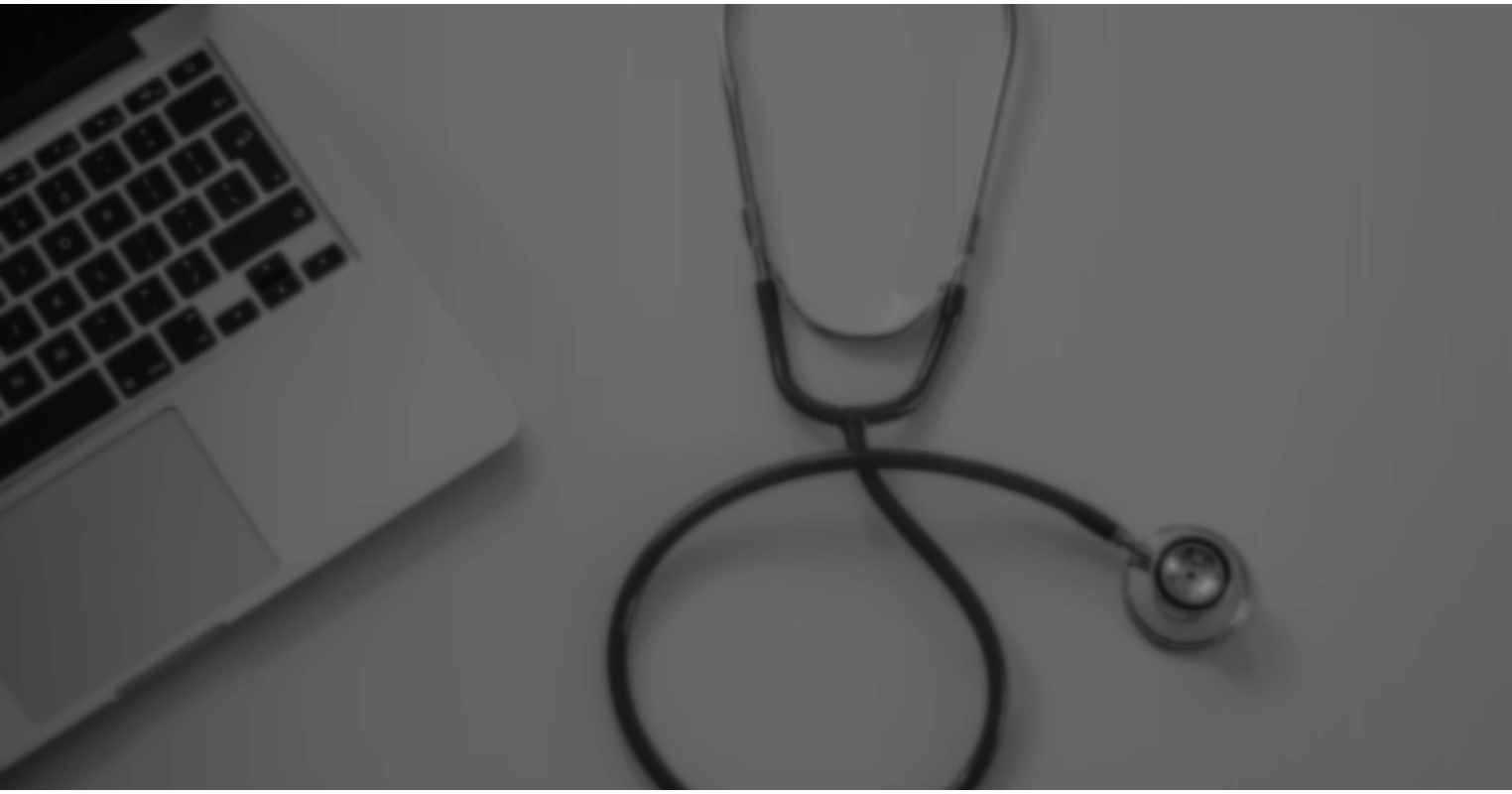 scroll, scrollTop: 0, scrollLeft: 0, axis: both 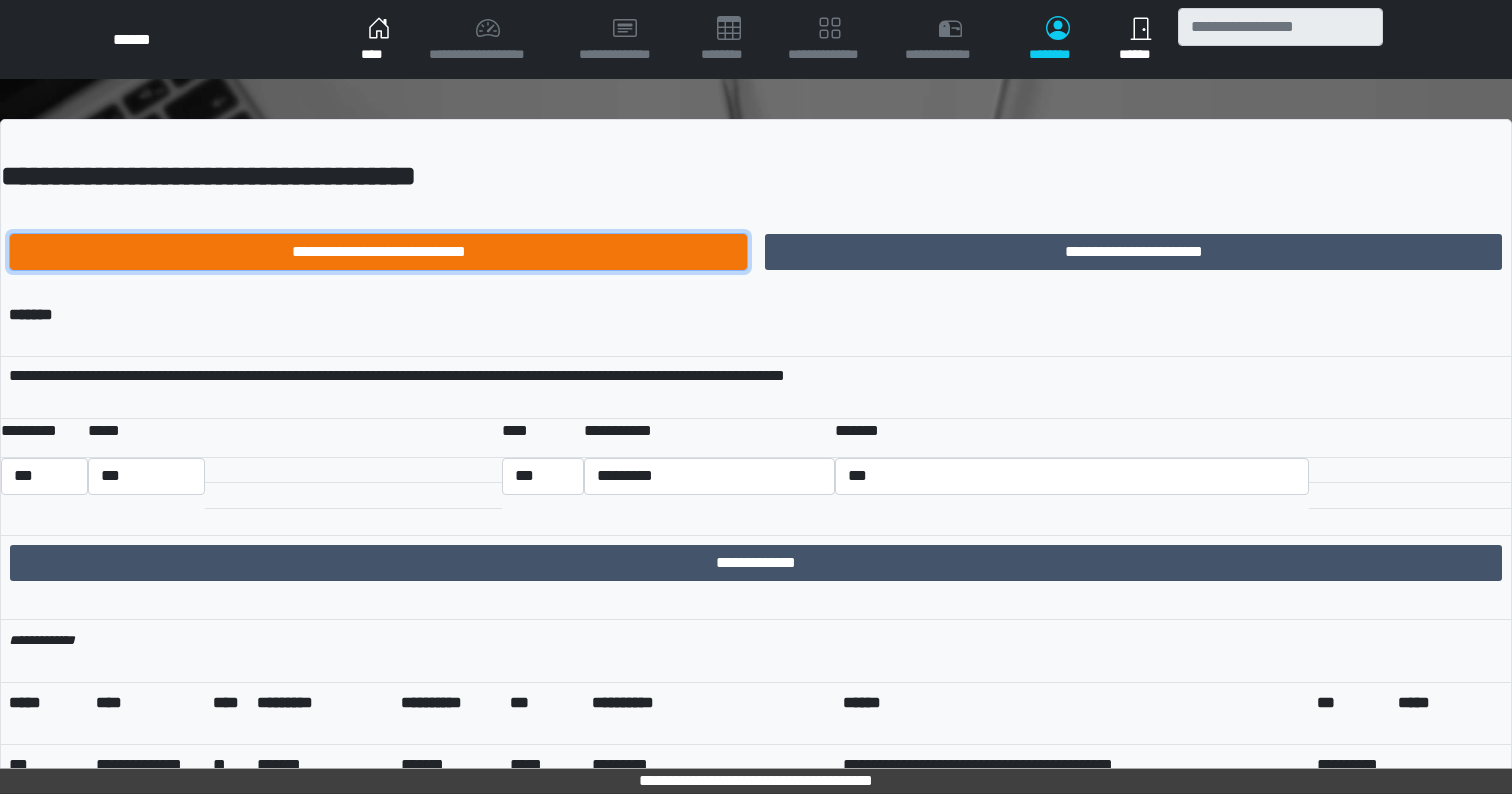 click on "**********" at bounding box center (378, 252) 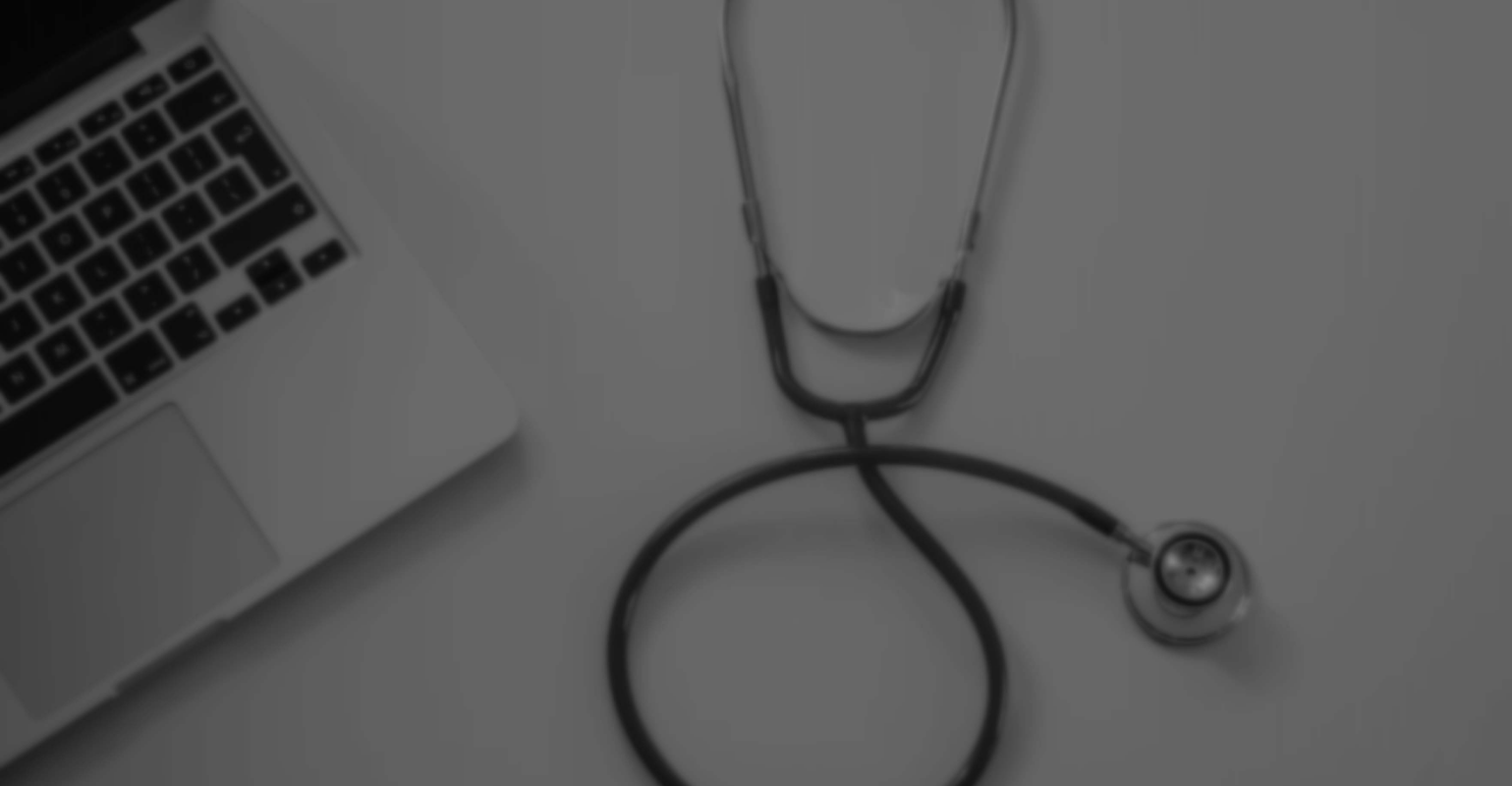 scroll, scrollTop: 0, scrollLeft: 0, axis: both 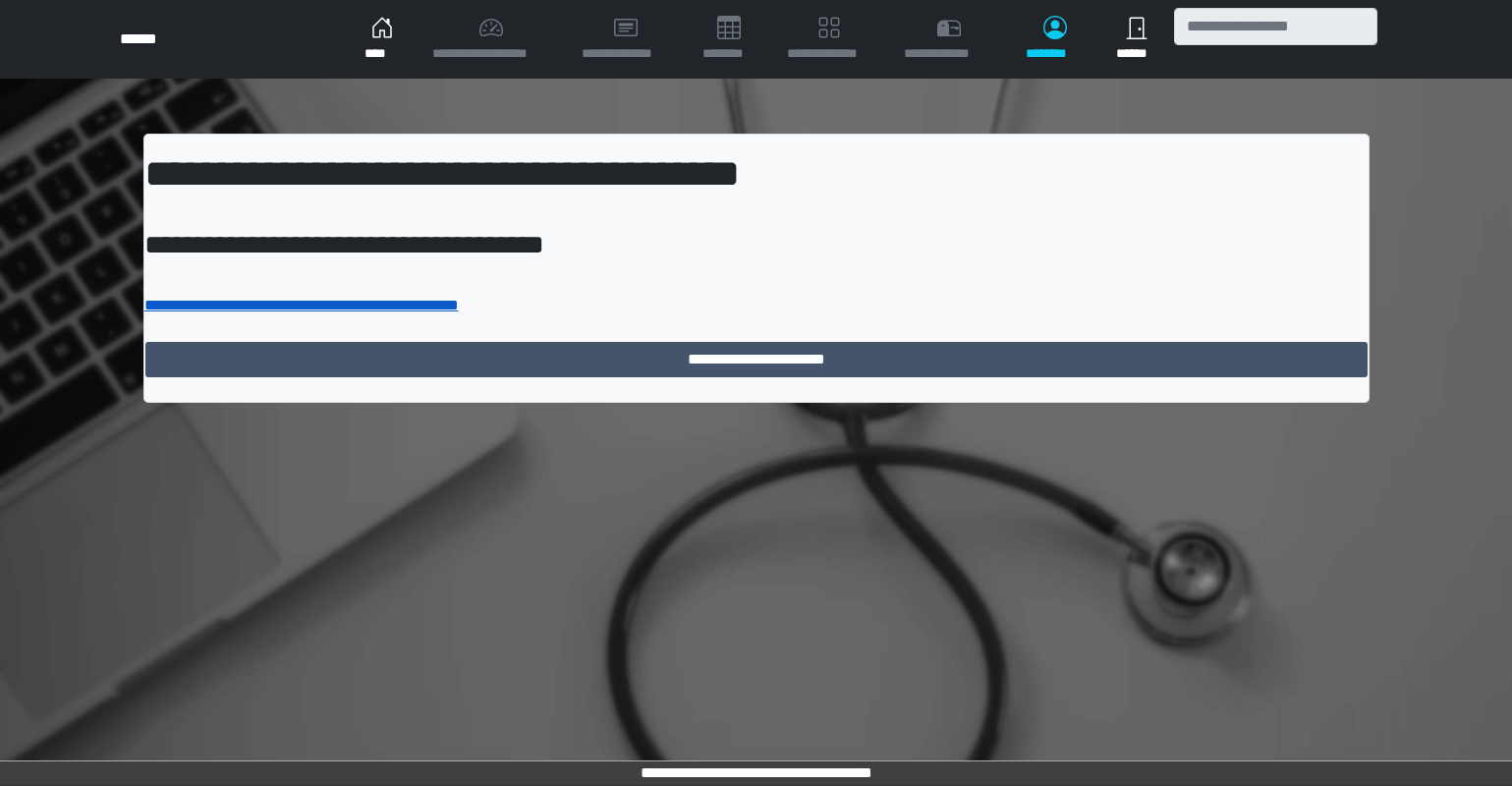 click on "**********" at bounding box center (302, 305) 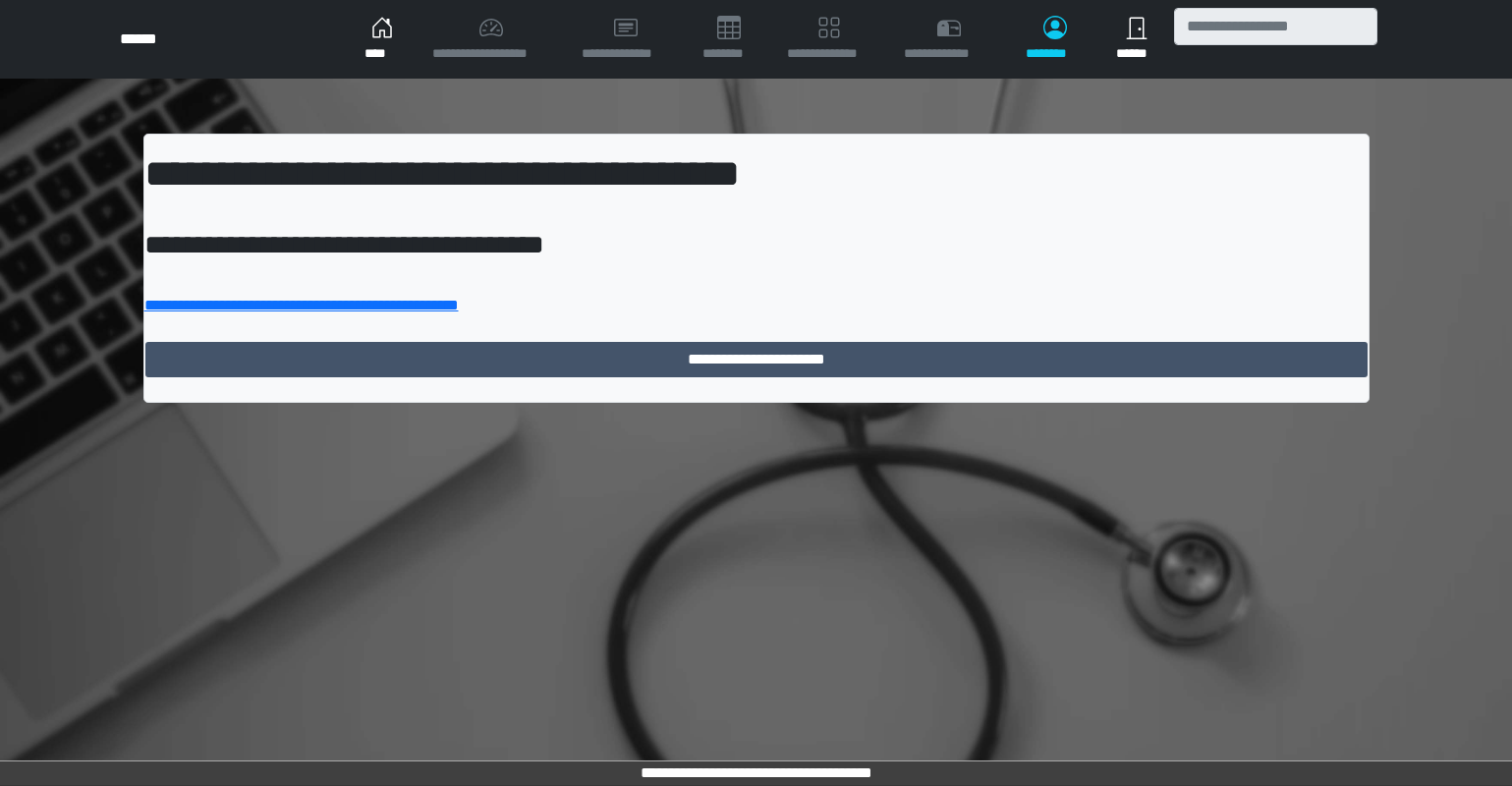 click on "****" at bounding box center [382, 39] 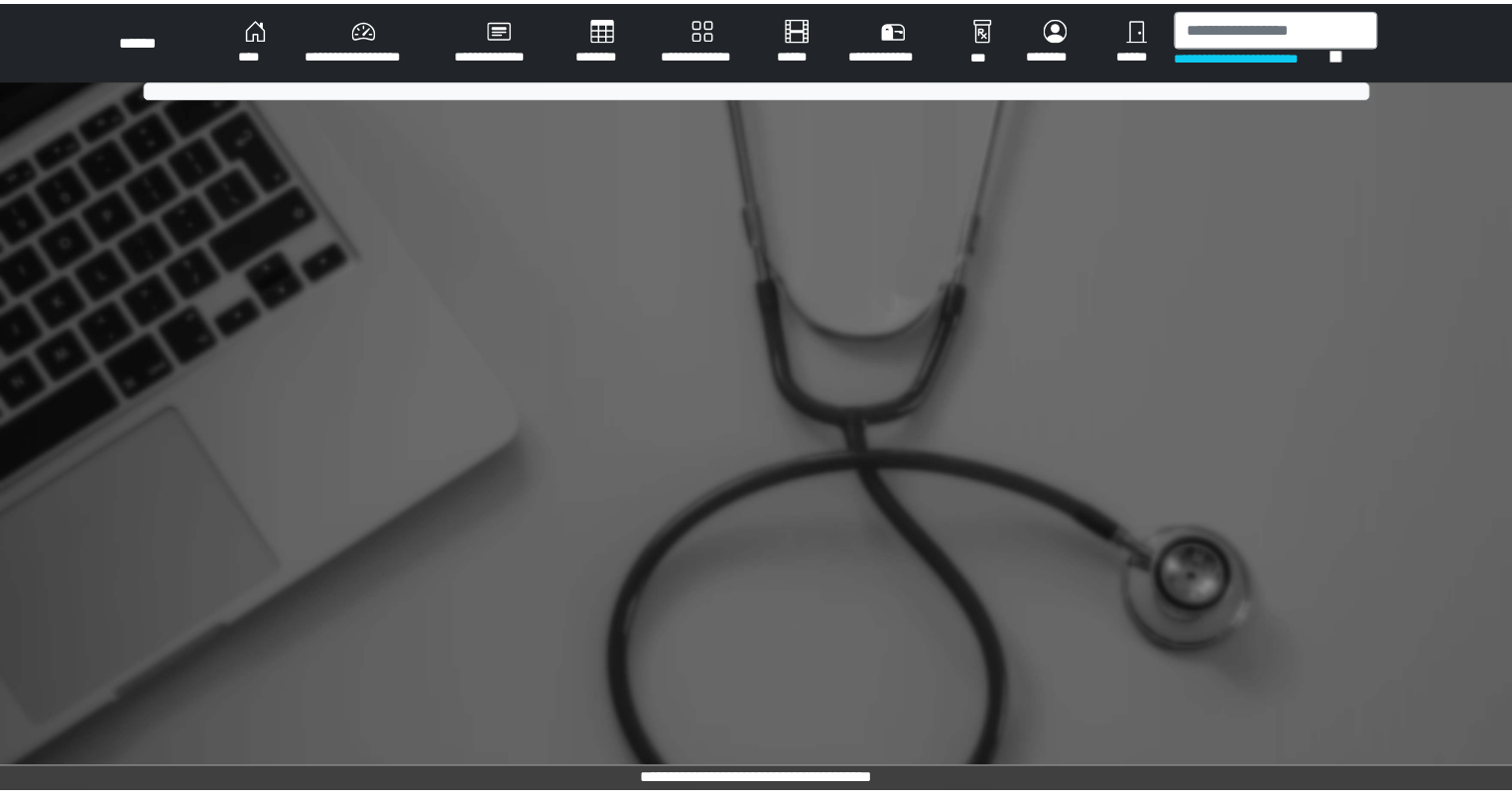scroll, scrollTop: 0, scrollLeft: 0, axis: both 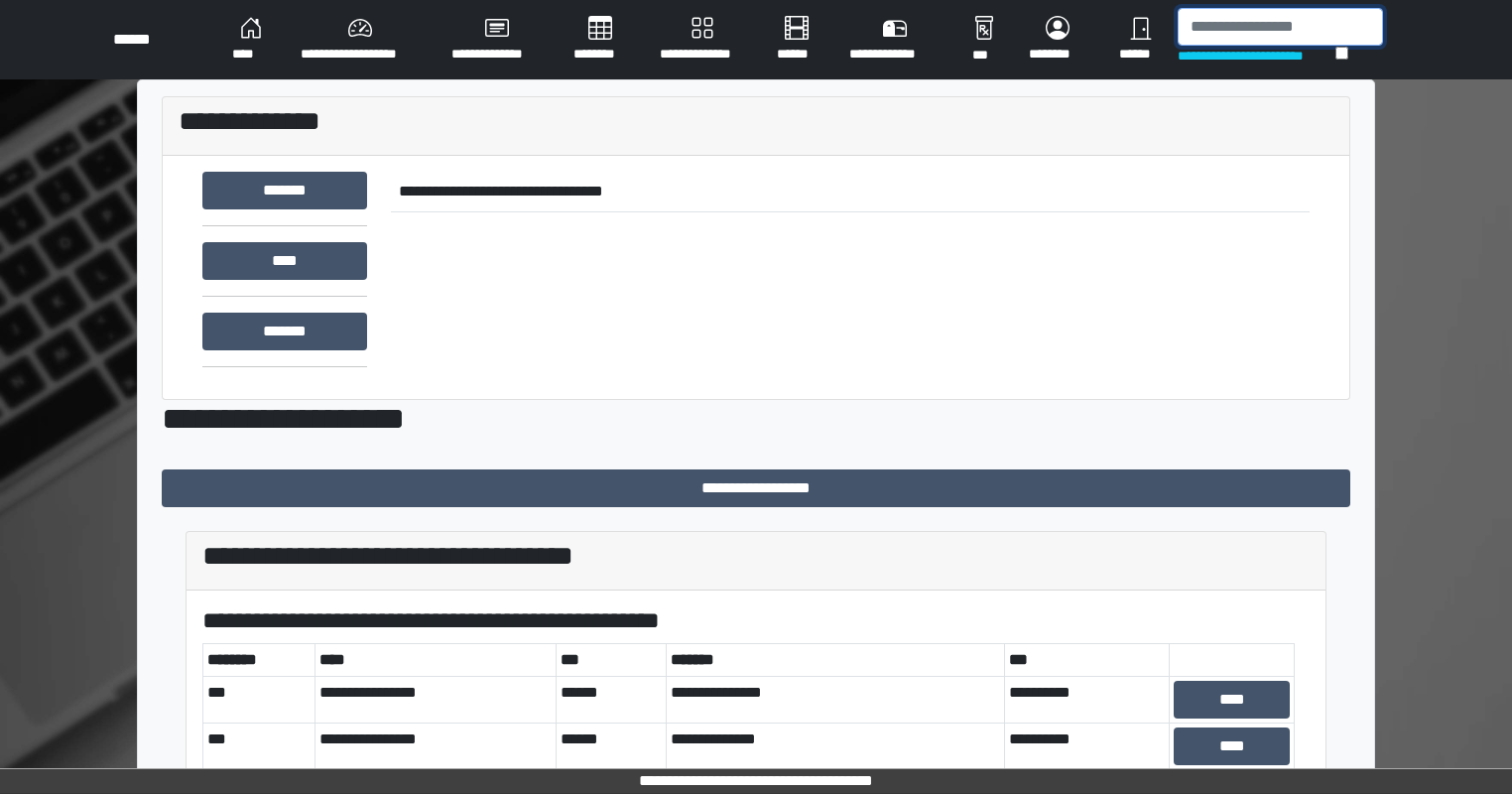 click at bounding box center [1280, 27] 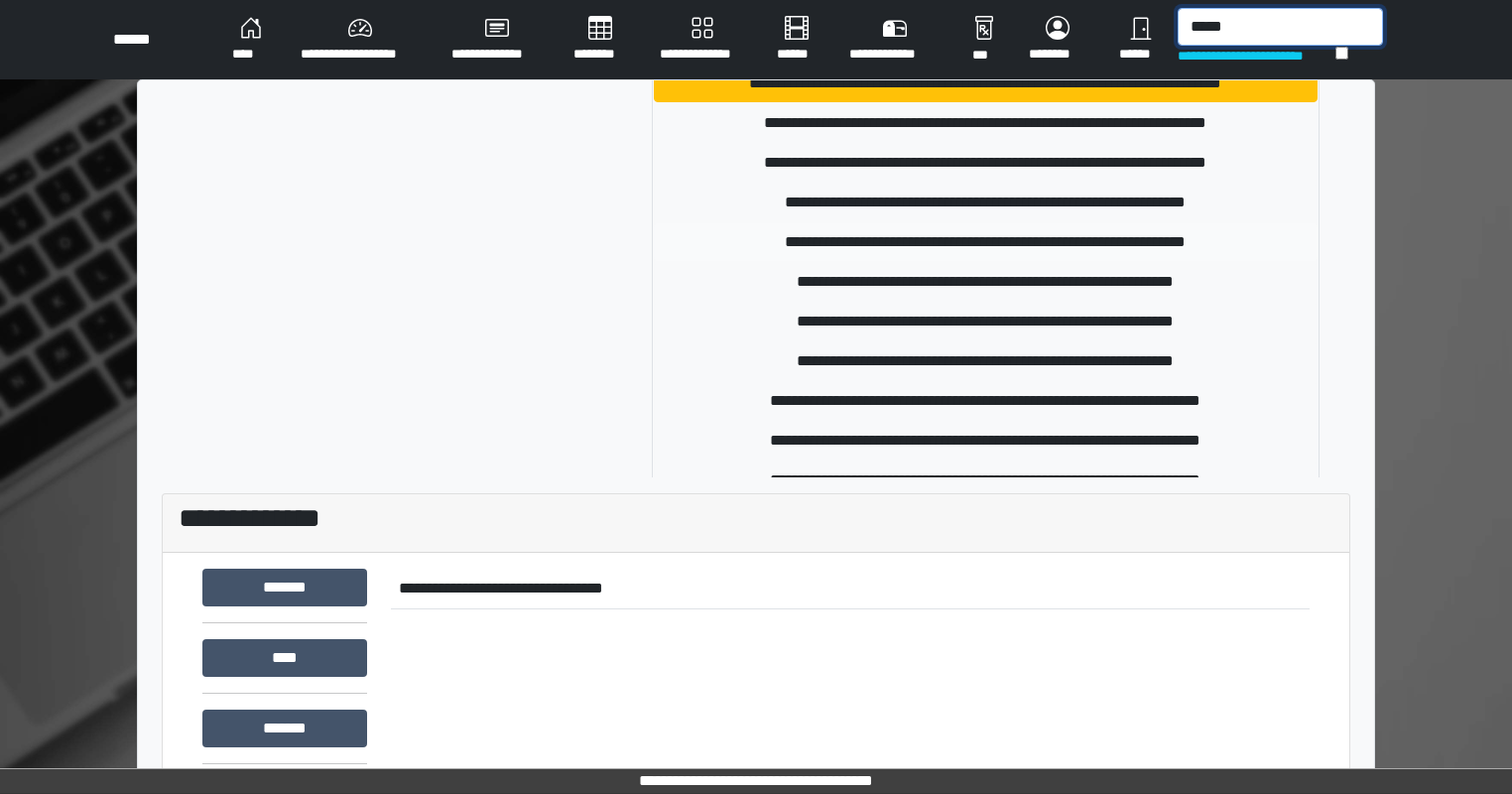 scroll, scrollTop: 496, scrollLeft: 0, axis: vertical 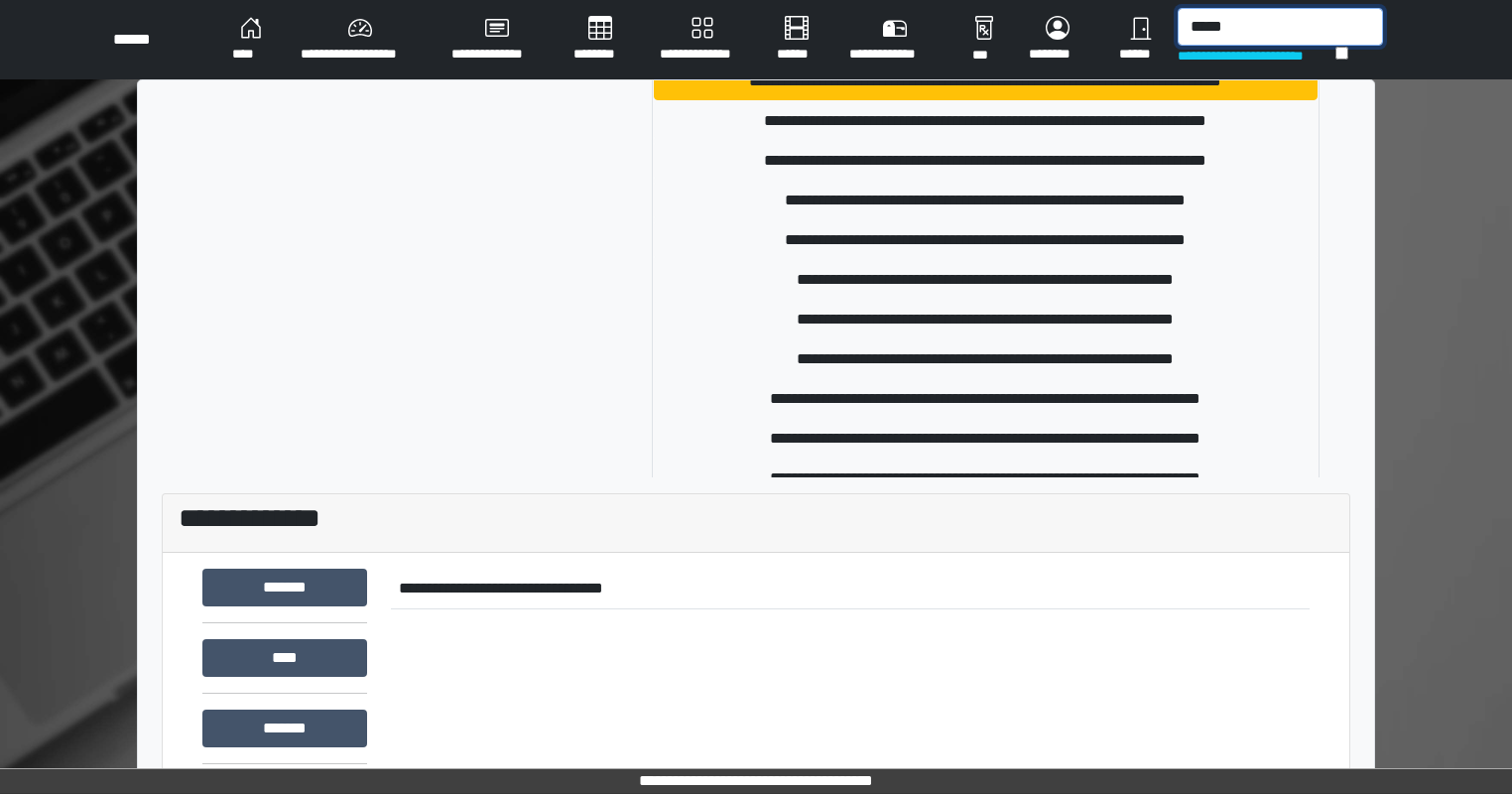 click on "*****" at bounding box center (1280, 27) 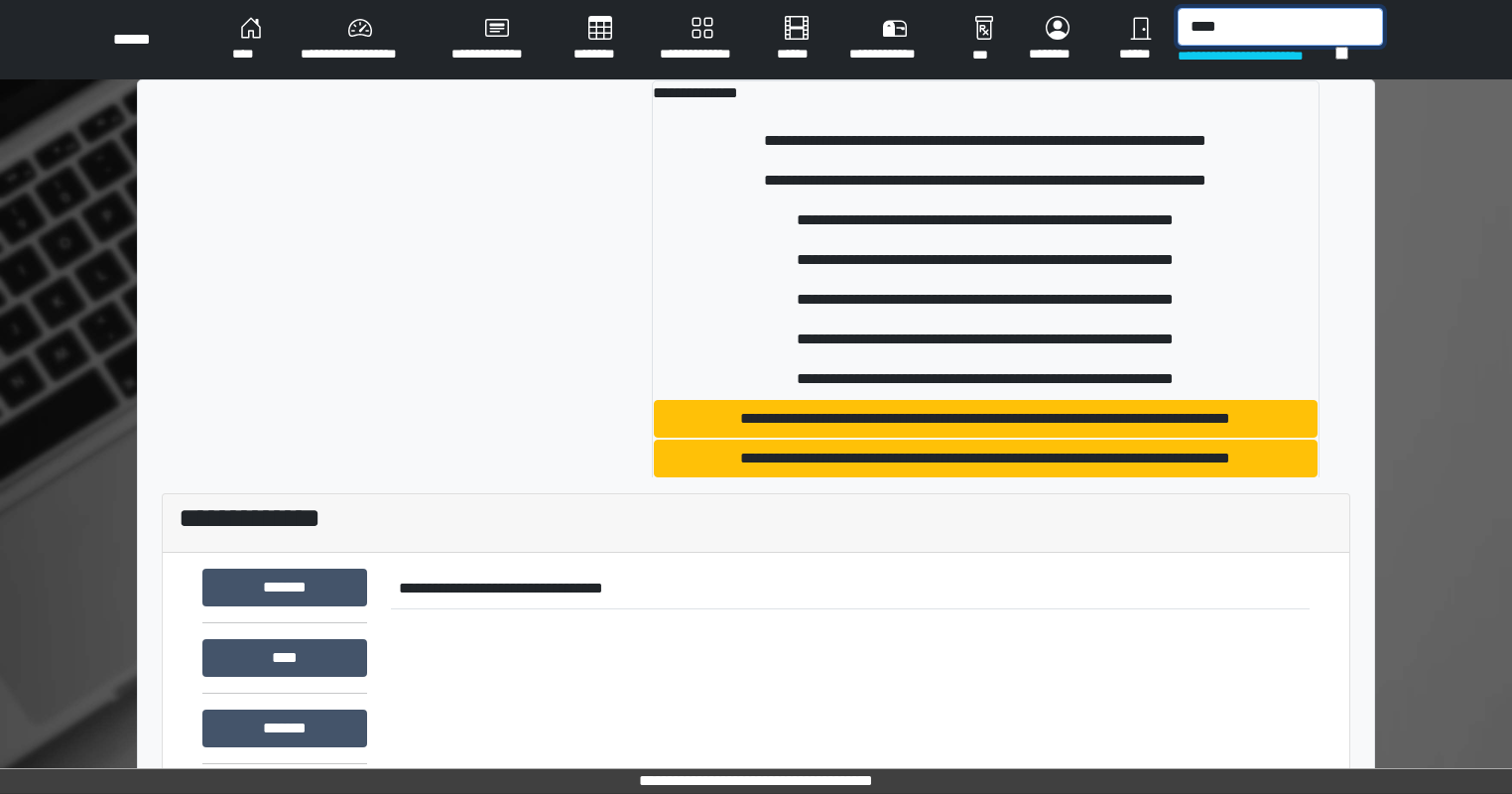 type on "*****" 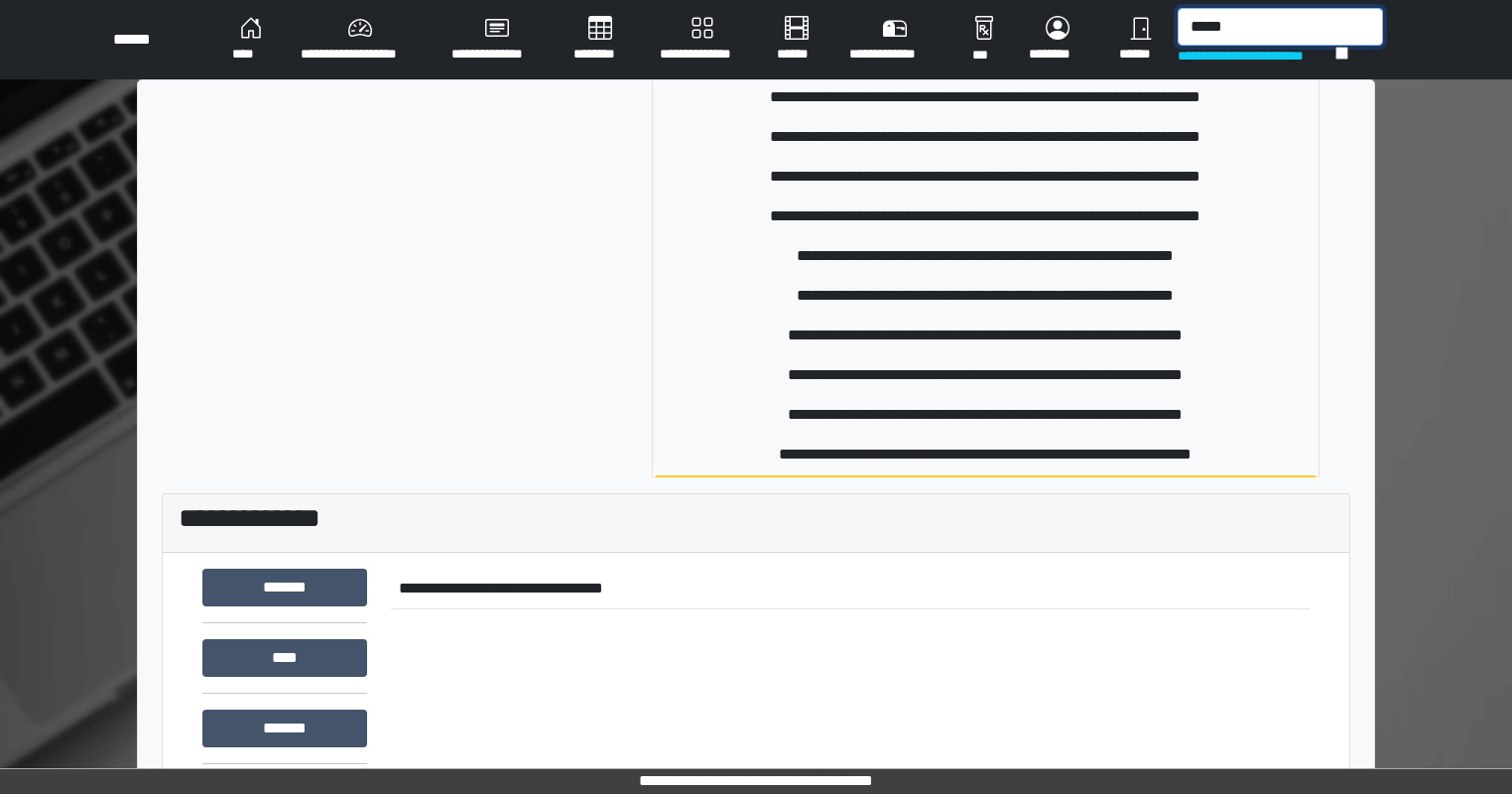 scroll, scrollTop: 615, scrollLeft: 0, axis: vertical 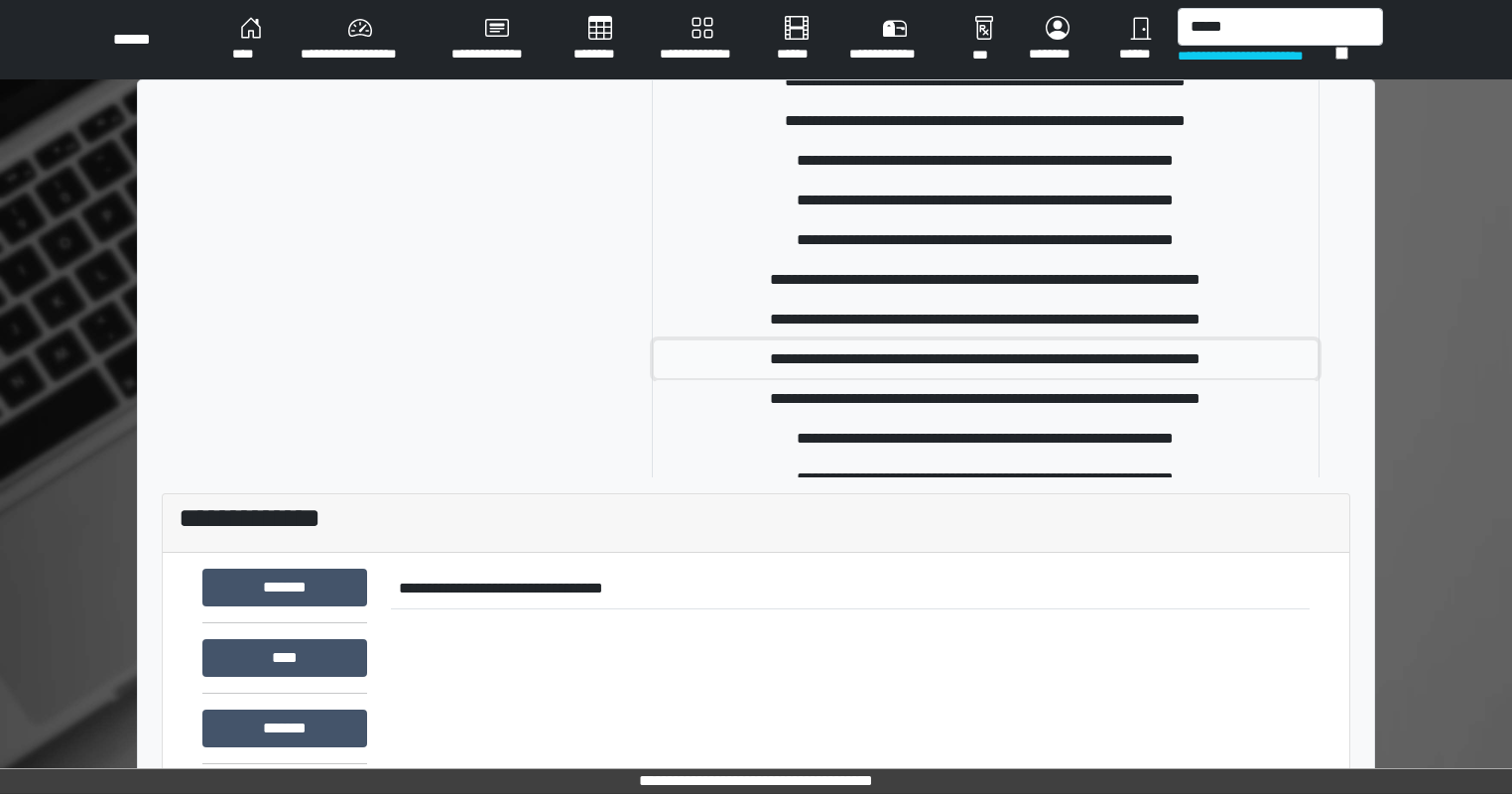 click on "**********" at bounding box center [985, 359] 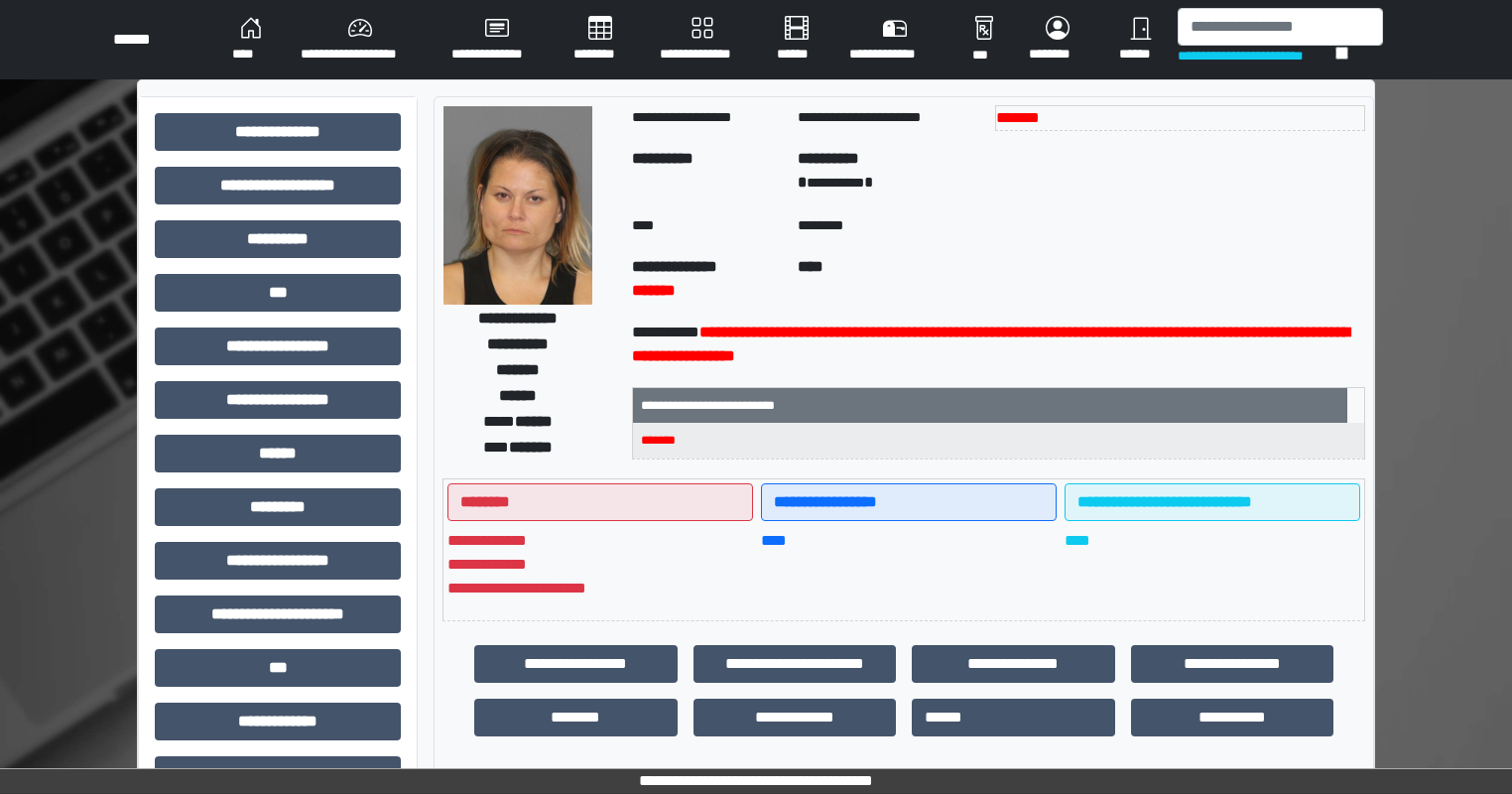 drag, startPoint x: 1336, startPoint y: 4, endPoint x: 1257, endPoint y: 19, distance: 80.411442 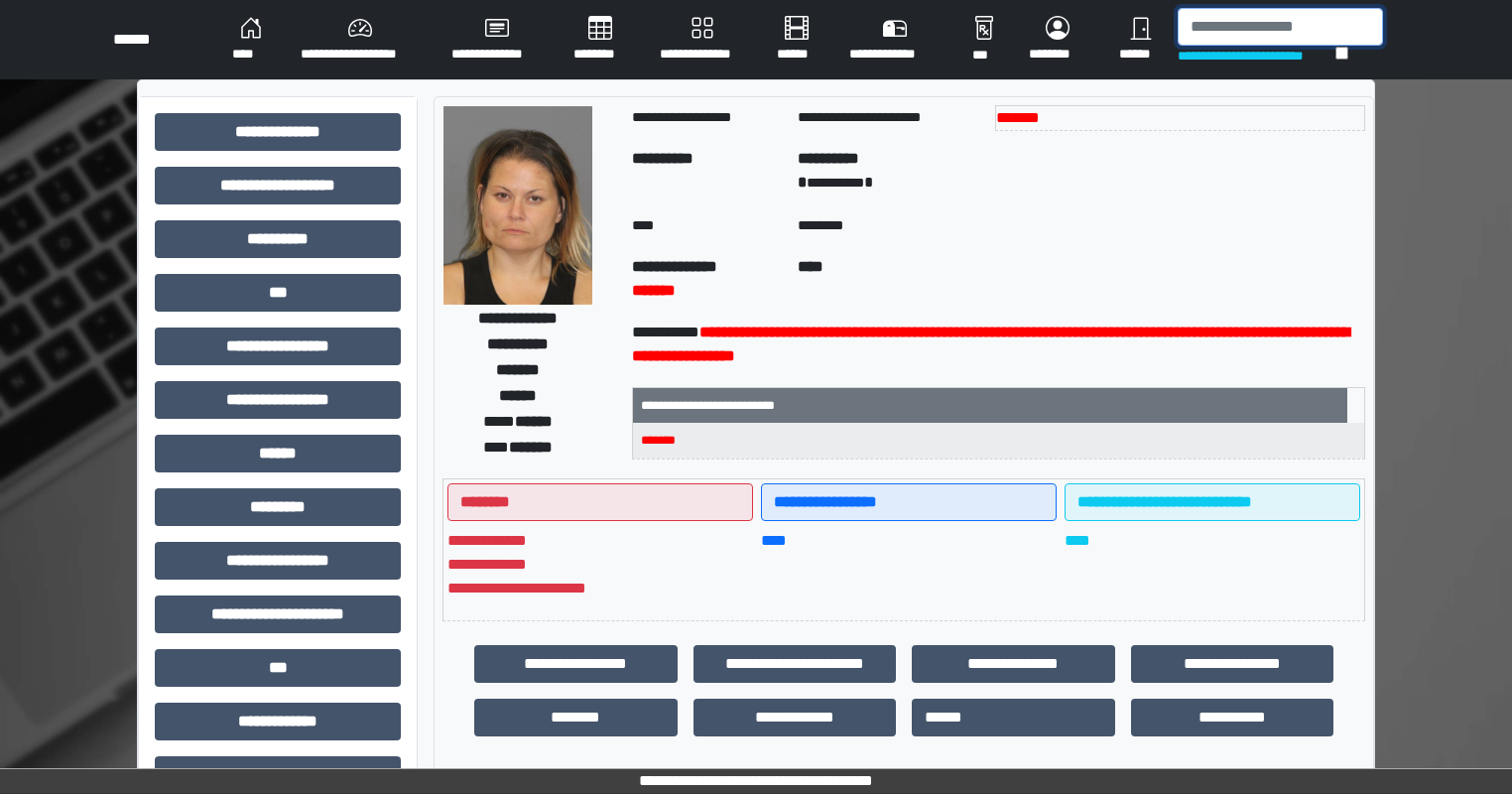 click at bounding box center [1280, 27] 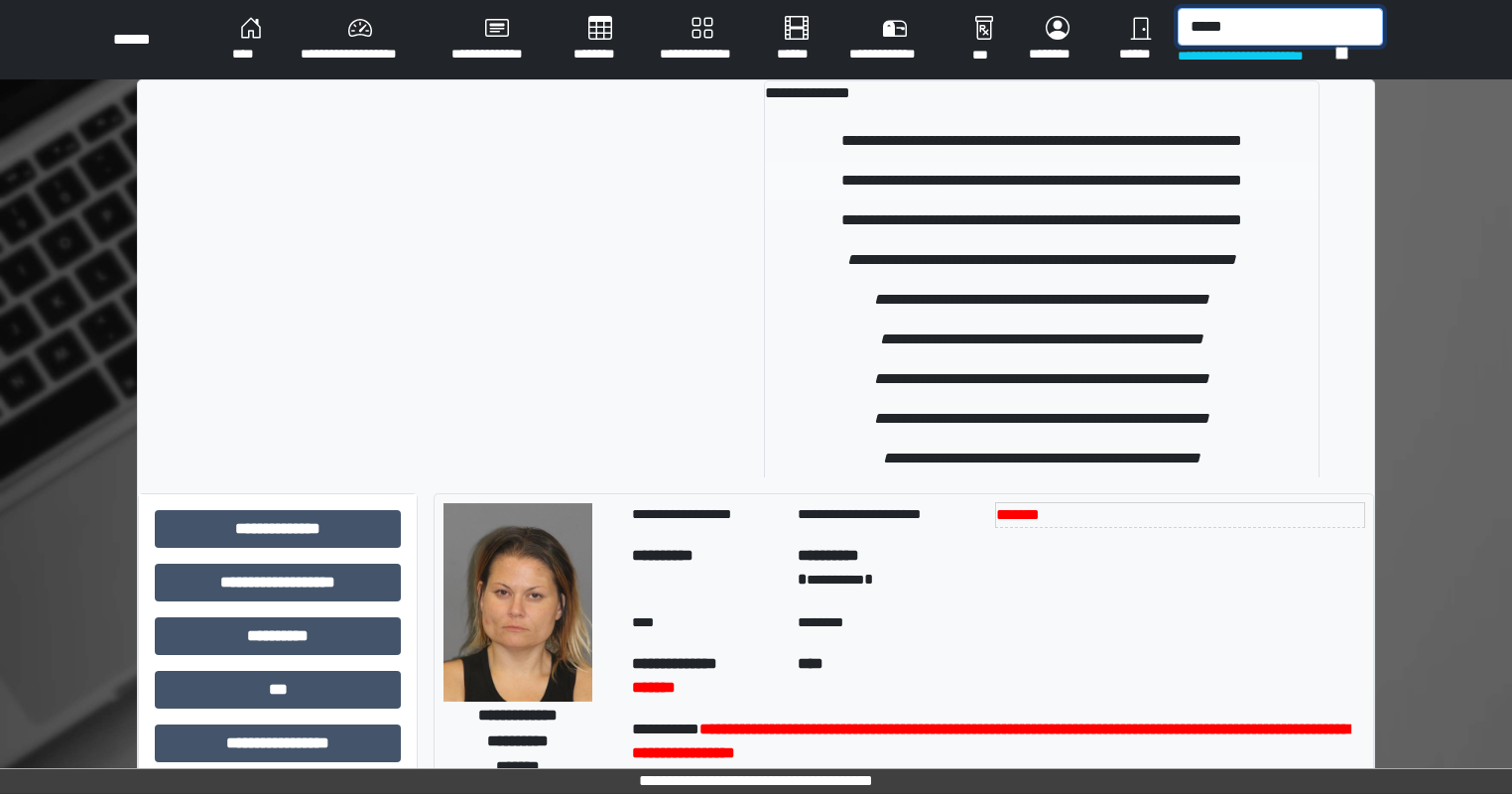 type on "*****" 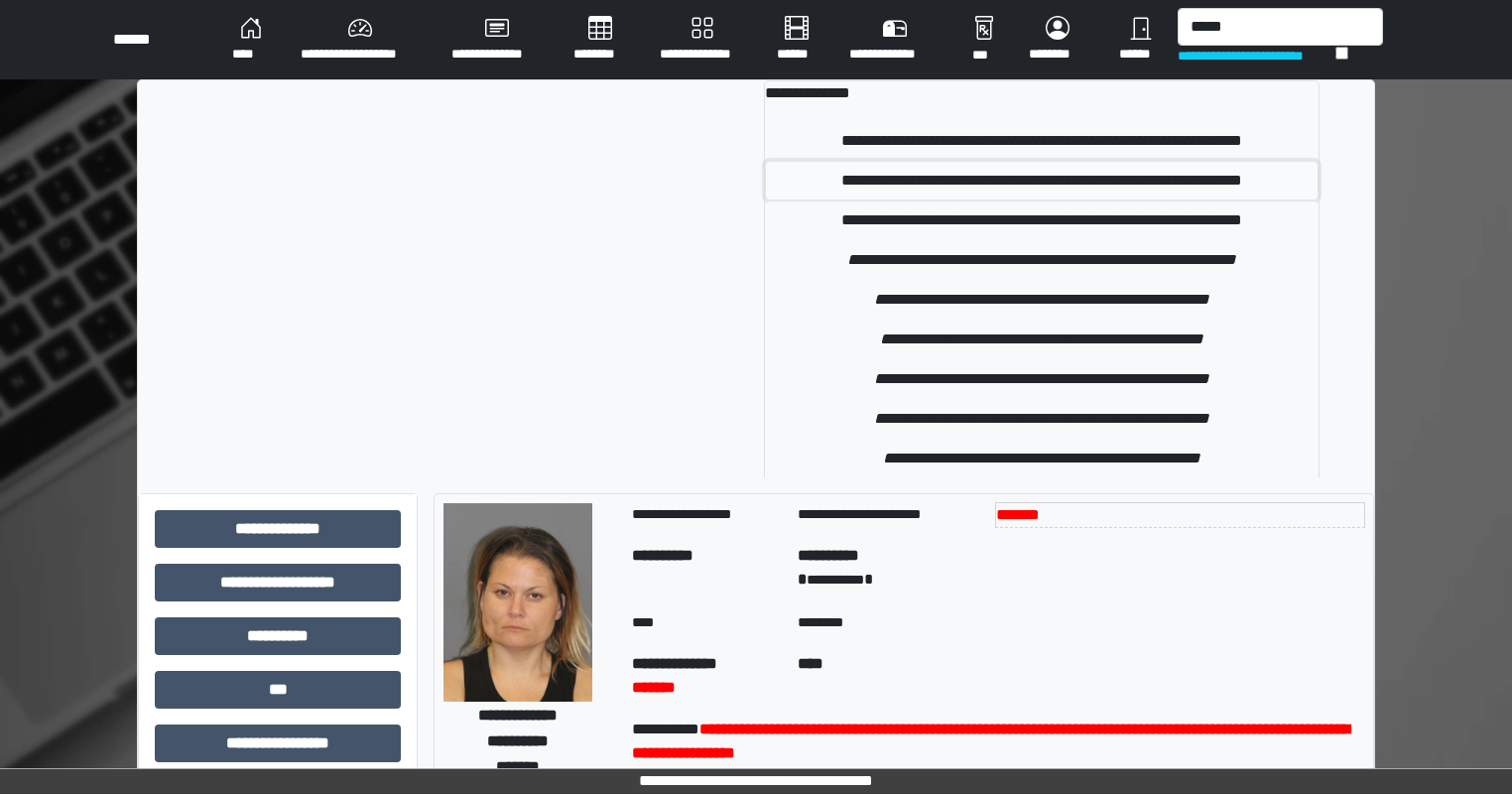 click on "**********" at bounding box center (1042, 181) 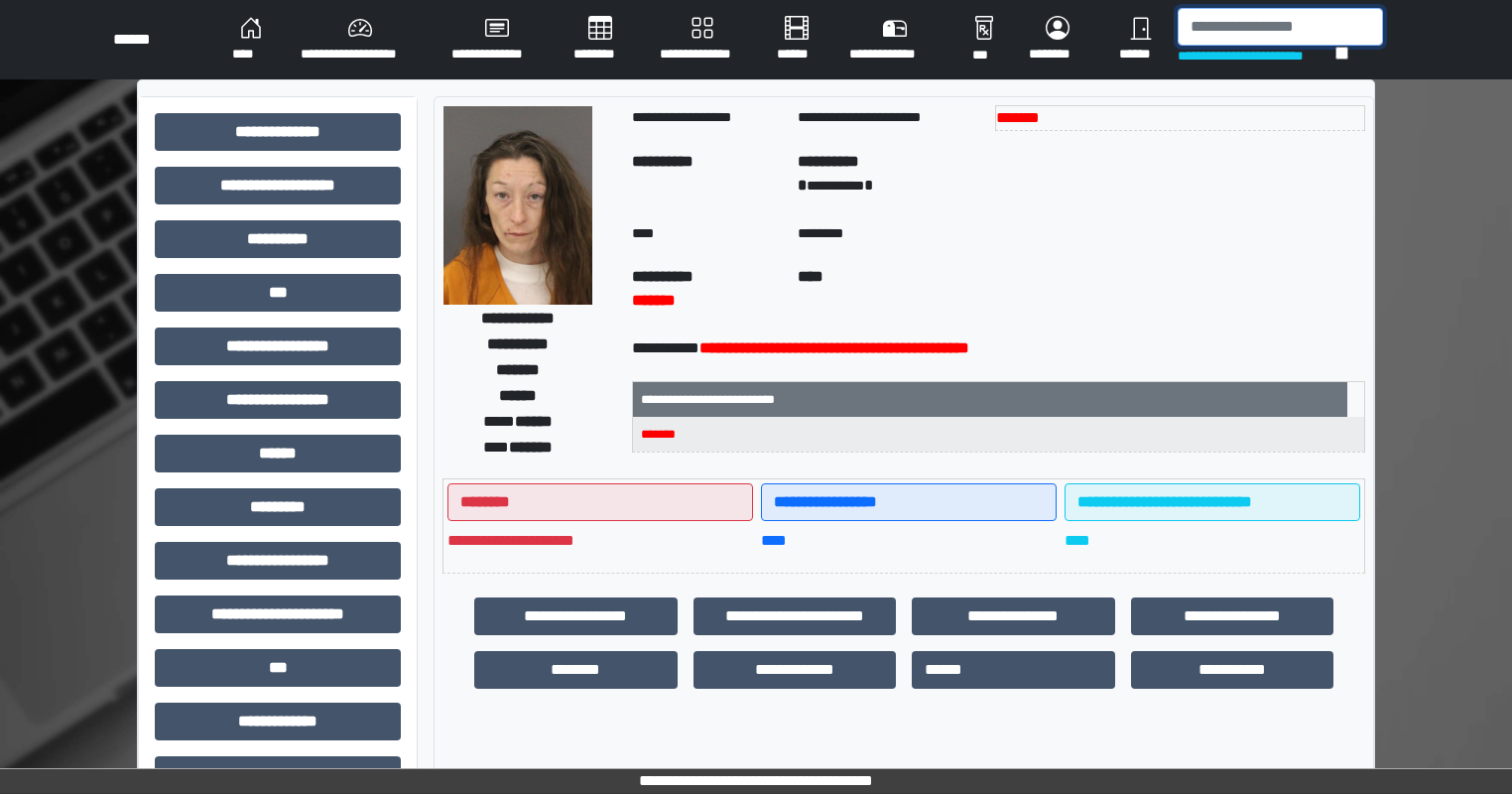 click at bounding box center [1280, 27] 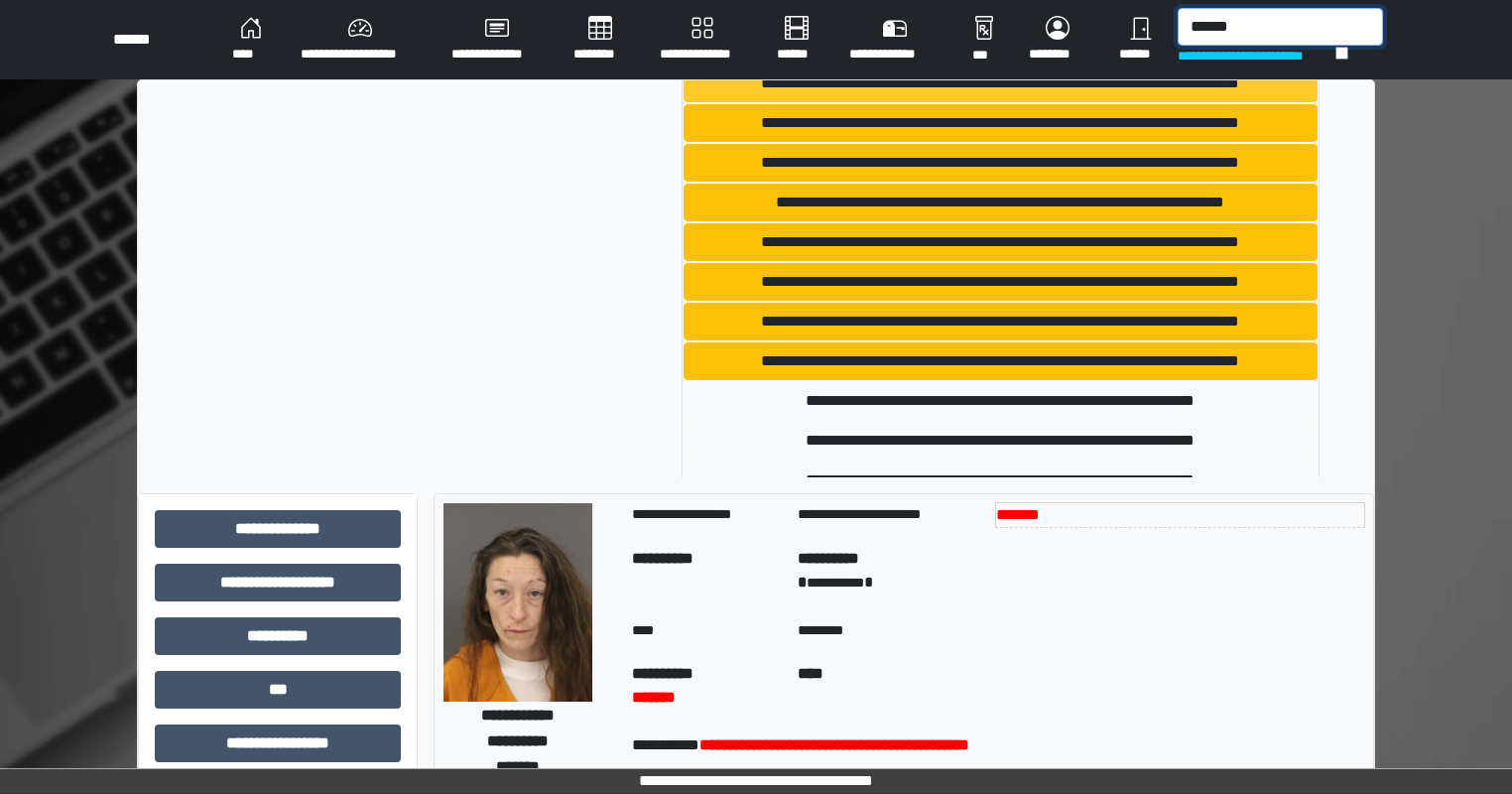 scroll, scrollTop: 496, scrollLeft: 0, axis: vertical 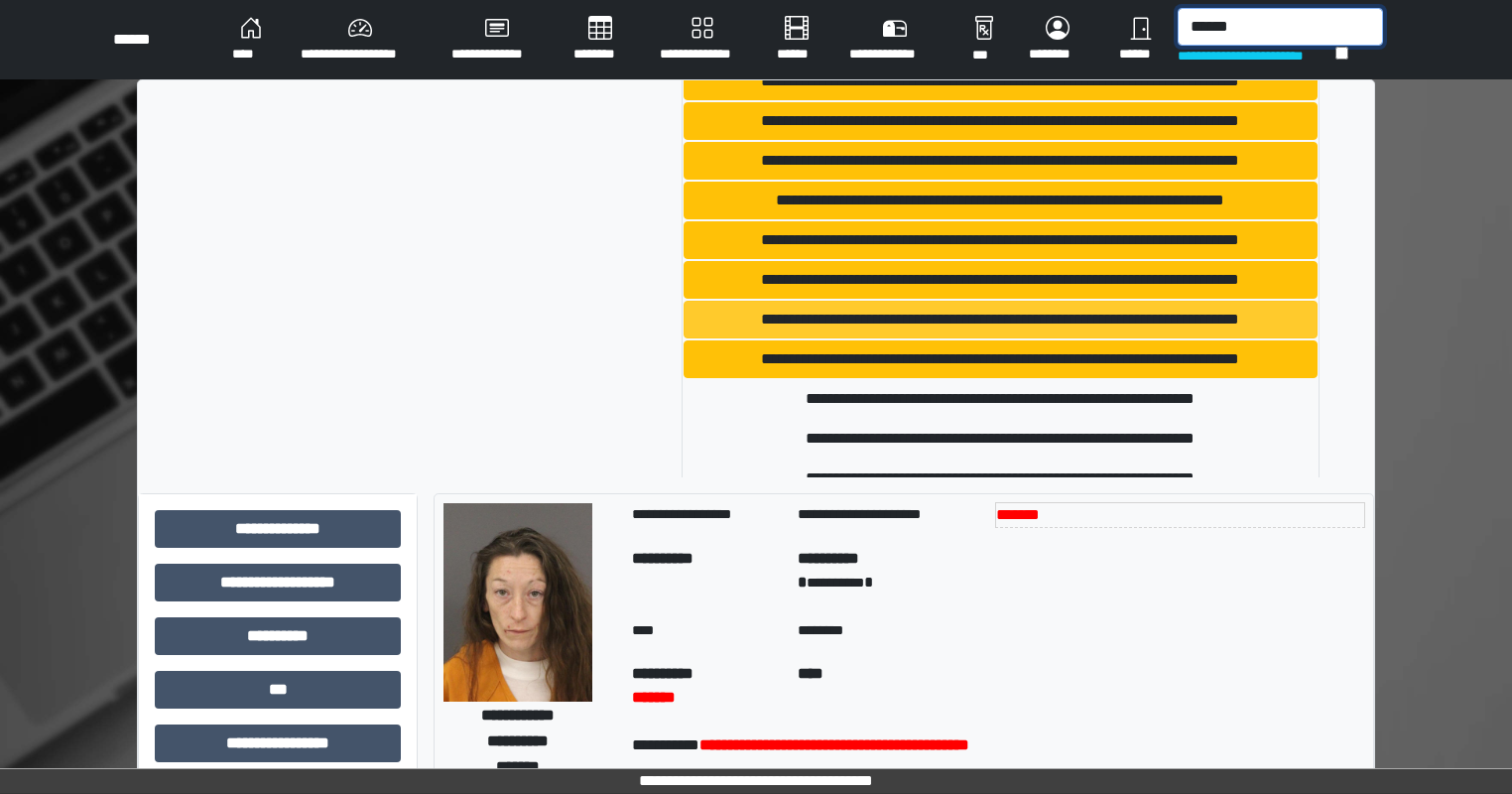 type on "******" 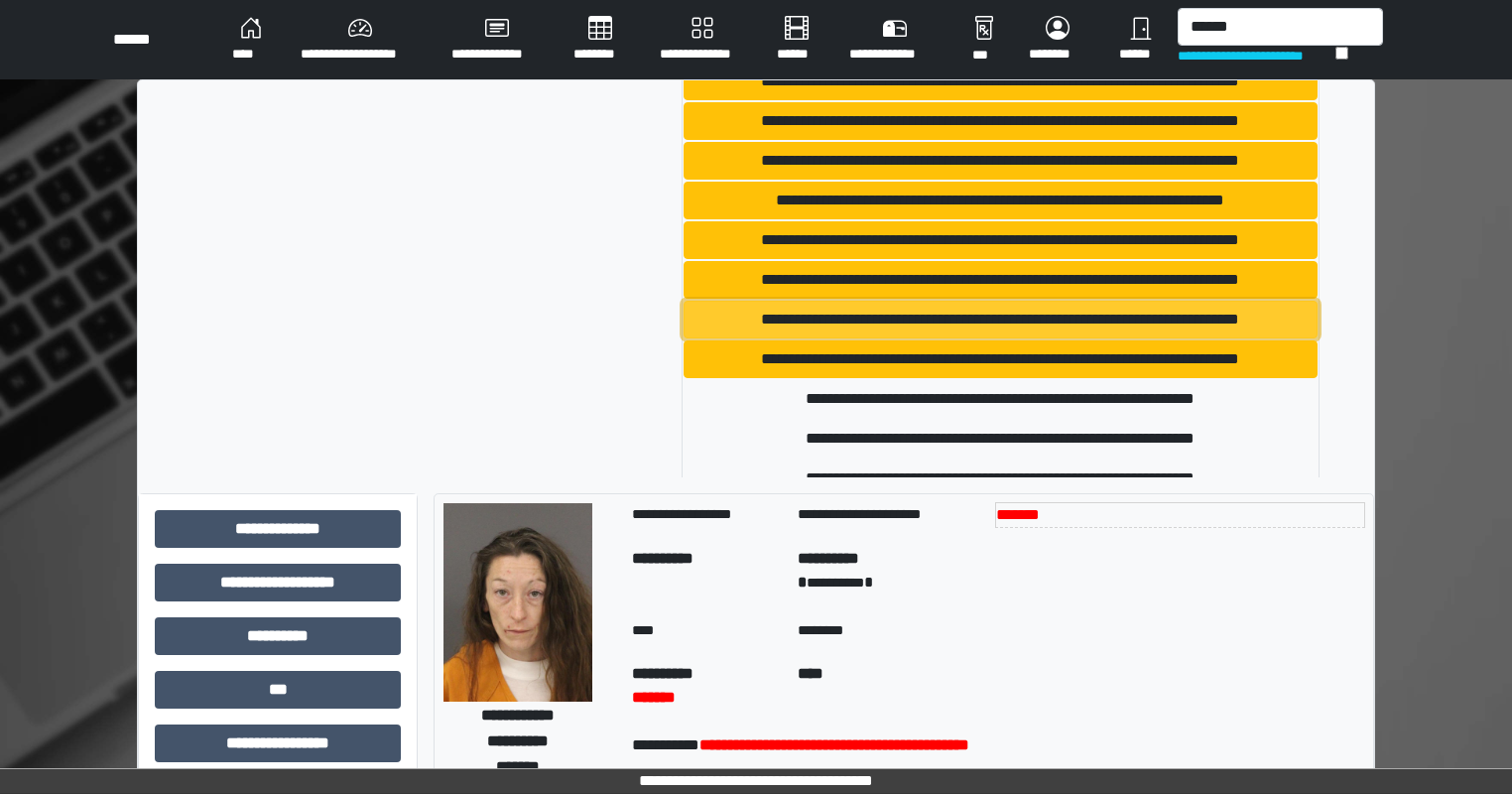 click on "**********" at bounding box center (1000, 320) 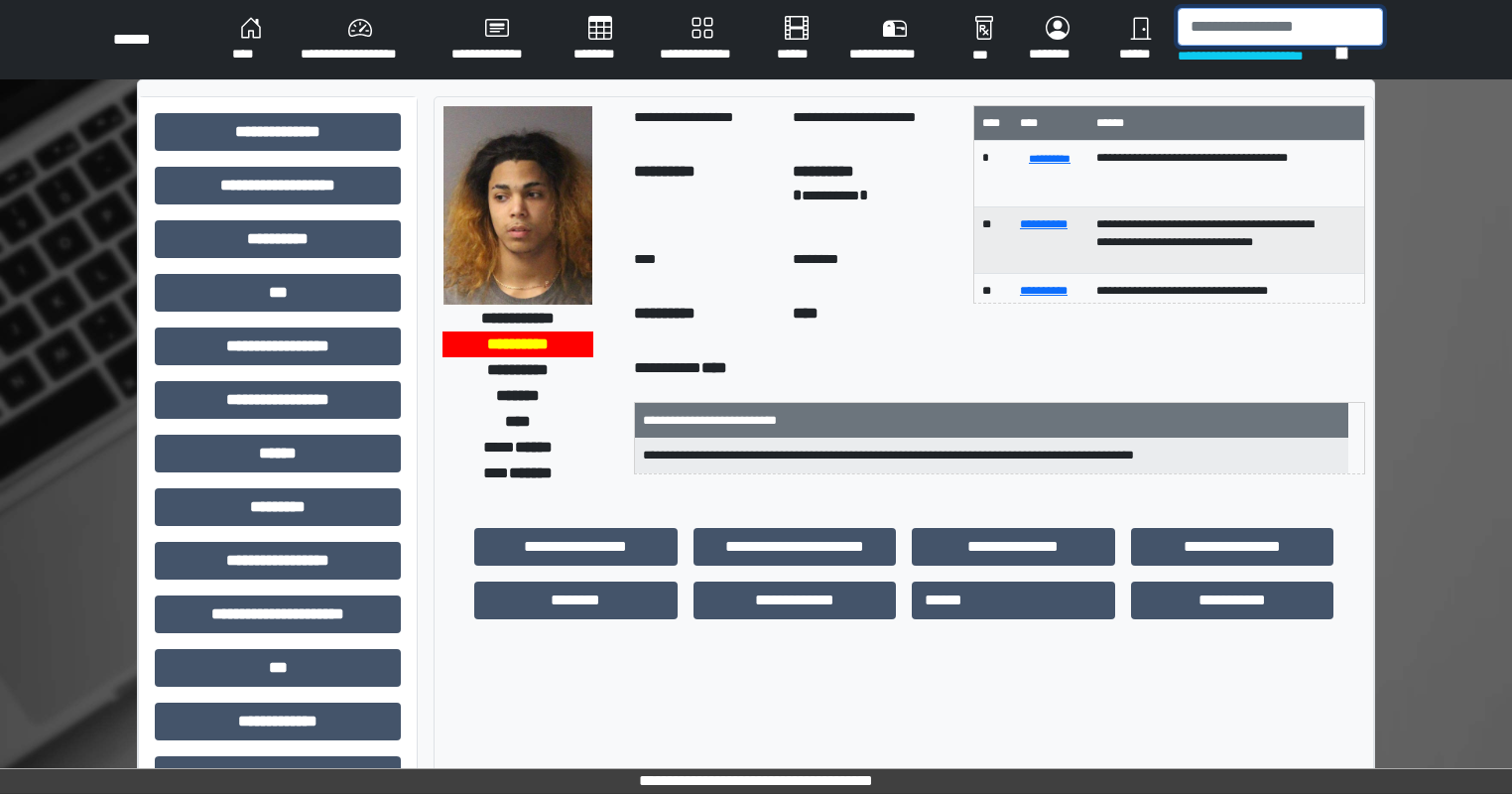 click at bounding box center (1280, 27) 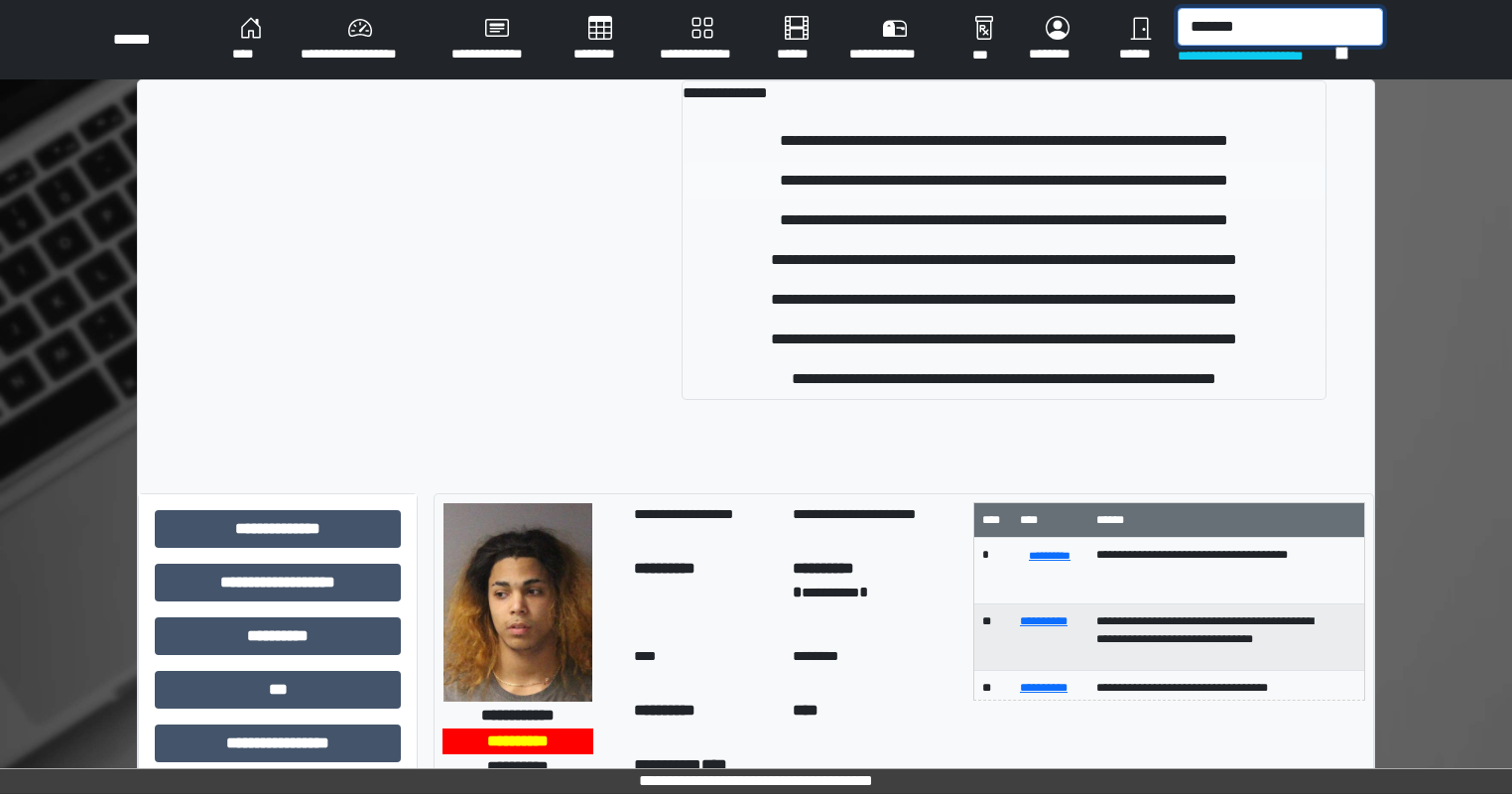 type on "*******" 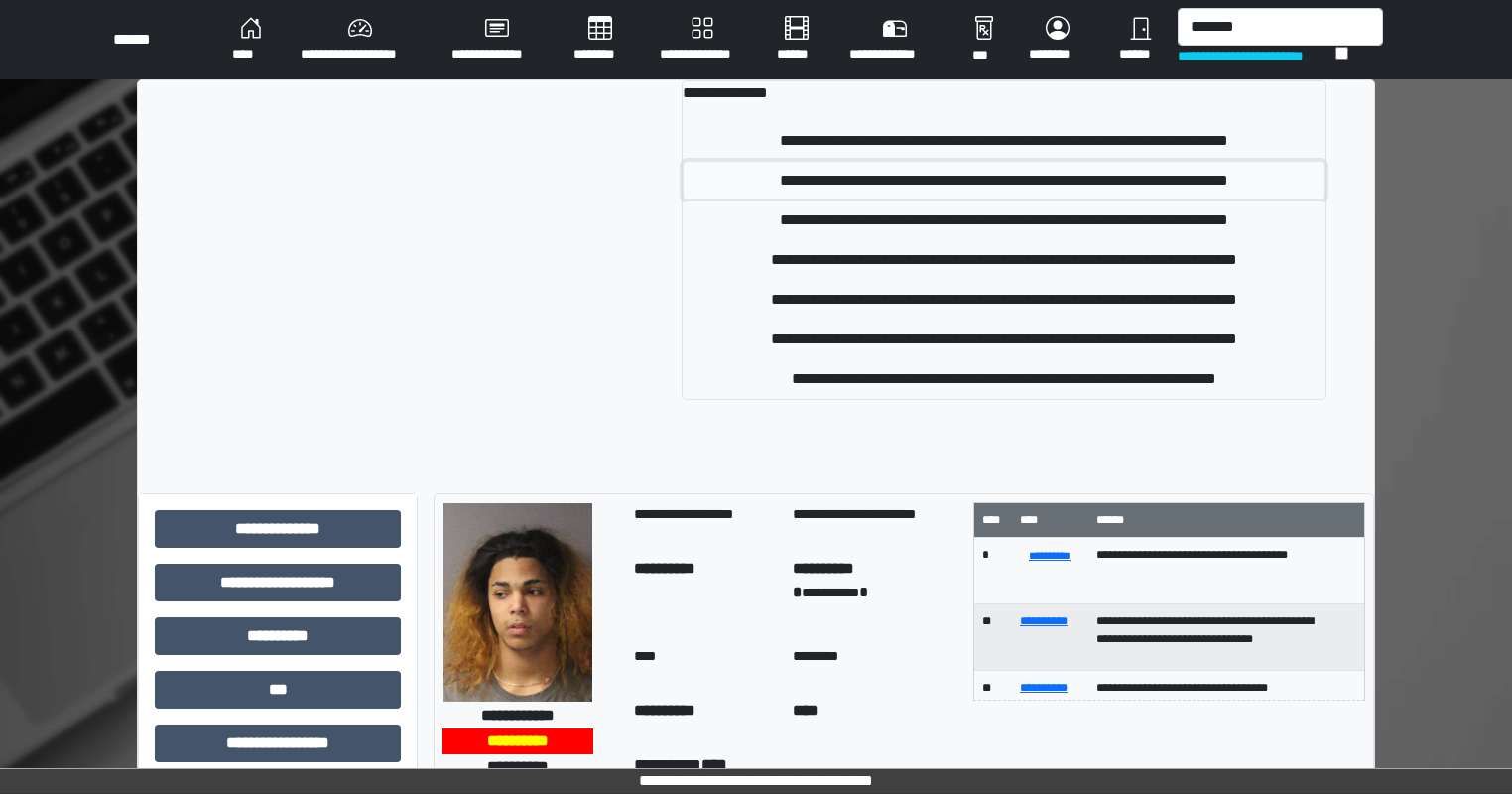 click on "**********" at bounding box center (1004, 181) 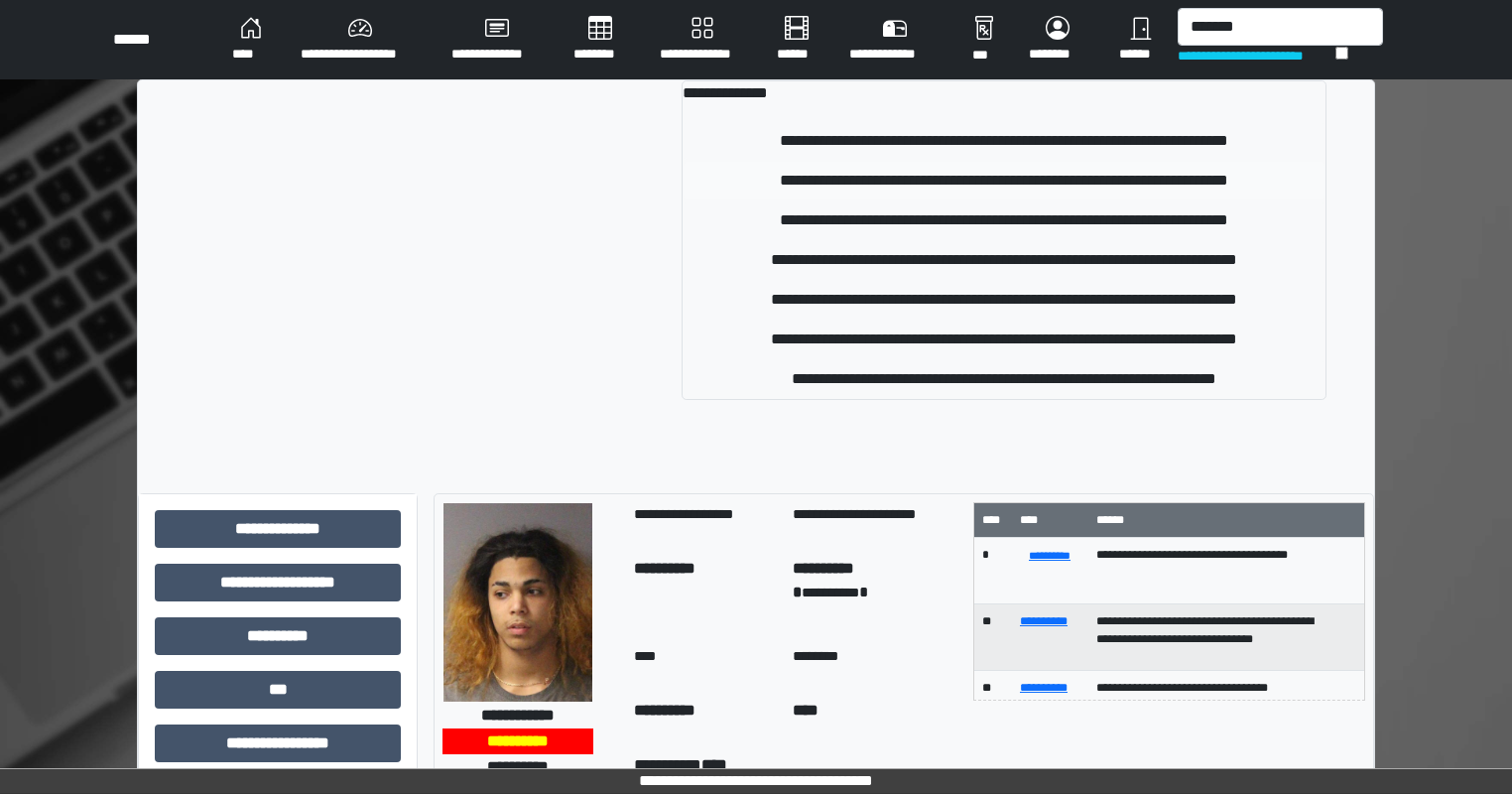 type 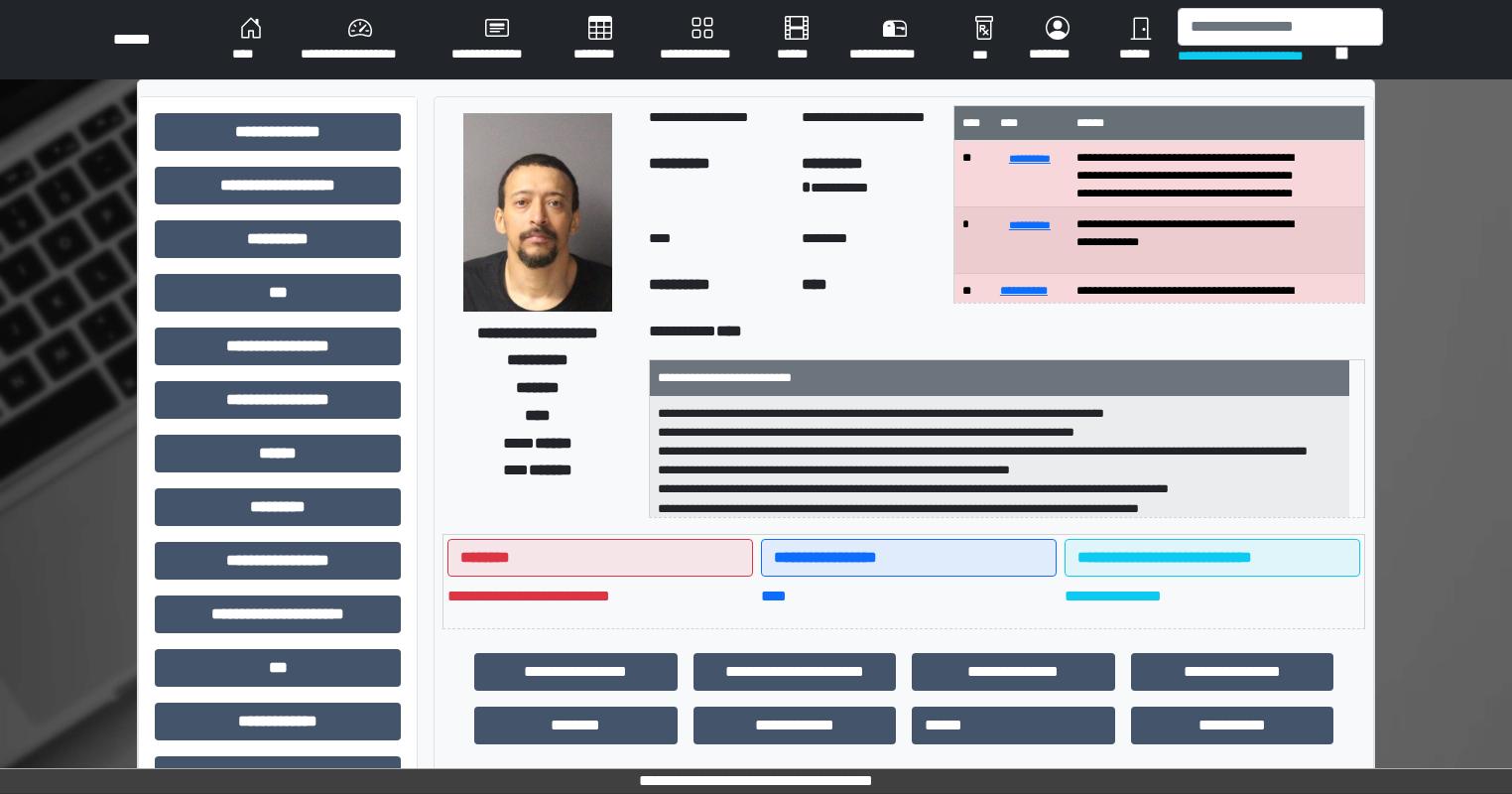 scroll, scrollTop: 25, scrollLeft: 0, axis: vertical 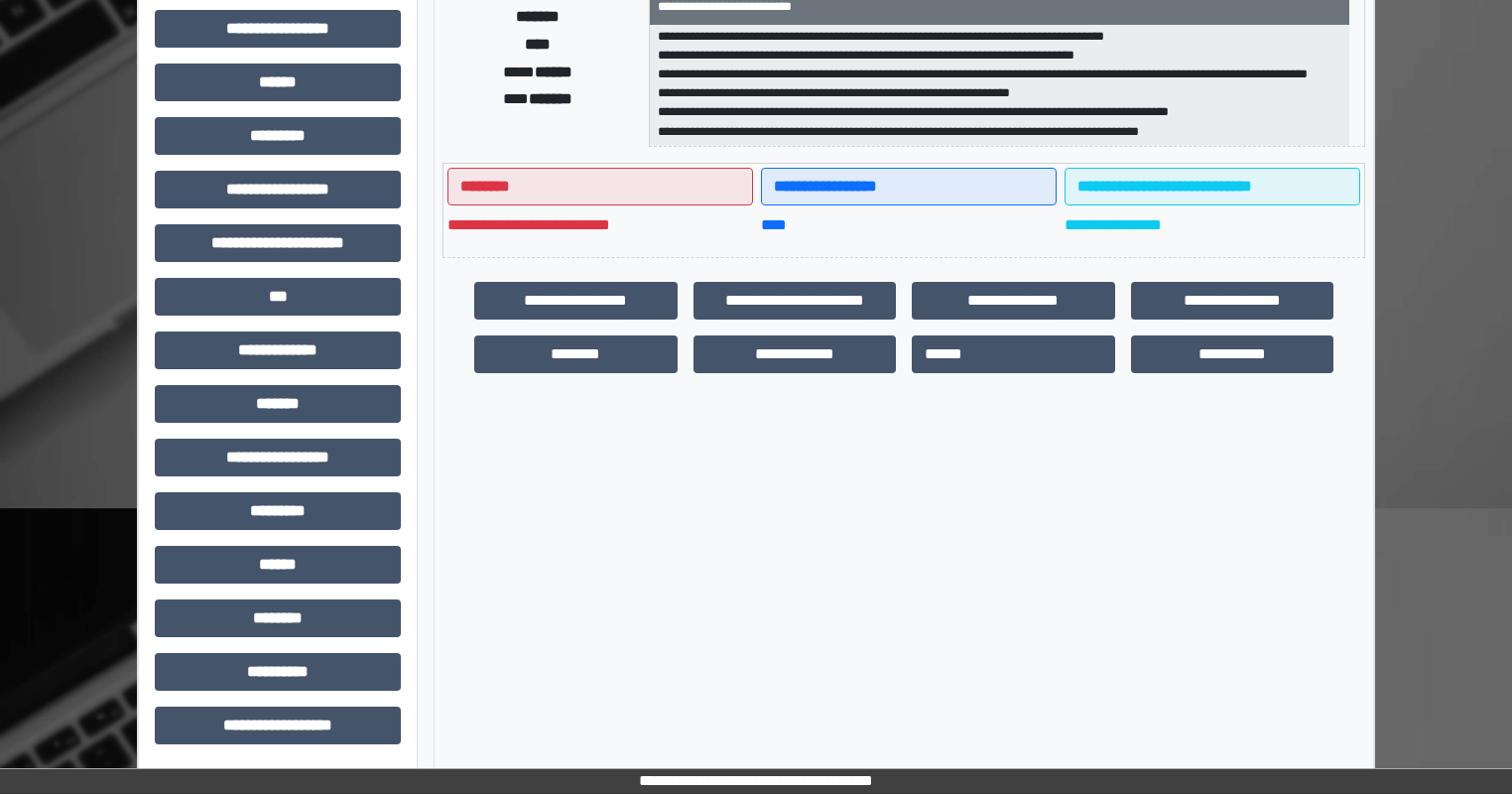 click on "**********" at bounding box center (575, 301) 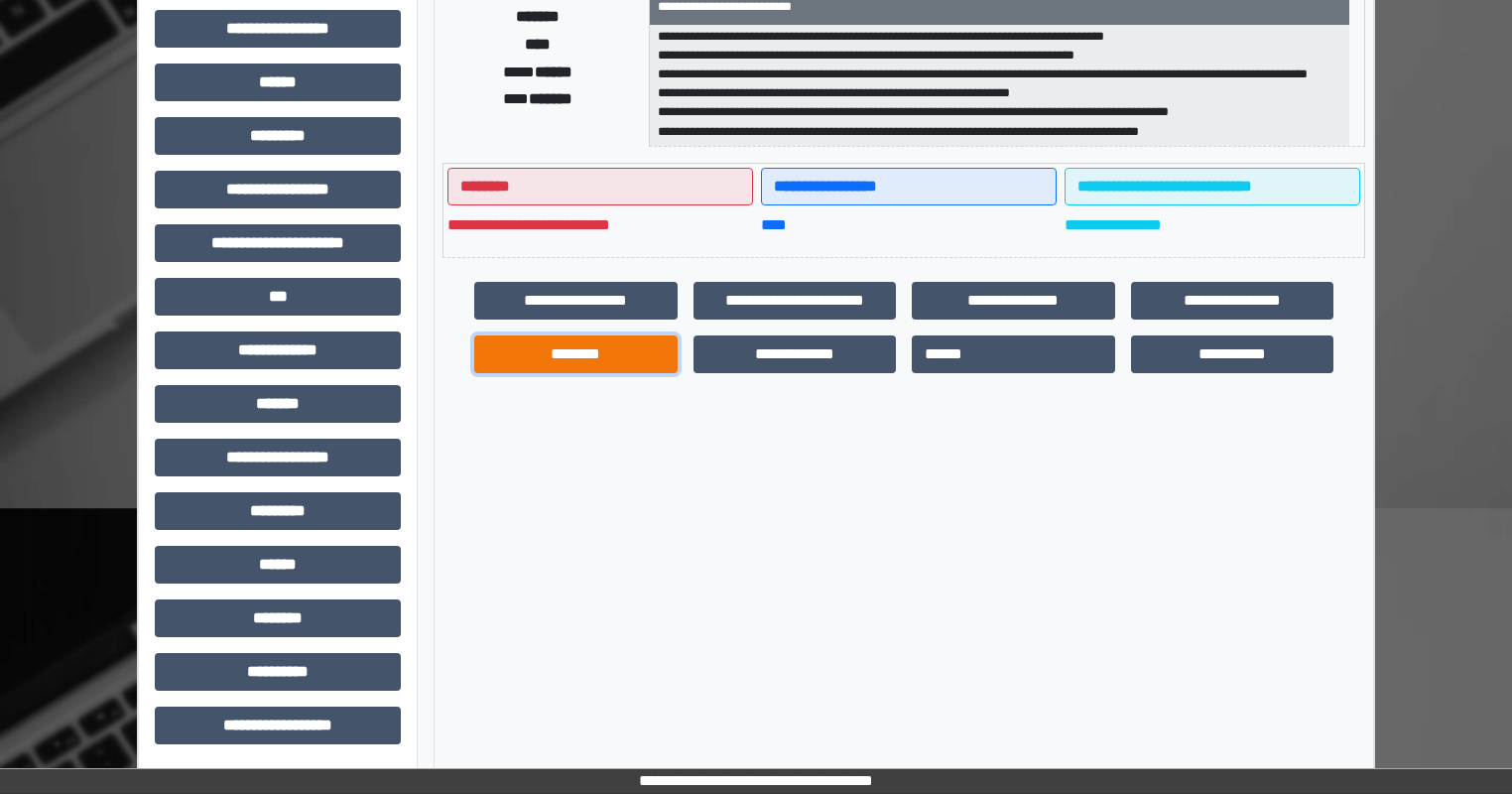 click on "********" at bounding box center (575, 354) 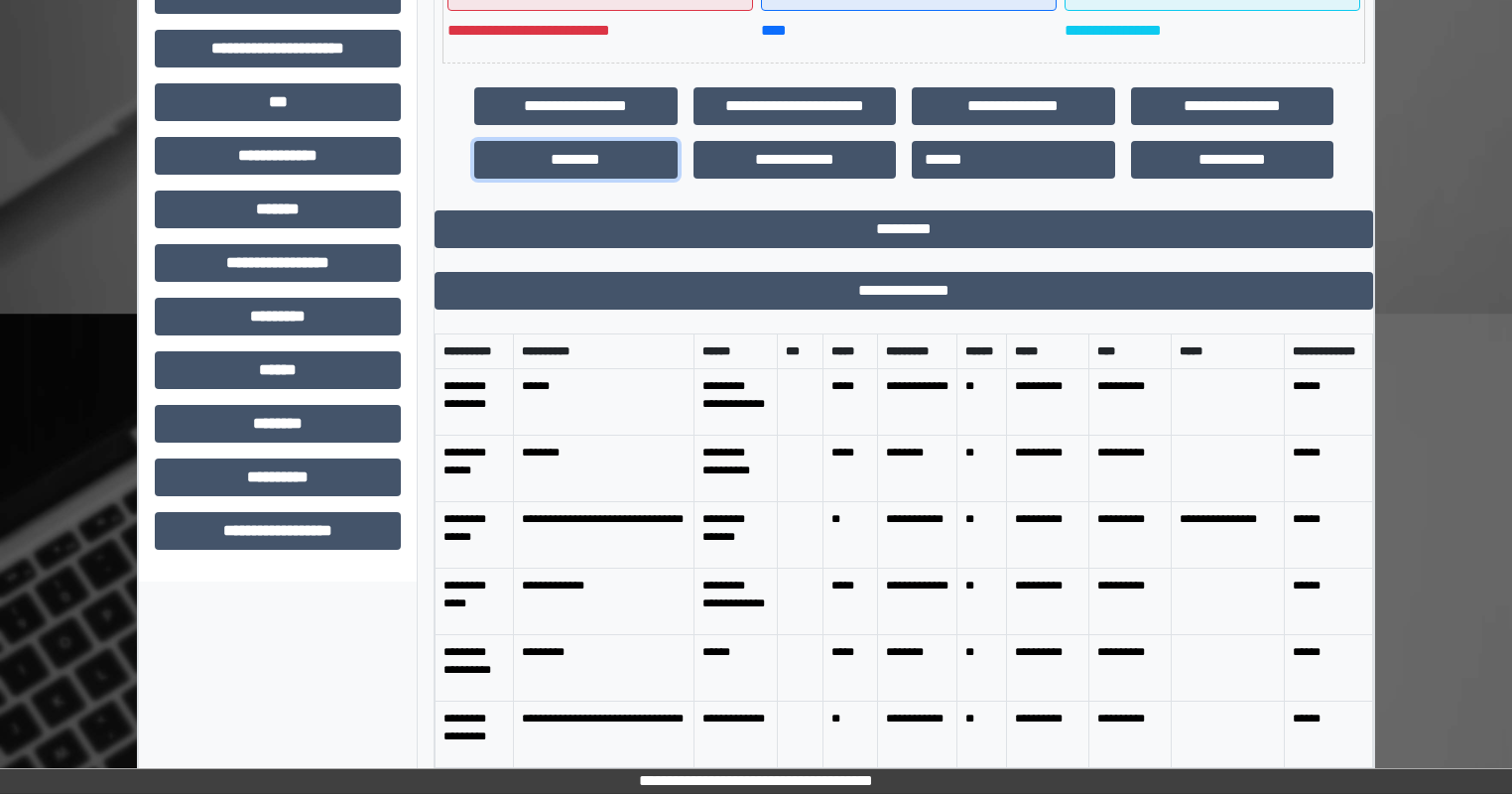 scroll, scrollTop: 570, scrollLeft: 0, axis: vertical 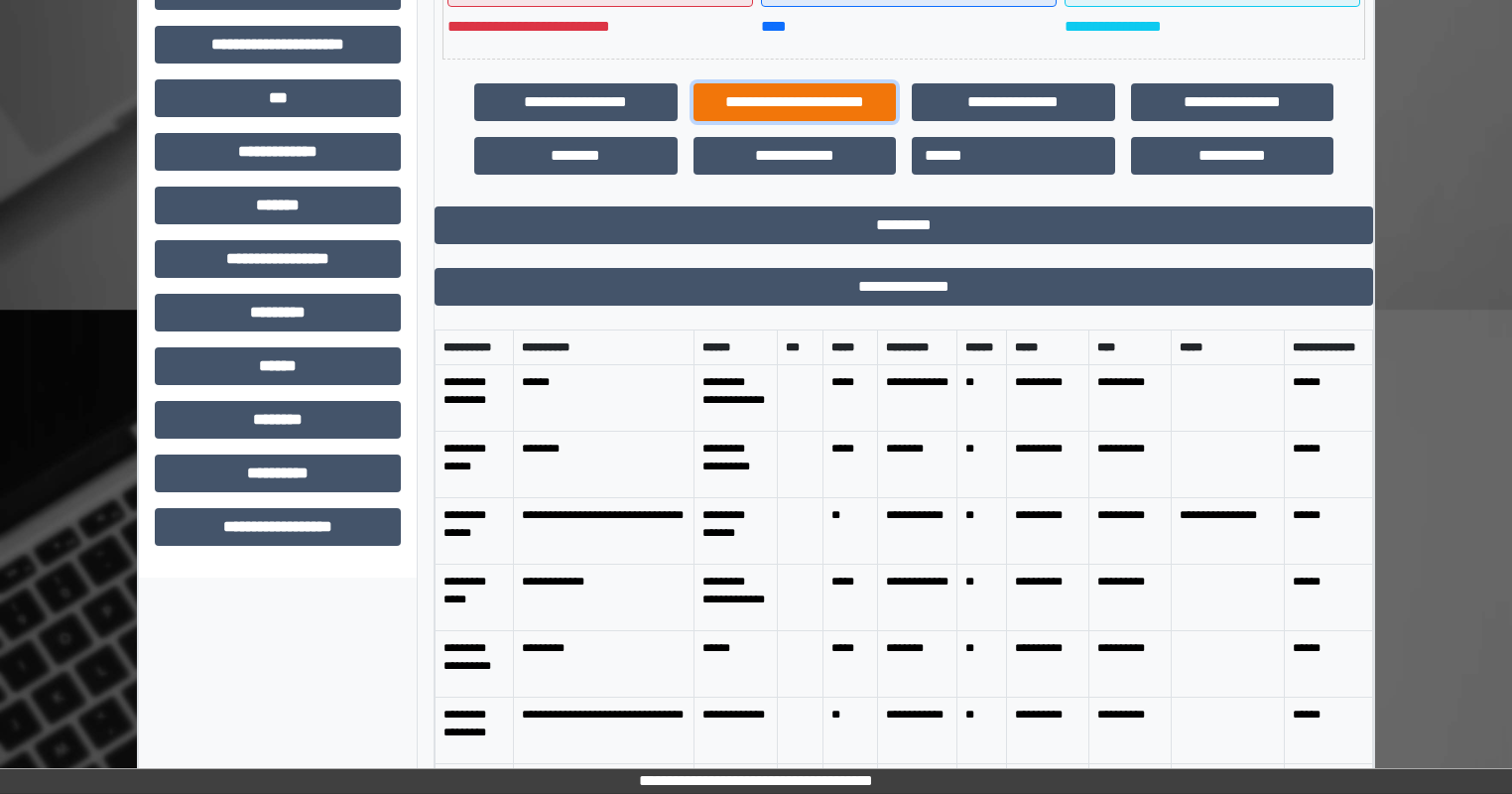 click on "**********" at bounding box center [795, 102] 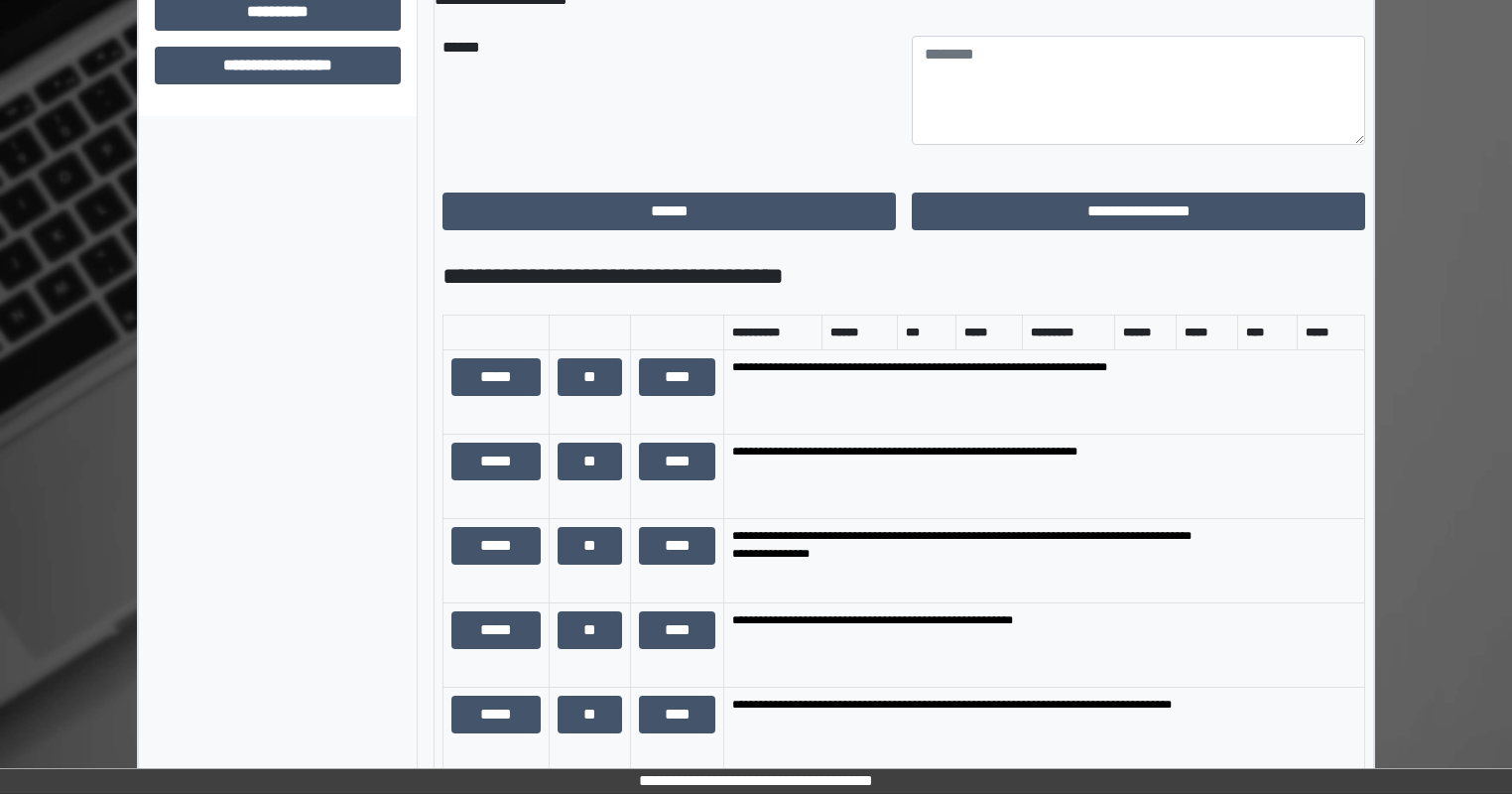 scroll, scrollTop: 1066, scrollLeft: 0, axis: vertical 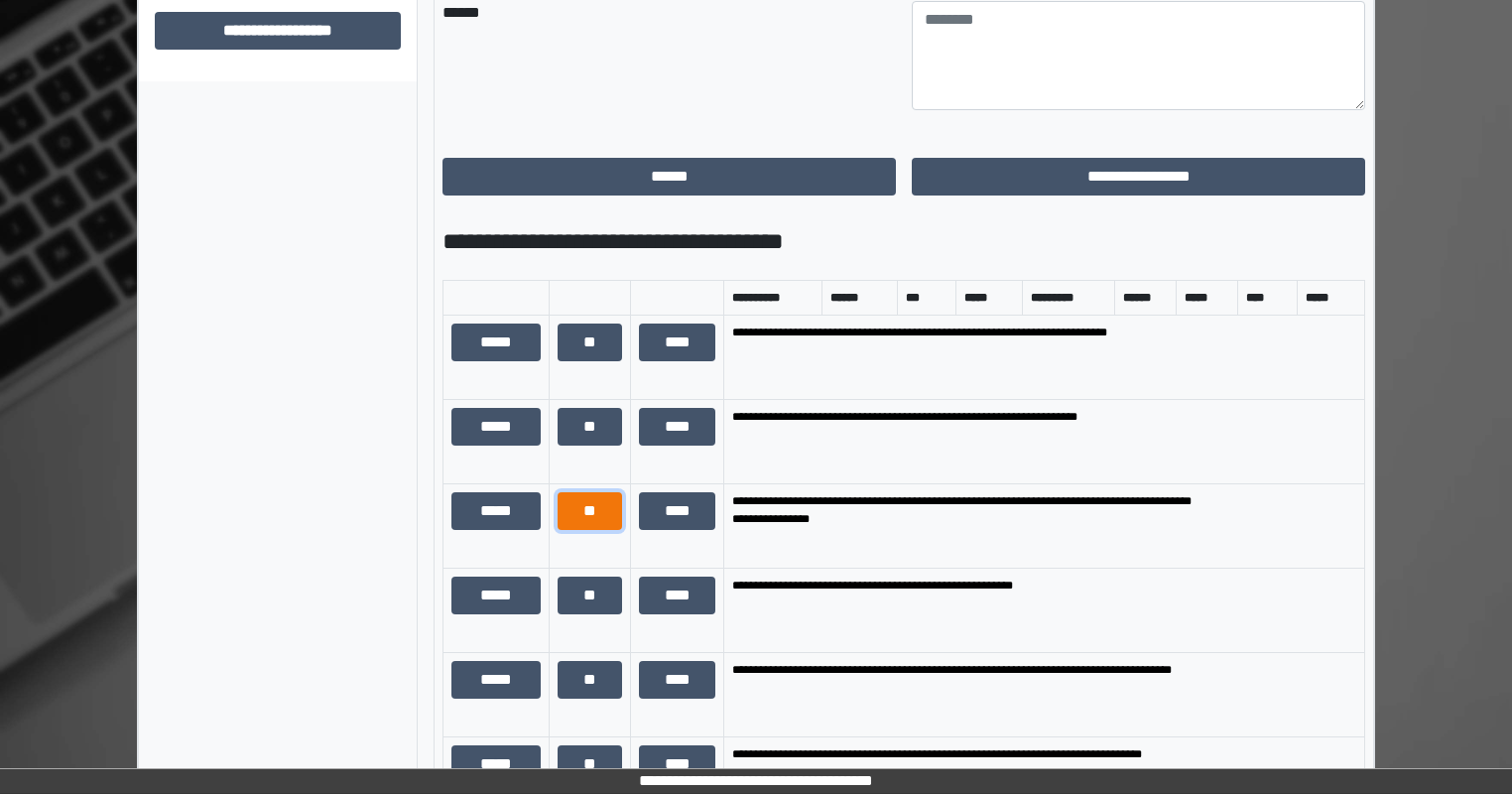 click on "**" at bounding box center [589, 511] 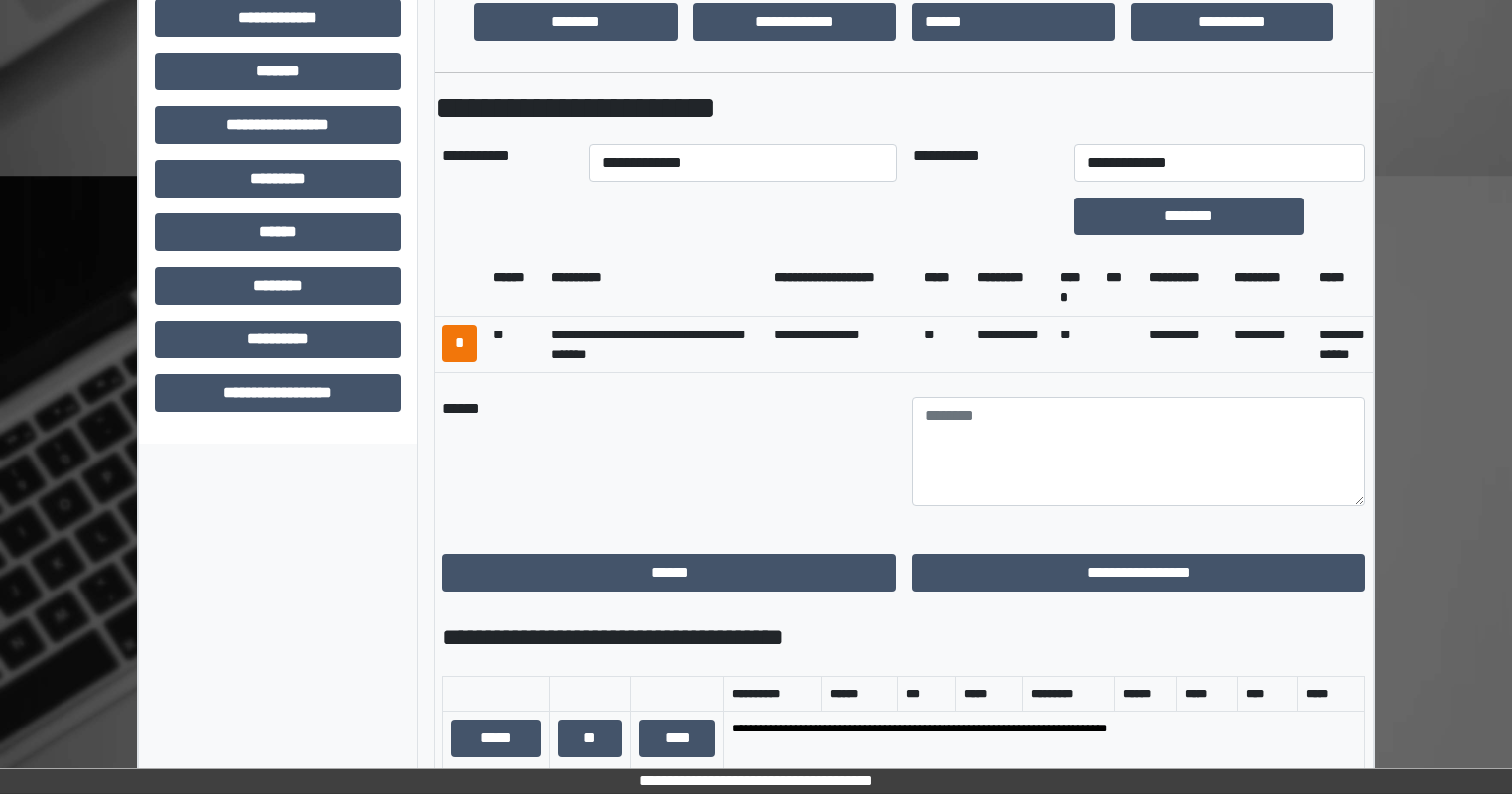 scroll, scrollTop: 669, scrollLeft: 0, axis: vertical 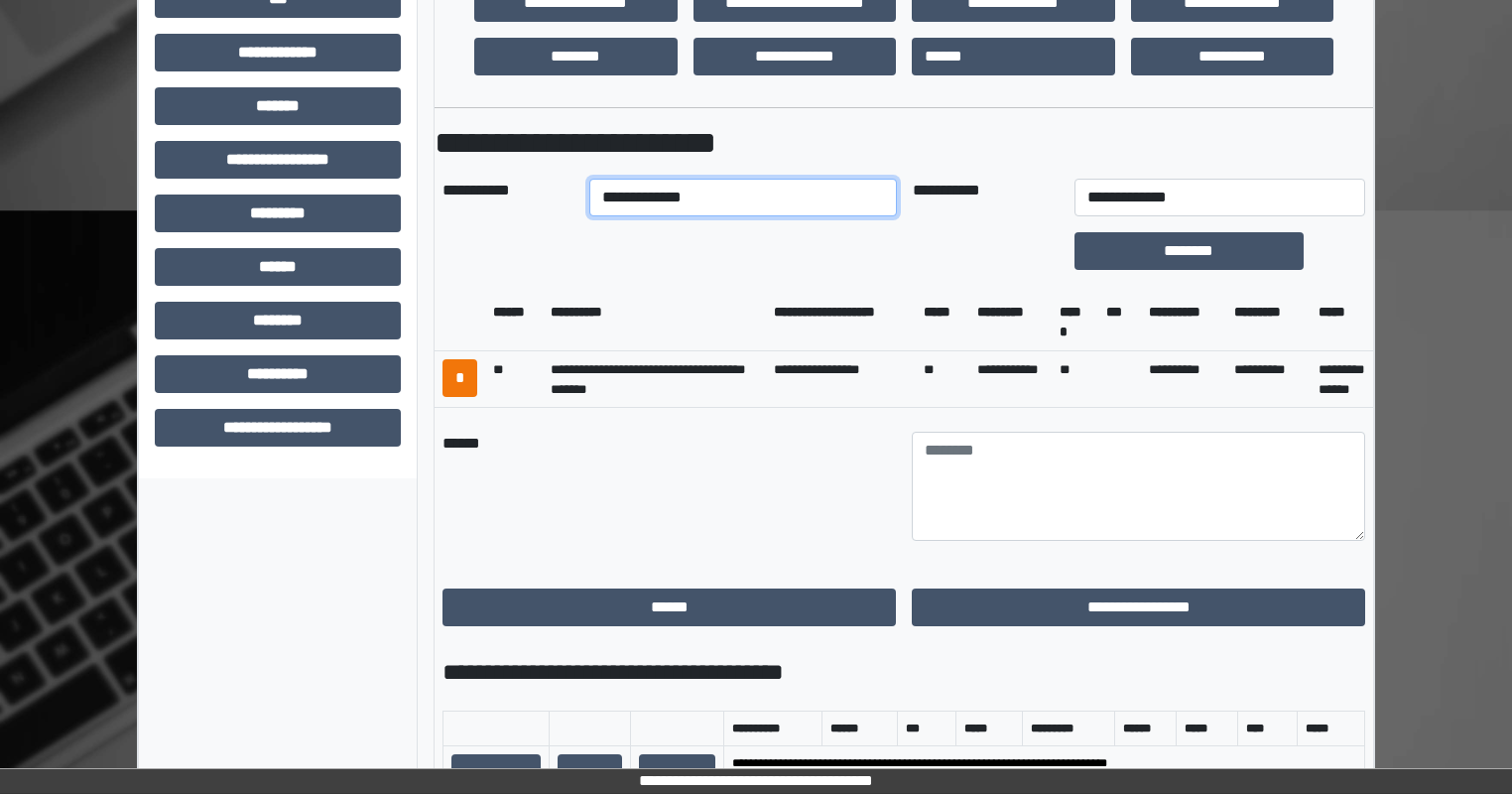 click on "**********" at bounding box center [742, 198] 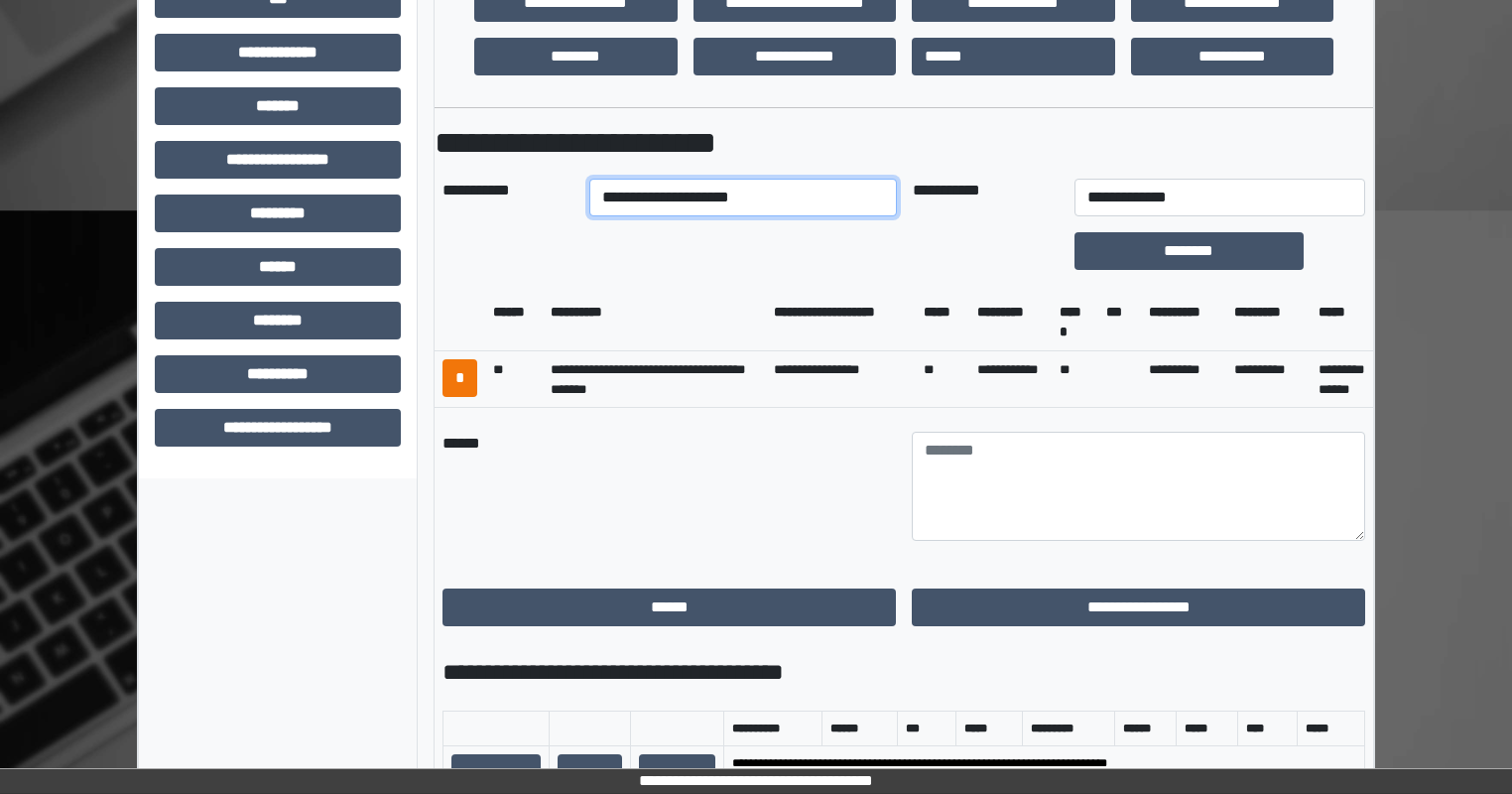 click on "**********" at bounding box center (742, 198) 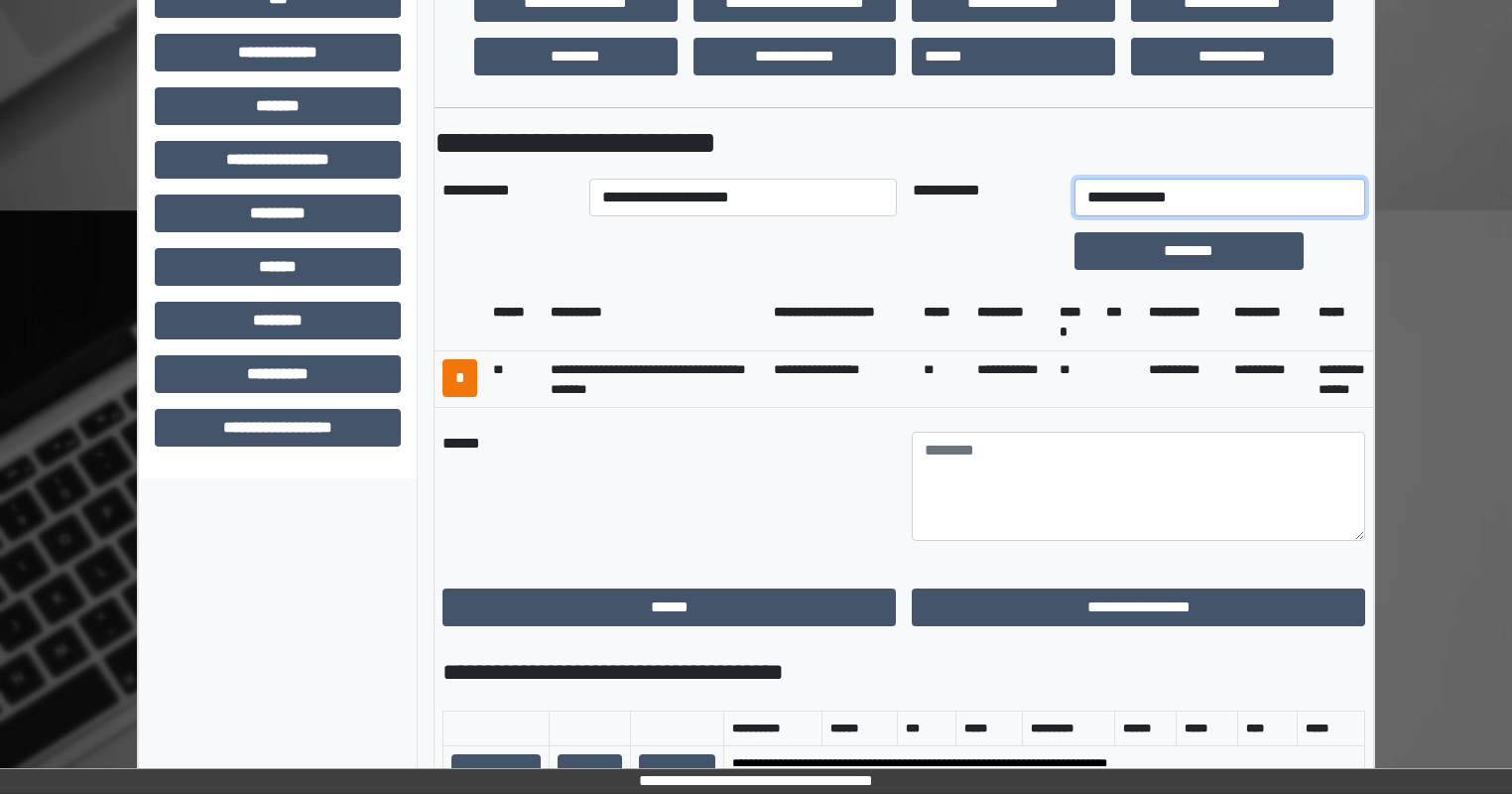 click on "**********" at bounding box center (1219, 198) 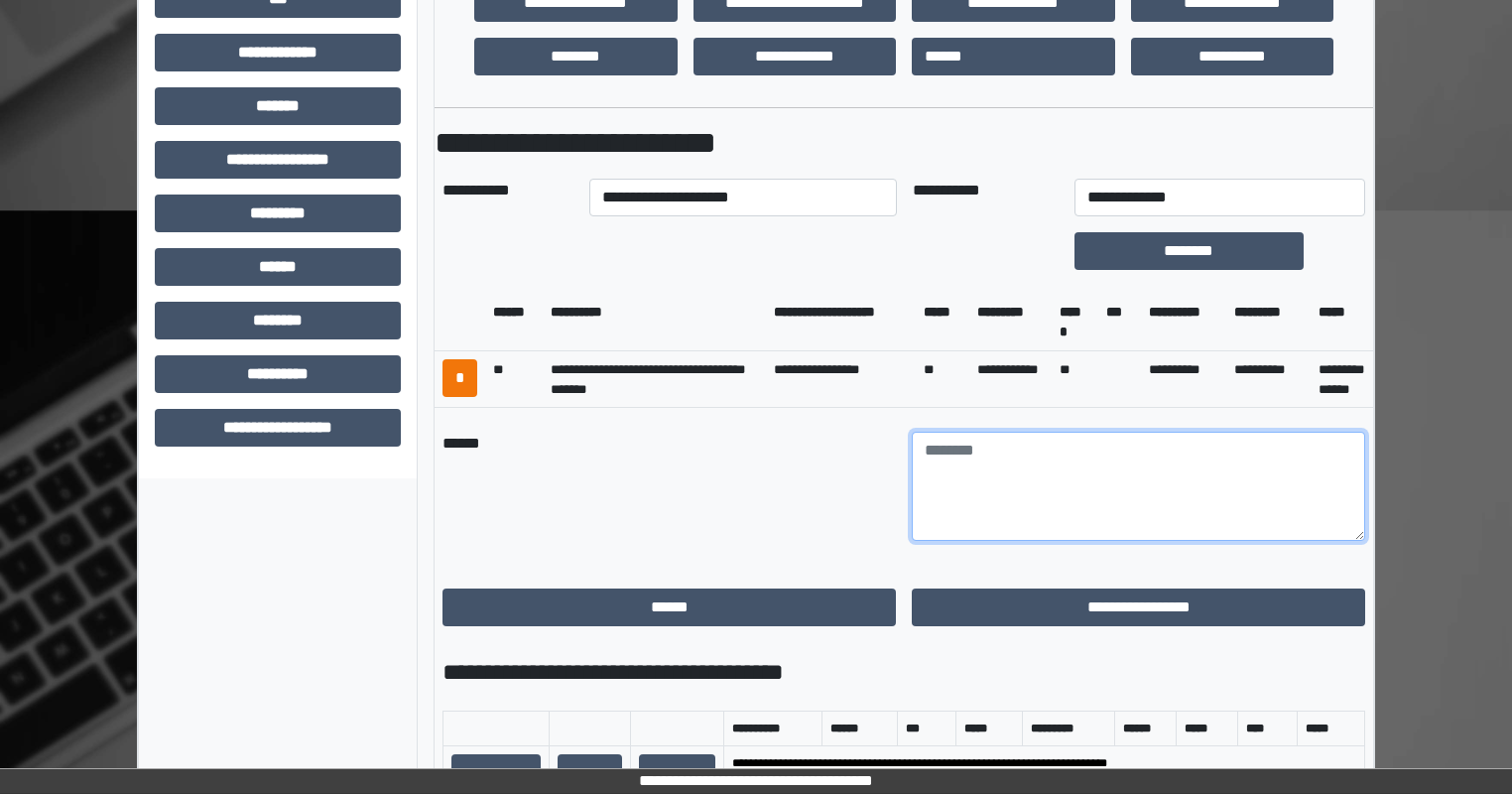 drag, startPoint x: 1189, startPoint y: 512, endPoint x: 1079, endPoint y: 443, distance: 129.84991 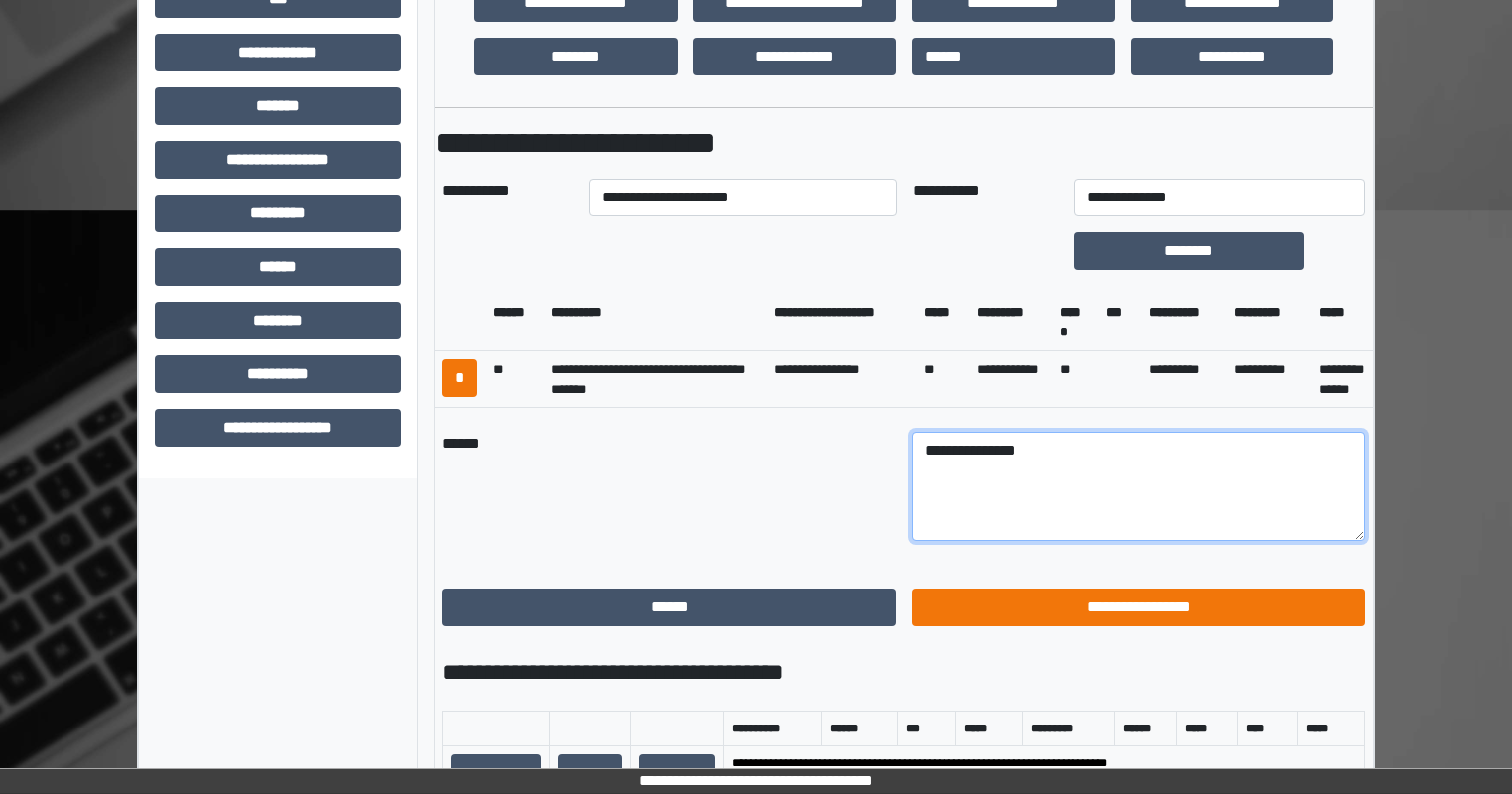 type on "**********" 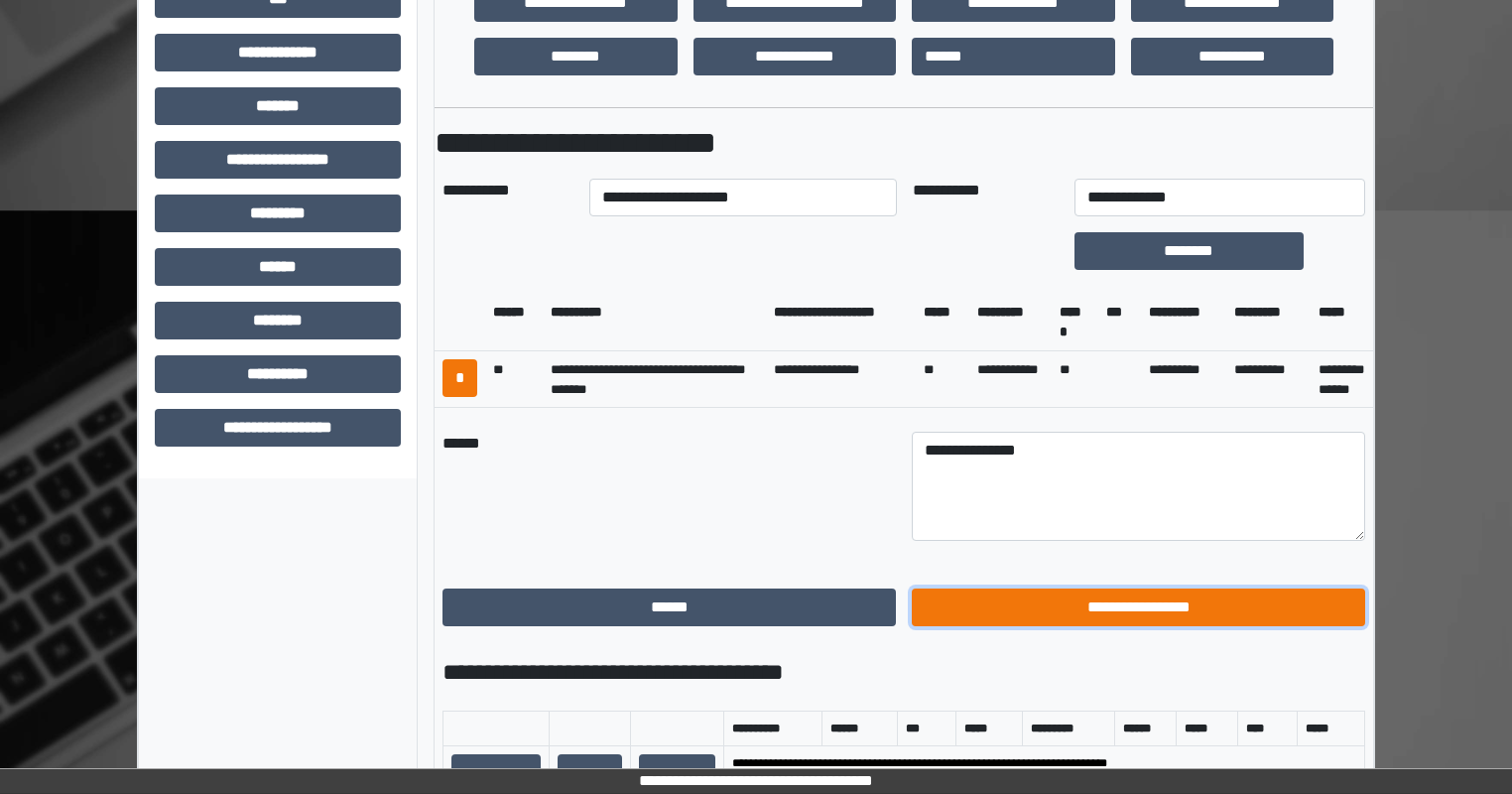 click on "**********" at bounding box center [1138, 607] 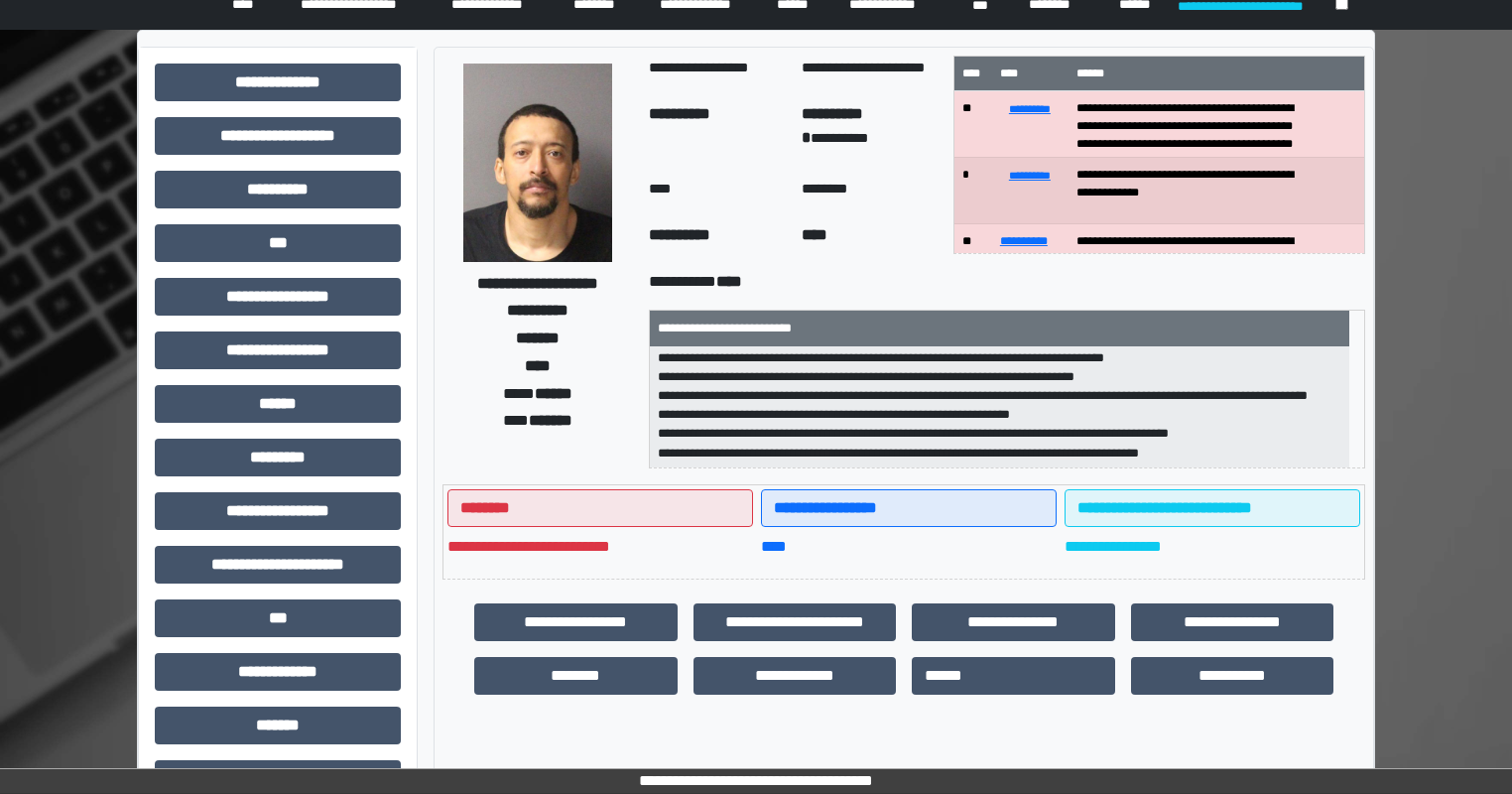 scroll, scrollTop: 0, scrollLeft: 0, axis: both 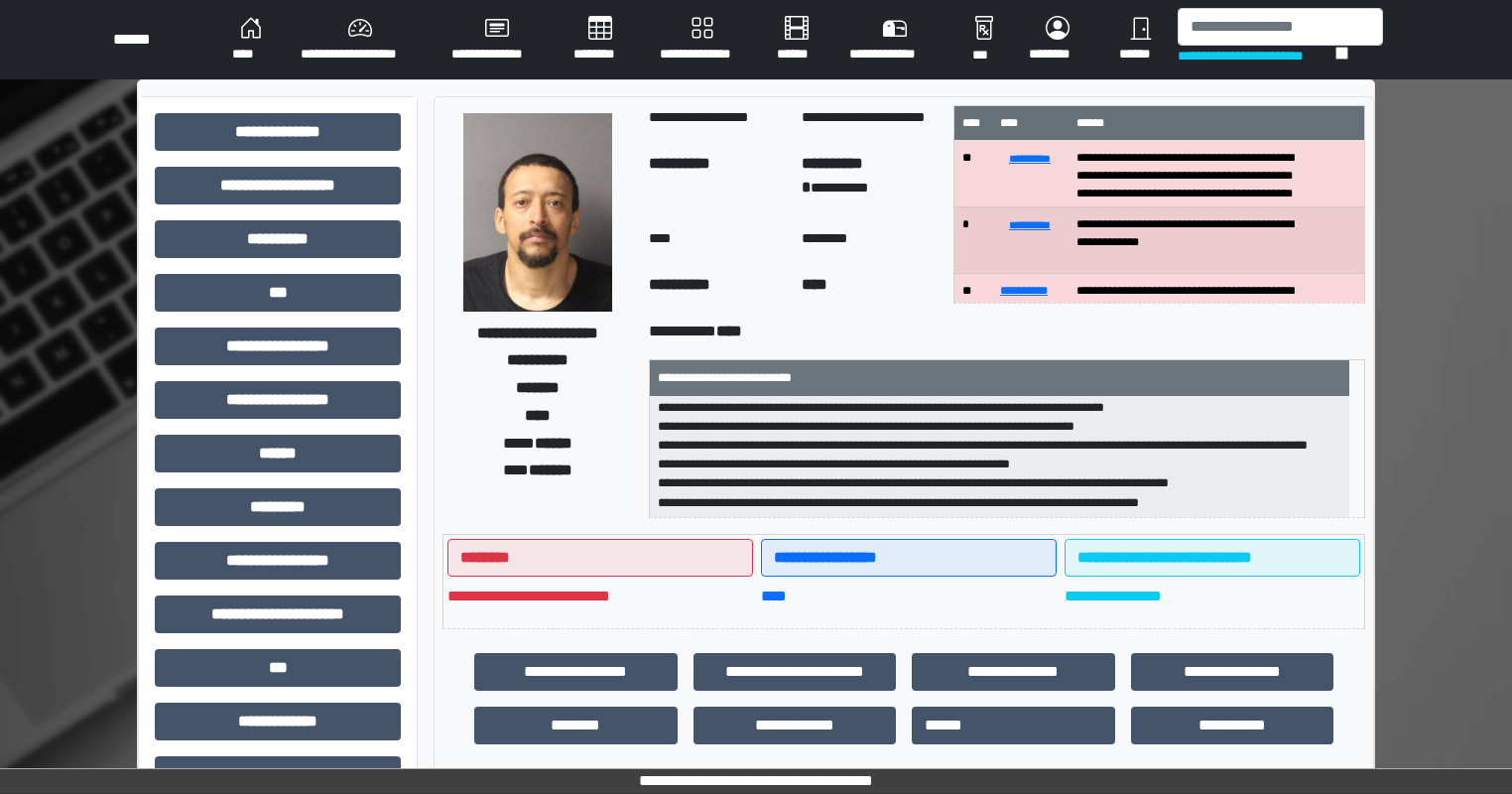 click on "****" at bounding box center (250, 40) 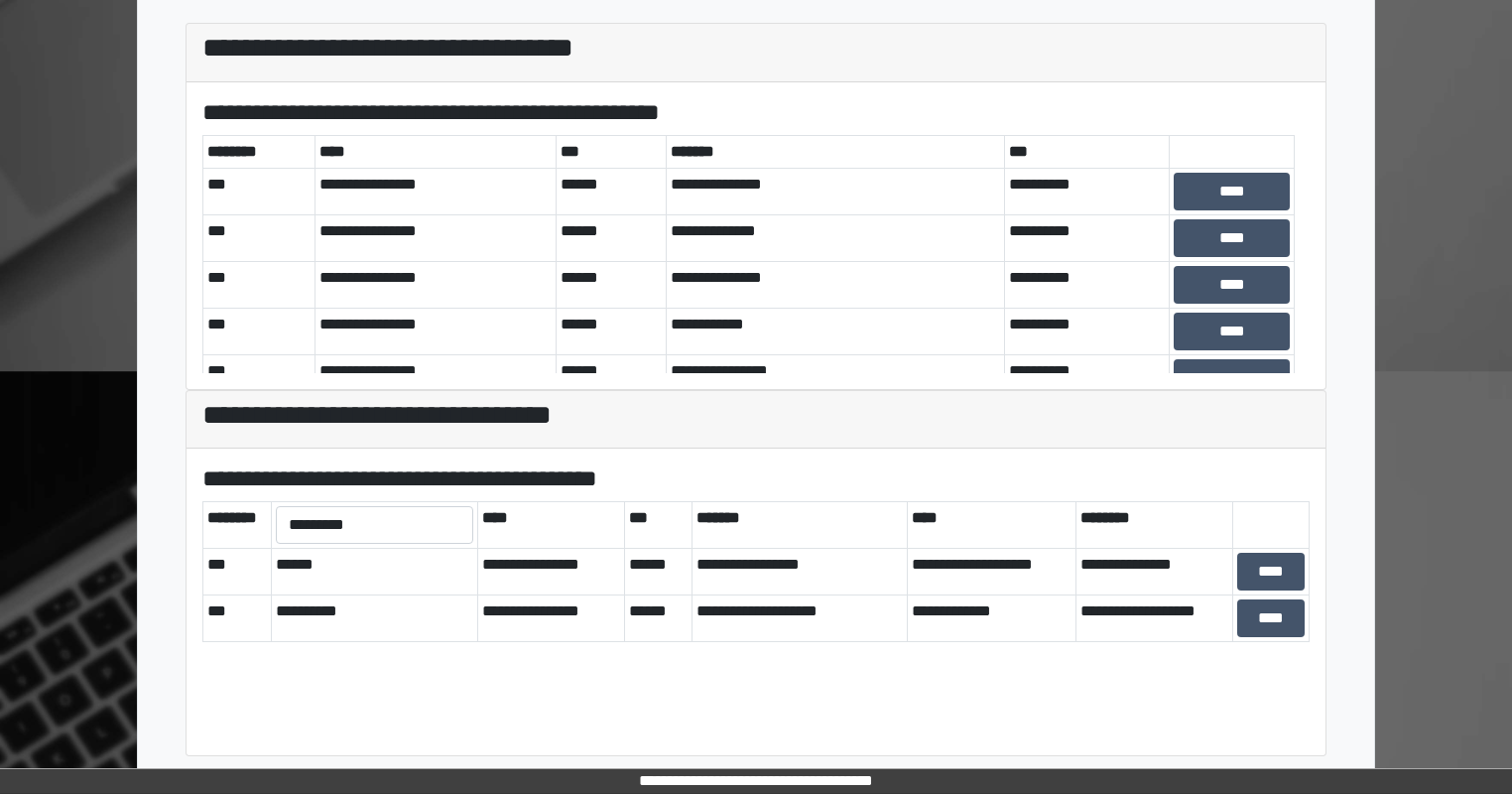 scroll, scrollTop: 511, scrollLeft: 0, axis: vertical 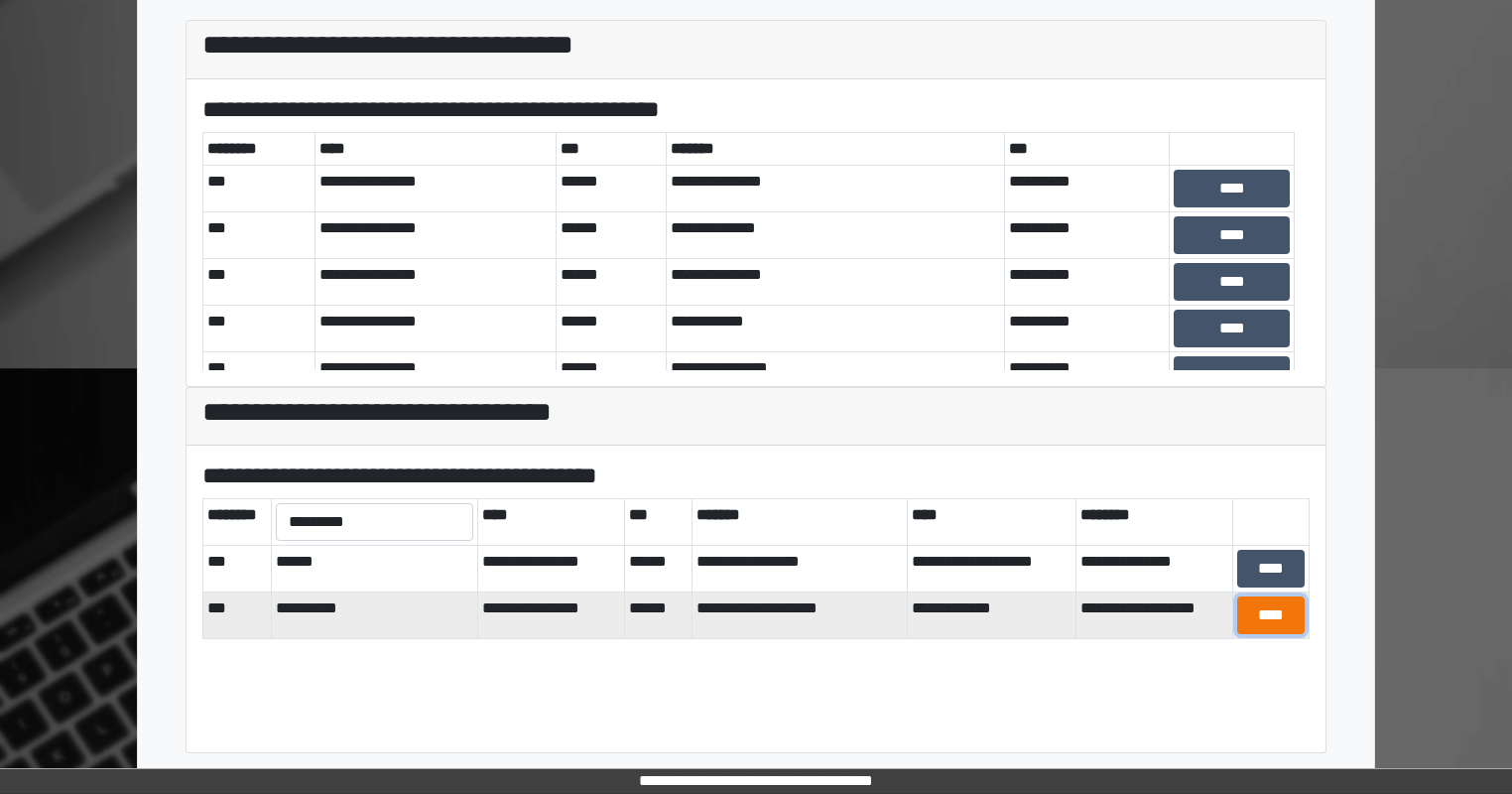 click on "****" at bounding box center (1271, 615) 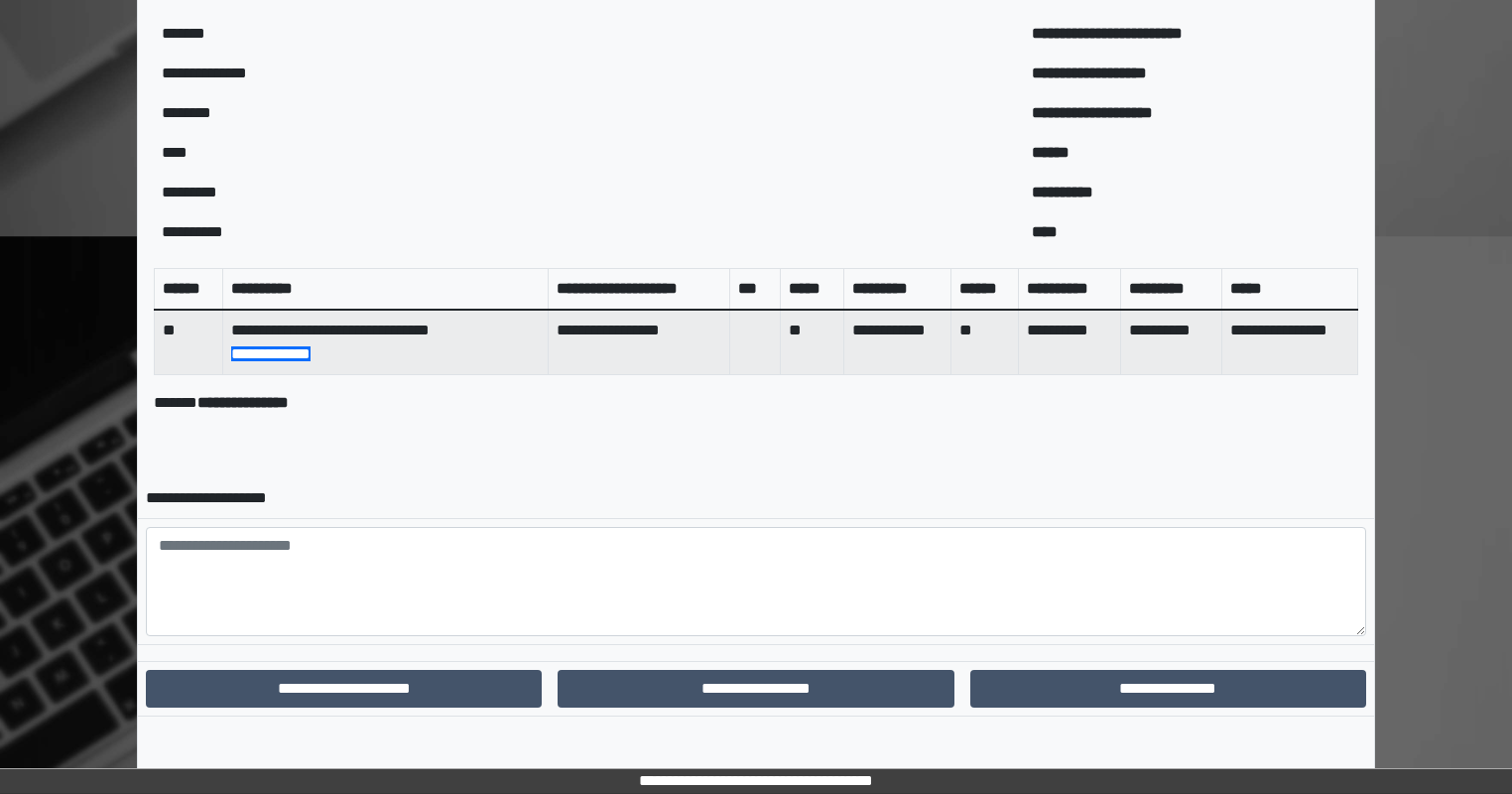 scroll, scrollTop: 646, scrollLeft: 0, axis: vertical 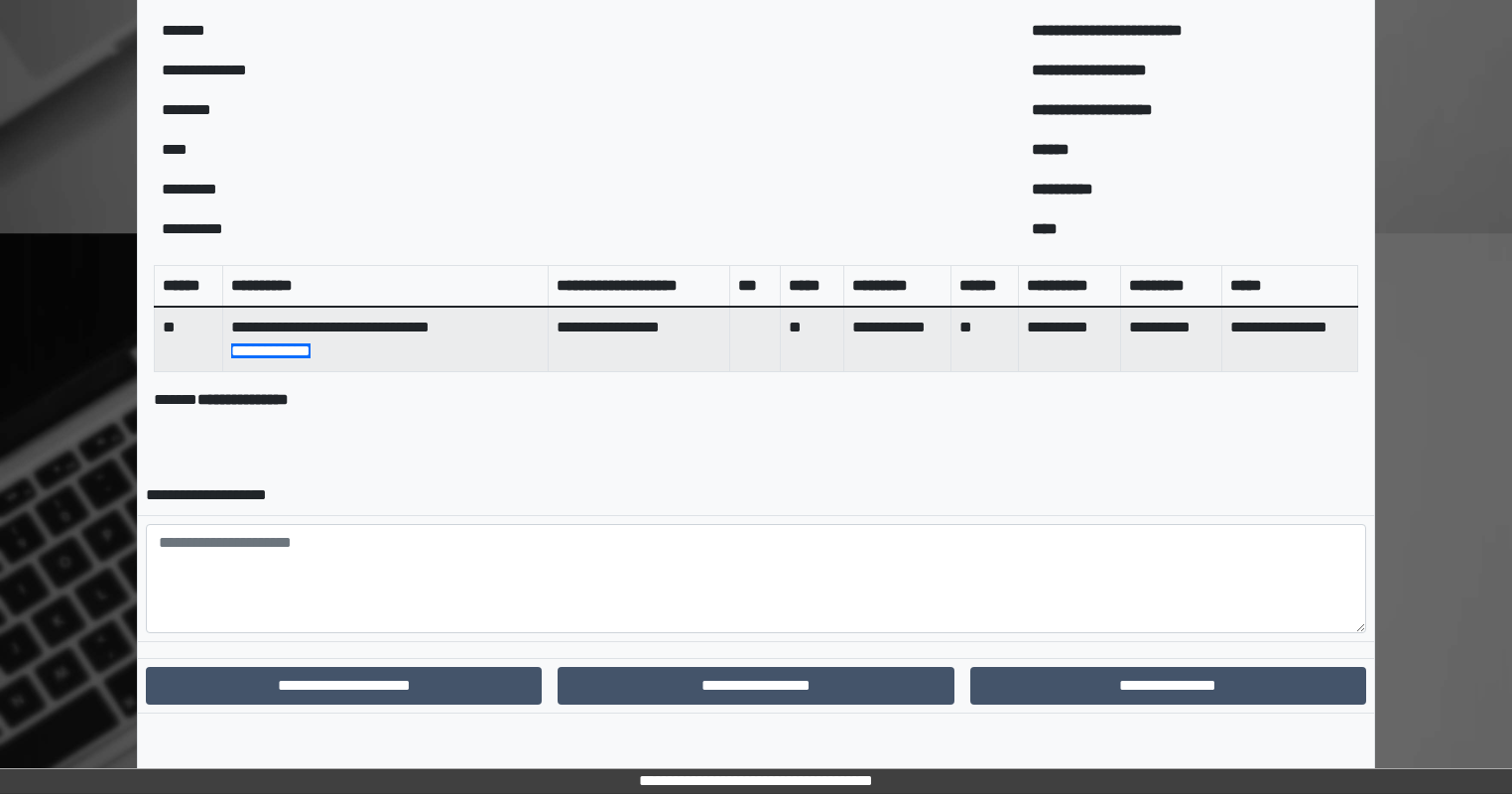 click on "**********" at bounding box center [1168, 685] 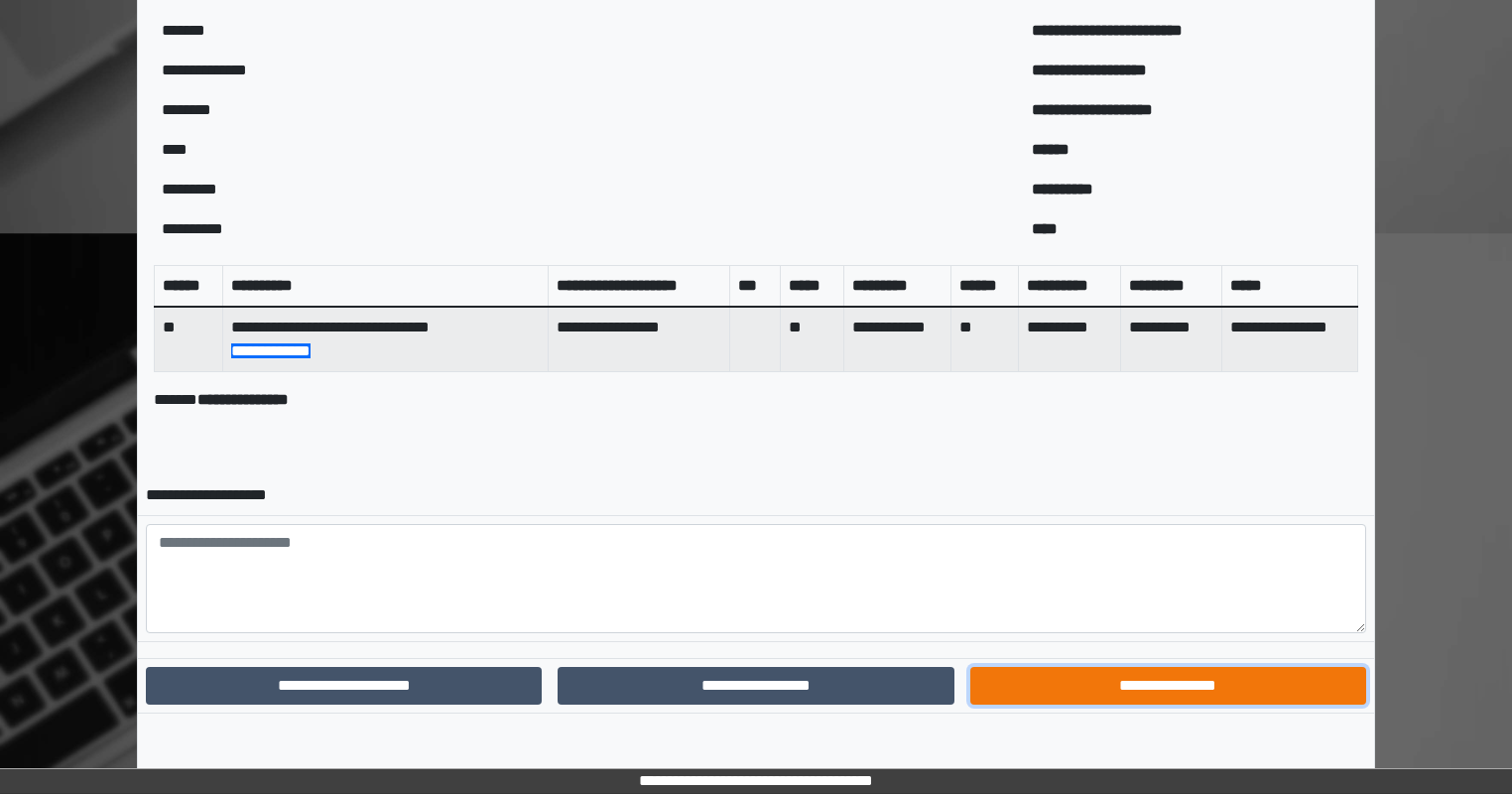 click on "**********" at bounding box center [1168, 686] 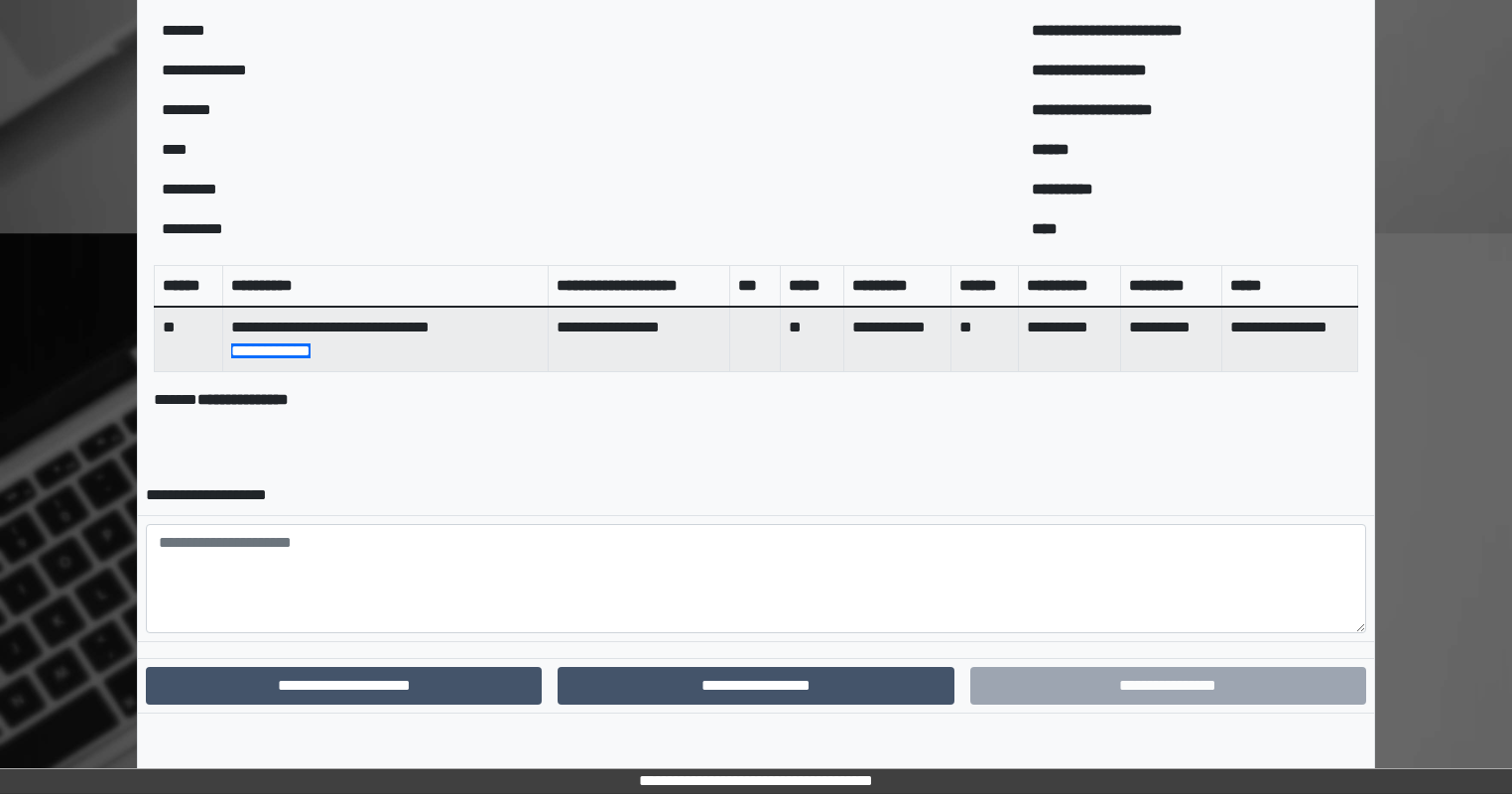 scroll, scrollTop: 544, scrollLeft: 0, axis: vertical 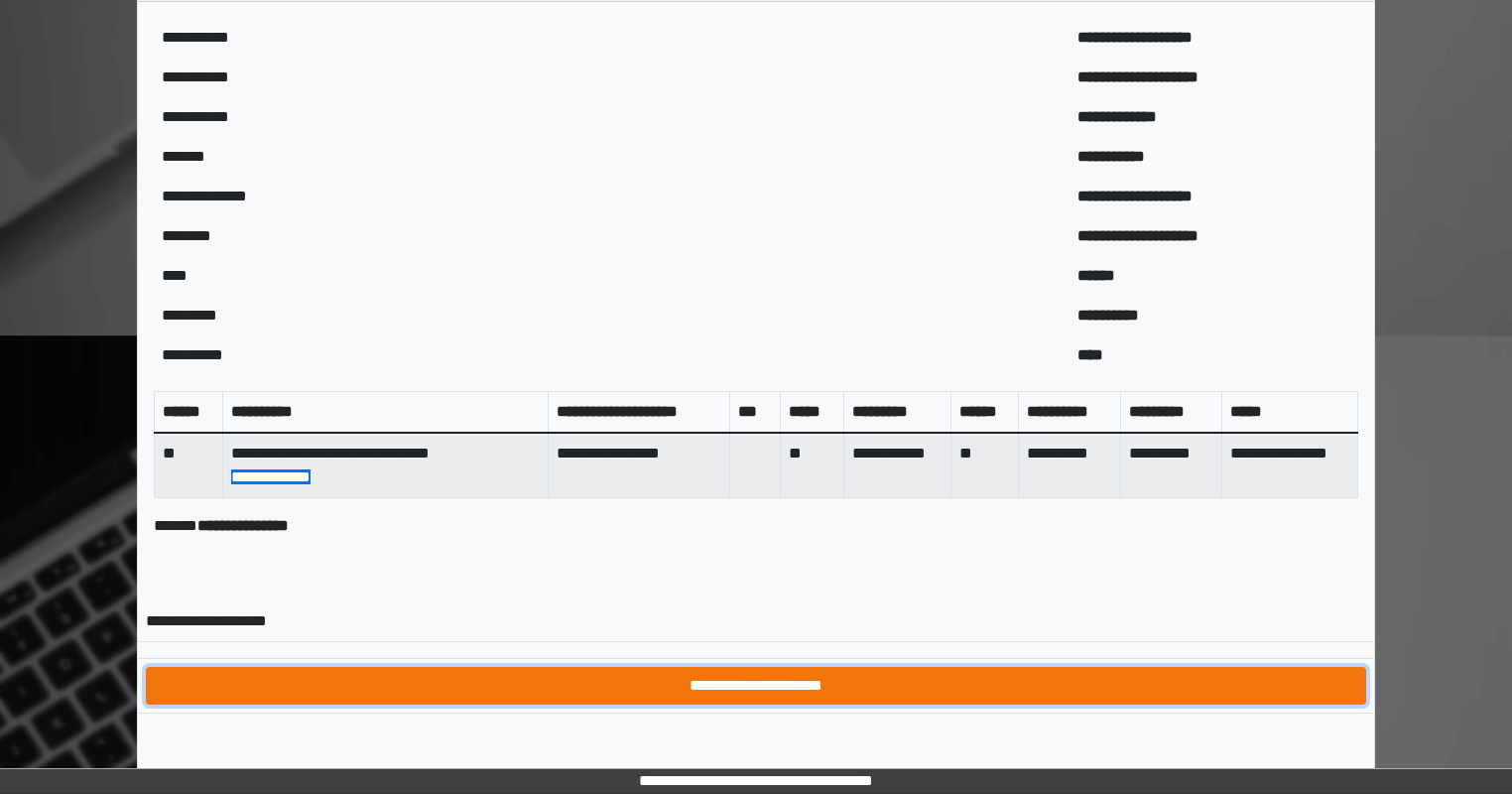 click on "**********" at bounding box center [756, 686] 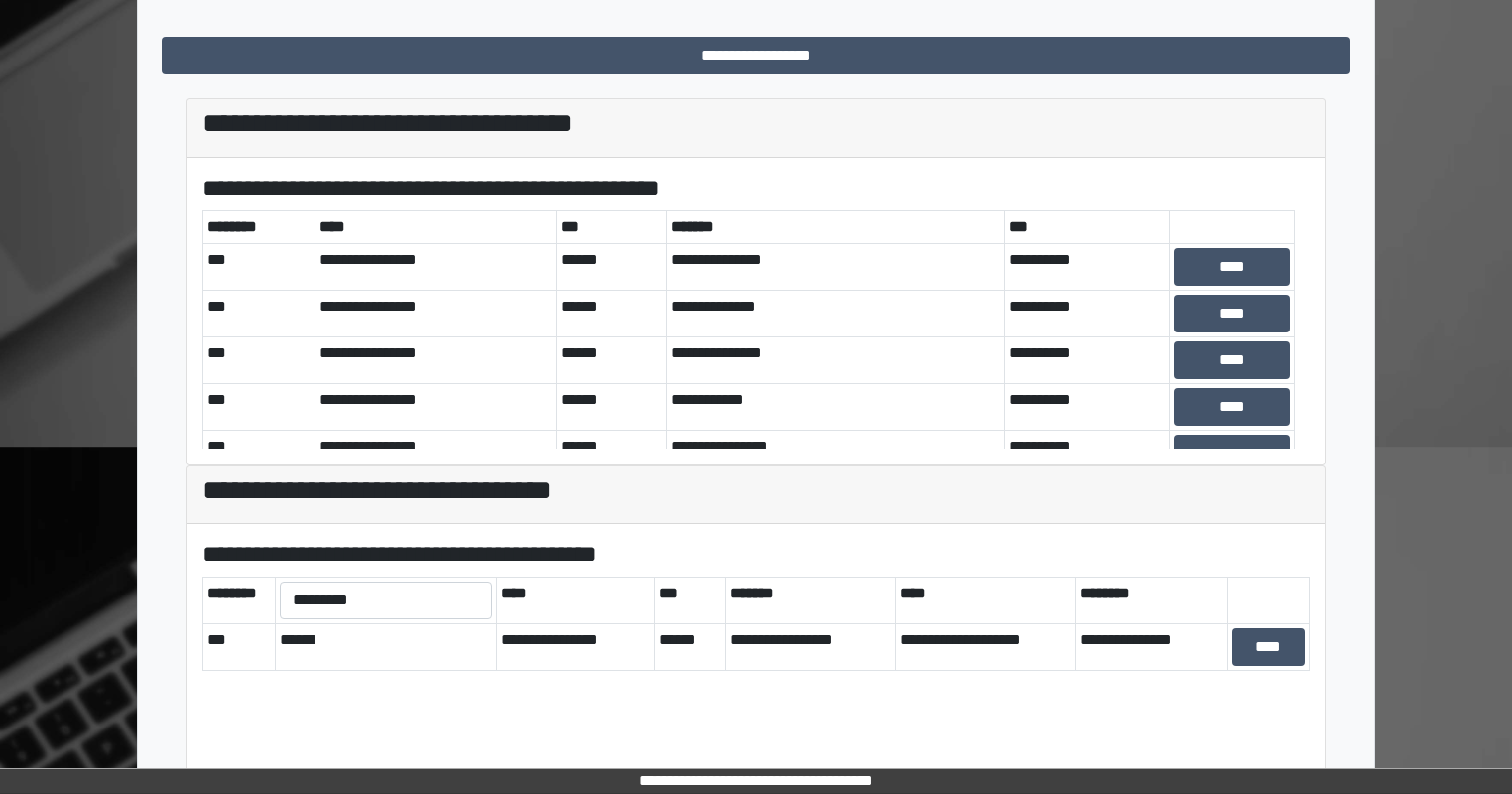 scroll, scrollTop: 496, scrollLeft: 0, axis: vertical 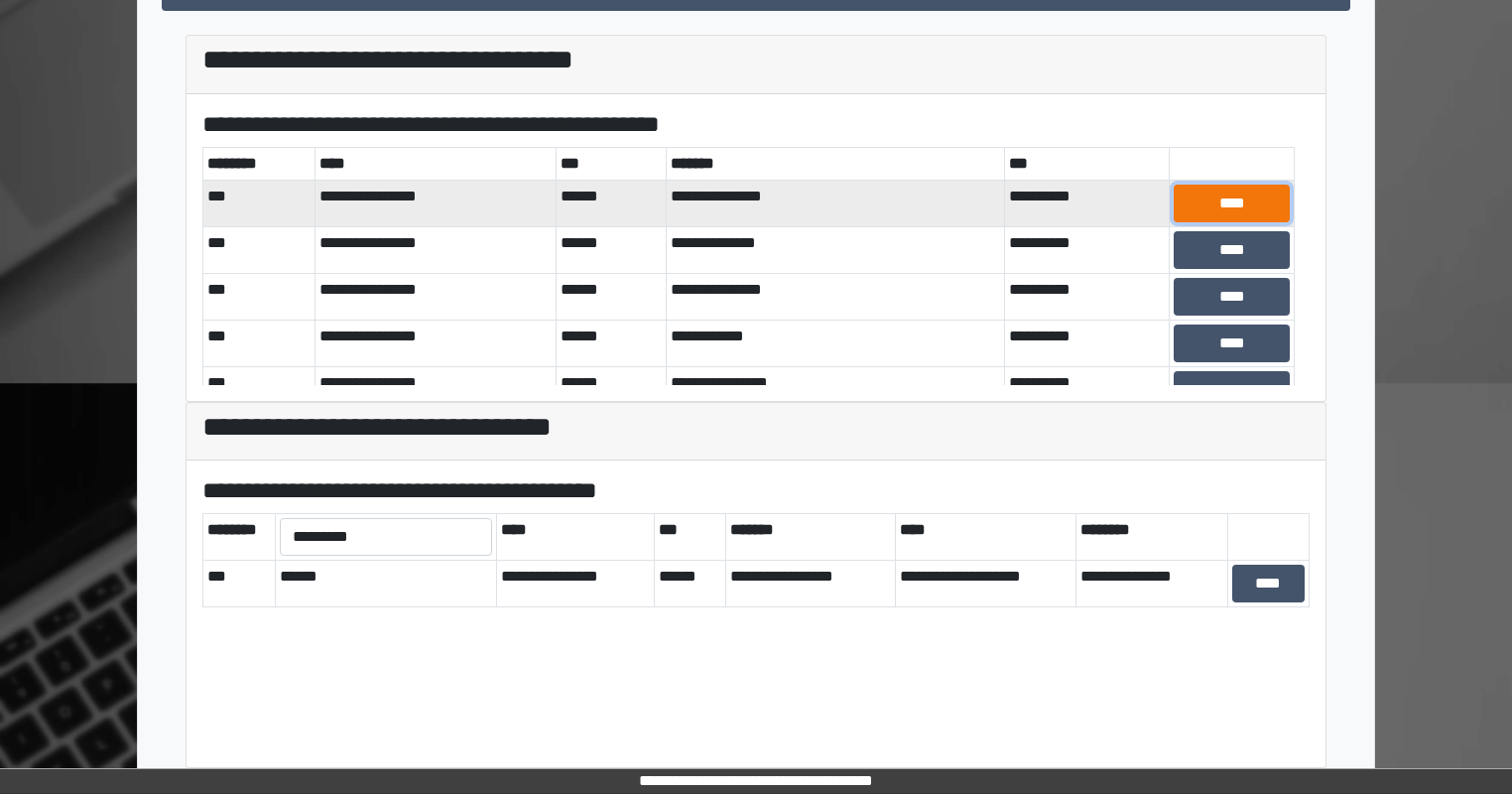 click on "****" at bounding box center [1231, 203] 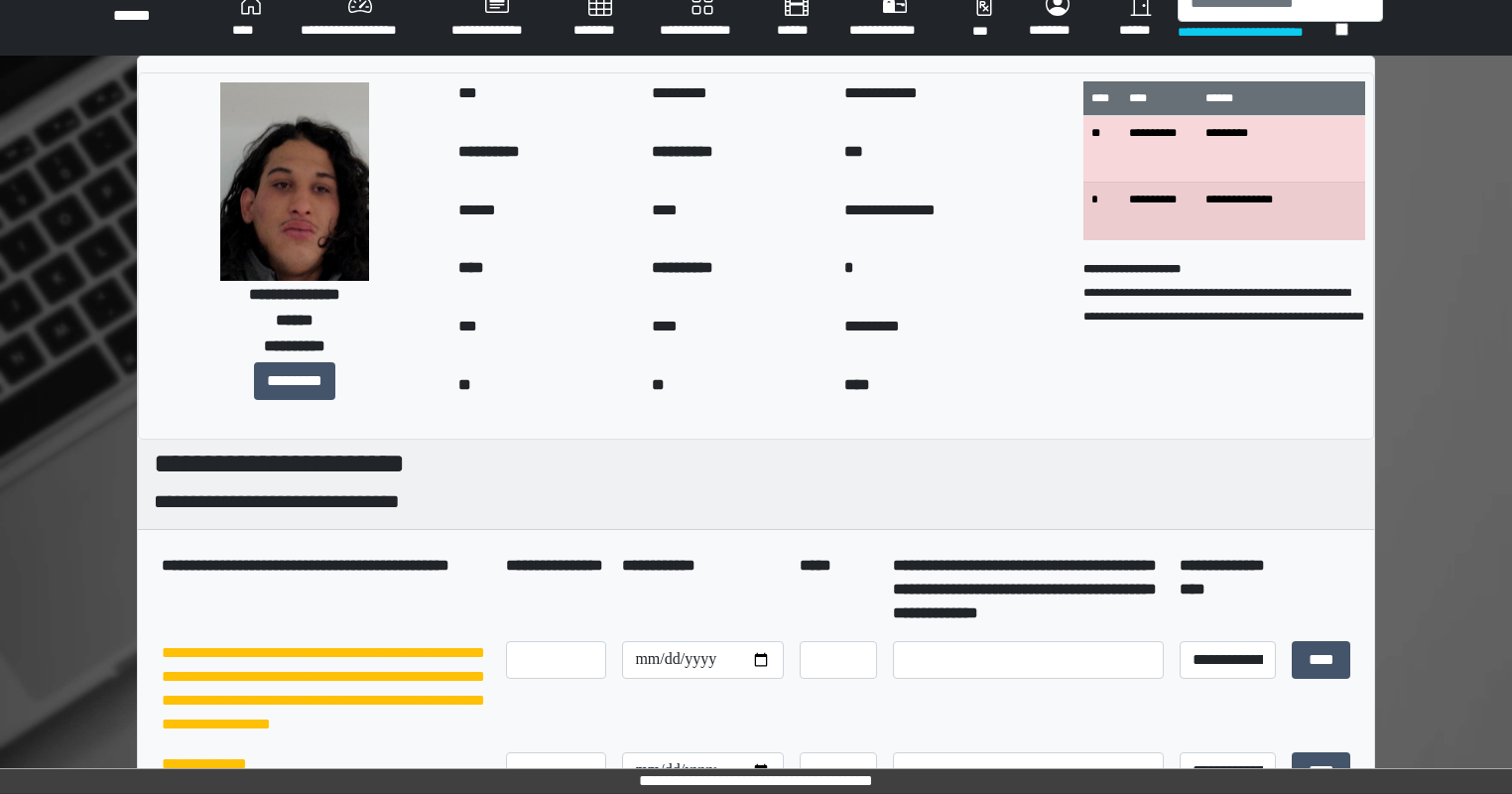 scroll, scrollTop: 0, scrollLeft: 0, axis: both 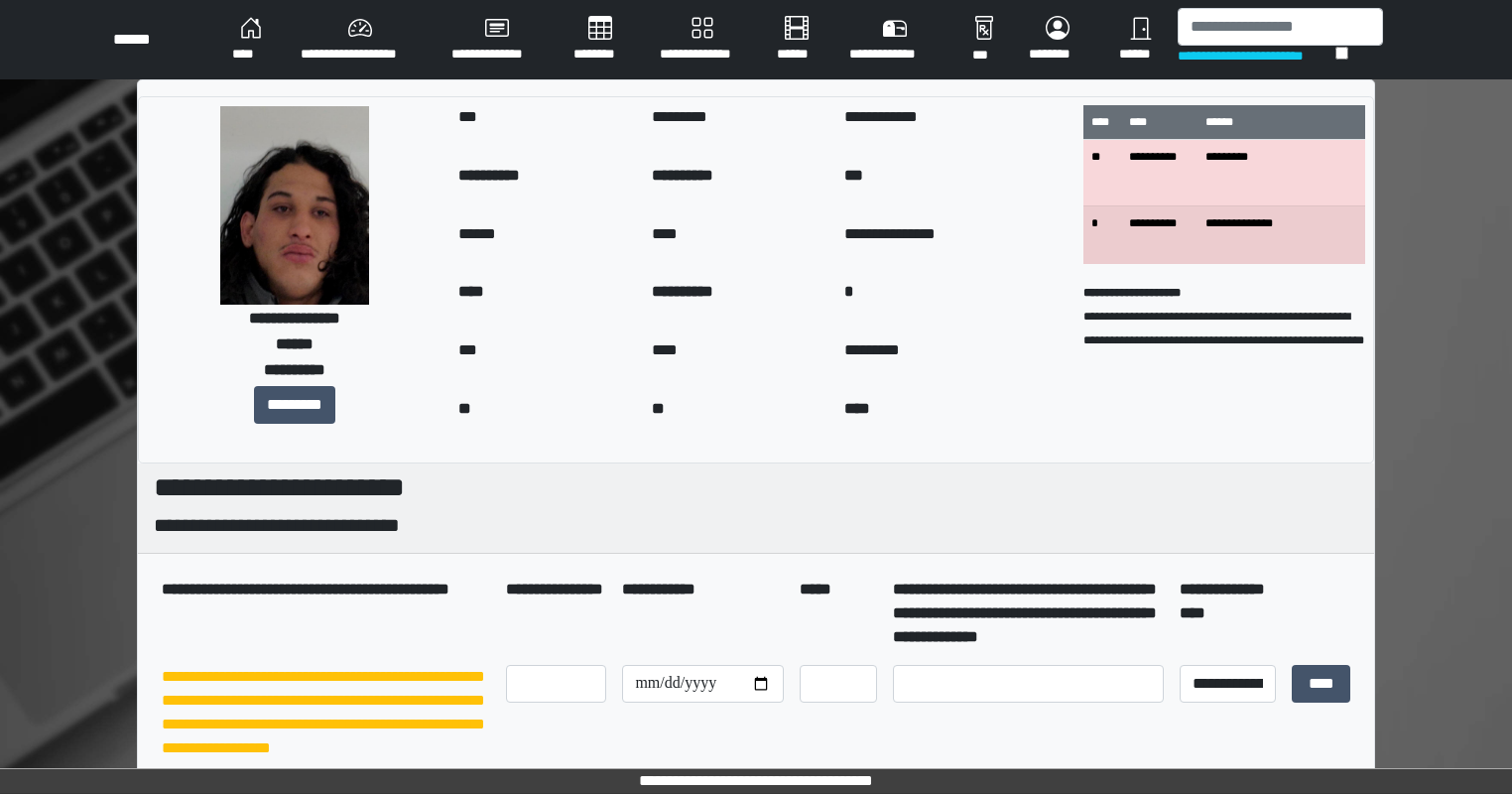 drag, startPoint x: 487, startPoint y: 428, endPoint x: 861, endPoint y: 484, distance: 378.16927 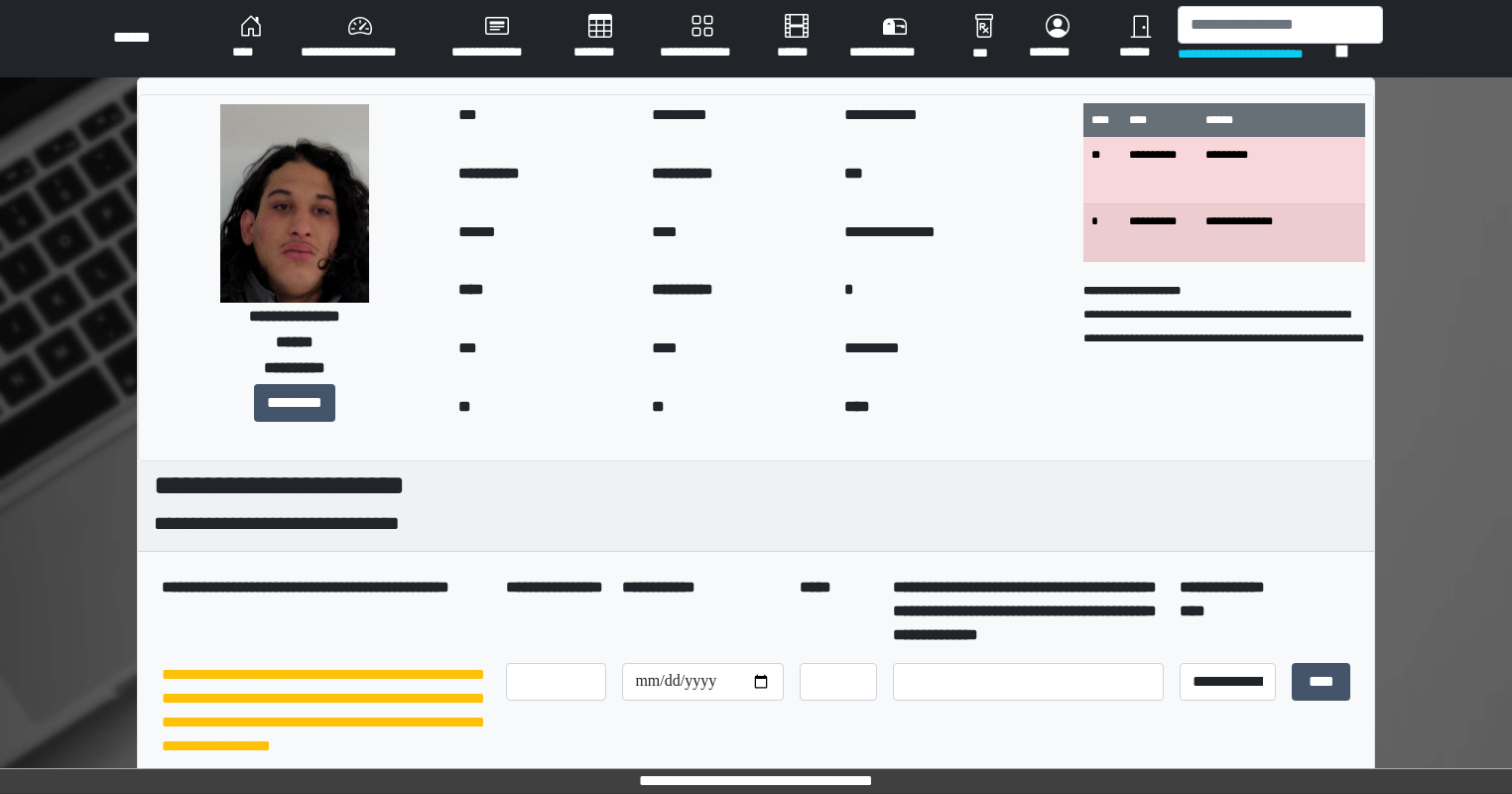 scroll, scrollTop: 0, scrollLeft: 0, axis: both 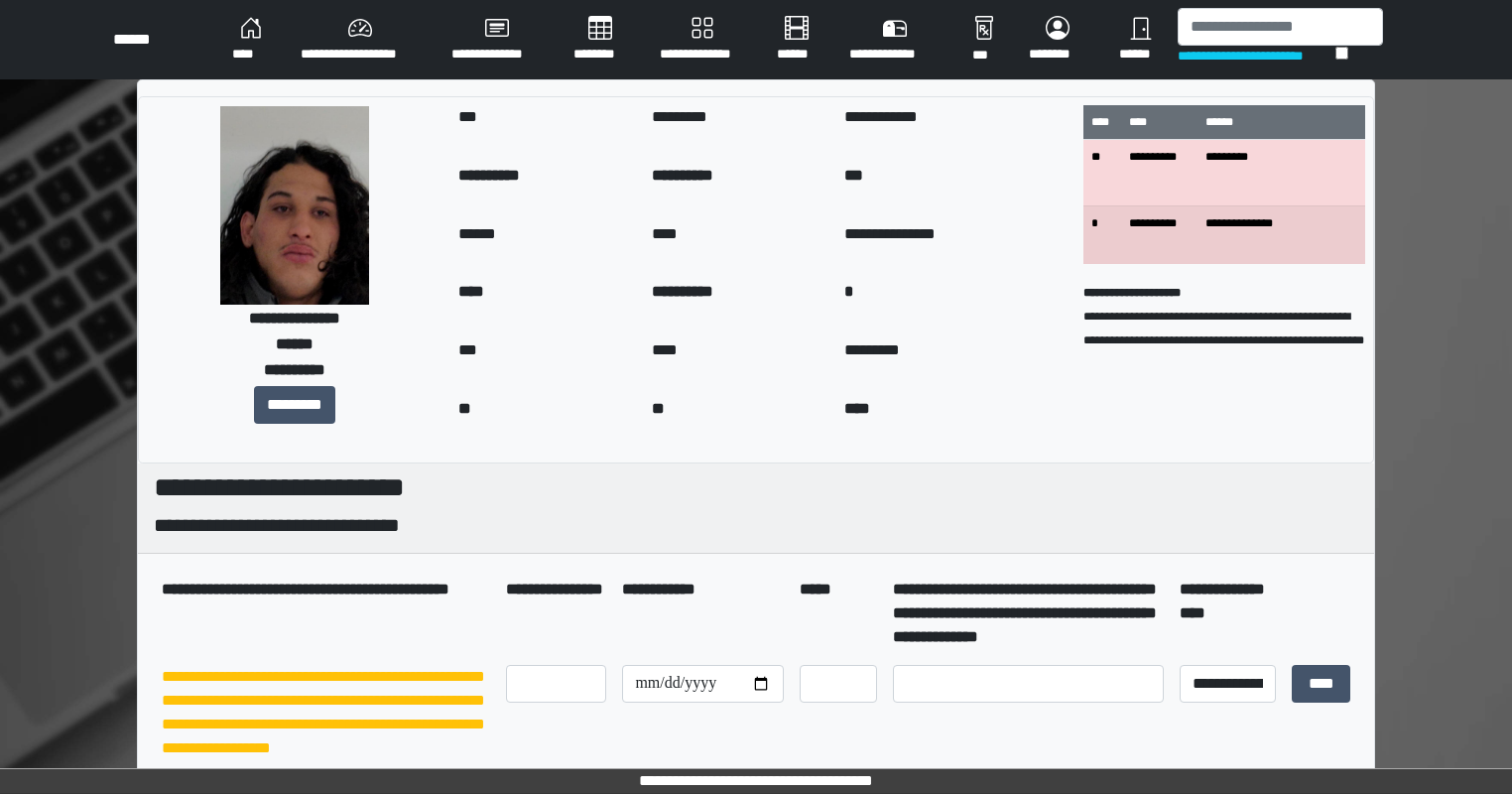 click on "****" at bounding box center (250, 40) 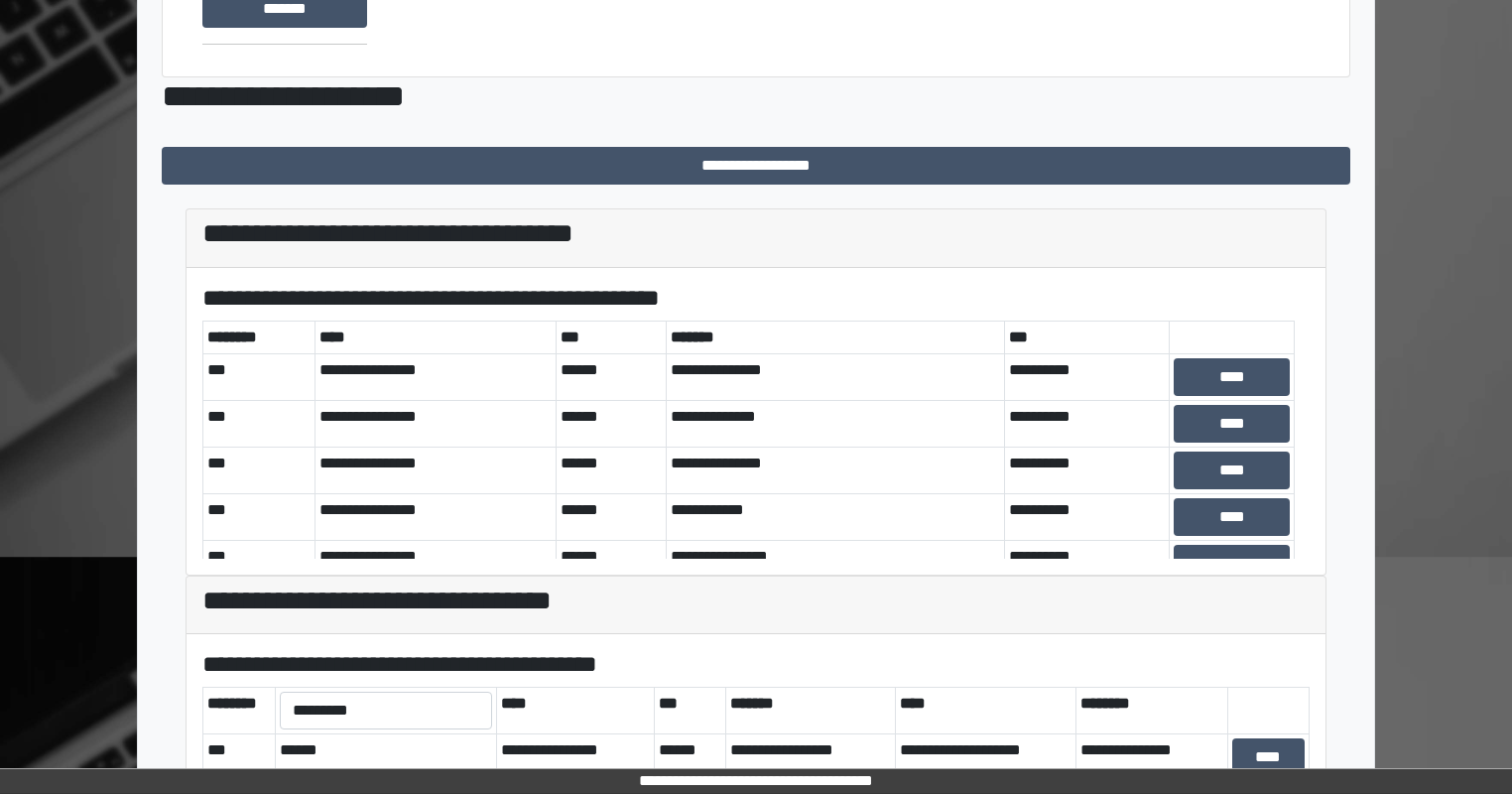 scroll, scrollTop: 511, scrollLeft: 0, axis: vertical 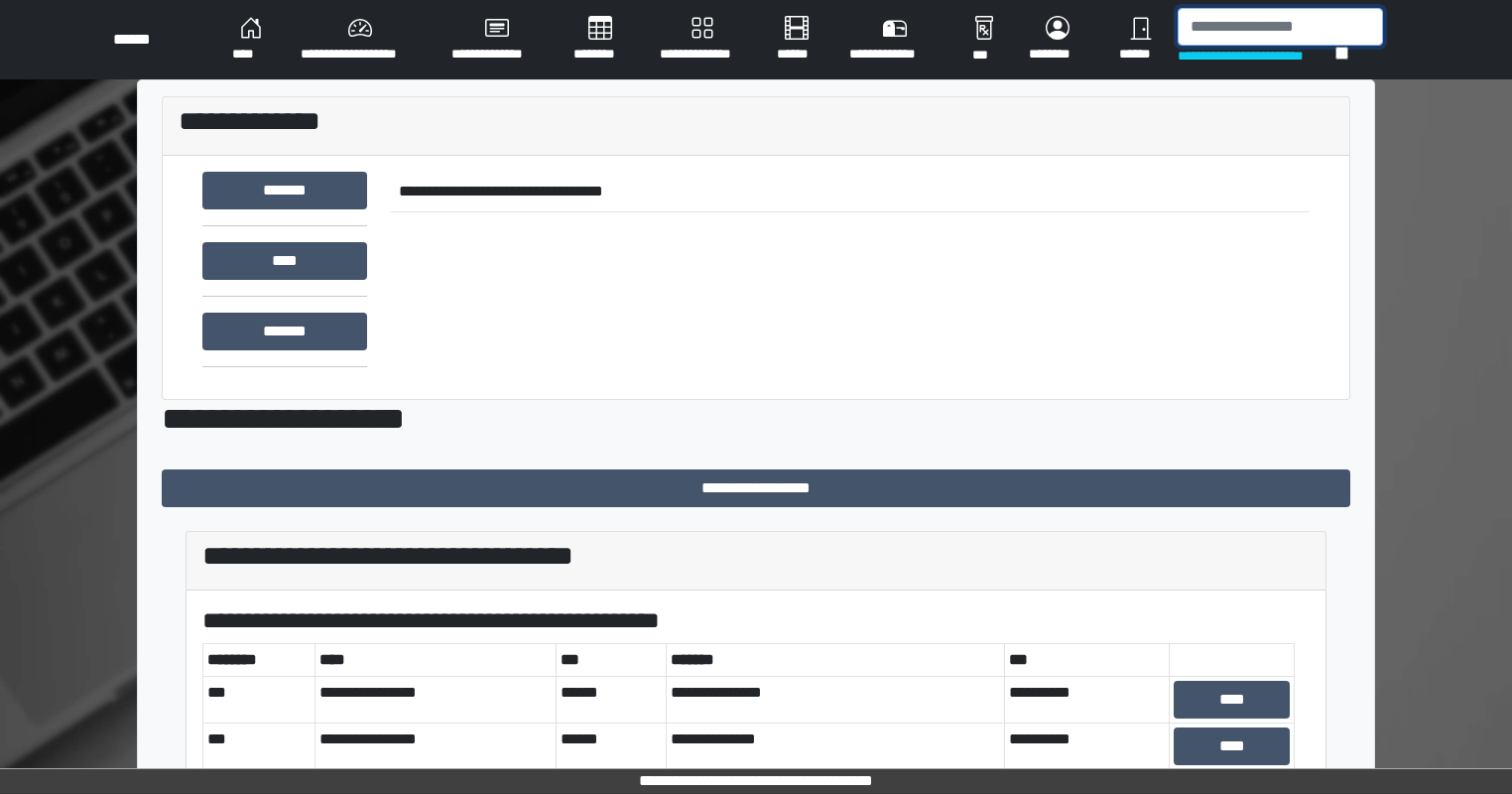 click at bounding box center [1280, 27] 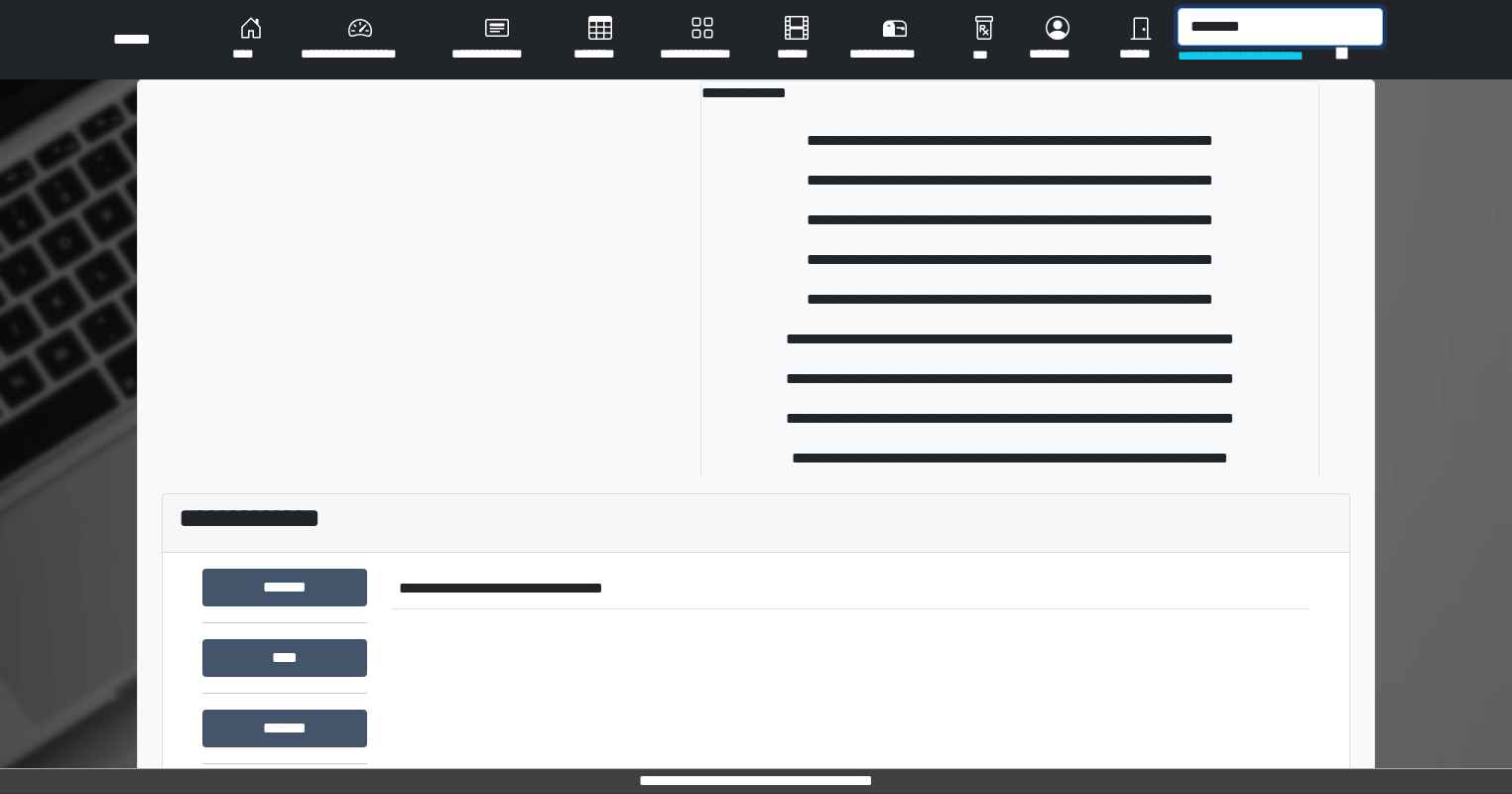 type on "********" 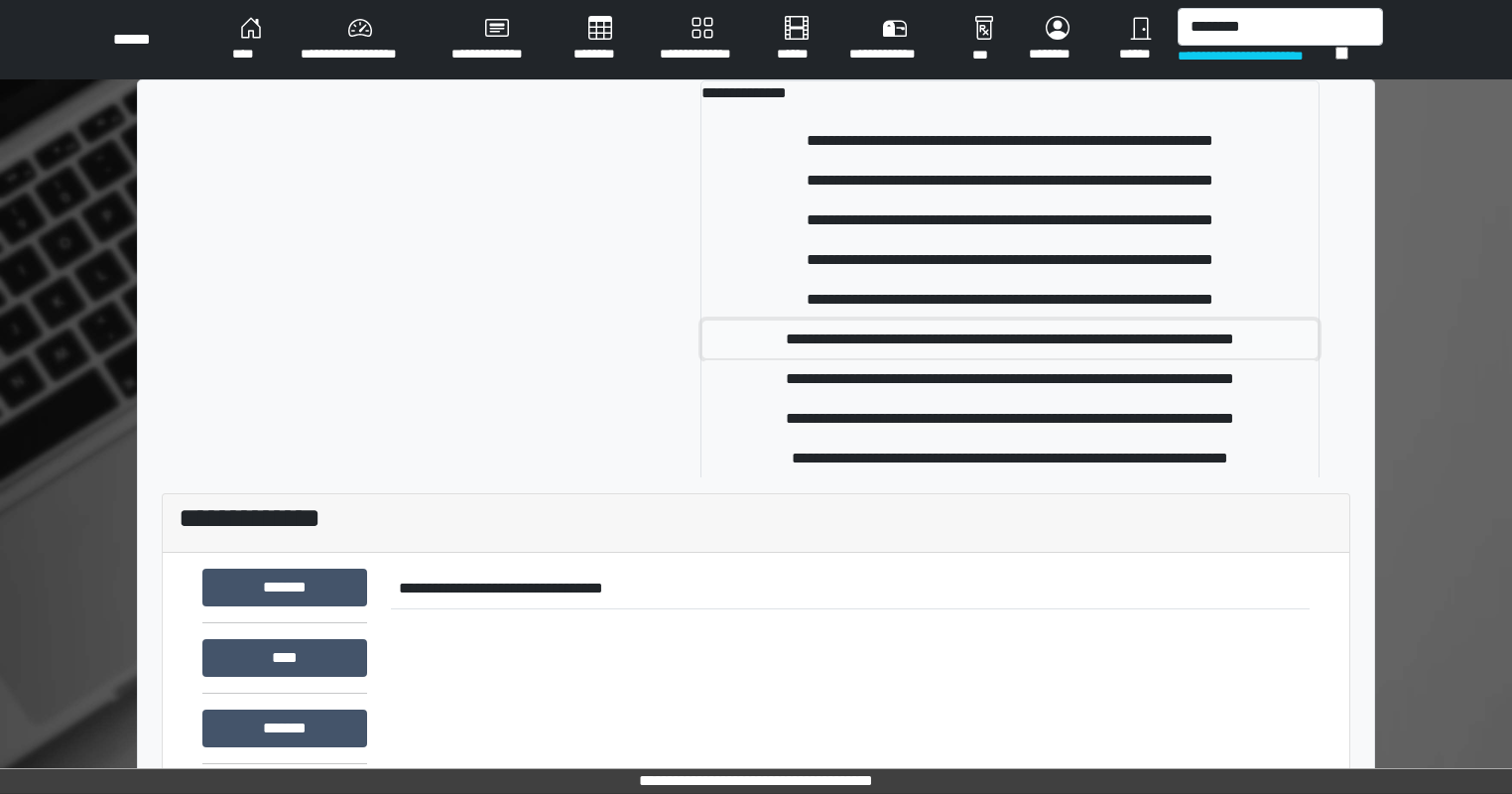 click on "**********" at bounding box center (1010, 339) 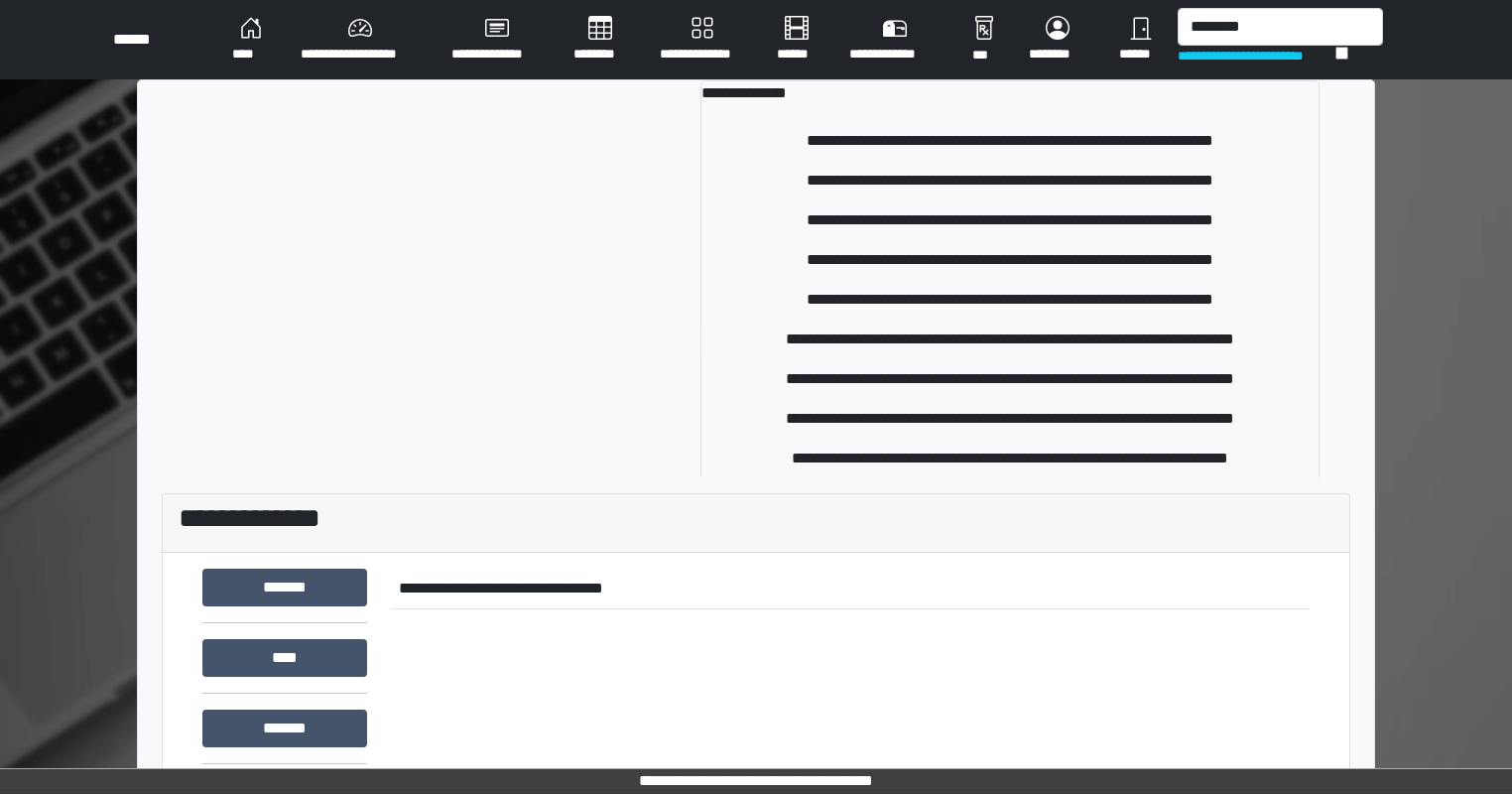 type 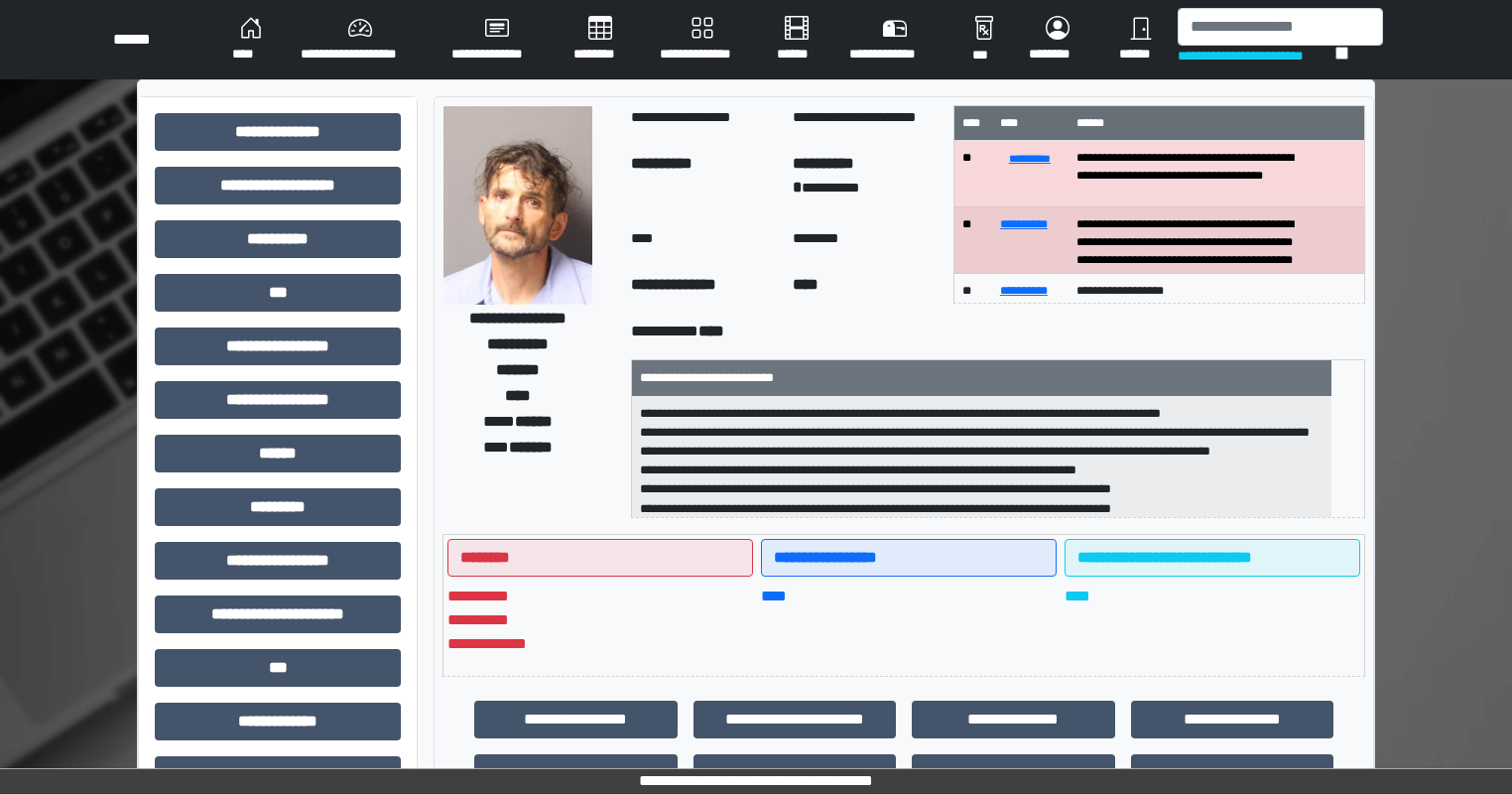 click on "****" at bounding box center (250, 40) 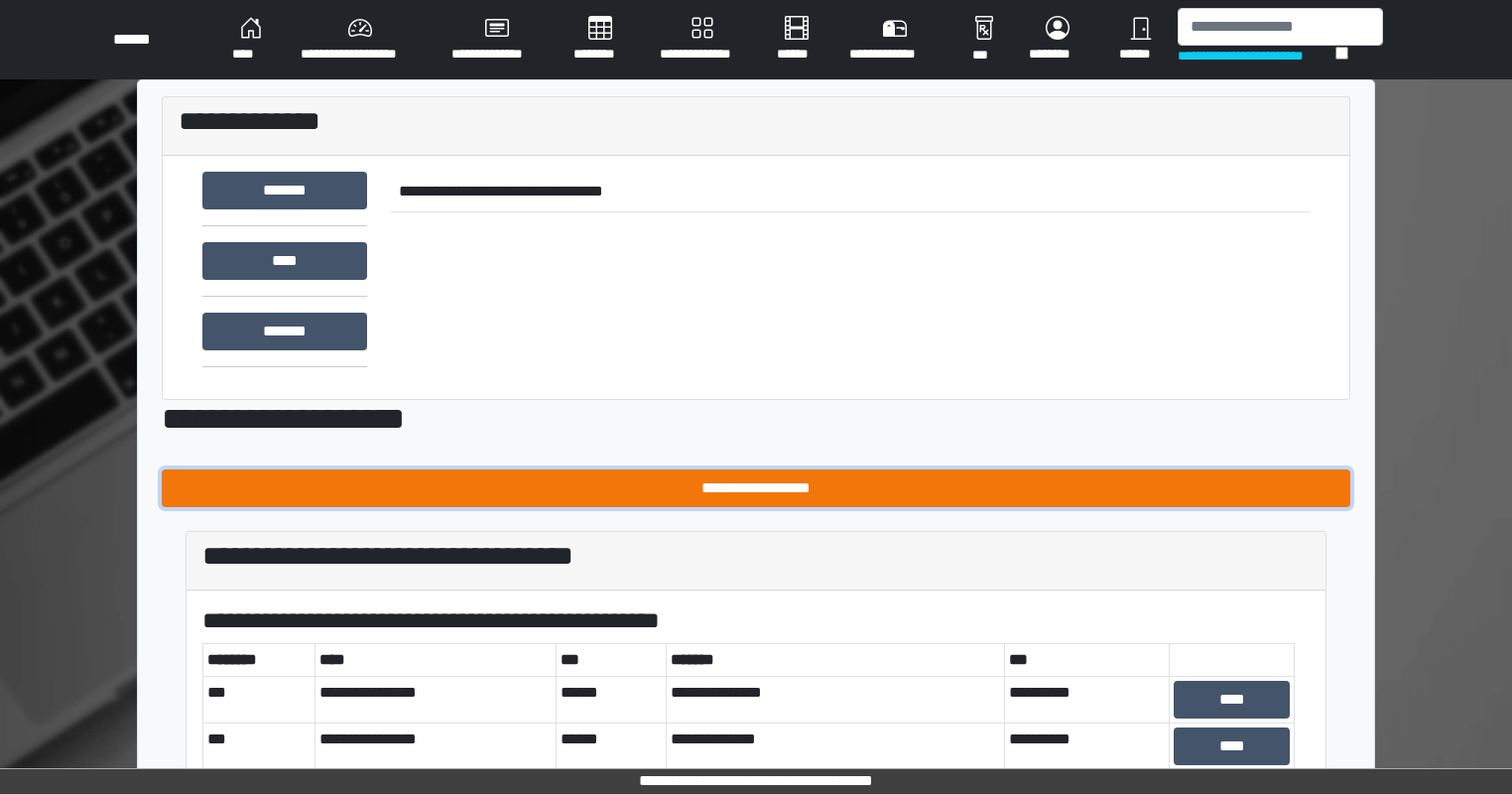 click on "**********" at bounding box center (756, 488) 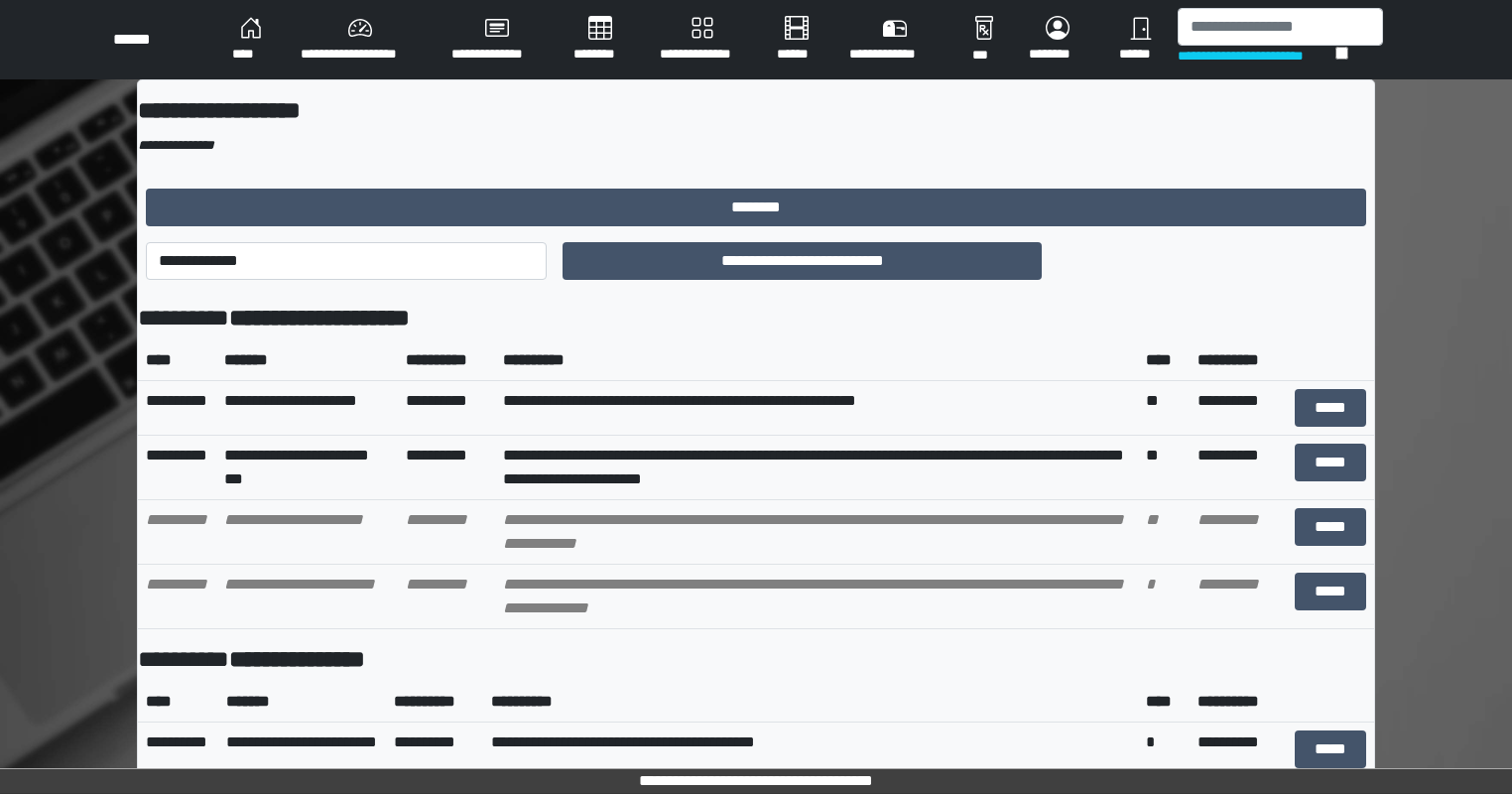 click on "********" at bounding box center (756, 207) 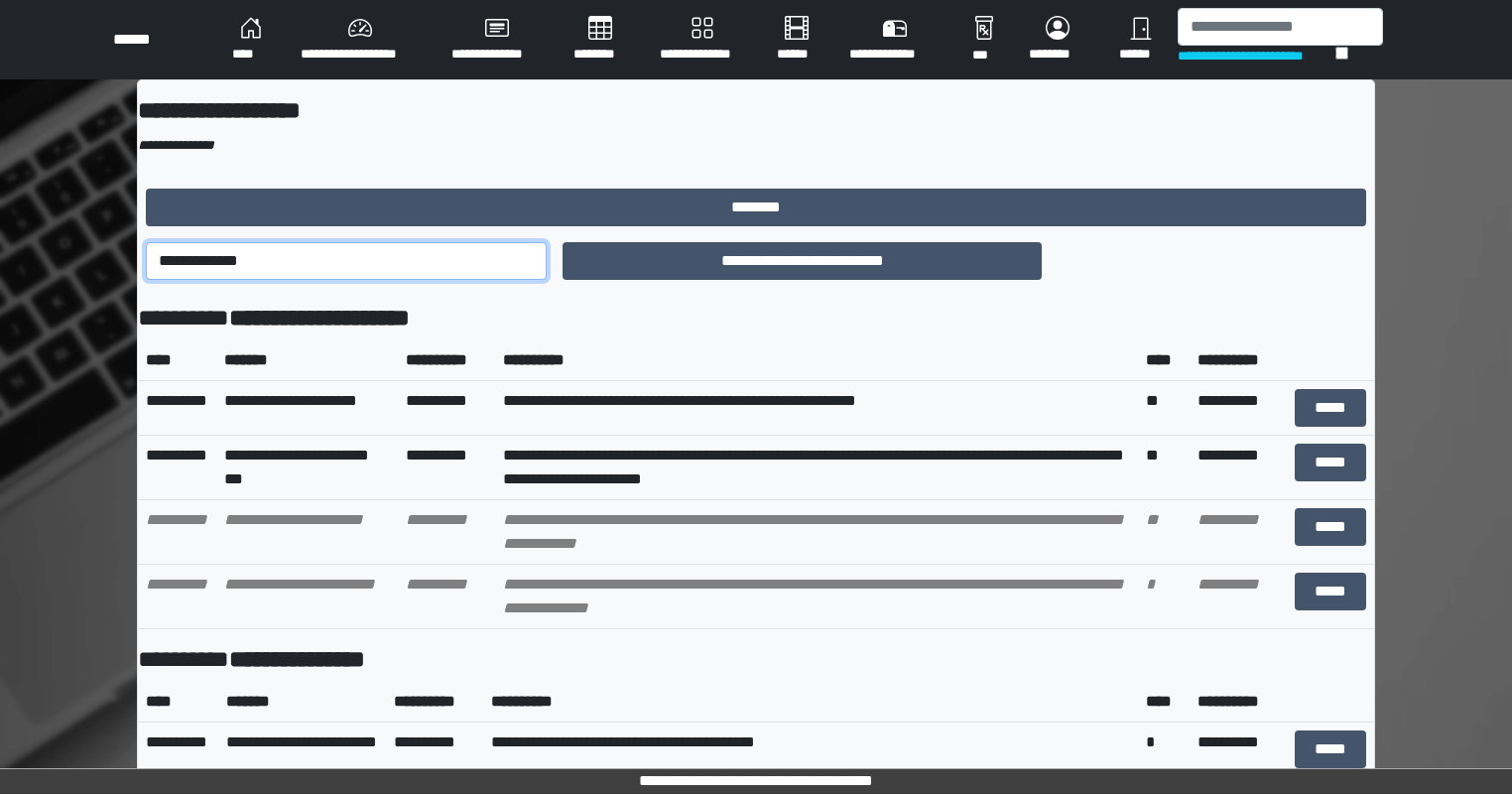 click on "**********" at bounding box center (346, 261) 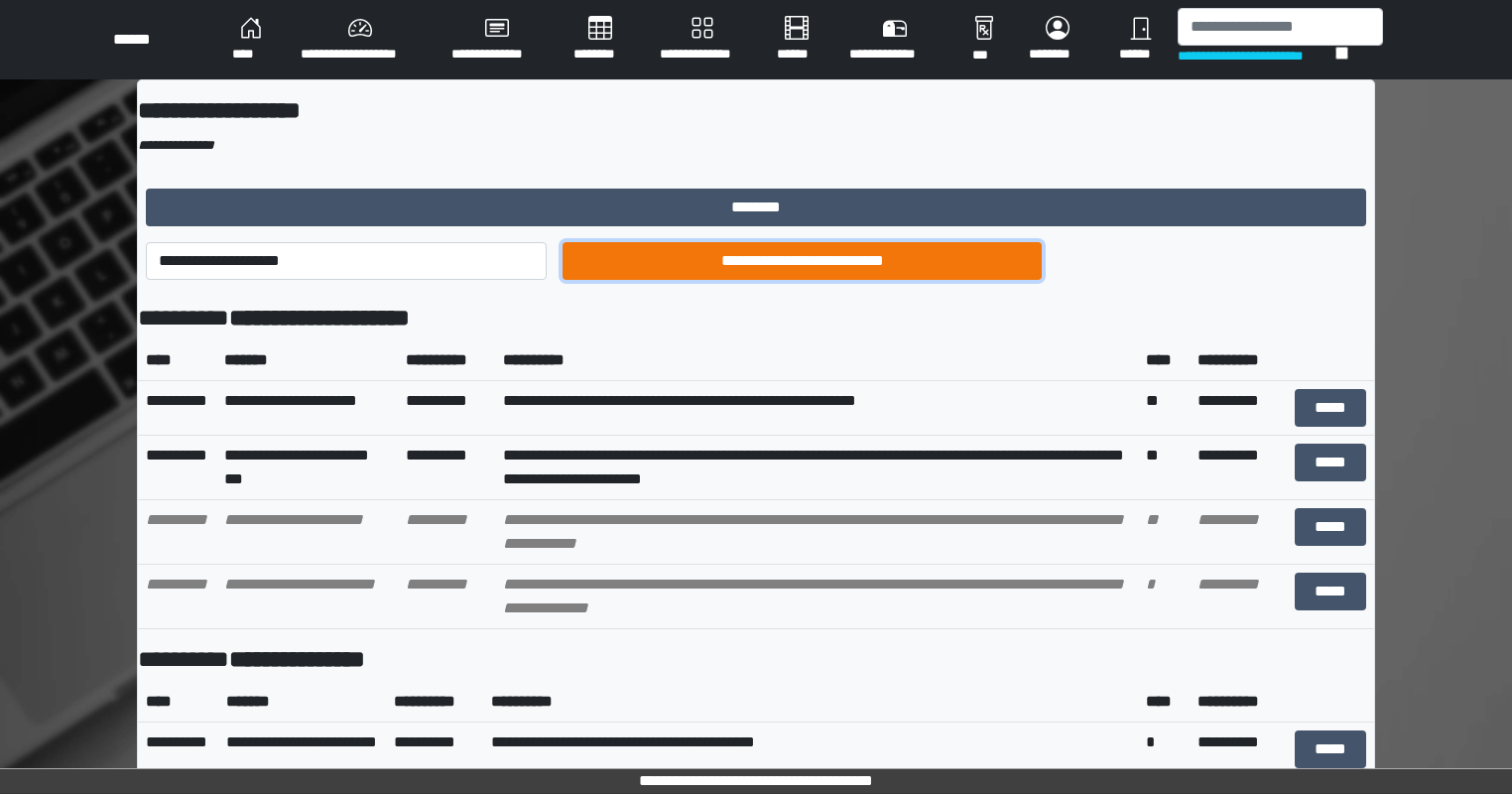 click on "**********" at bounding box center [802, 261] 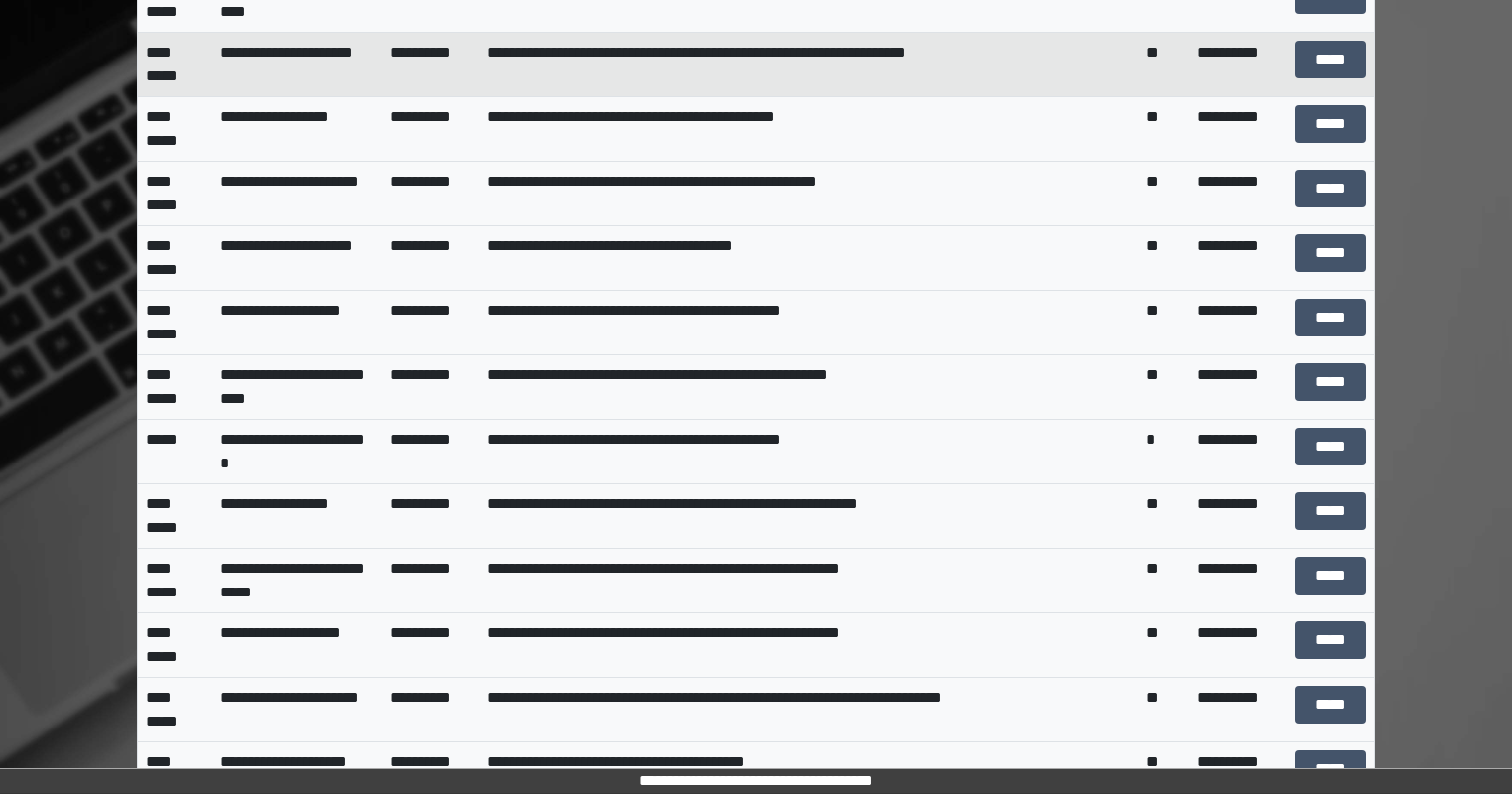 scroll, scrollTop: 3970, scrollLeft: 0, axis: vertical 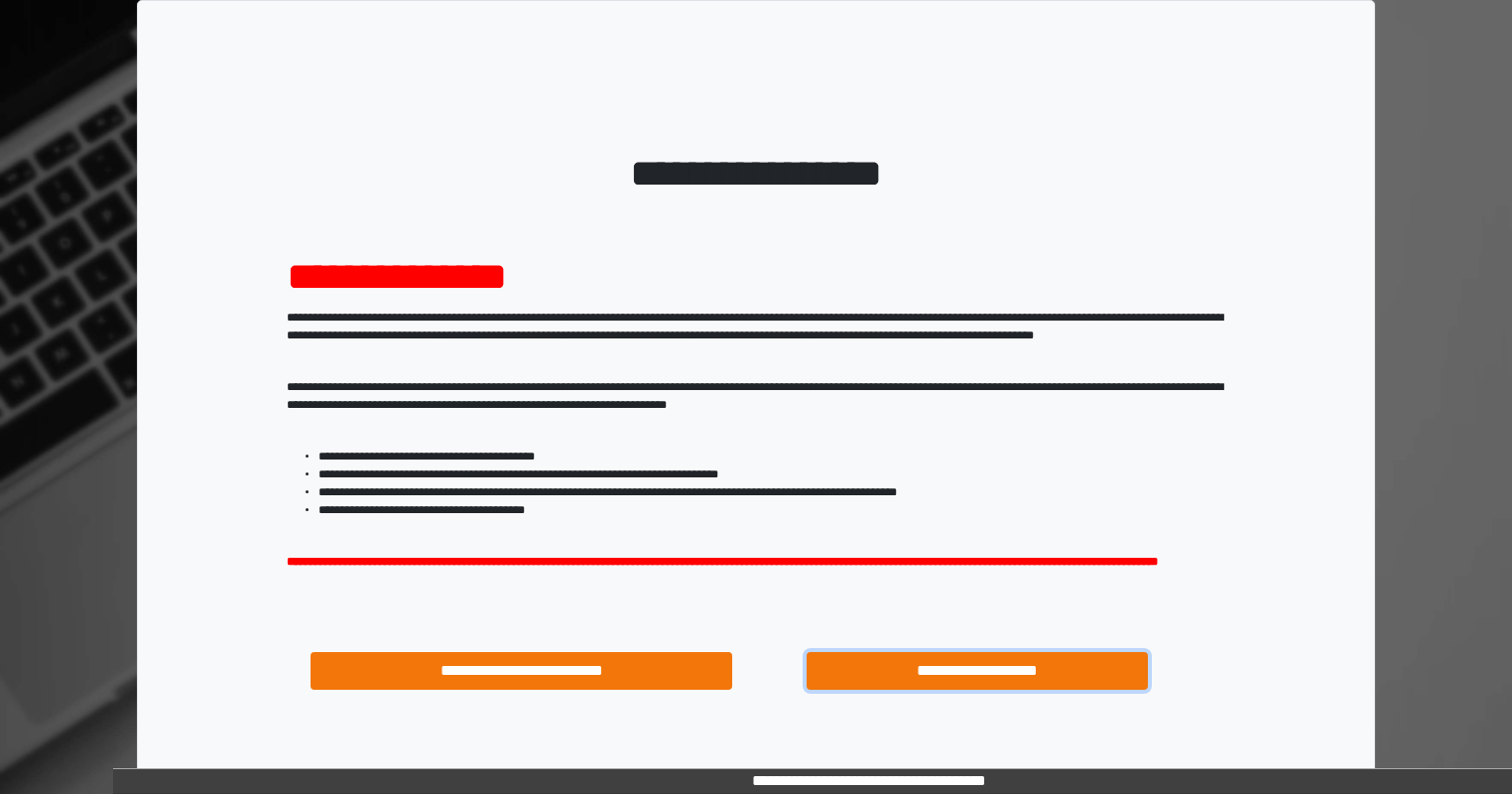 click on "**********" at bounding box center (977, 671) 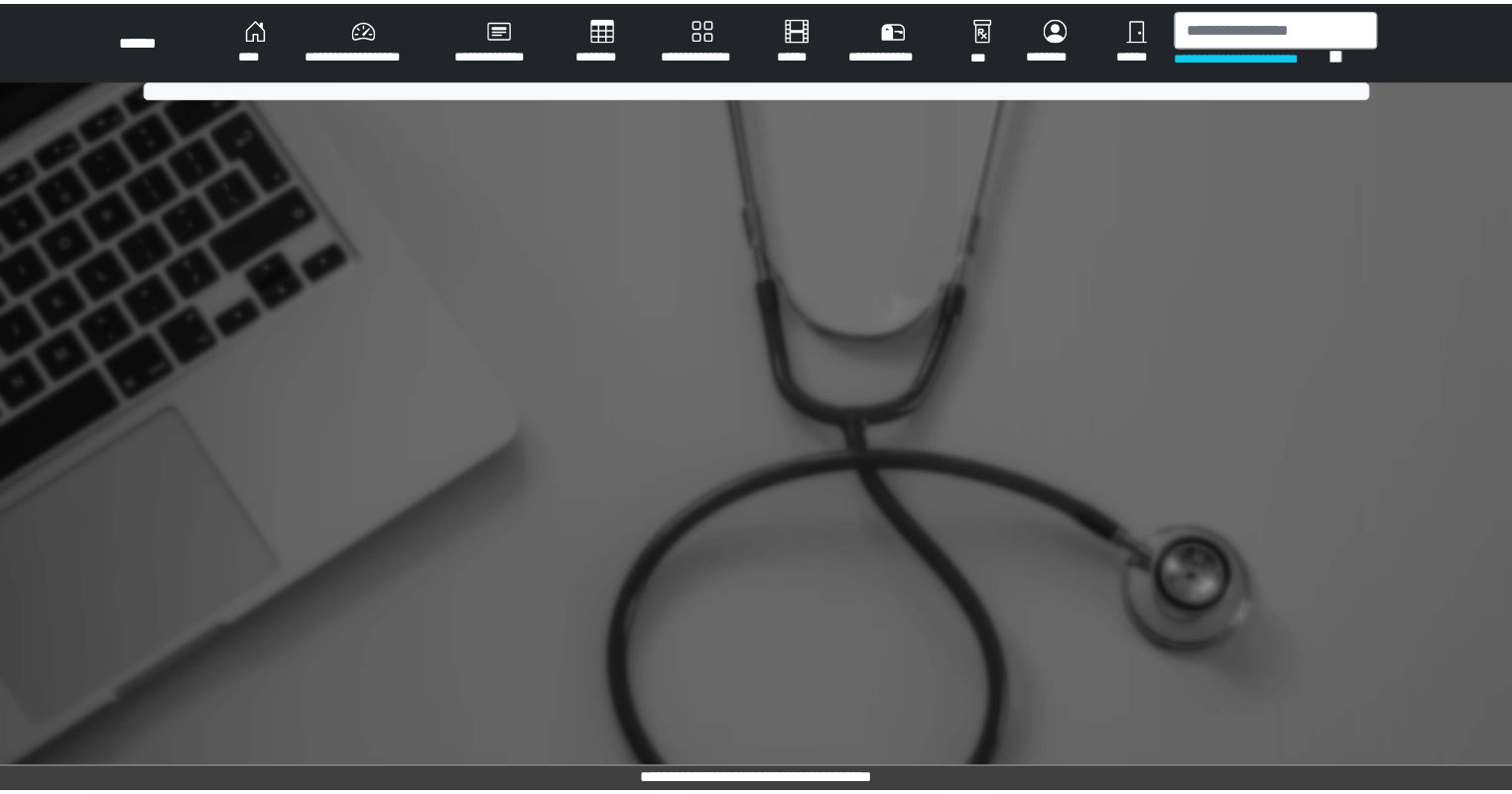 scroll, scrollTop: 0, scrollLeft: 0, axis: both 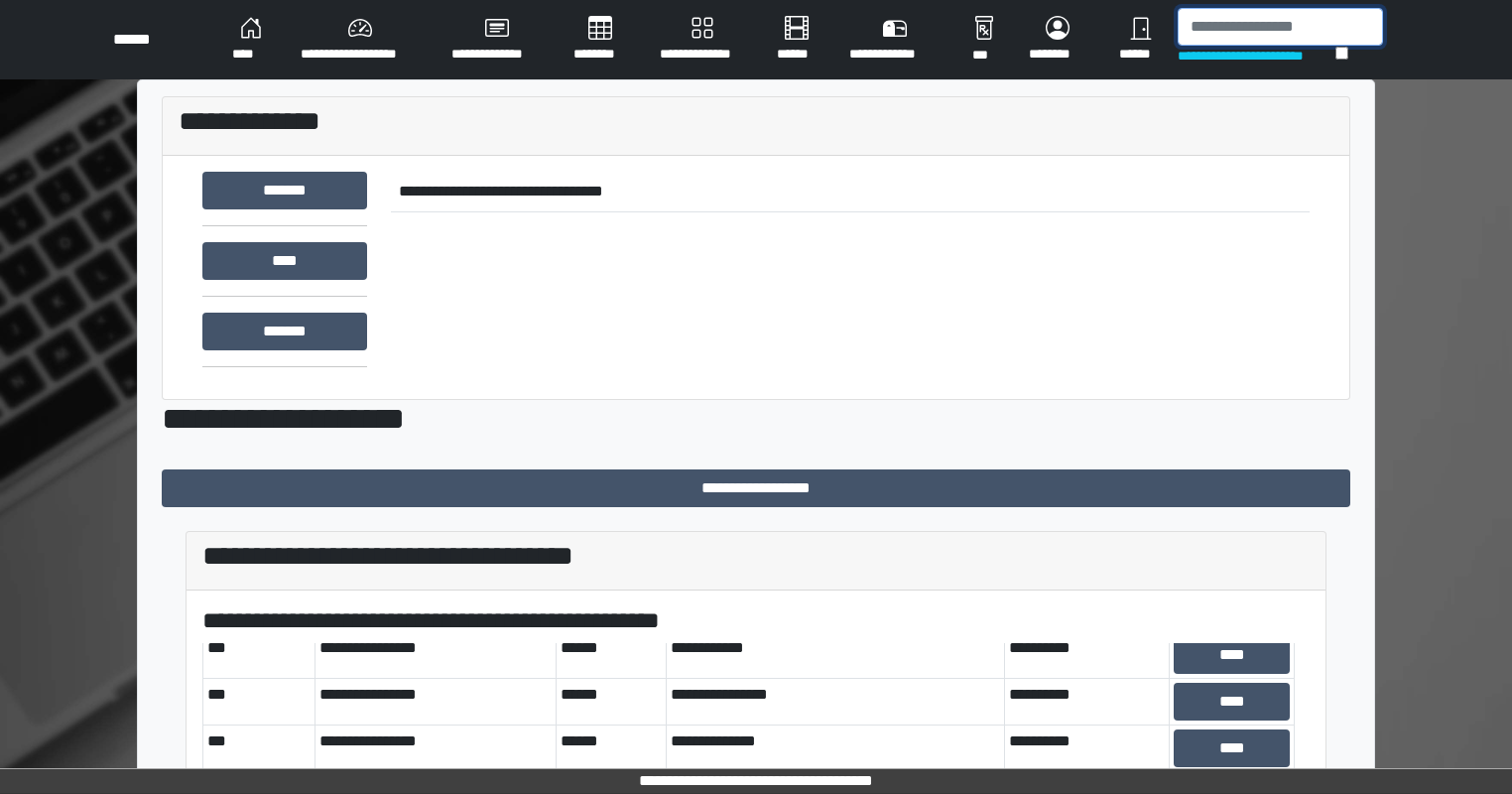 click at bounding box center (1280, 27) 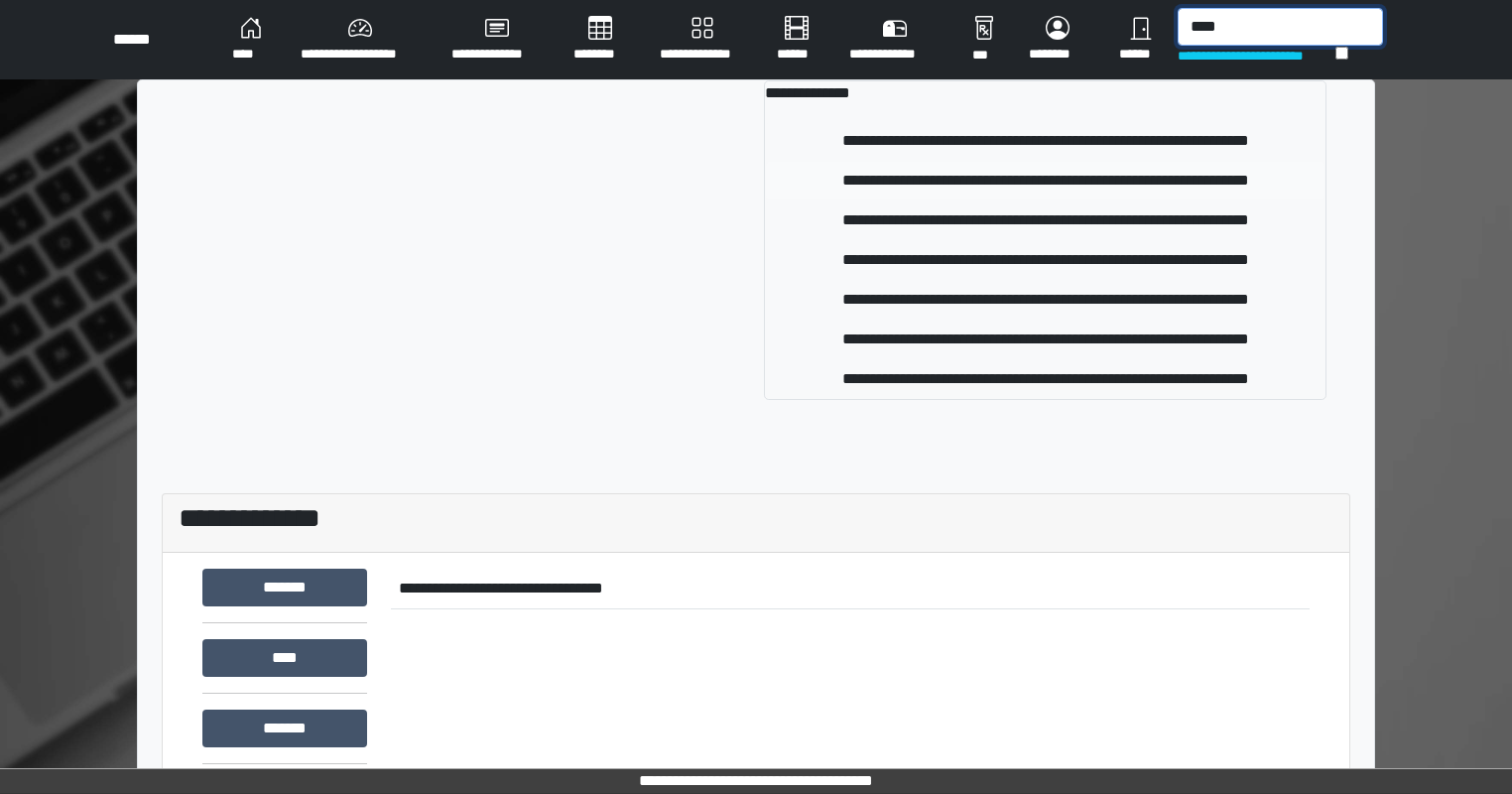 type on "****" 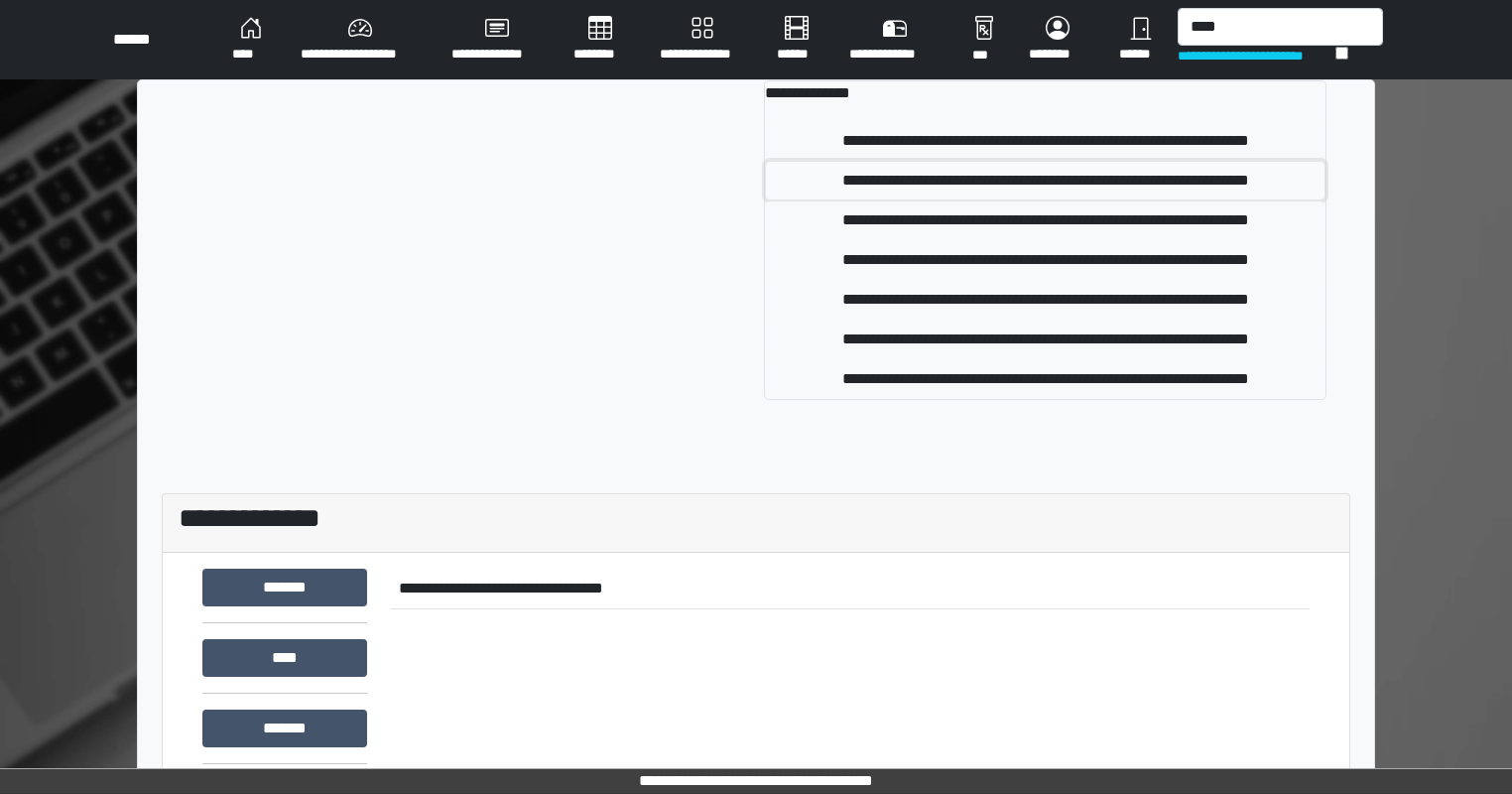 click on "**********" at bounding box center [1045, 181] 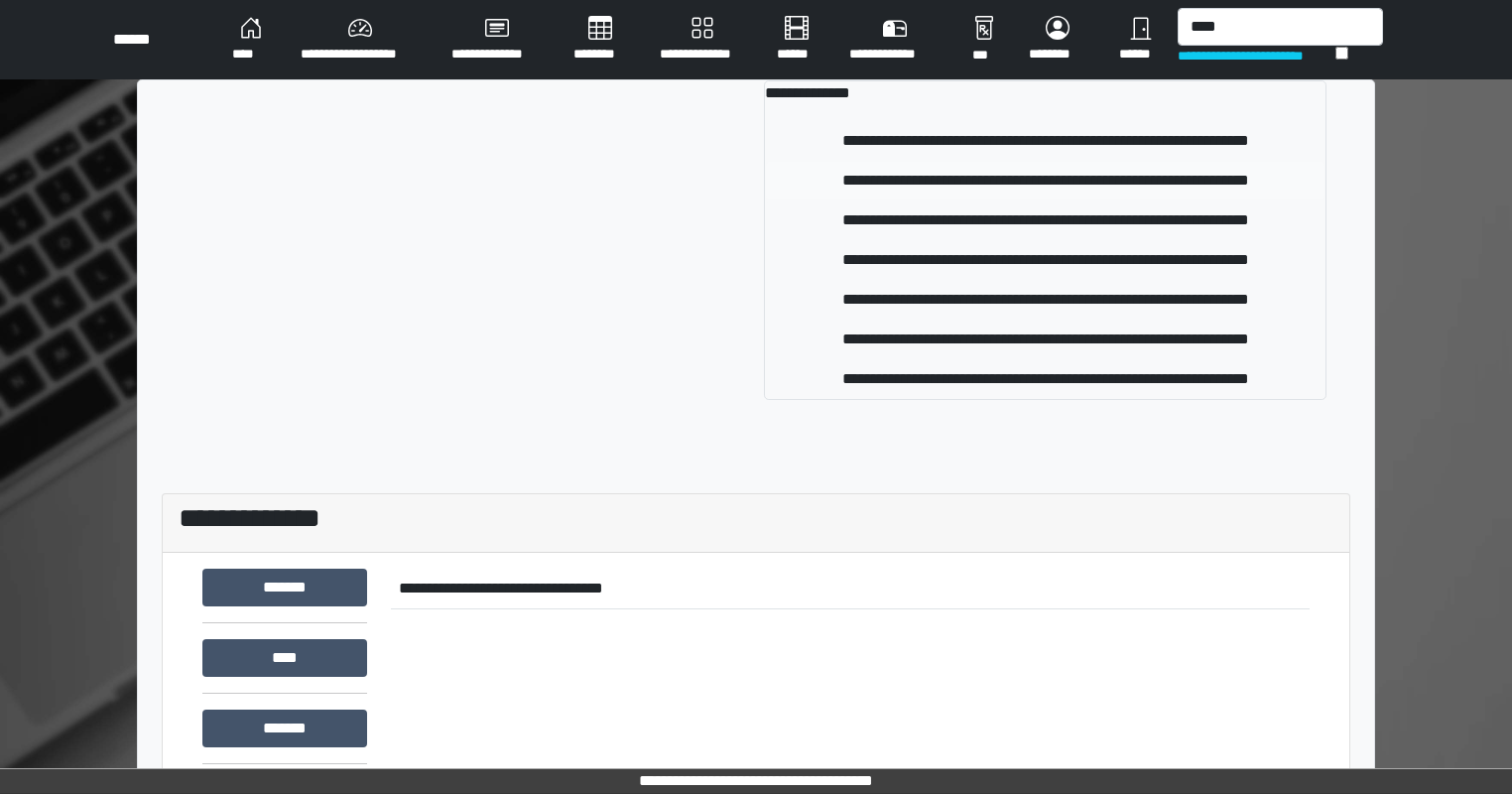 type 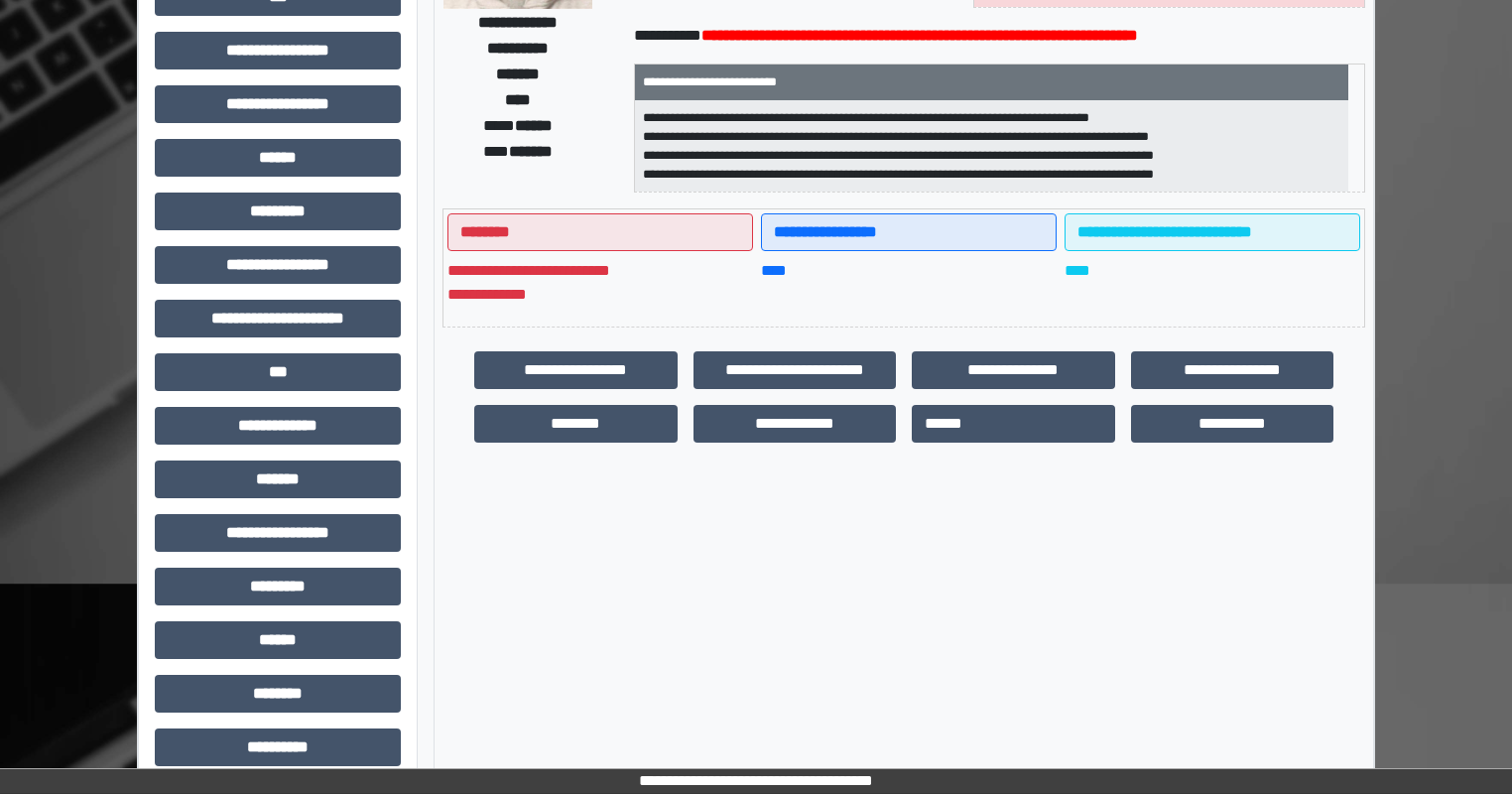 scroll, scrollTop: 298, scrollLeft: 0, axis: vertical 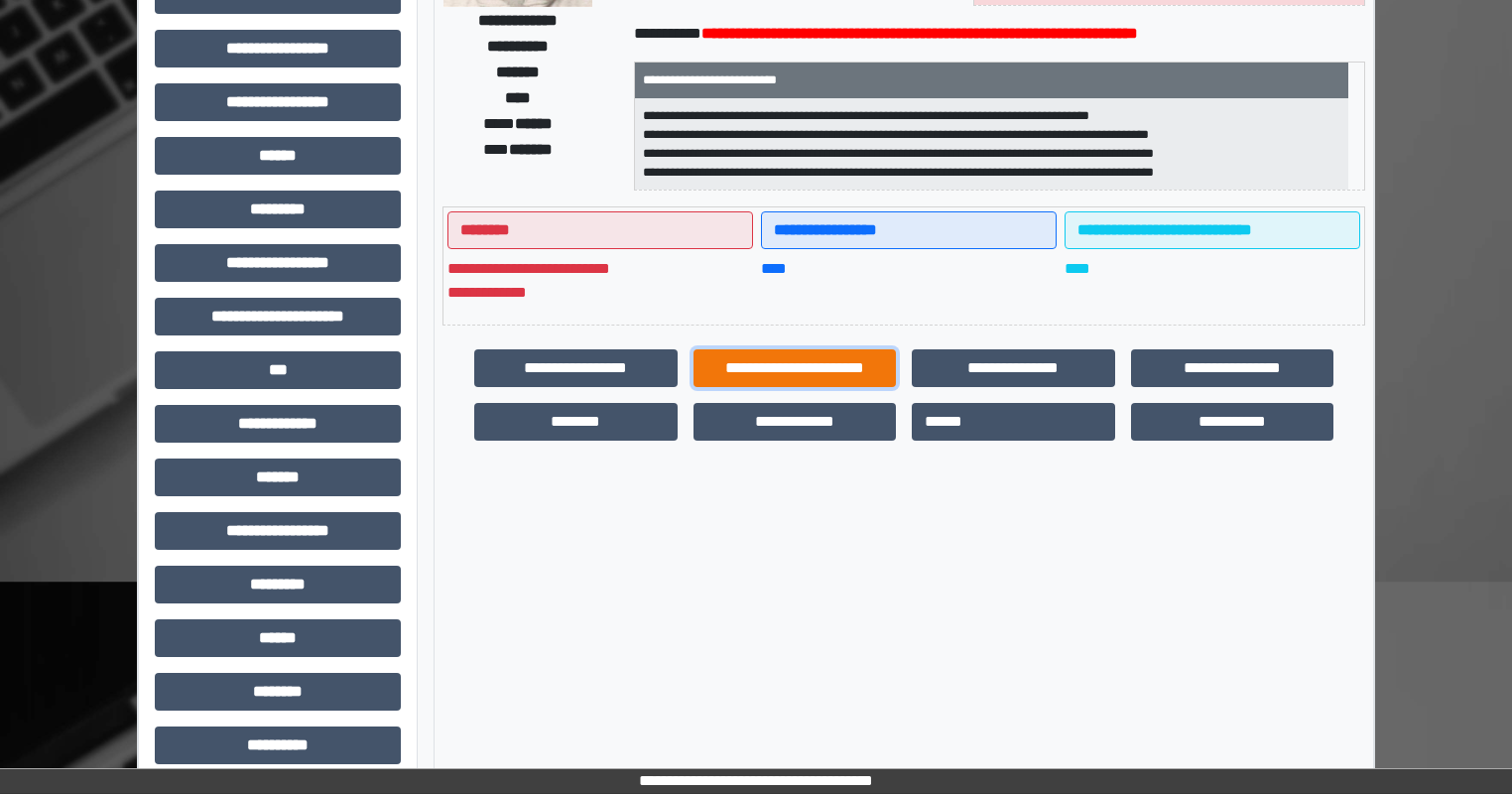 click on "**********" at bounding box center (795, 368) 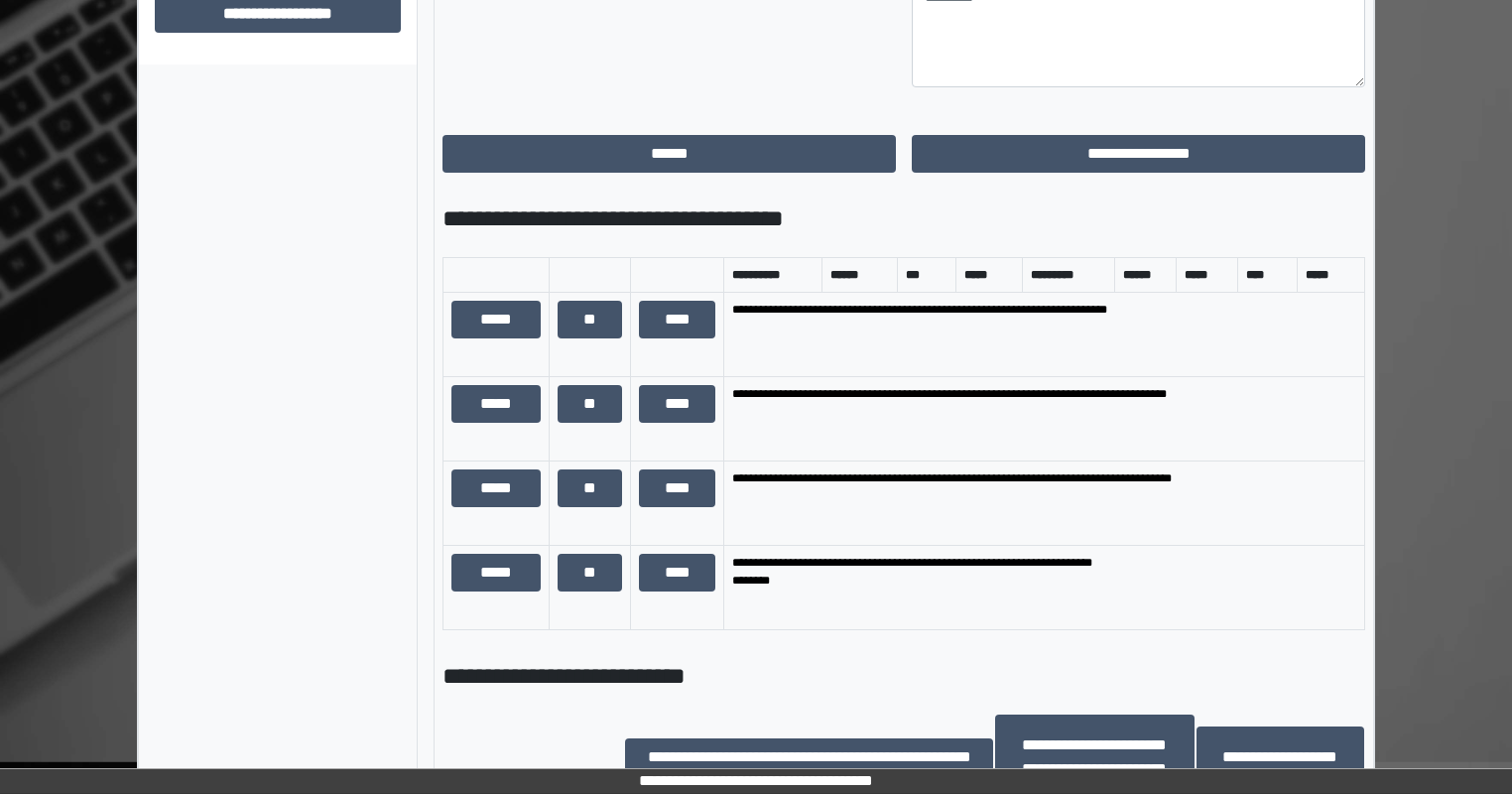 scroll, scrollTop: 1191, scrollLeft: 0, axis: vertical 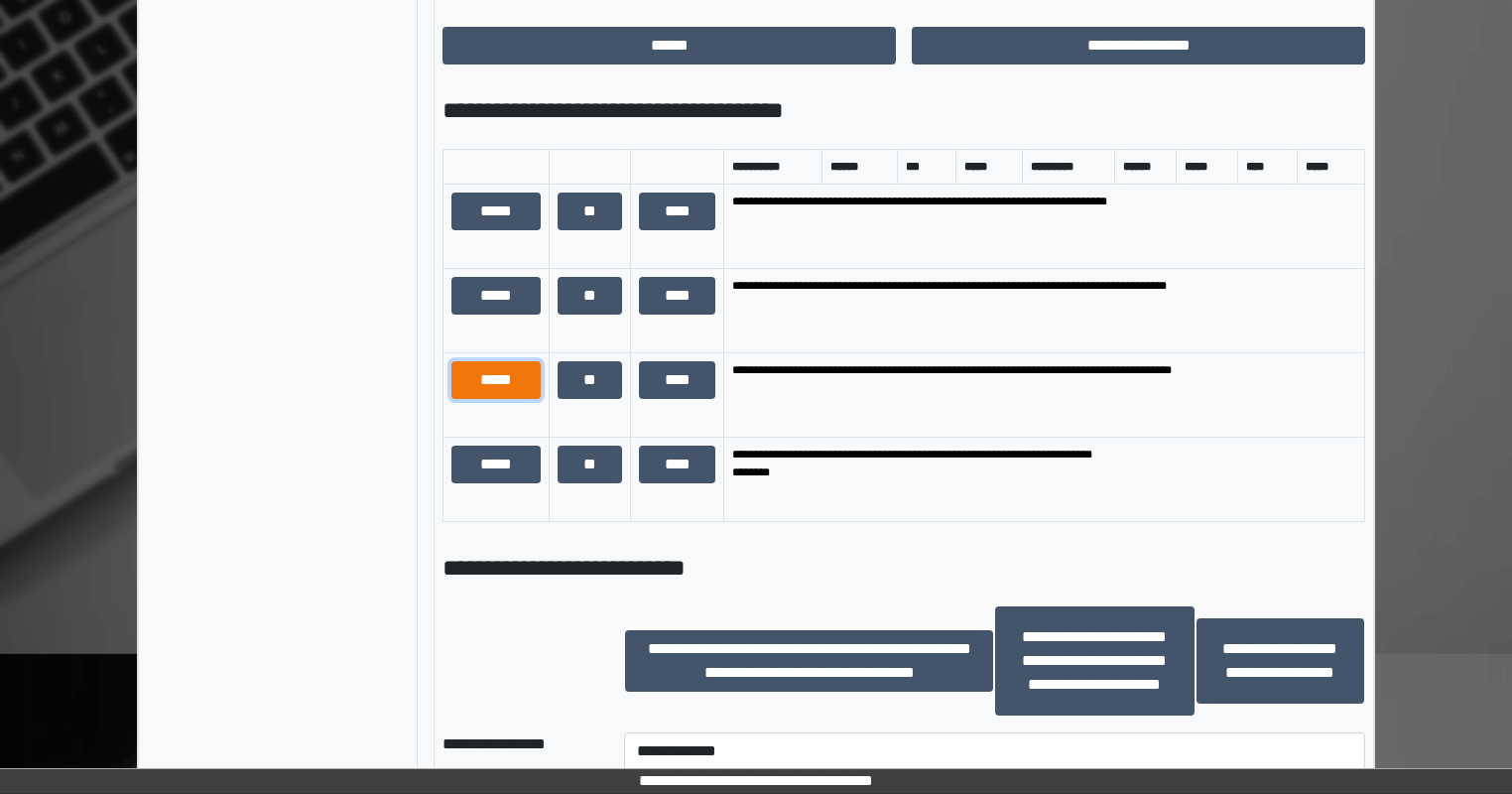 click on "*****" at bounding box center [496, 380] 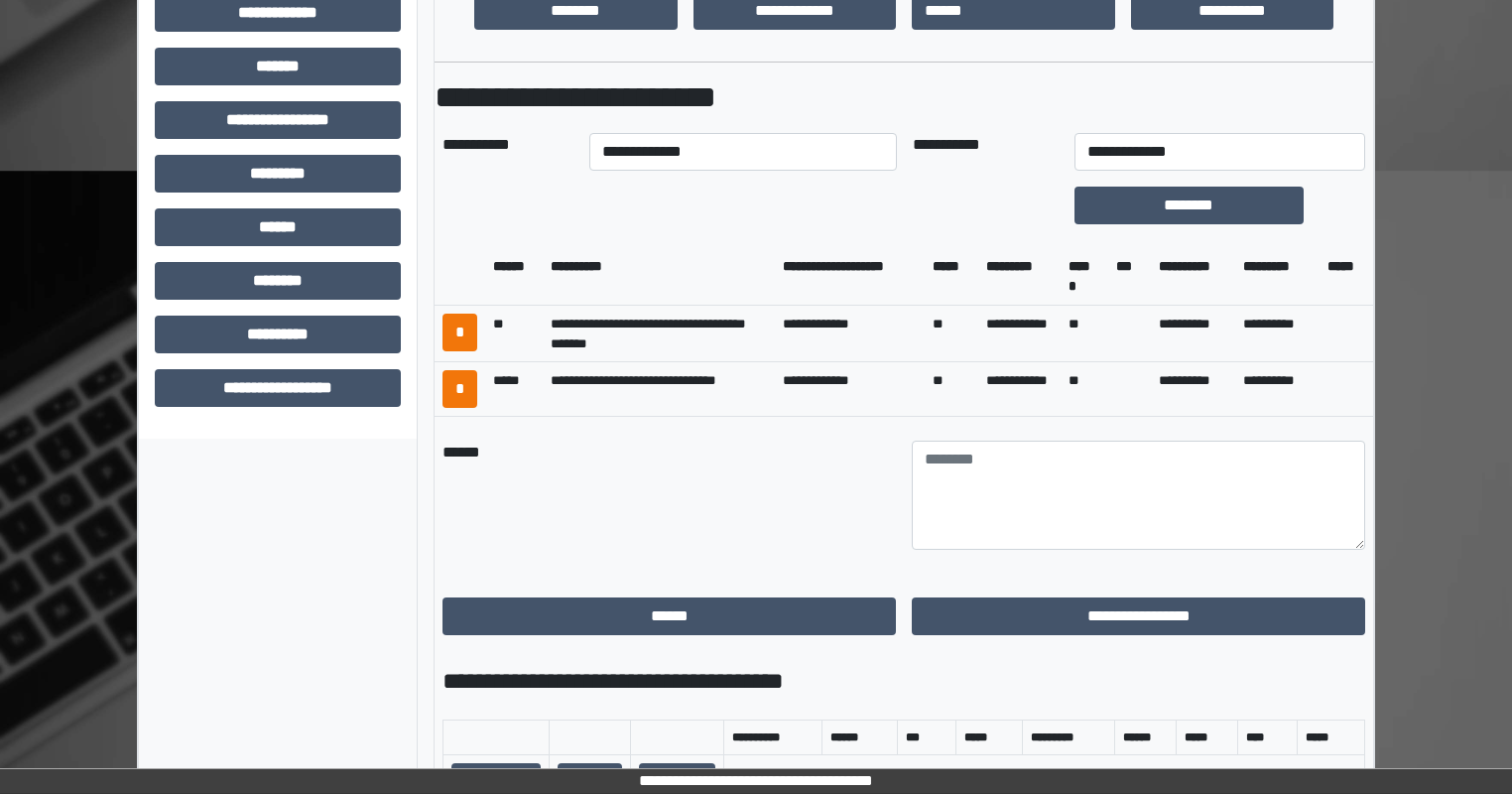 scroll, scrollTop: 695, scrollLeft: 0, axis: vertical 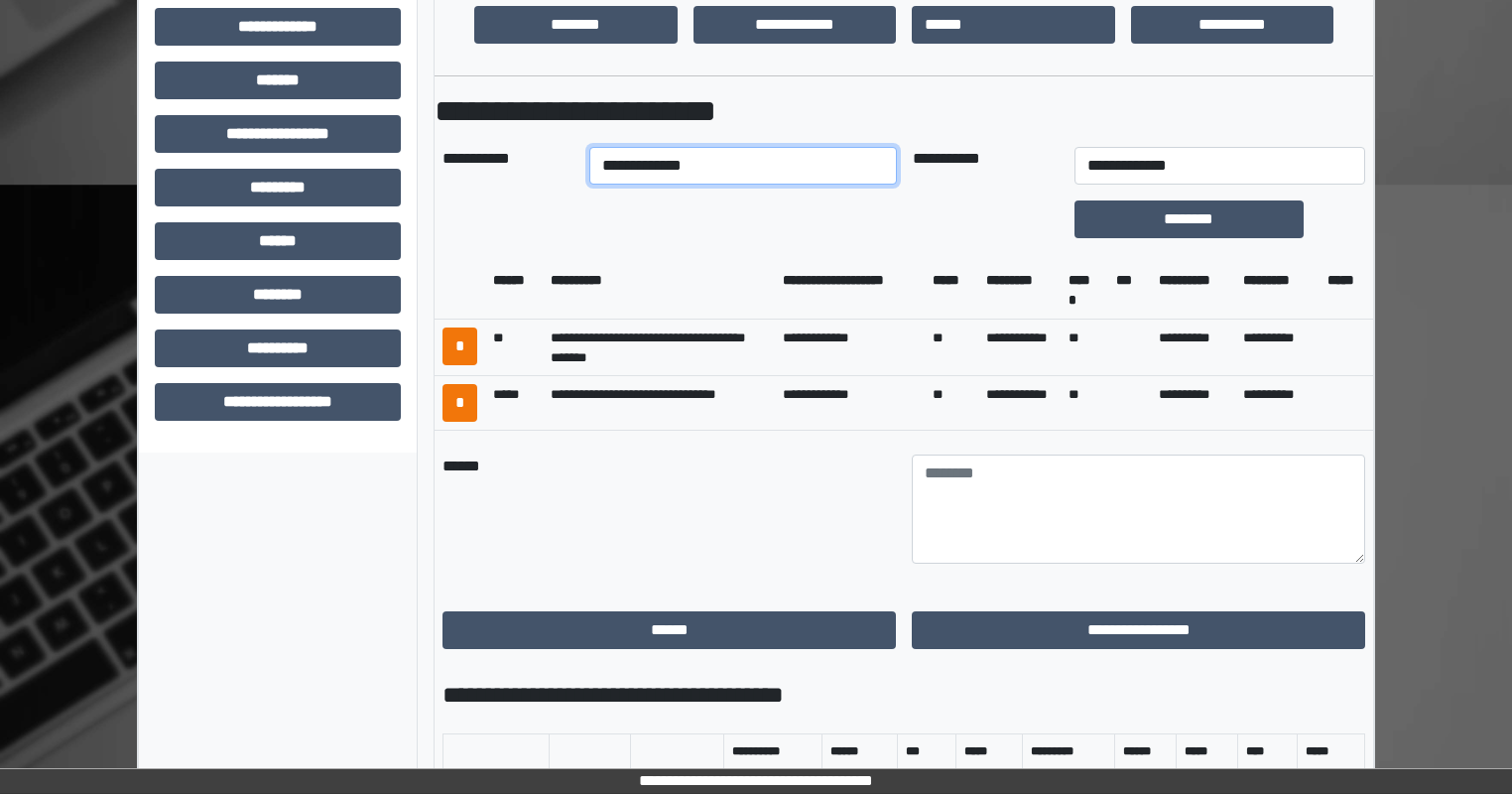 click on "**********" at bounding box center (742, 166) 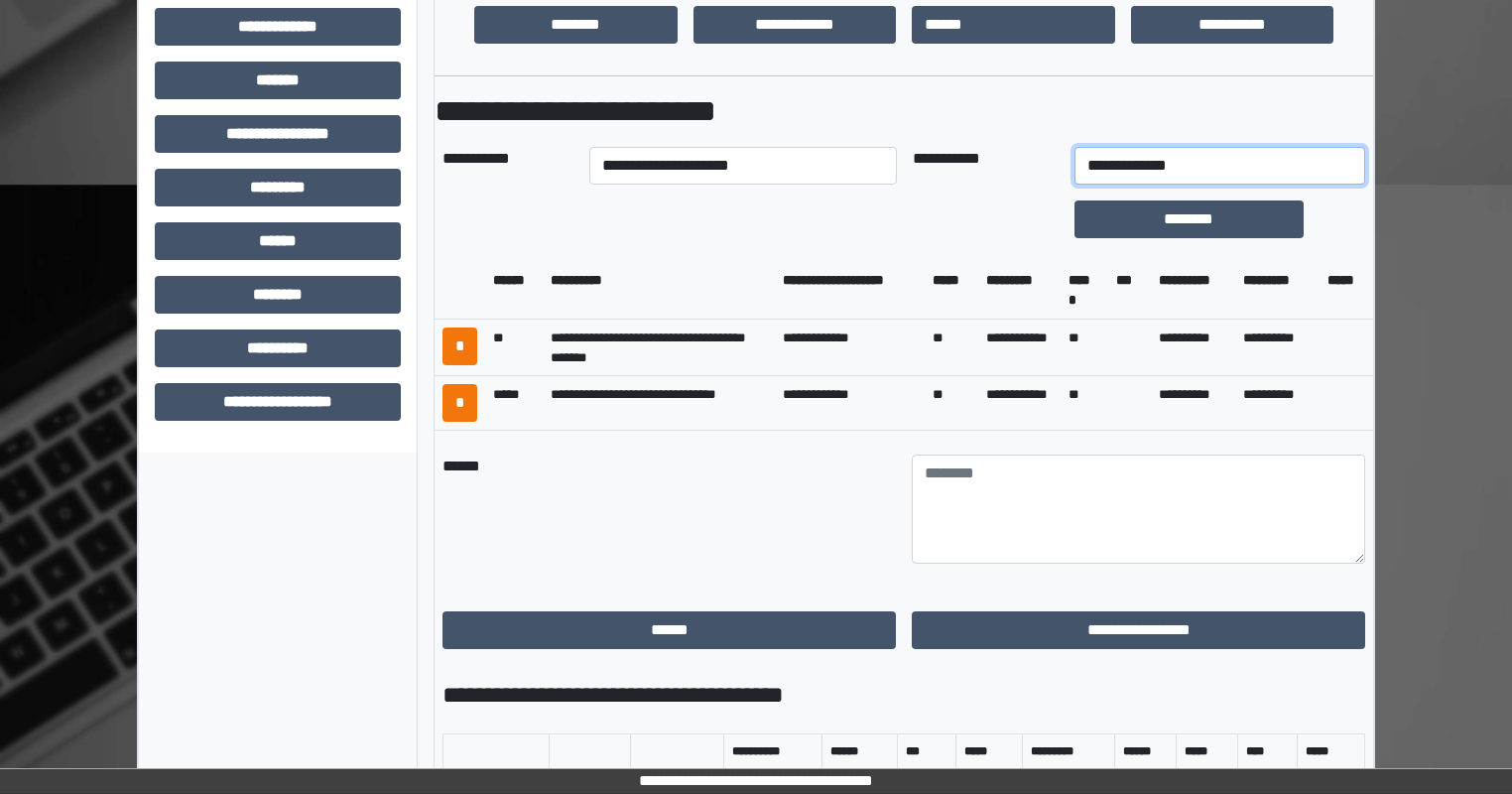 click on "**********" at bounding box center [1219, 166] 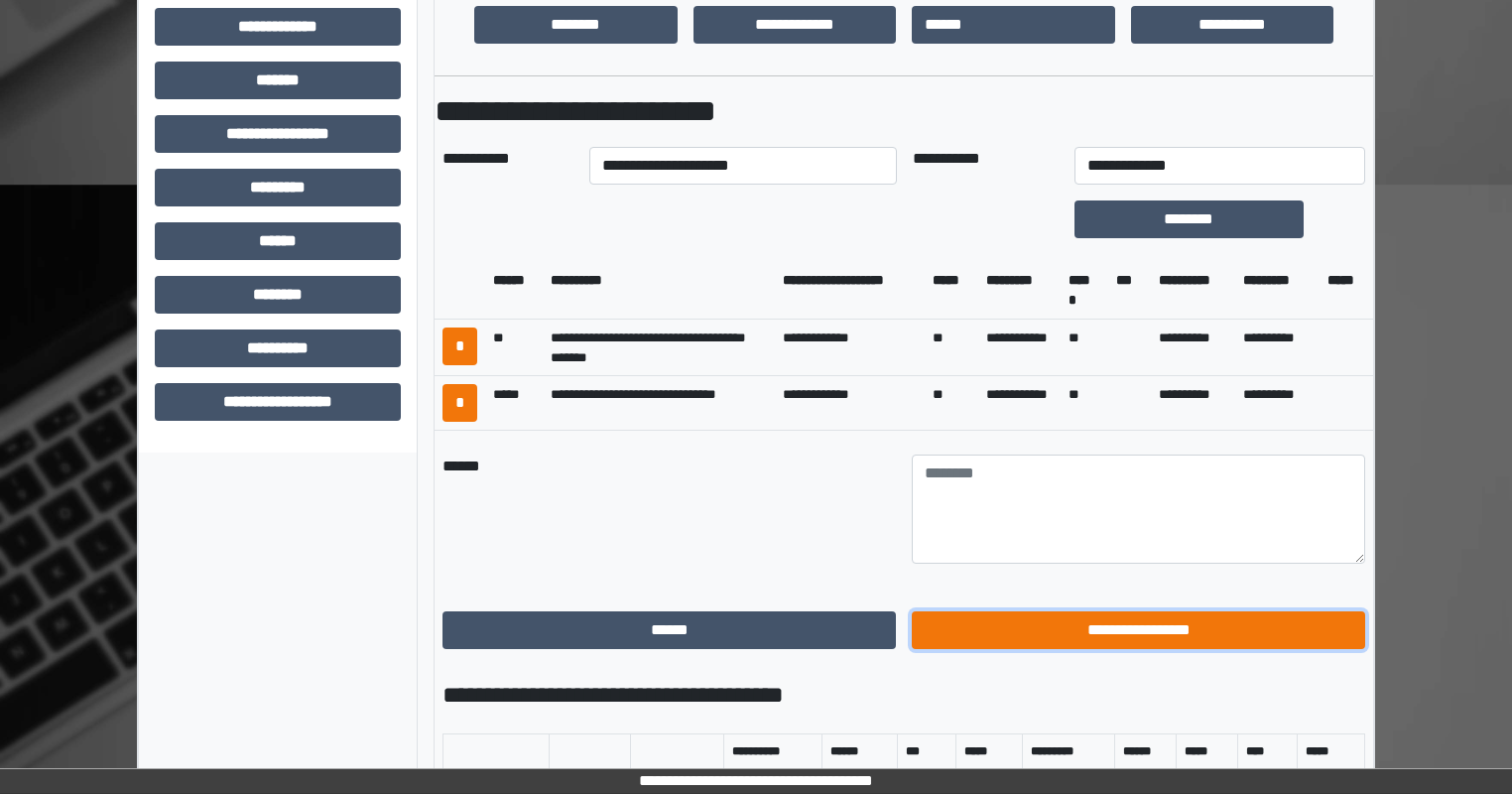 click on "**********" at bounding box center (1138, 630) 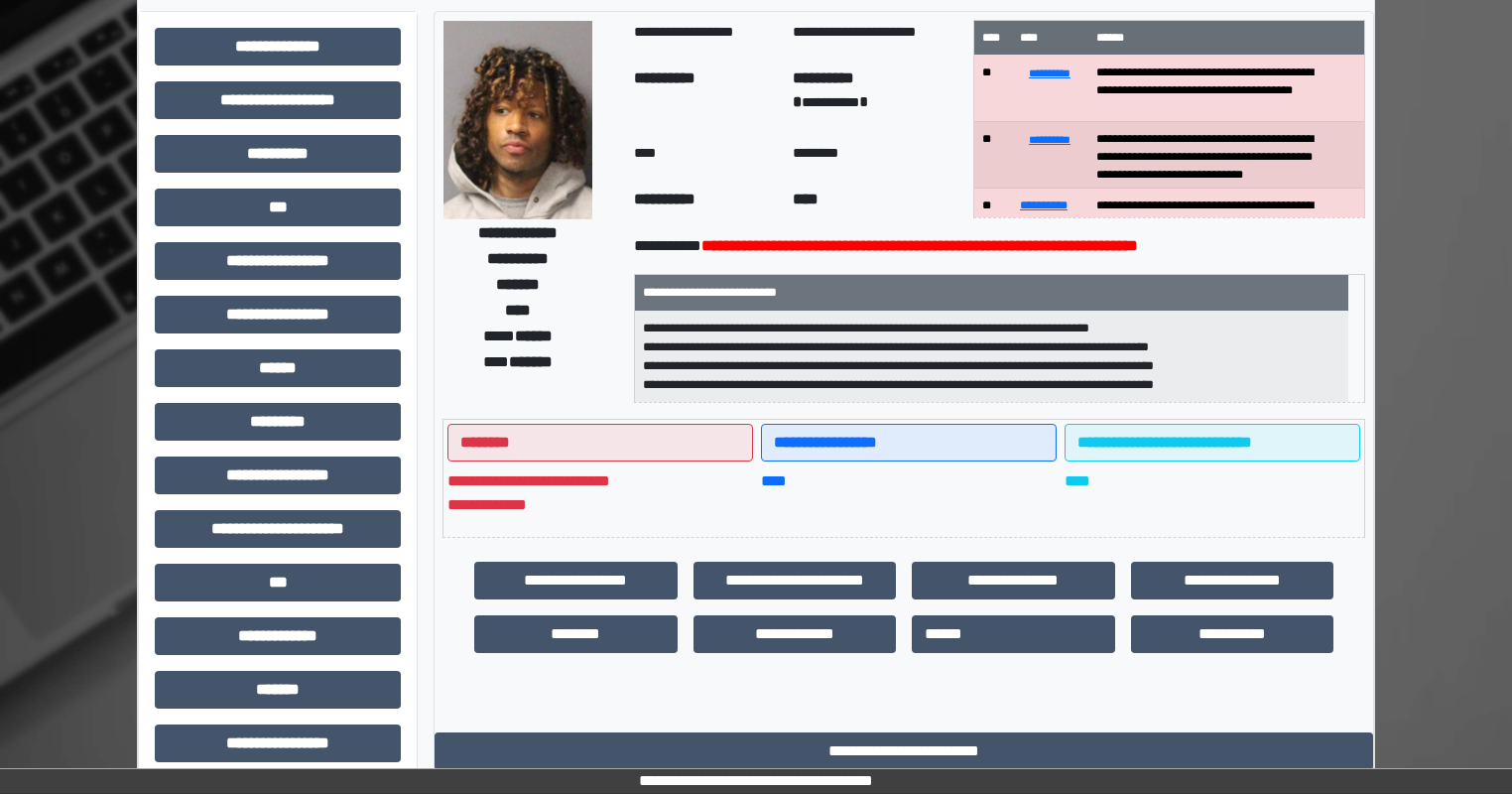 scroll, scrollTop: 0, scrollLeft: 0, axis: both 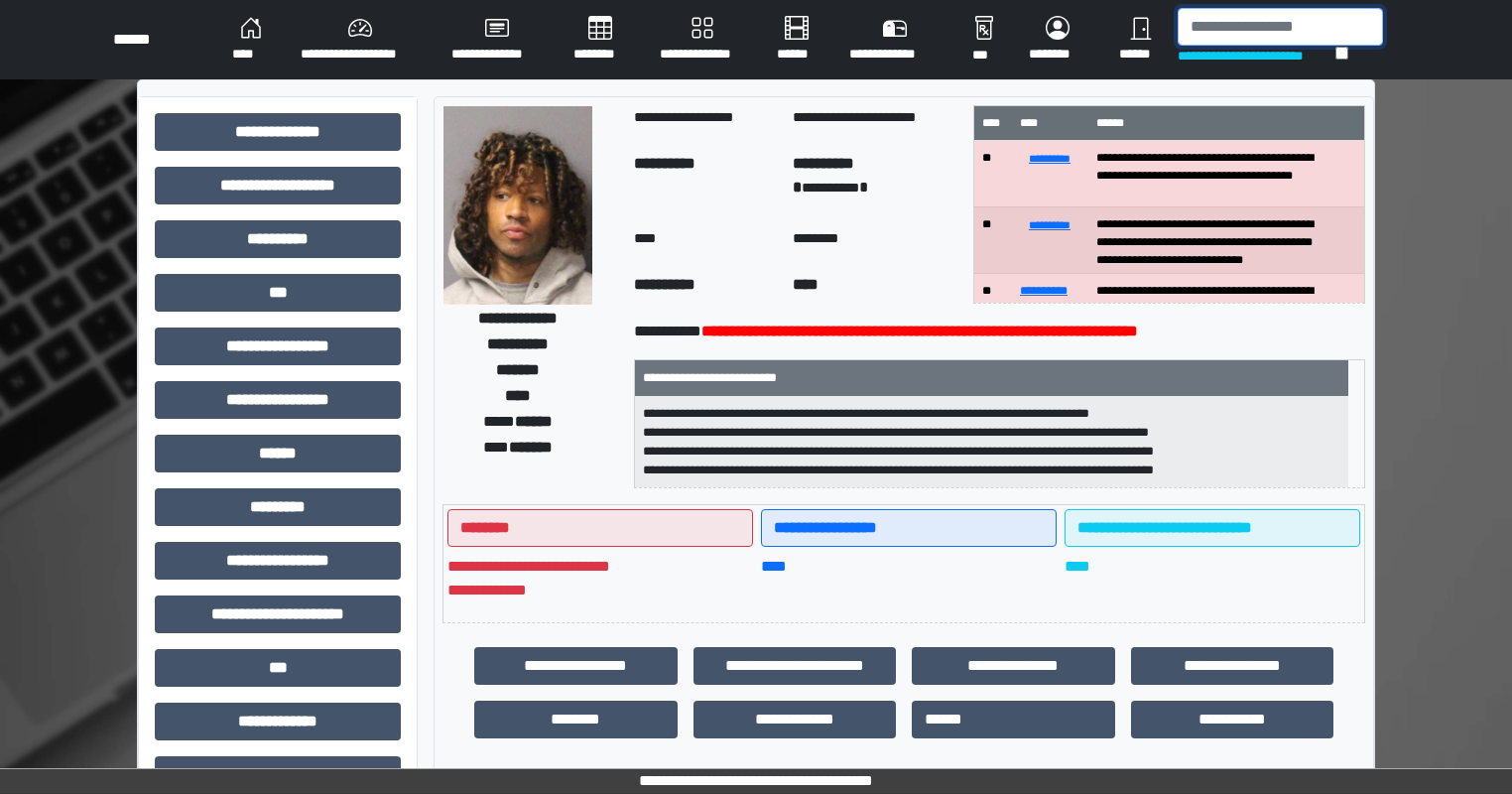 click at bounding box center (1280, 27) 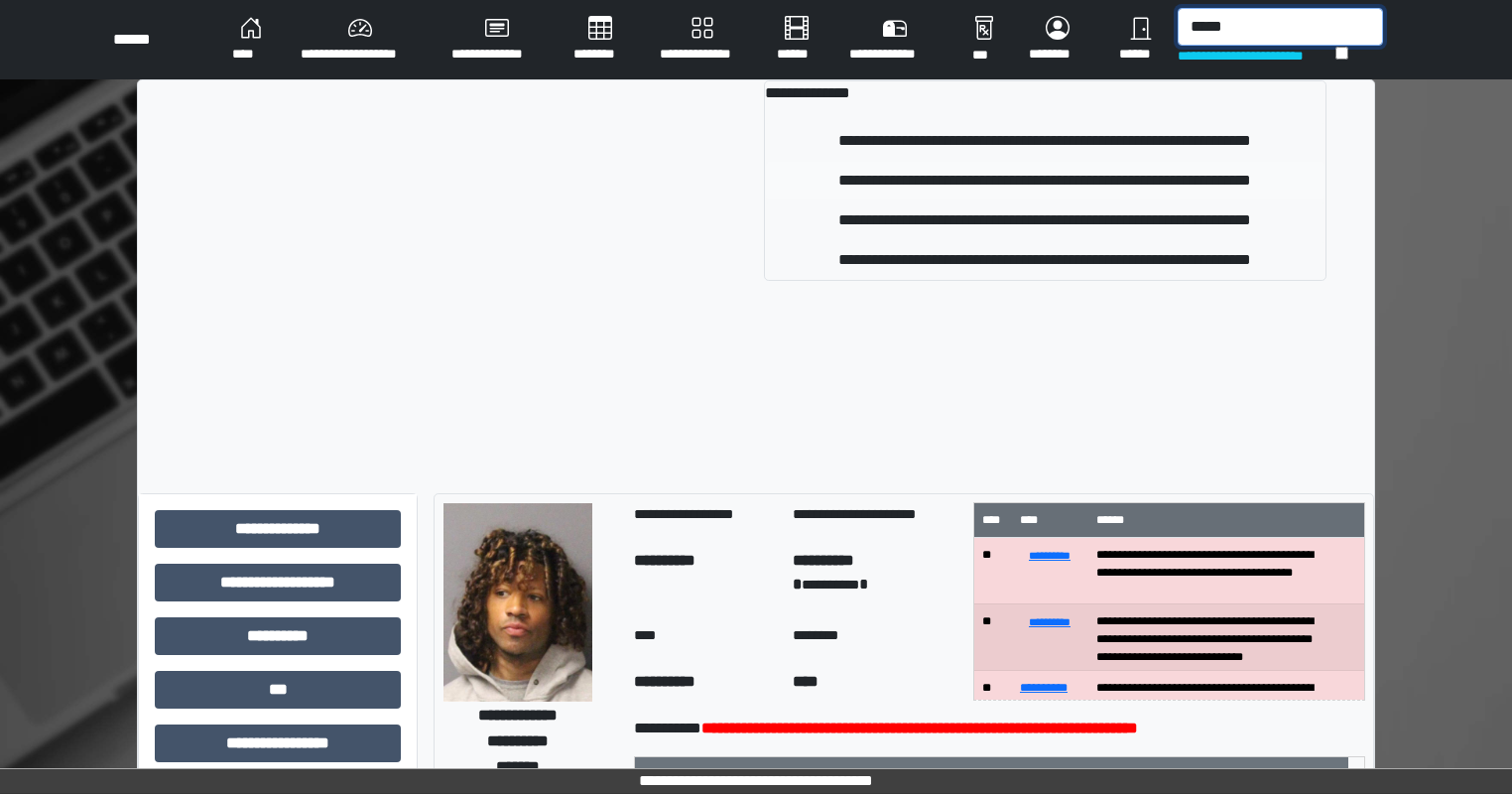 type on "*****" 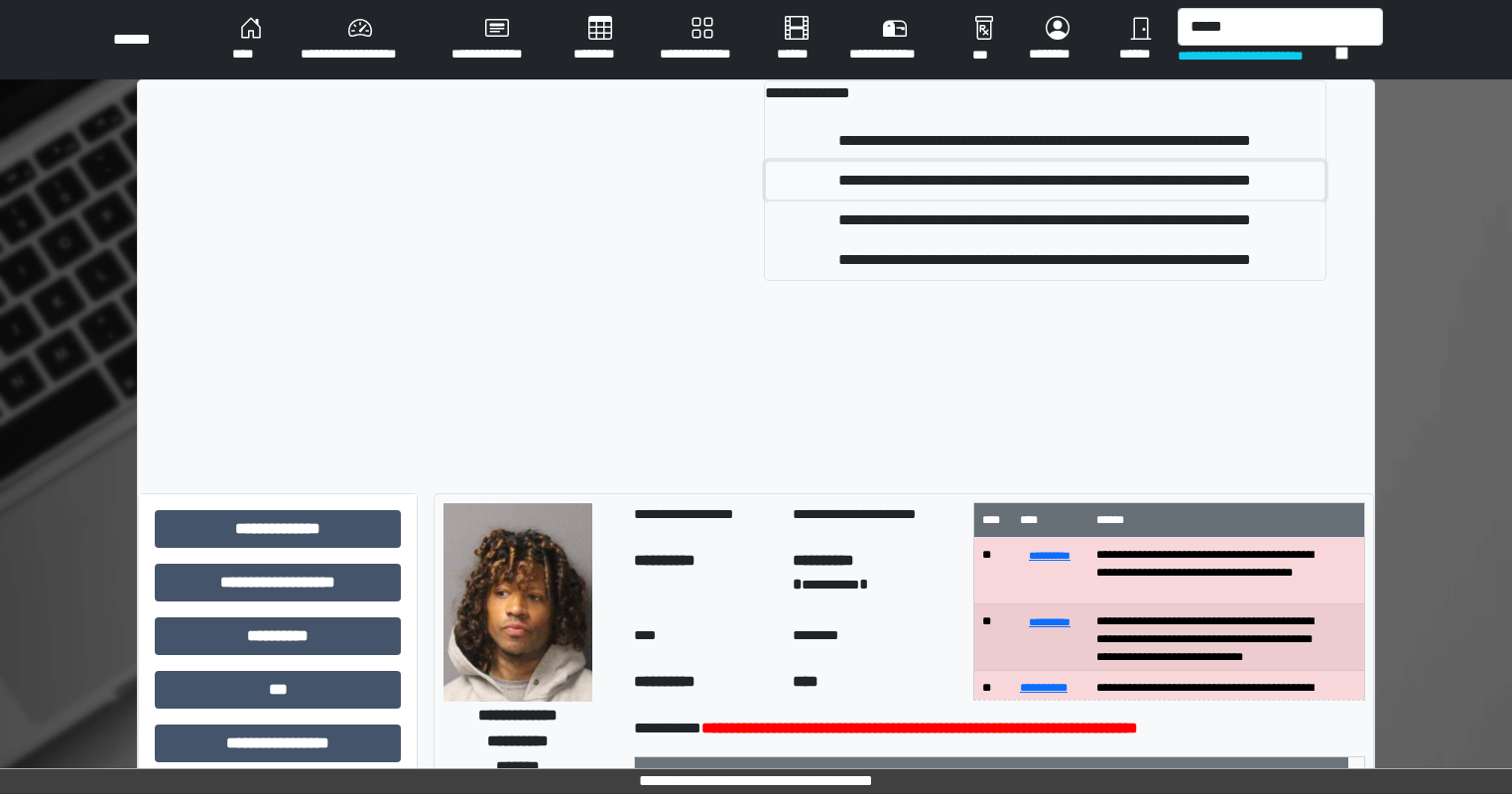 click on "**********" at bounding box center (1045, 181) 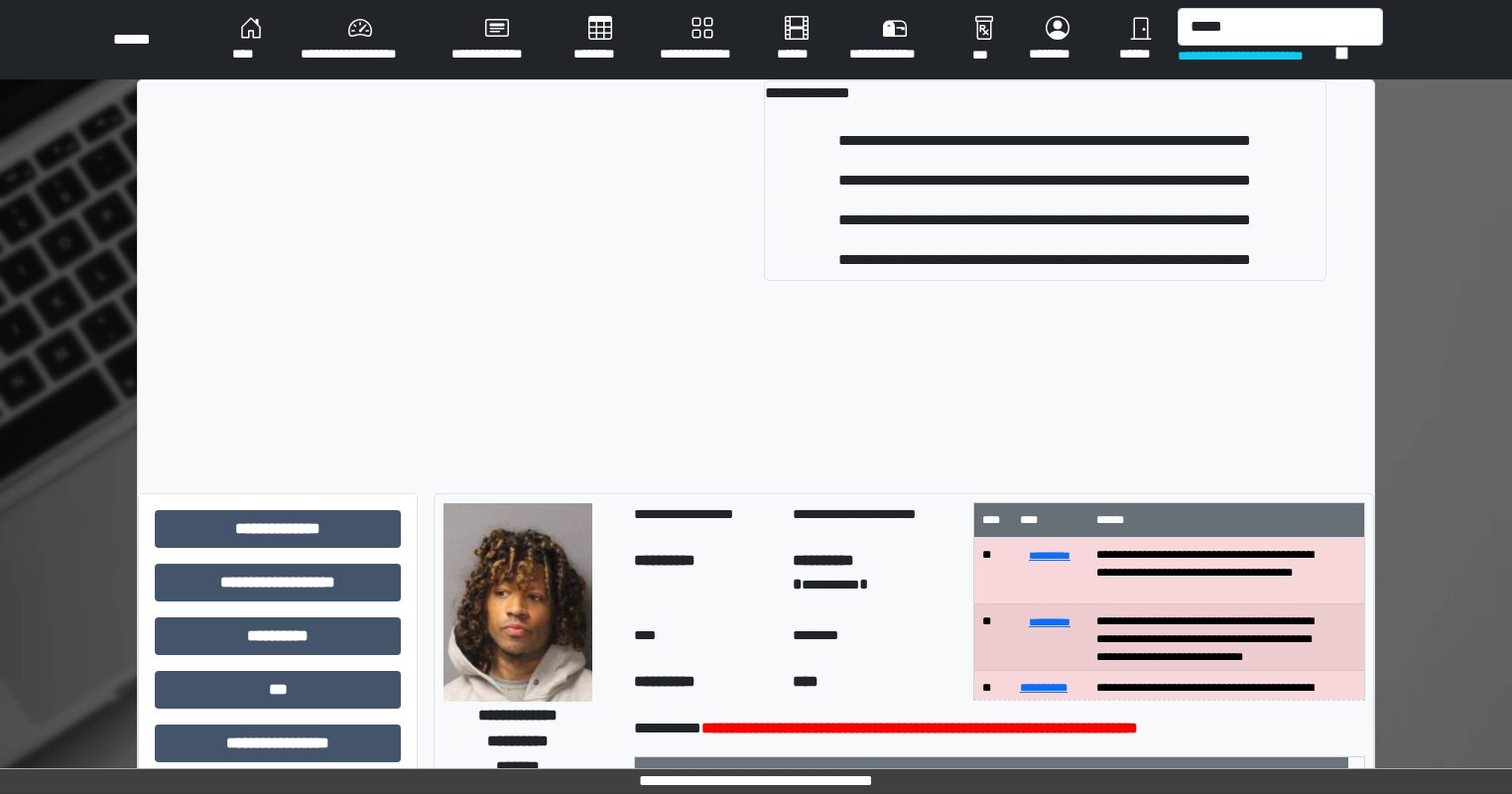 type 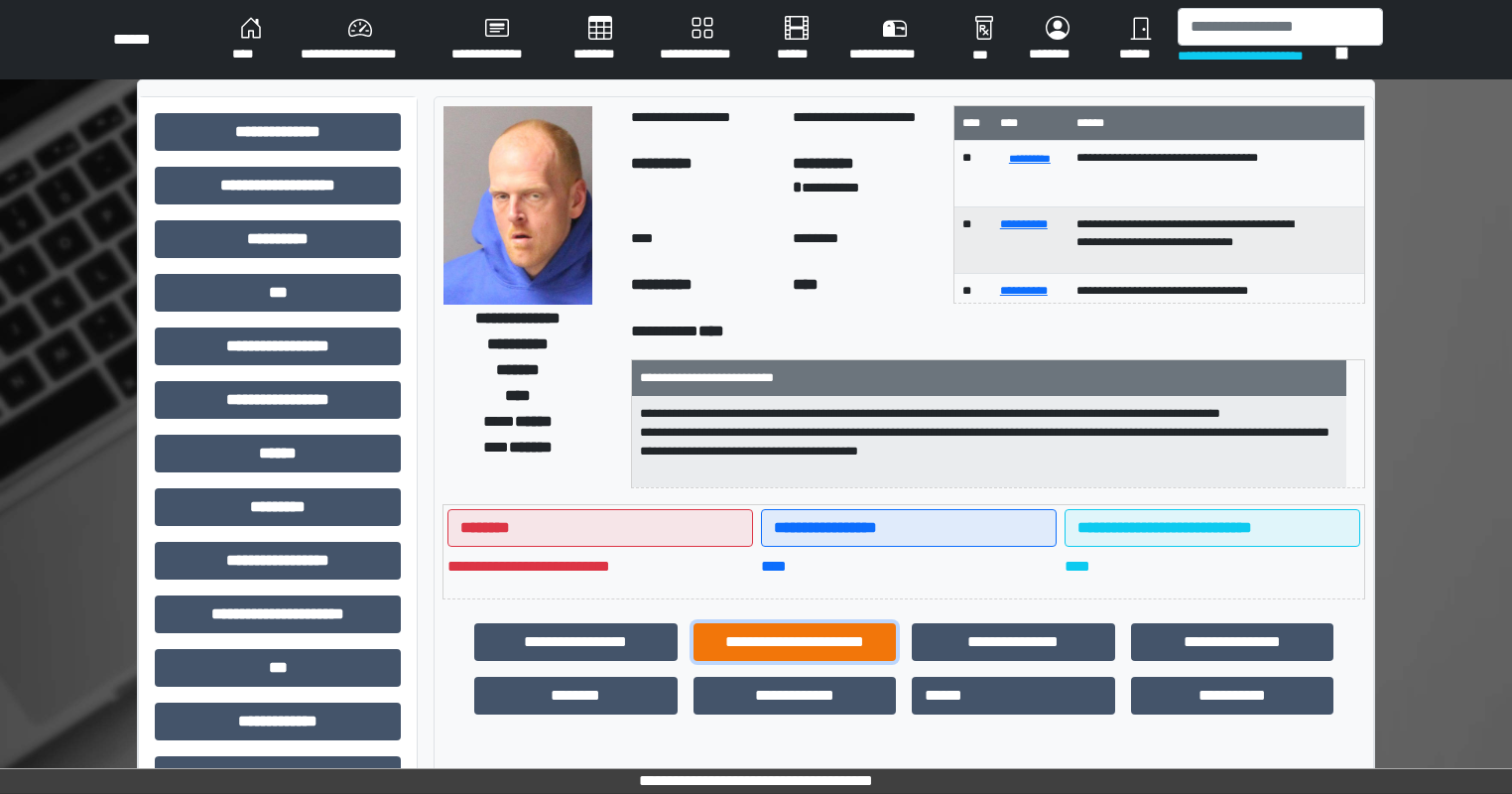 click on "**********" at bounding box center [795, 642] 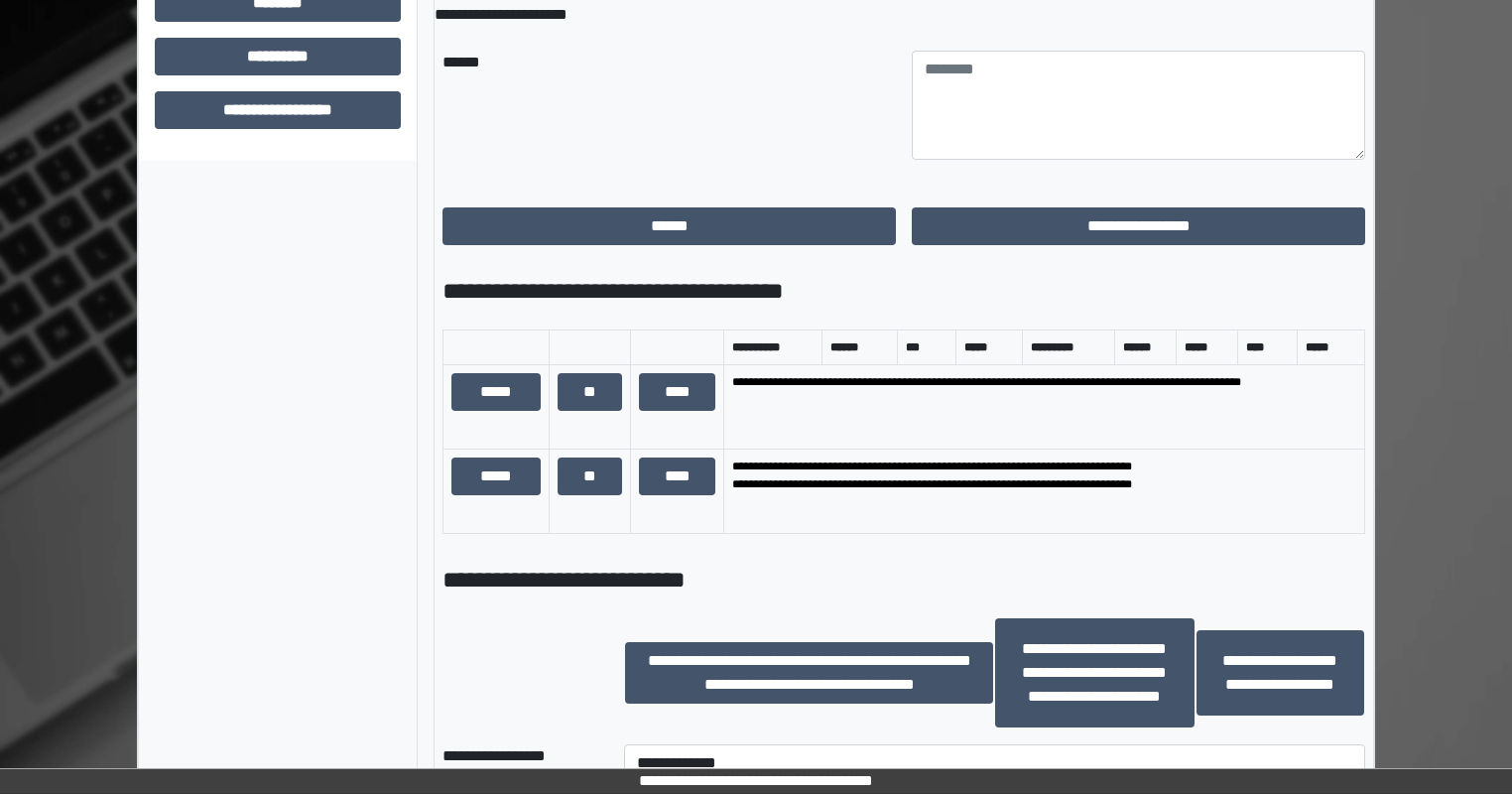 scroll, scrollTop: 1092, scrollLeft: 0, axis: vertical 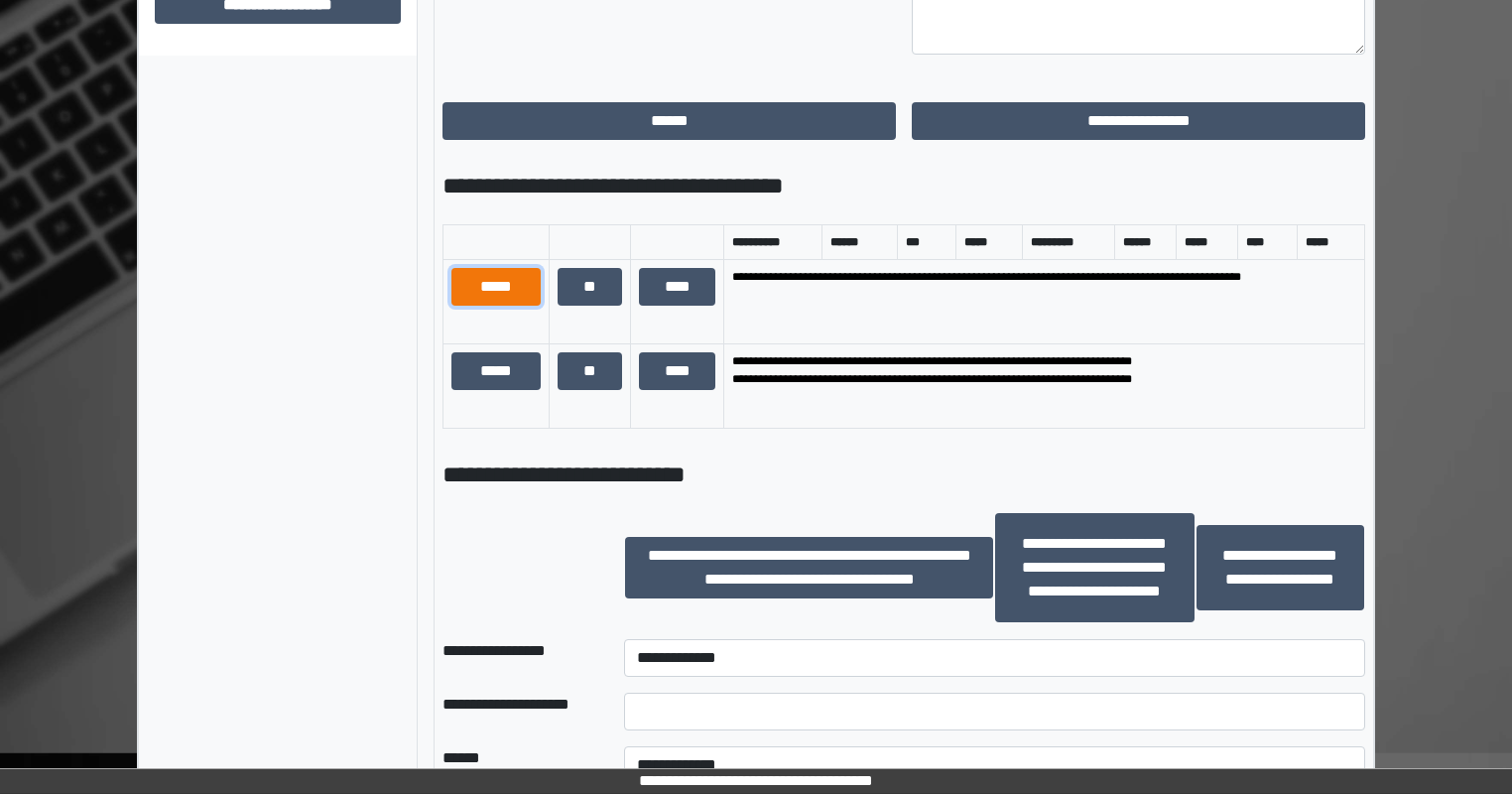 click on "*****" at bounding box center (496, 287) 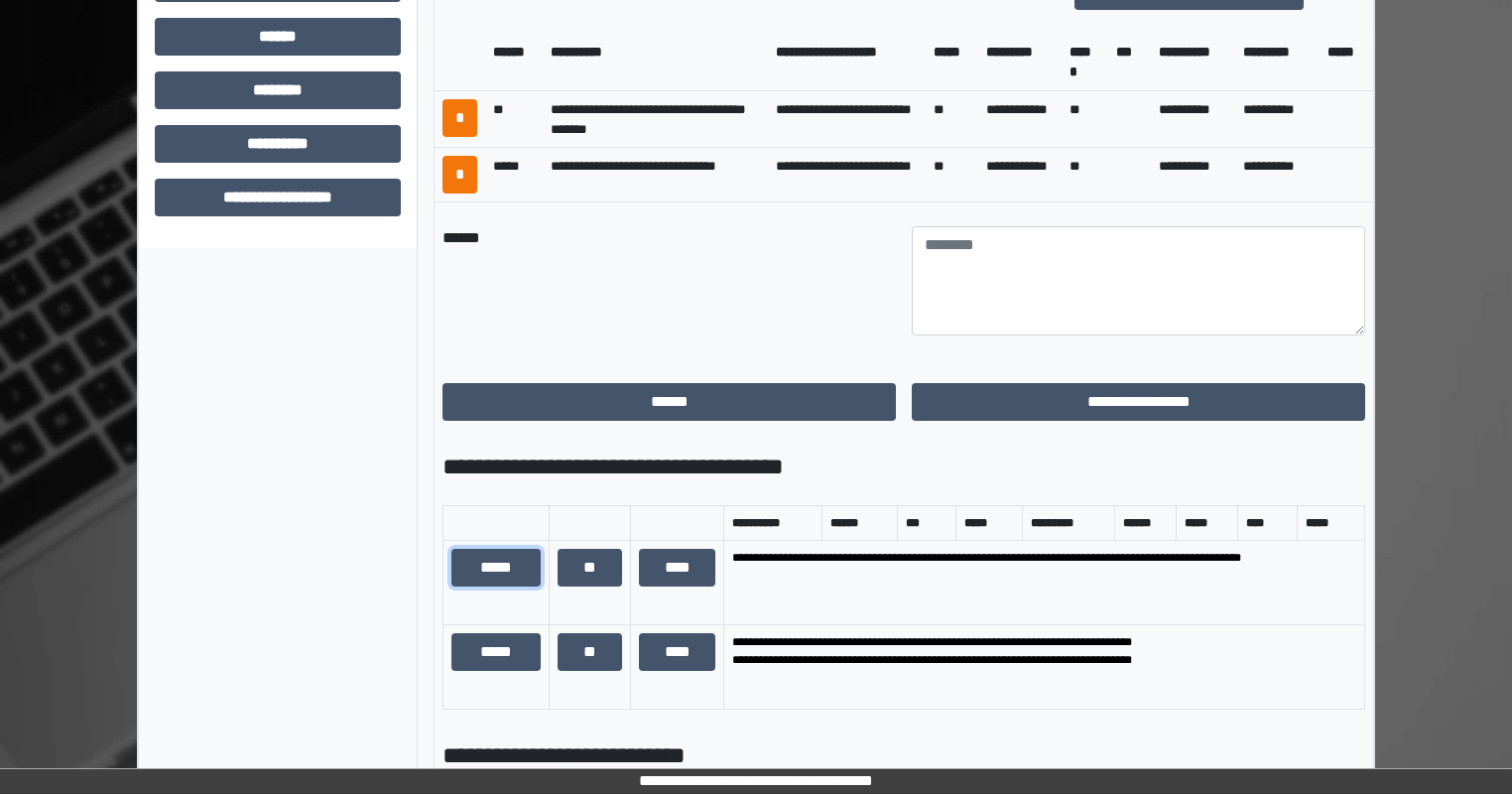 scroll, scrollTop: 794, scrollLeft: 0, axis: vertical 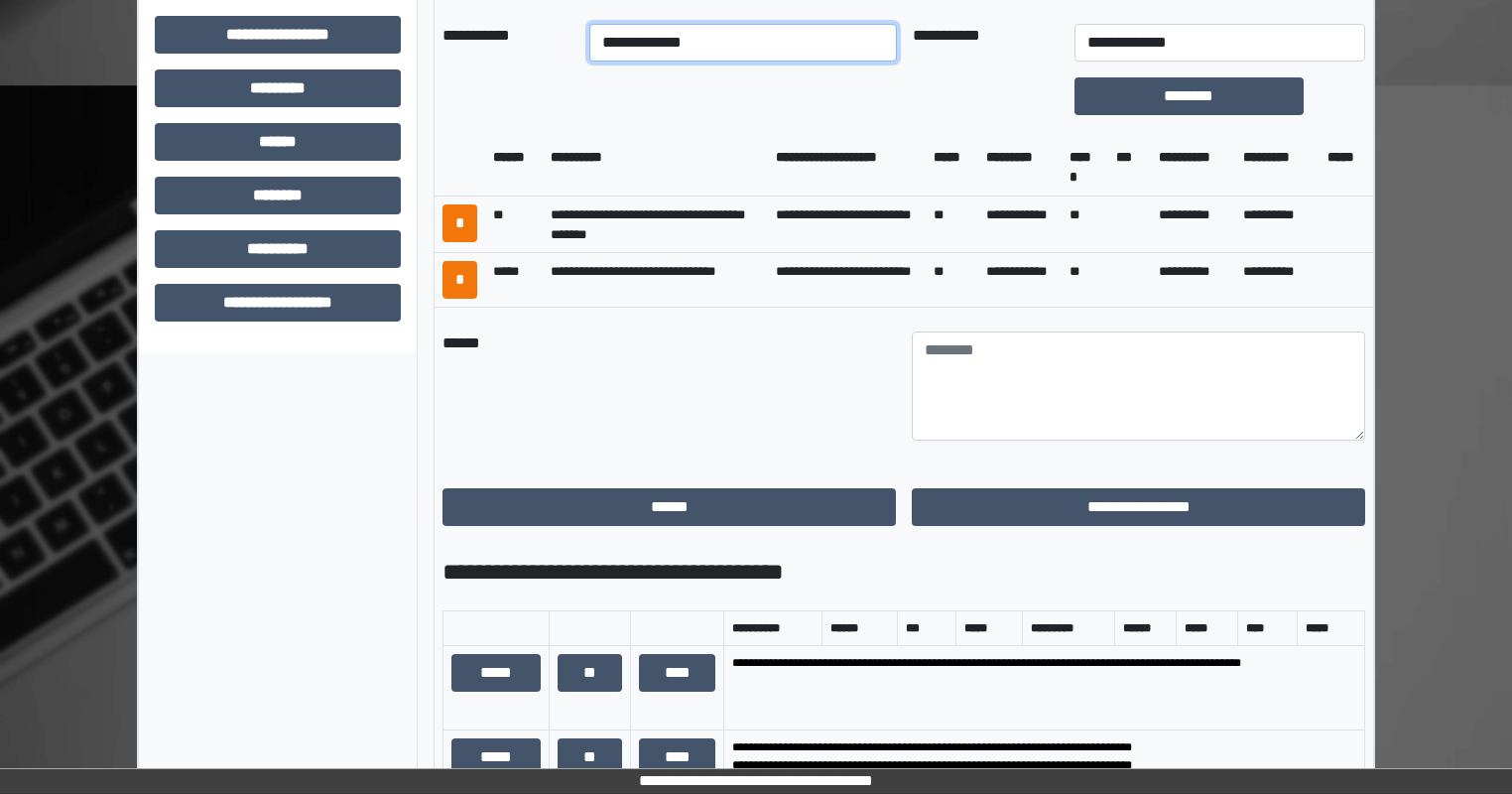 click on "**********" at bounding box center (742, 43) 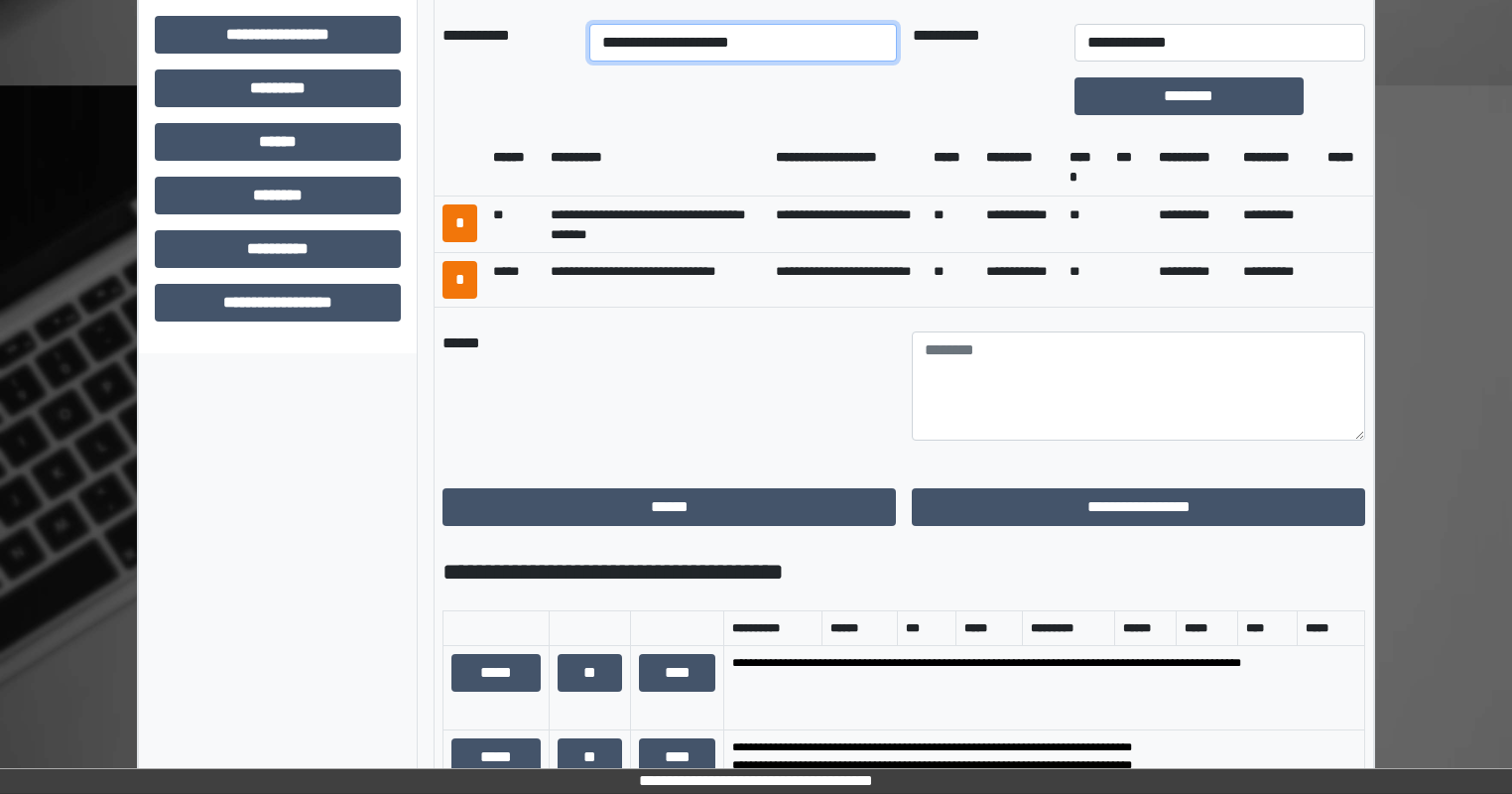 click on "**********" at bounding box center [742, 43] 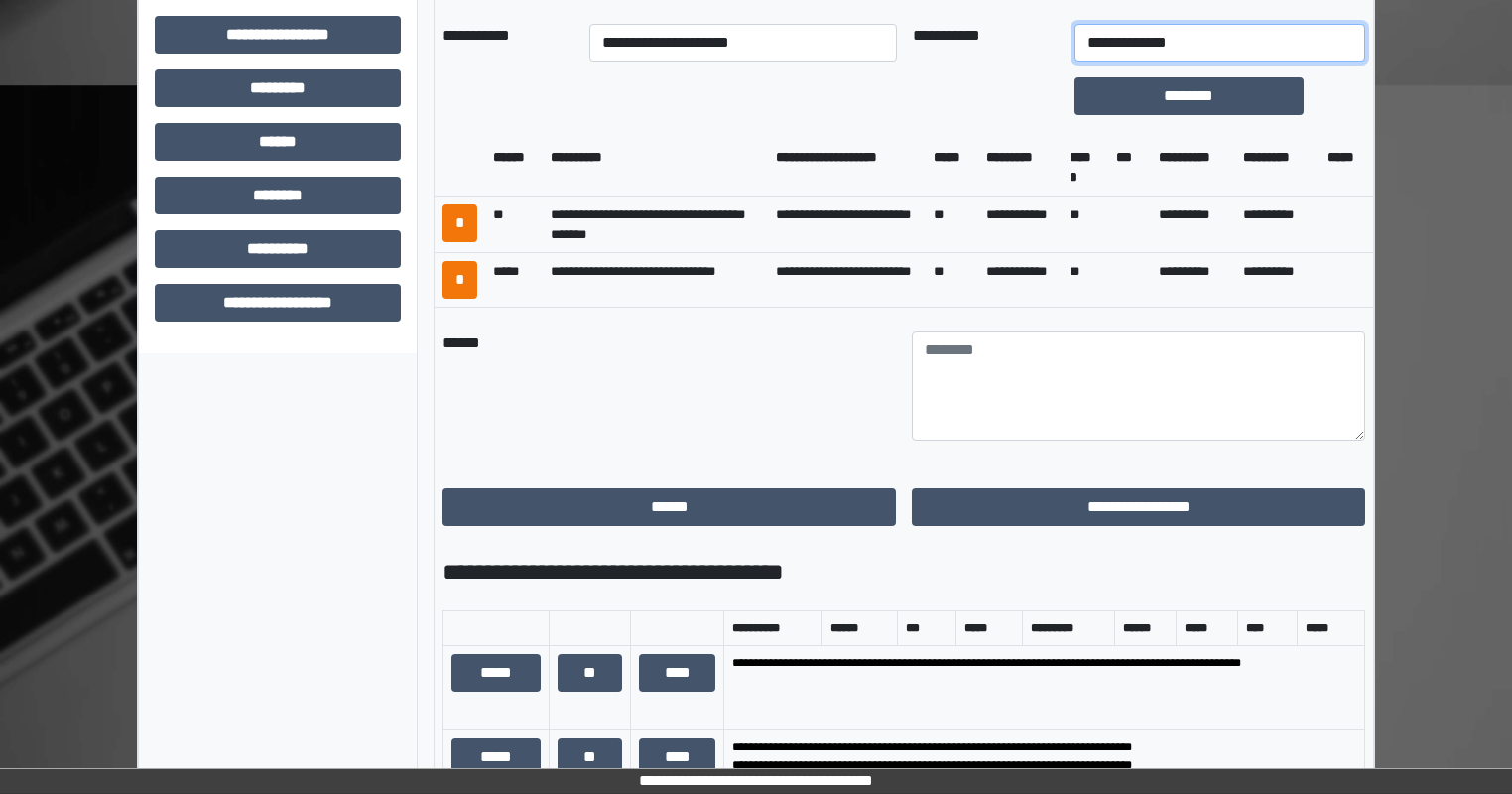 drag, startPoint x: 1225, startPoint y: 40, endPoint x: 1225, endPoint y: 54, distance: 14 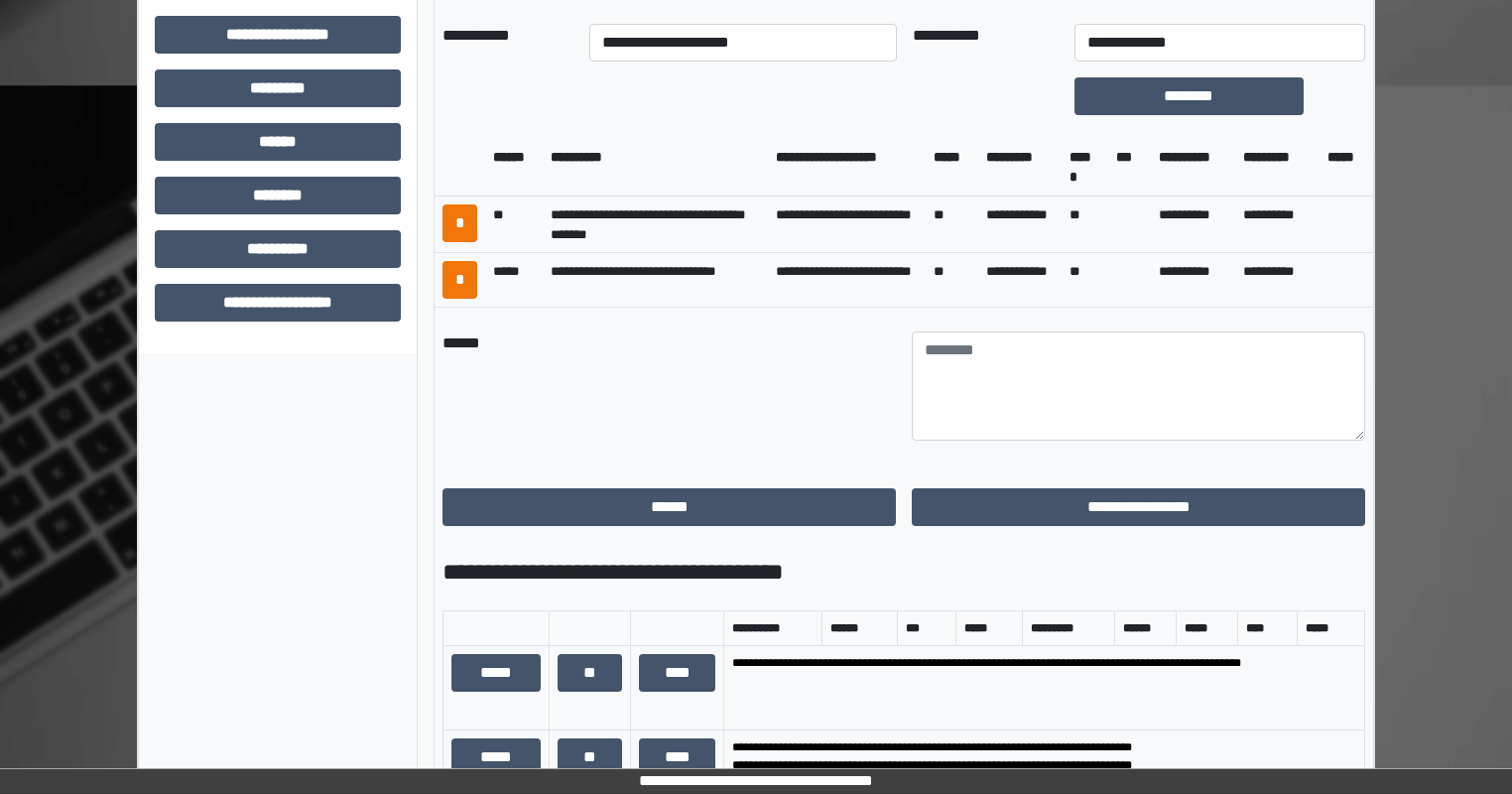 drag, startPoint x: 1320, startPoint y: 480, endPoint x: 1328, endPoint y: 510, distance: 31.048349 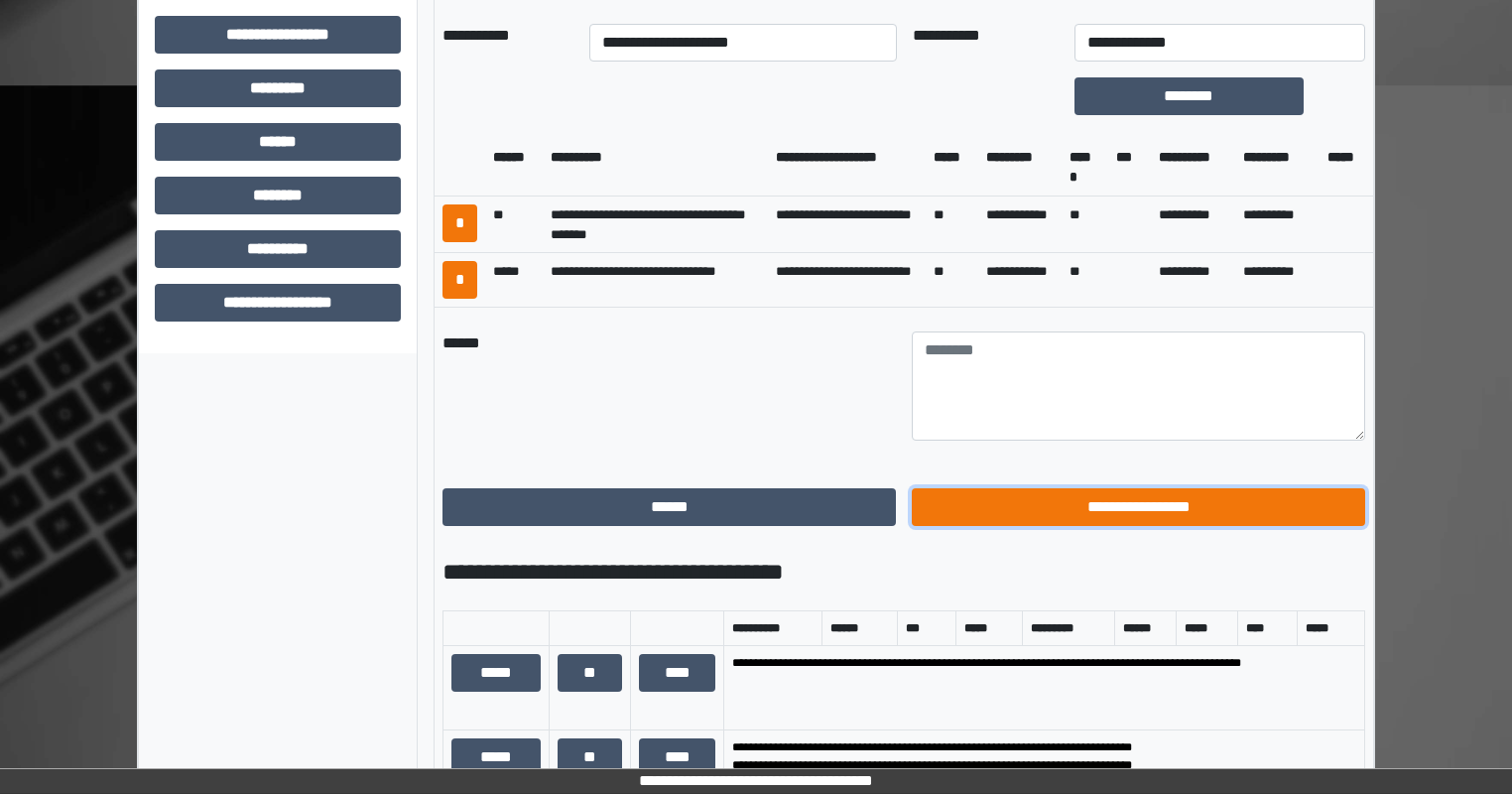 click on "**********" at bounding box center [1138, 507] 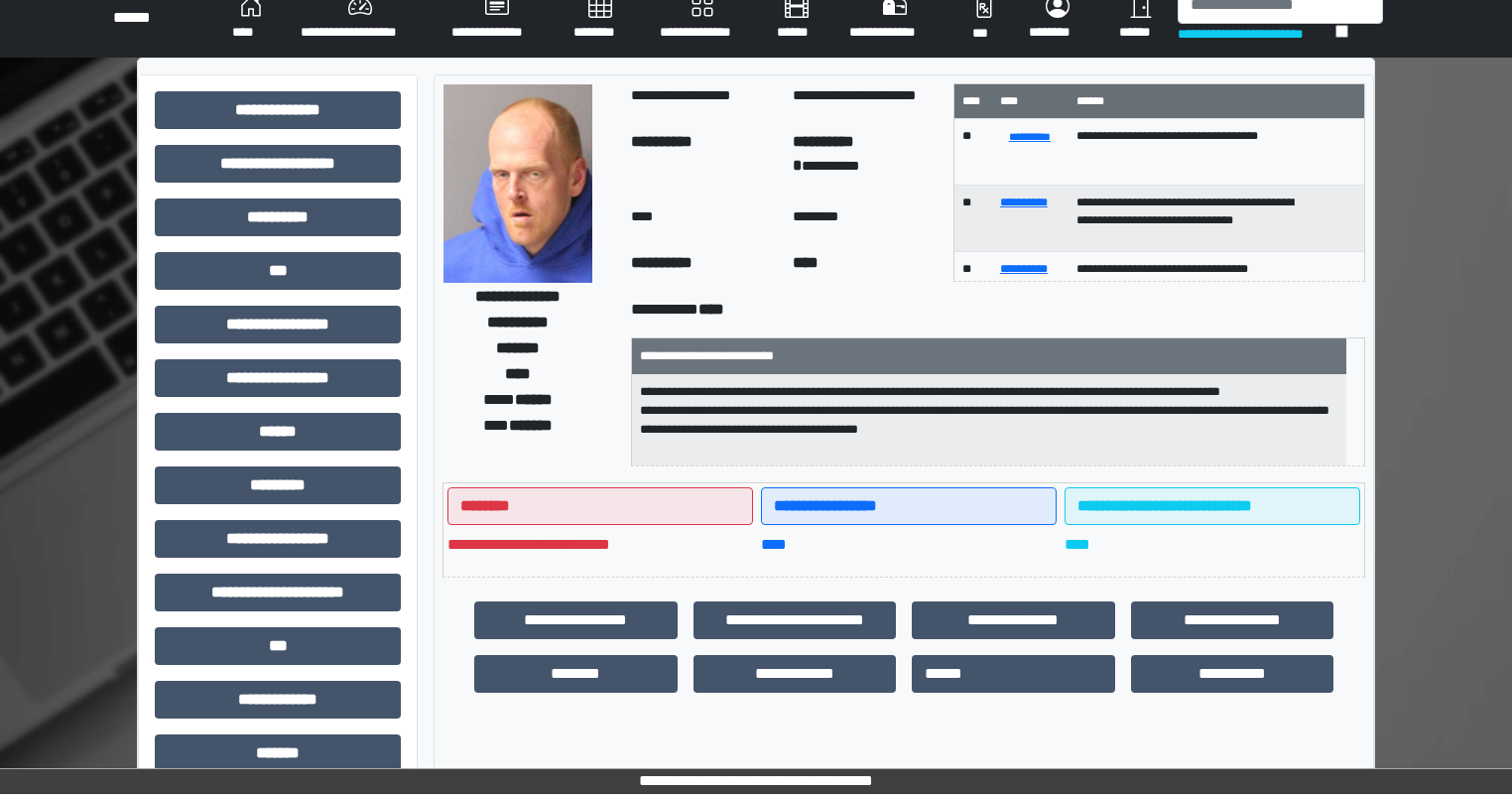 scroll, scrollTop: 0, scrollLeft: 0, axis: both 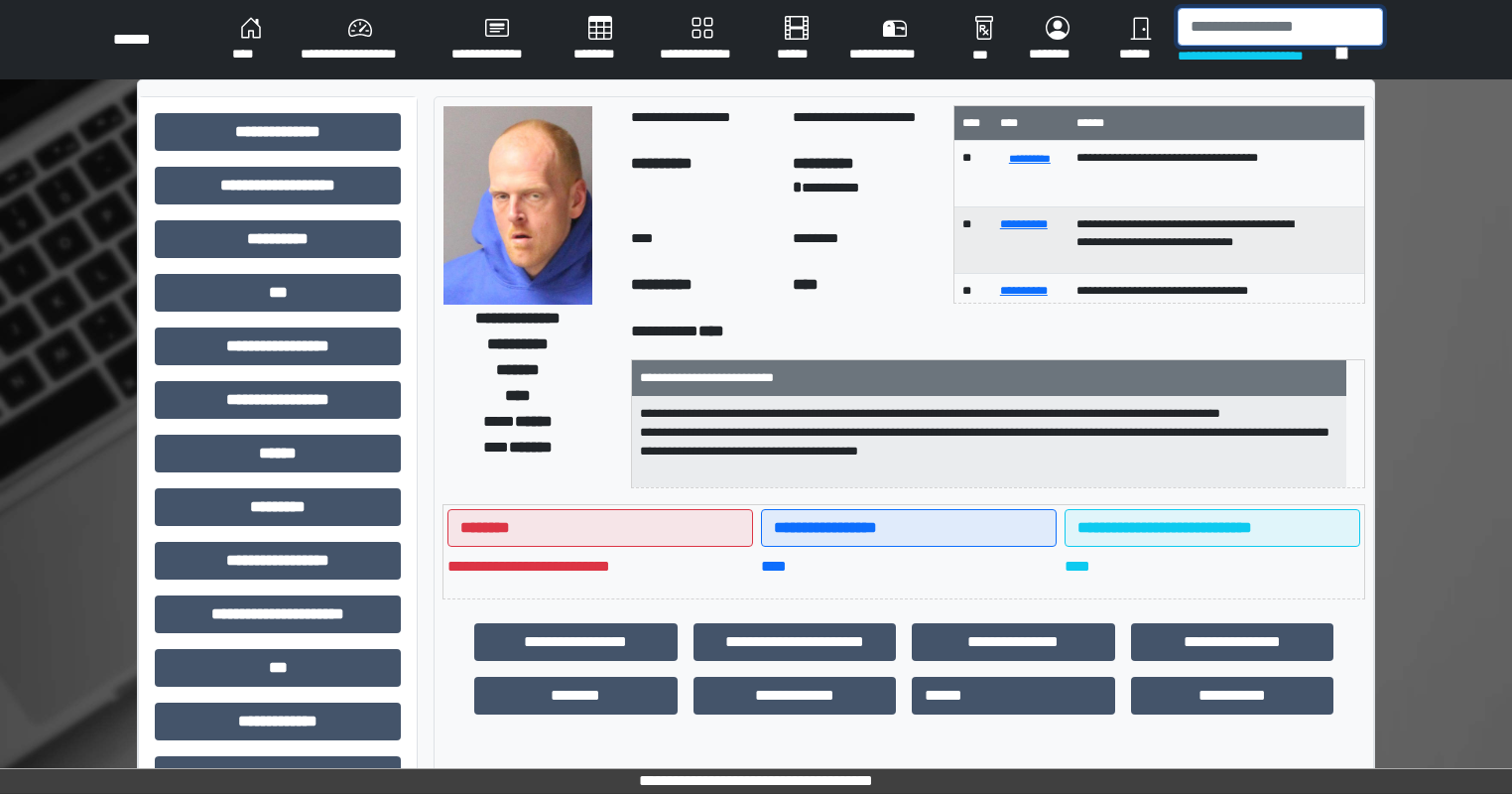click at bounding box center (1280, 27) 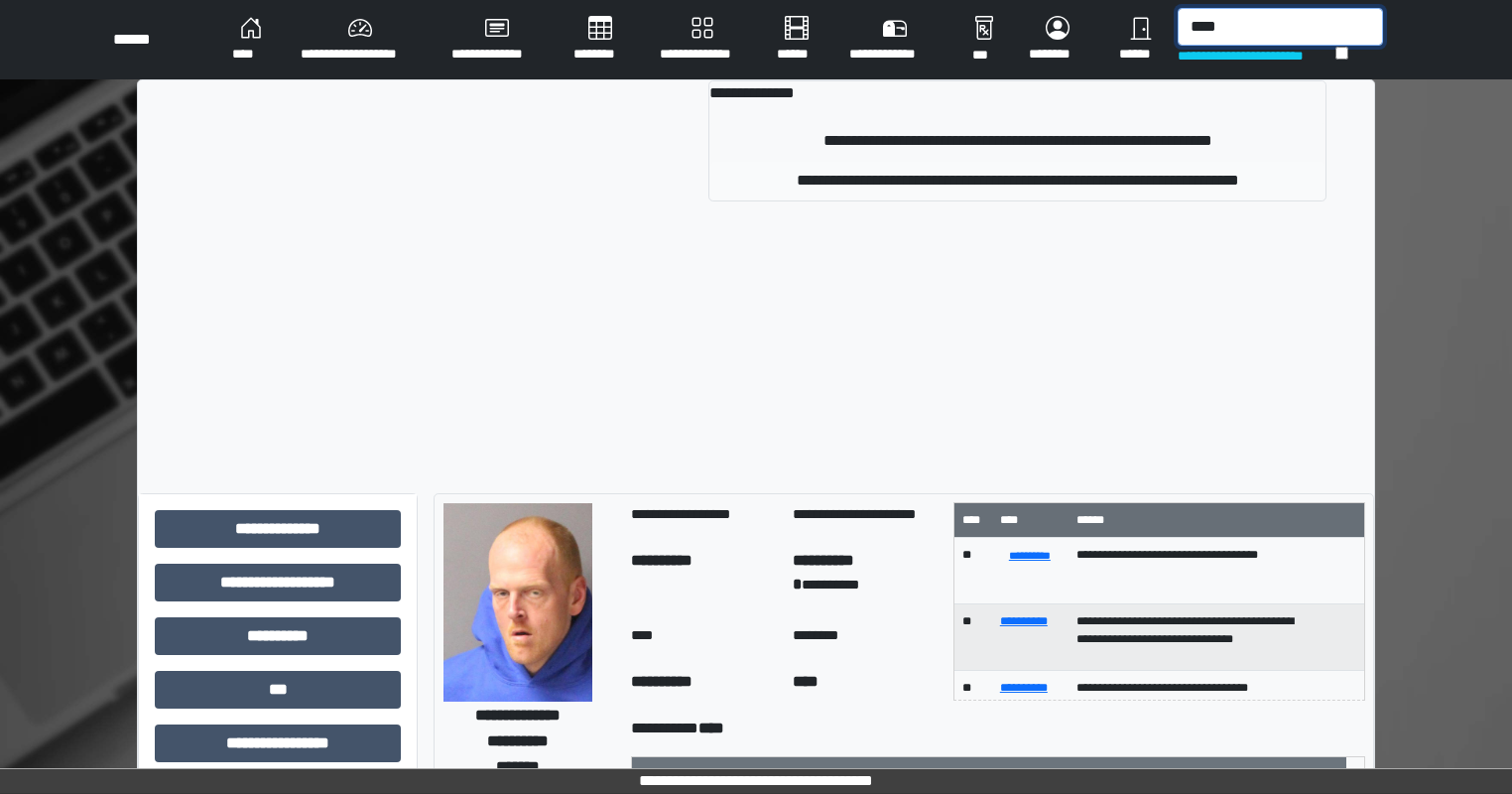 type on "****" 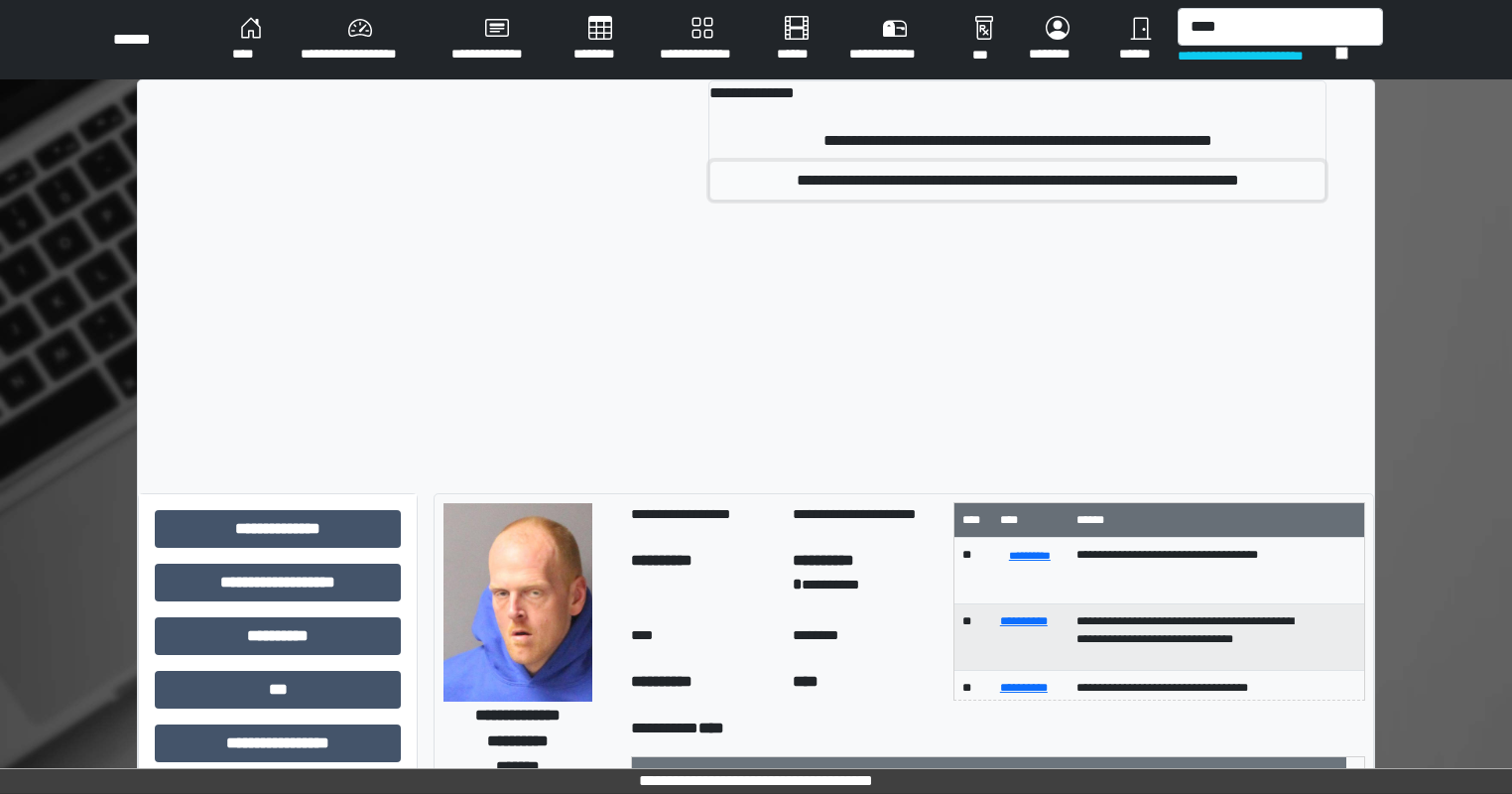 click on "**********" at bounding box center (1017, 181) 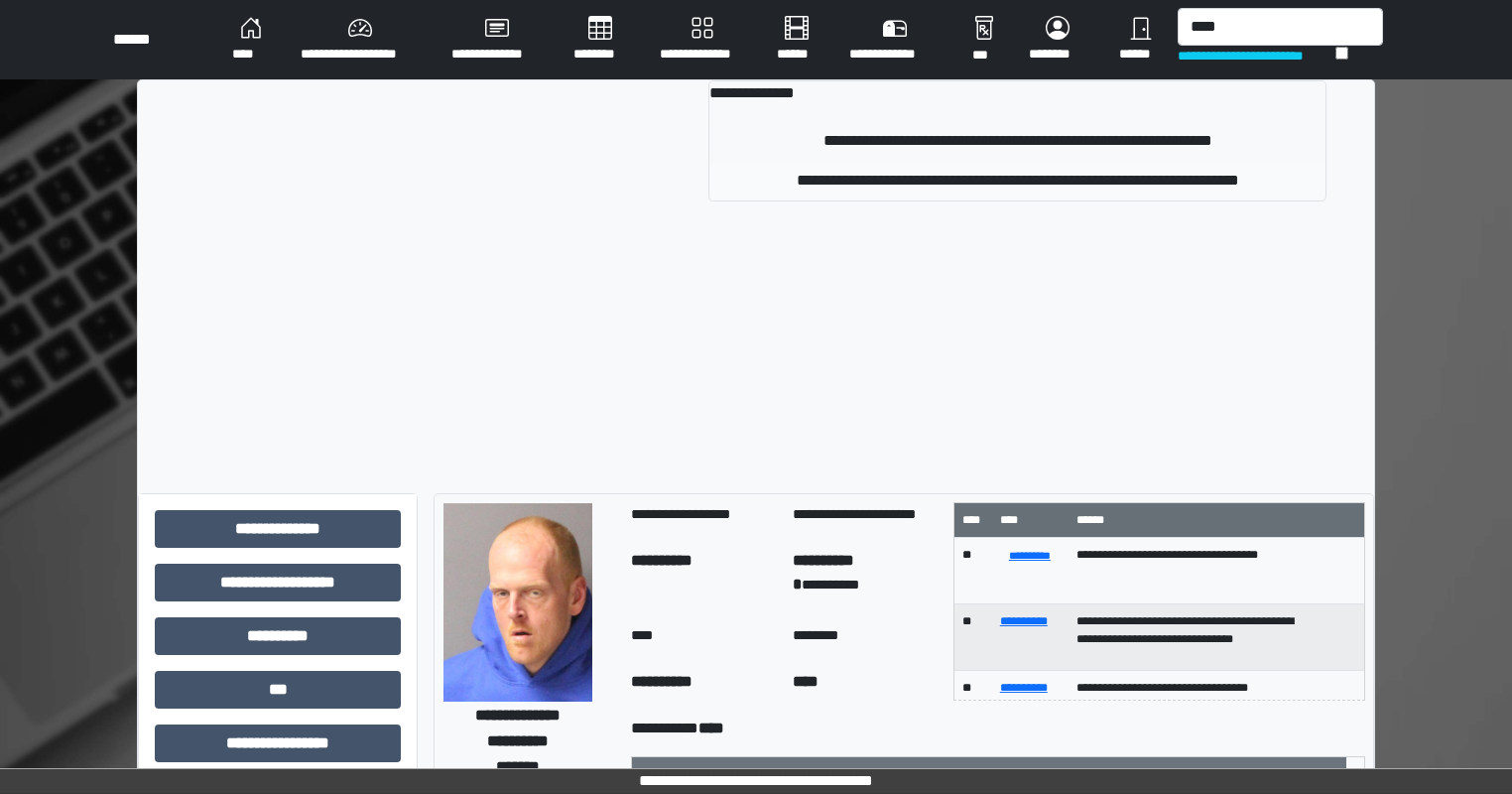 type 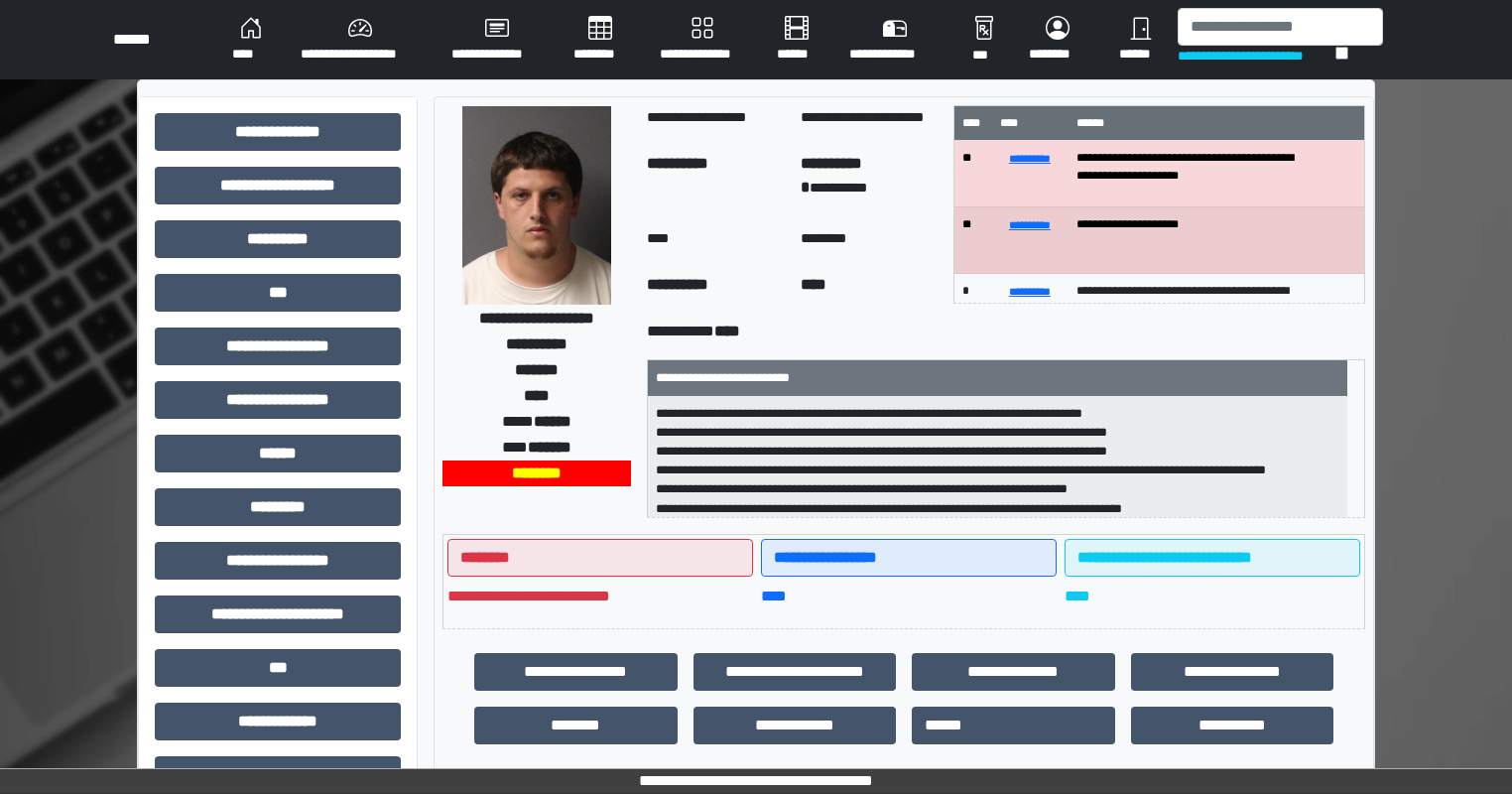 scroll, scrollTop: 2, scrollLeft: 0, axis: vertical 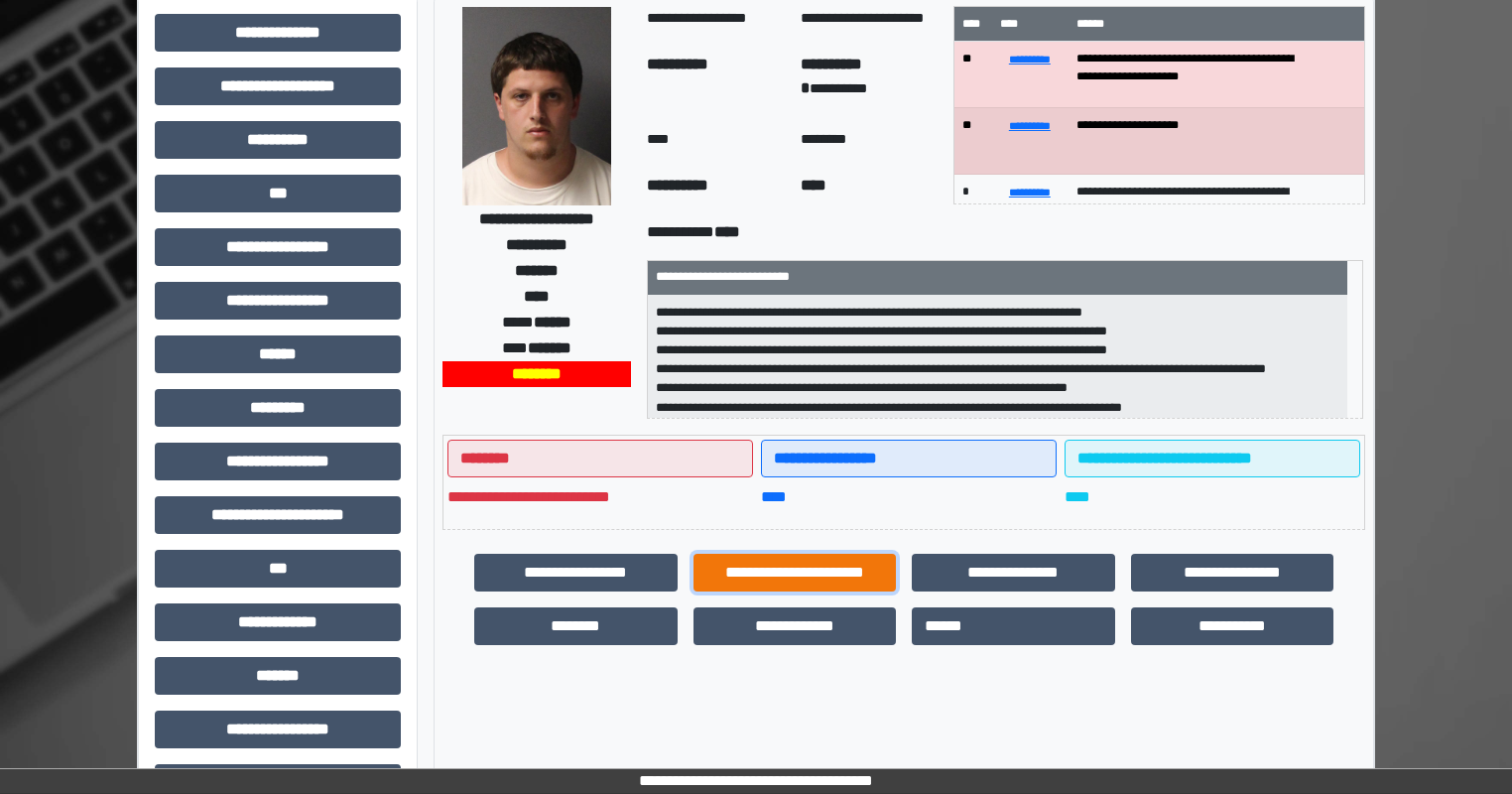 click on "**********" at bounding box center (795, 573) 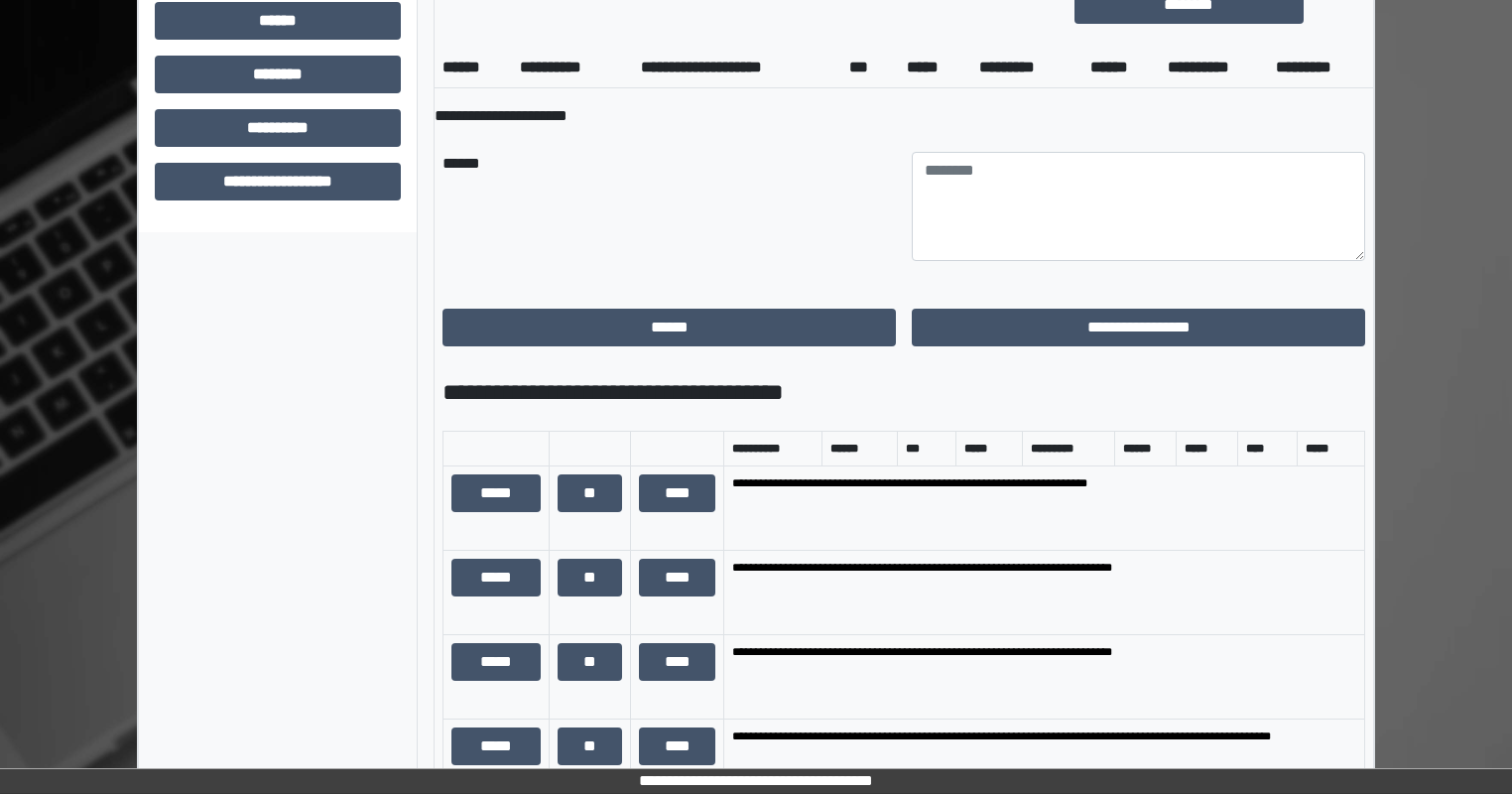 scroll, scrollTop: 1290, scrollLeft: 0, axis: vertical 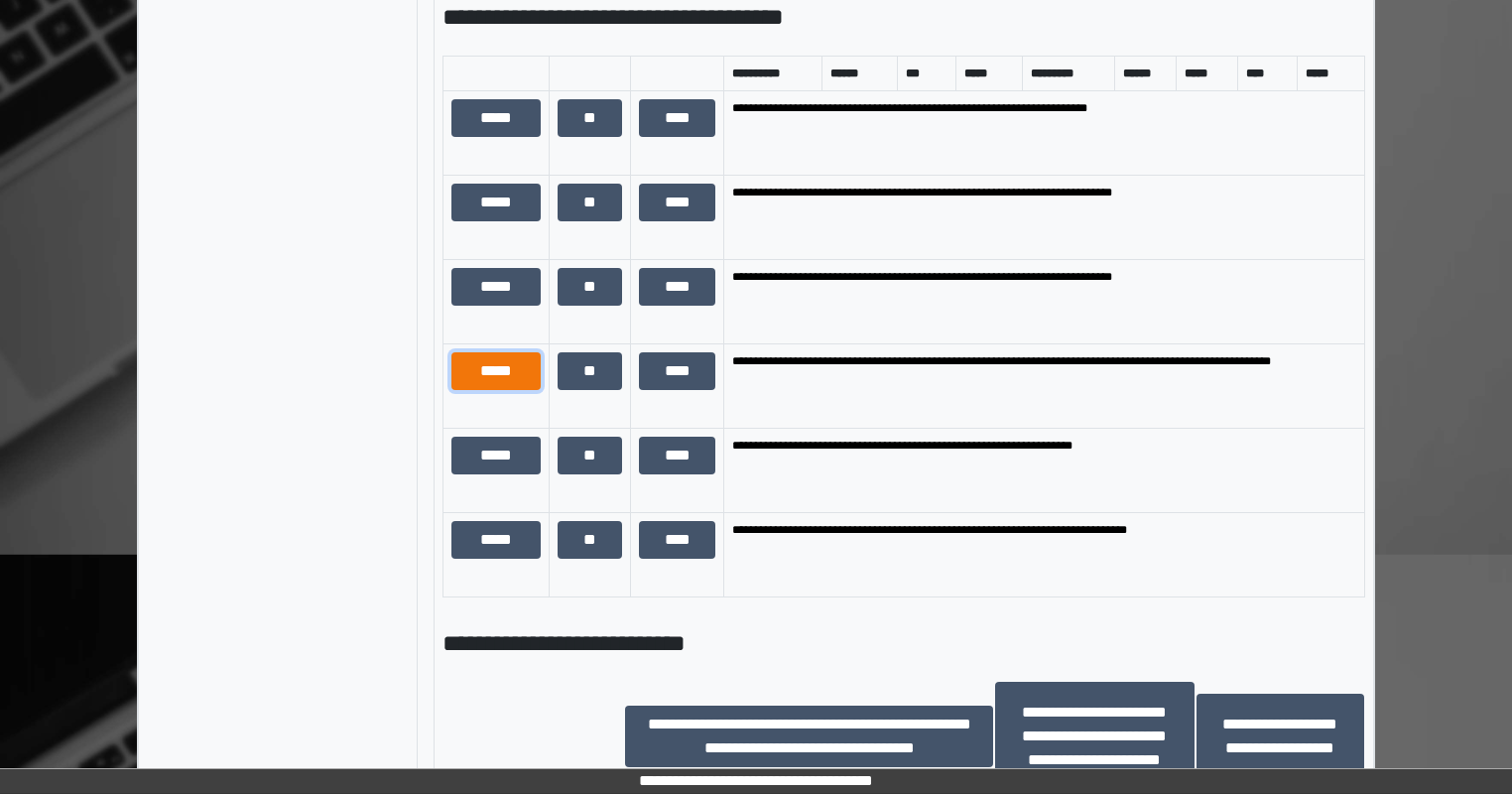 click on "*****" at bounding box center [496, 371] 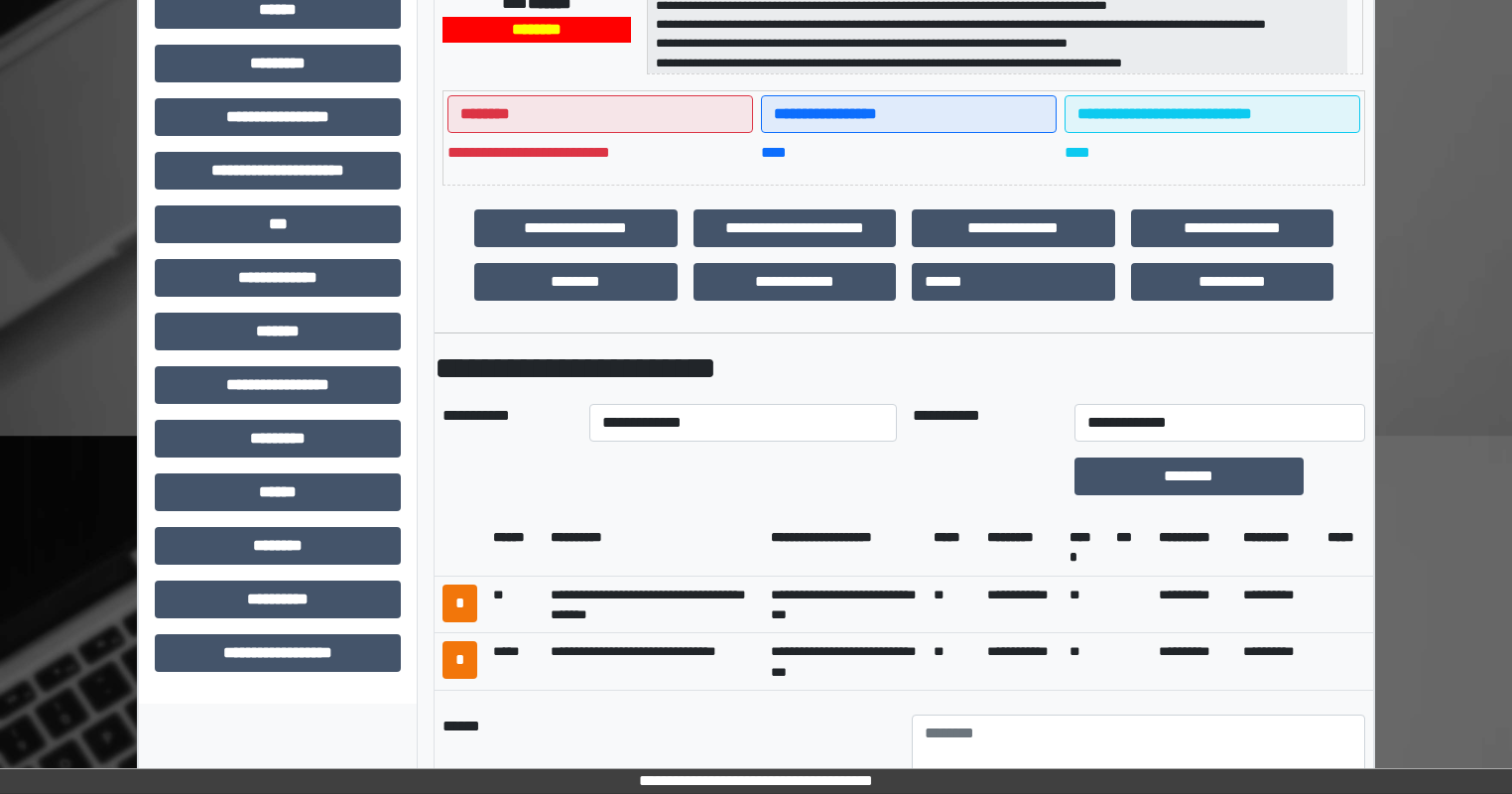 scroll, scrollTop: 397, scrollLeft: 0, axis: vertical 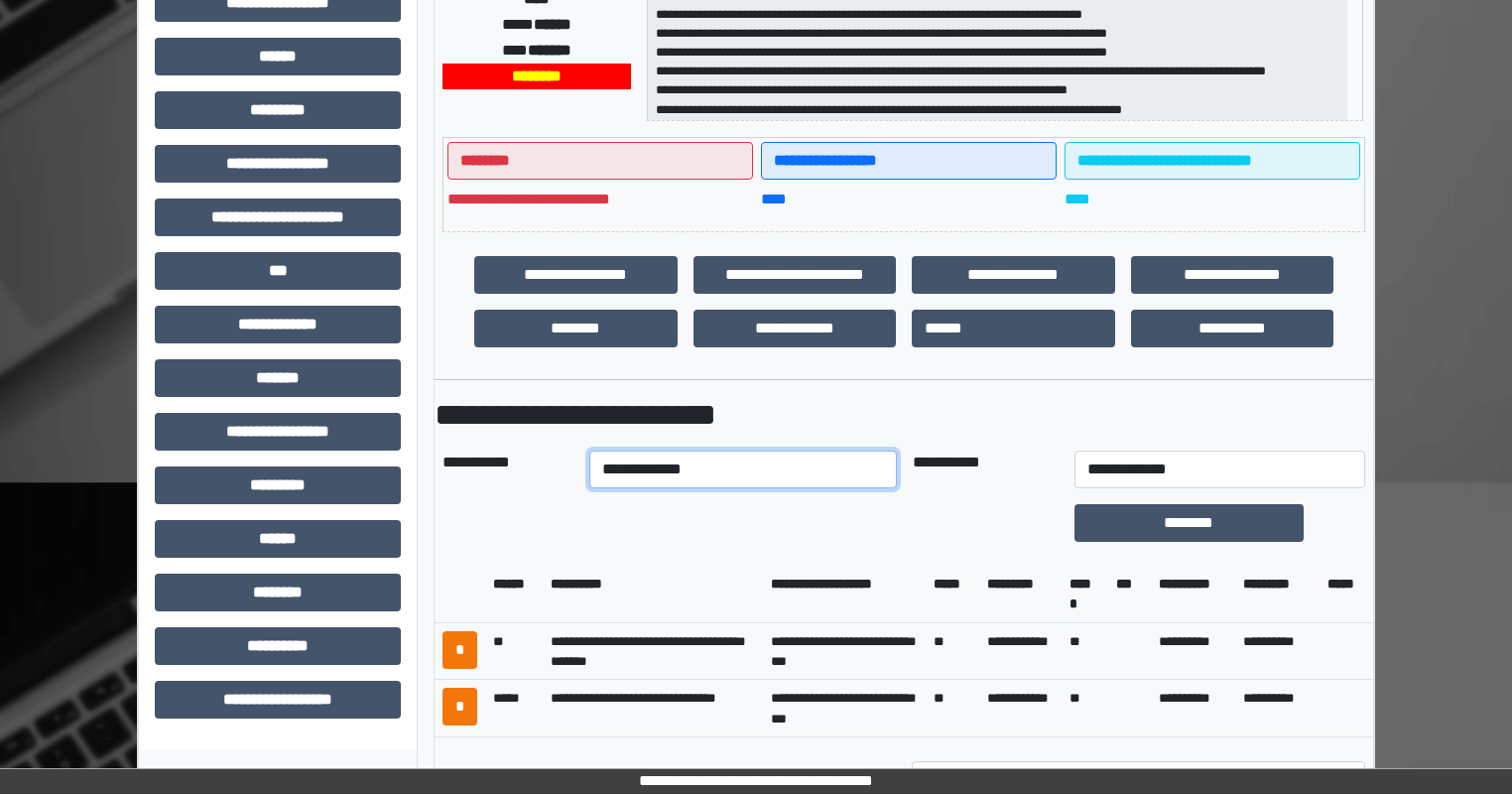 click on "**********" at bounding box center (742, 469) 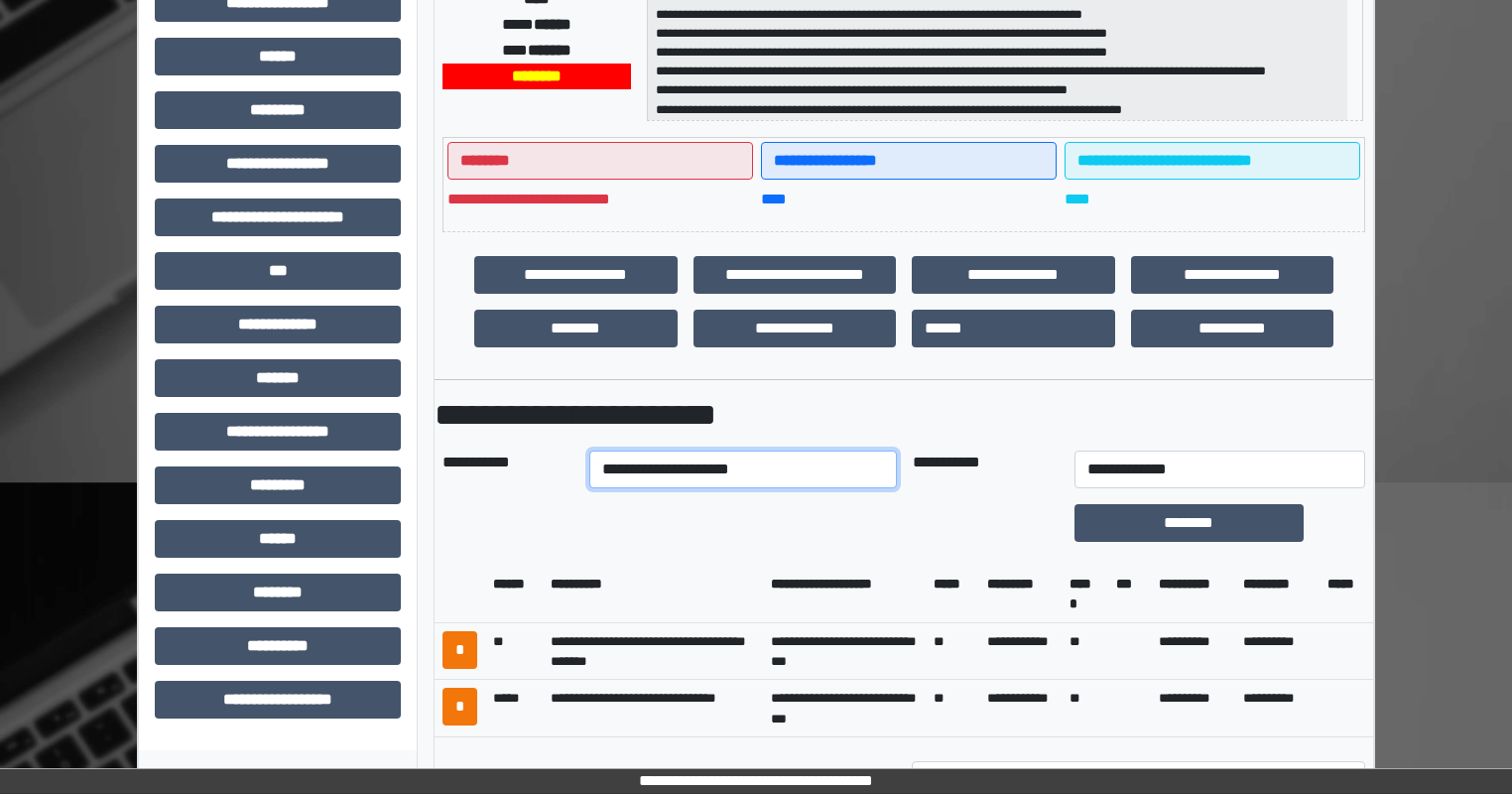 click on "**********" at bounding box center (742, 469) 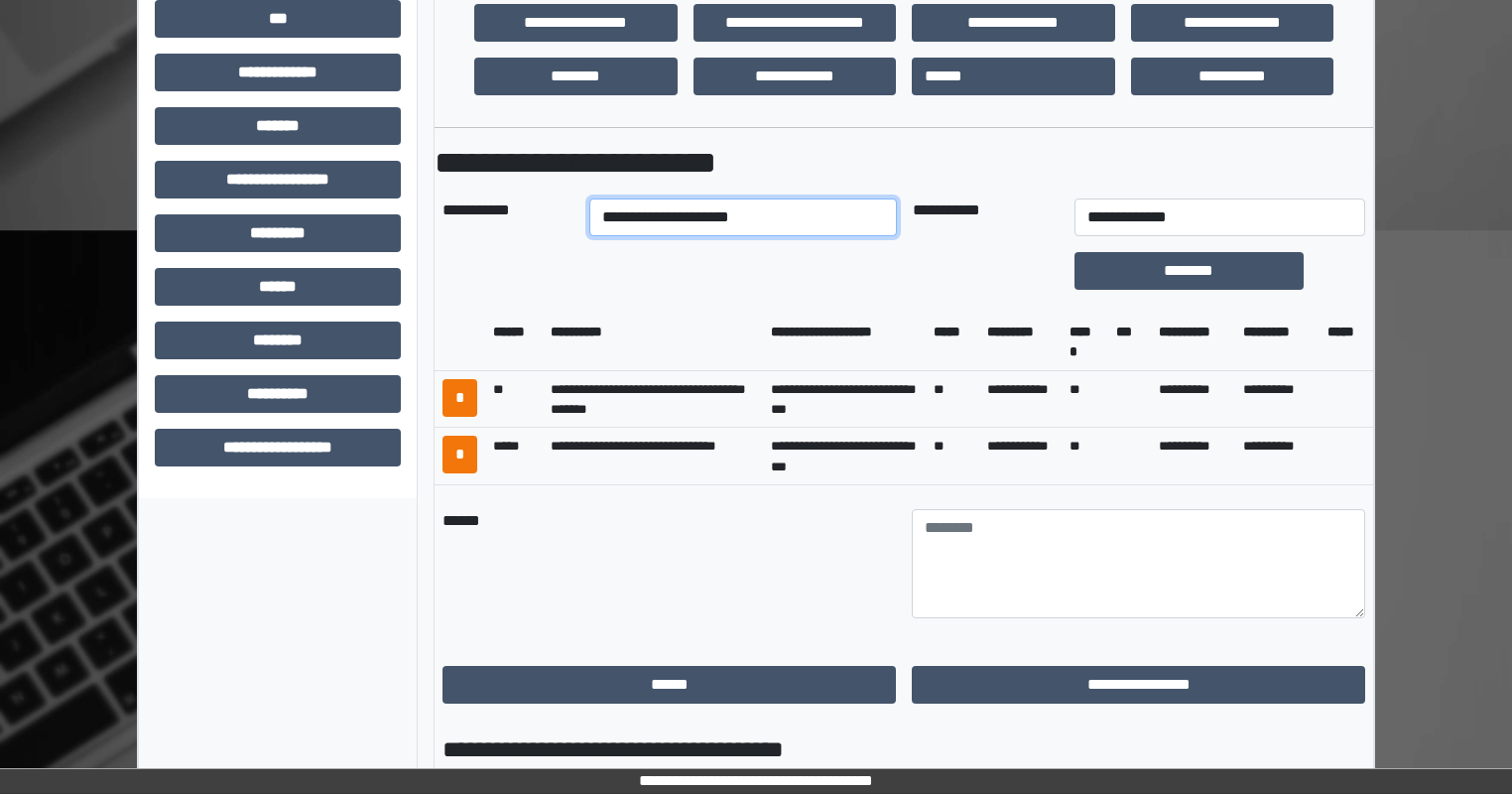 scroll, scrollTop: 695, scrollLeft: 0, axis: vertical 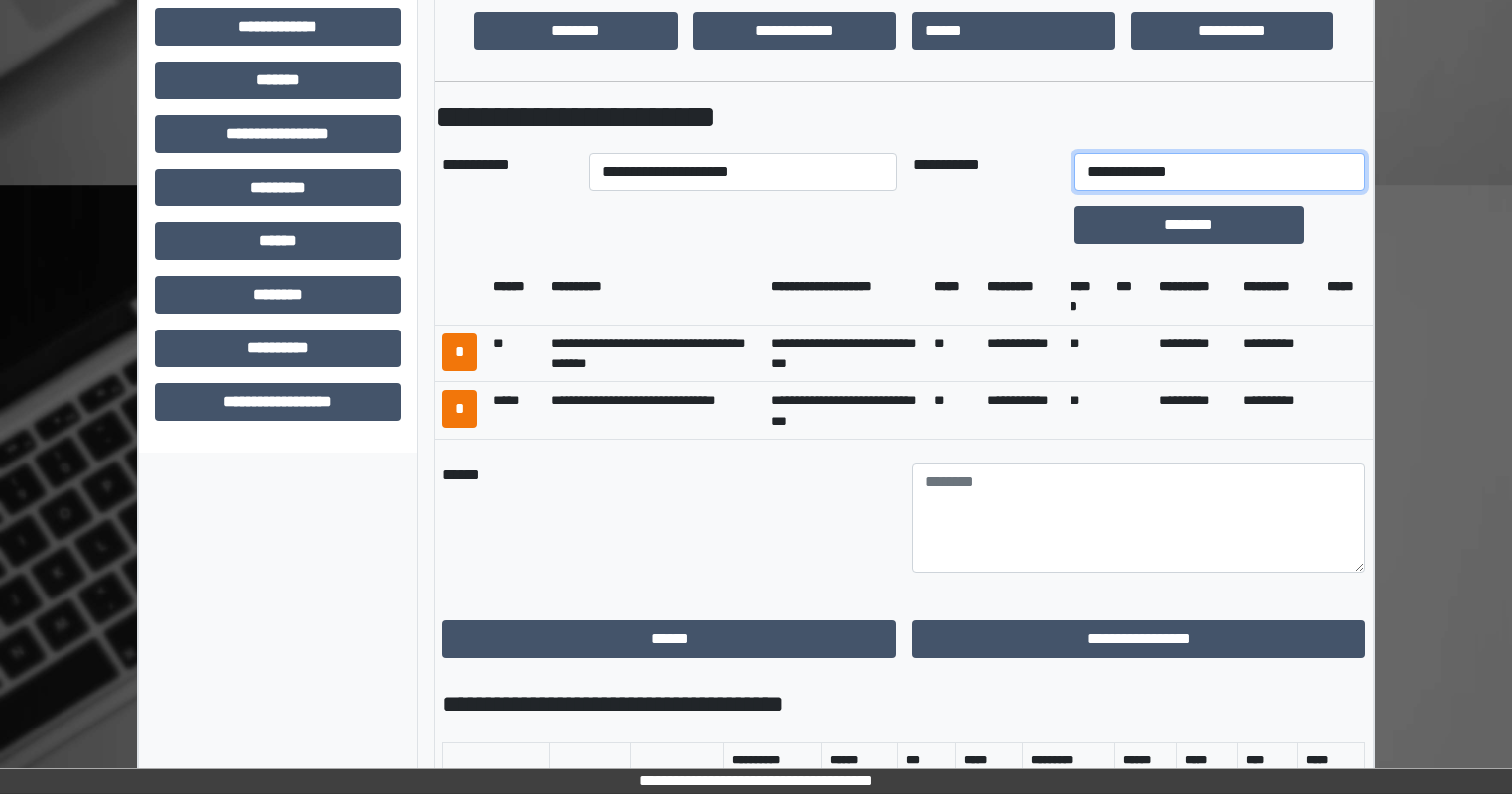 click on "**********" at bounding box center [1219, 172] 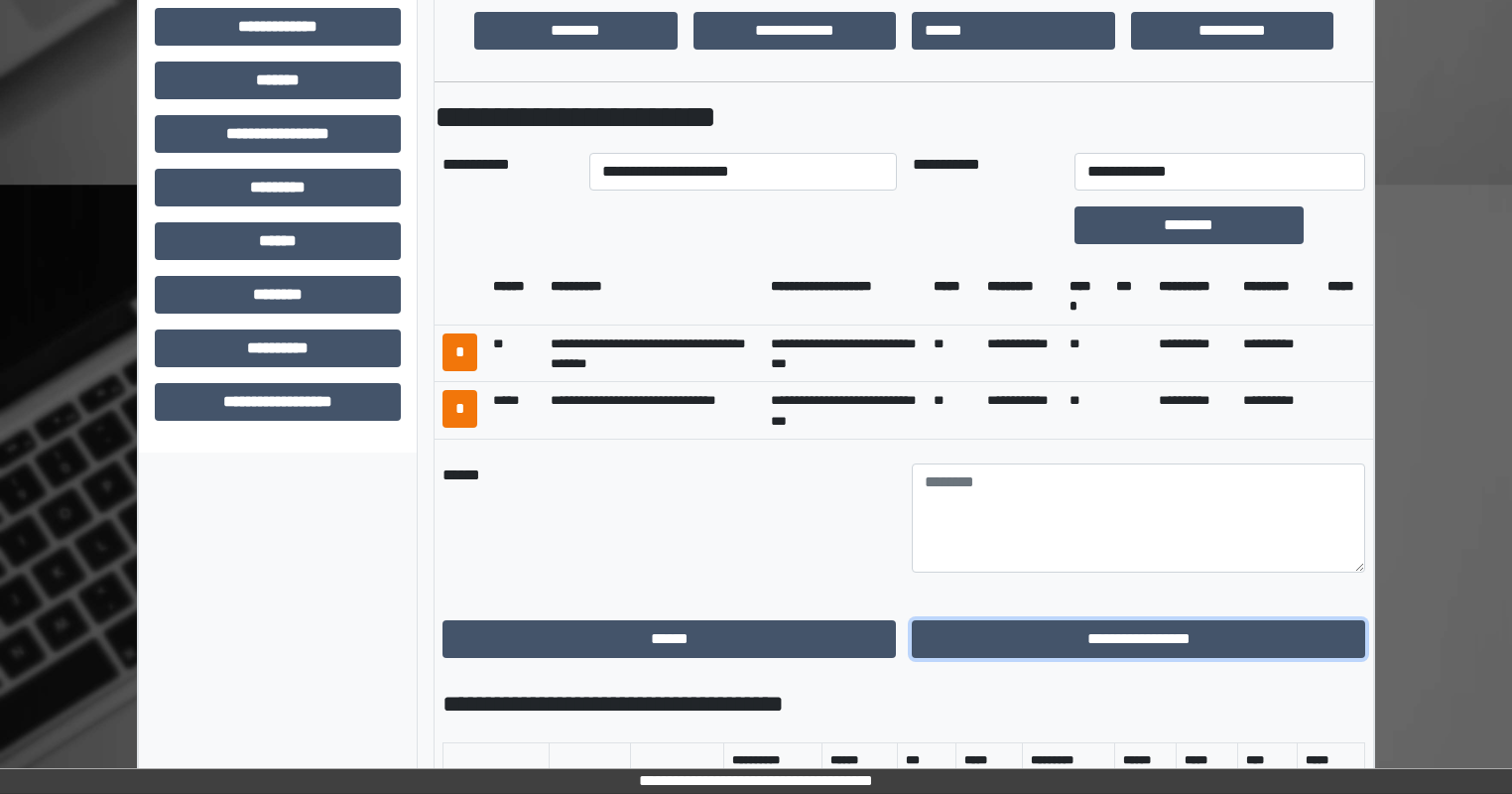 click on "**********" at bounding box center (1138, 639) 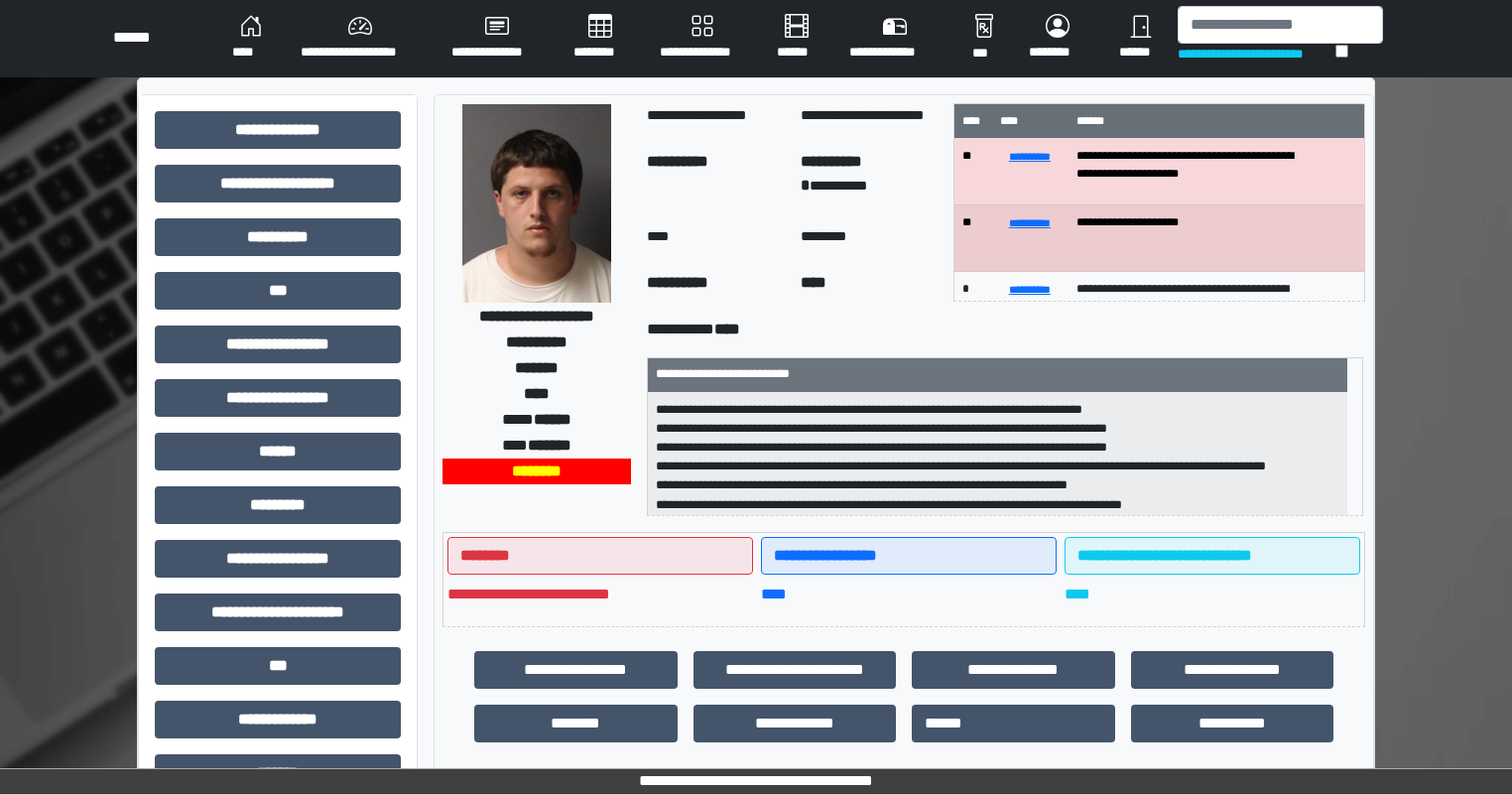 scroll, scrollTop: 0, scrollLeft: 0, axis: both 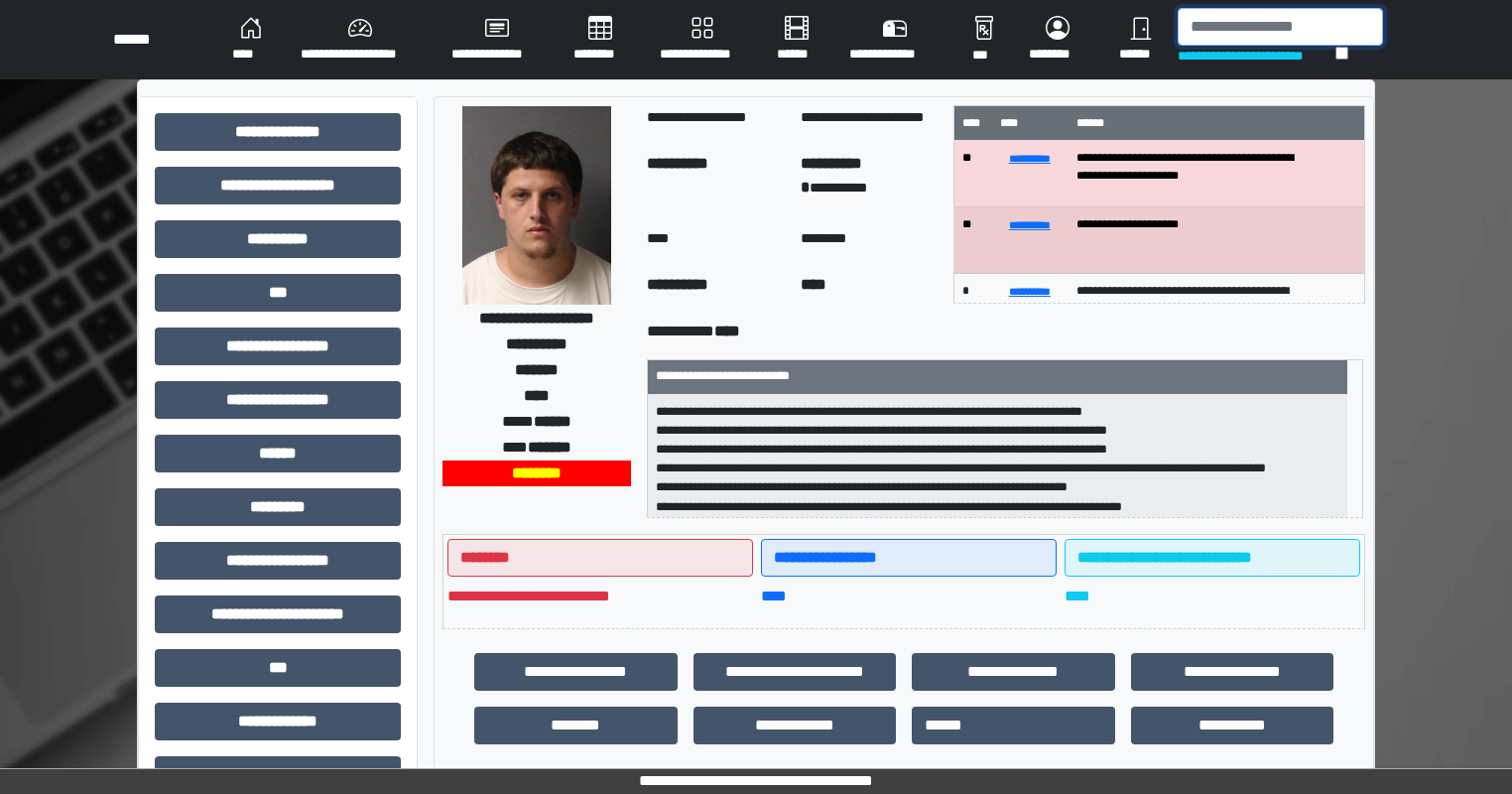 click at bounding box center (1280, 27) 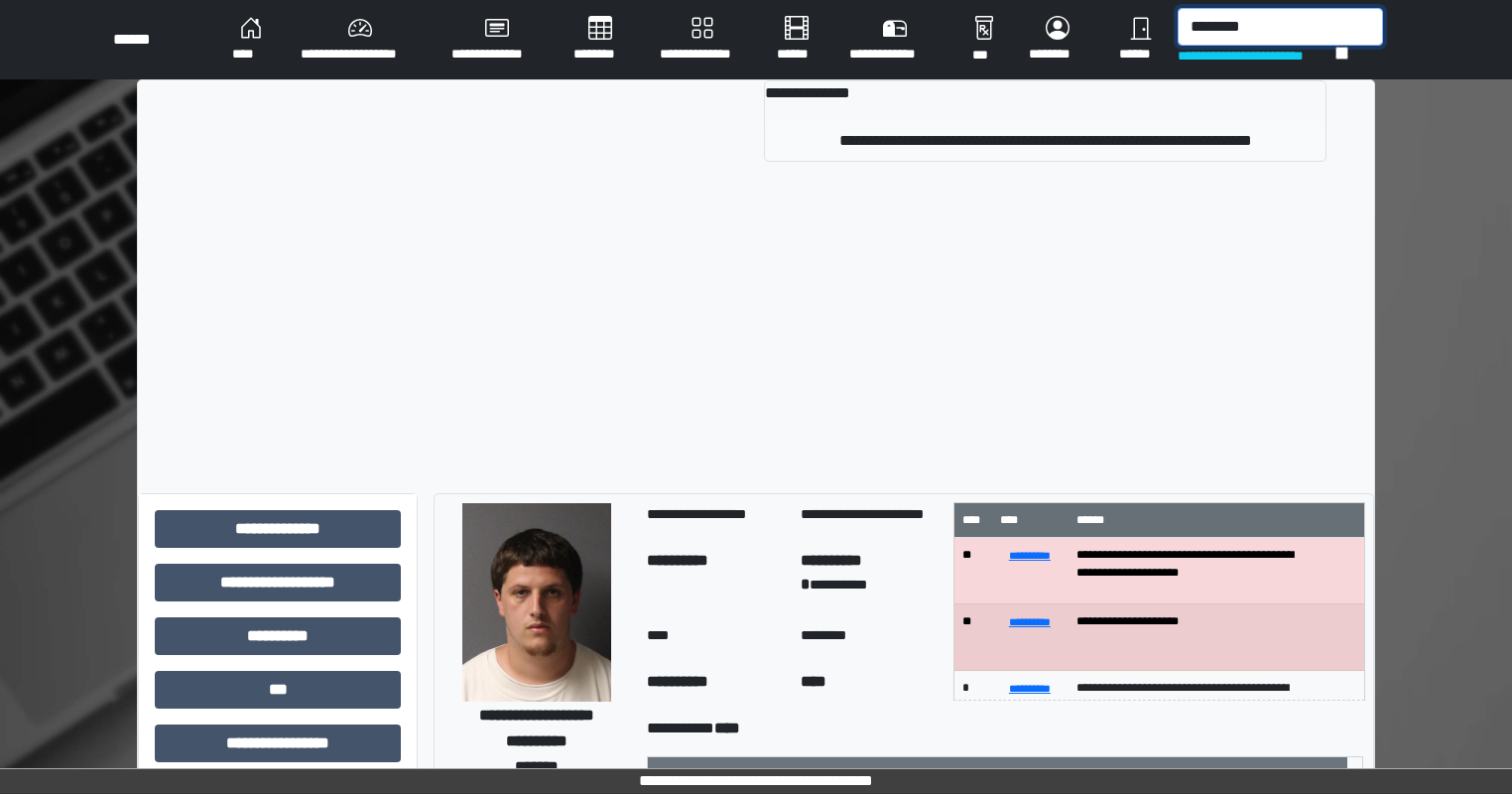 type on "********" 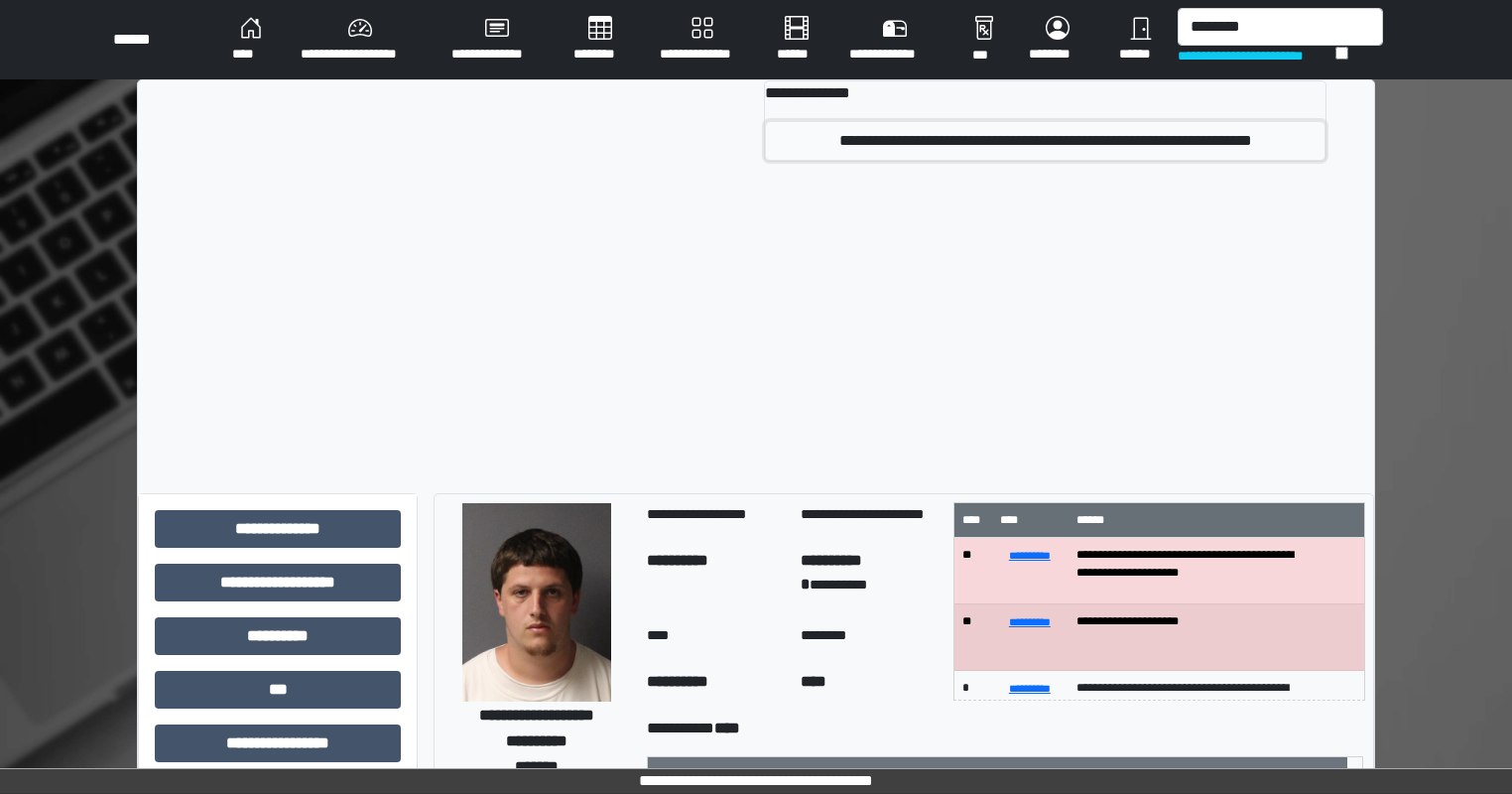 click on "**********" at bounding box center [1045, 141] 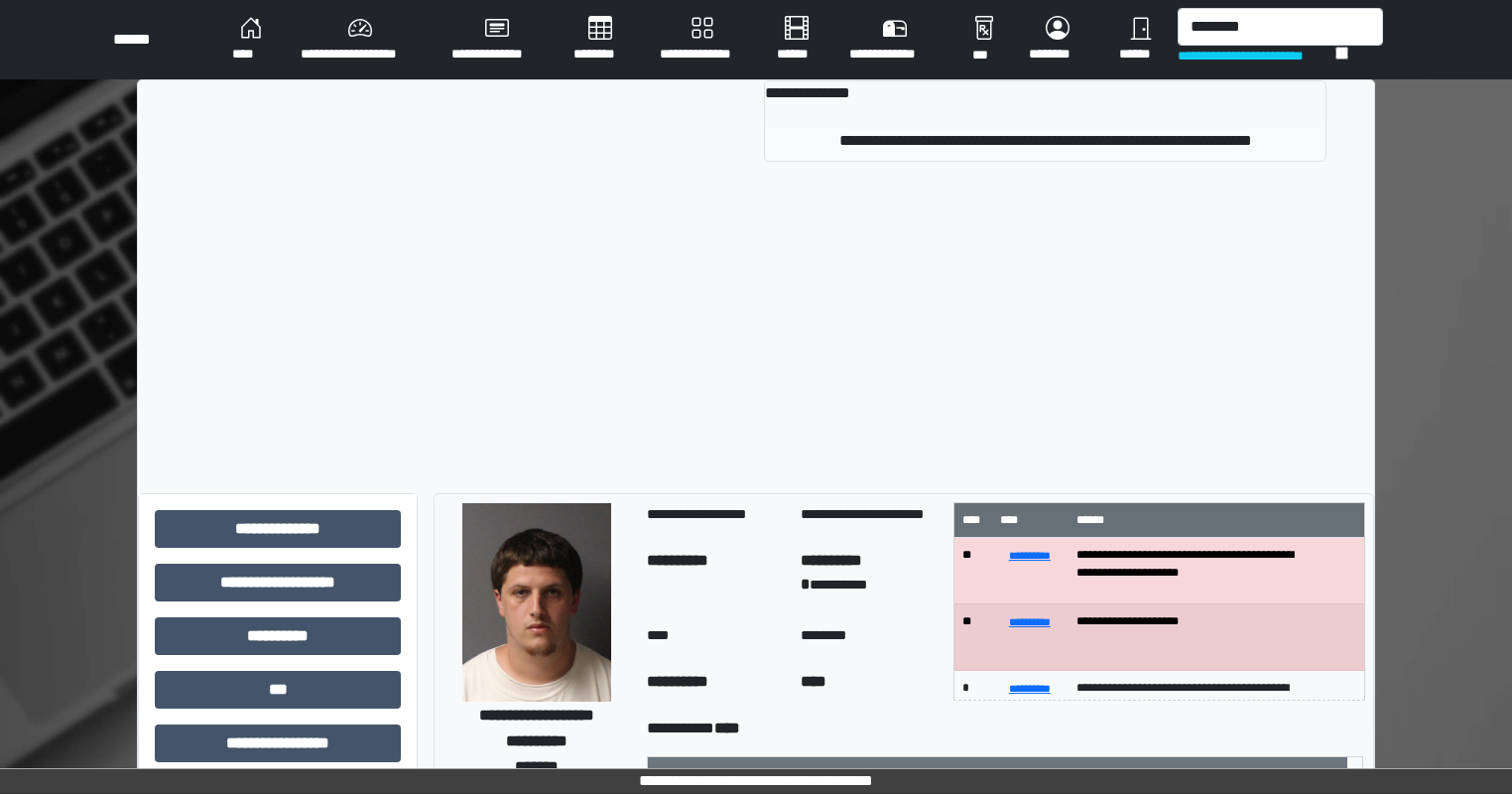 type 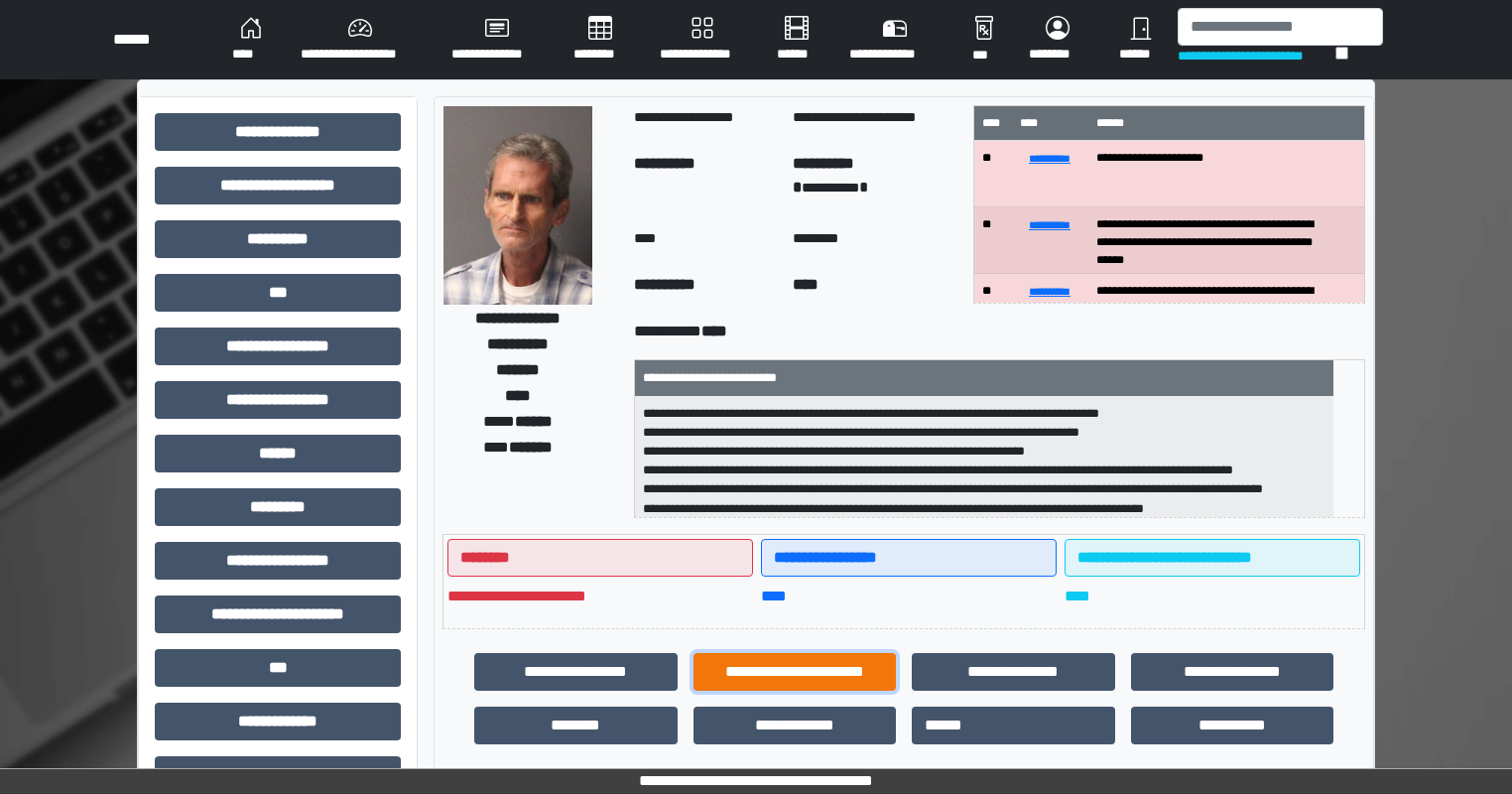 click on "**********" at bounding box center [795, 672] 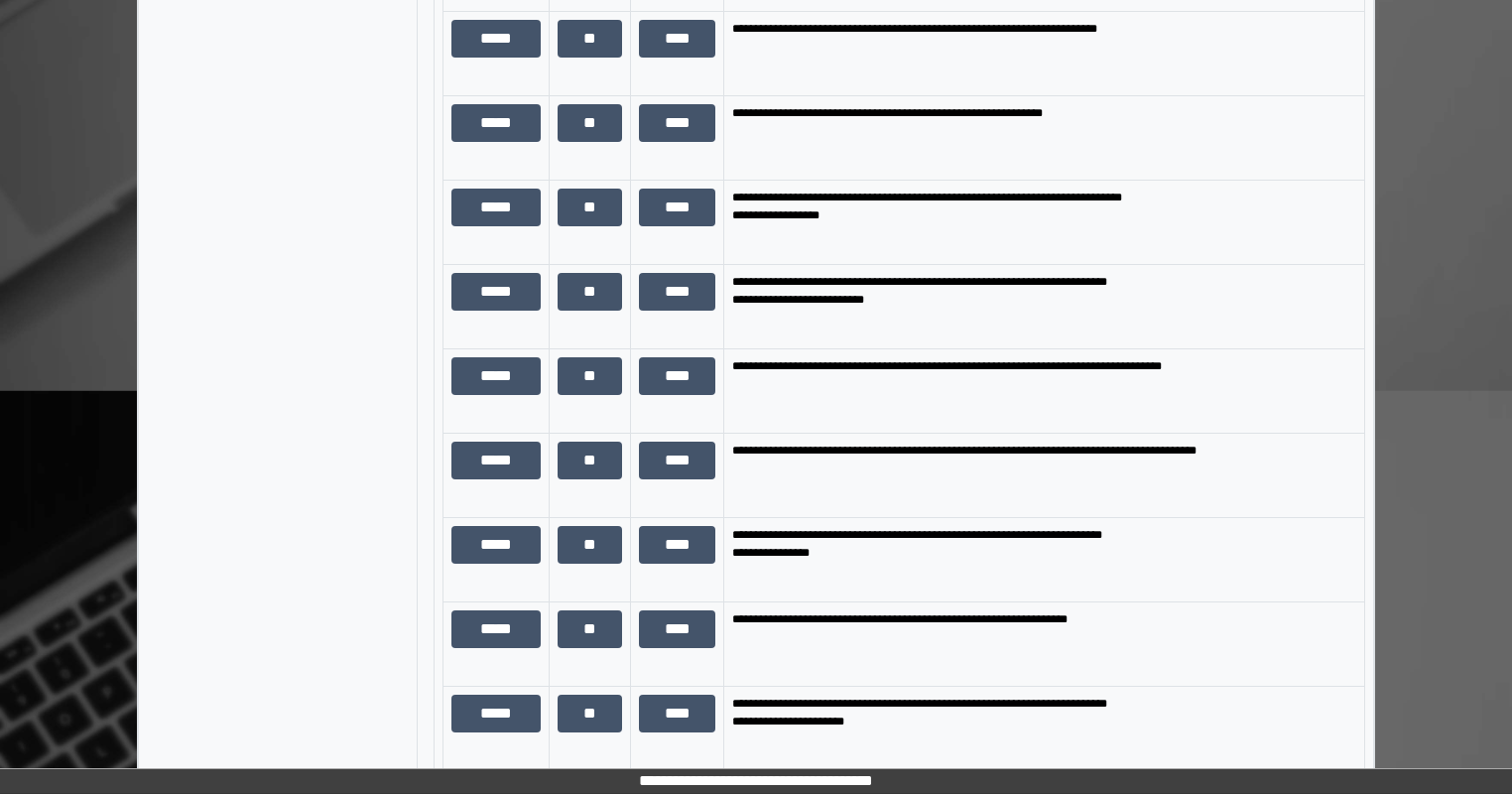 scroll, scrollTop: 1489, scrollLeft: 0, axis: vertical 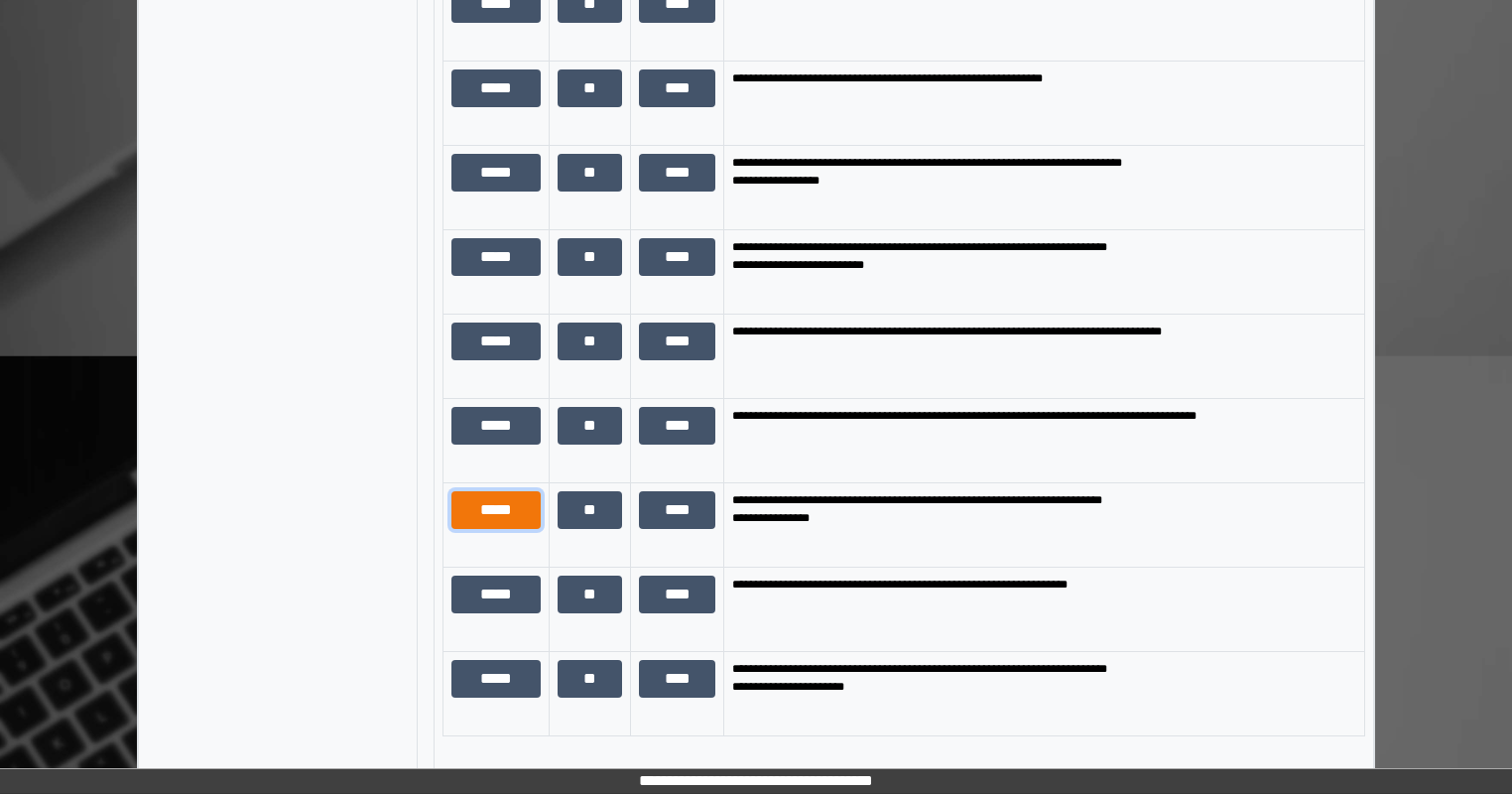 click on "*****" at bounding box center [496, 510] 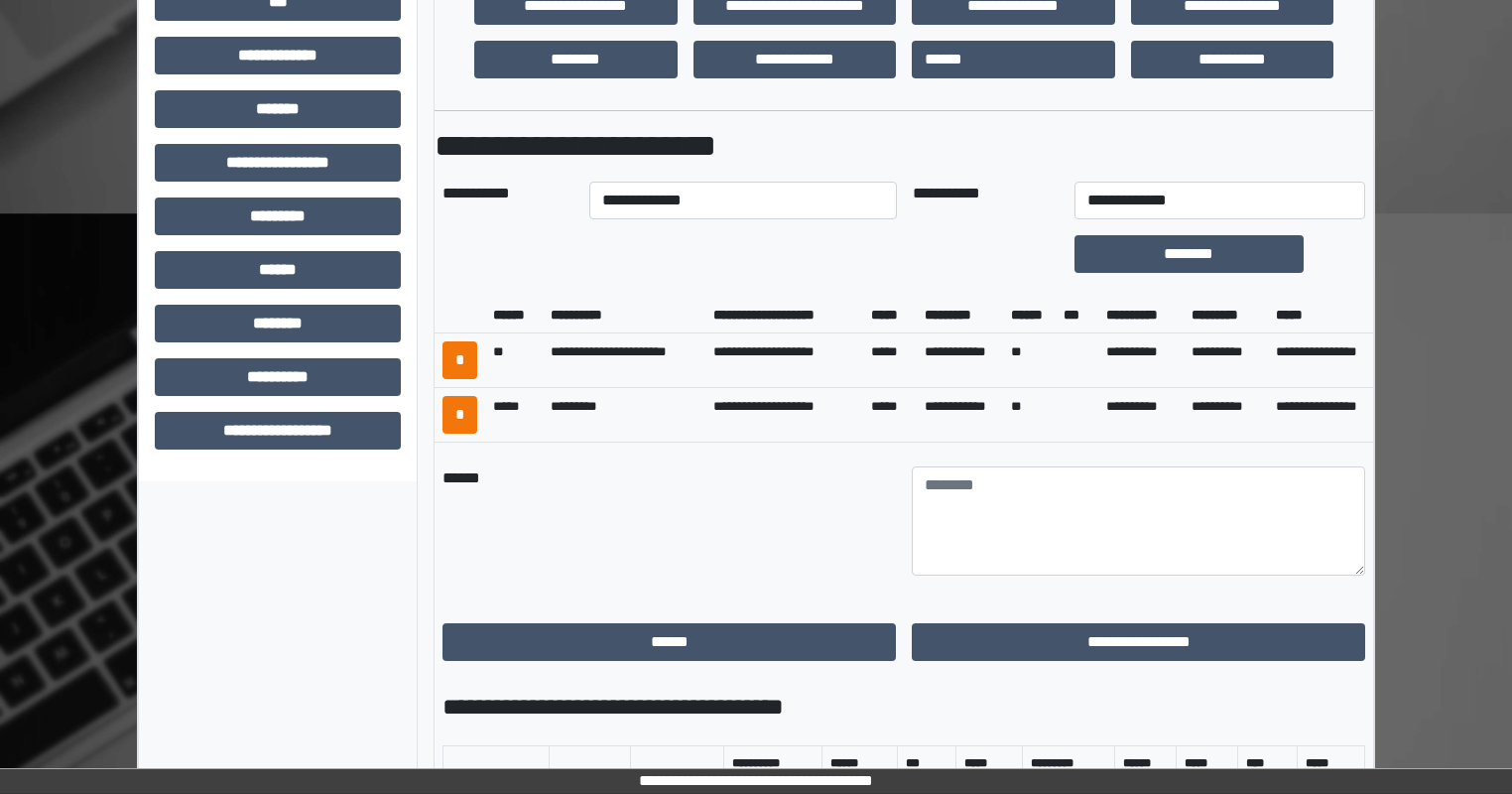 scroll, scrollTop: 662, scrollLeft: 0, axis: vertical 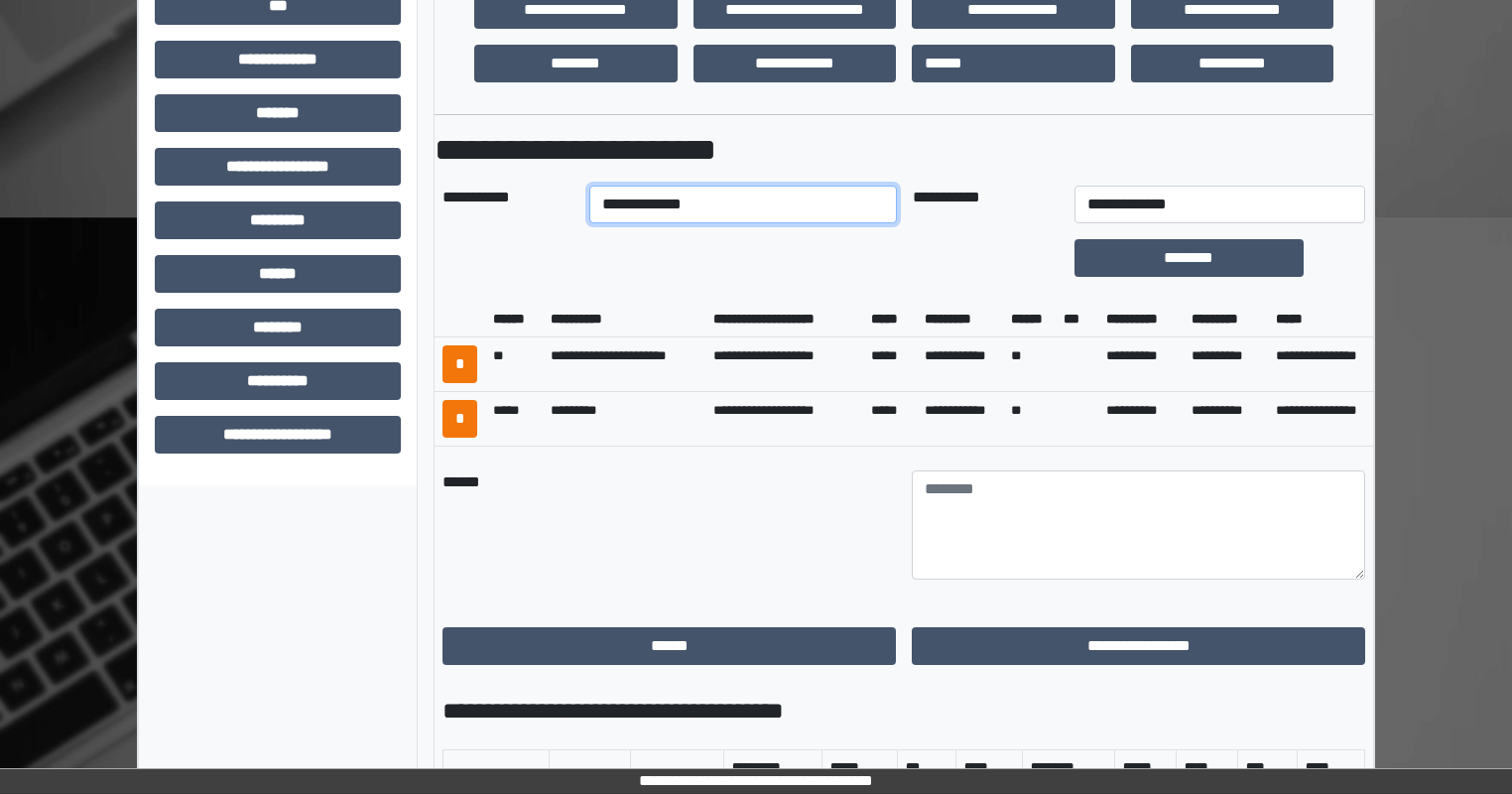 click on "**********" at bounding box center (742, 204) 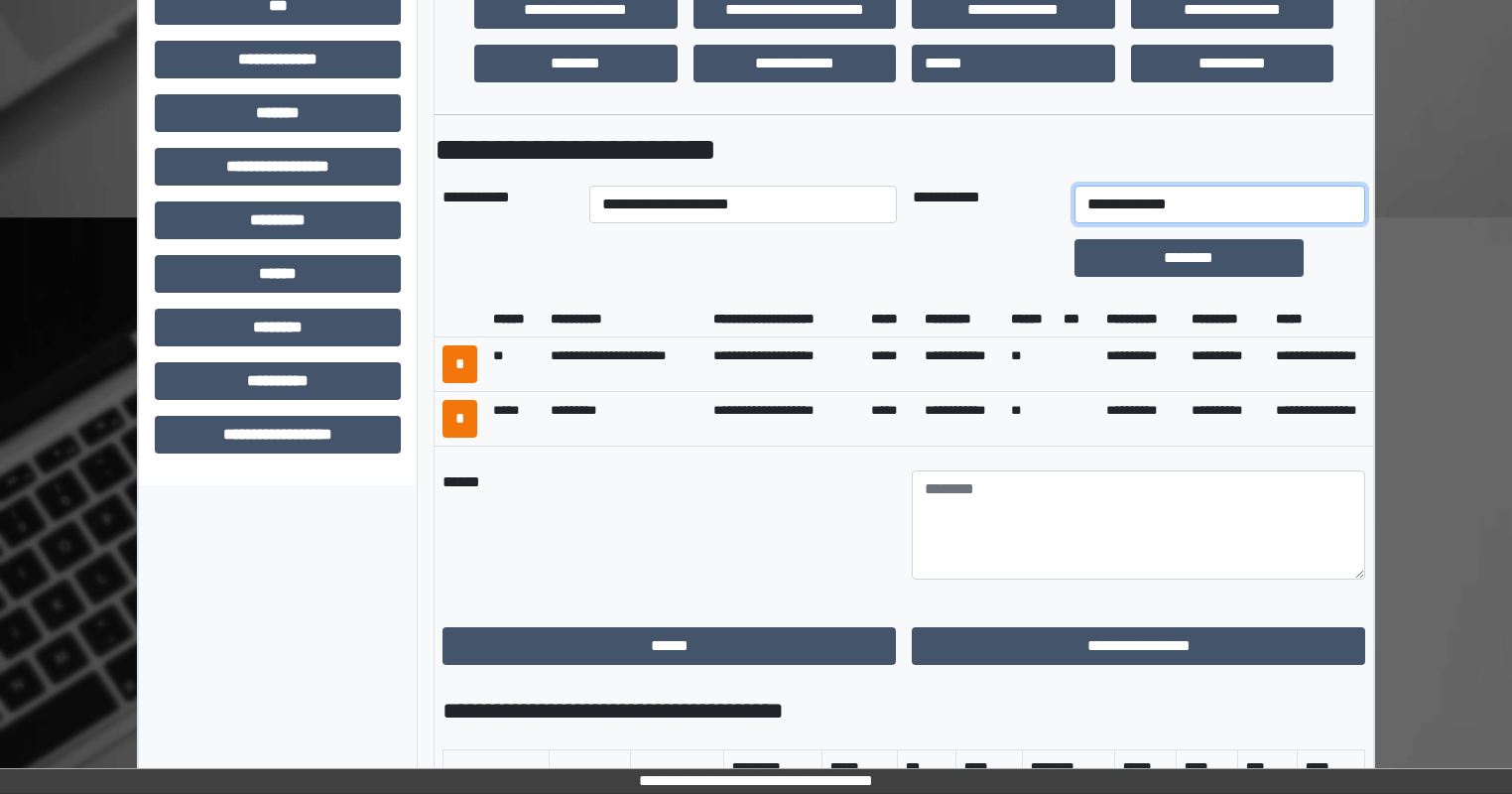 click on "**********" at bounding box center (1219, 204) 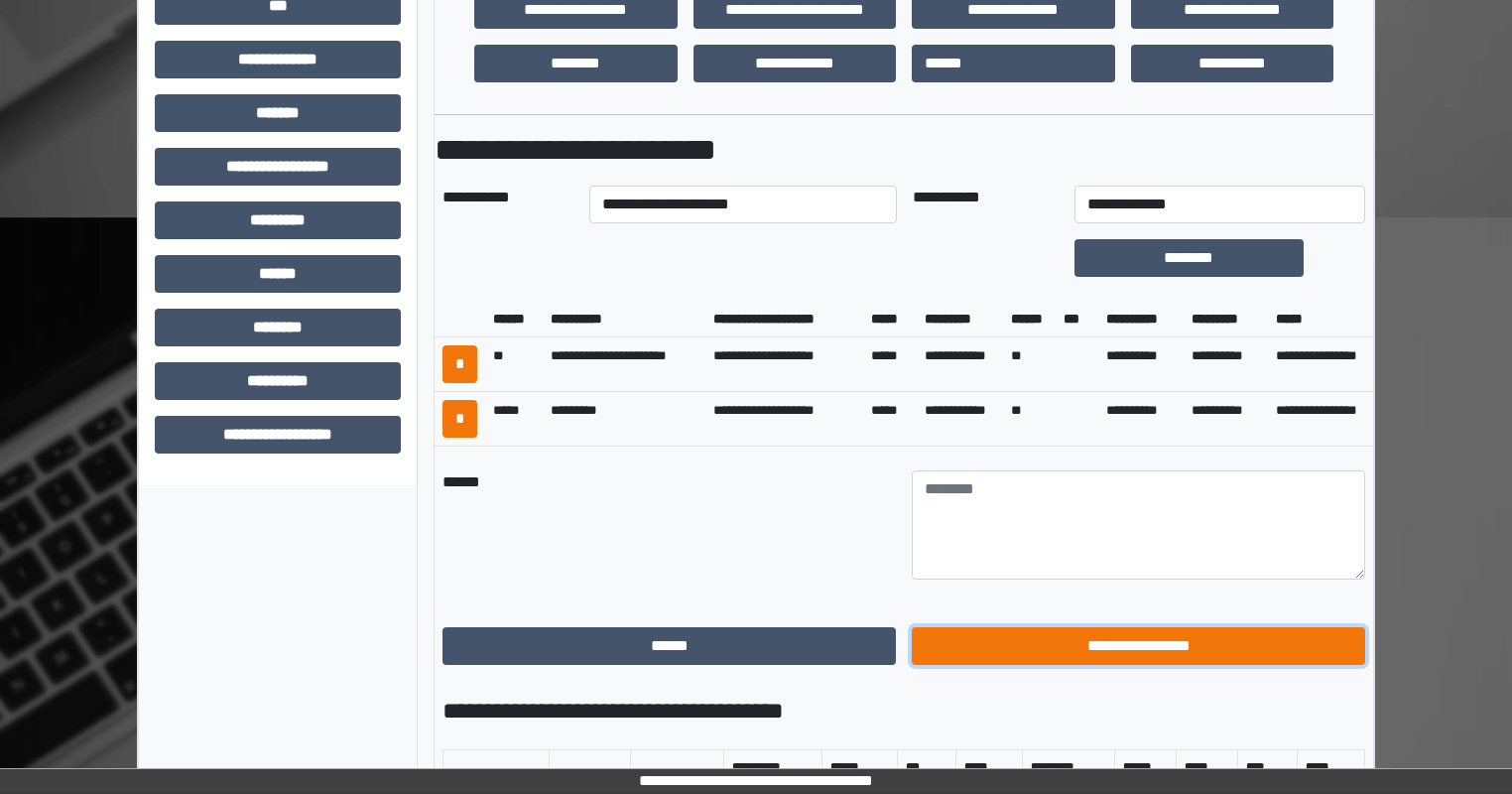 drag, startPoint x: 1294, startPoint y: 683, endPoint x: 1289, endPoint y: 672, distance: 12.083046 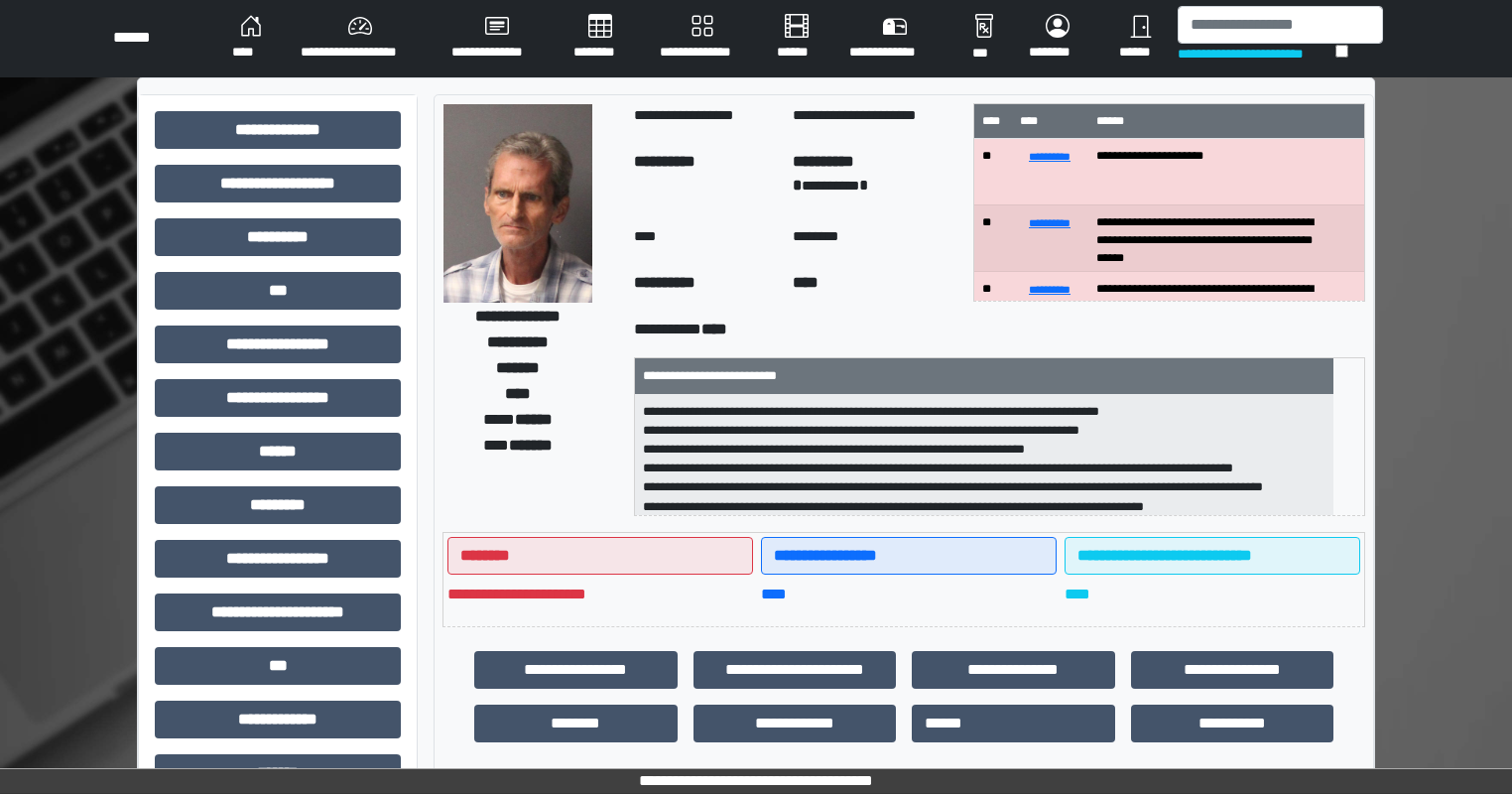 scroll, scrollTop: 0, scrollLeft: 0, axis: both 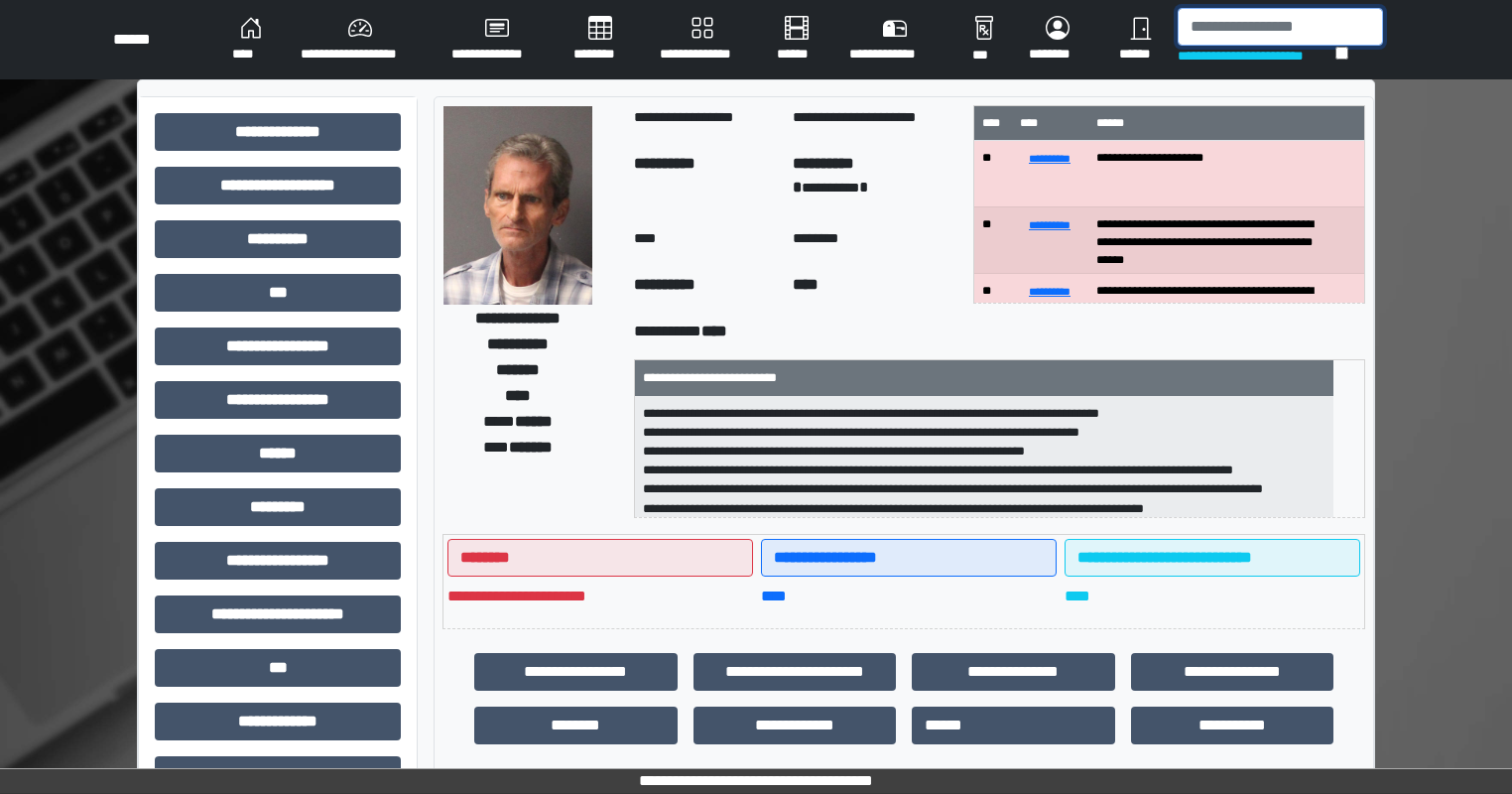 click at bounding box center (1280, 27) 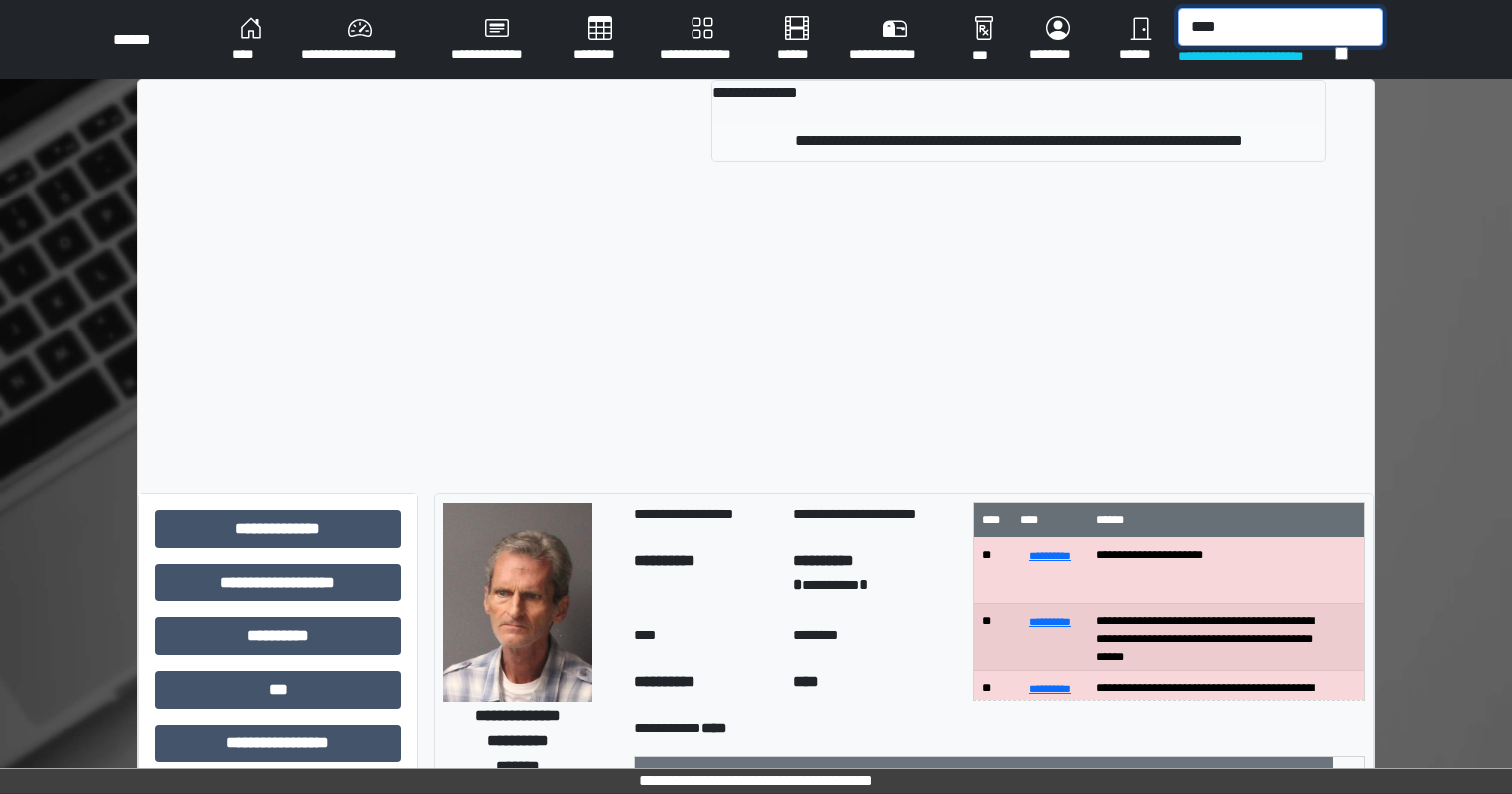 type on "****" 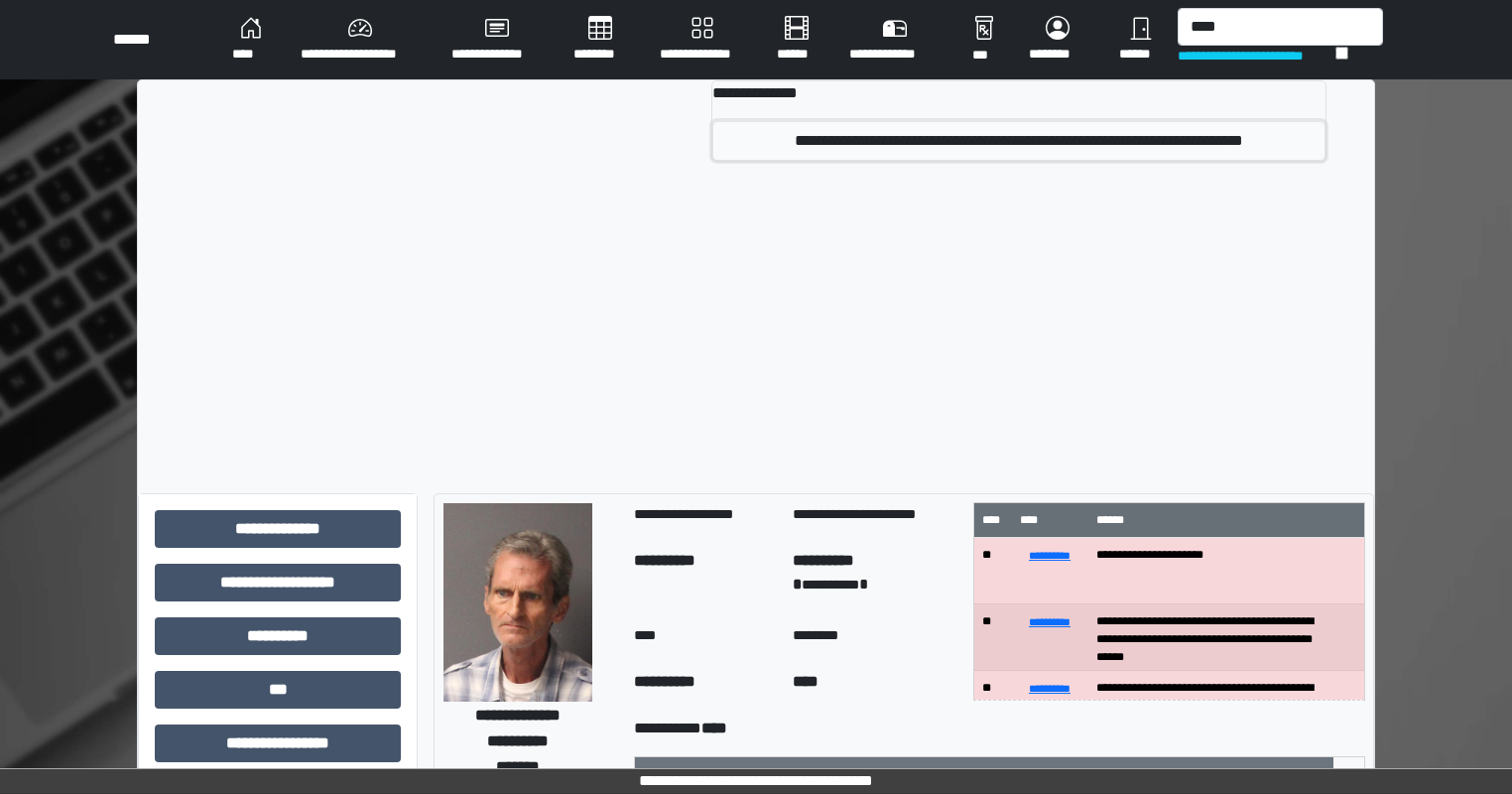 click on "**********" at bounding box center [1019, 141] 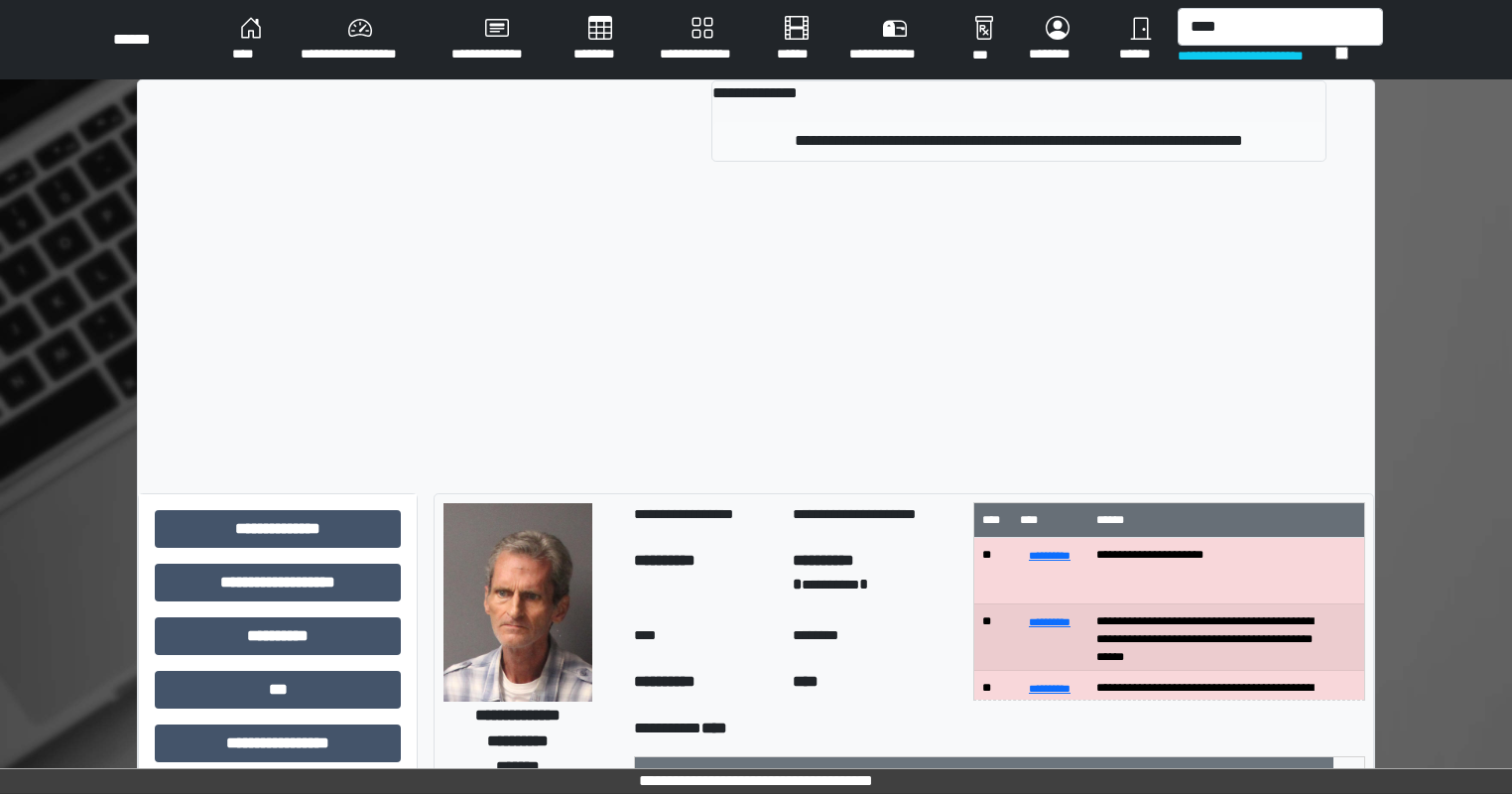 type 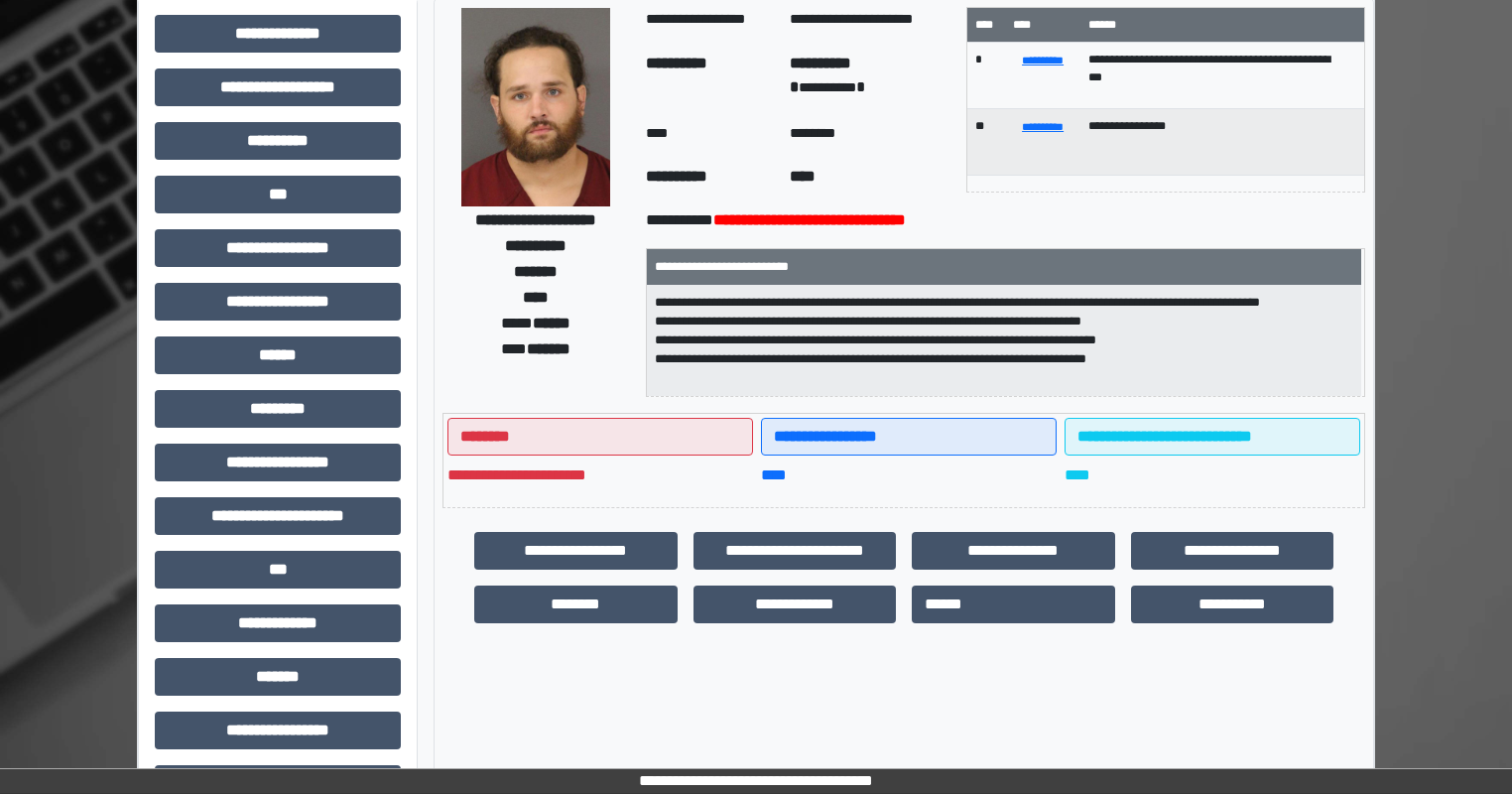 scroll, scrollTop: 99, scrollLeft: 0, axis: vertical 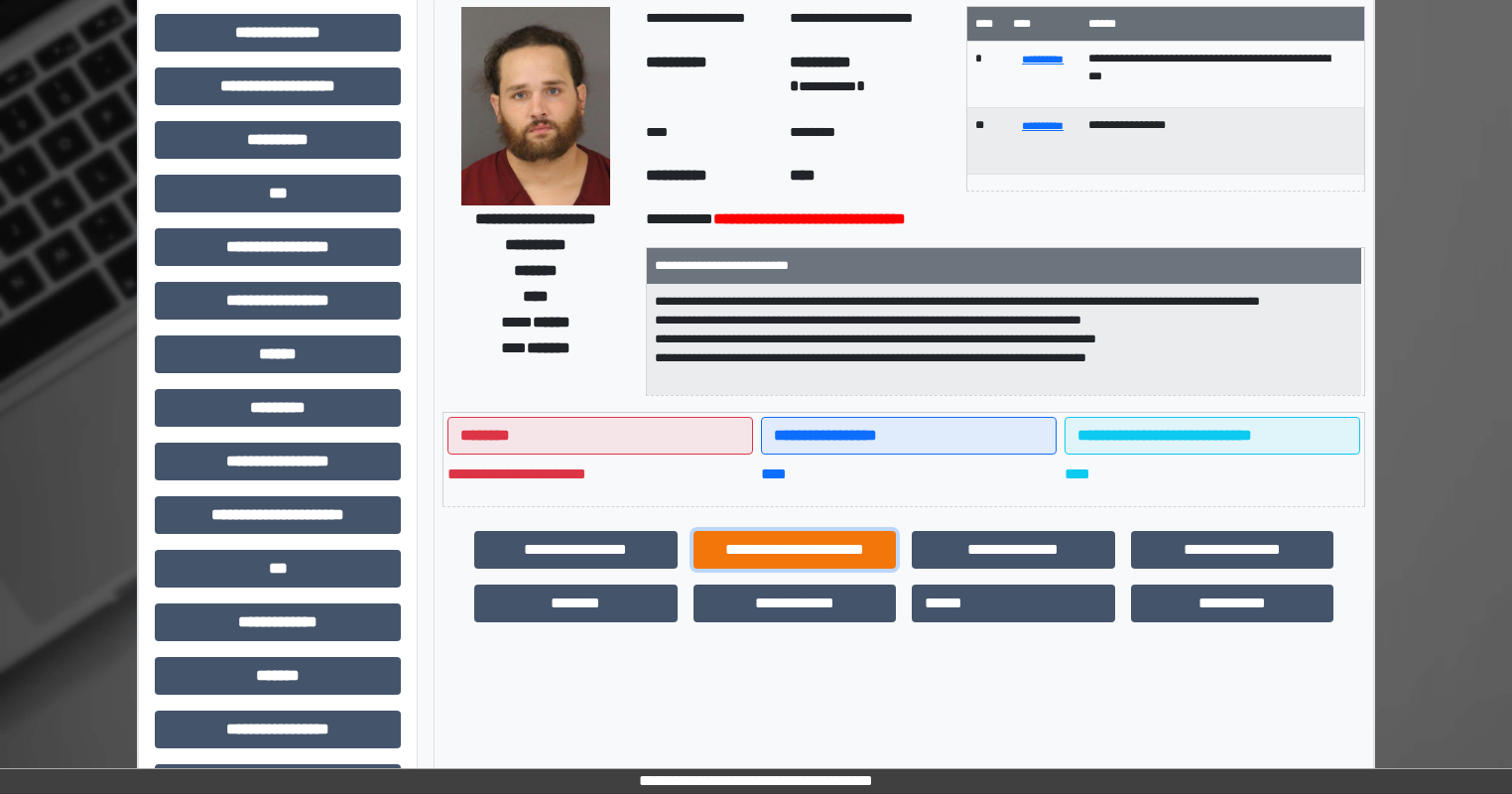 click on "**********" at bounding box center [795, 550] 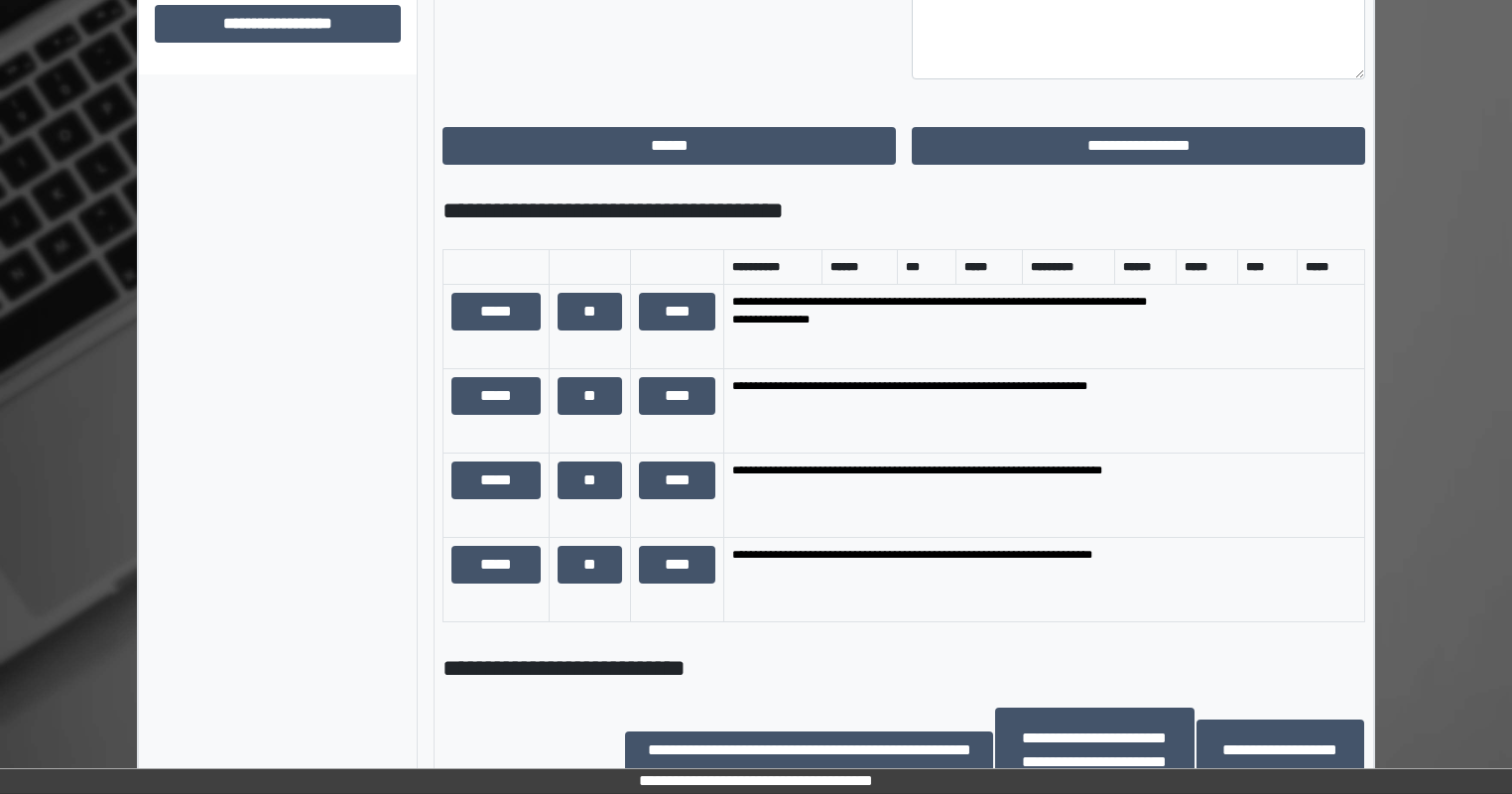 scroll, scrollTop: 1191, scrollLeft: 0, axis: vertical 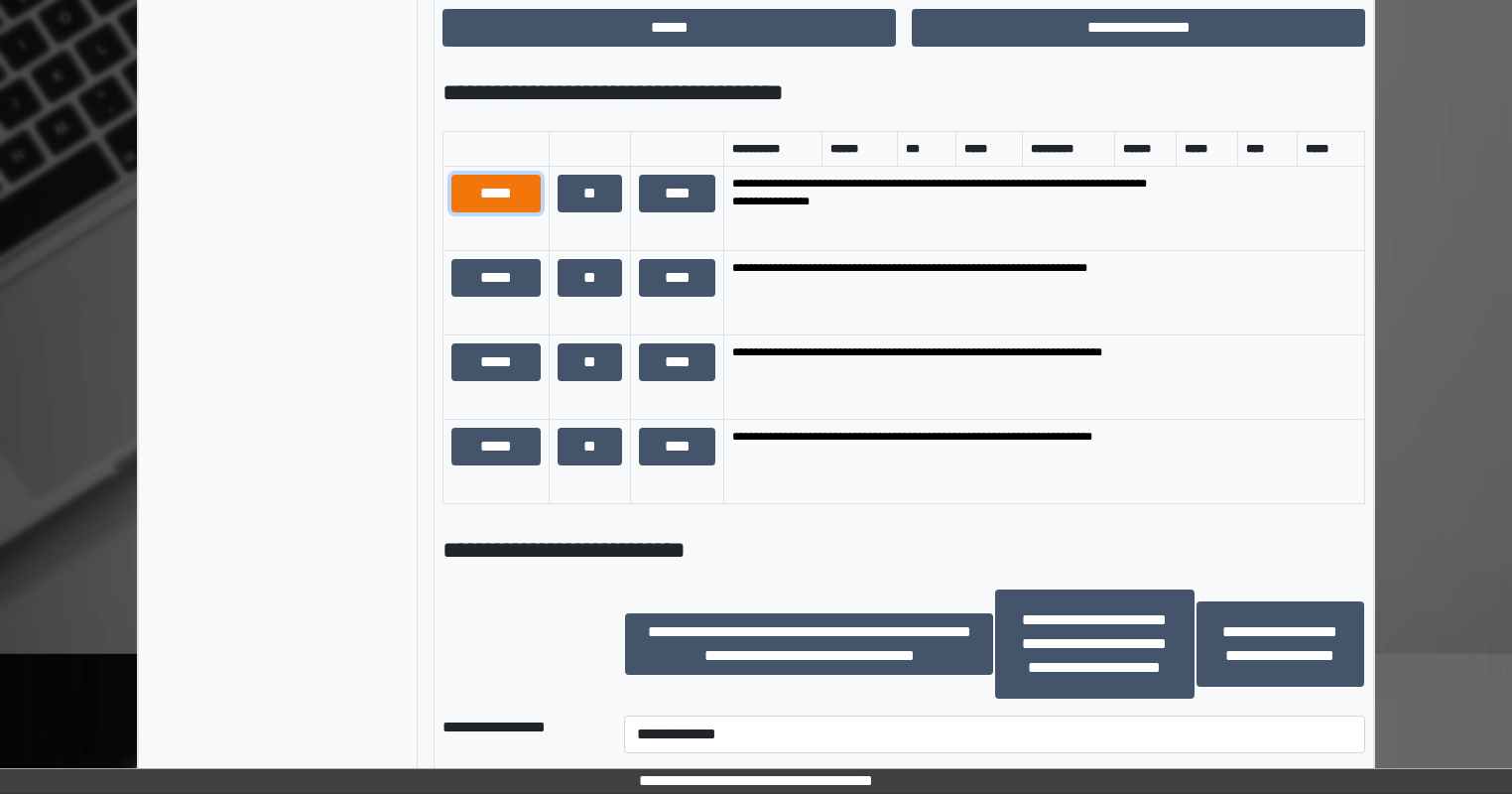 click on "*****" at bounding box center [496, 194] 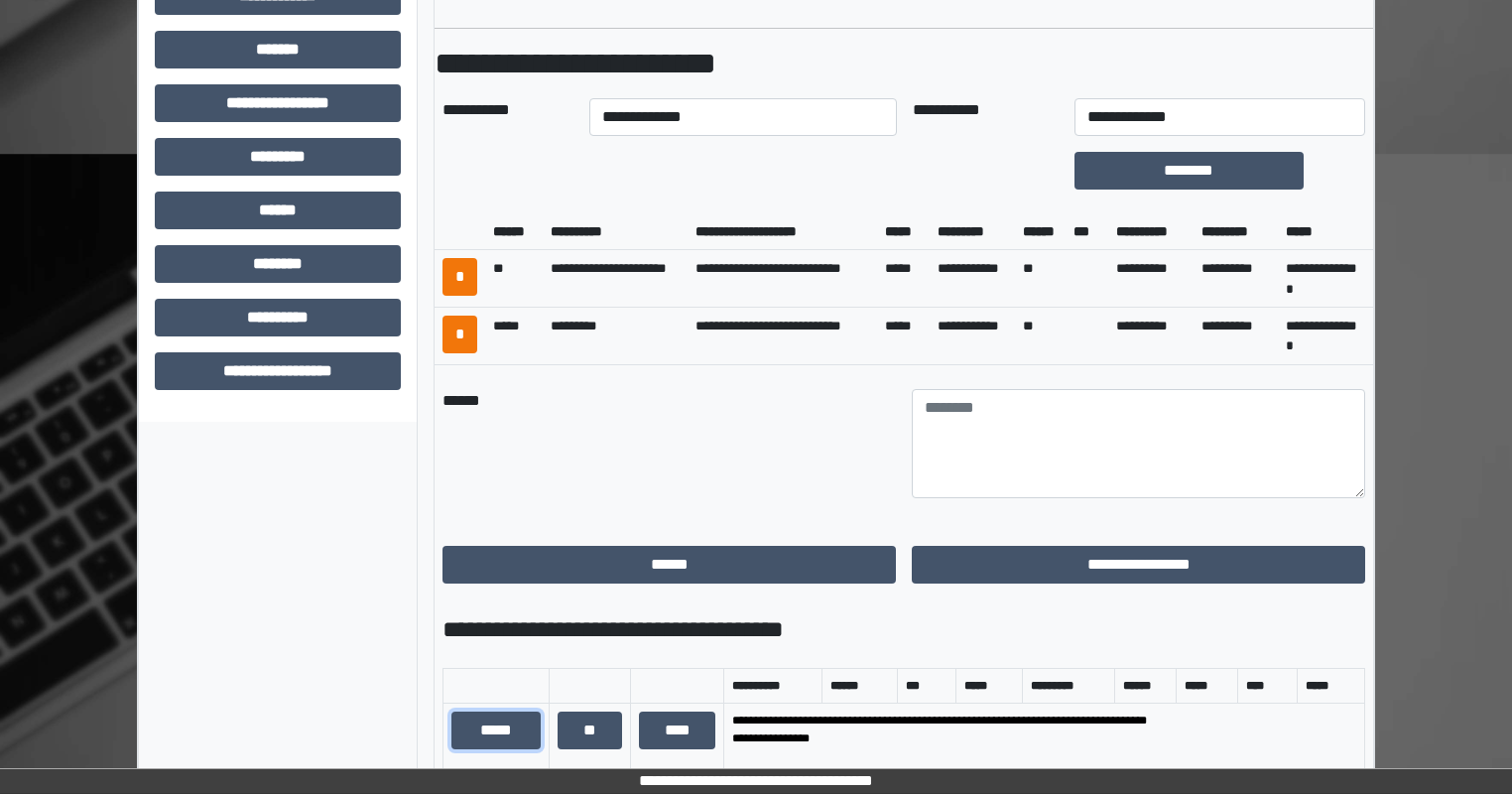 scroll, scrollTop: 695, scrollLeft: 0, axis: vertical 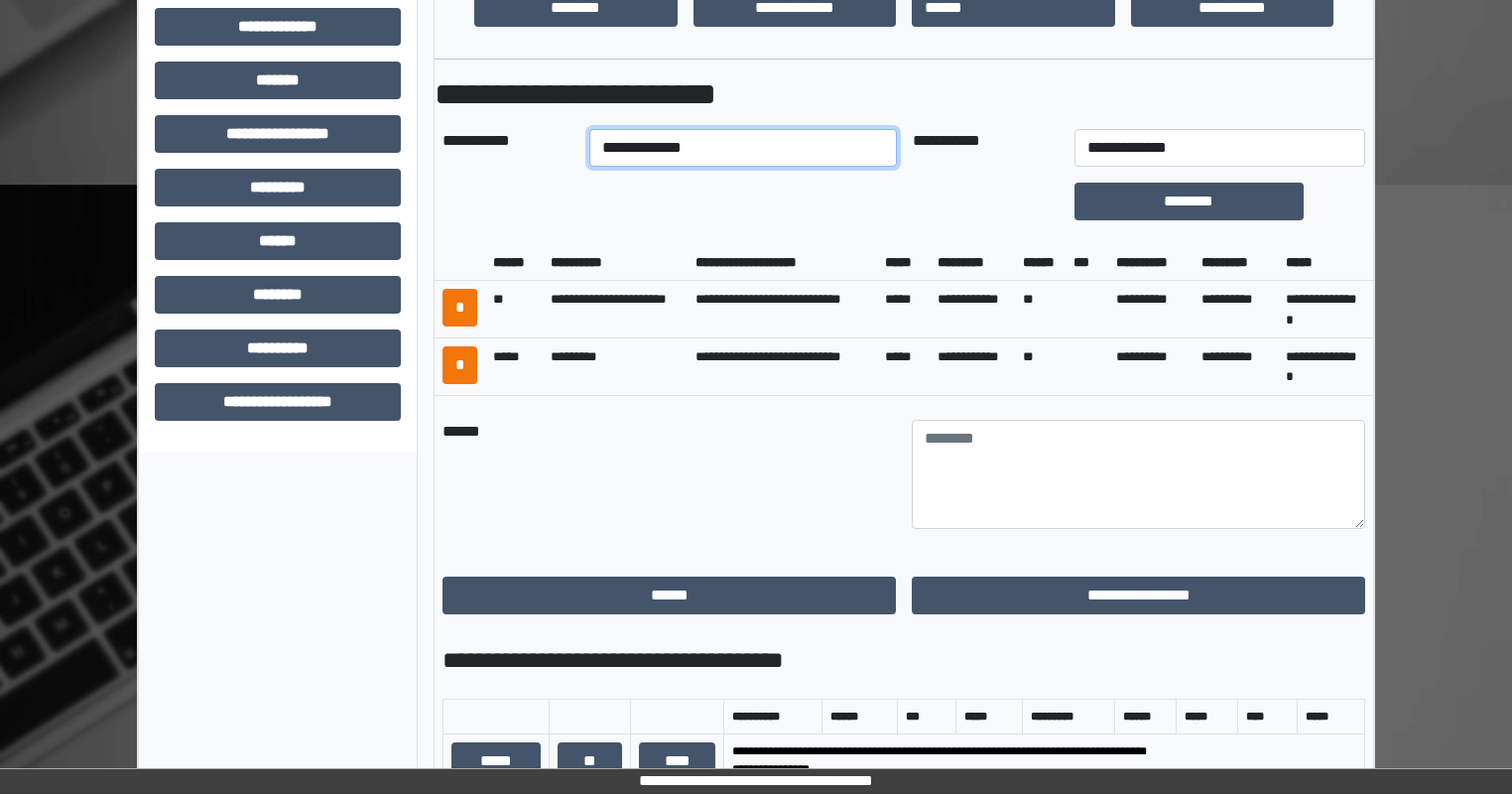 click on "**********" at bounding box center (742, 148) 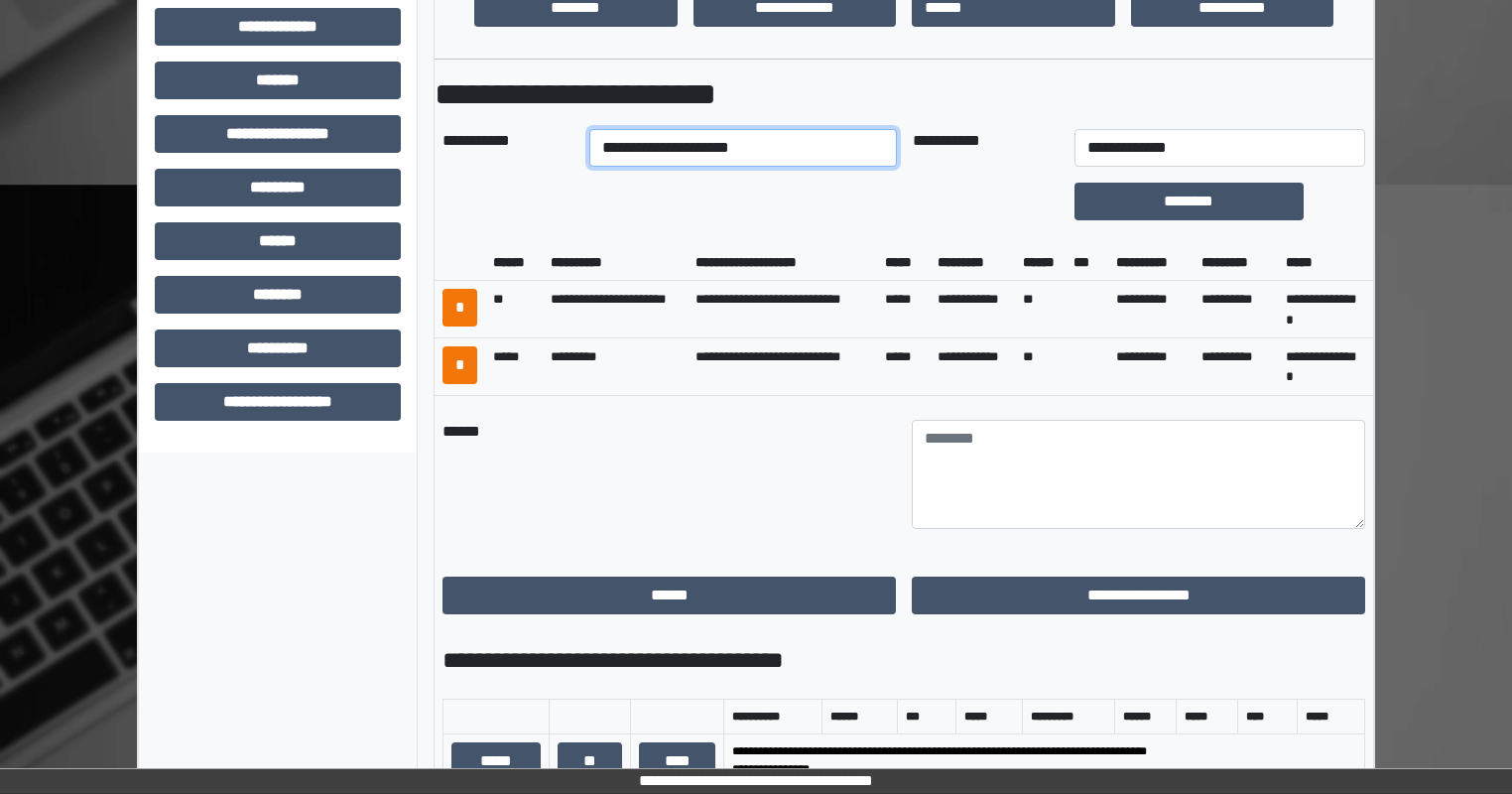 click on "**********" at bounding box center [742, 148] 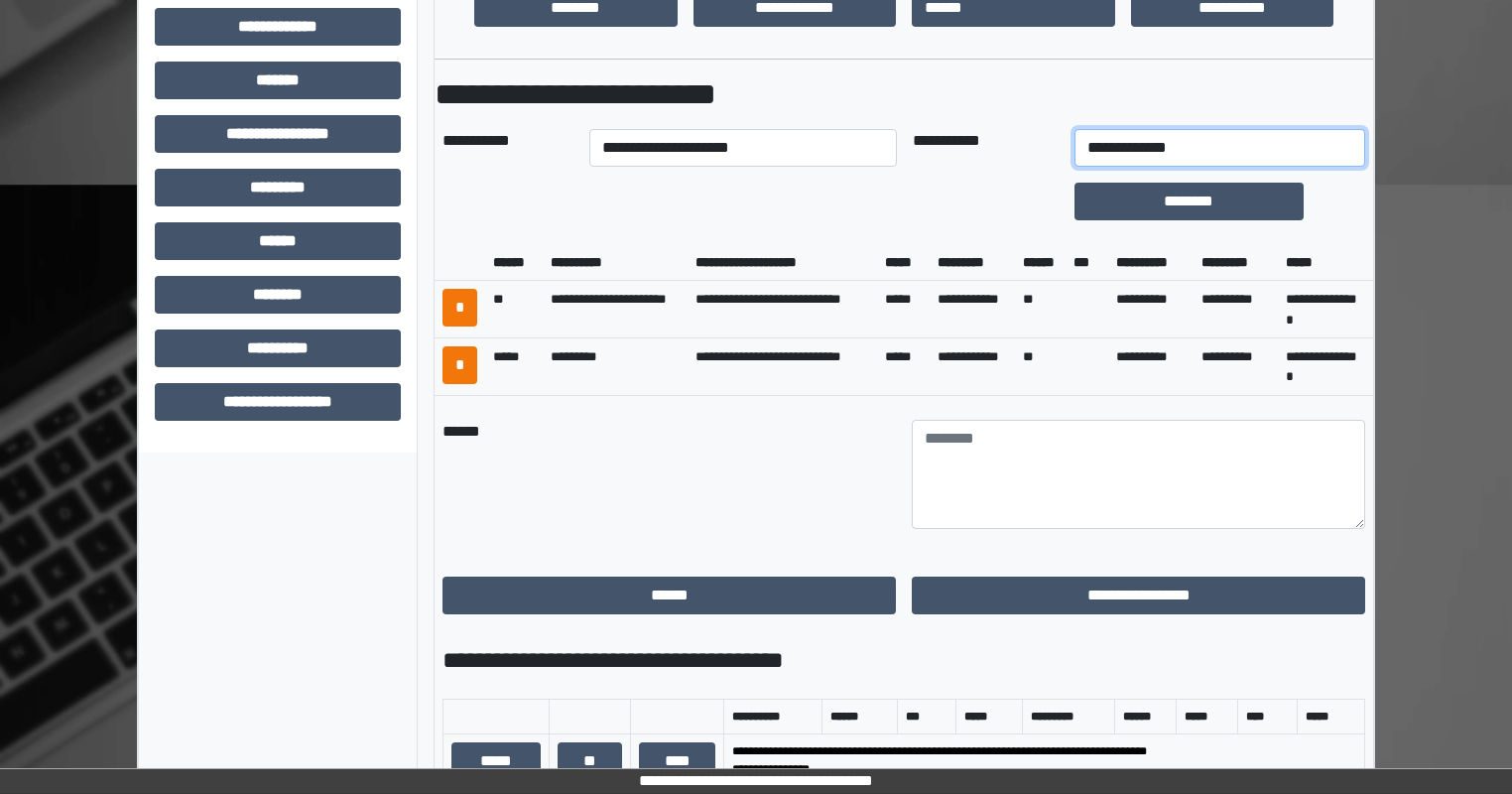 click on "**********" at bounding box center (1219, 148) 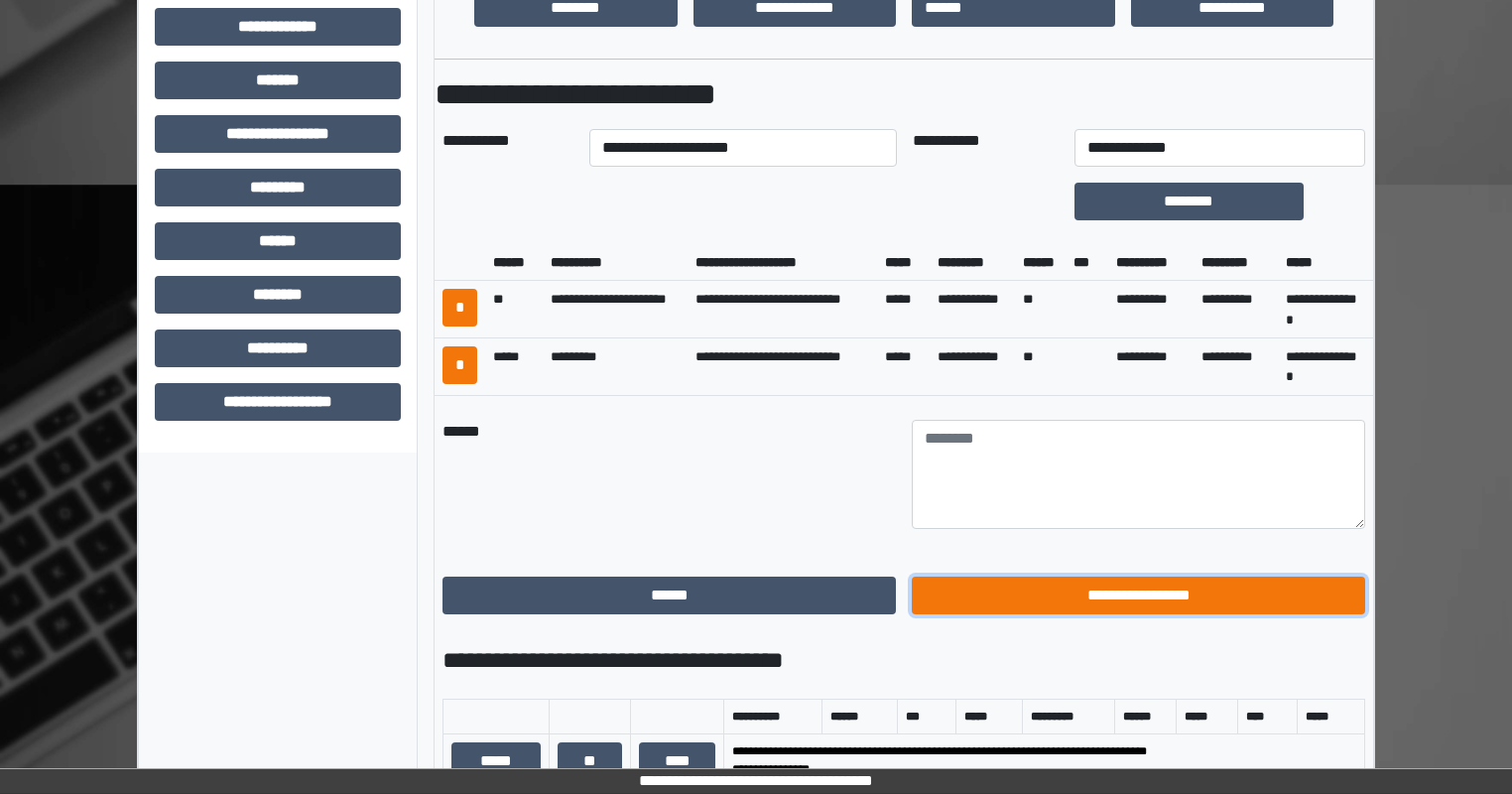 click on "**********" at bounding box center [1138, 596] 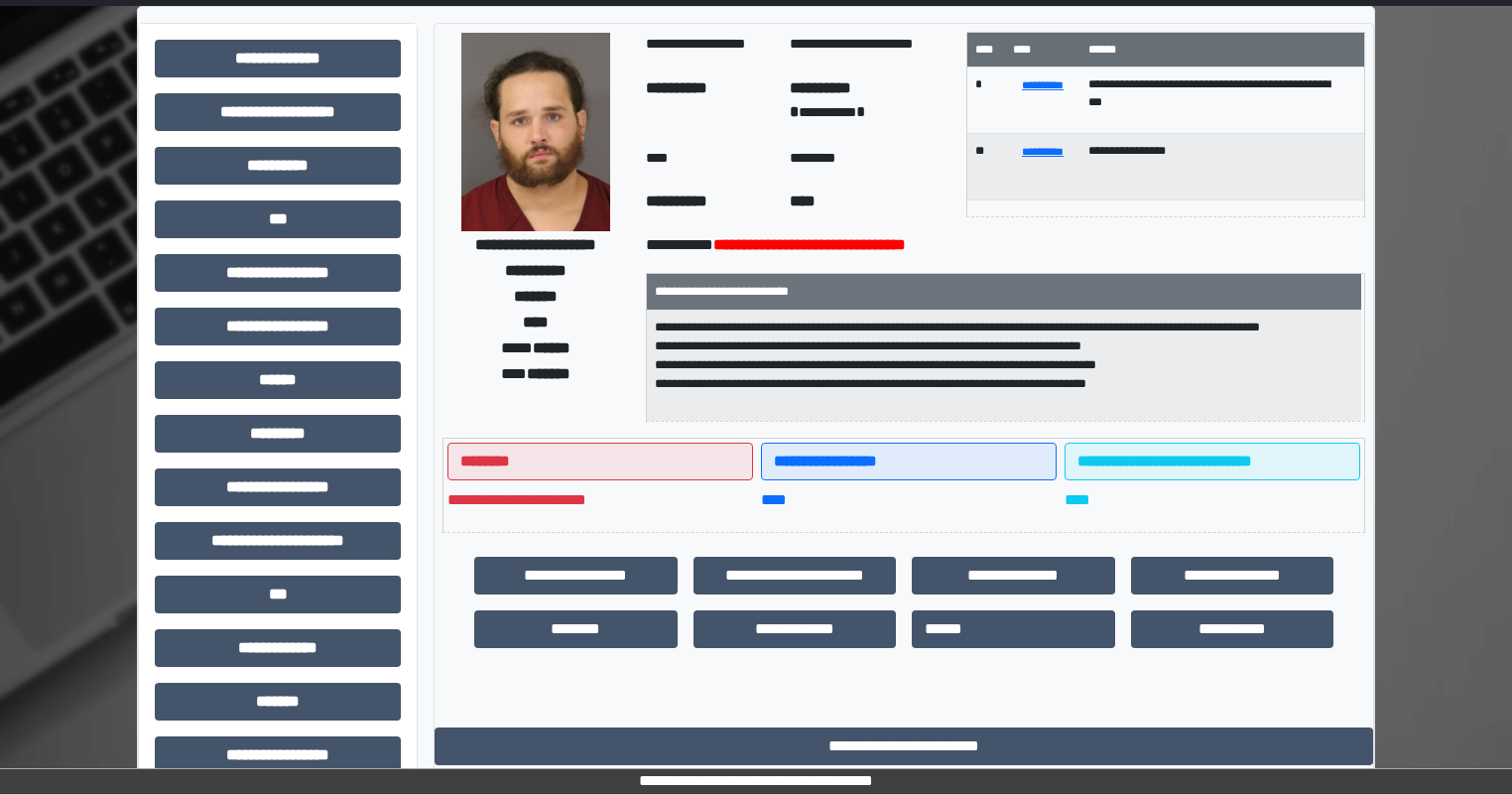 scroll, scrollTop: 0, scrollLeft: 0, axis: both 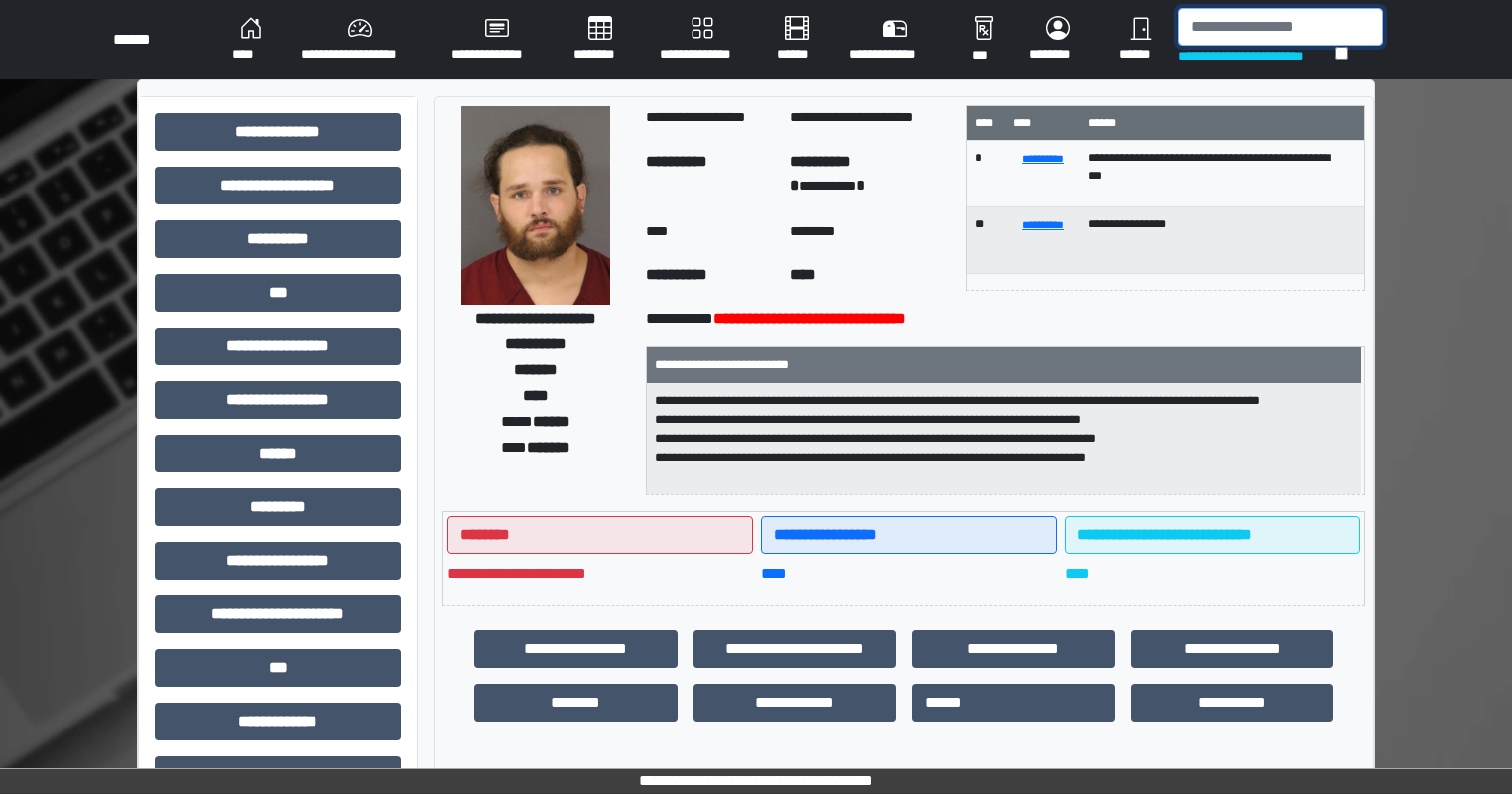 click at bounding box center (1280, 27) 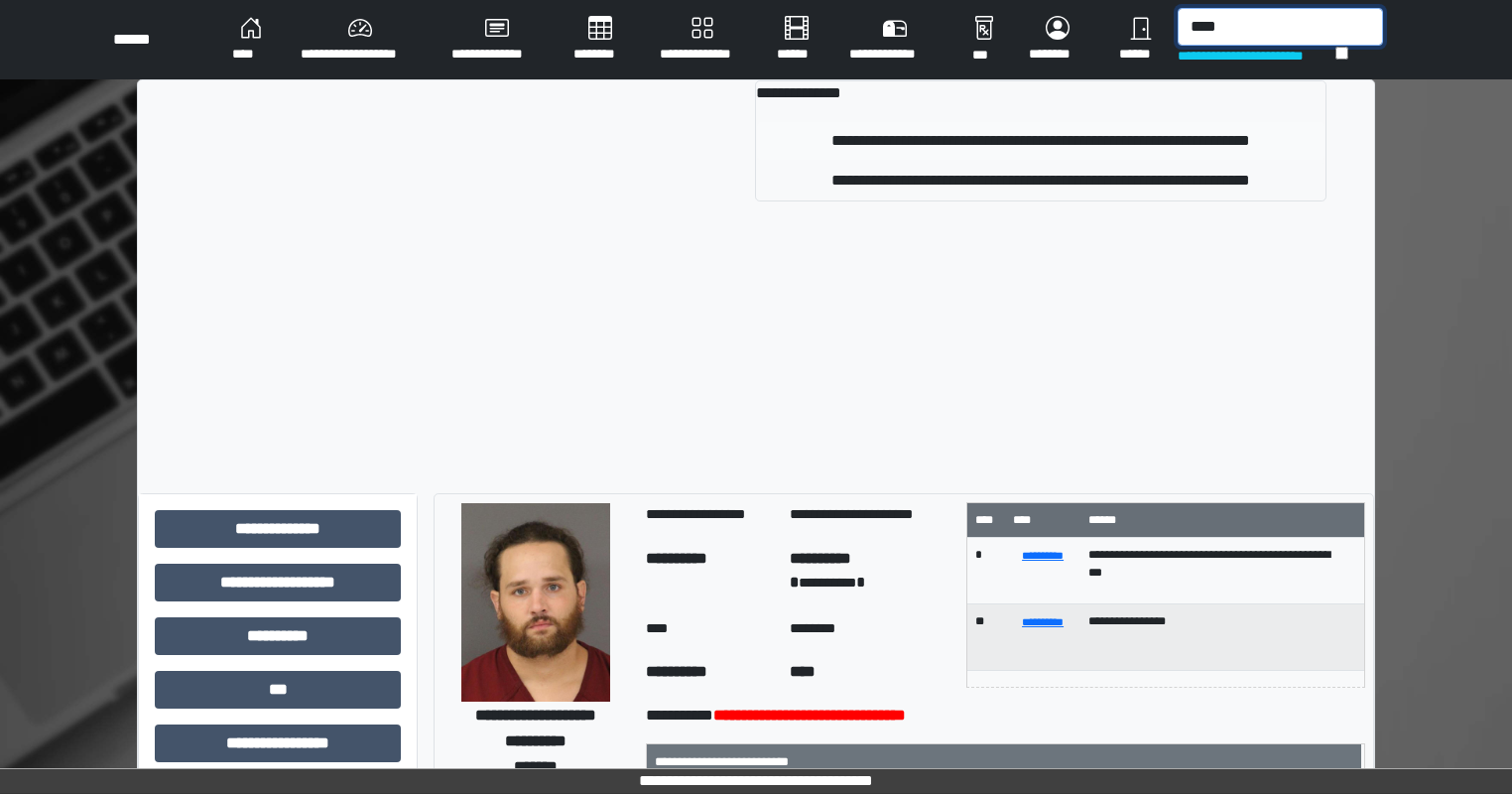 type on "****" 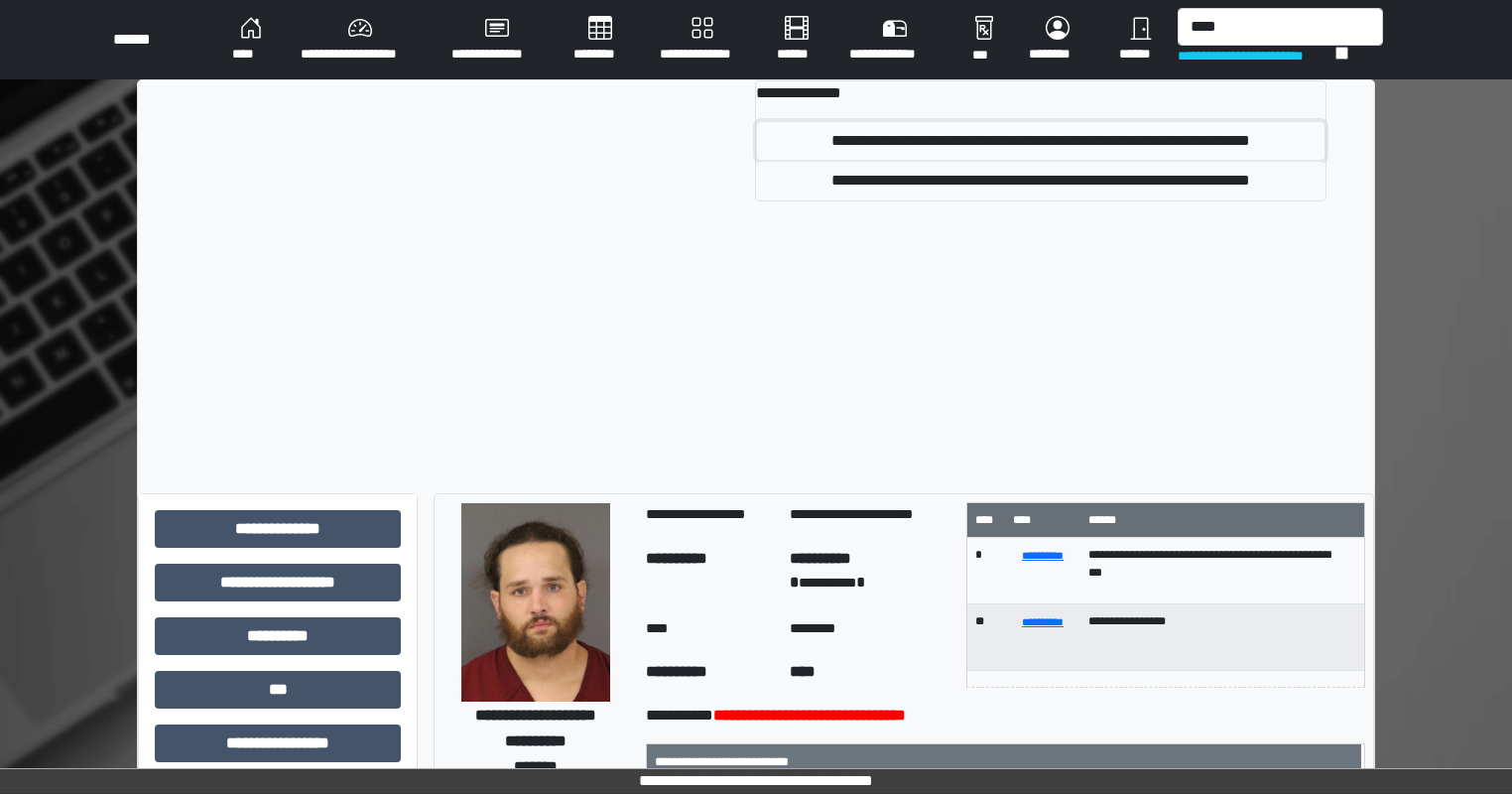 click on "**********" at bounding box center (1041, 141) 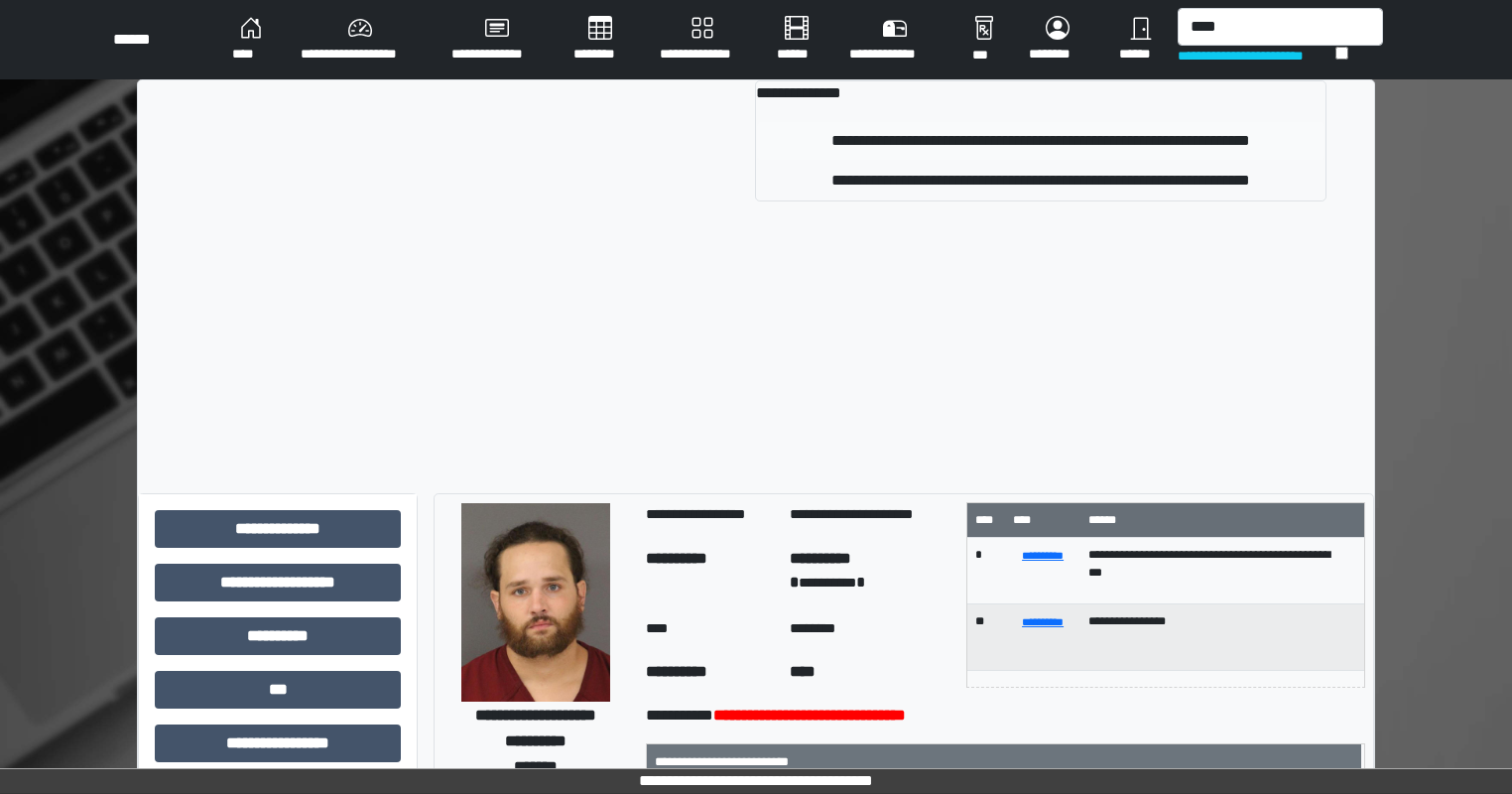 type 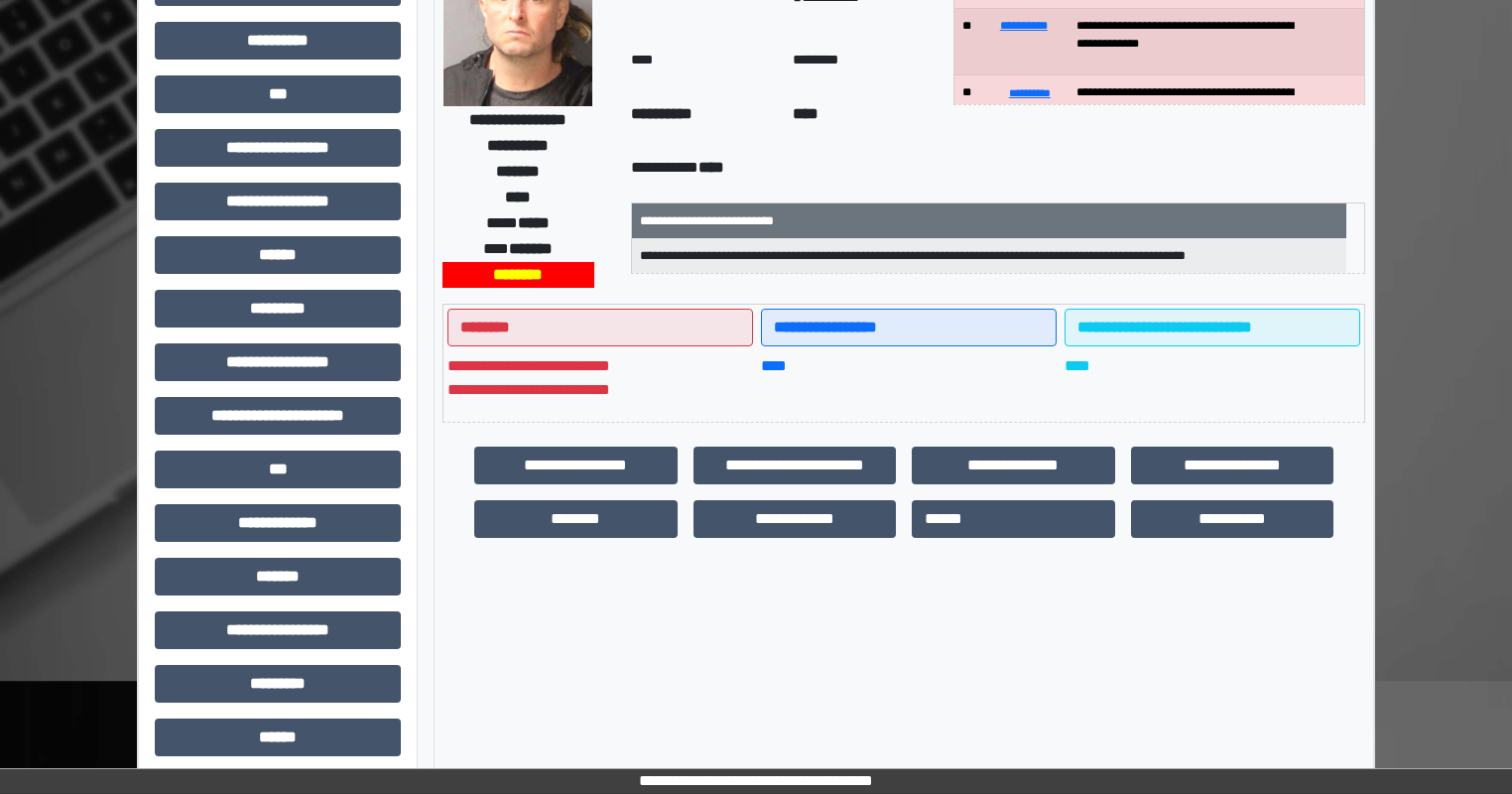 scroll, scrollTop: 371, scrollLeft: 0, axis: vertical 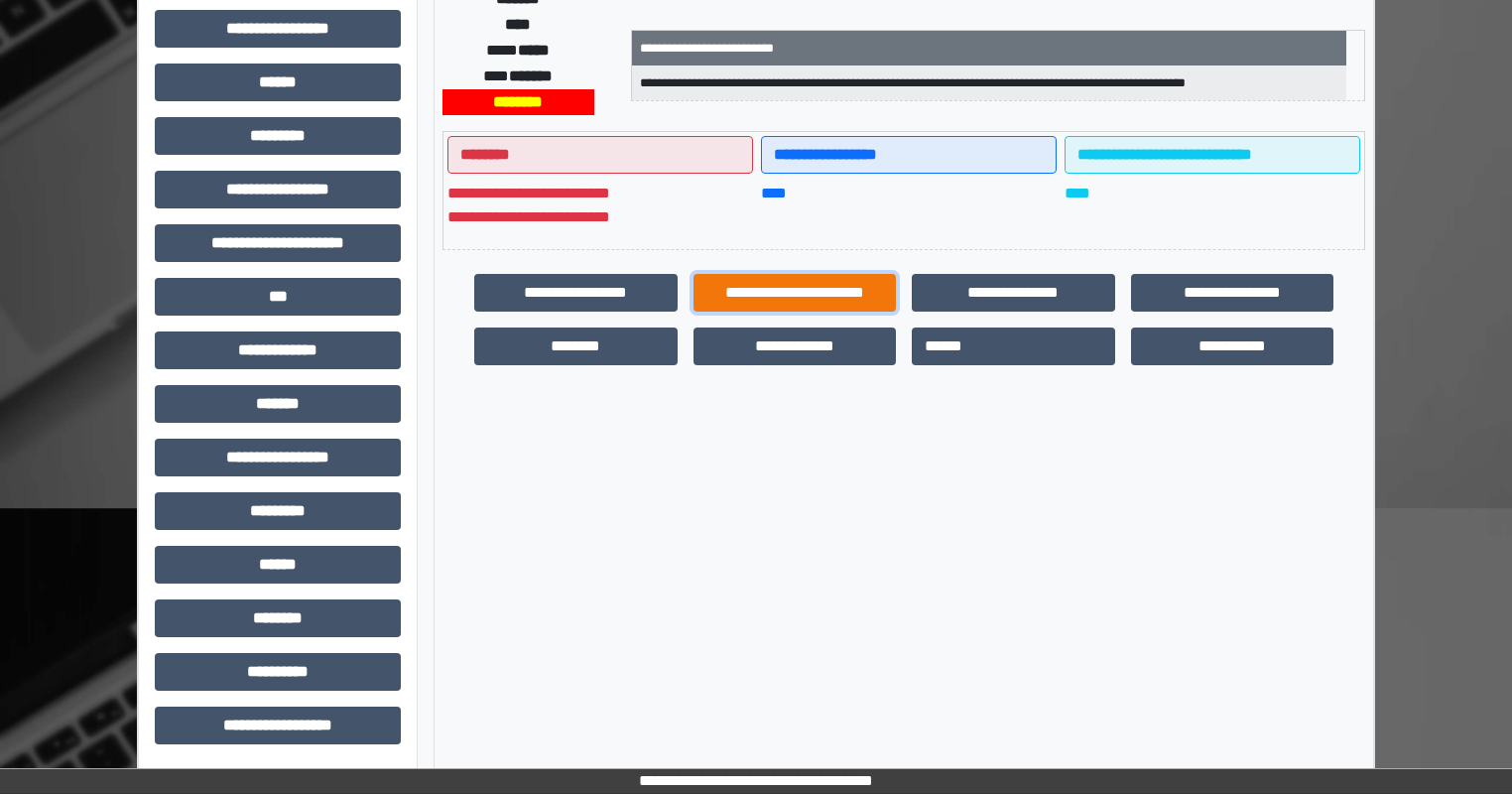 click on "**********" at bounding box center (795, 293) 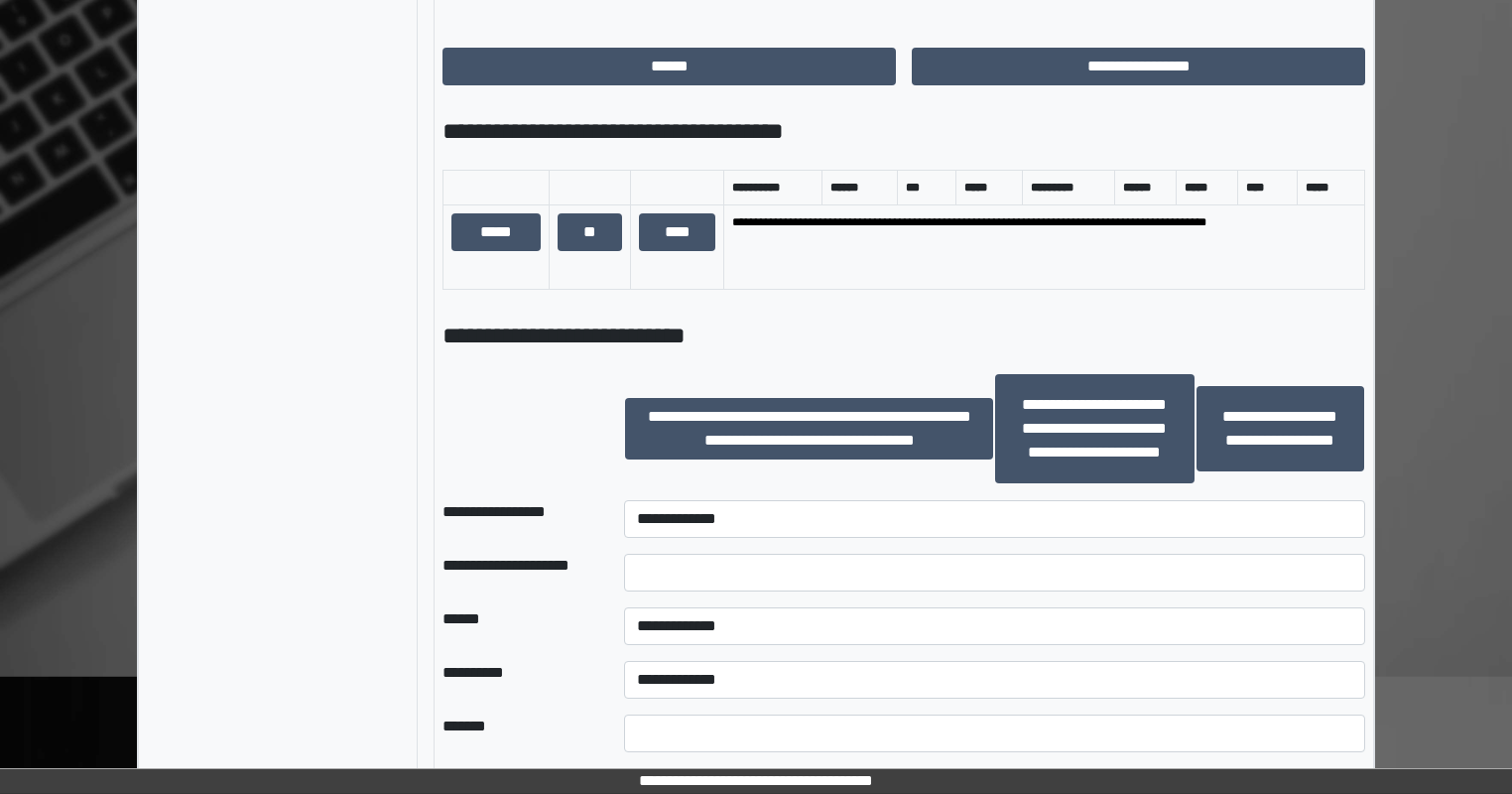scroll, scrollTop: 1093, scrollLeft: 0, axis: vertical 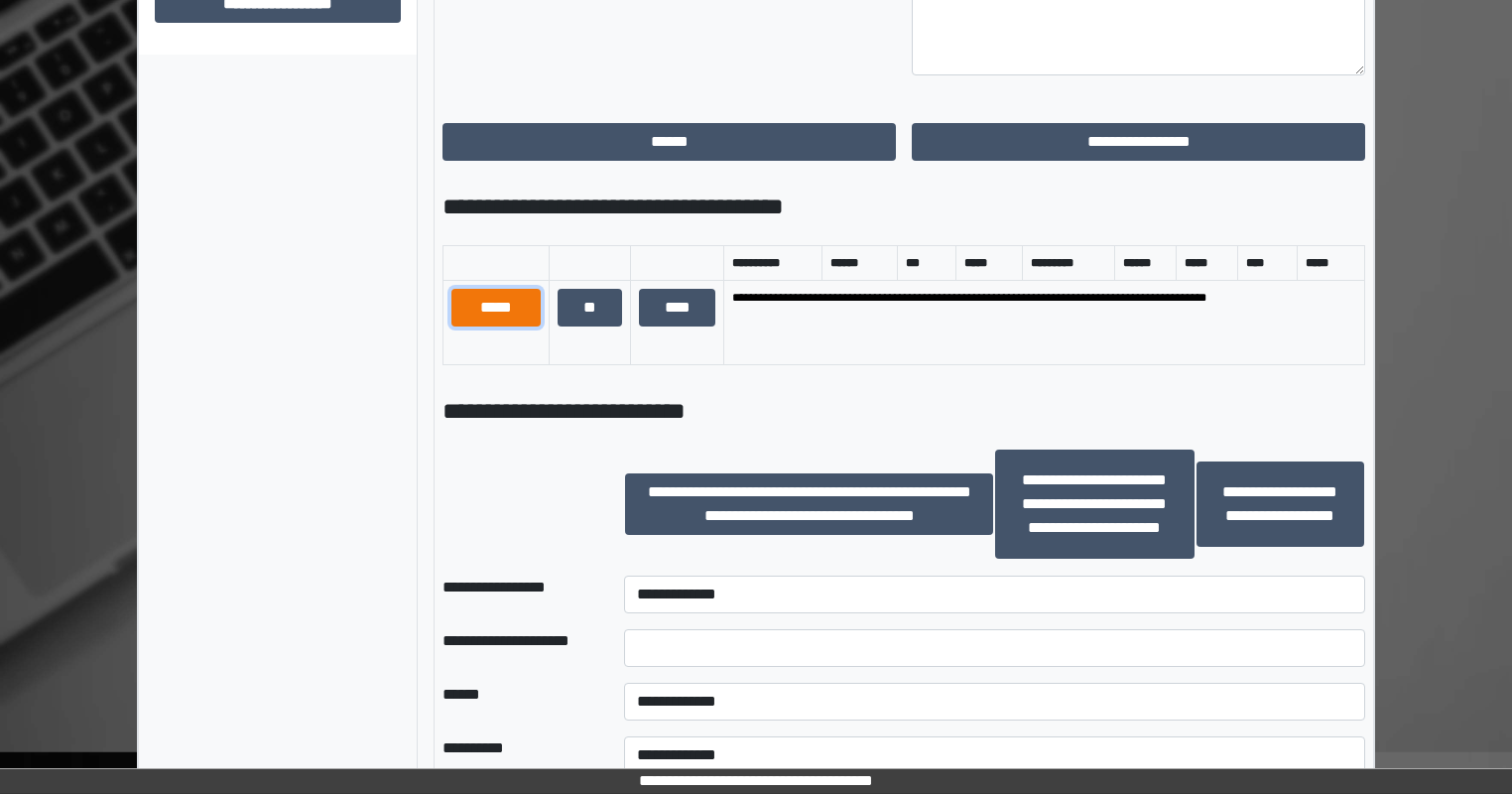 click on "*****" at bounding box center (496, 308) 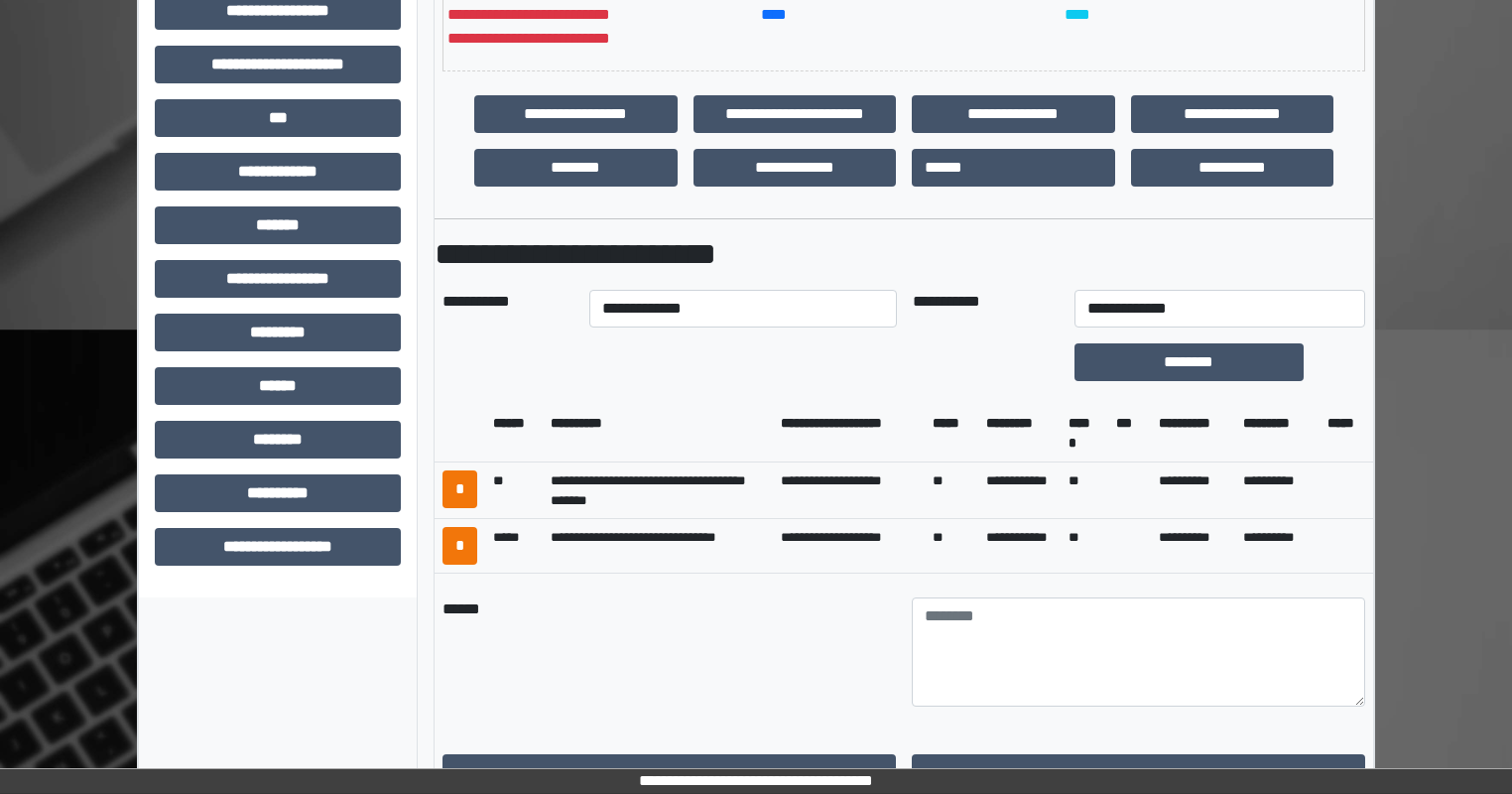 scroll, scrollTop: 497, scrollLeft: 0, axis: vertical 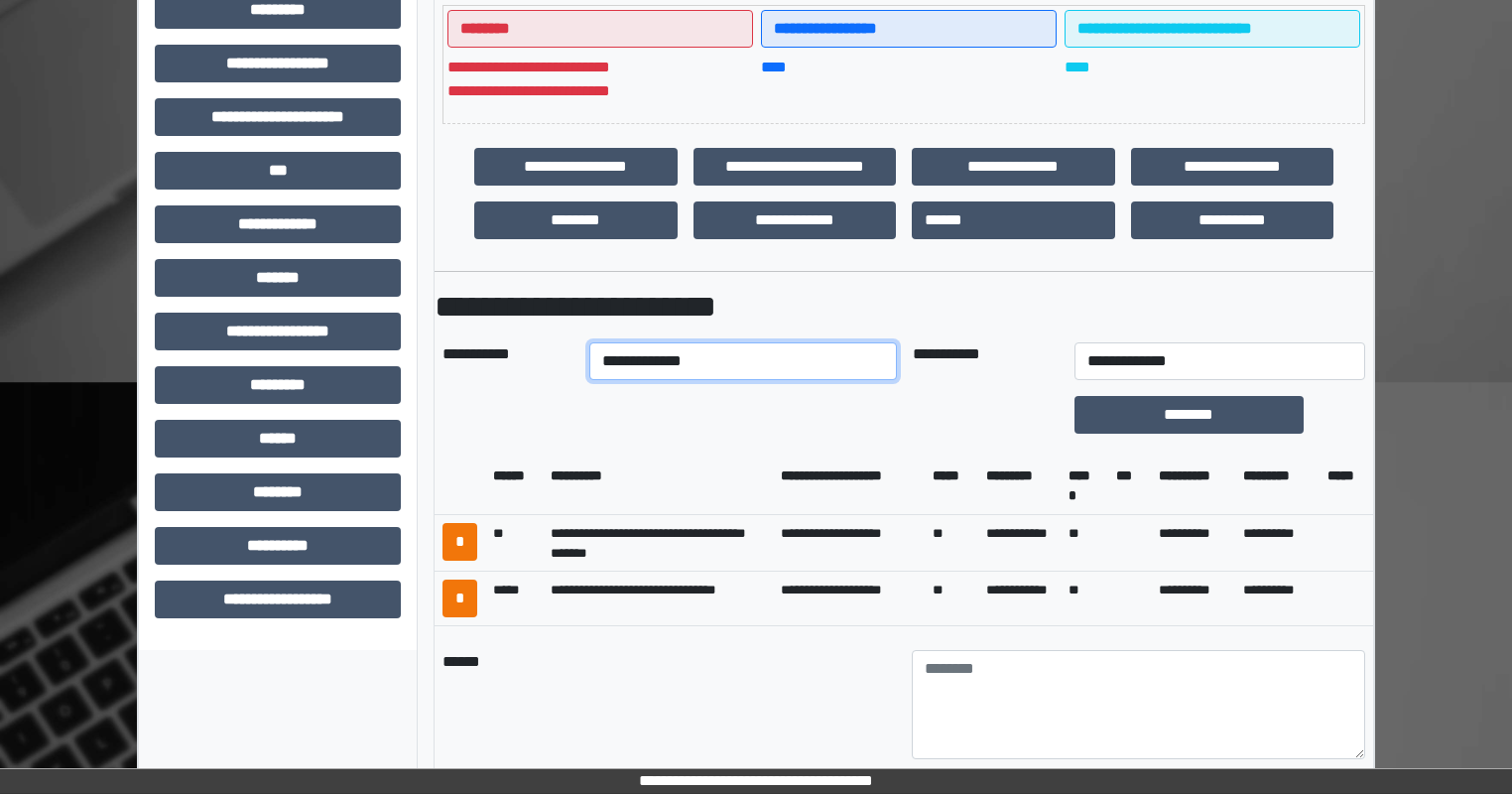 click on "**********" at bounding box center [742, 361] 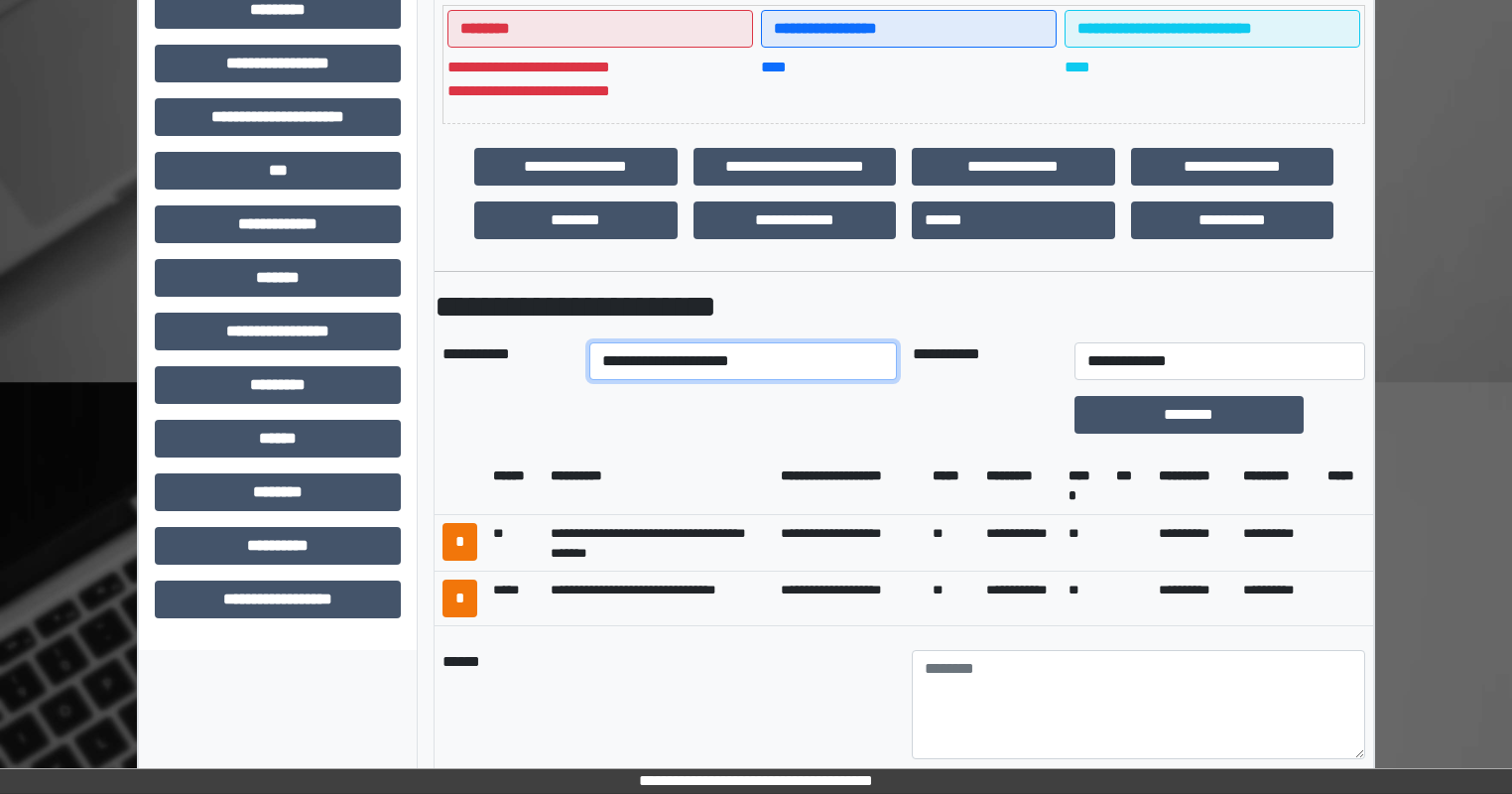 click on "**********" at bounding box center [742, 361] 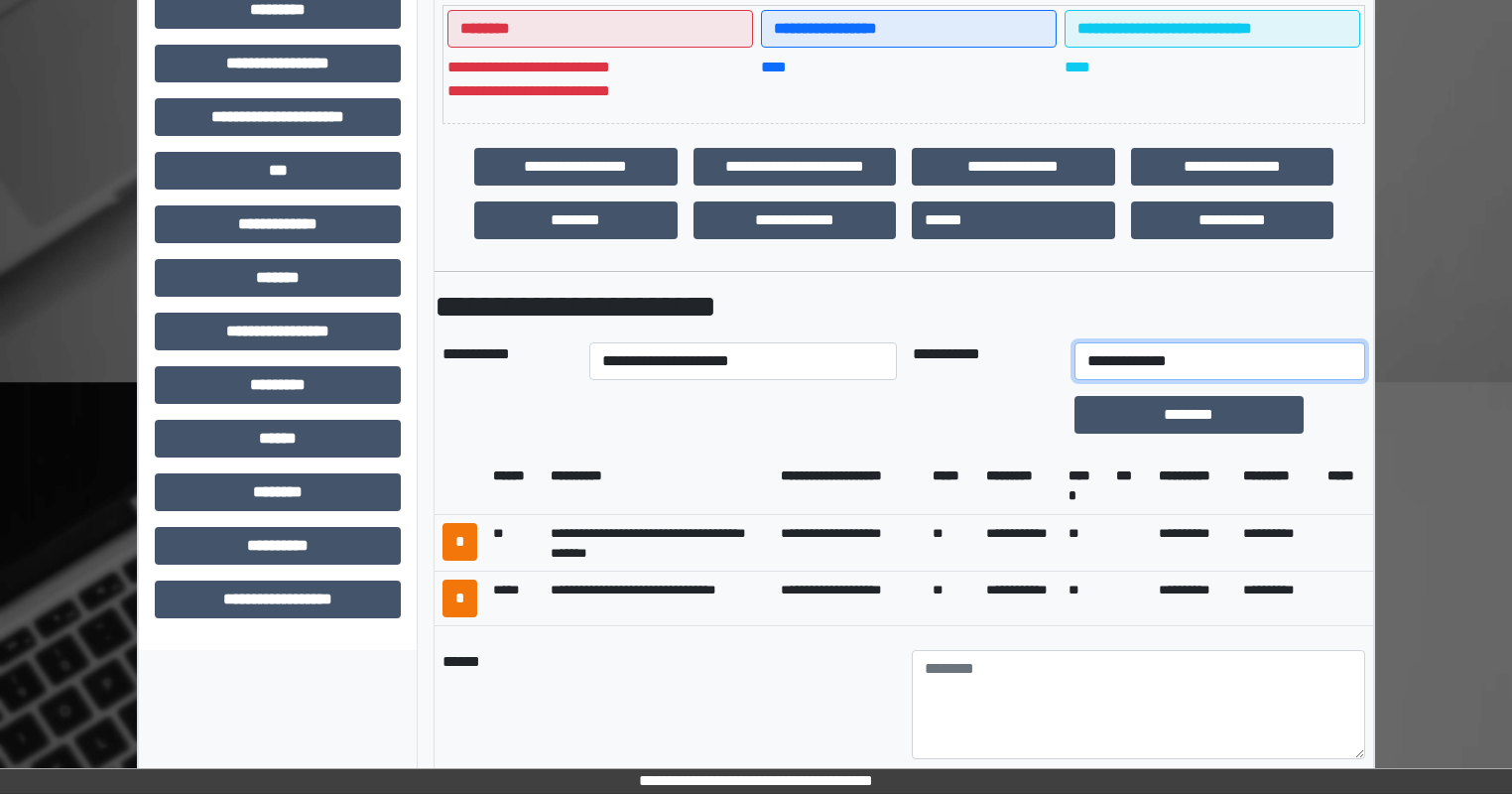 click on "**********" at bounding box center (1219, 361) 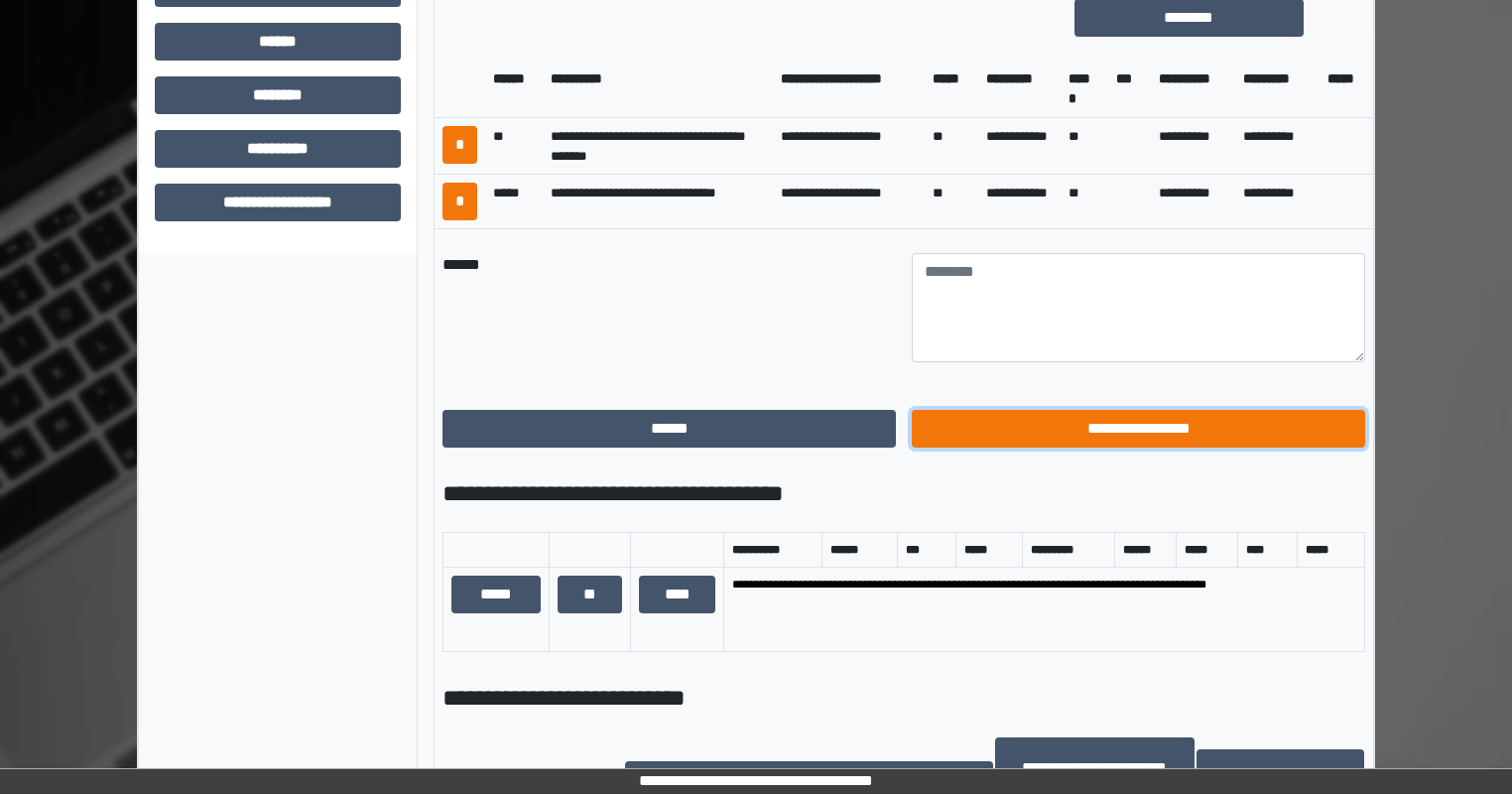 click on "**********" at bounding box center [1138, 429] 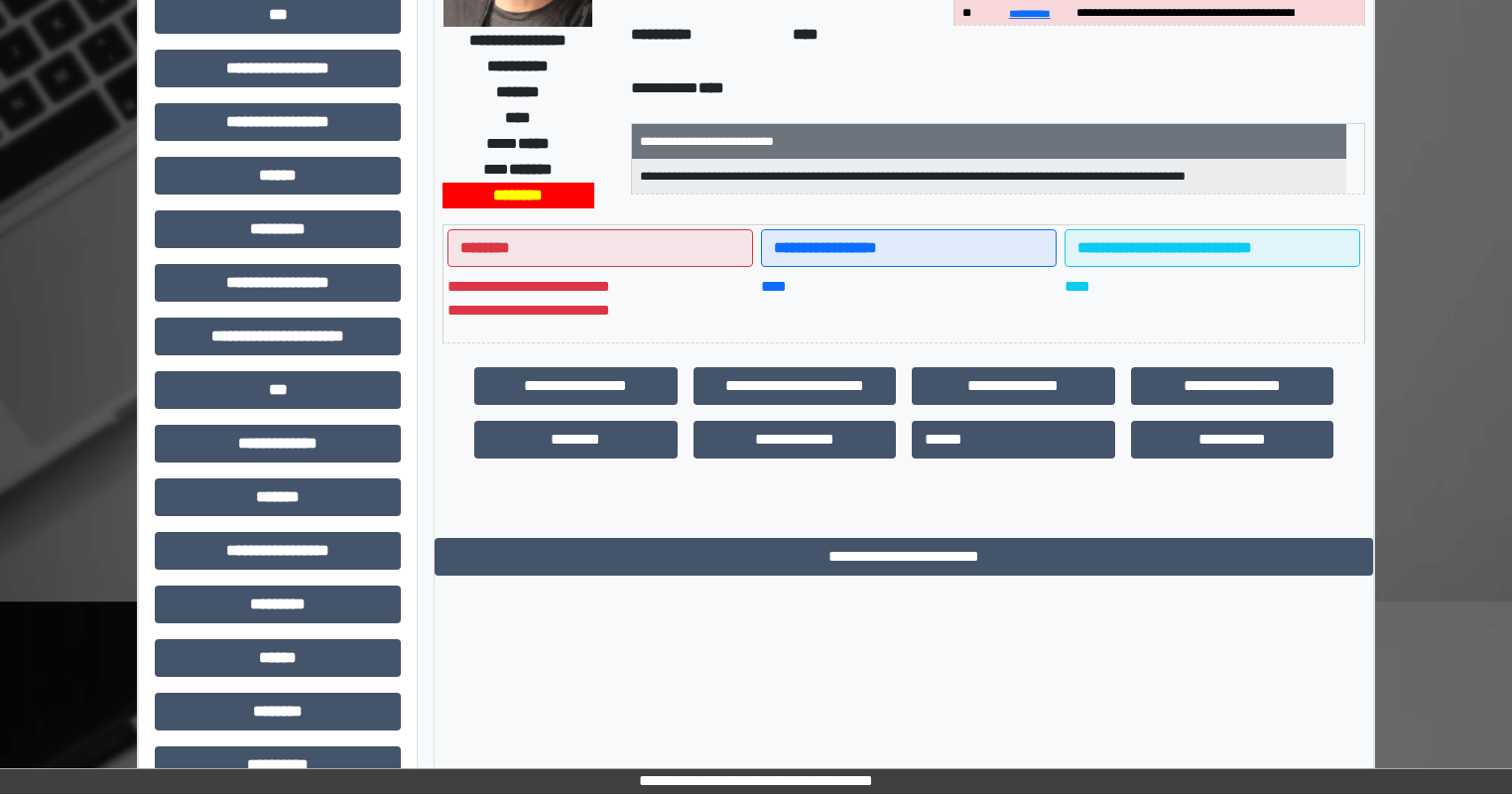 scroll, scrollTop: 0, scrollLeft: 0, axis: both 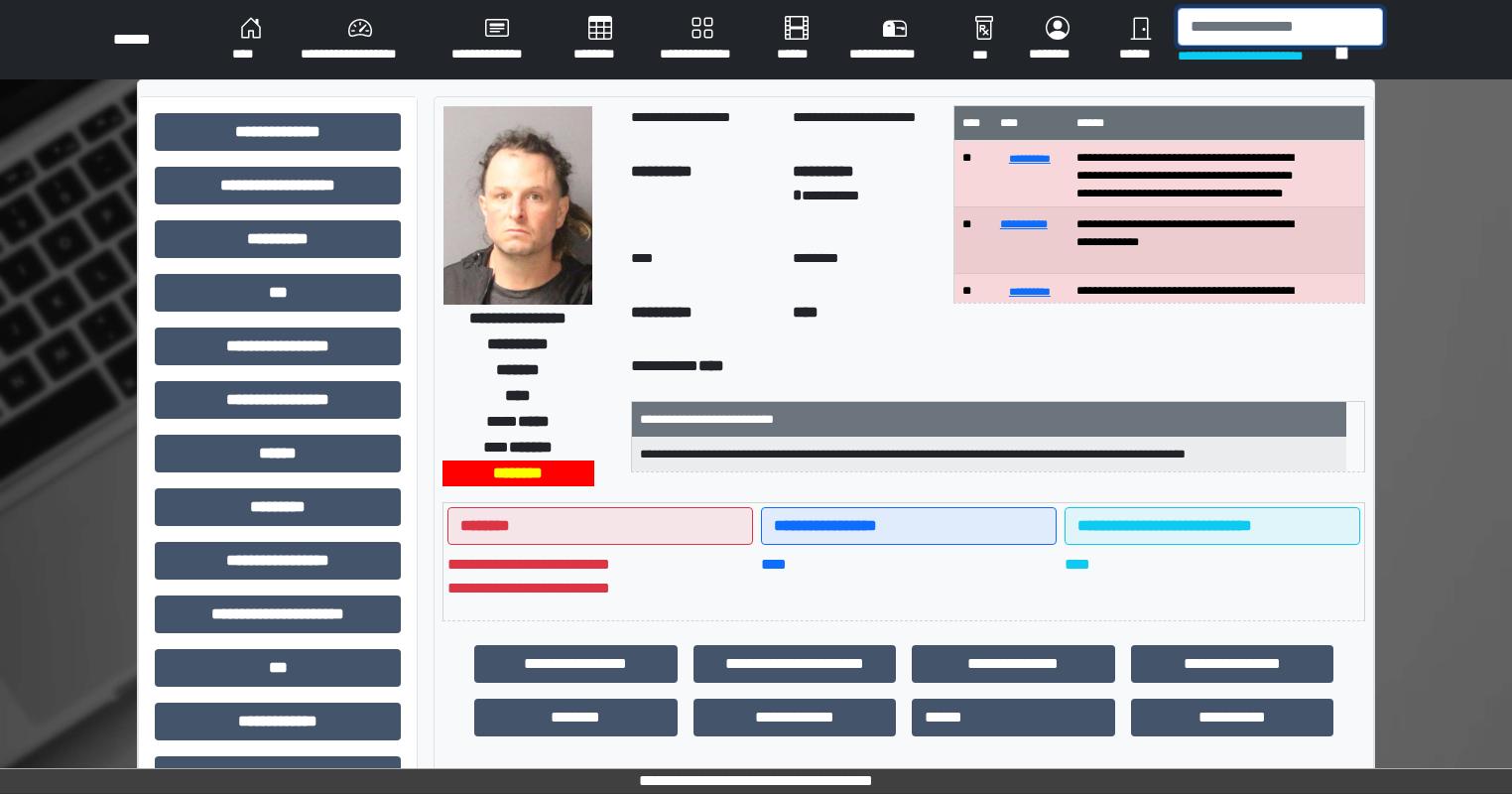 click at bounding box center (1280, 27) 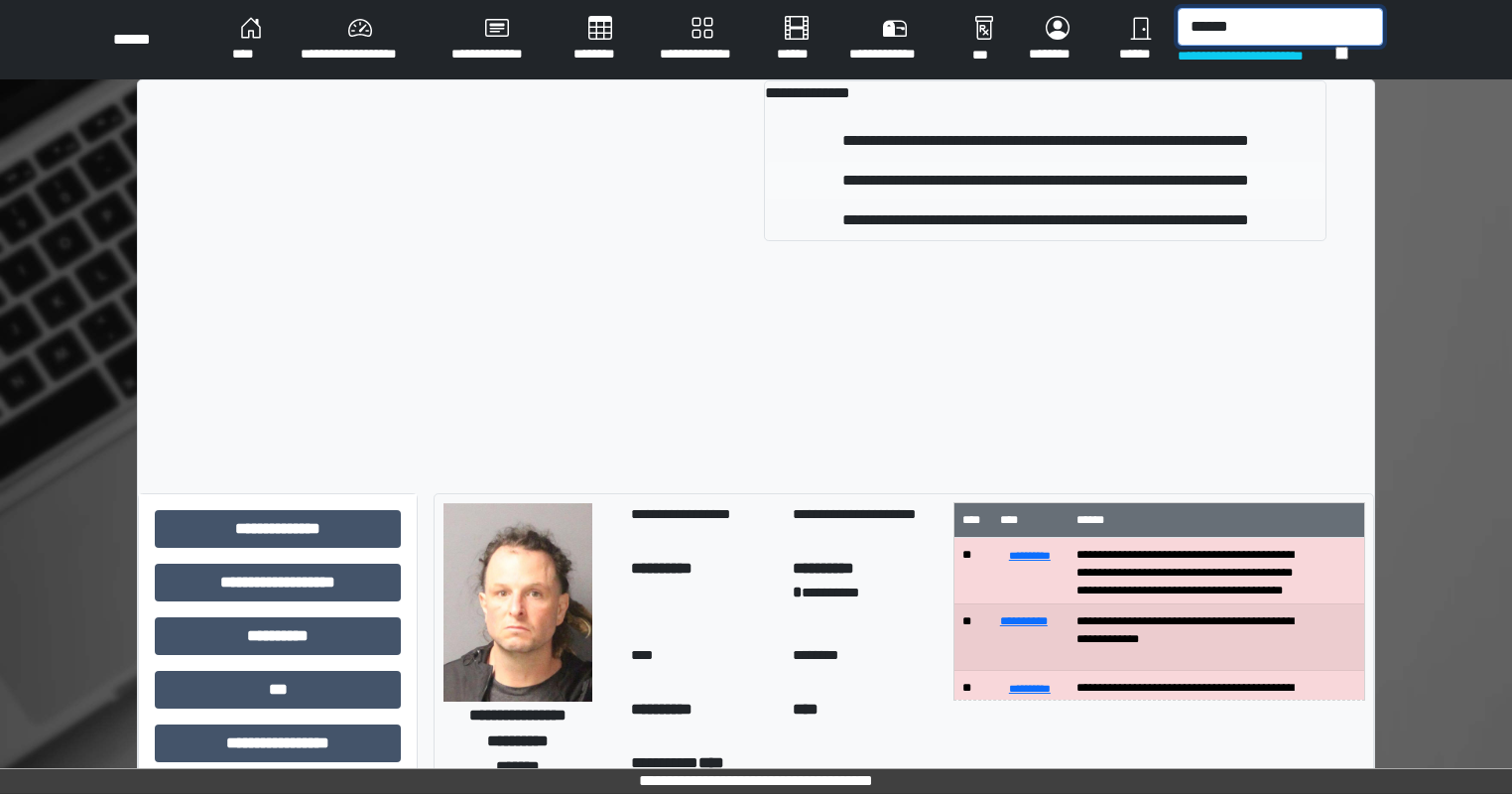 type on "******" 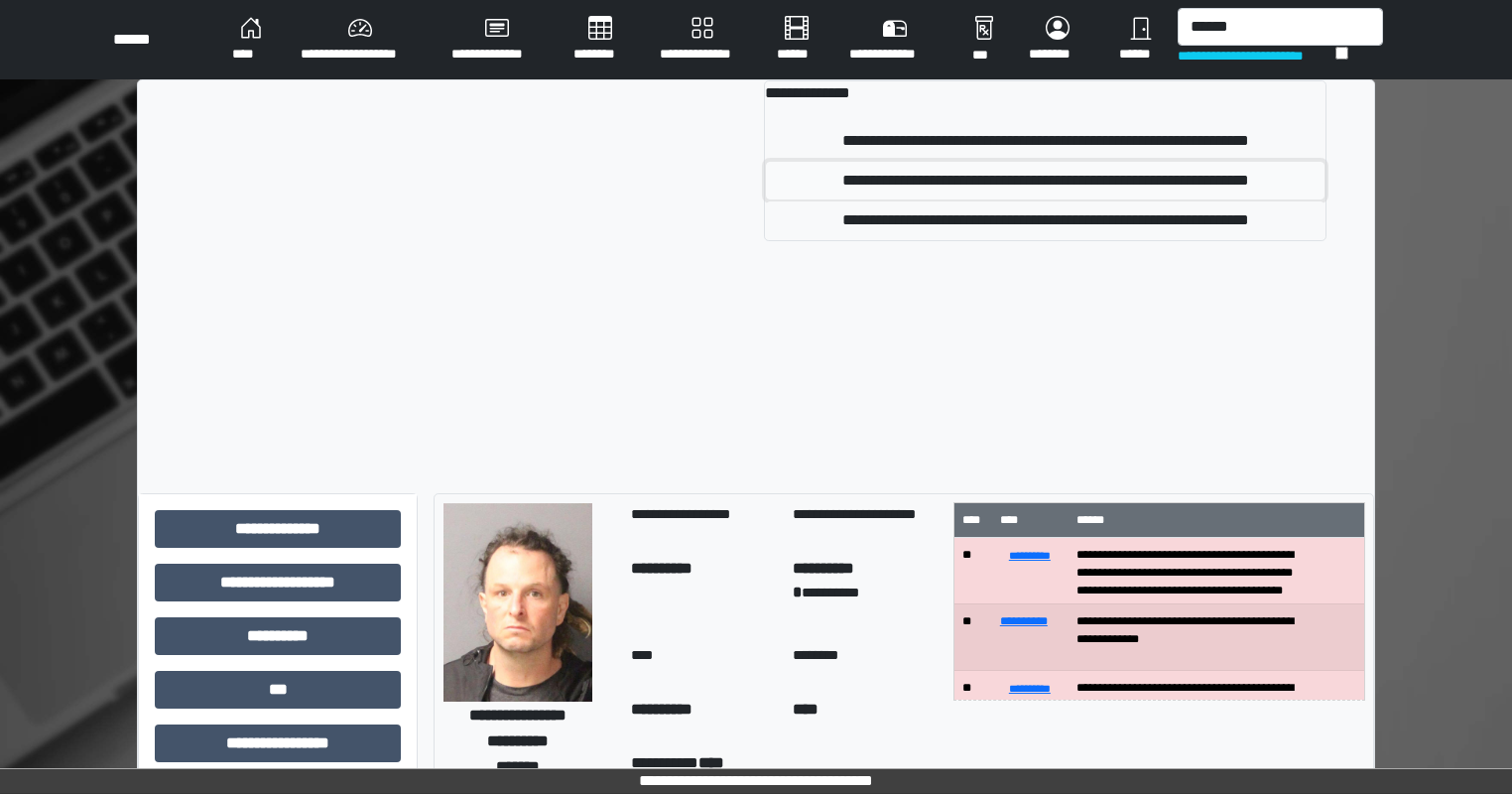click on "**********" at bounding box center [1045, 181] 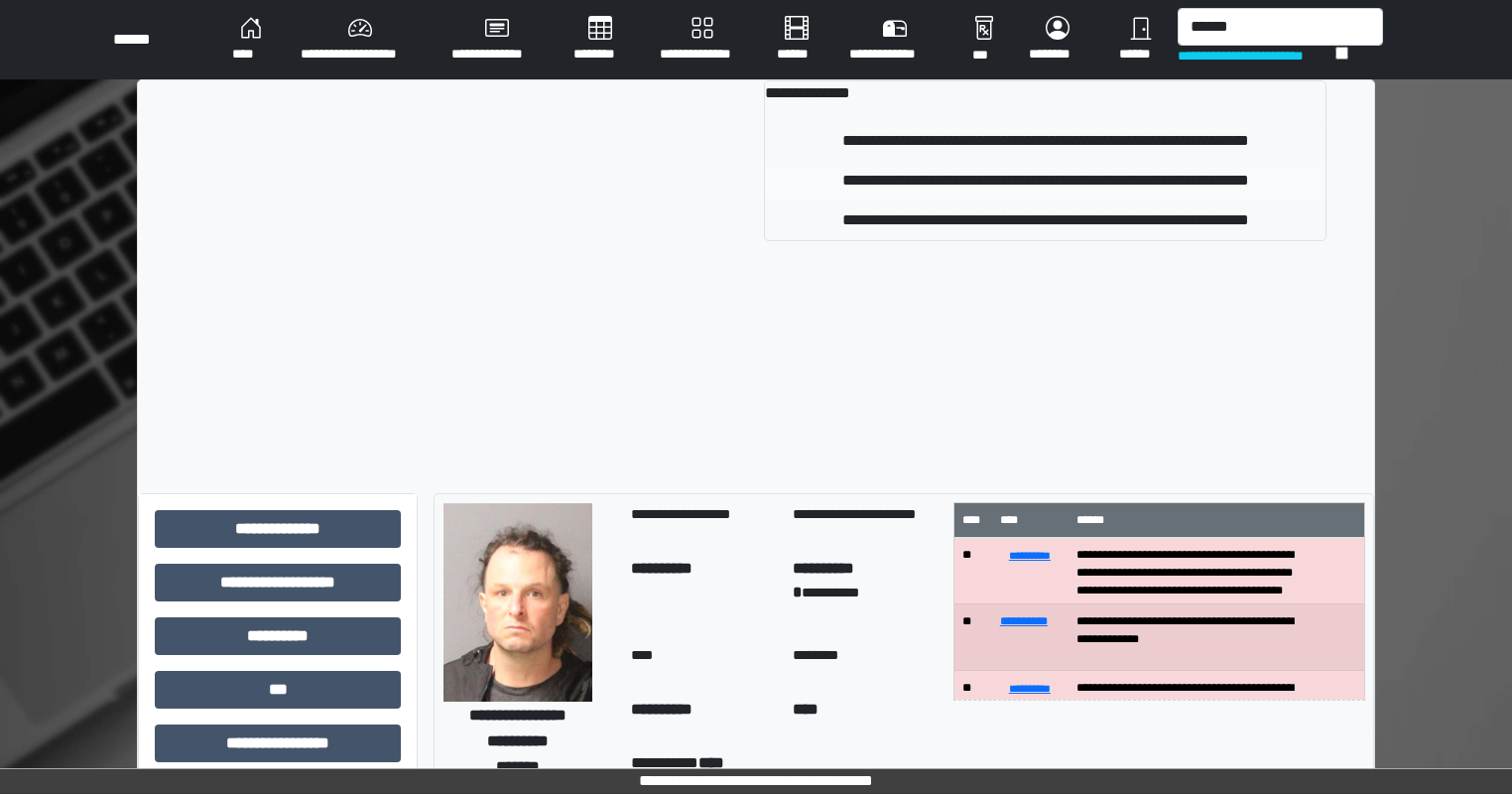 type 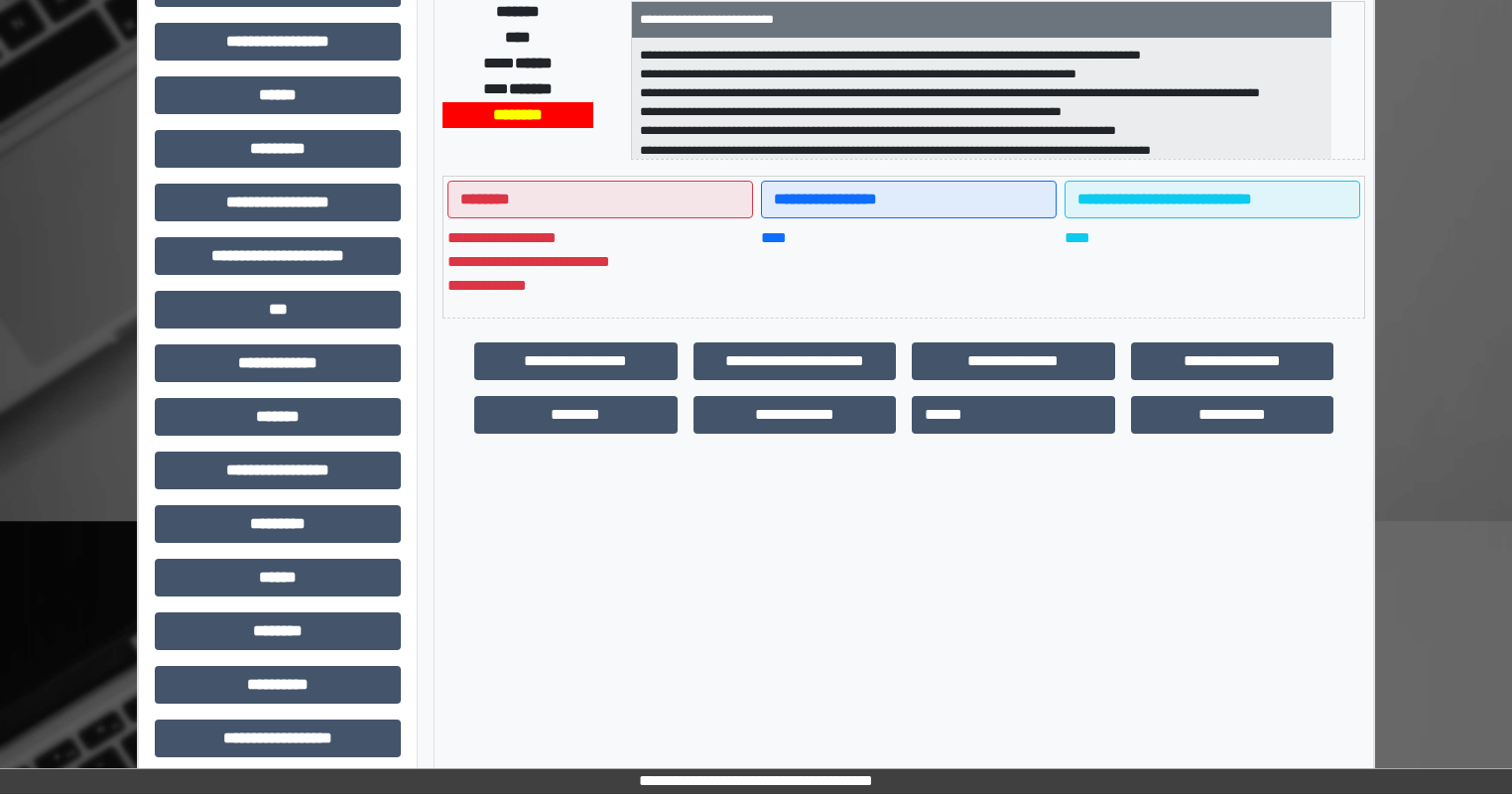 scroll, scrollTop: 371, scrollLeft: 0, axis: vertical 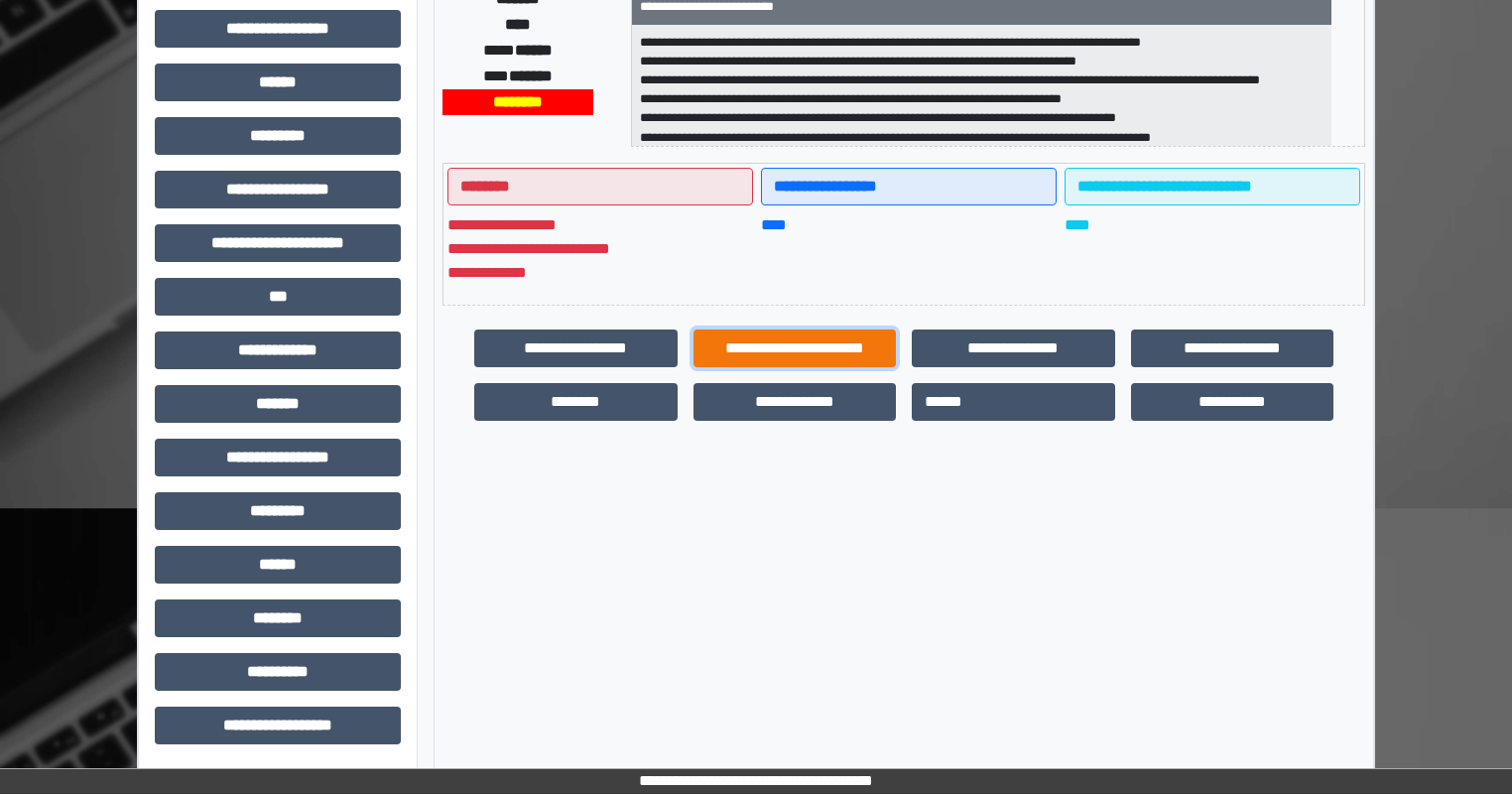 click on "**********" at bounding box center (795, 348) 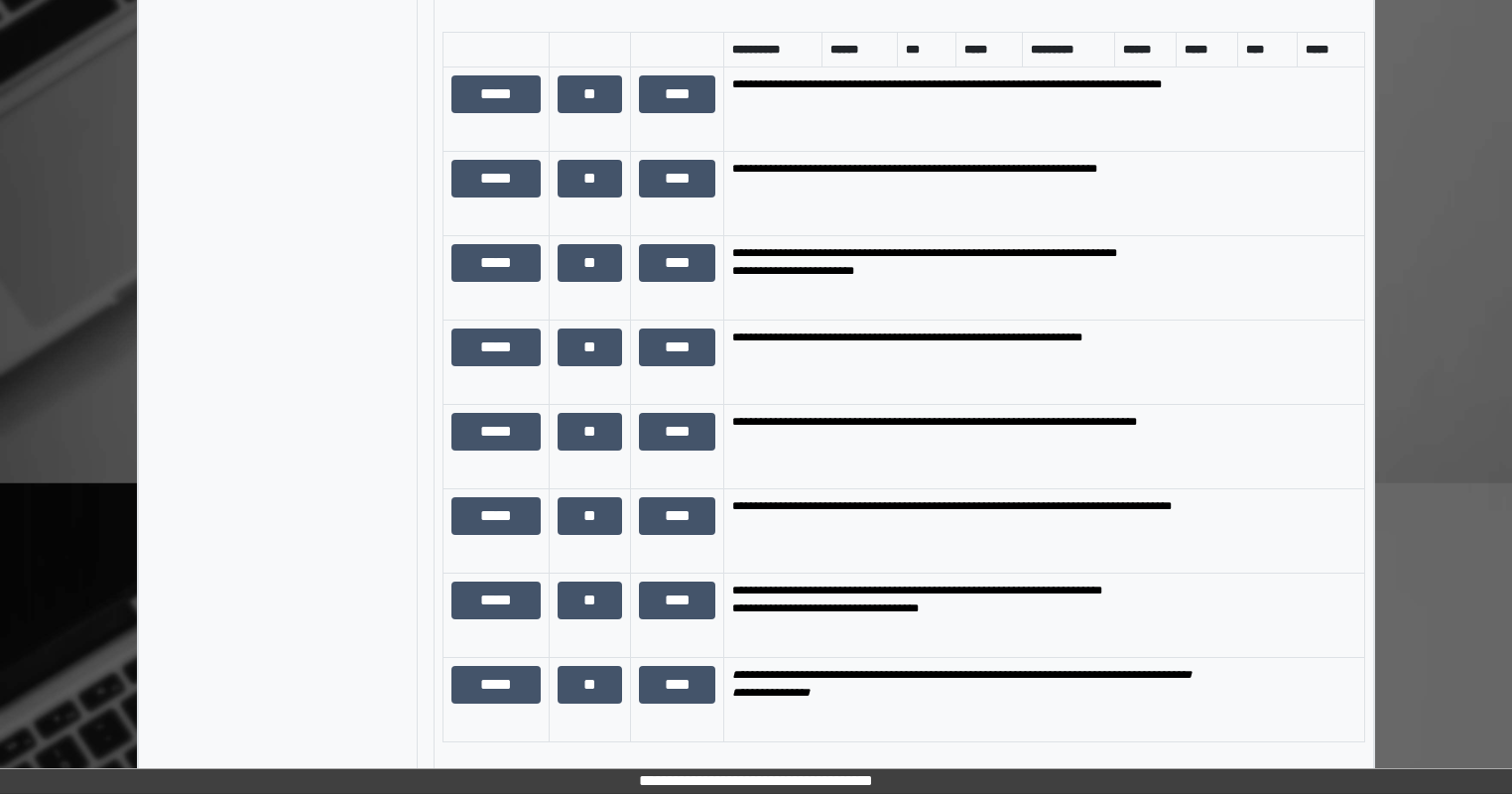 scroll, scrollTop: 1364, scrollLeft: 0, axis: vertical 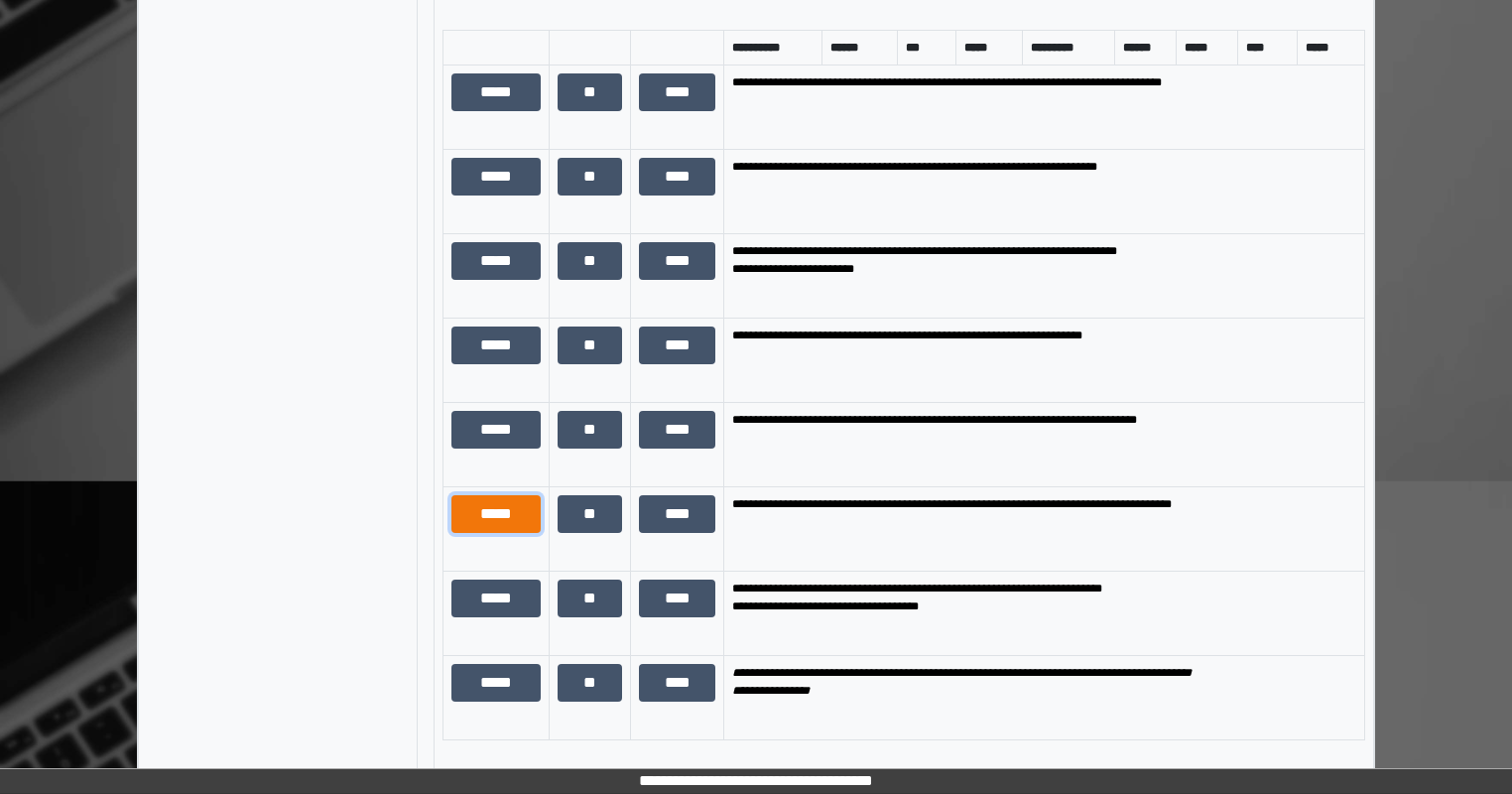 click on "*****" at bounding box center [496, 514] 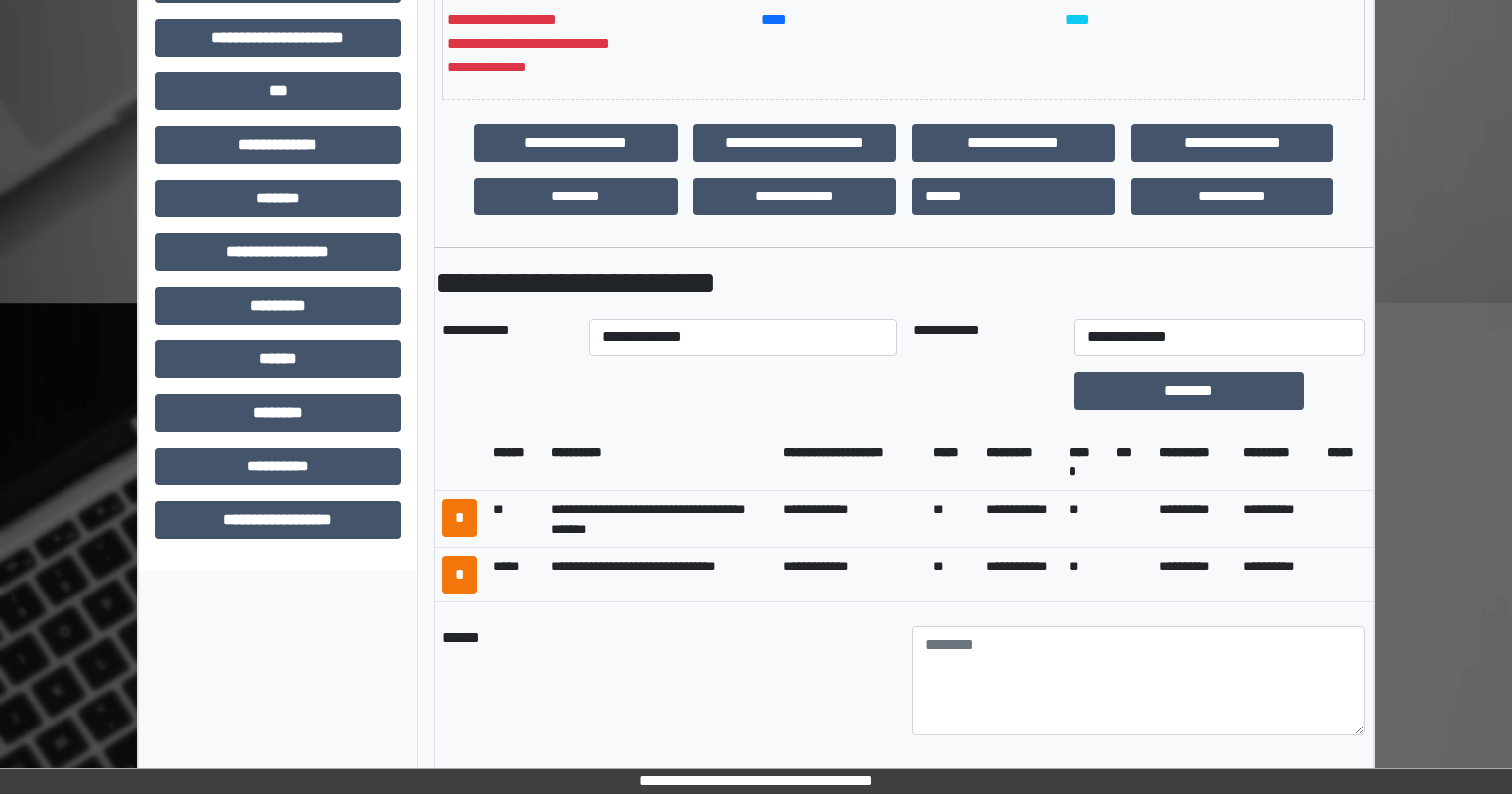scroll, scrollTop: 570, scrollLeft: 0, axis: vertical 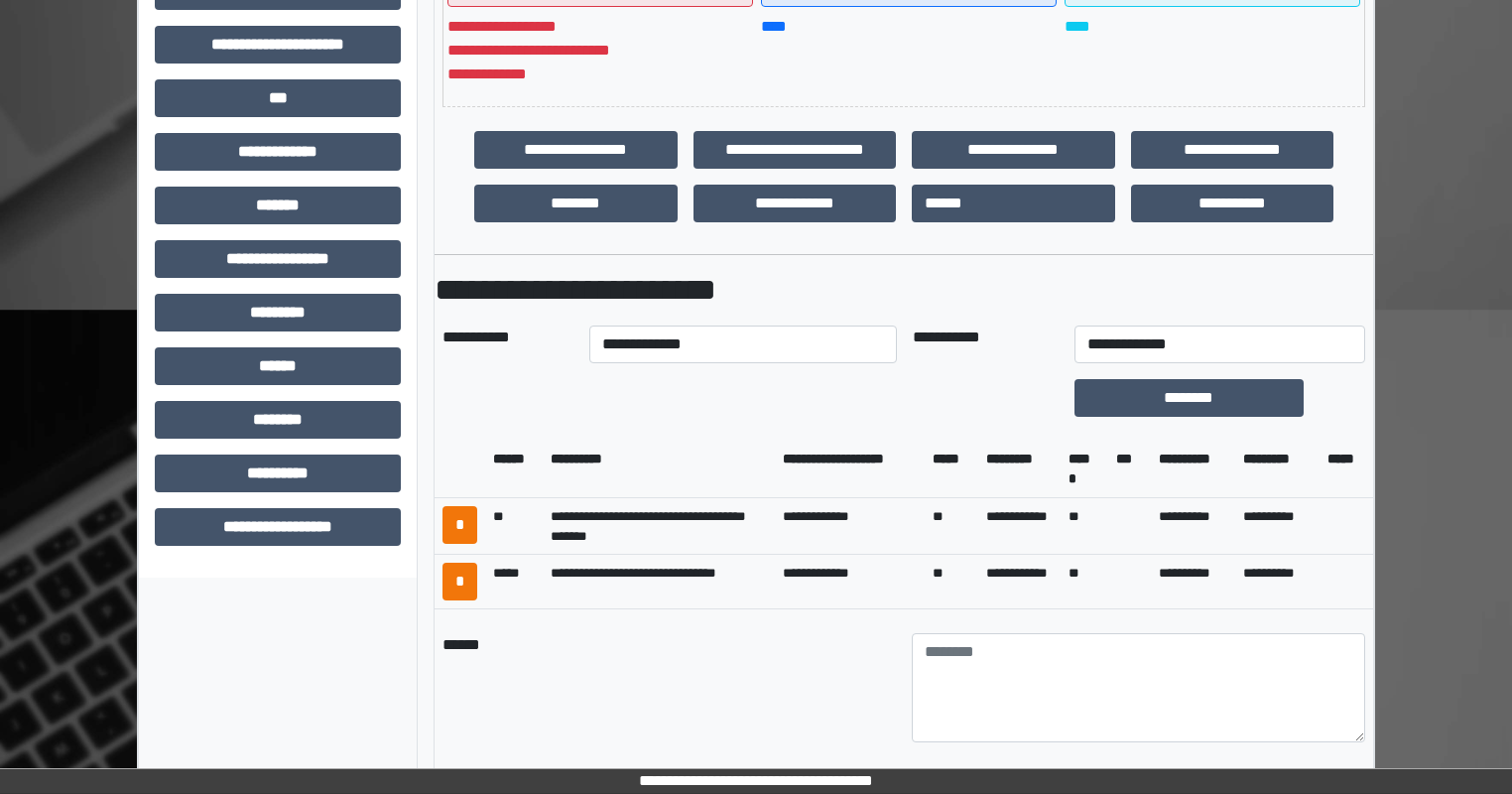click on "**********" at bounding box center (742, 344) 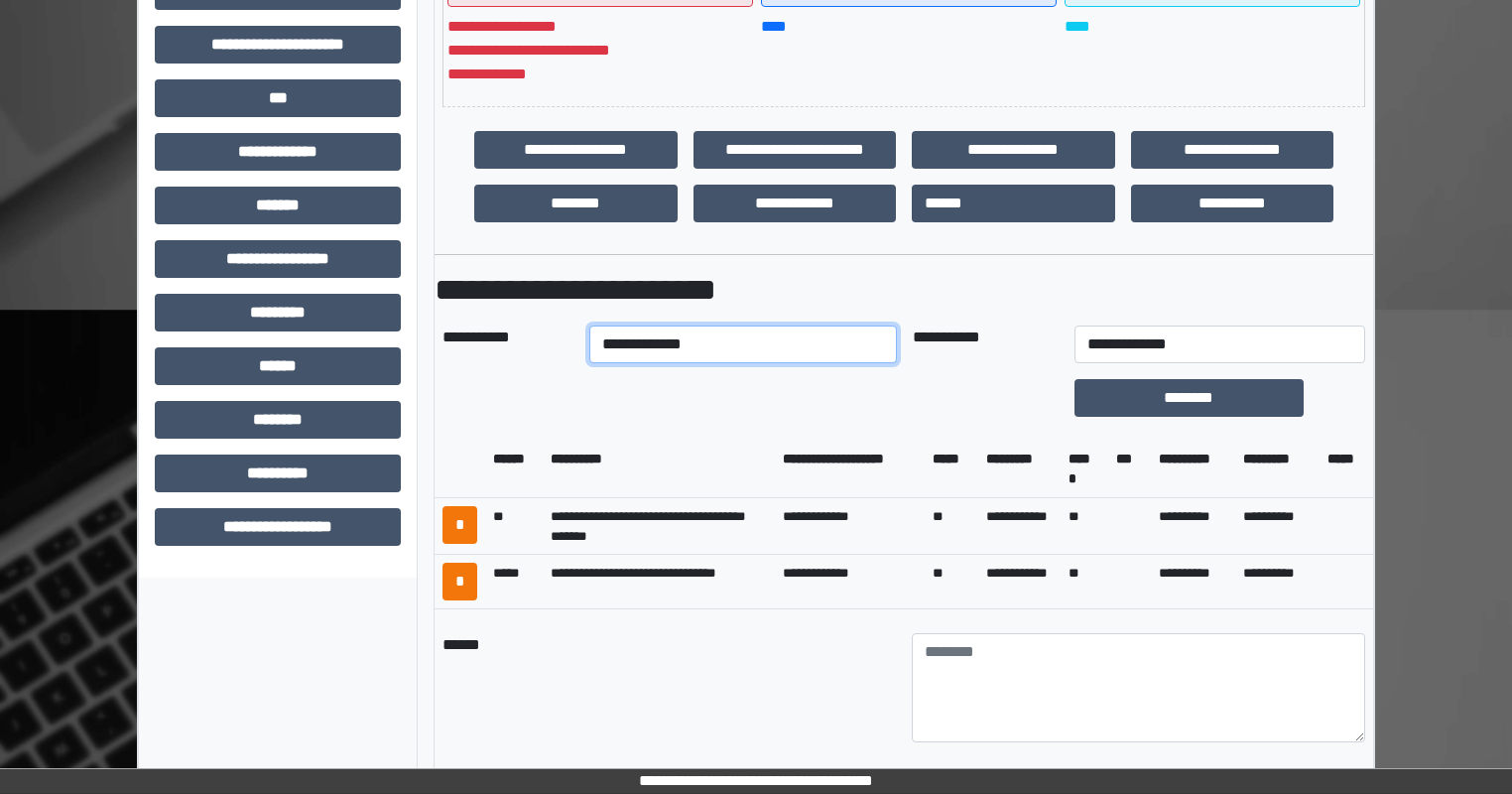 click on "**********" at bounding box center [742, 344] 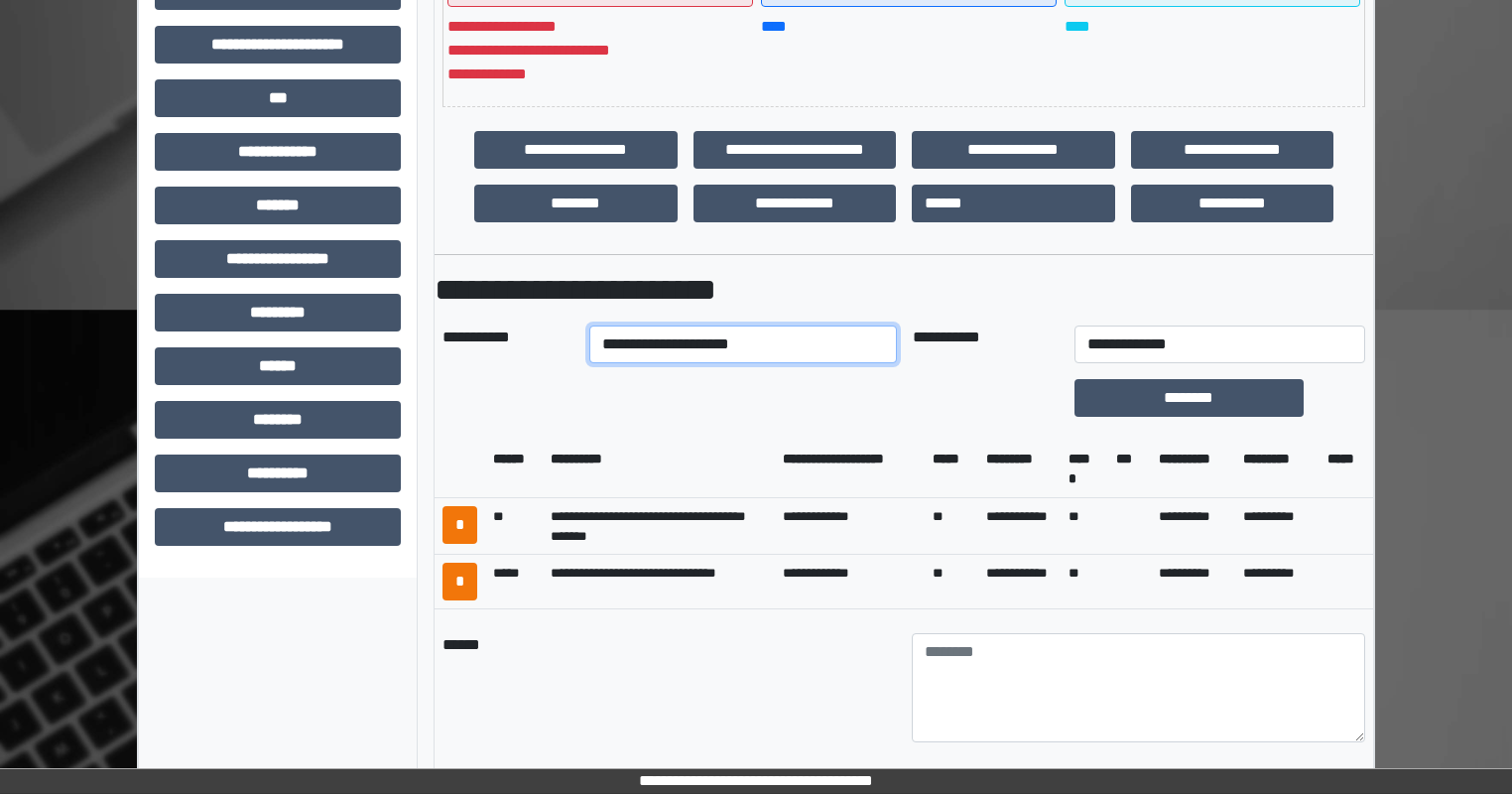 click on "**********" at bounding box center (742, 344) 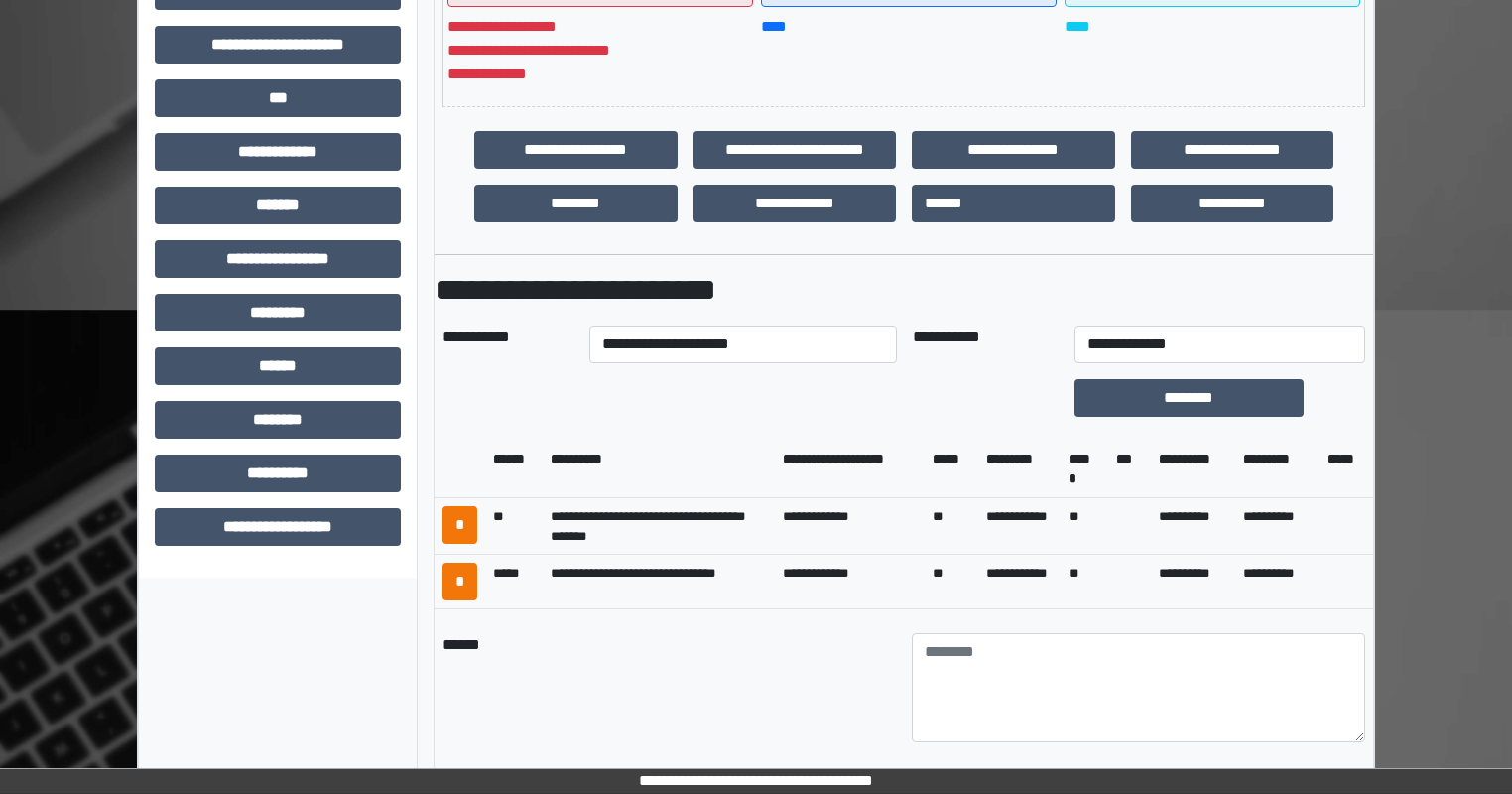 click on "**********" at bounding box center (904, 1335) 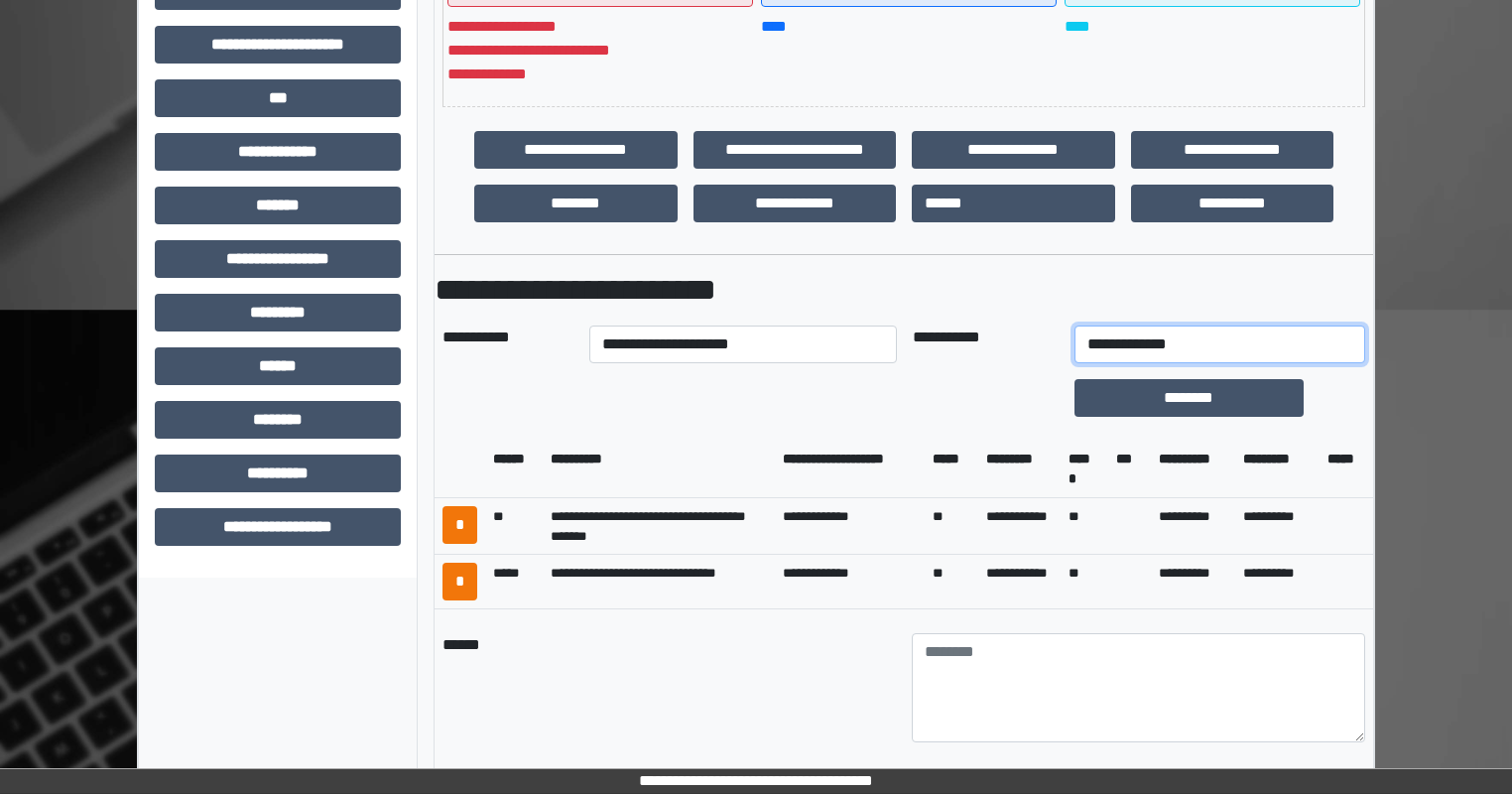 click on "**********" at bounding box center (1219, 344) 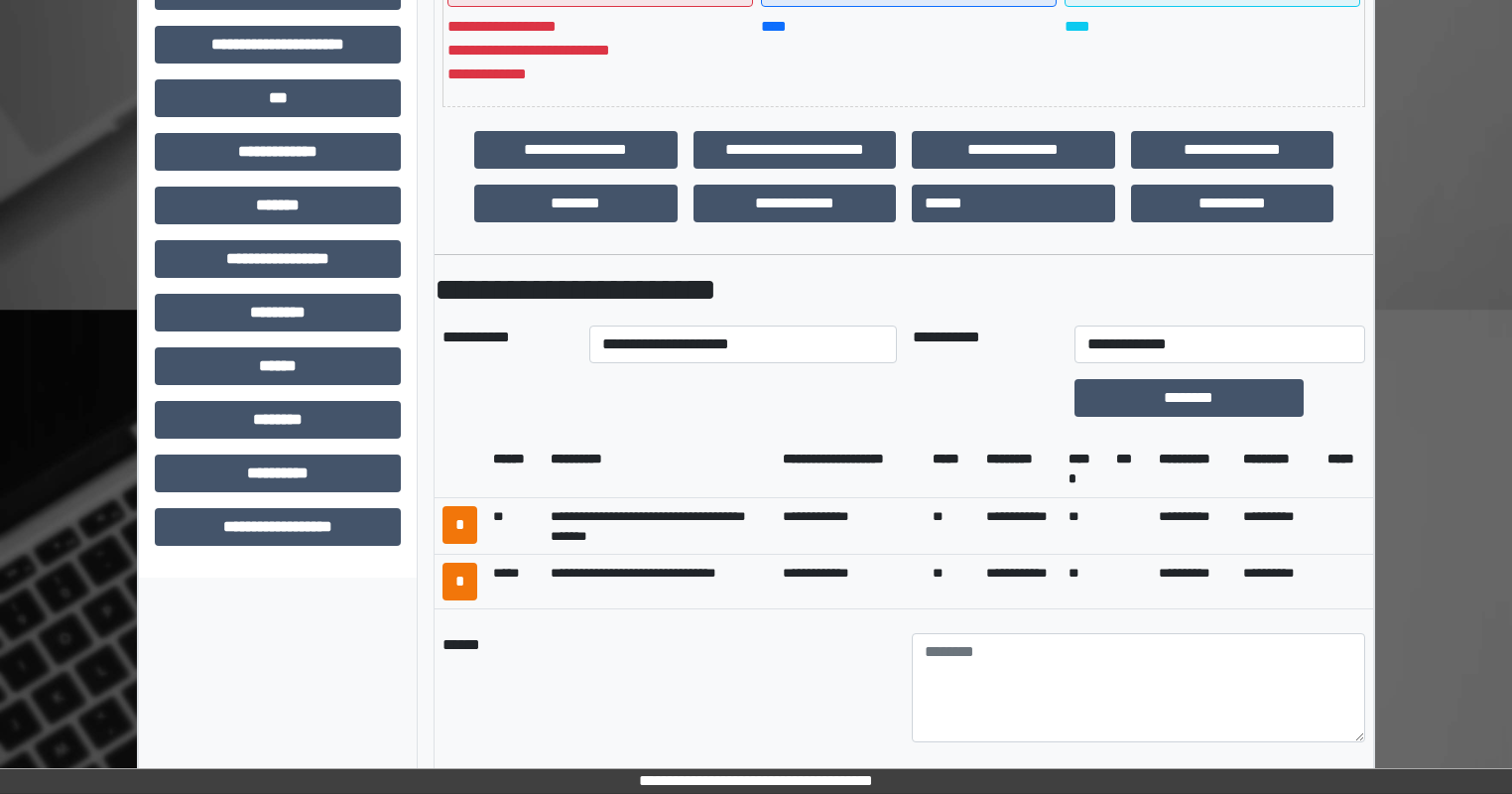 click on "**********" at bounding box center [756, 981] 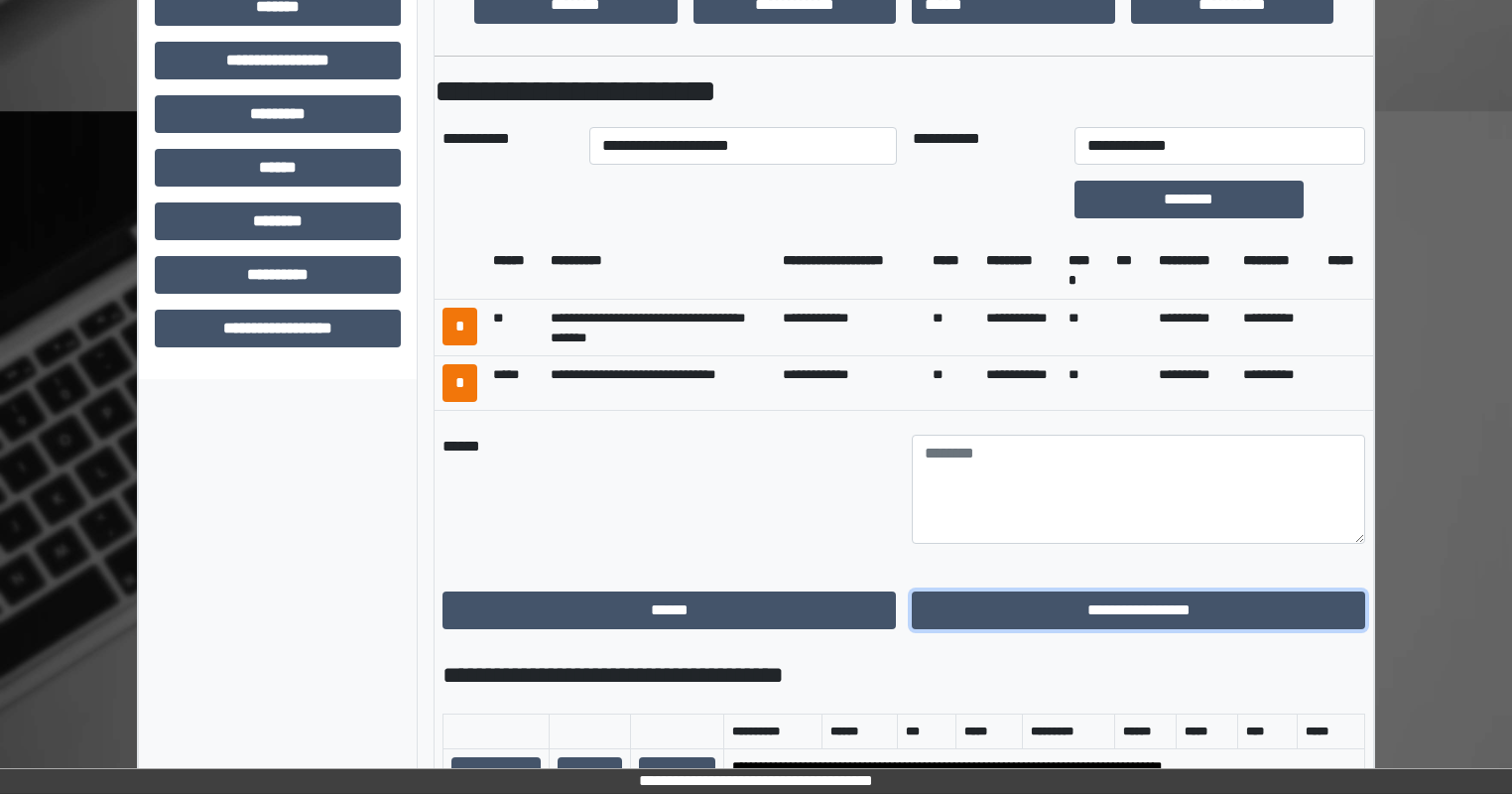 click on "**********" at bounding box center (1138, 610) 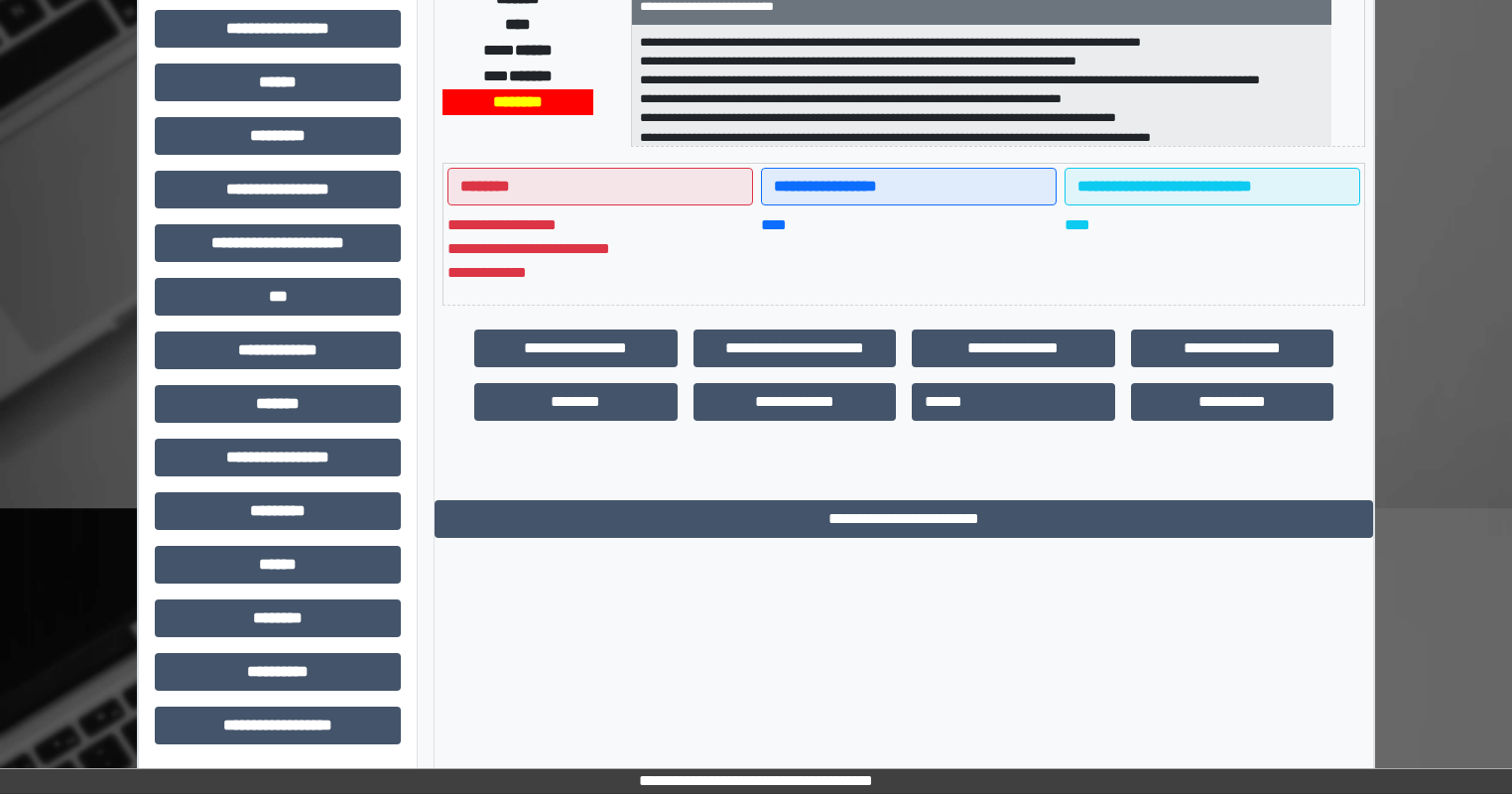 scroll, scrollTop: 0, scrollLeft: 0, axis: both 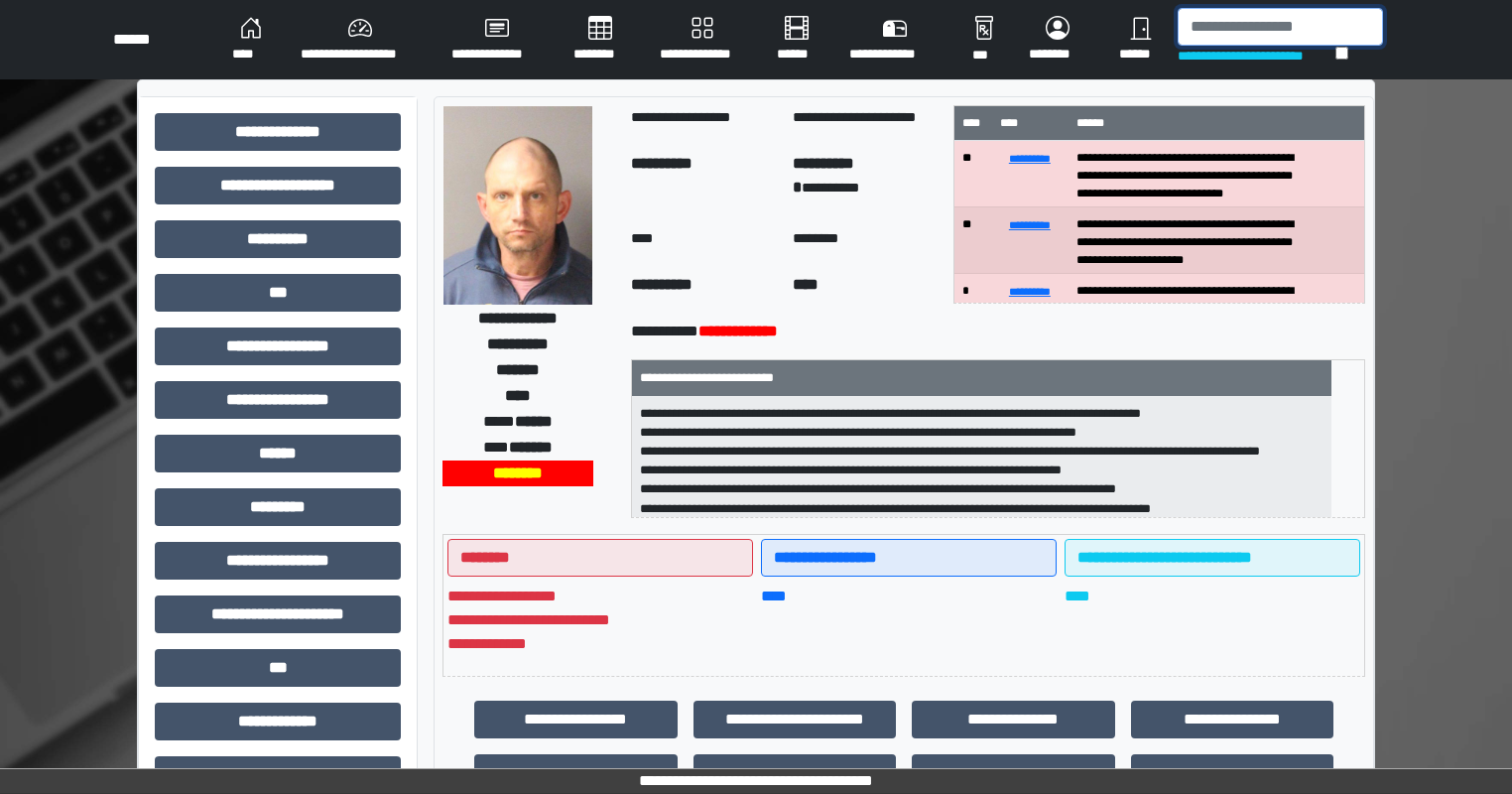click at bounding box center [1280, 27] 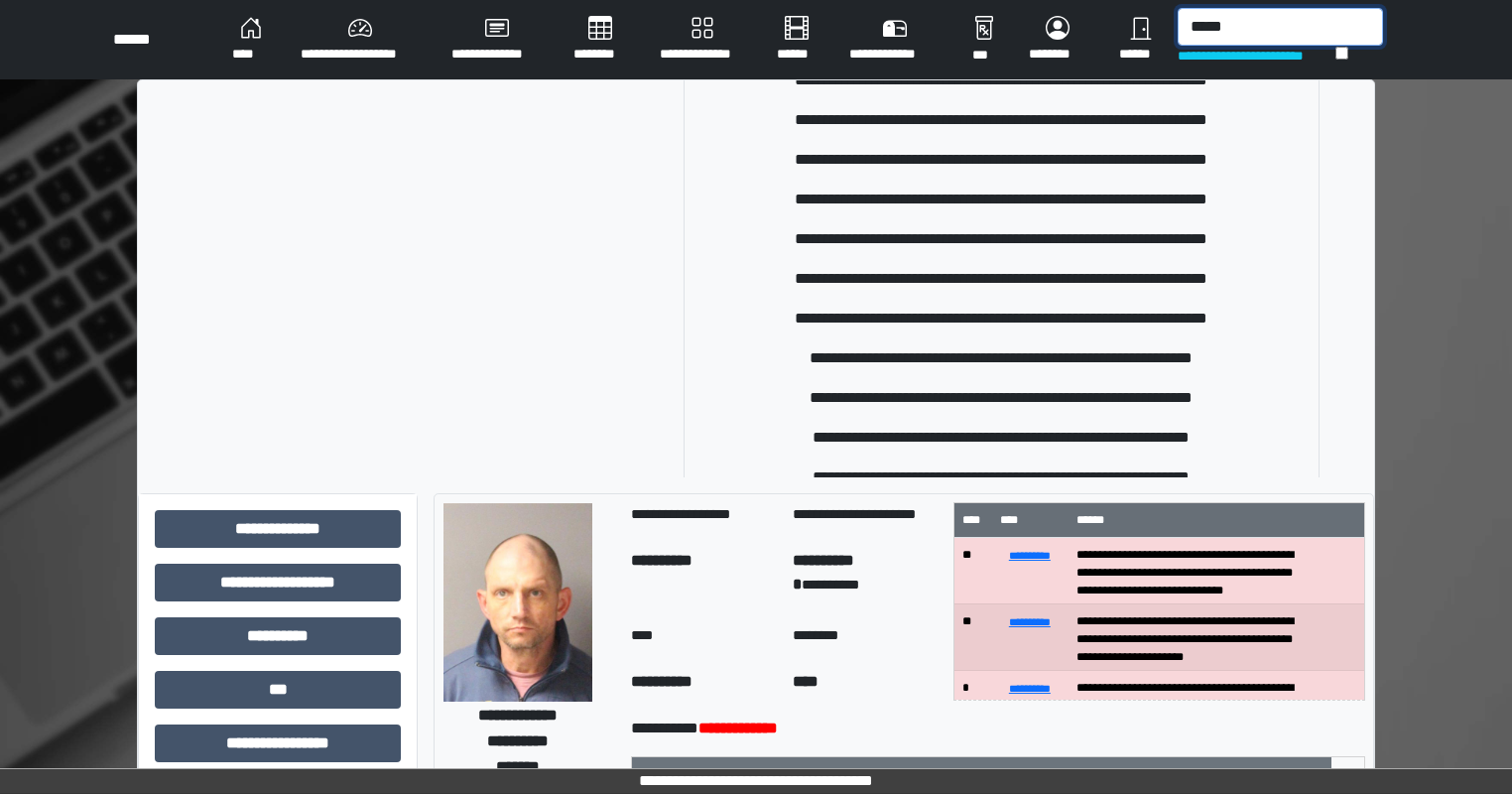 scroll, scrollTop: 397, scrollLeft: 0, axis: vertical 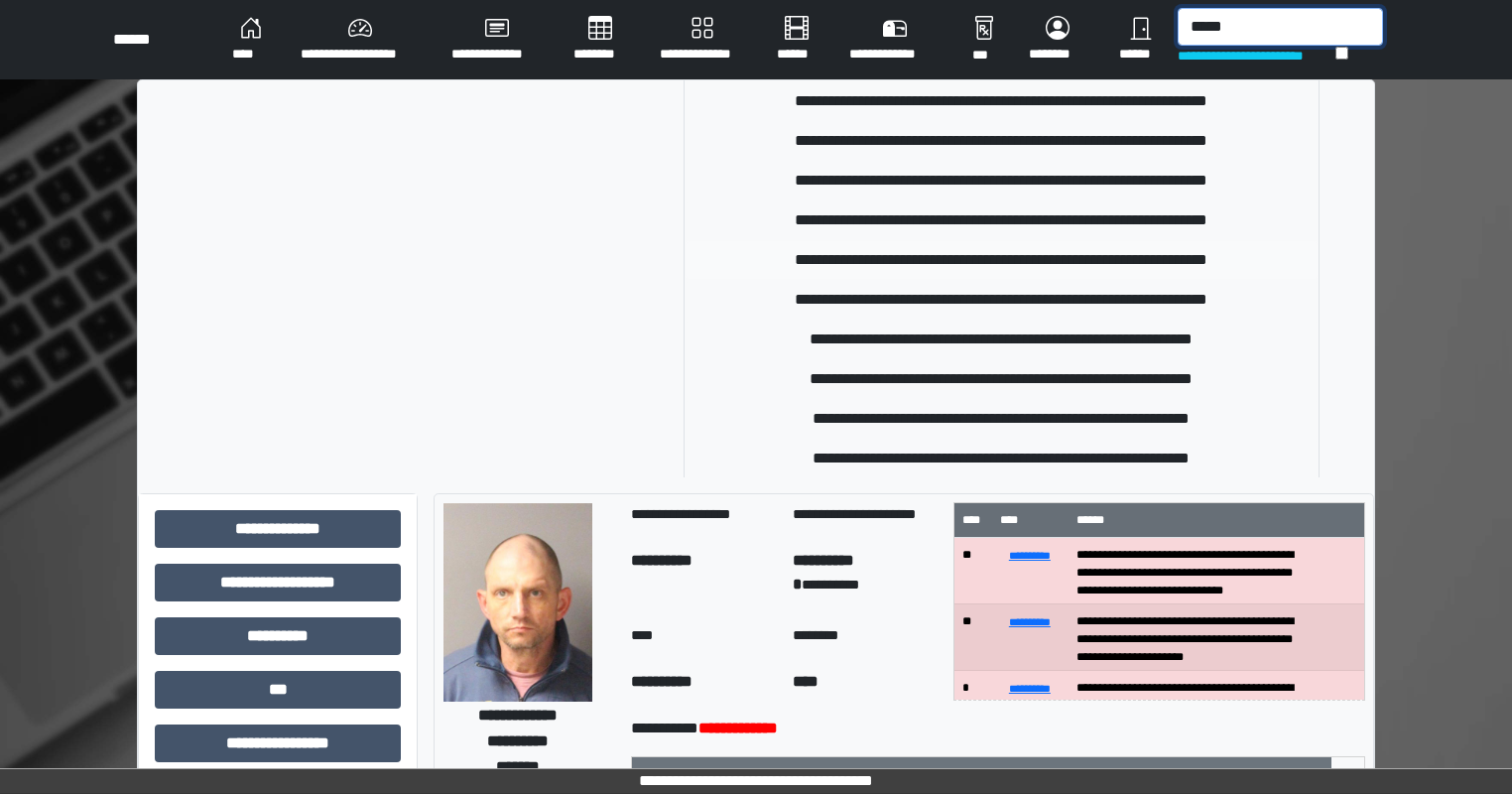 type on "*****" 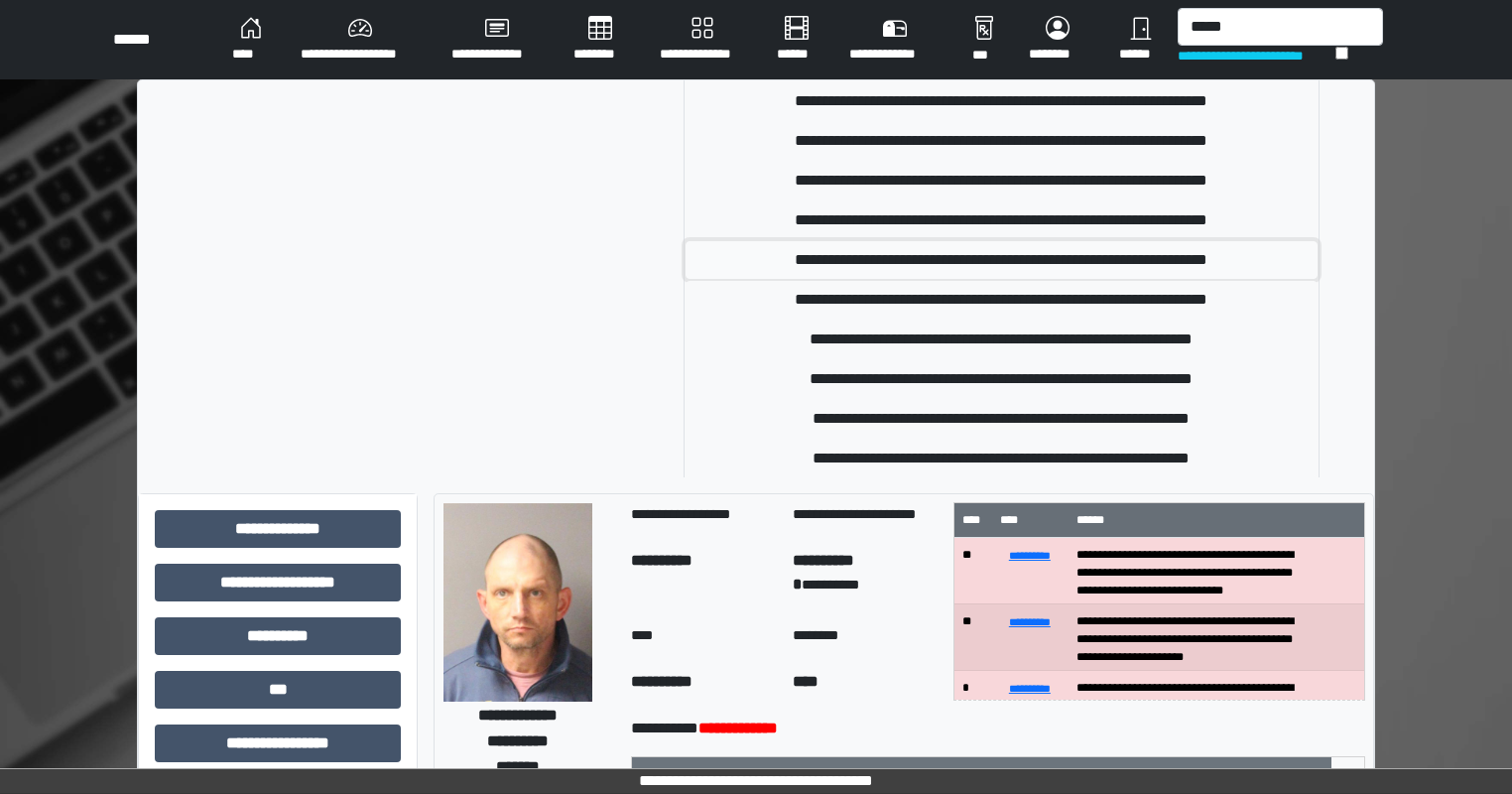 click on "**********" at bounding box center [1001, 260] 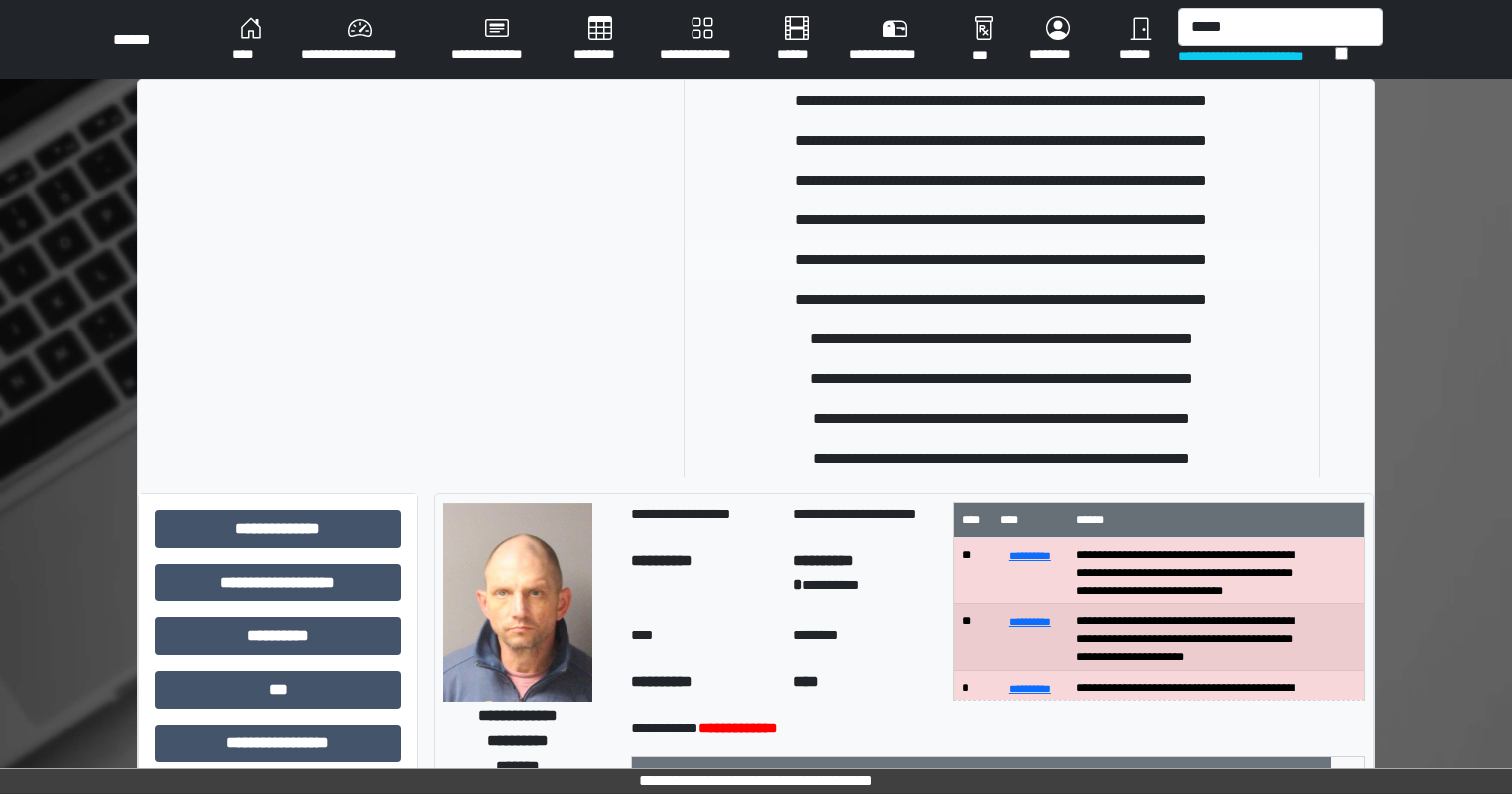type 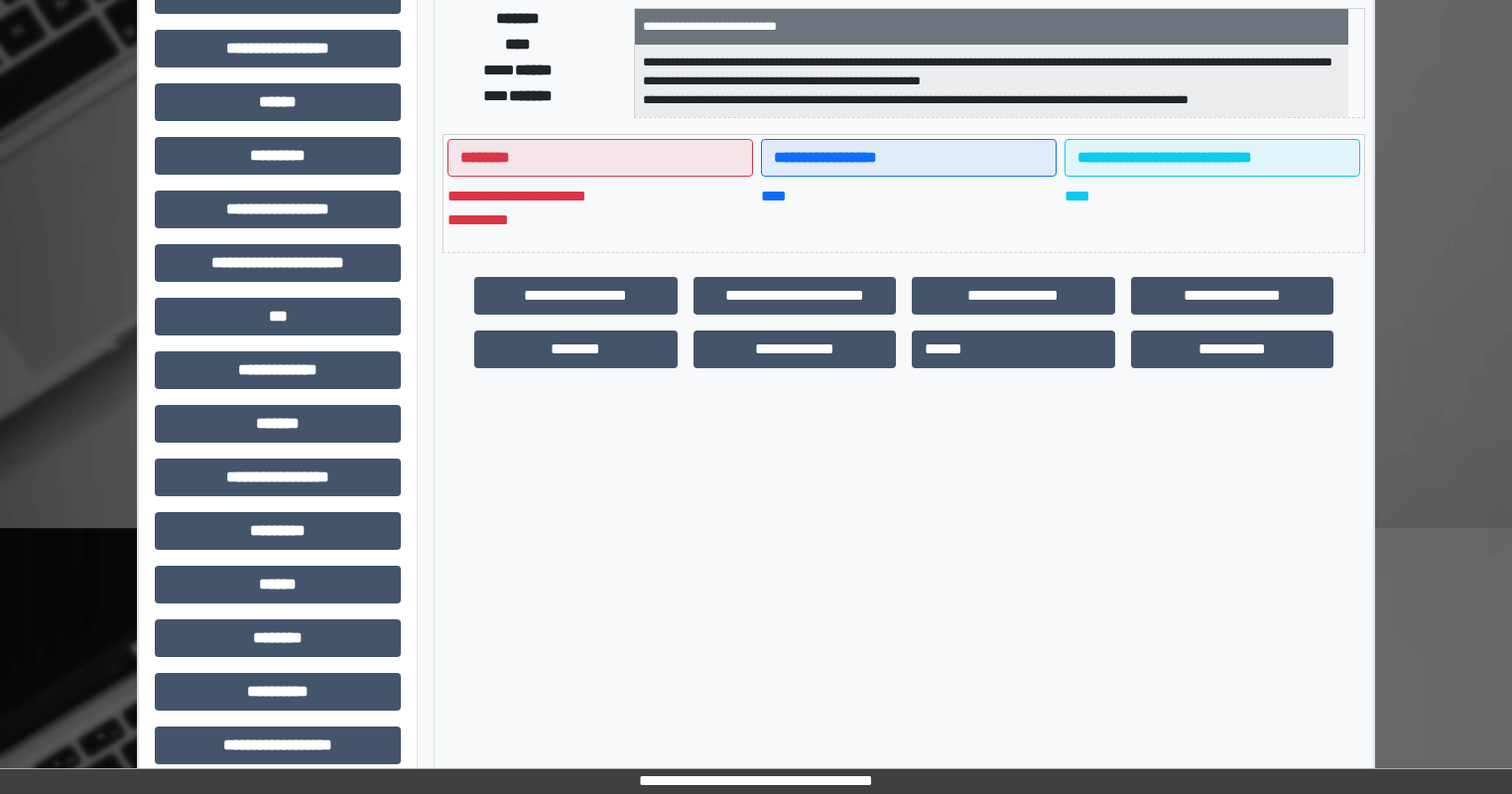 scroll, scrollTop: 371, scrollLeft: 0, axis: vertical 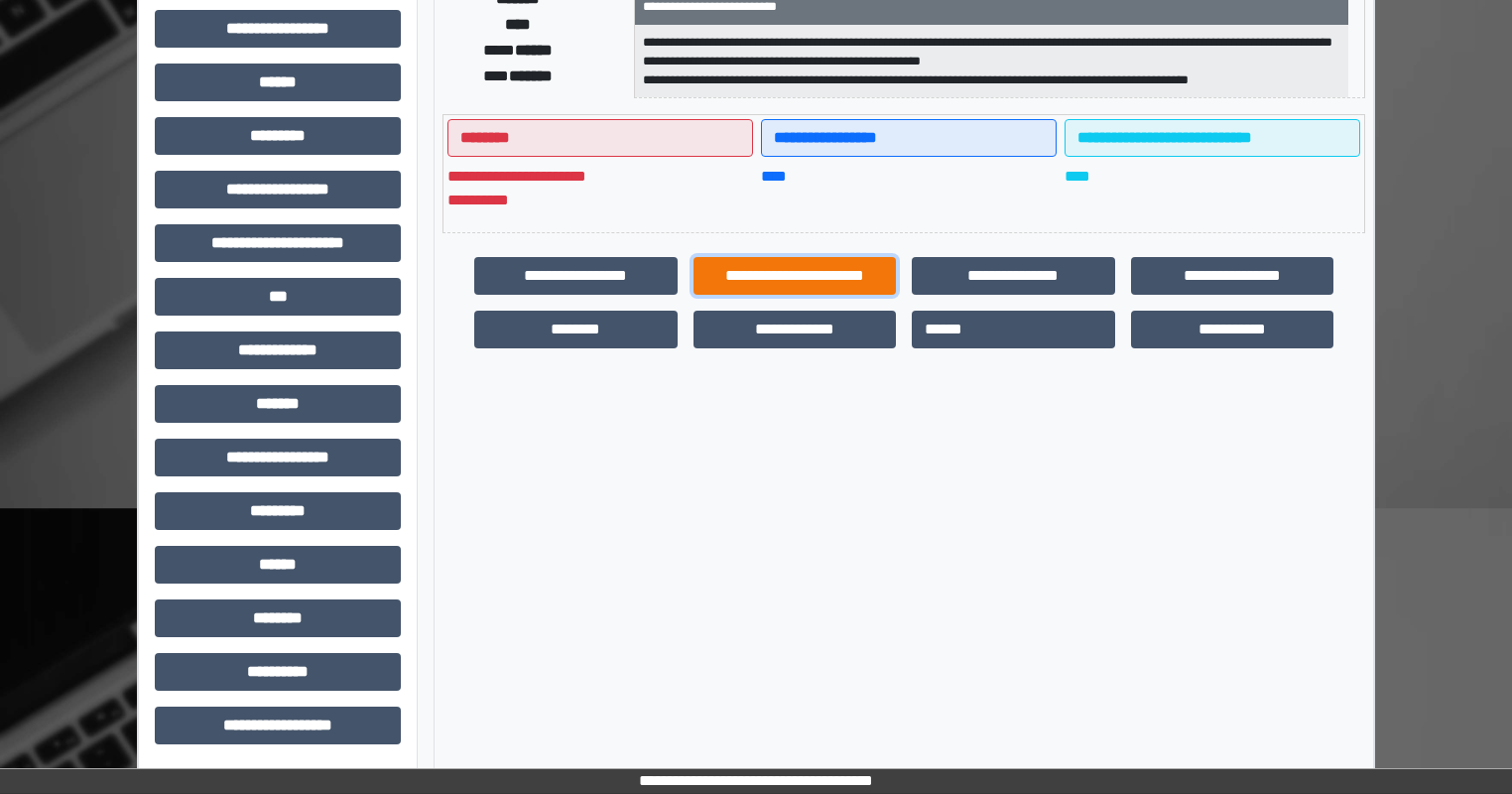 click on "**********" at bounding box center [795, 276] 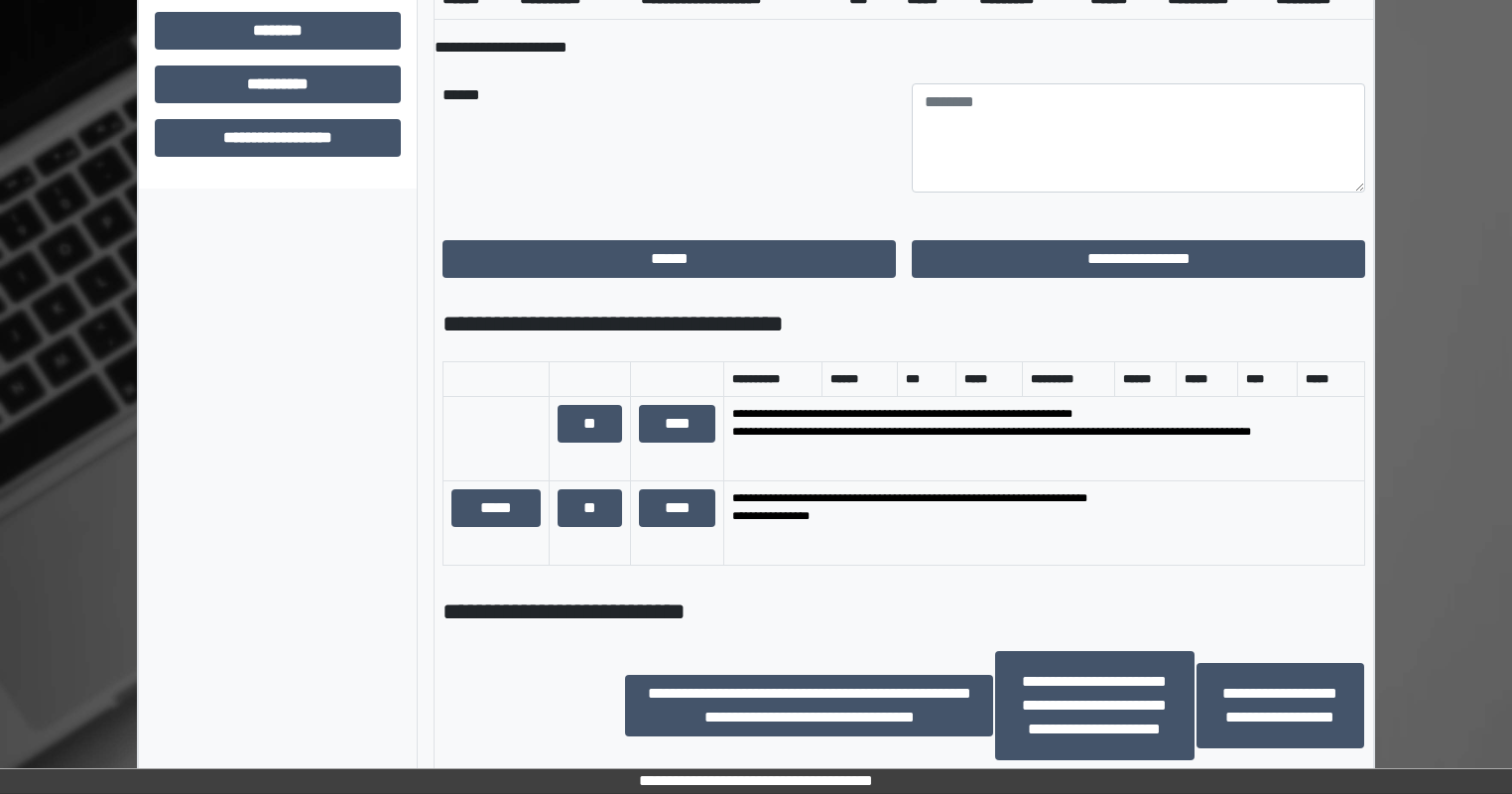 scroll, scrollTop: 967, scrollLeft: 0, axis: vertical 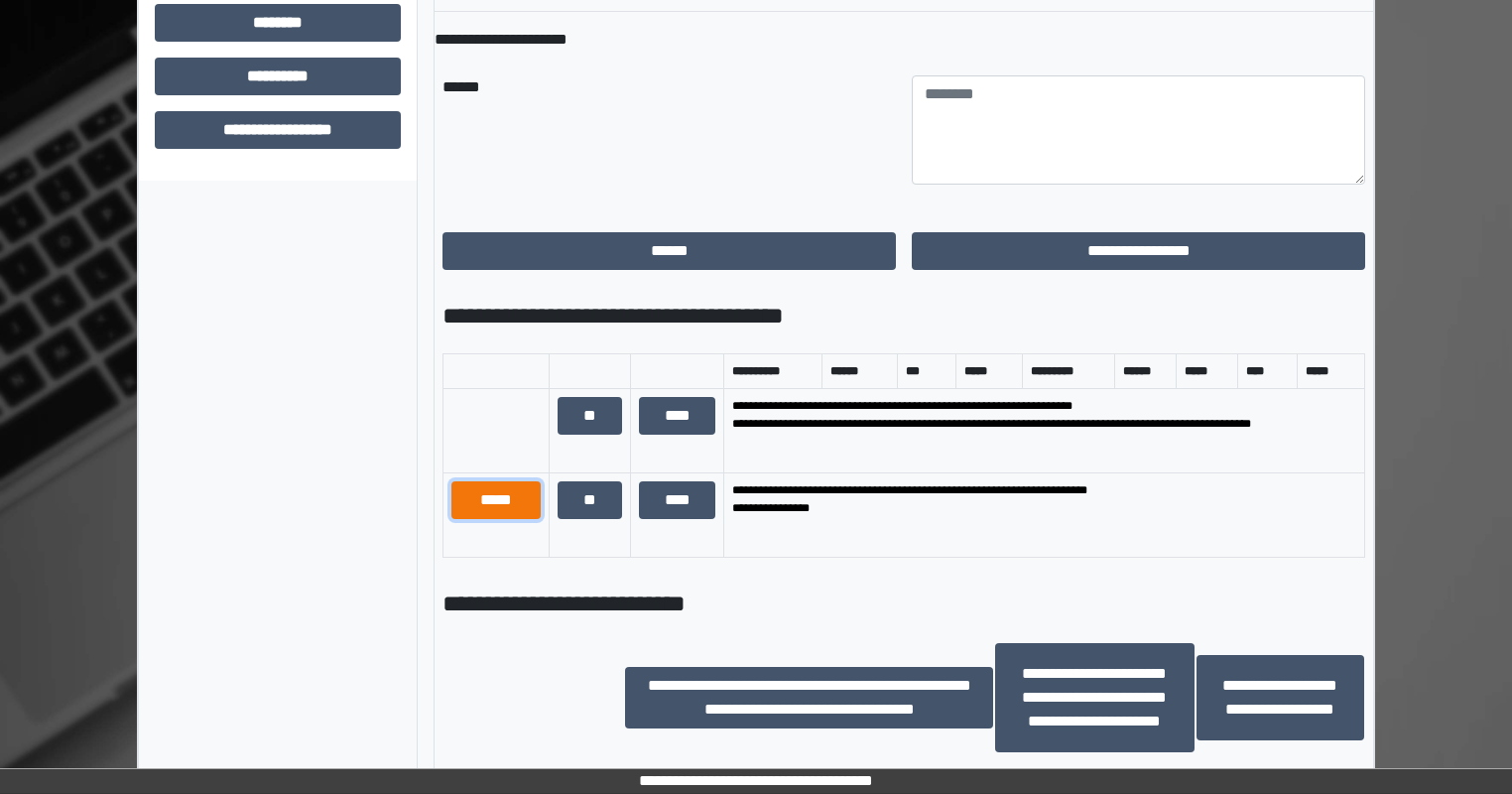 click on "*****" at bounding box center [496, 500] 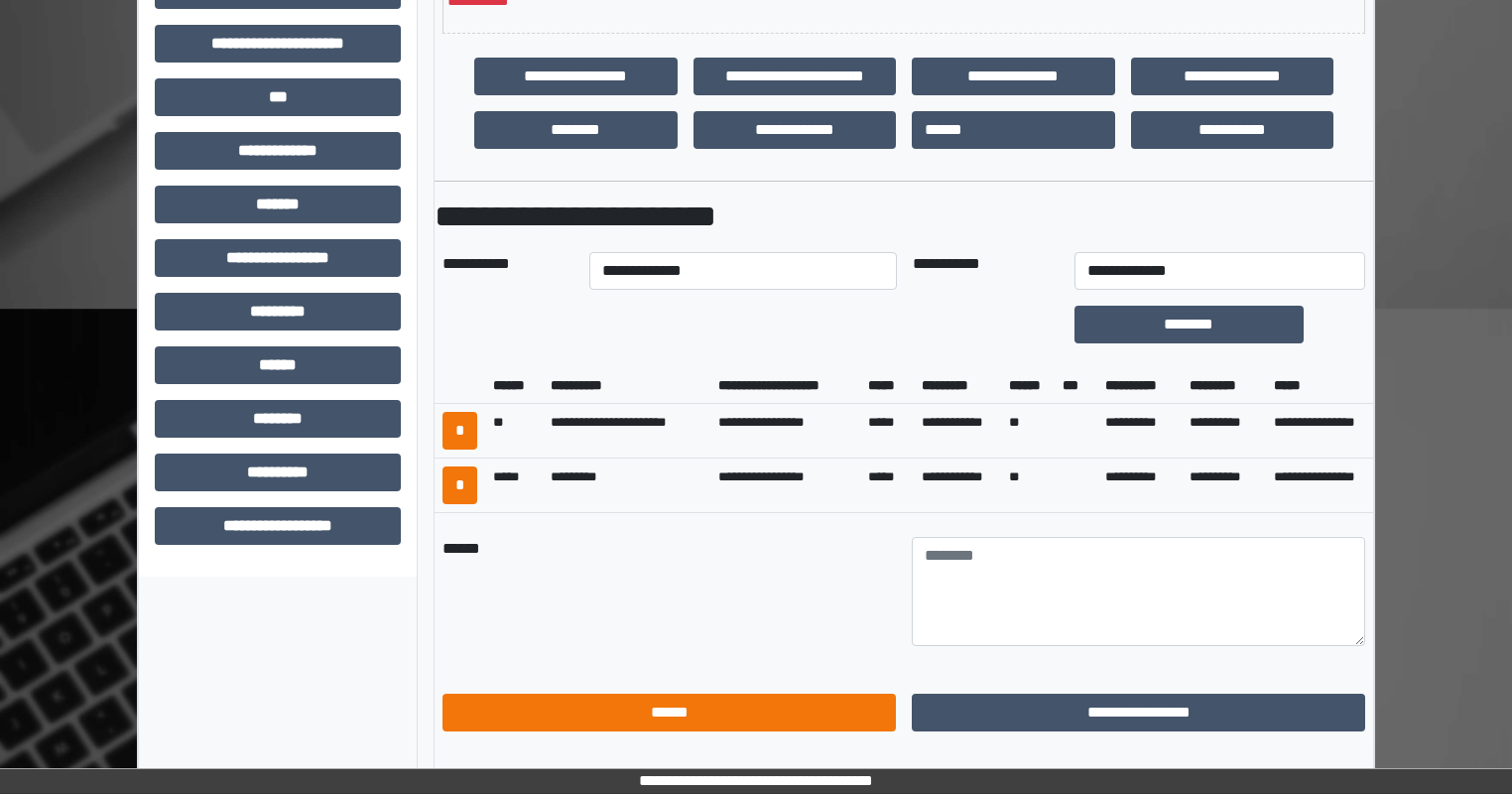 scroll, scrollTop: 570, scrollLeft: 0, axis: vertical 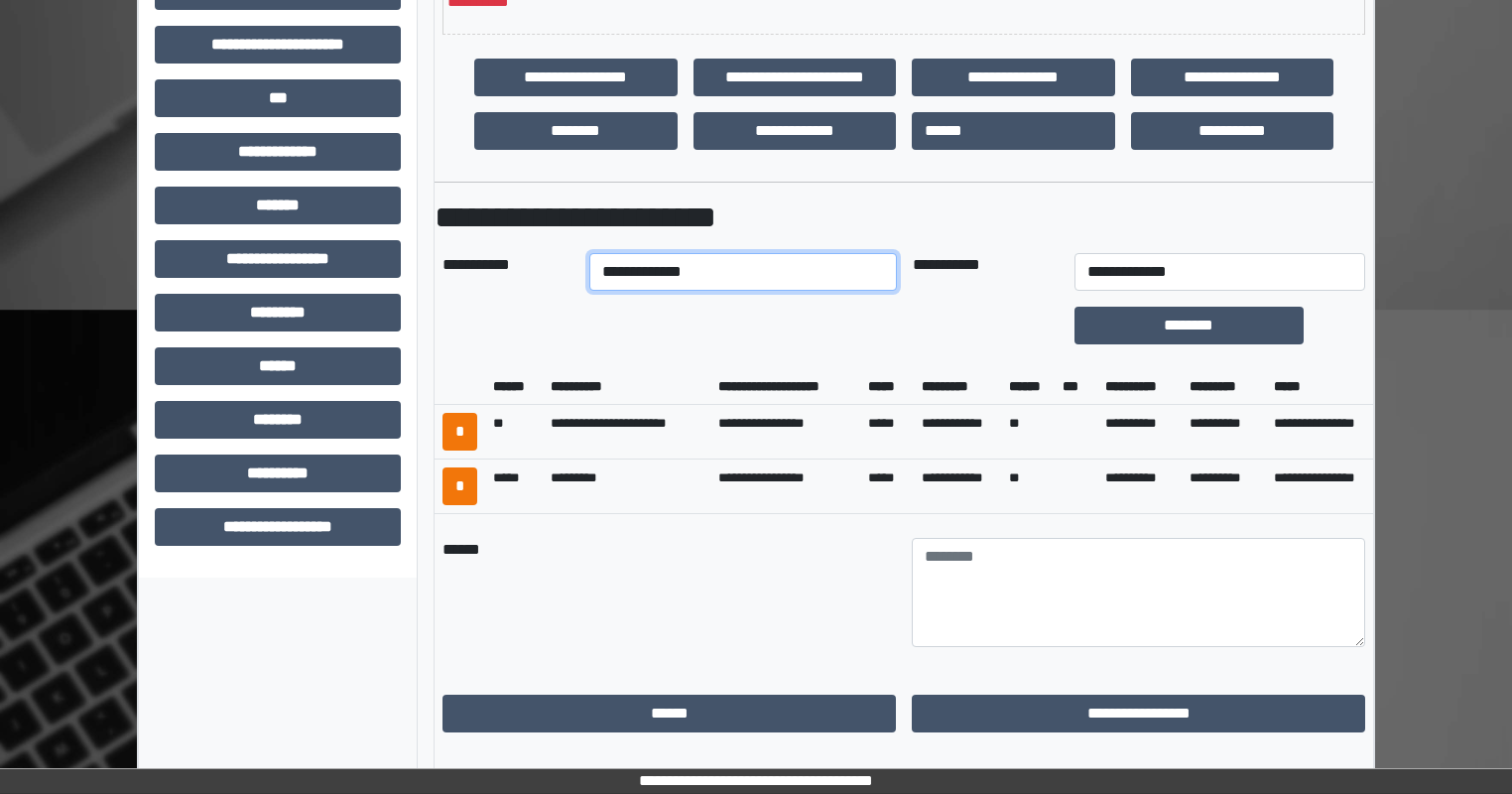 click on "**********" at bounding box center [742, 272] 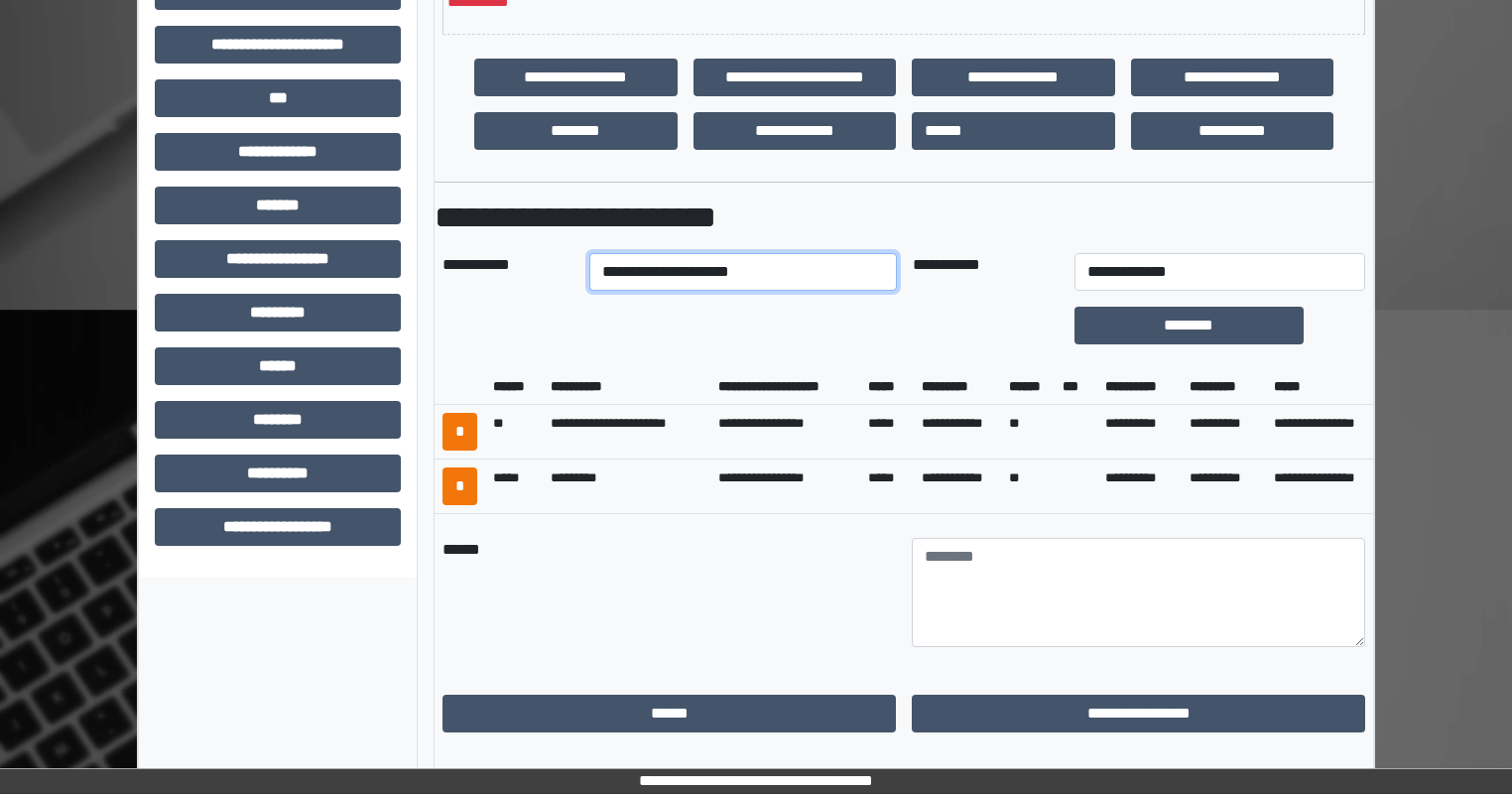 click on "**********" at bounding box center [742, 272] 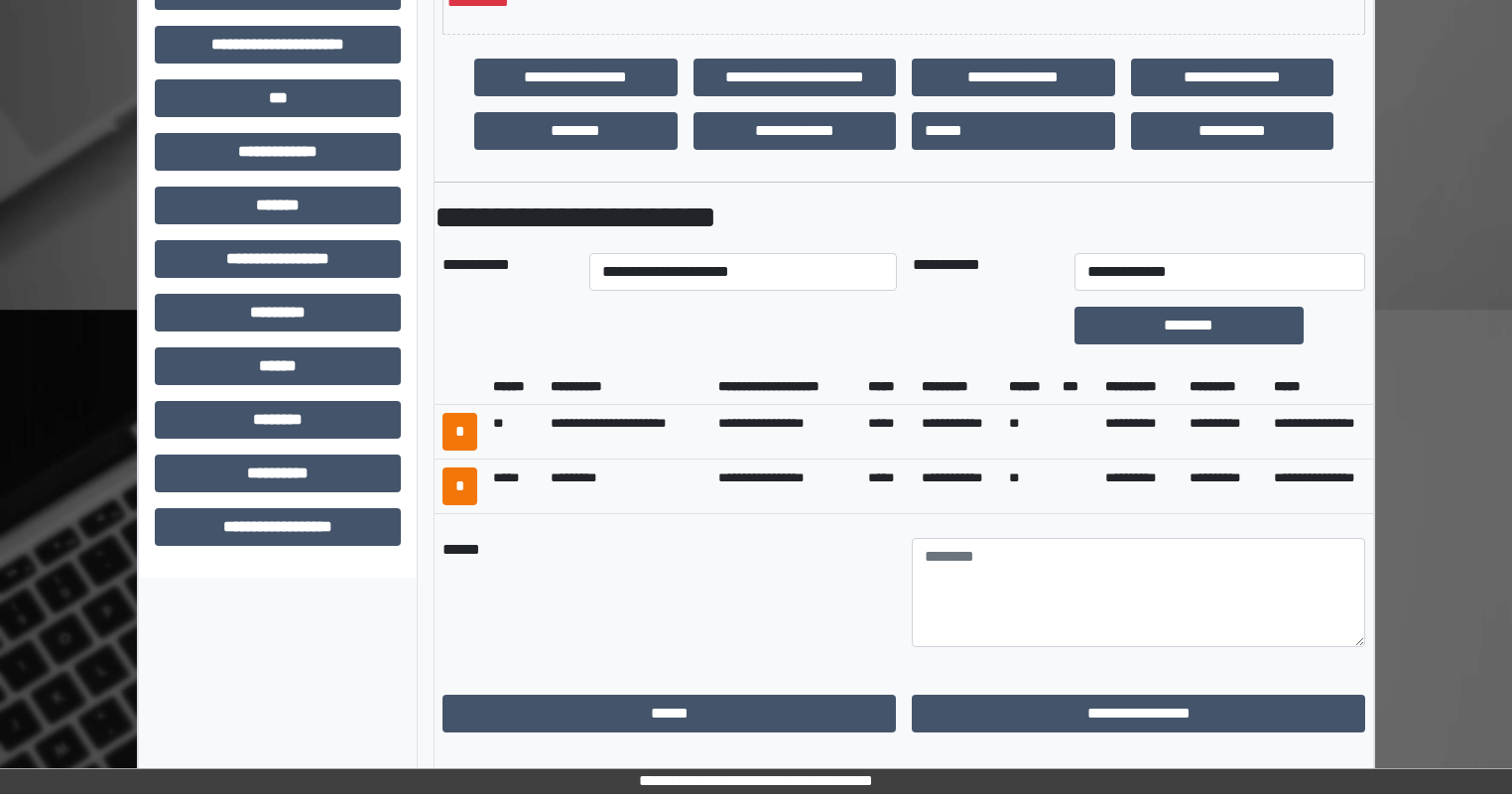 click on "**********" at bounding box center [1219, 272] 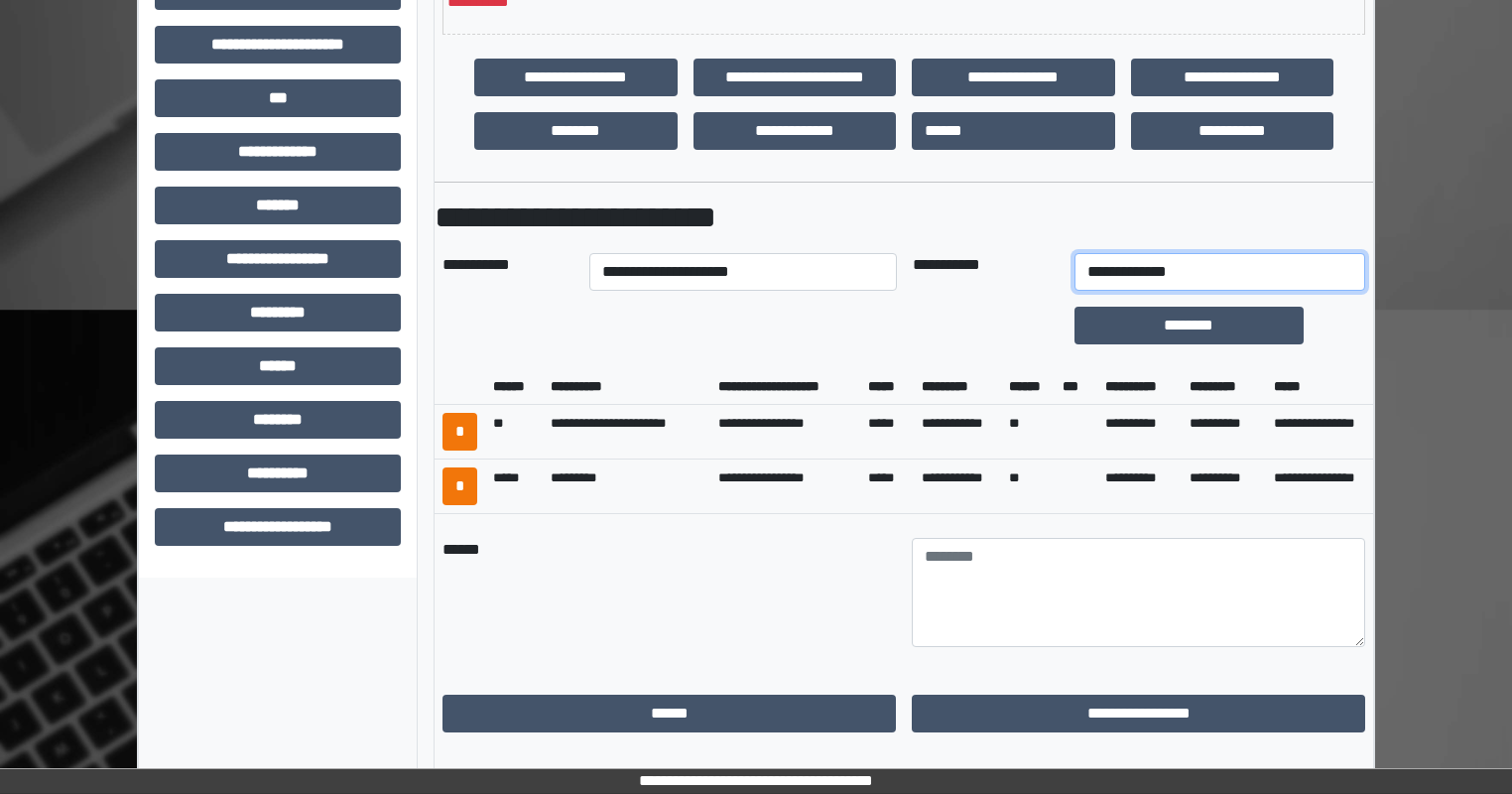 click on "**********" at bounding box center [1219, 272] 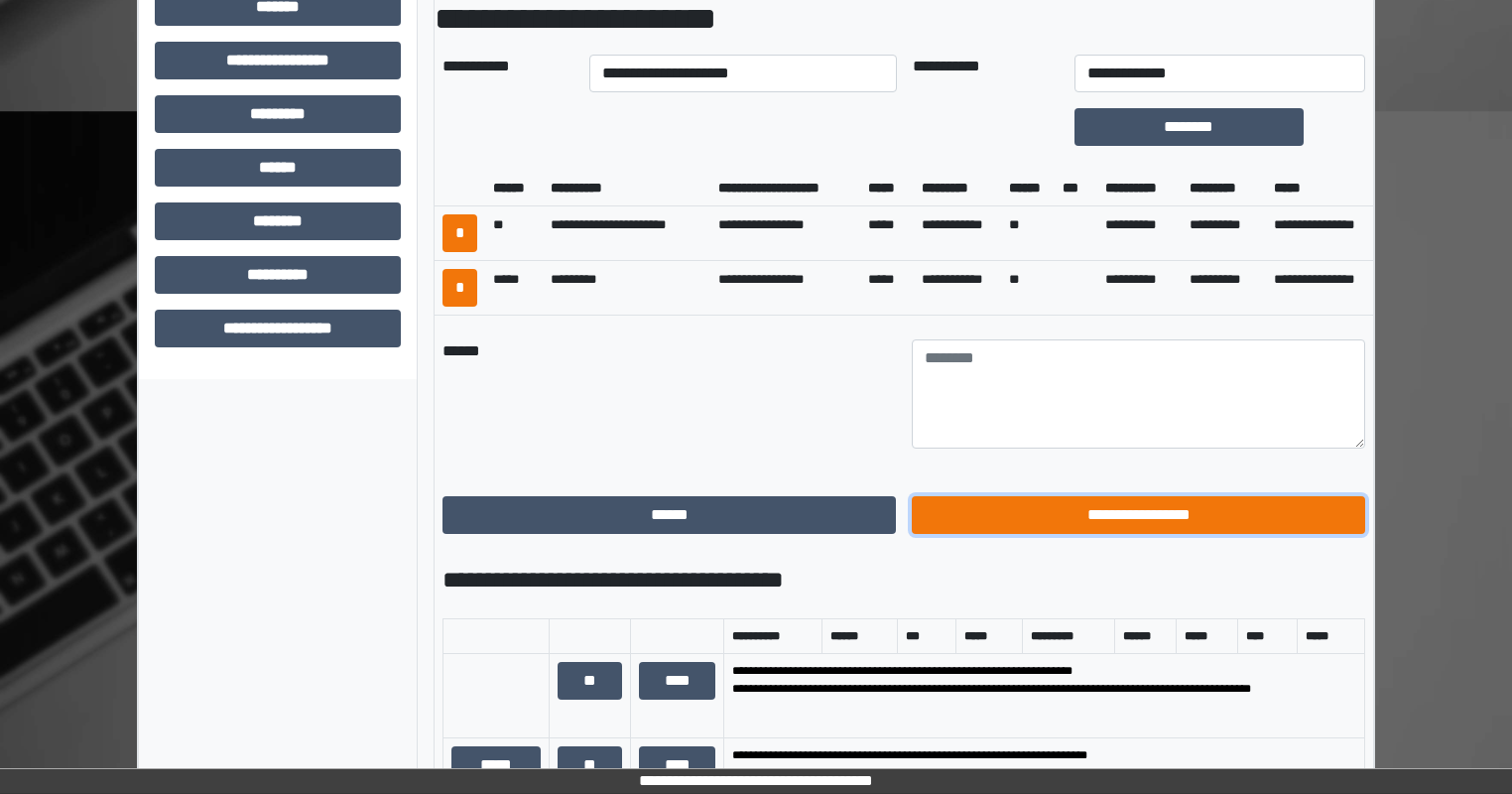 click on "**********" at bounding box center [1138, 515] 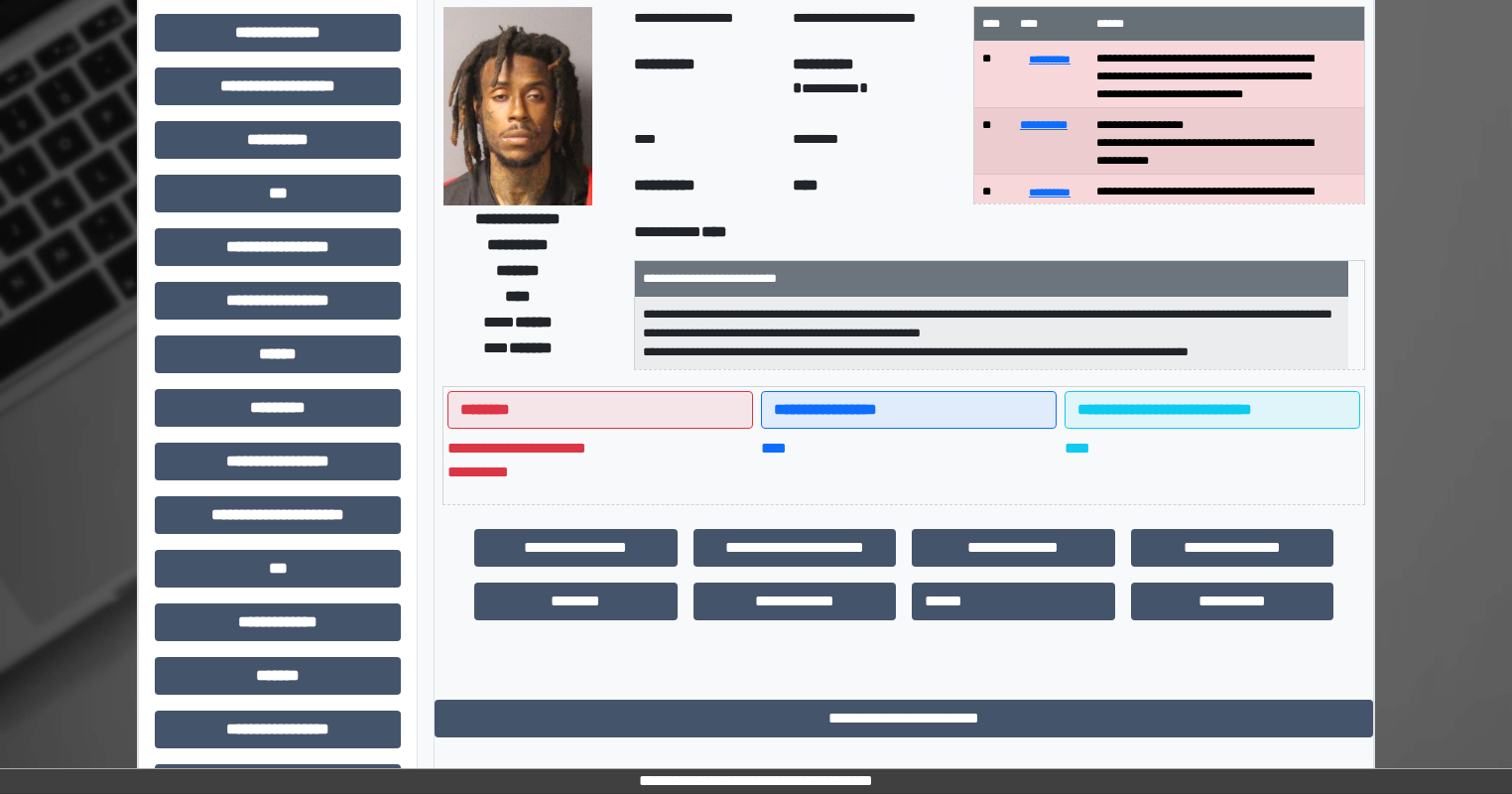 scroll, scrollTop: 0, scrollLeft: 0, axis: both 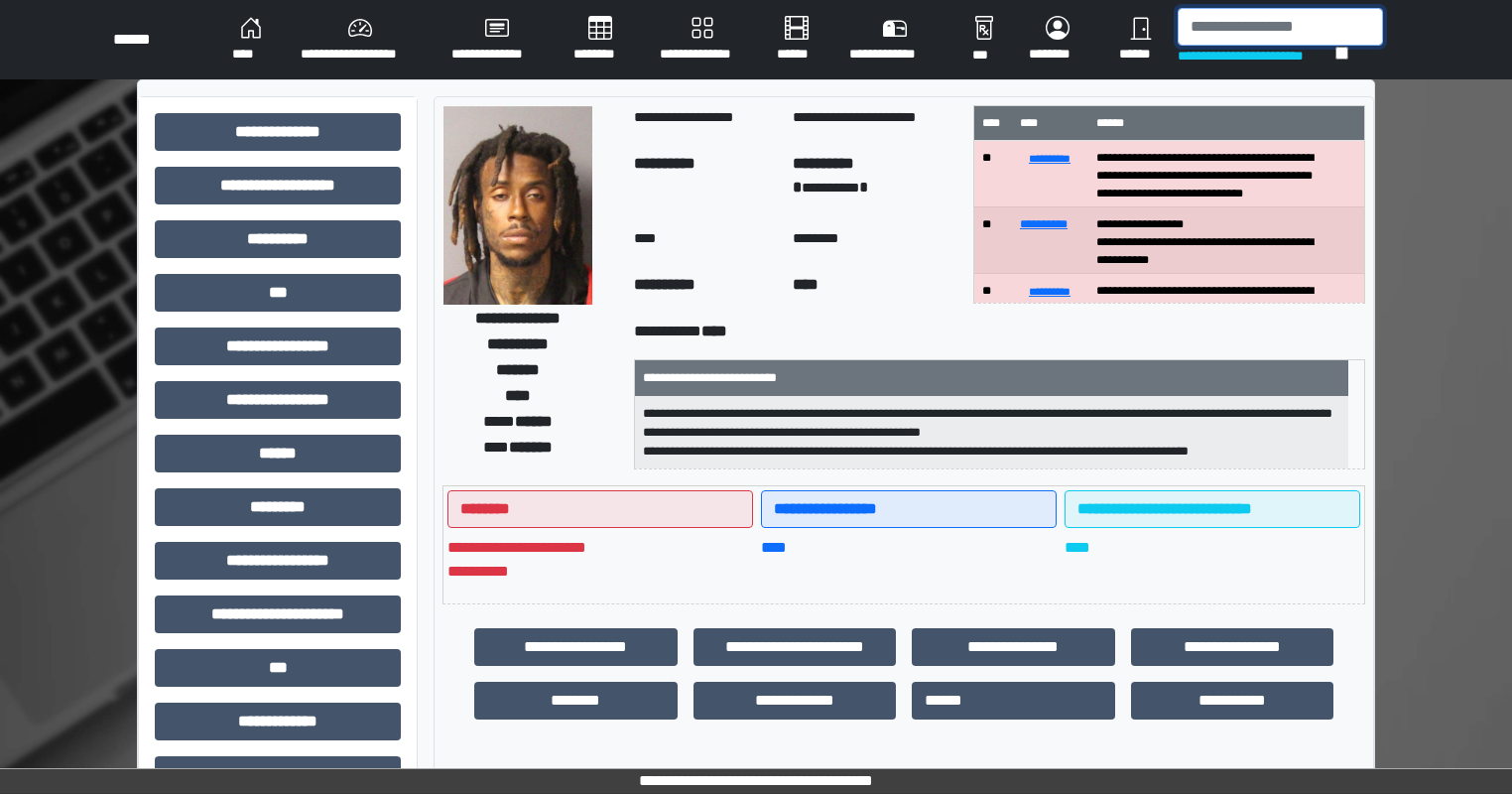 click at bounding box center (1280, 27) 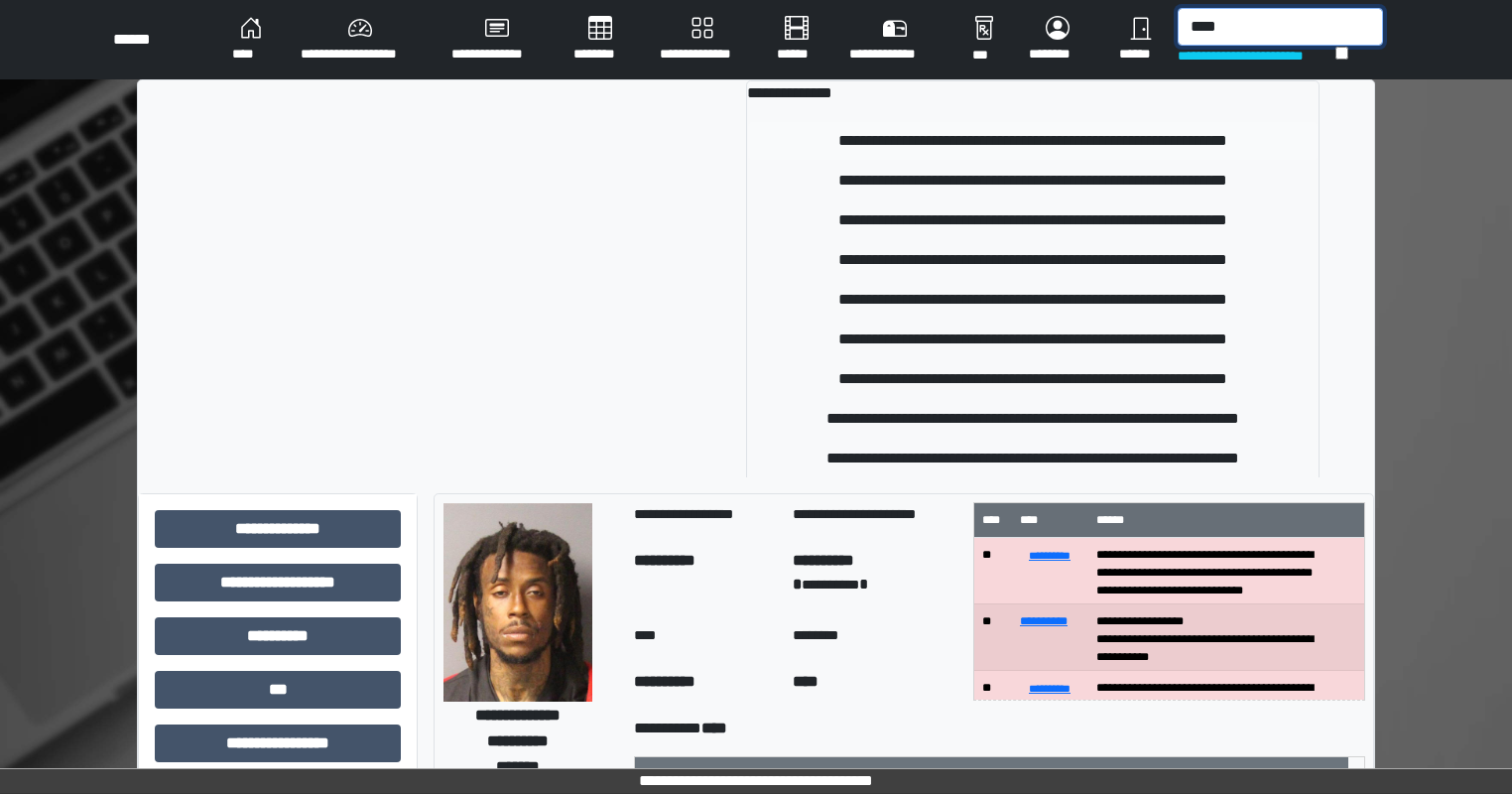 type on "****" 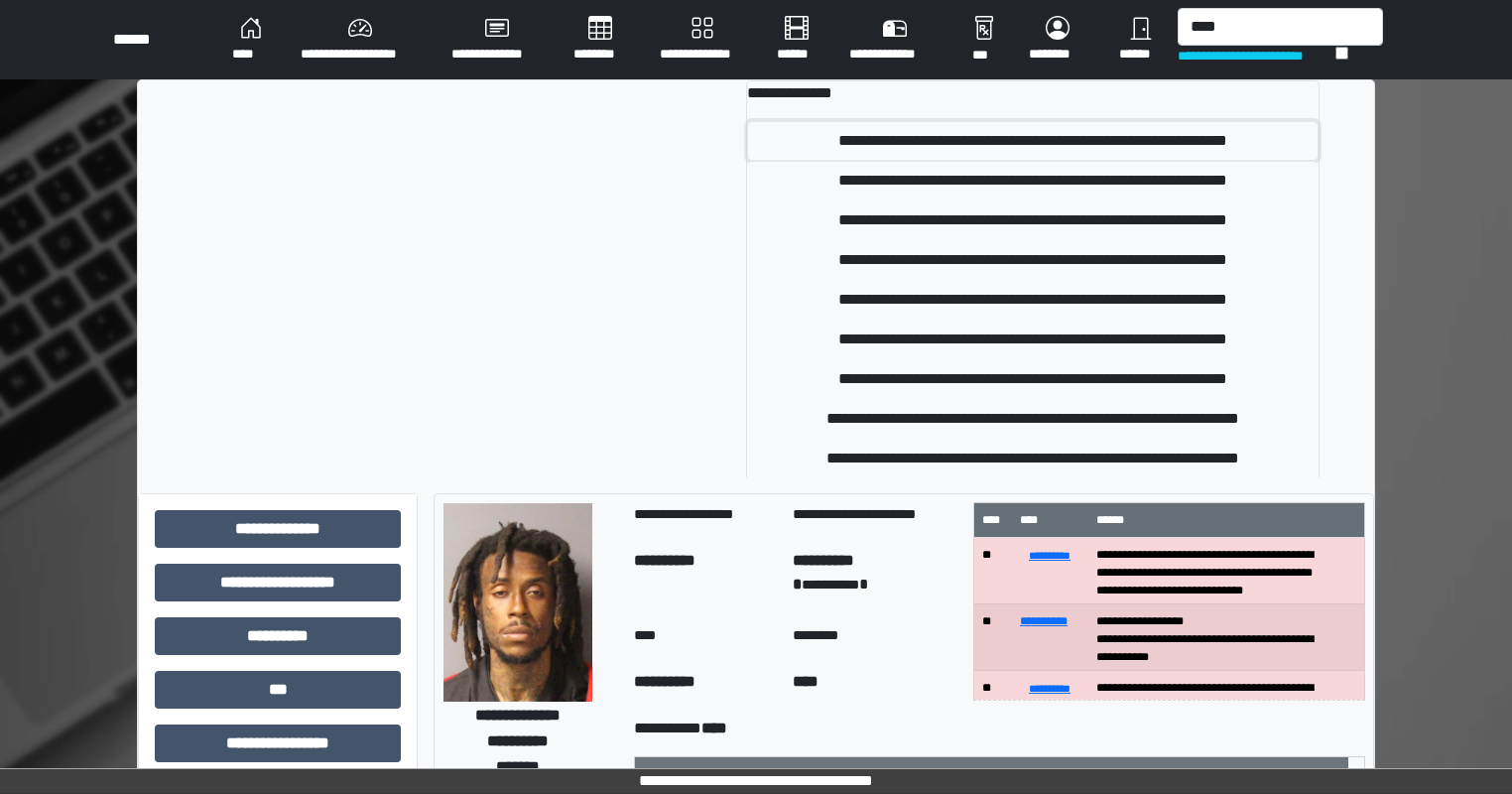 click on "**********" at bounding box center [1032, 141] 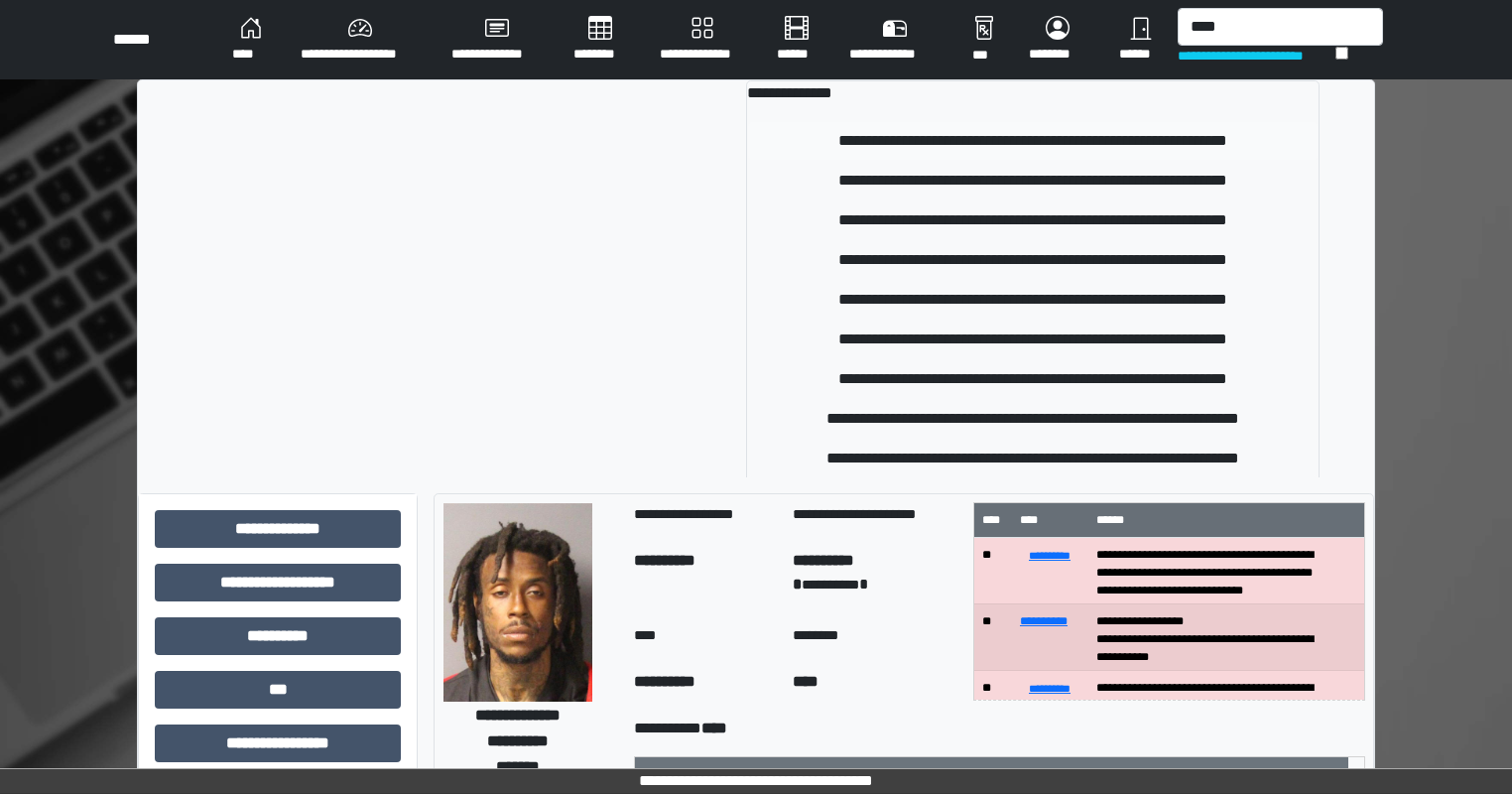type 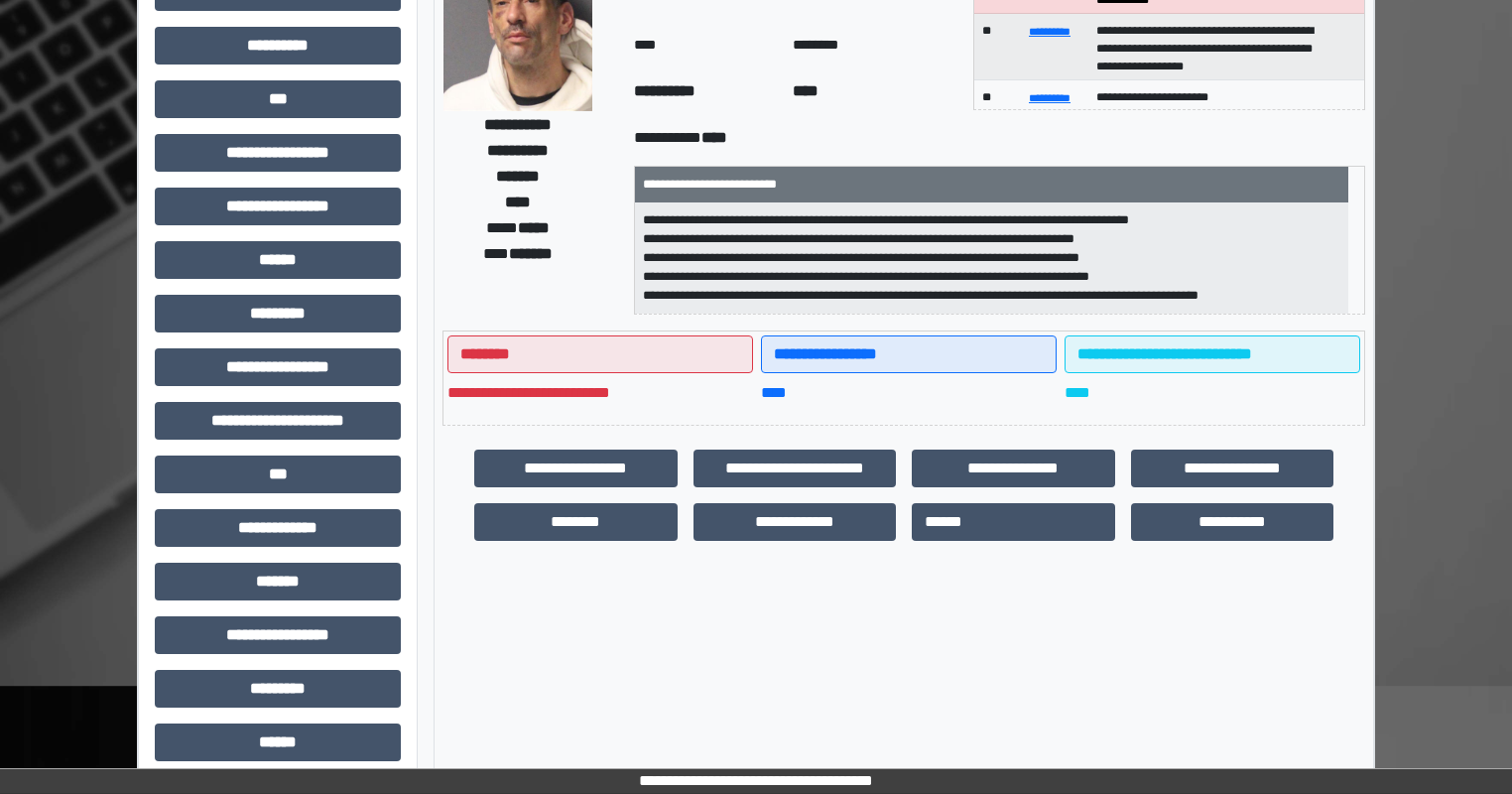 scroll, scrollTop: 198, scrollLeft: 0, axis: vertical 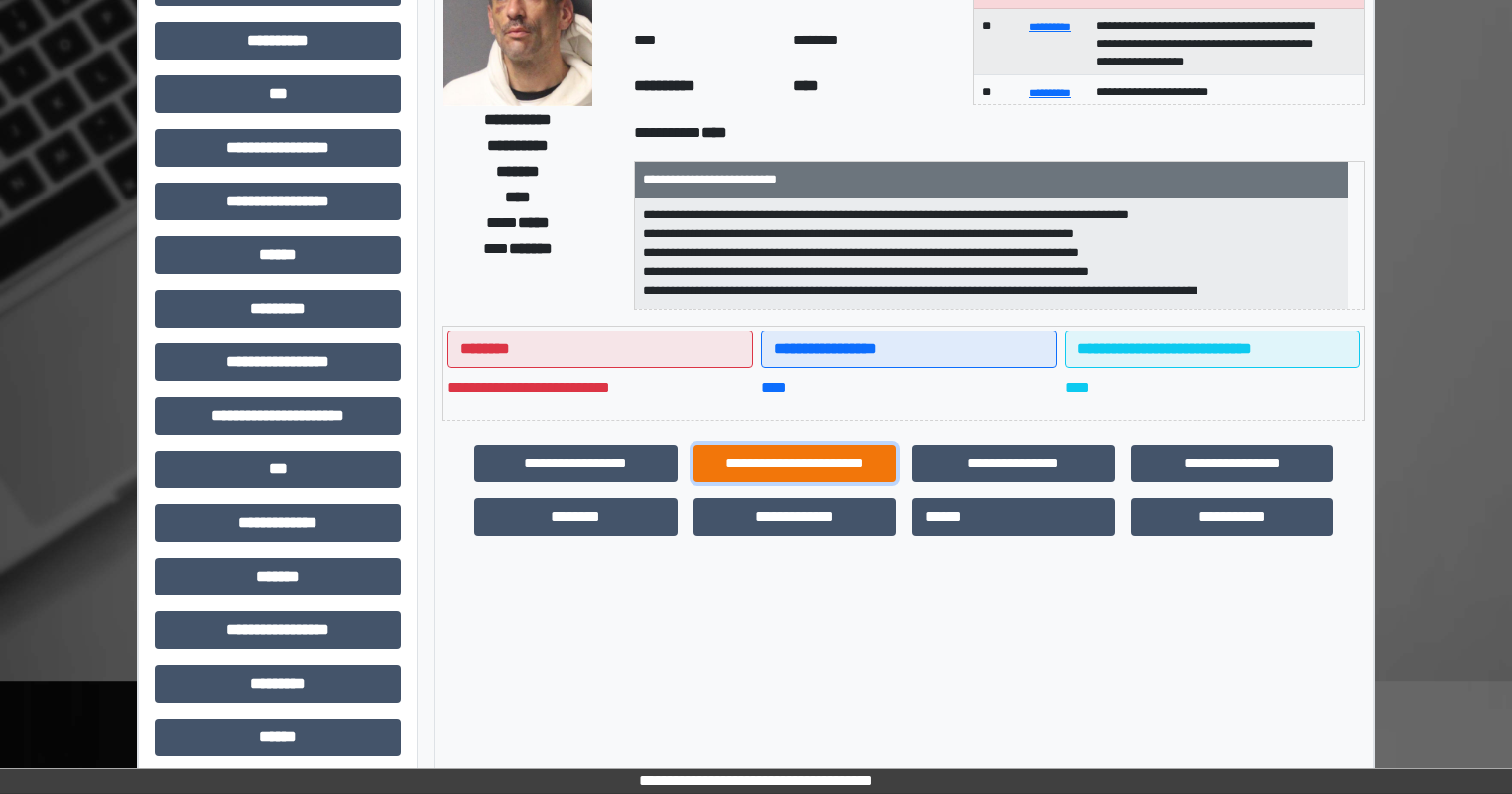 click on "**********" at bounding box center [795, 463] 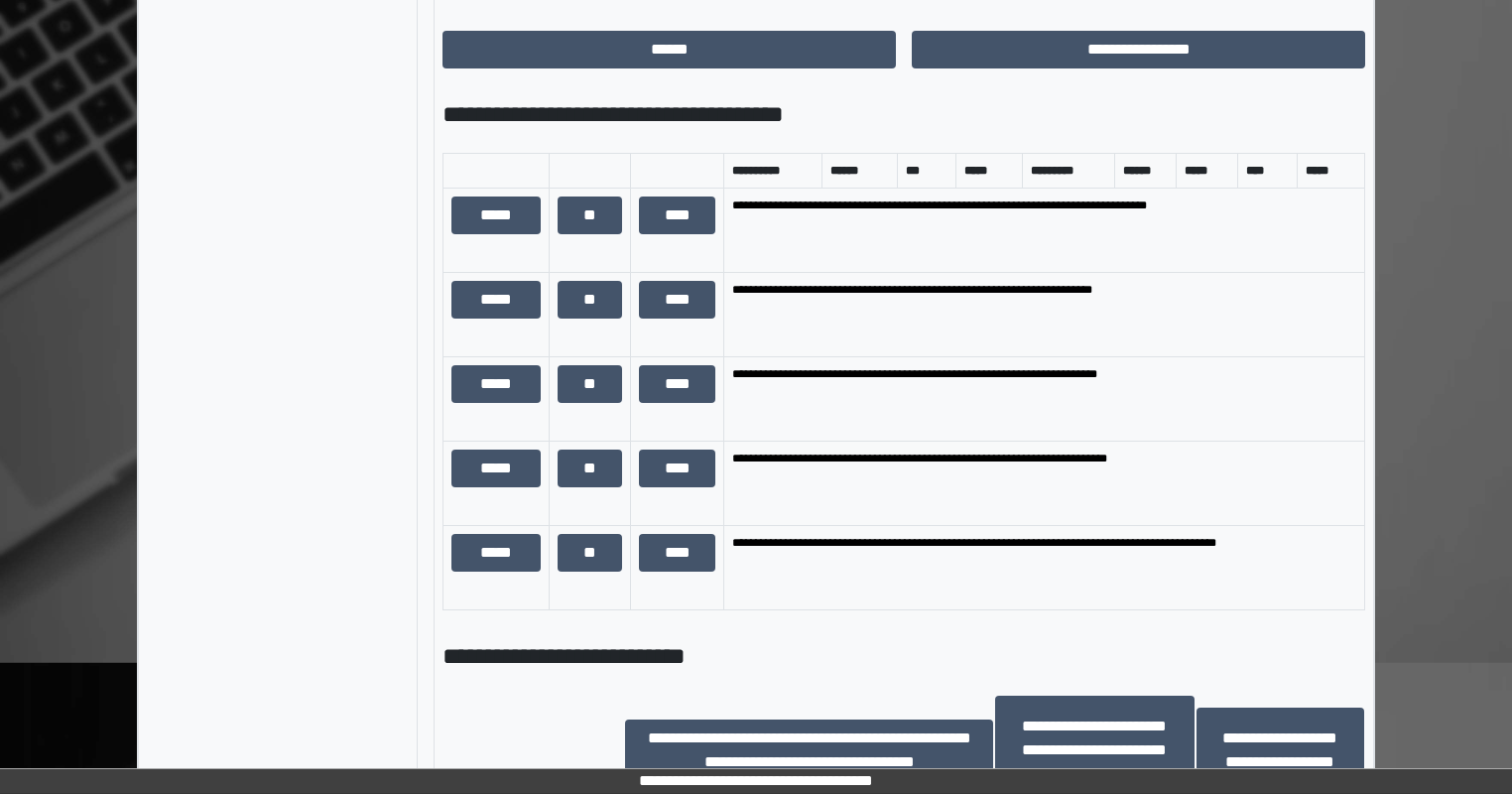 scroll, scrollTop: 1191, scrollLeft: 0, axis: vertical 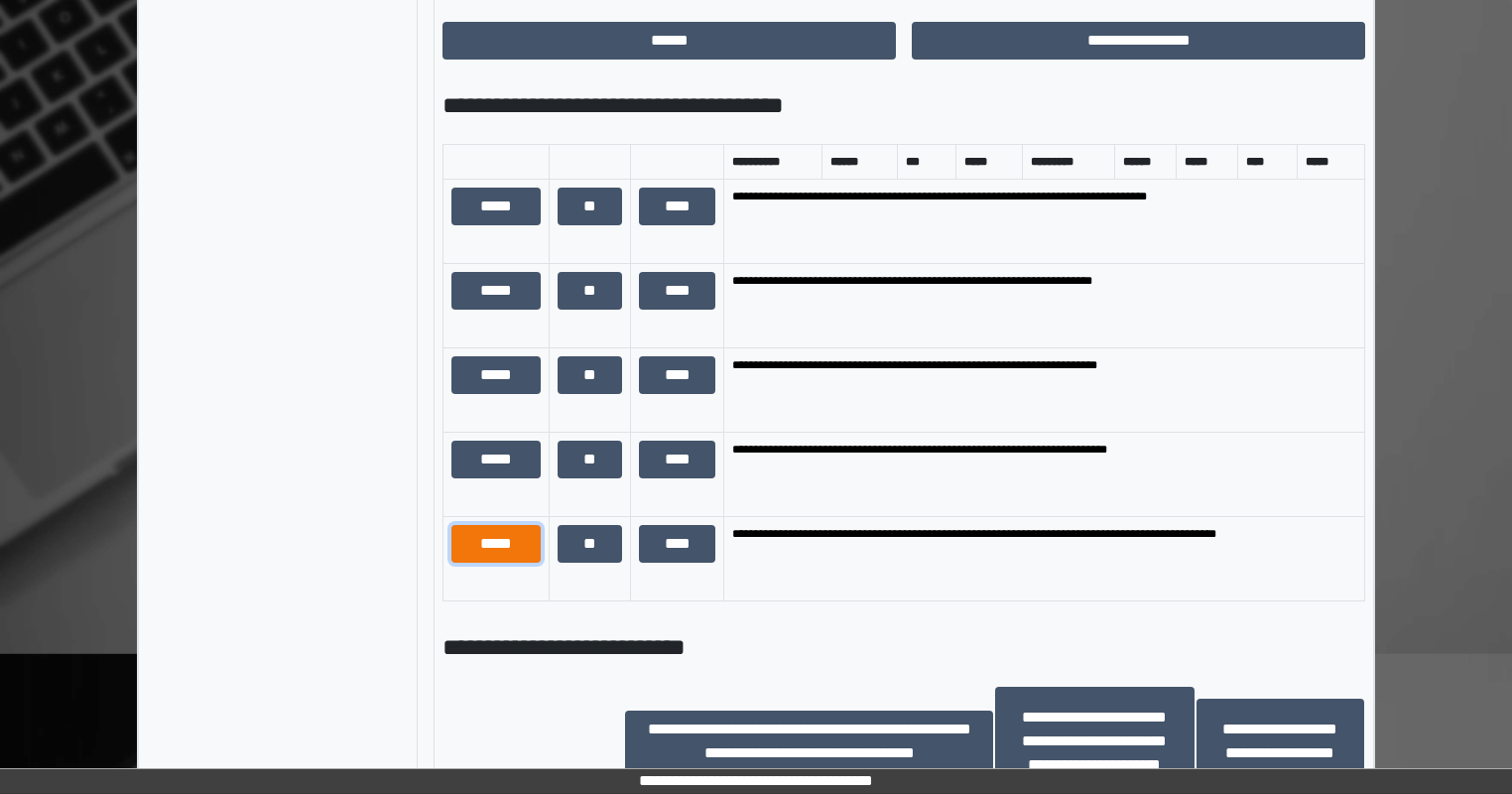 click on "*****" at bounding box center (496, 544) 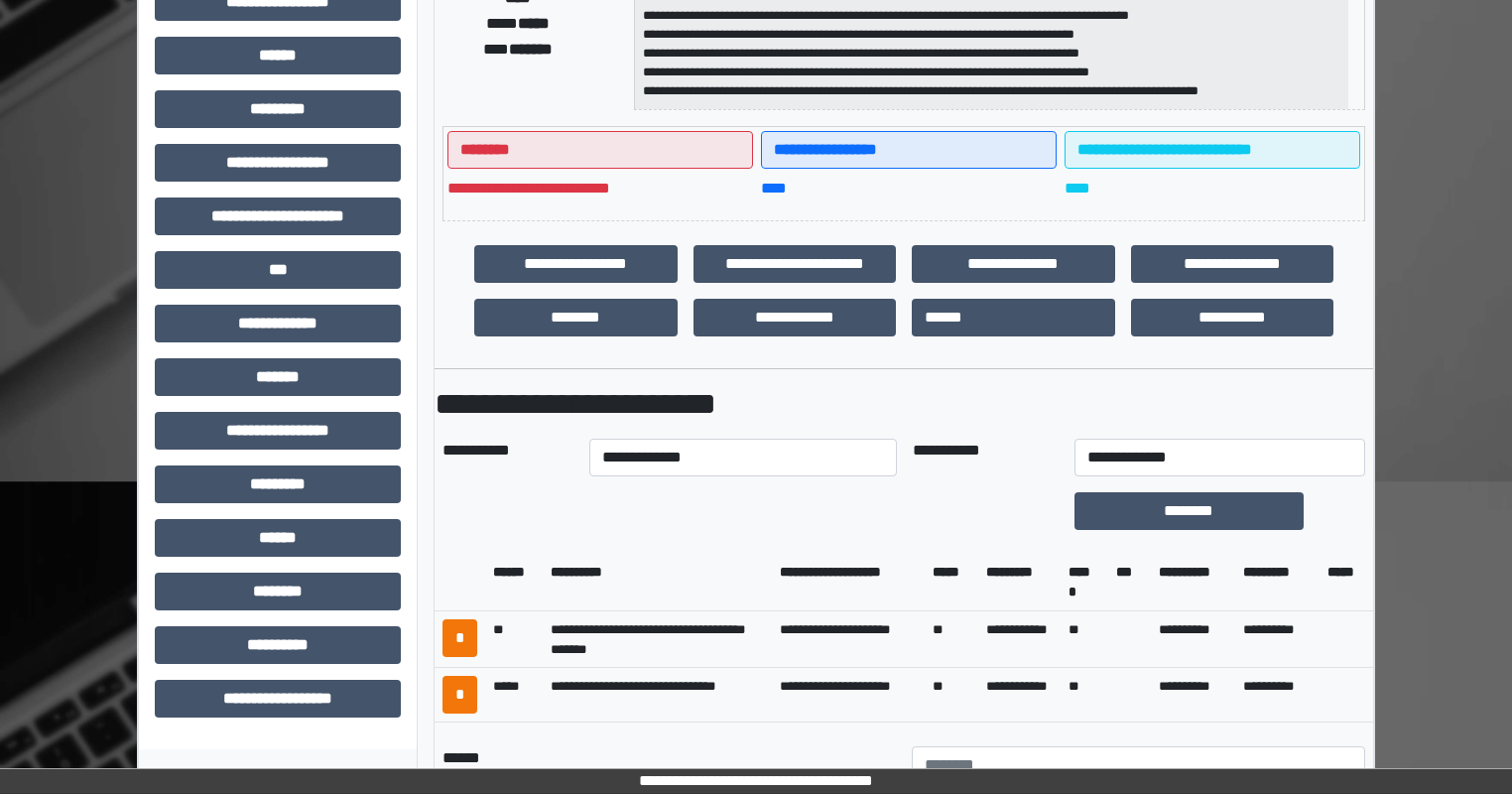 scroll, scrollTop: 397, scrollLeft: 0, axis: vertical 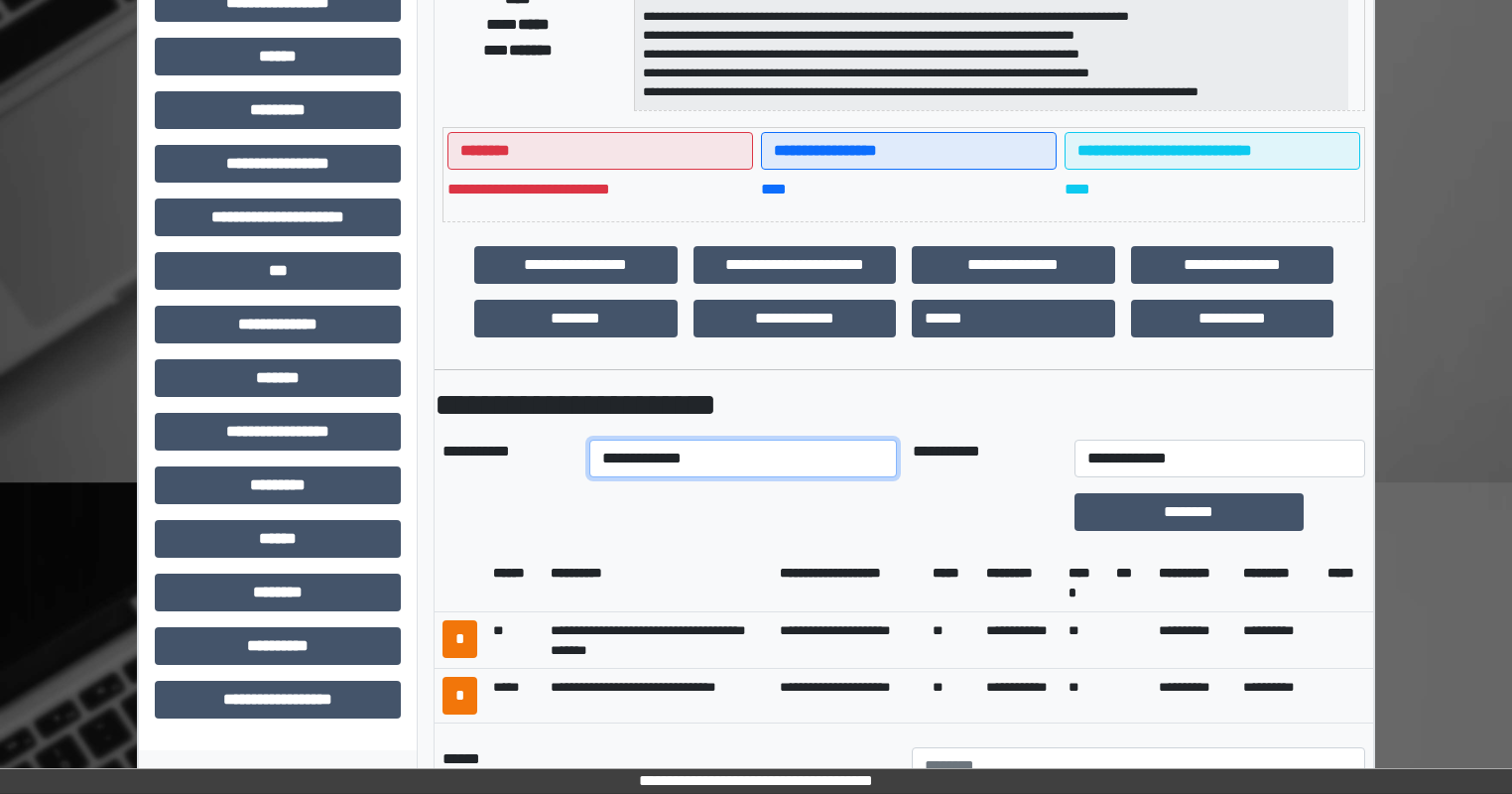 click on "**********" at bounding box center (742, 459) 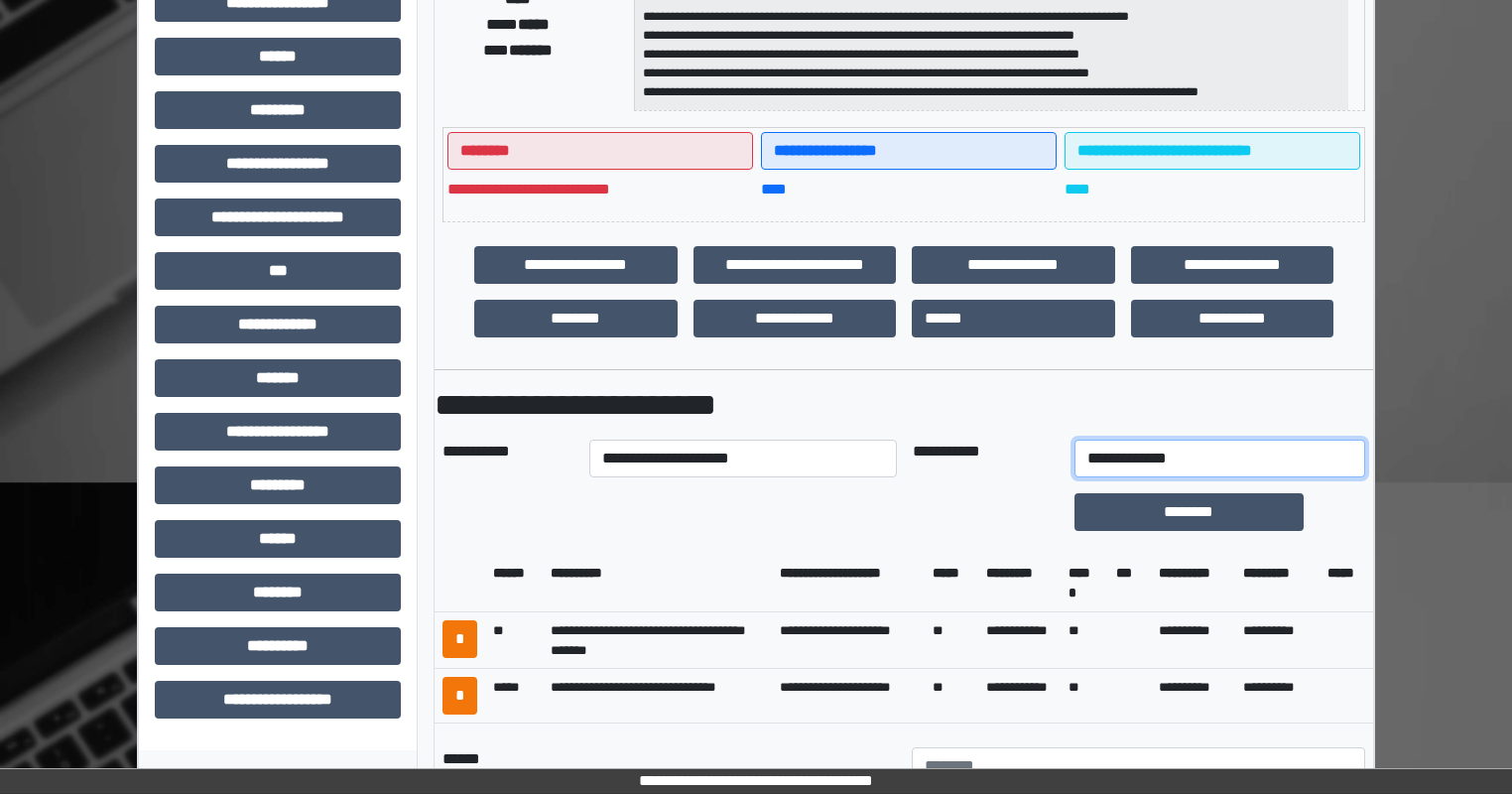 click on "**********" at bounding box center (1219, 459) 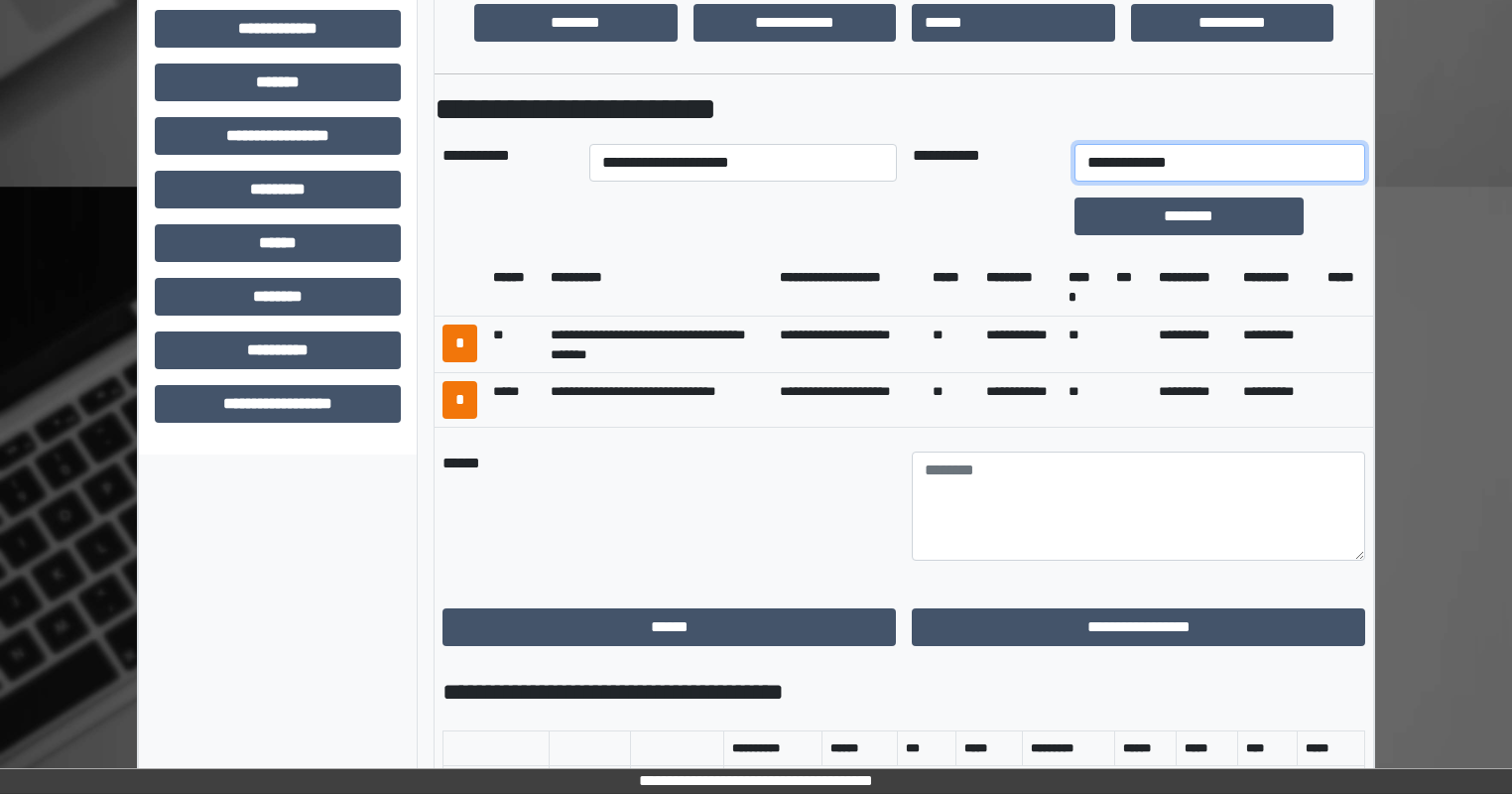scroll, scrollTop: 695, scrollLeft: 0, axis: vertical 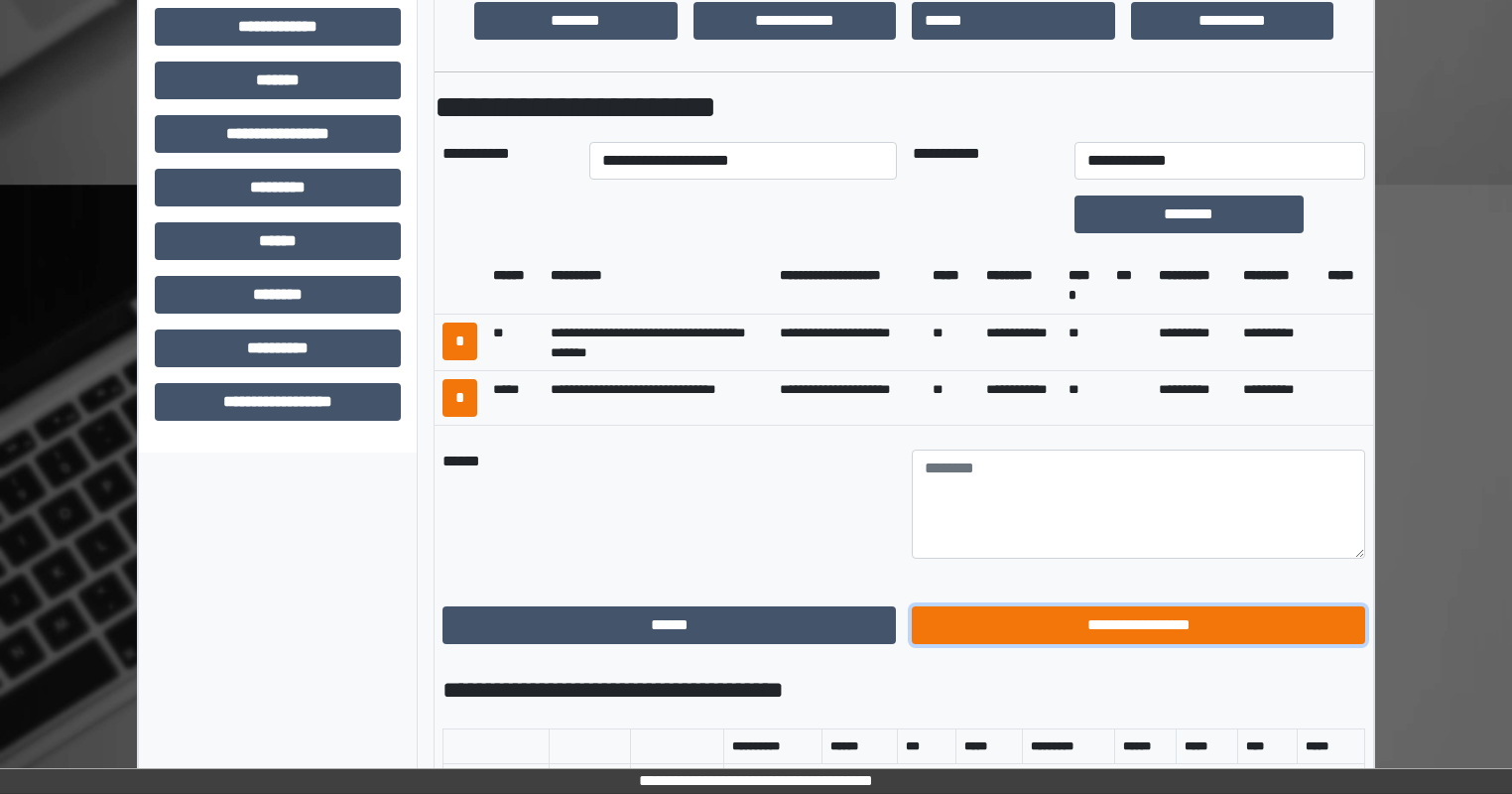 click on "**********" at bounding box center (1138, 625) 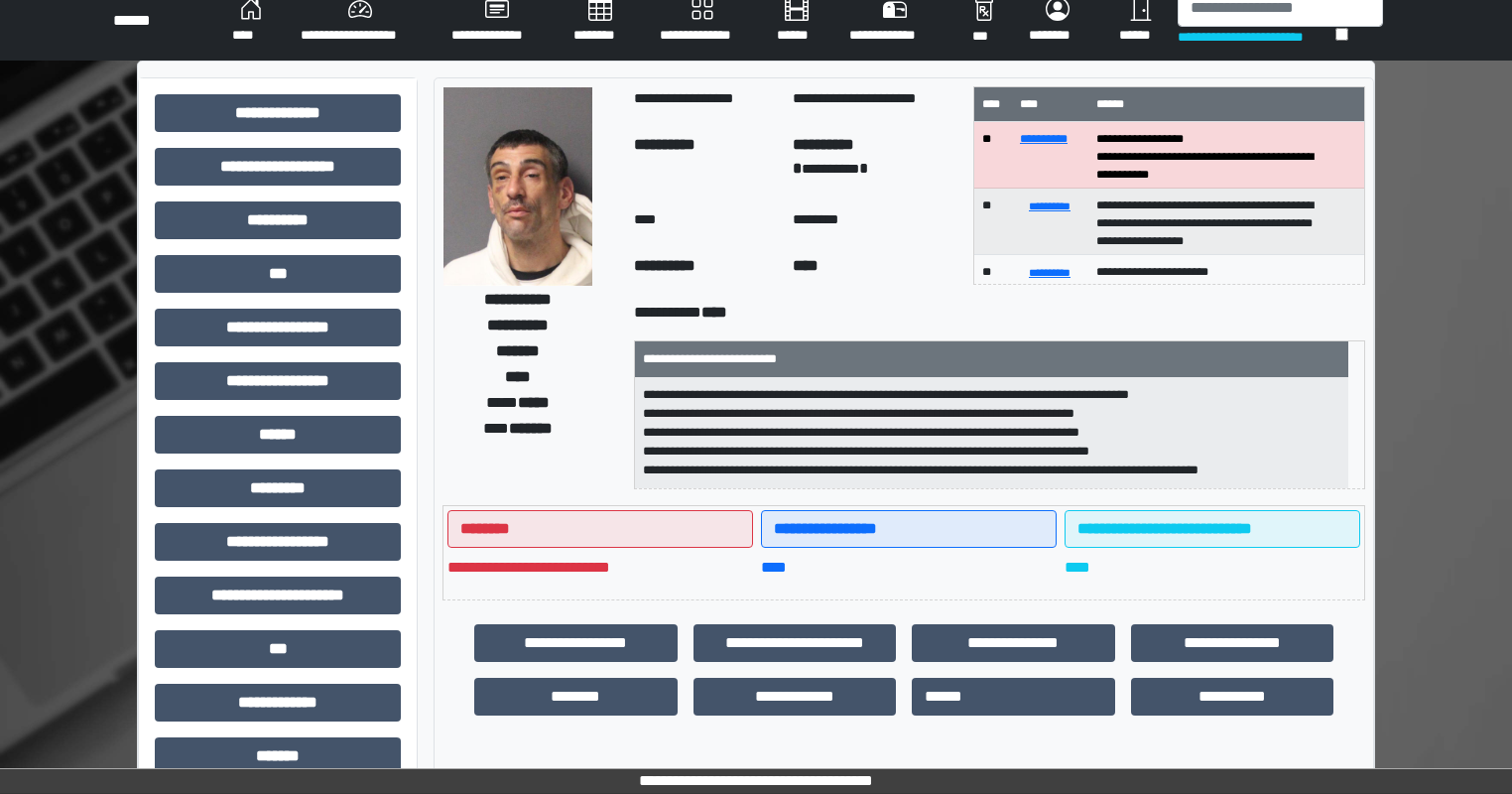 scroll, scrollTop: 0, scrollLeft: 0, axis: both 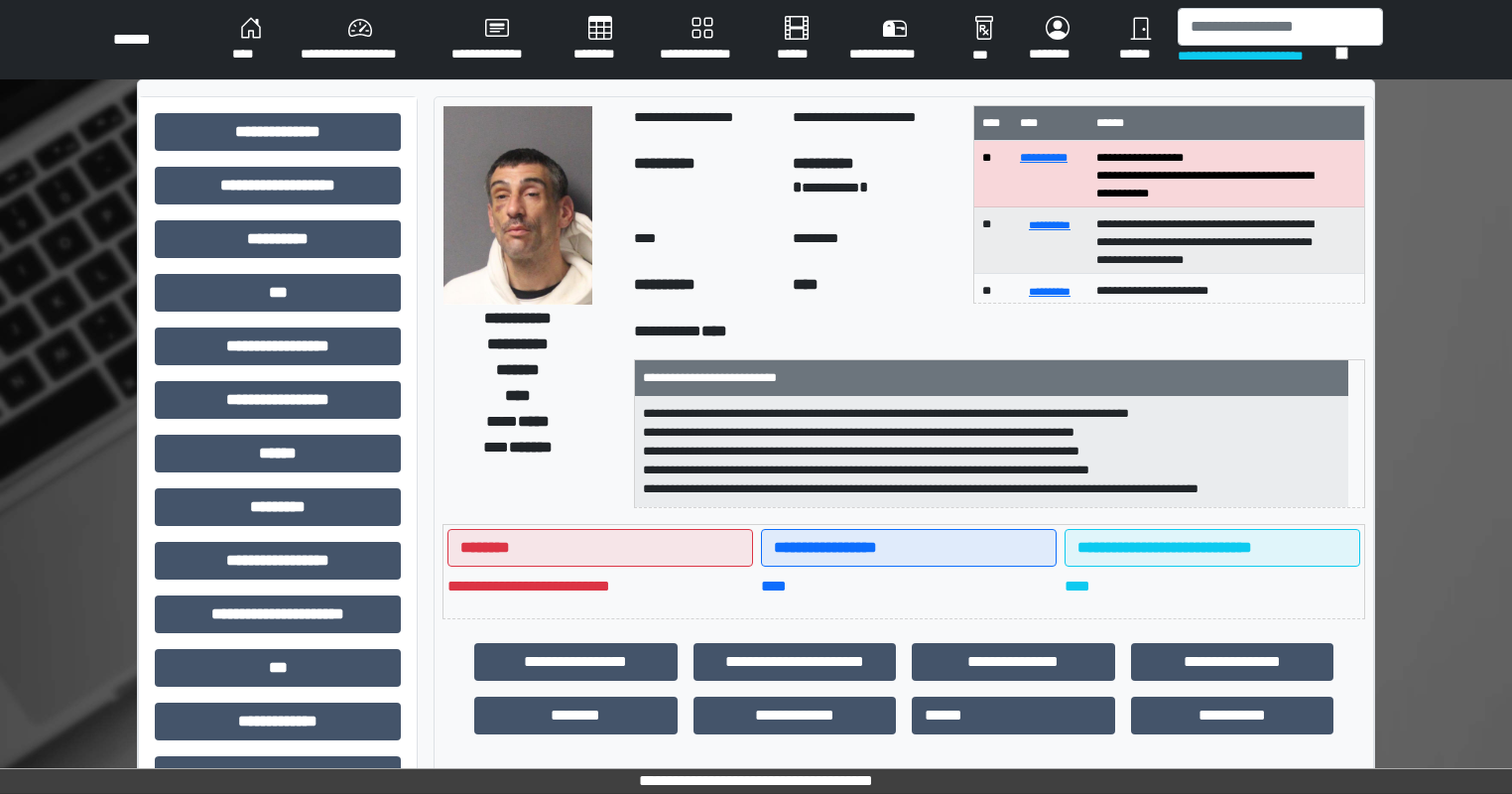 click on "**********" at bounding box center (756, 40) 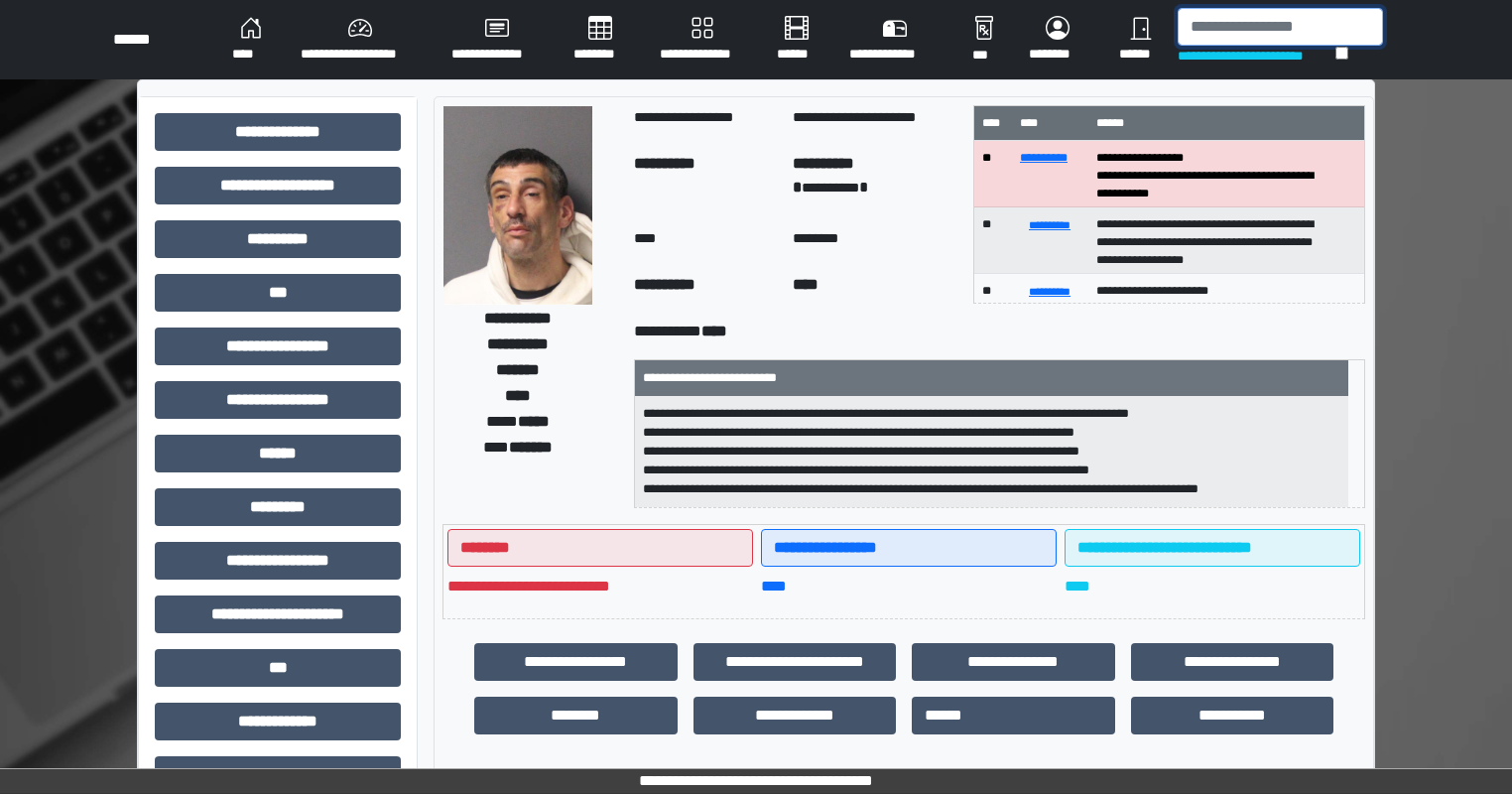 click at bounding box center (1280, 27) 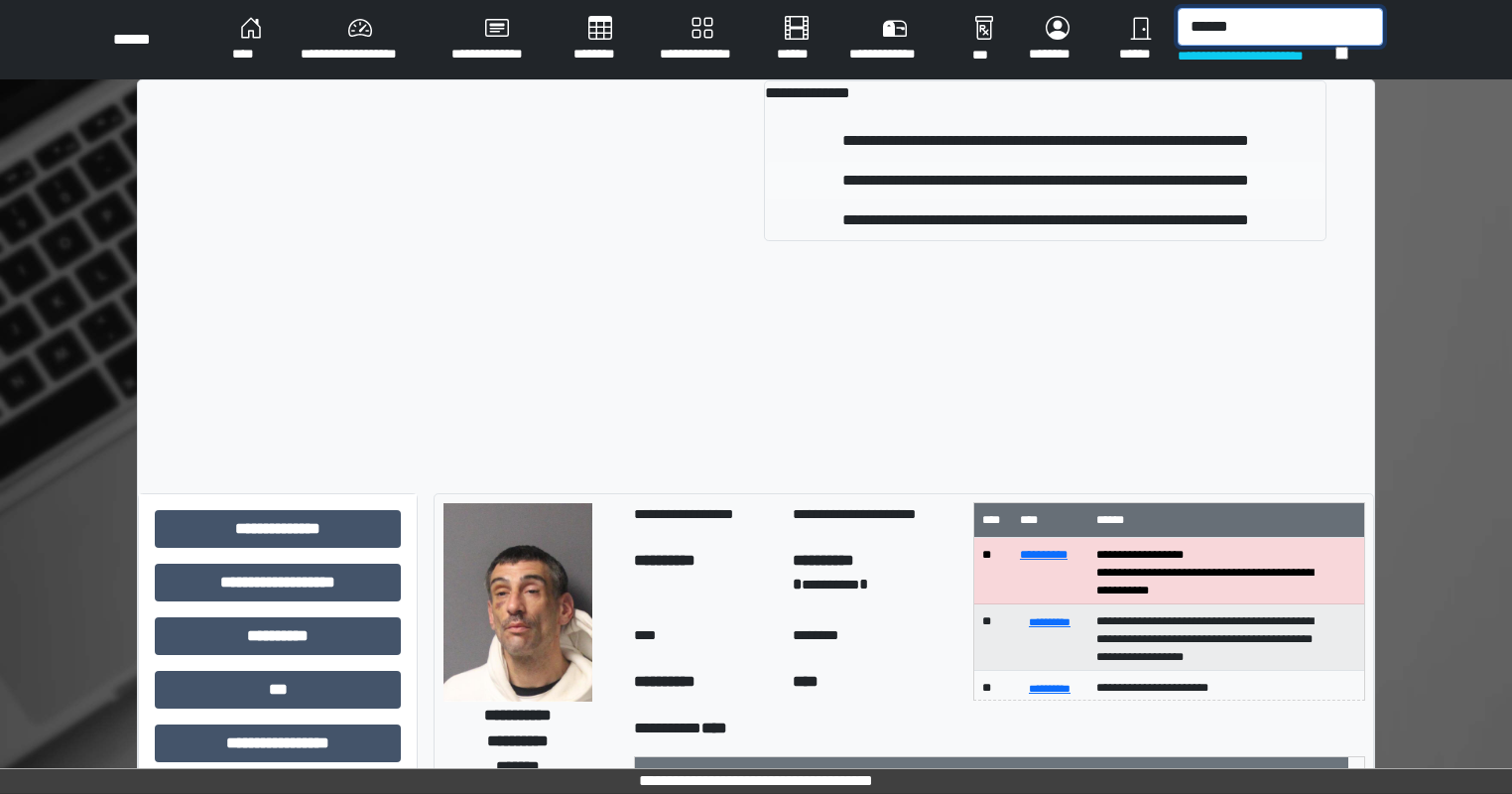 type on "******" 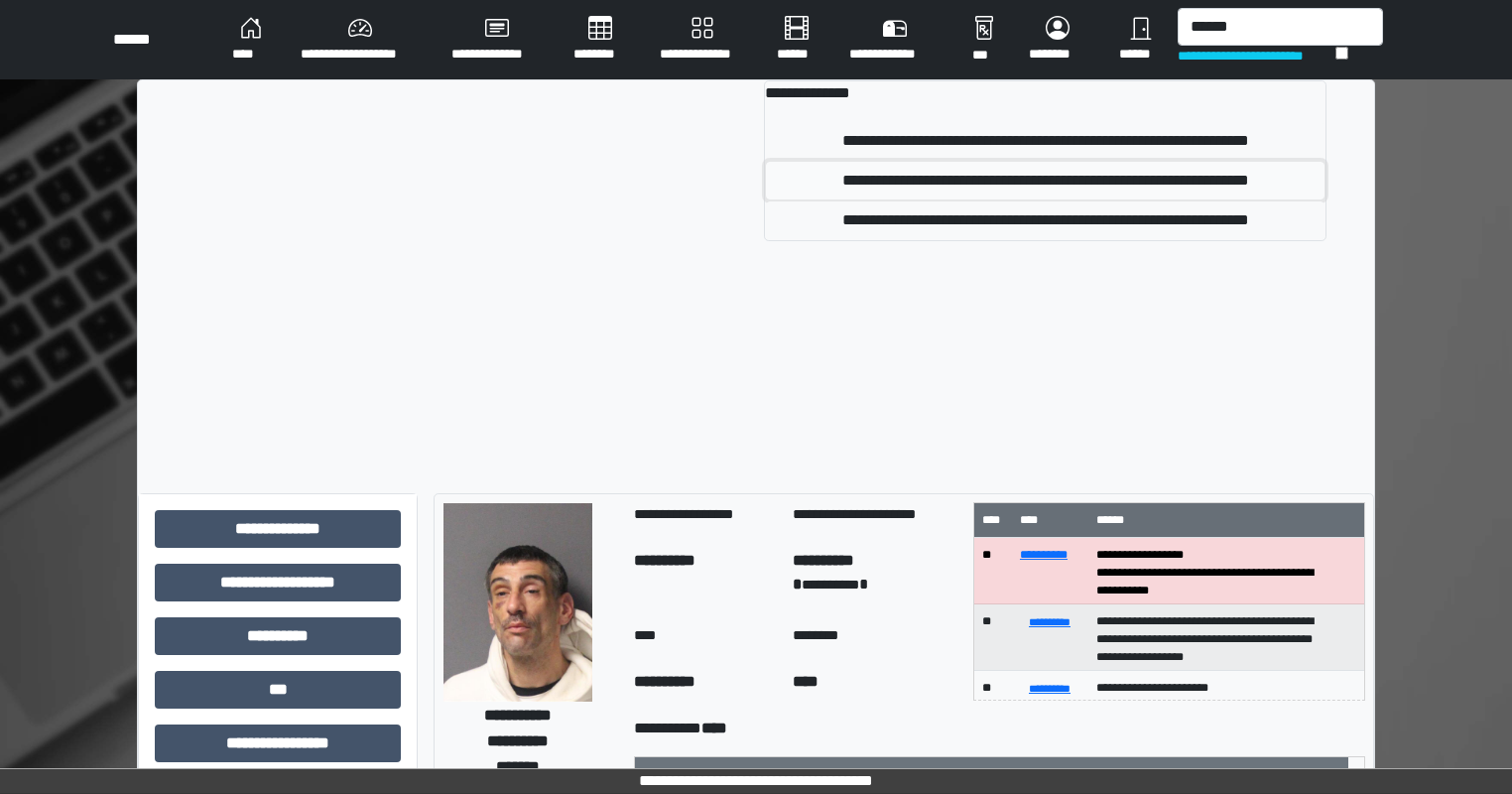 click on "**********" at bounding box center [1045, 181] 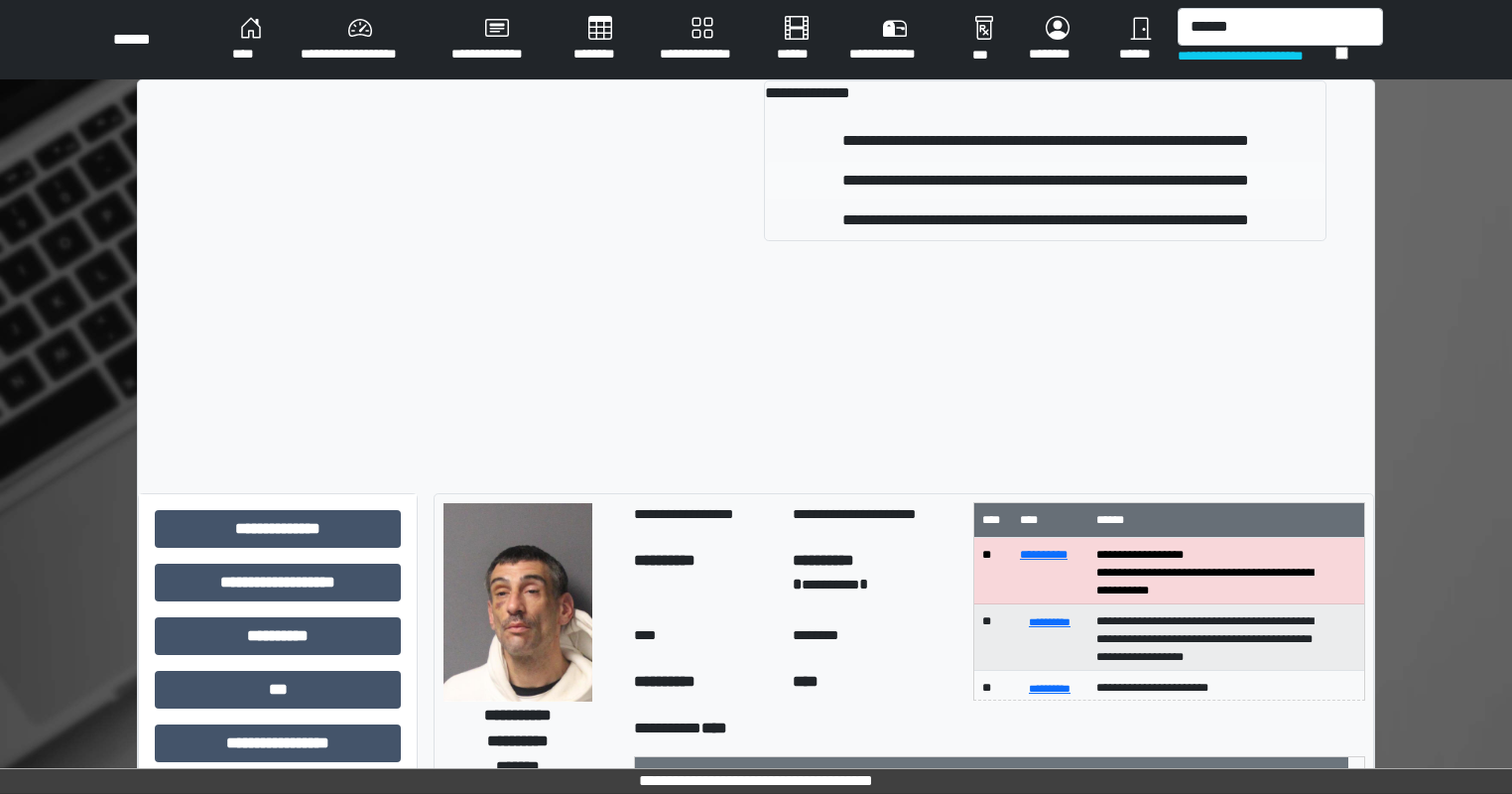 type 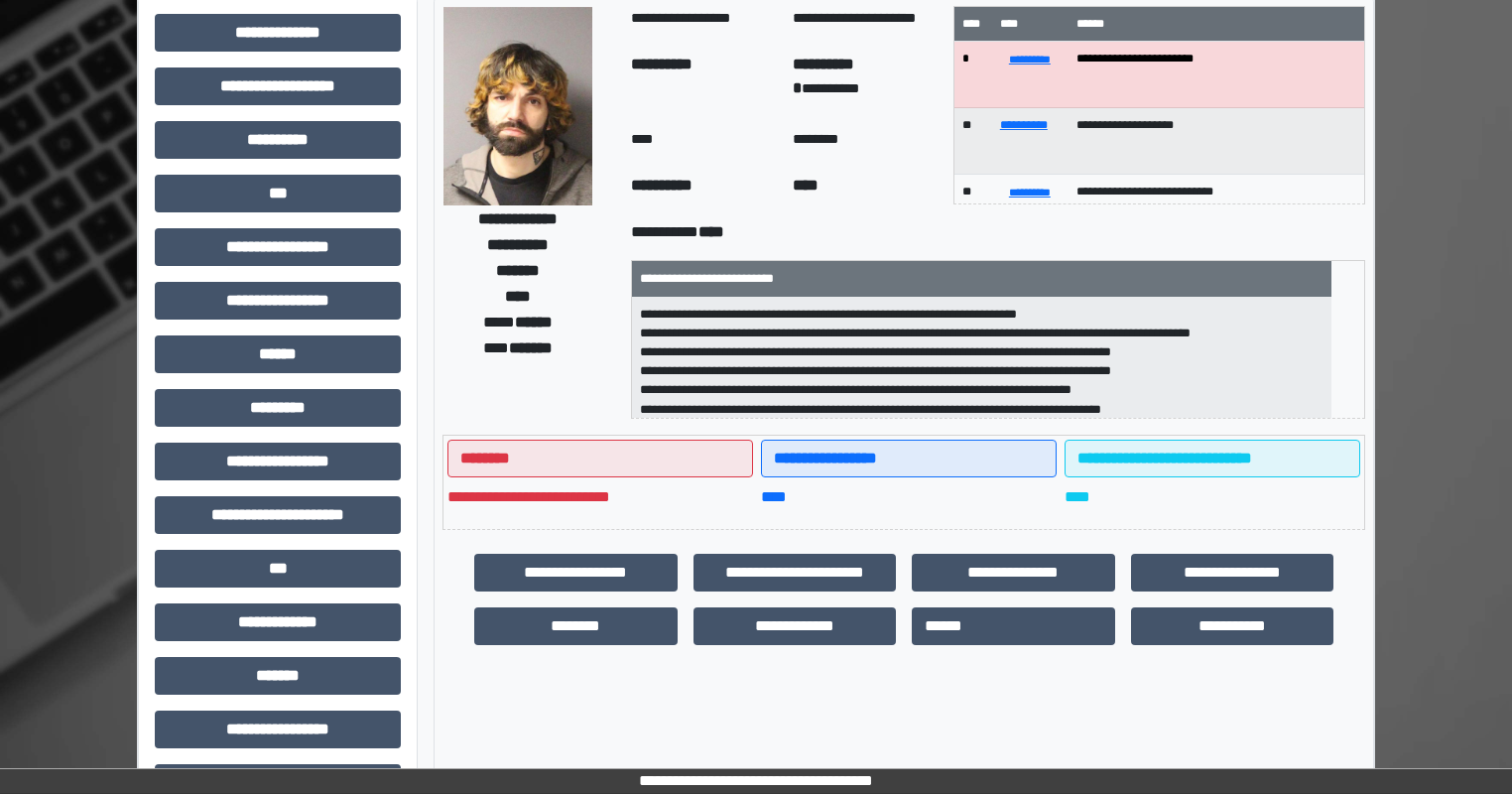 scroll, scrollTop: 198, scrollLeft: 0, axis: vertical 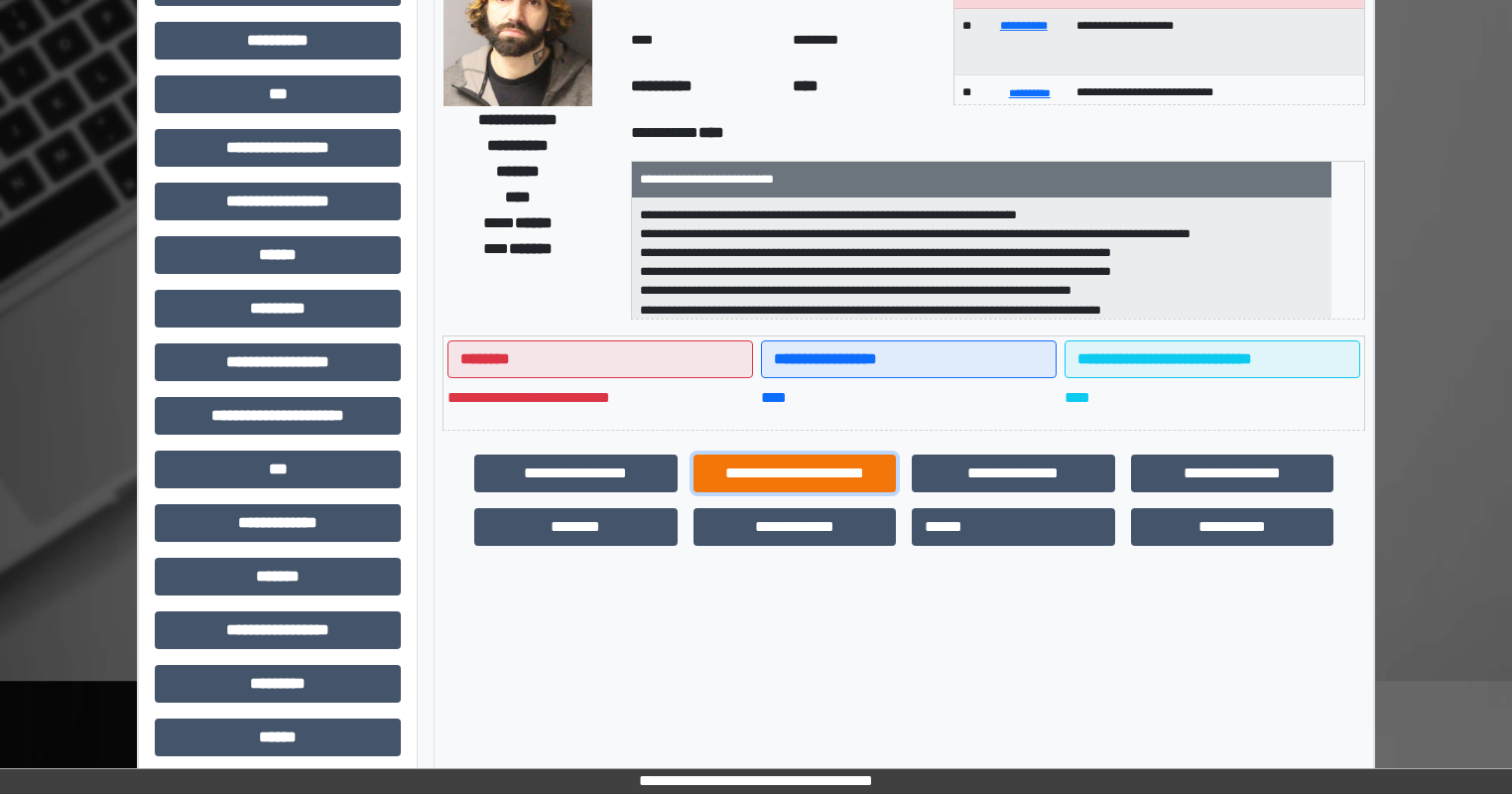 click on "**********" at bounding box center (795, 473) 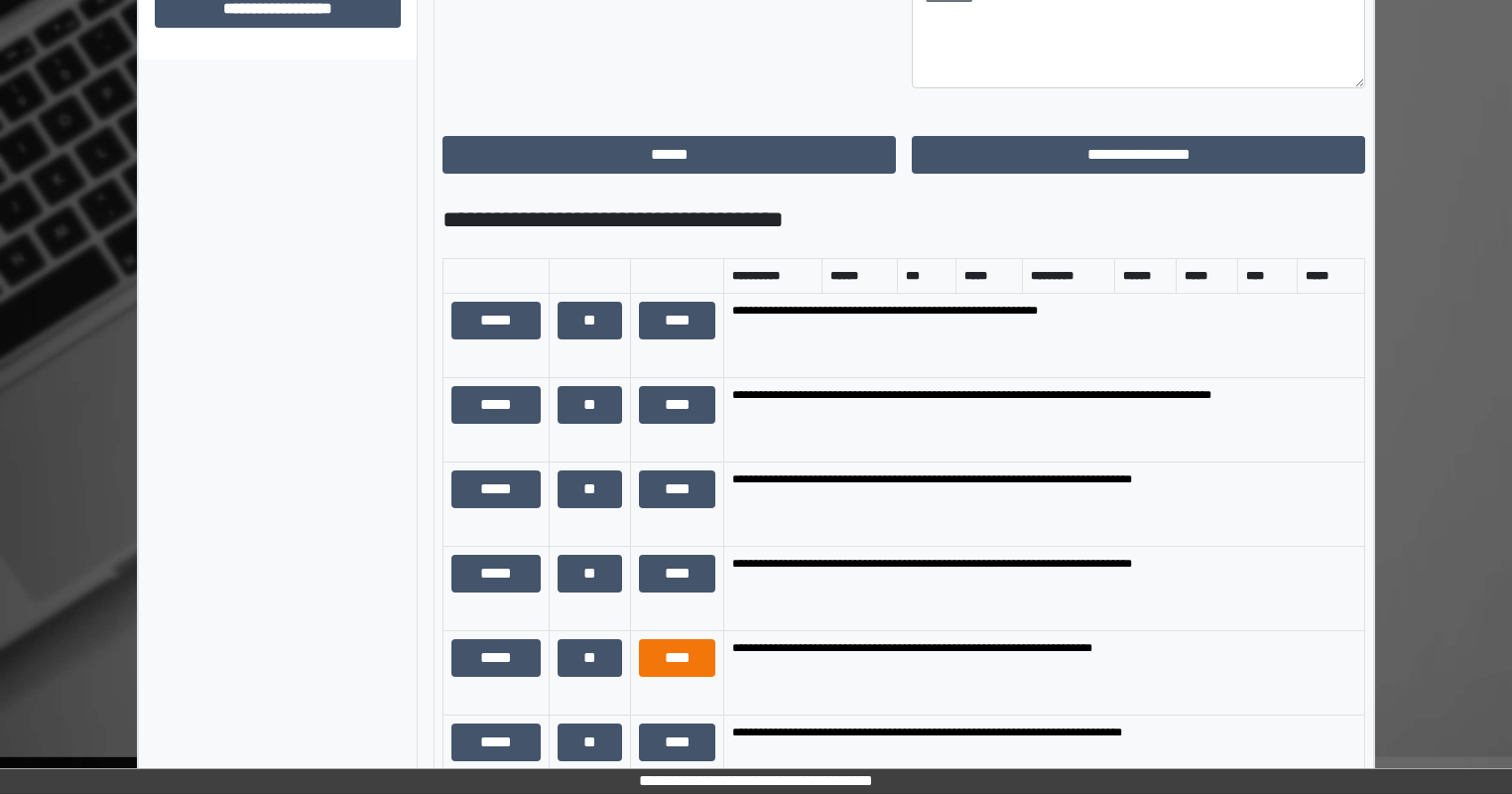 scroll, scrollTop: 1191, scrollLeft: 0, axis: vertical 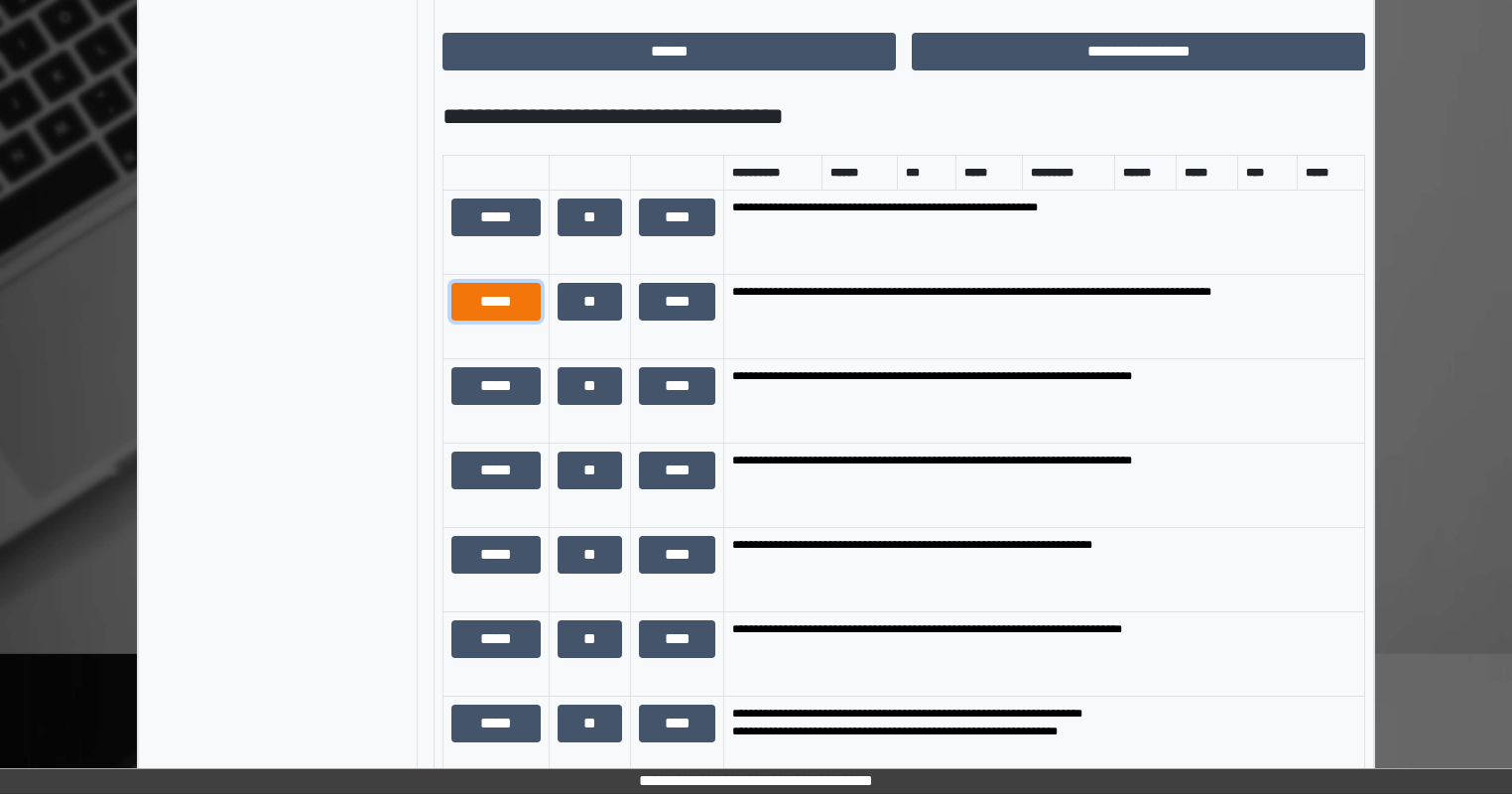 click on "*****" at bounding box center (496, 302) 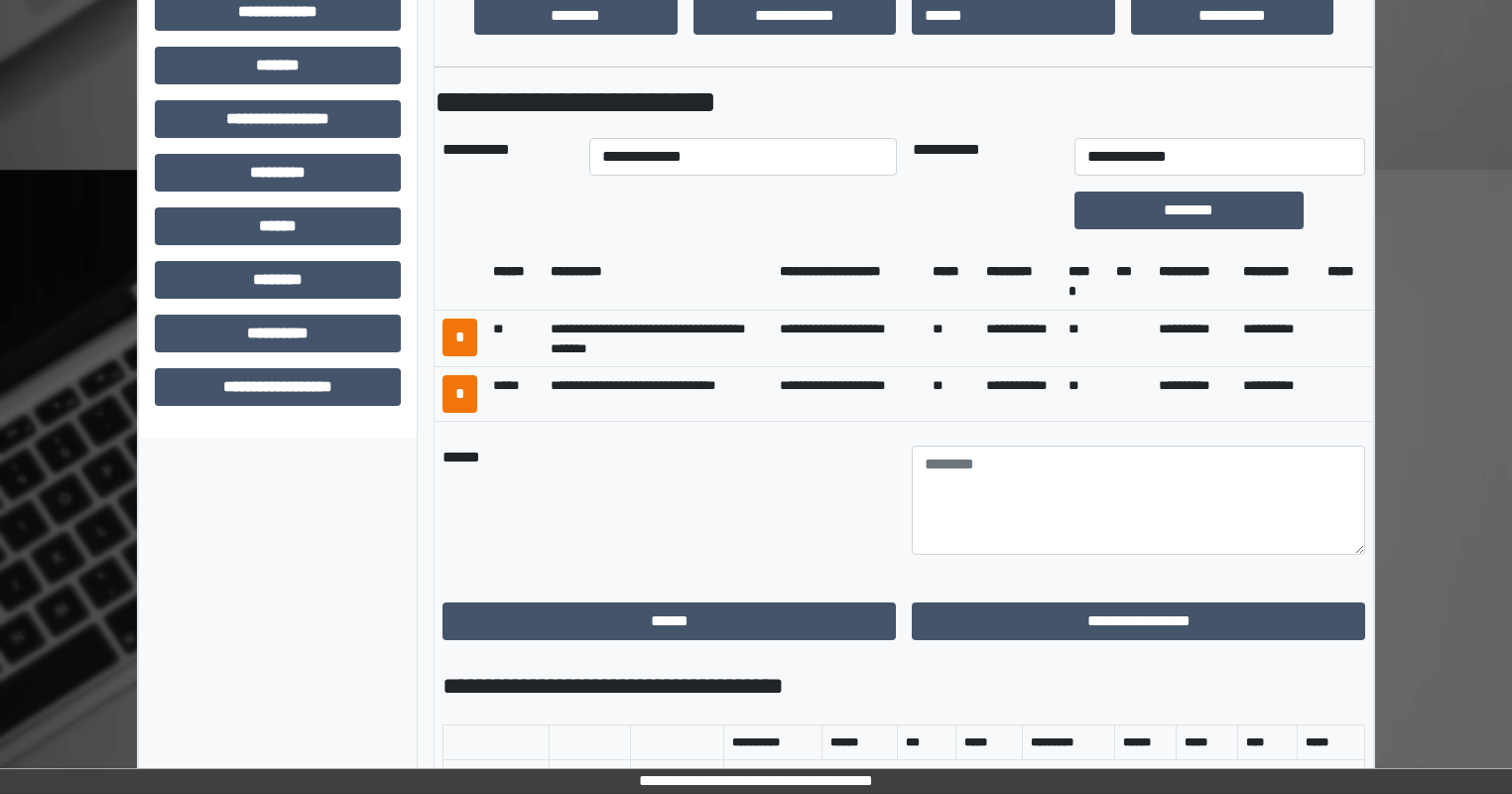 scroll, scrollTop: 695, scrollLeft: 0, axis: vertical 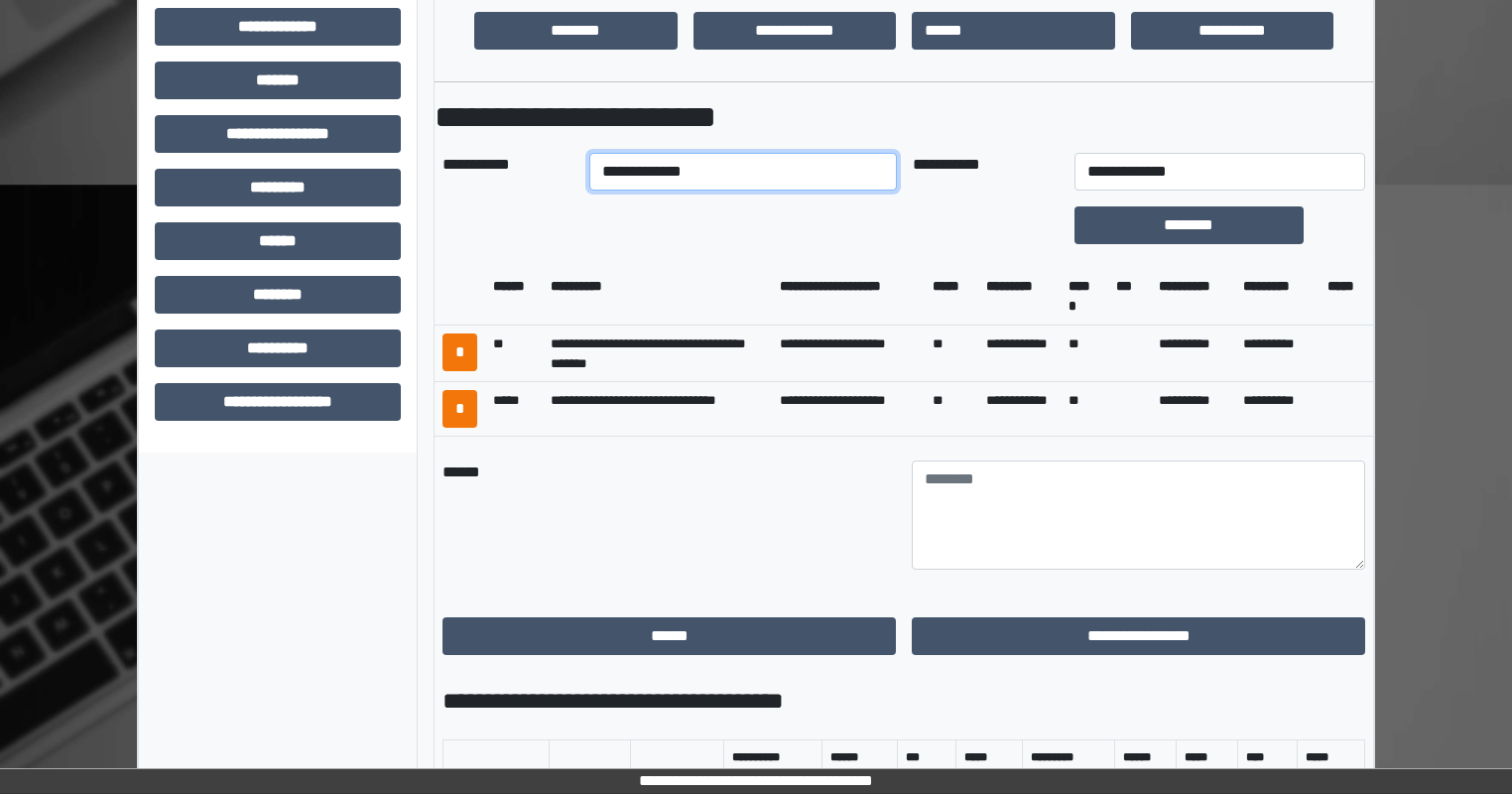 click on "**********" at bounding box center (742, 172) 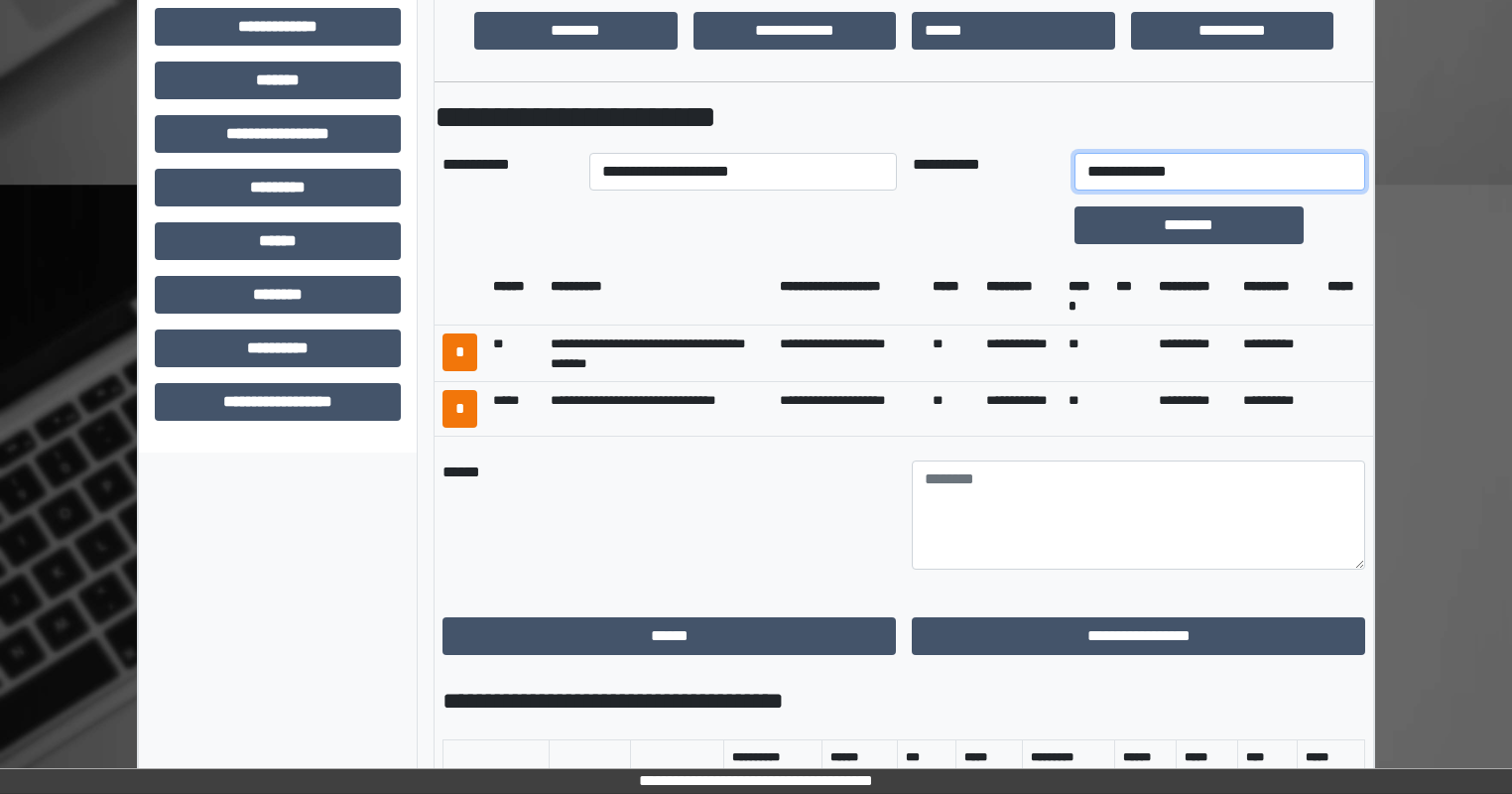 click on "**********" at bounding box center [1219, 172] 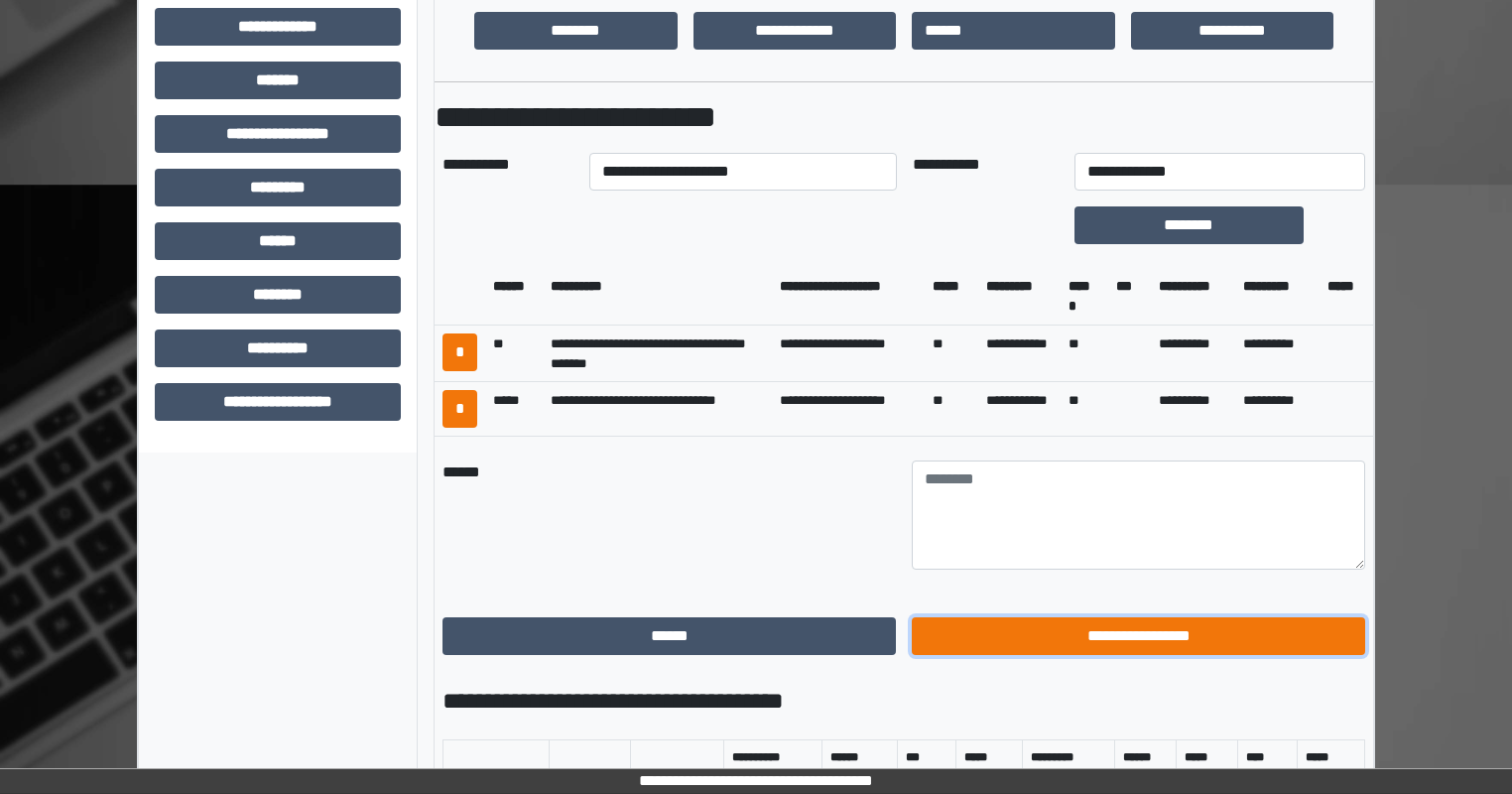 click on "**********" at bounding box center (1138, 636) 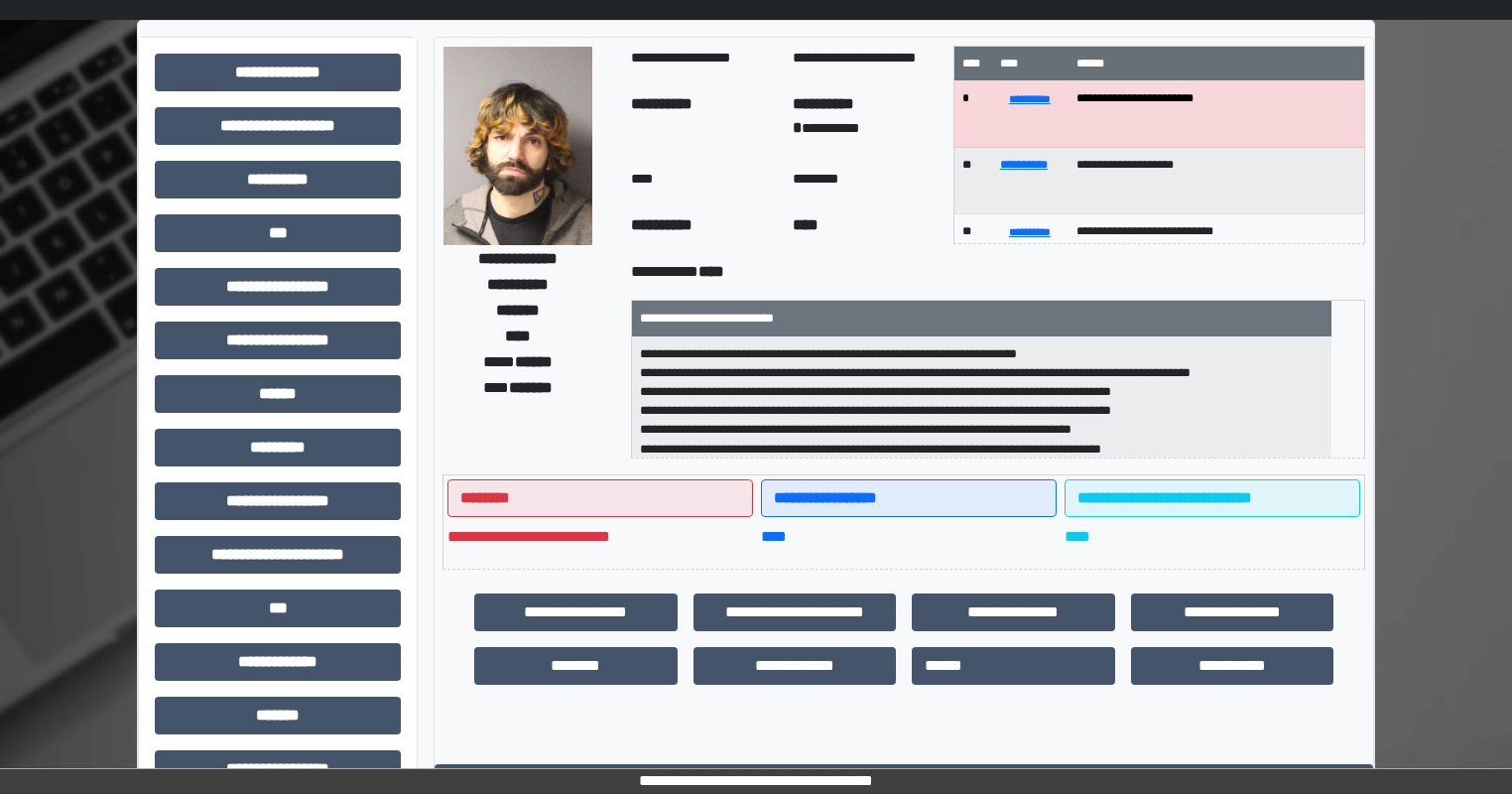 scroll, scrollTop: 0, scrollLeft: 0, axis: both 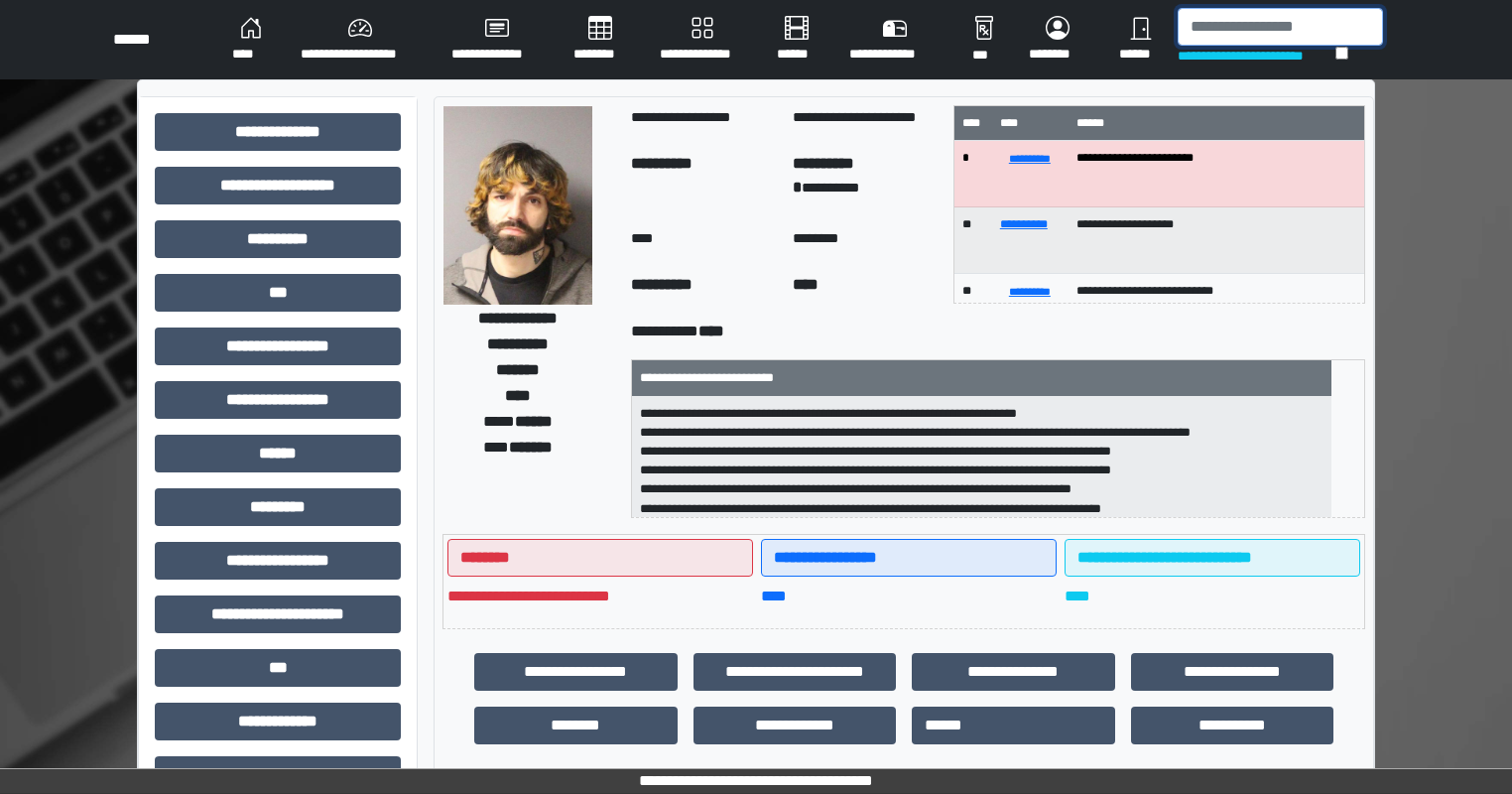 click at bounding box center [1280, 27] 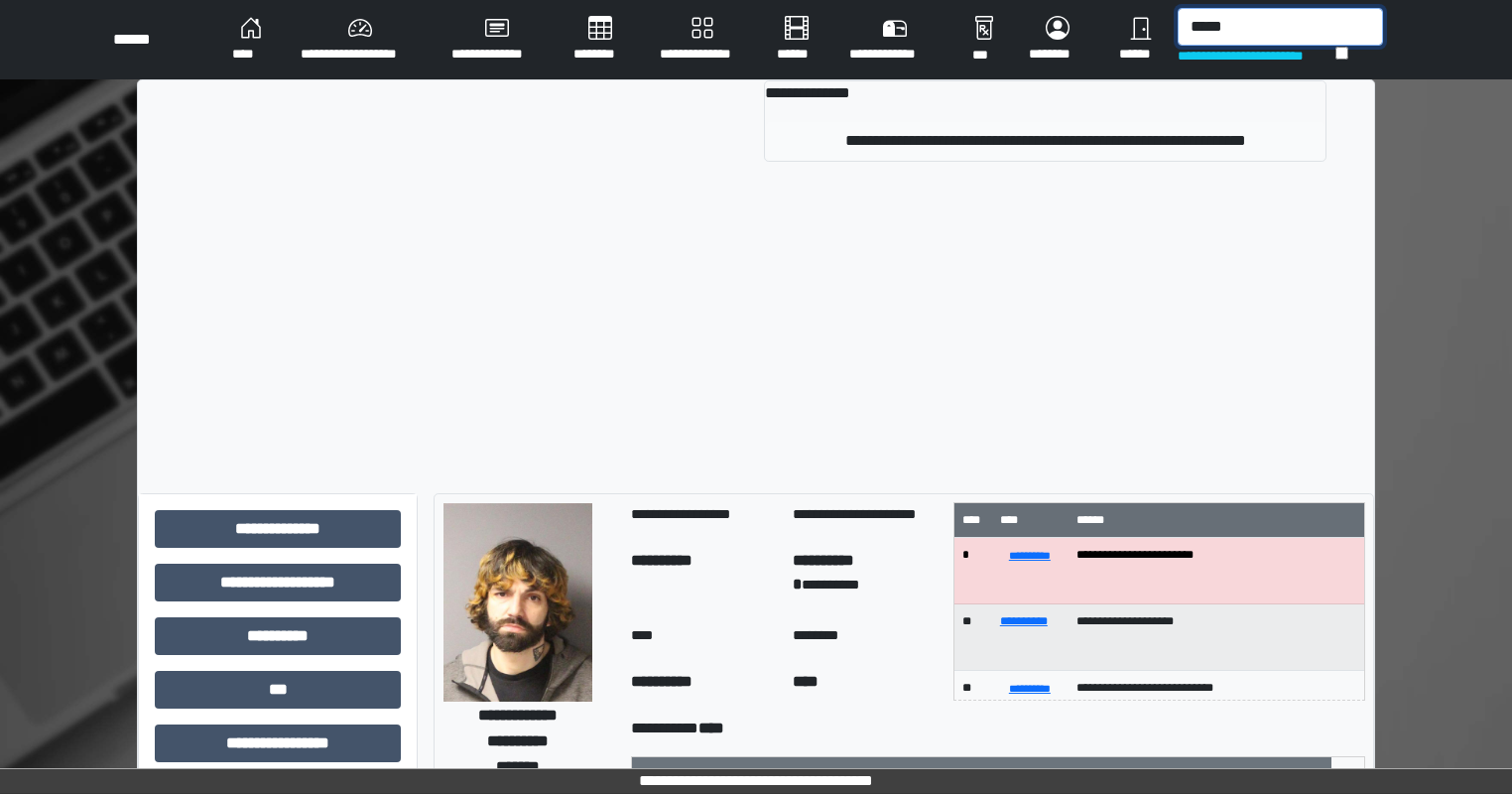 type on "*****" 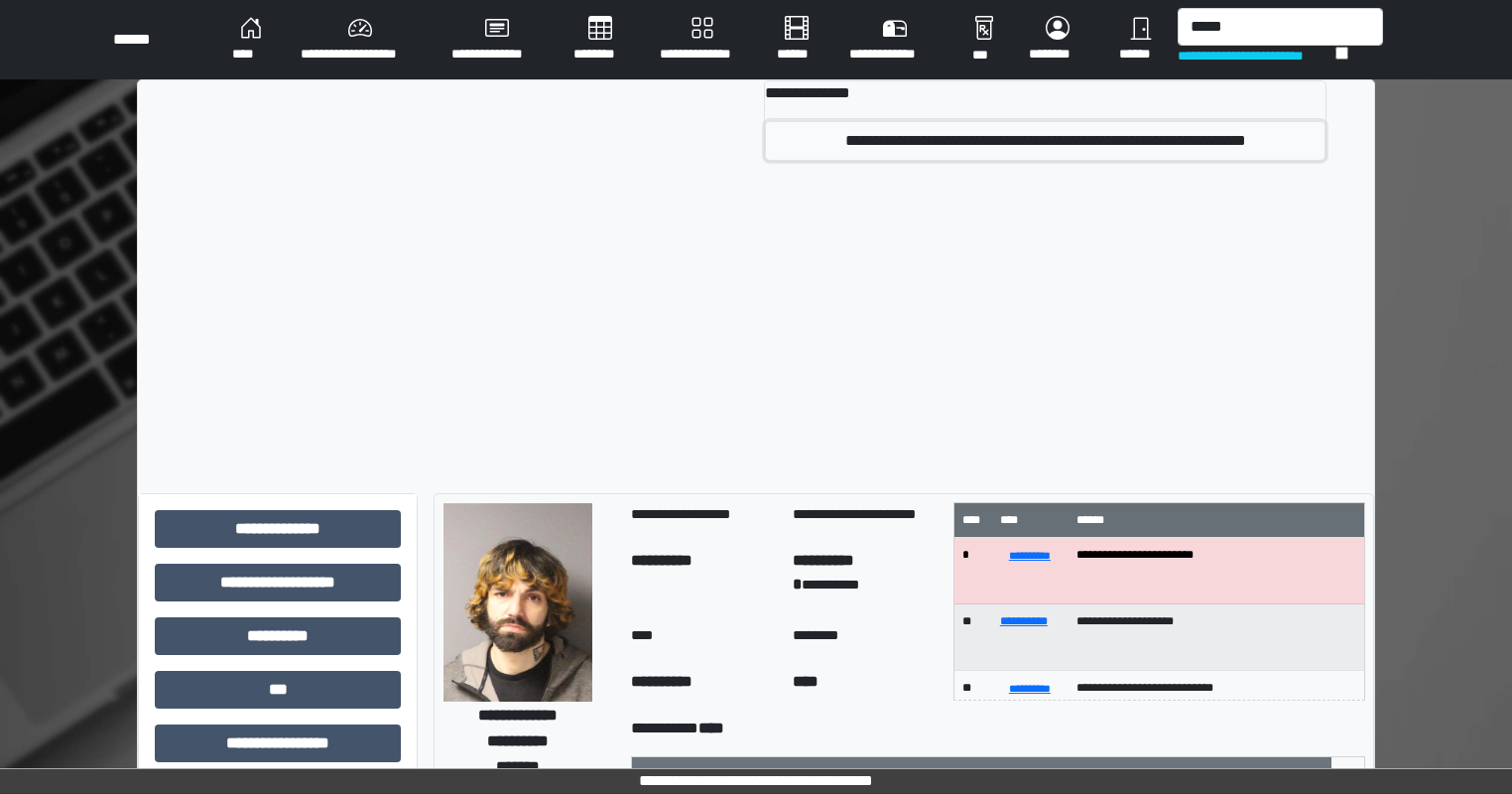 click on "**********" at bounding box center (1045, 141) 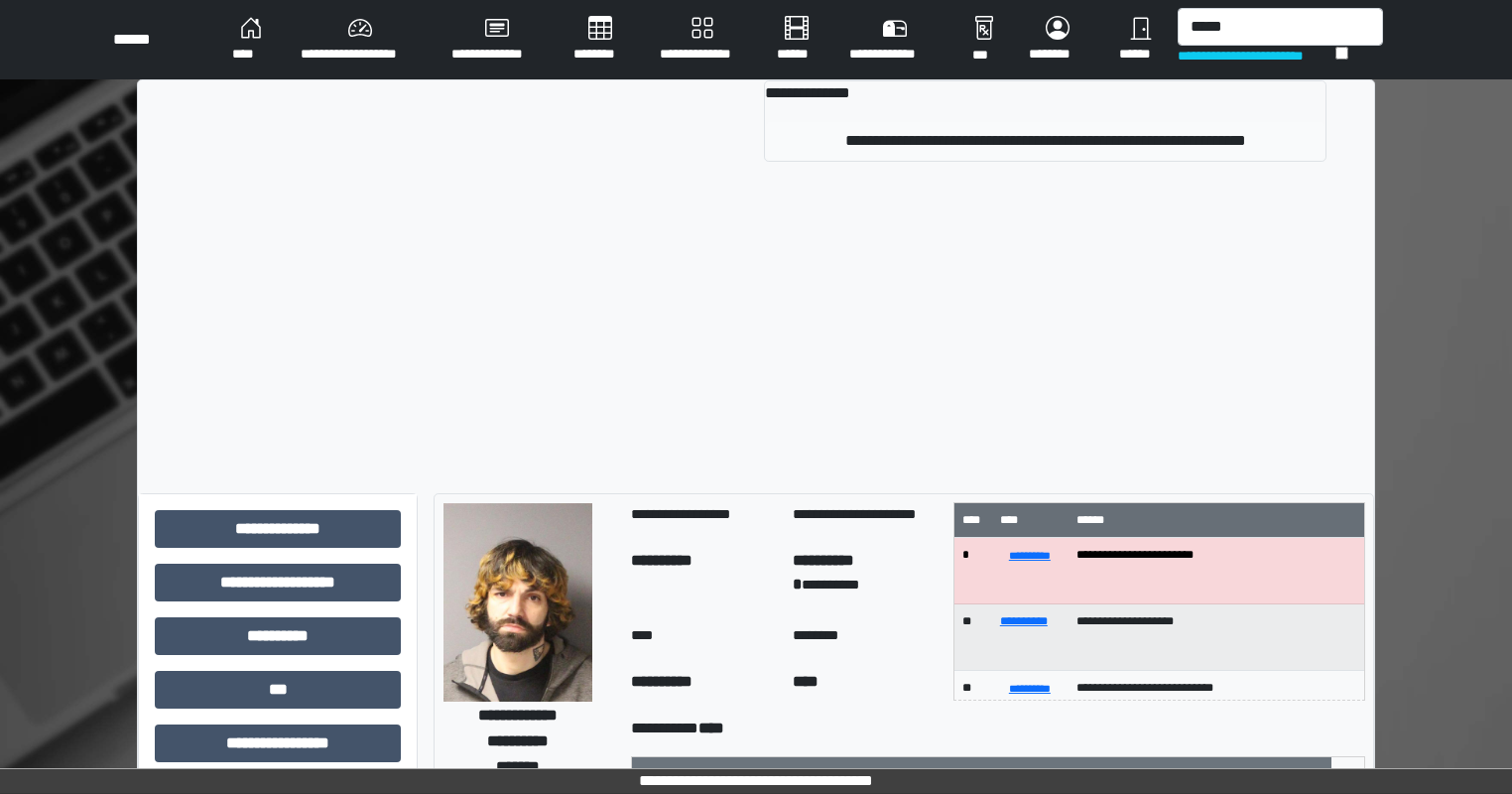 type 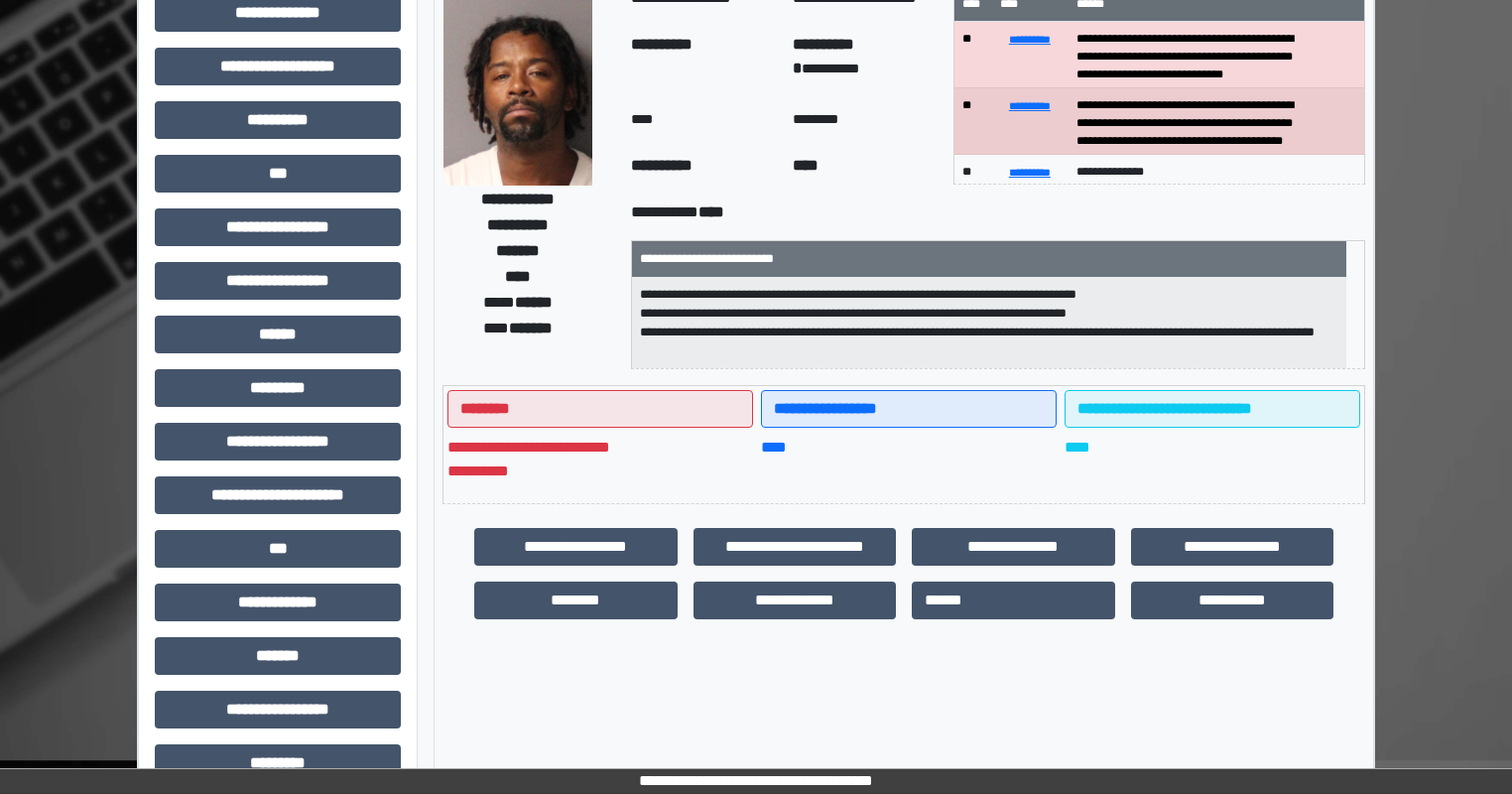 scroll, scrollTop: 298, scrollLeft: 0, axis: vertical 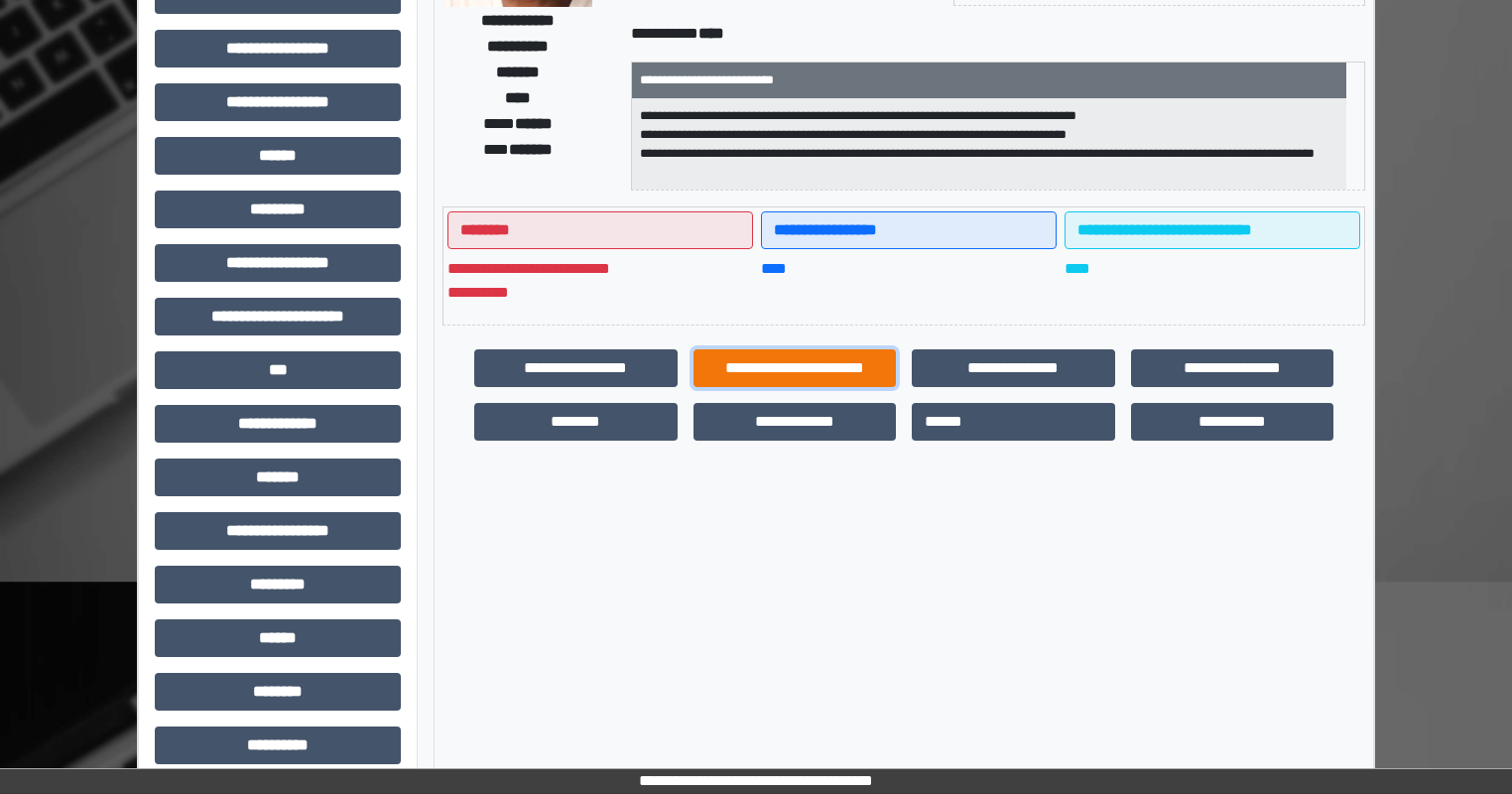 click on "**********" at bounding box center [795, 368] 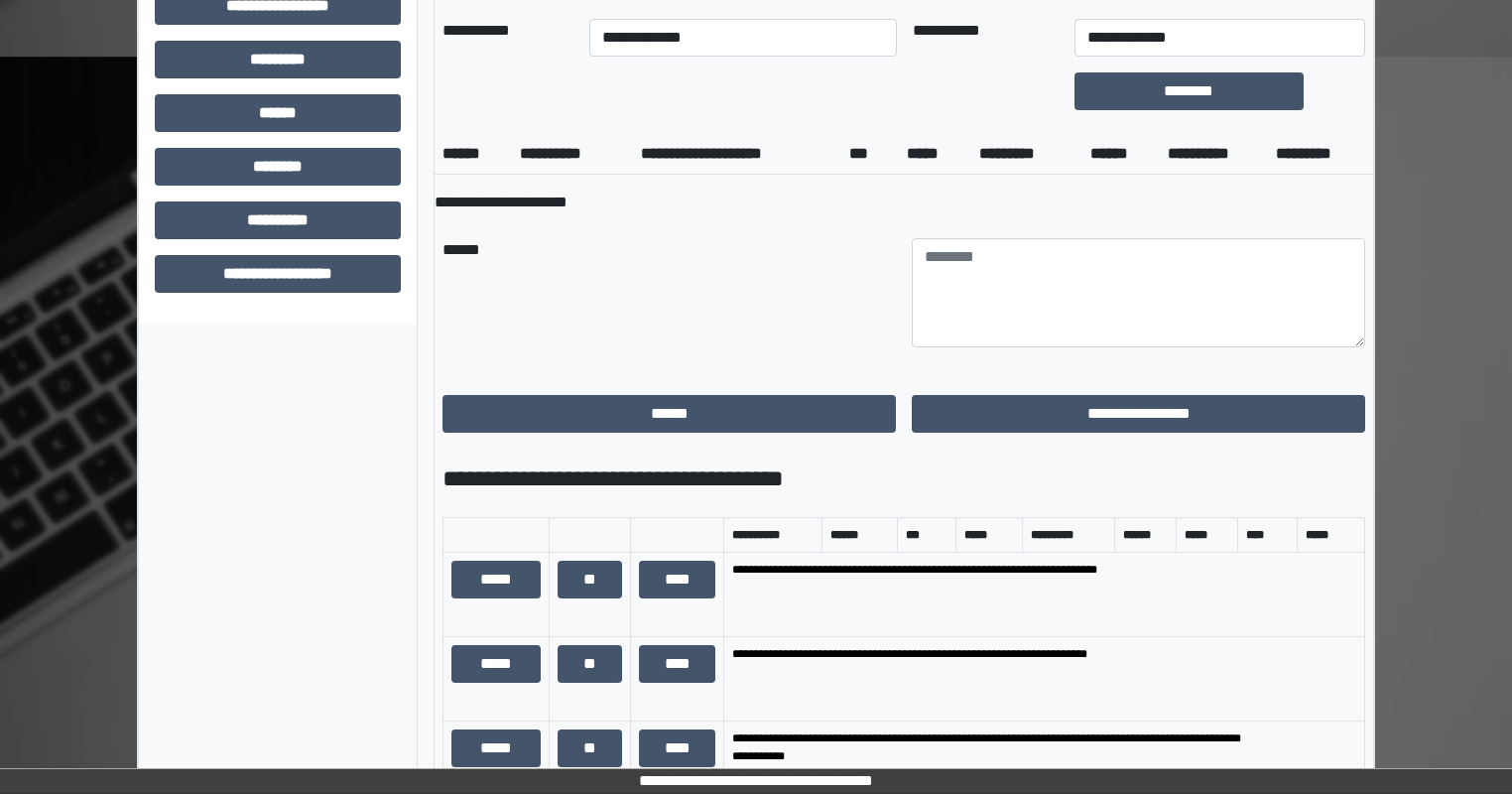 scroll, scrollTop: 1092, scrollLeft: 0, axis: vertical 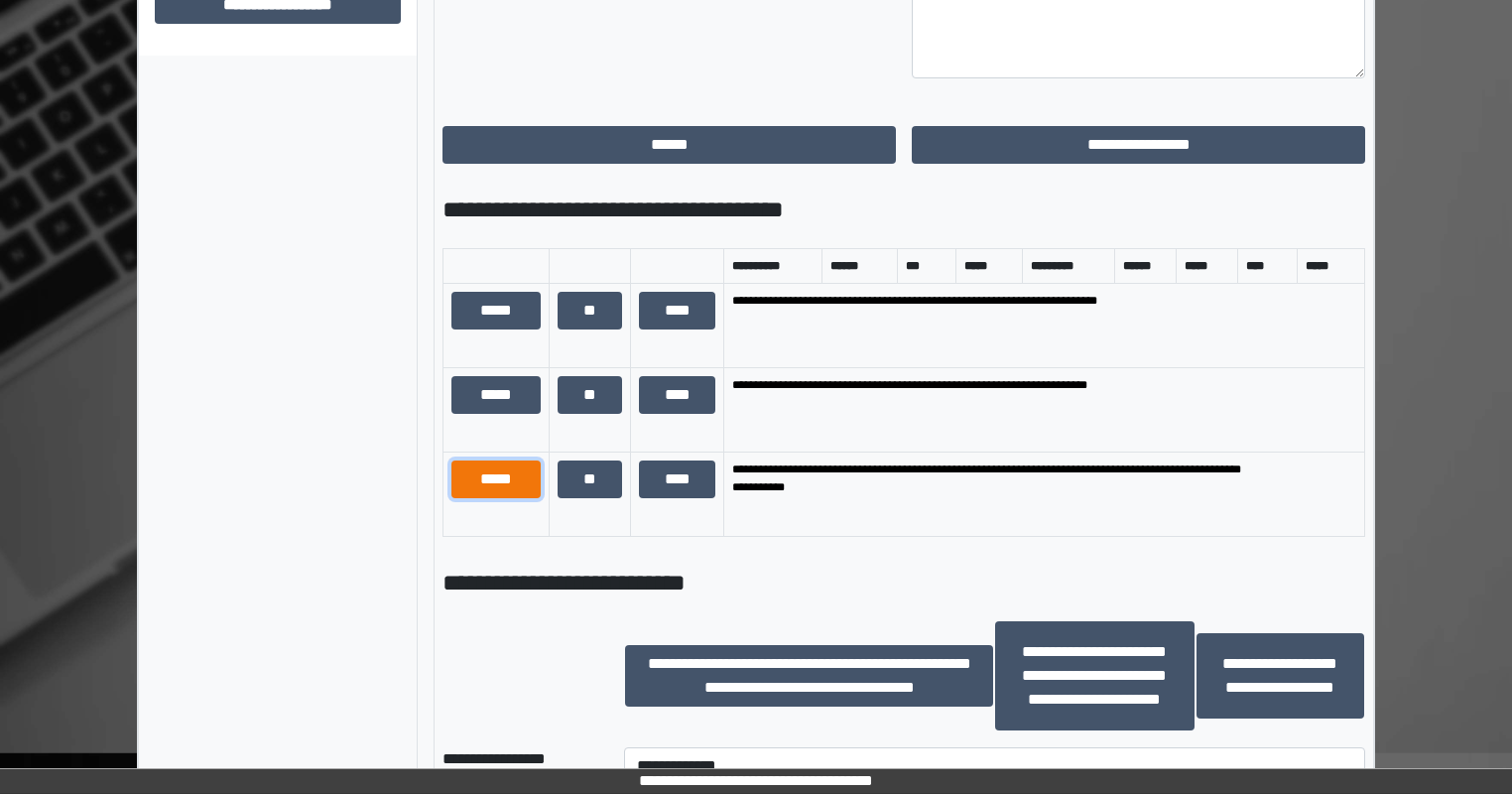 click on "*****" at bounding box center [496, 479] 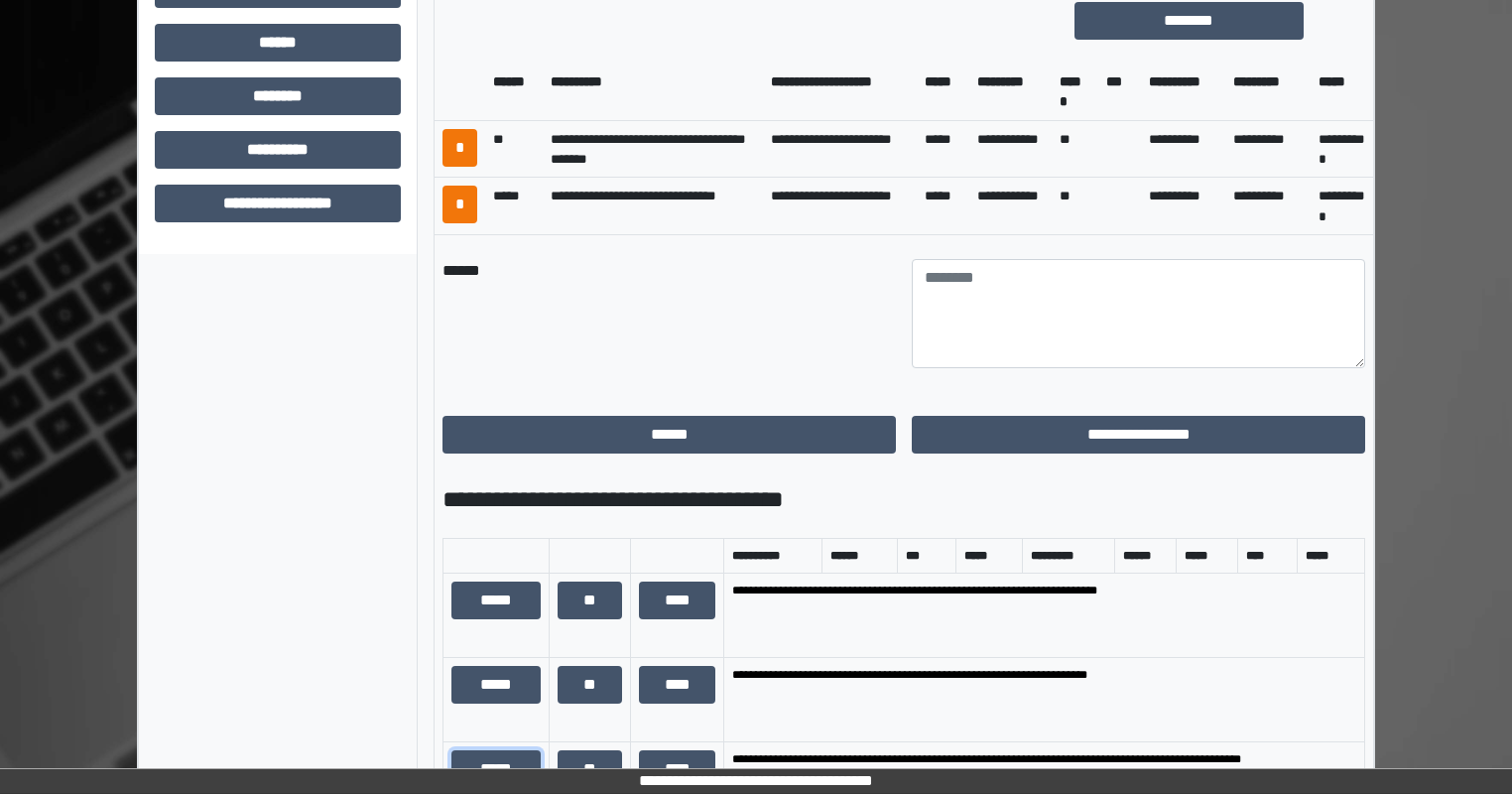 scroll, scrollTop: 596, scrollLeft: 0, axis: vertical 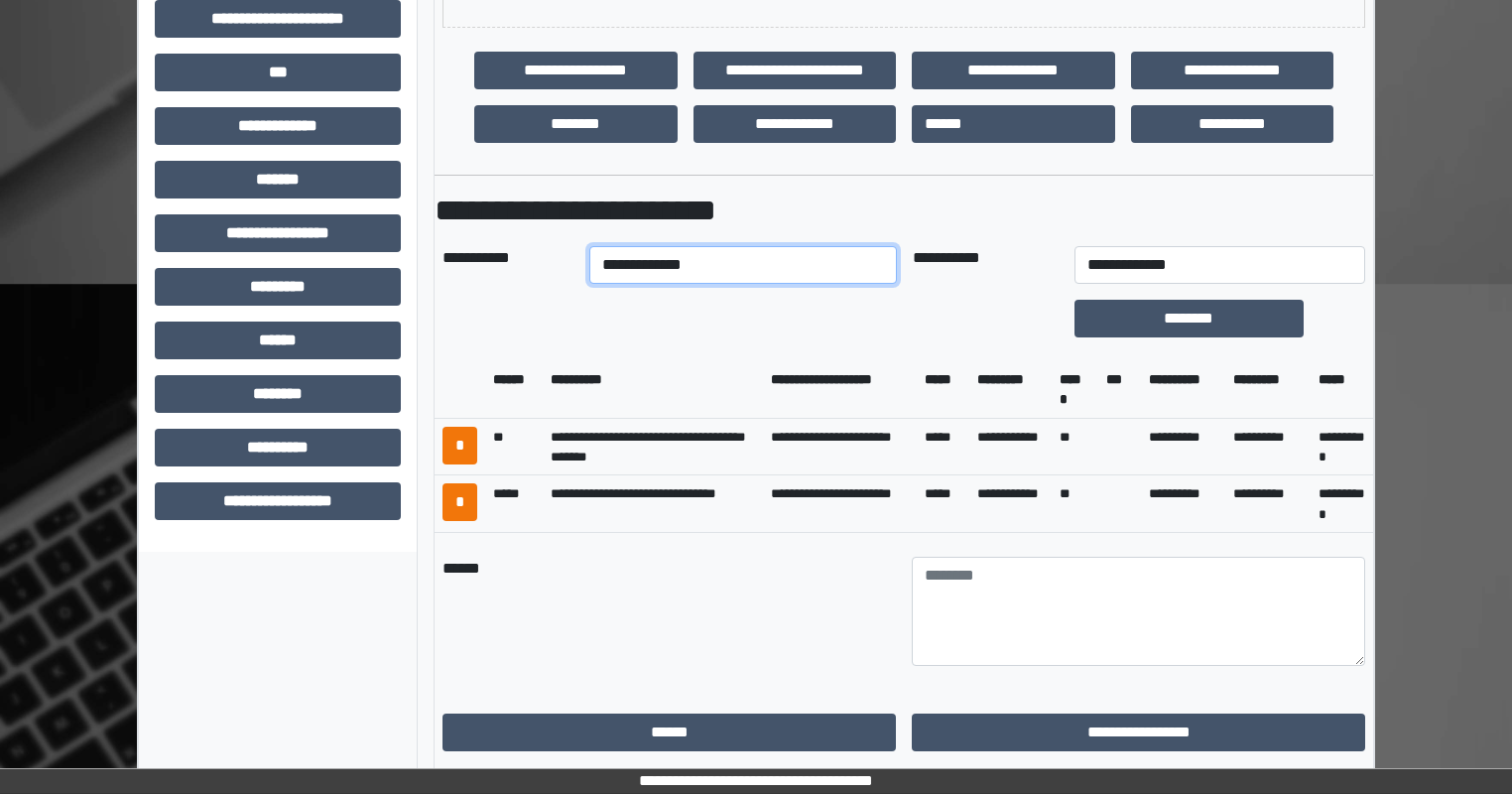 click on "**********" at bounding box center (742, 265) 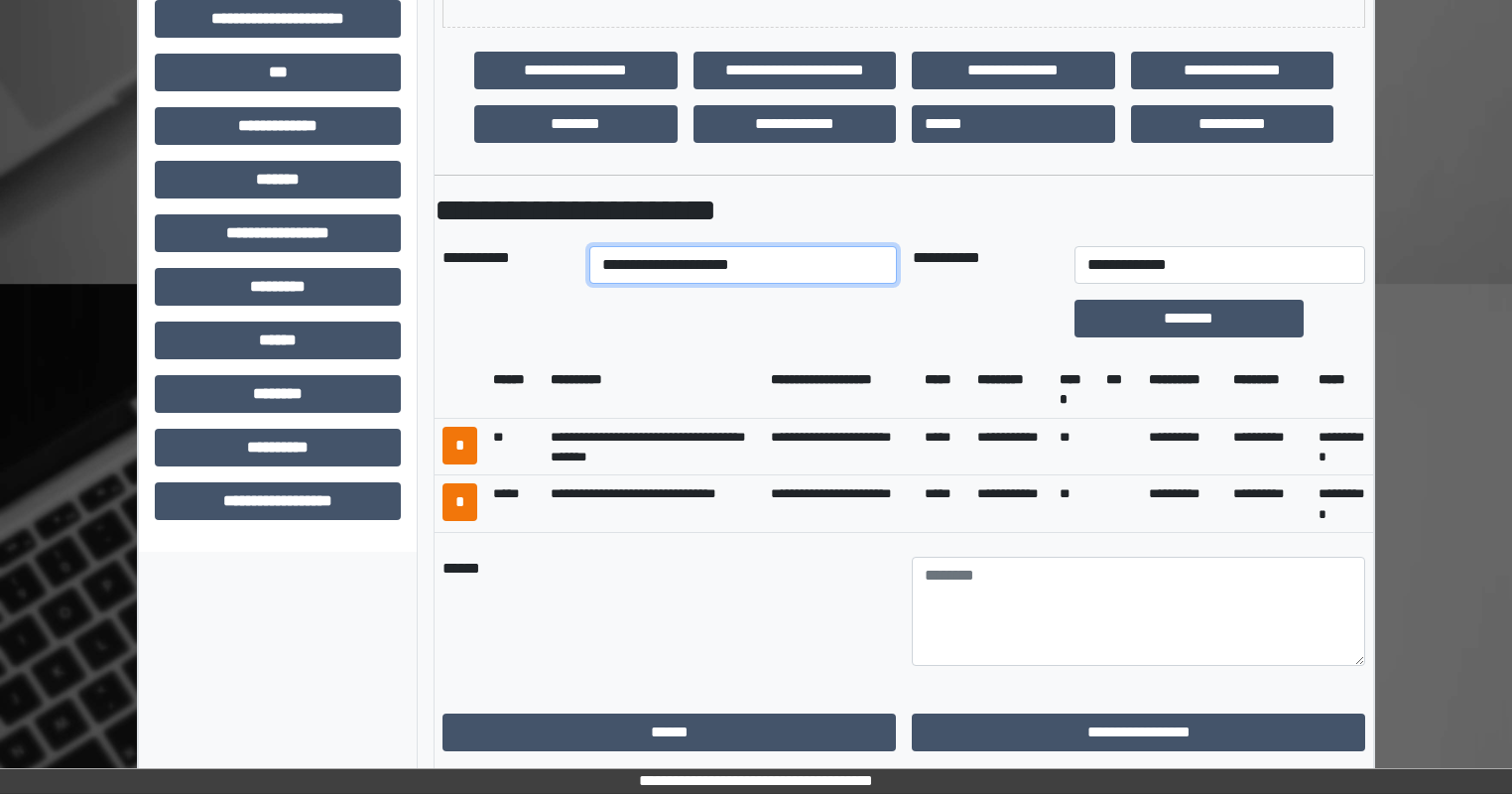 click on "**********" at bounding box center [742, 265] 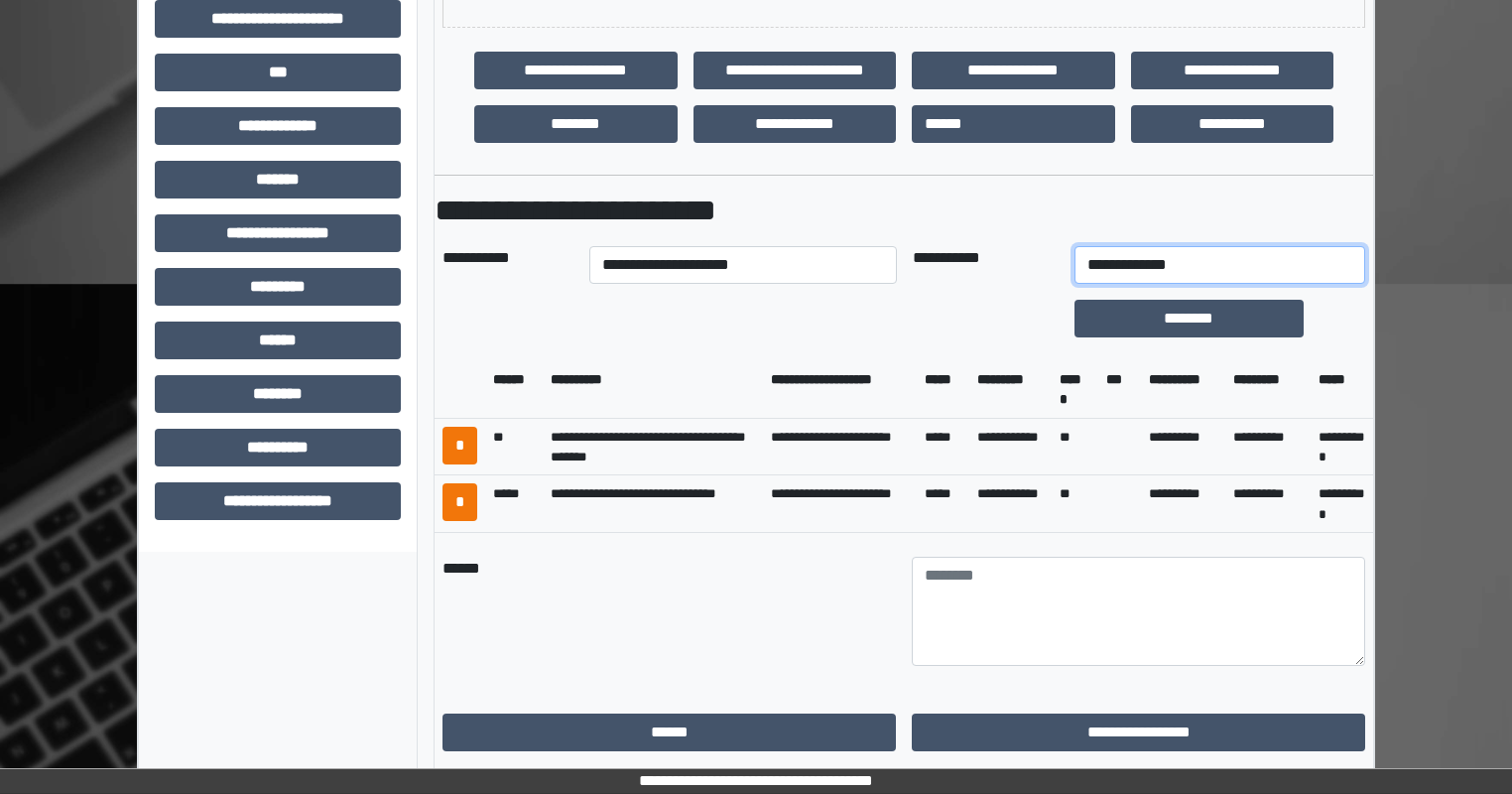 click on "**********" at bounding box center (1219, 265) 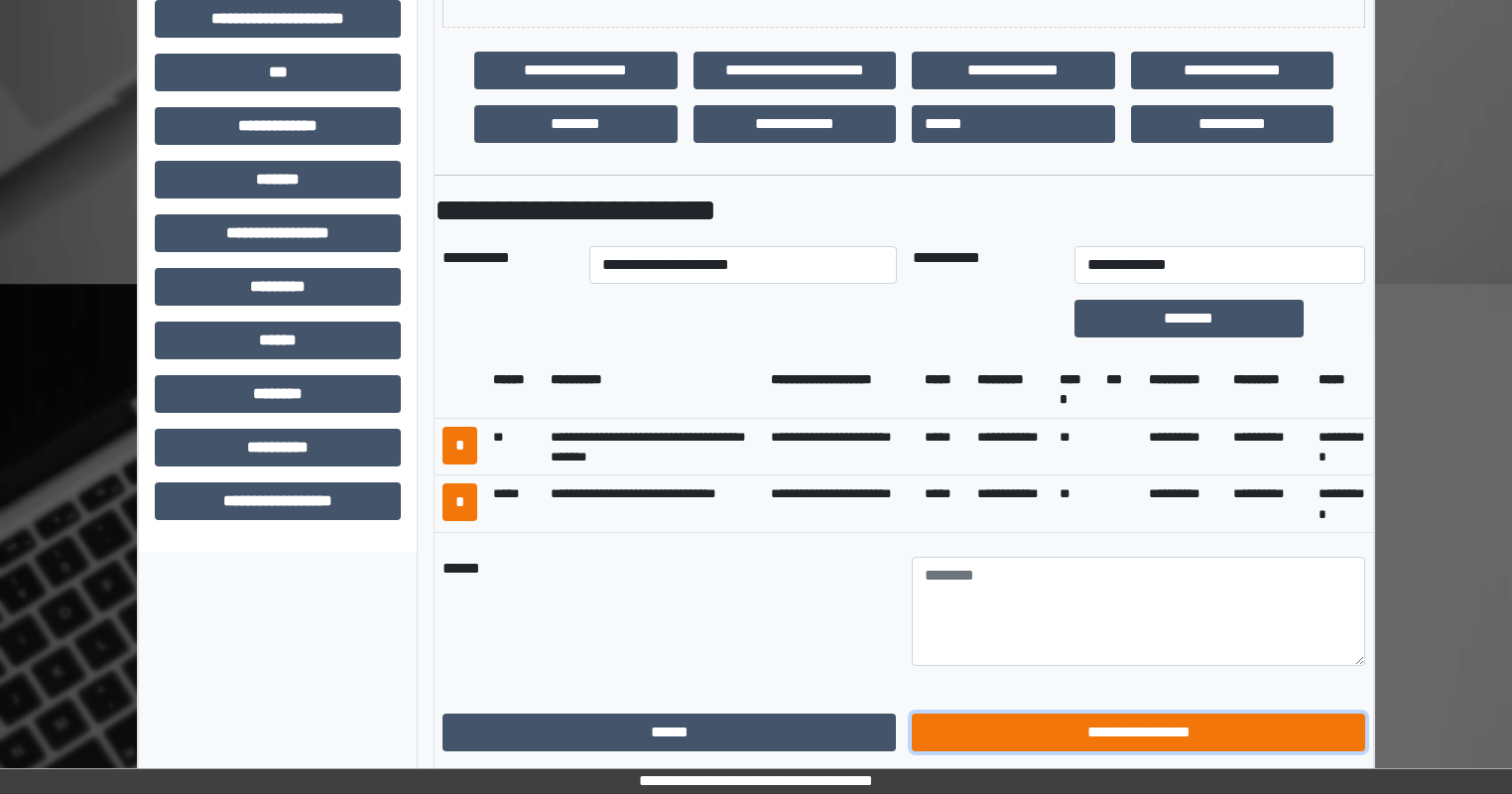 click on "**********" at bounding box center [1138, 732] 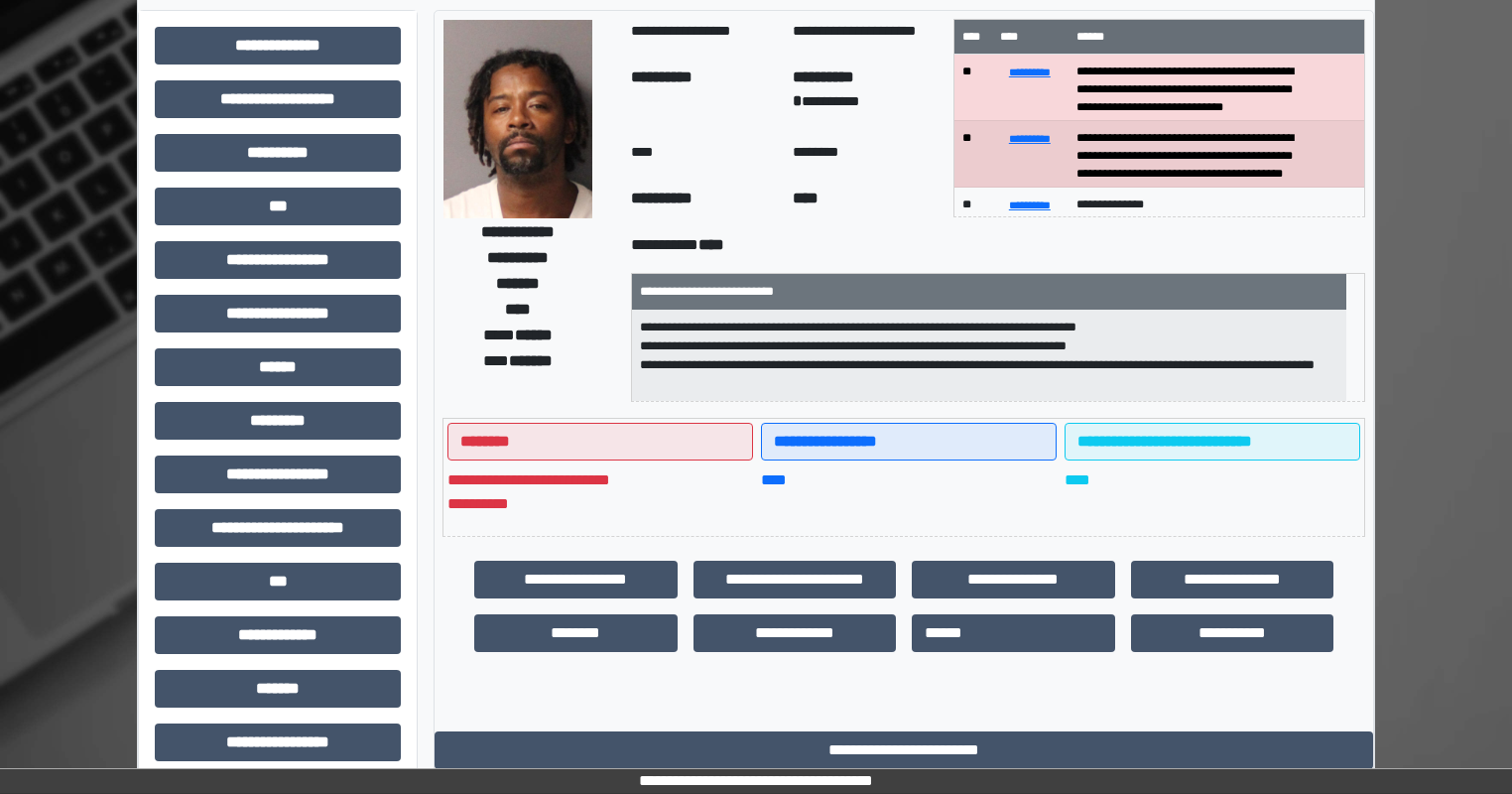 scroll, scrollTop: 0, scrollLeft: 0, axis: both 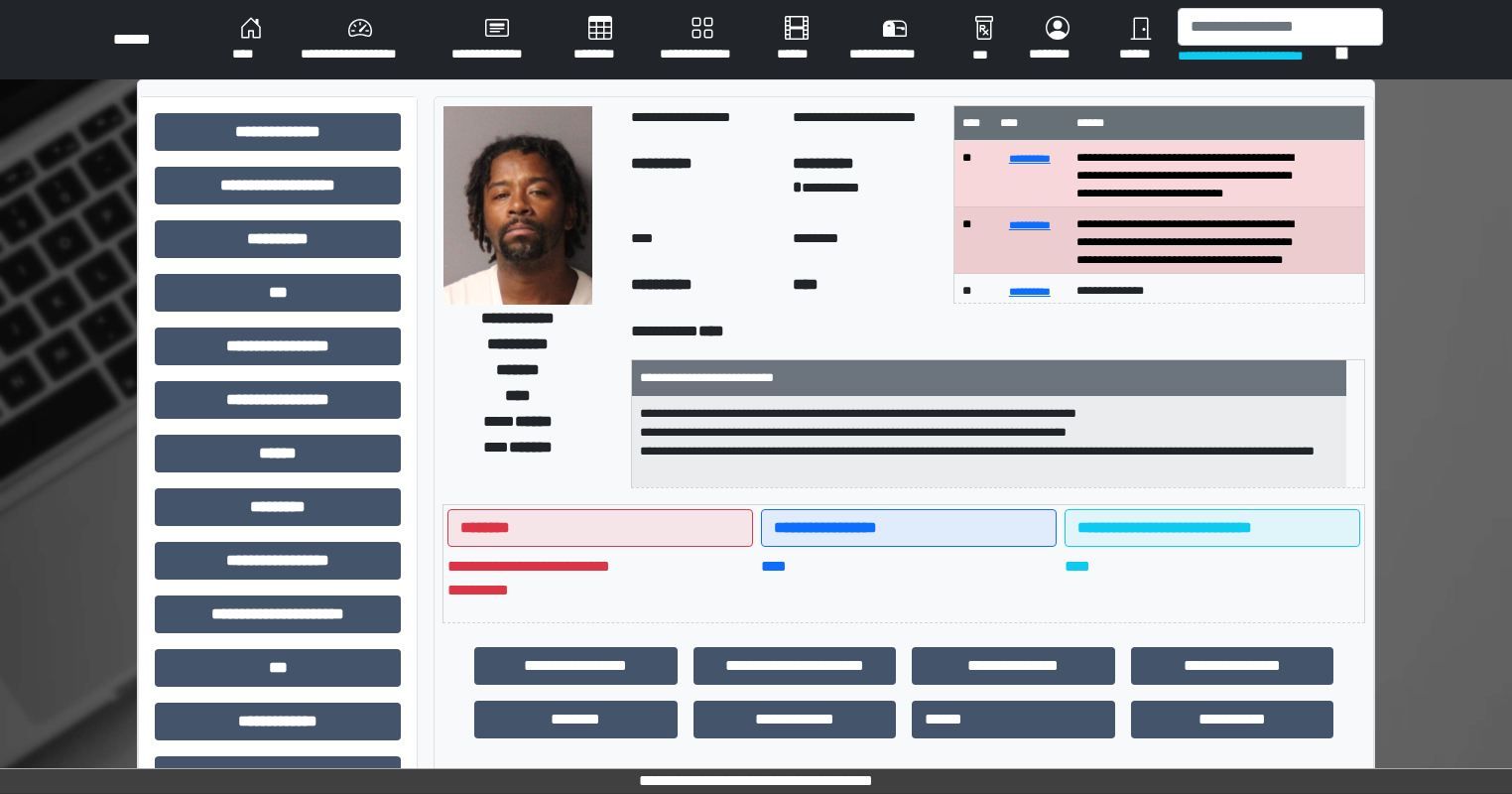 click on "**********" at bounding box center (756, 40) 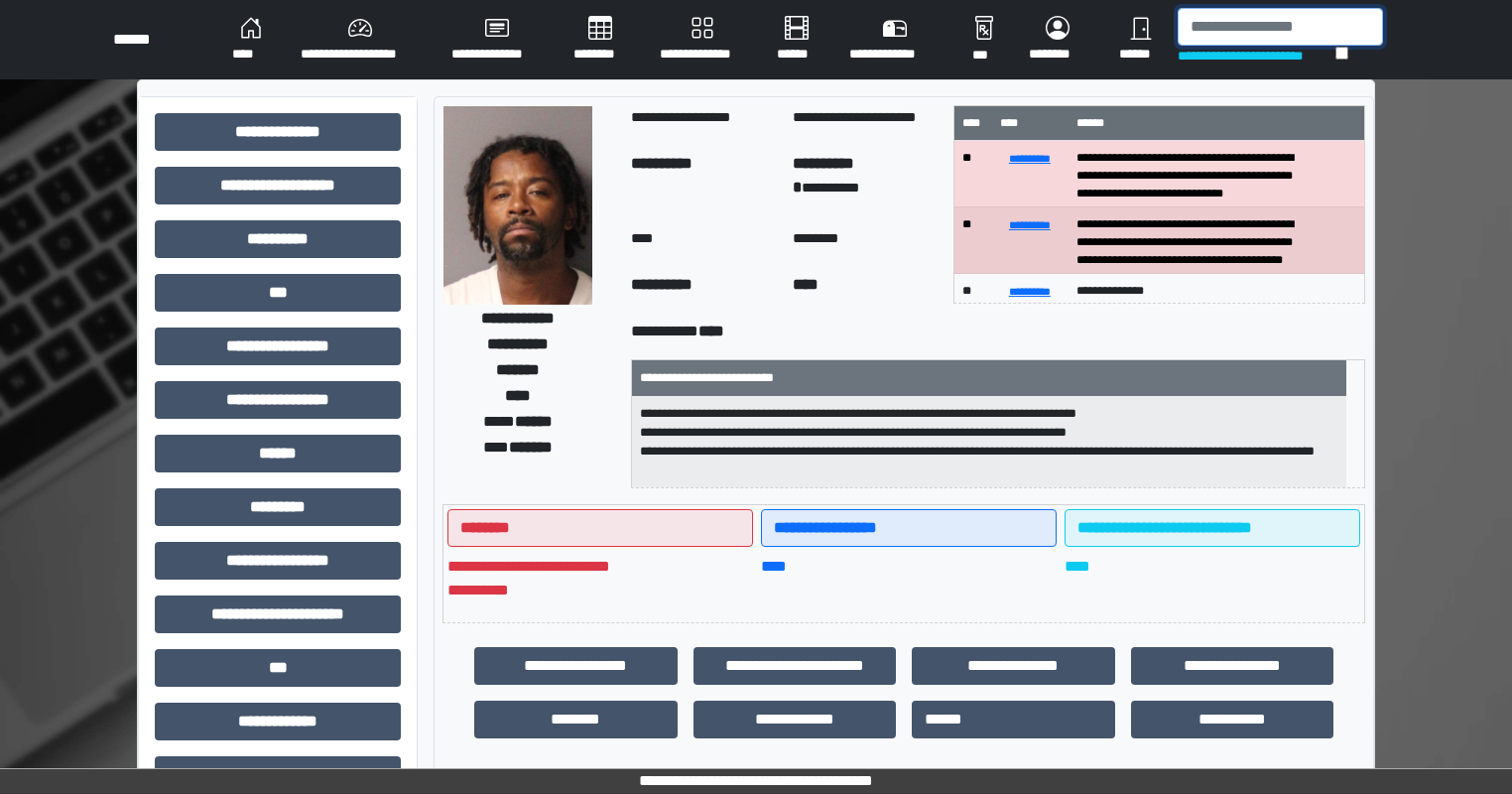 click at bounding box center [1280, 27] 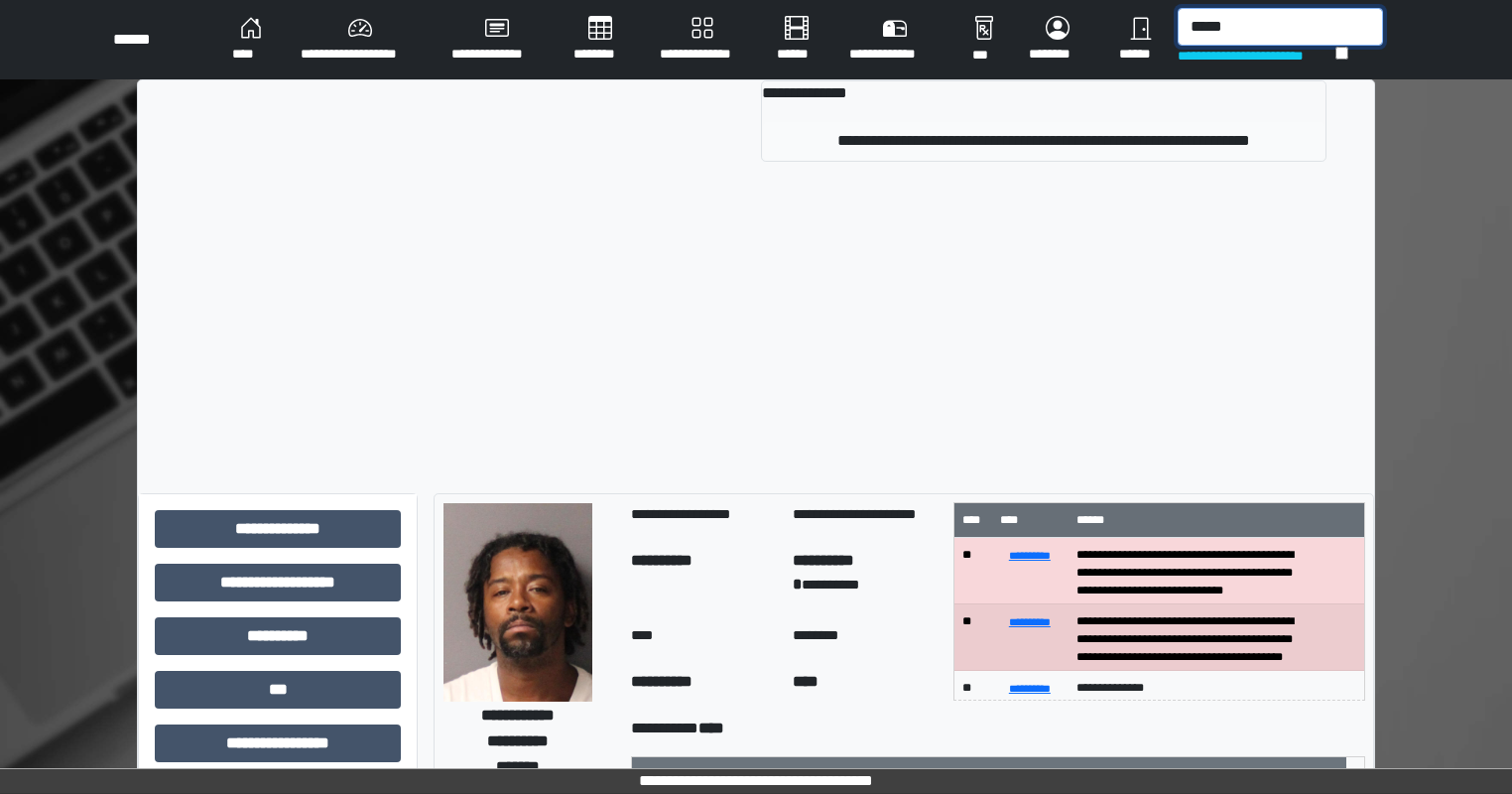 type on "*****" 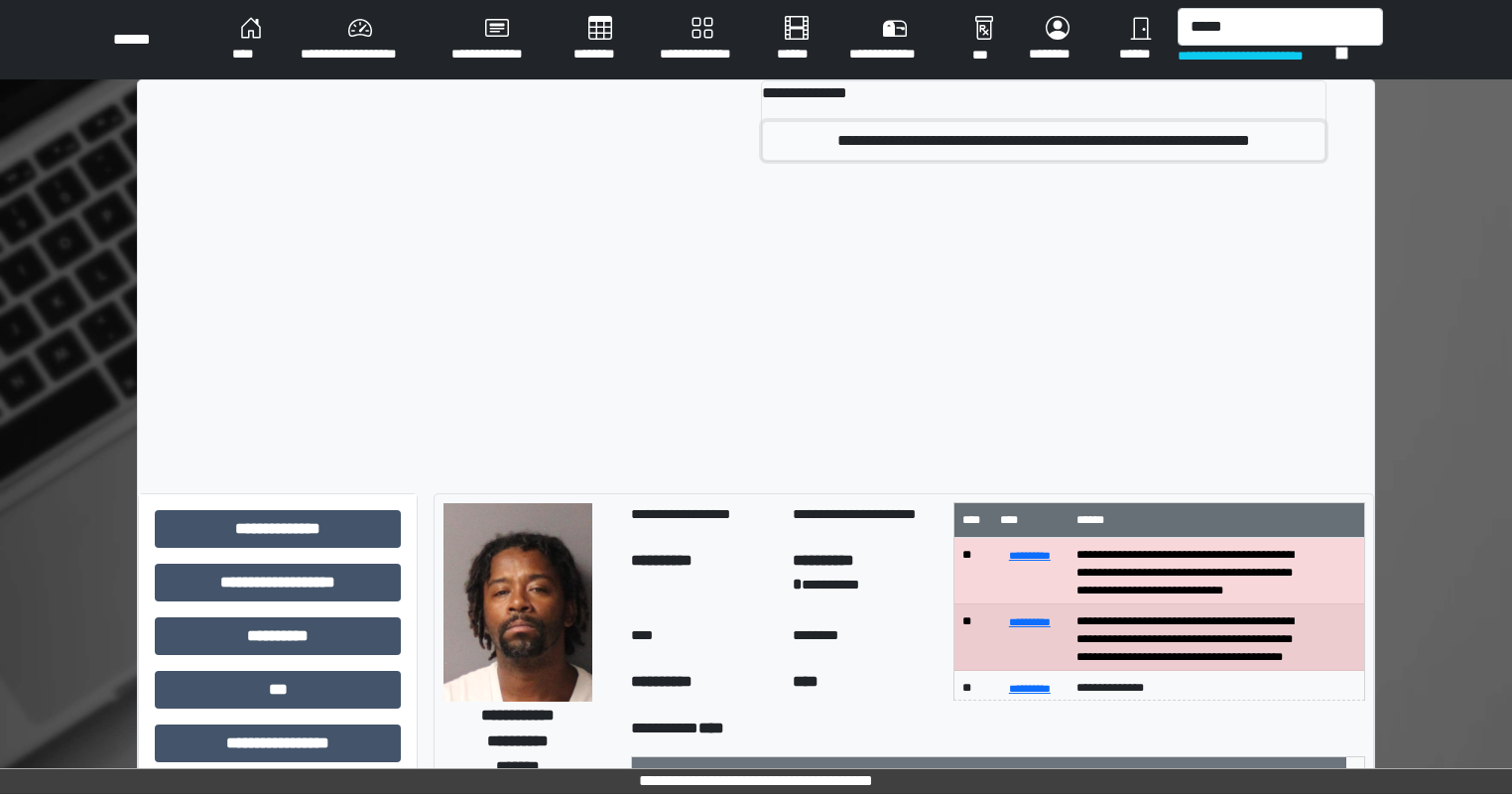 click on "**********" at bounding box center (1044, 141) 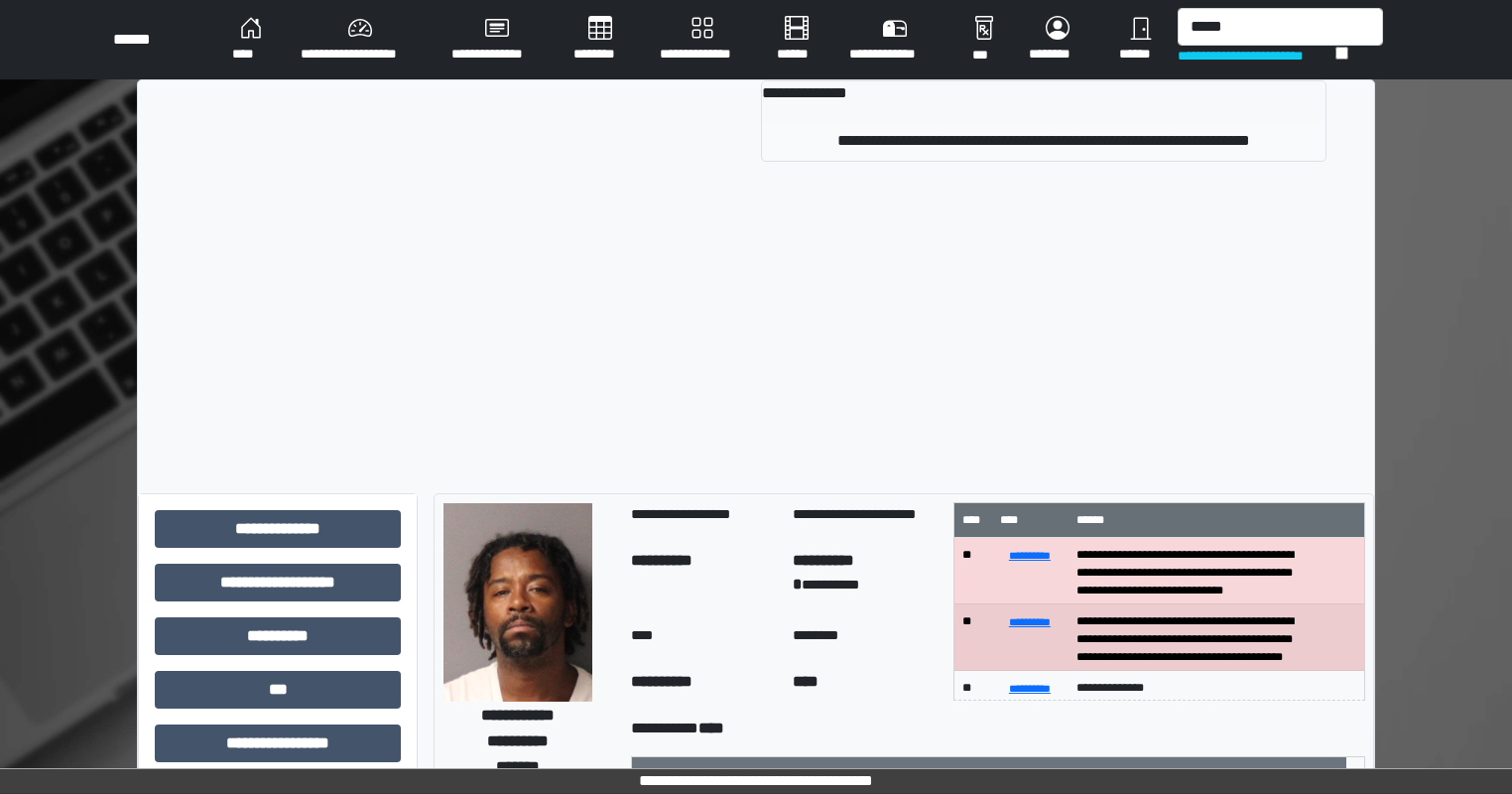 type 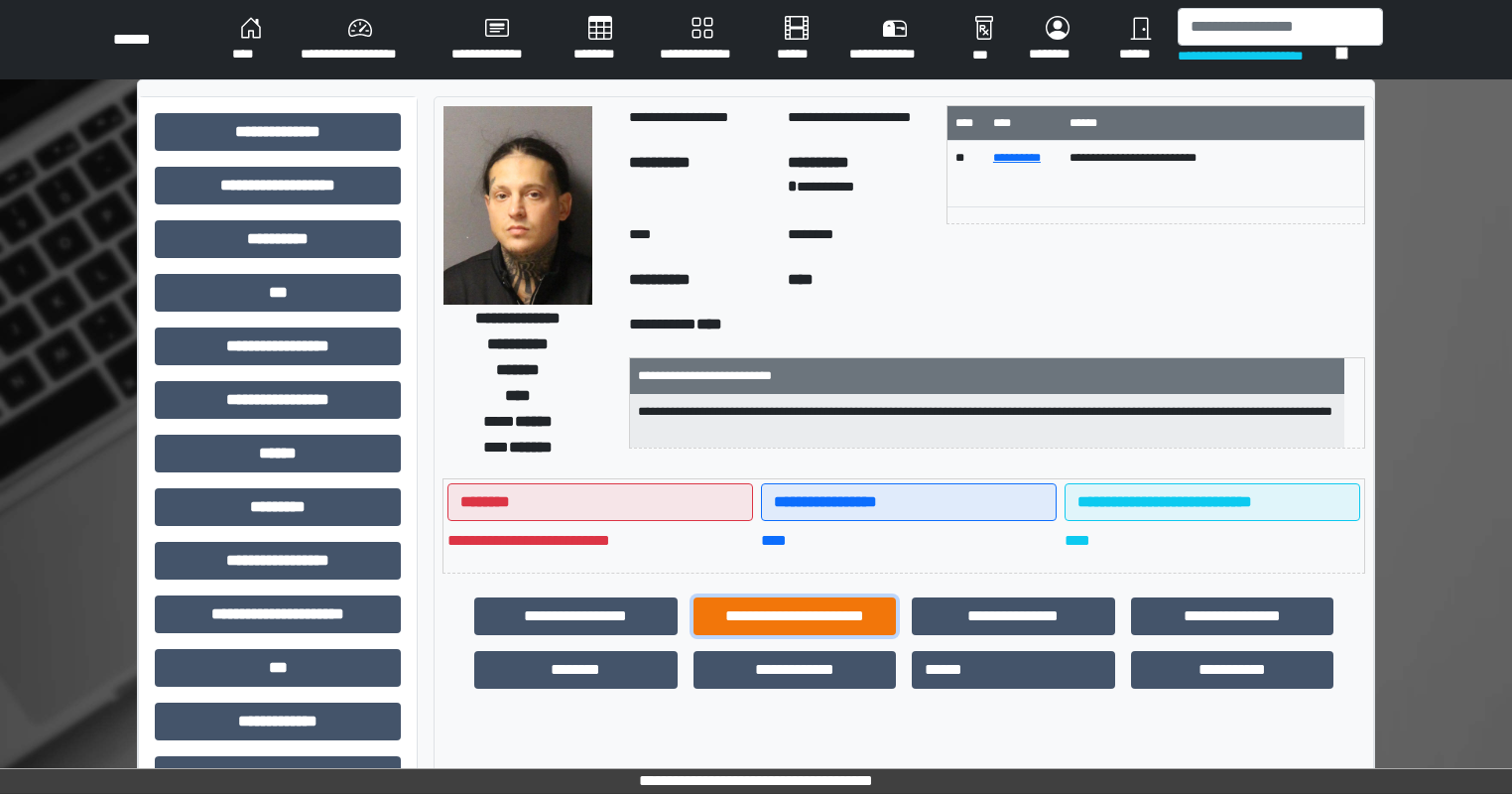 click on "**********" at bounding box center [795, 616] 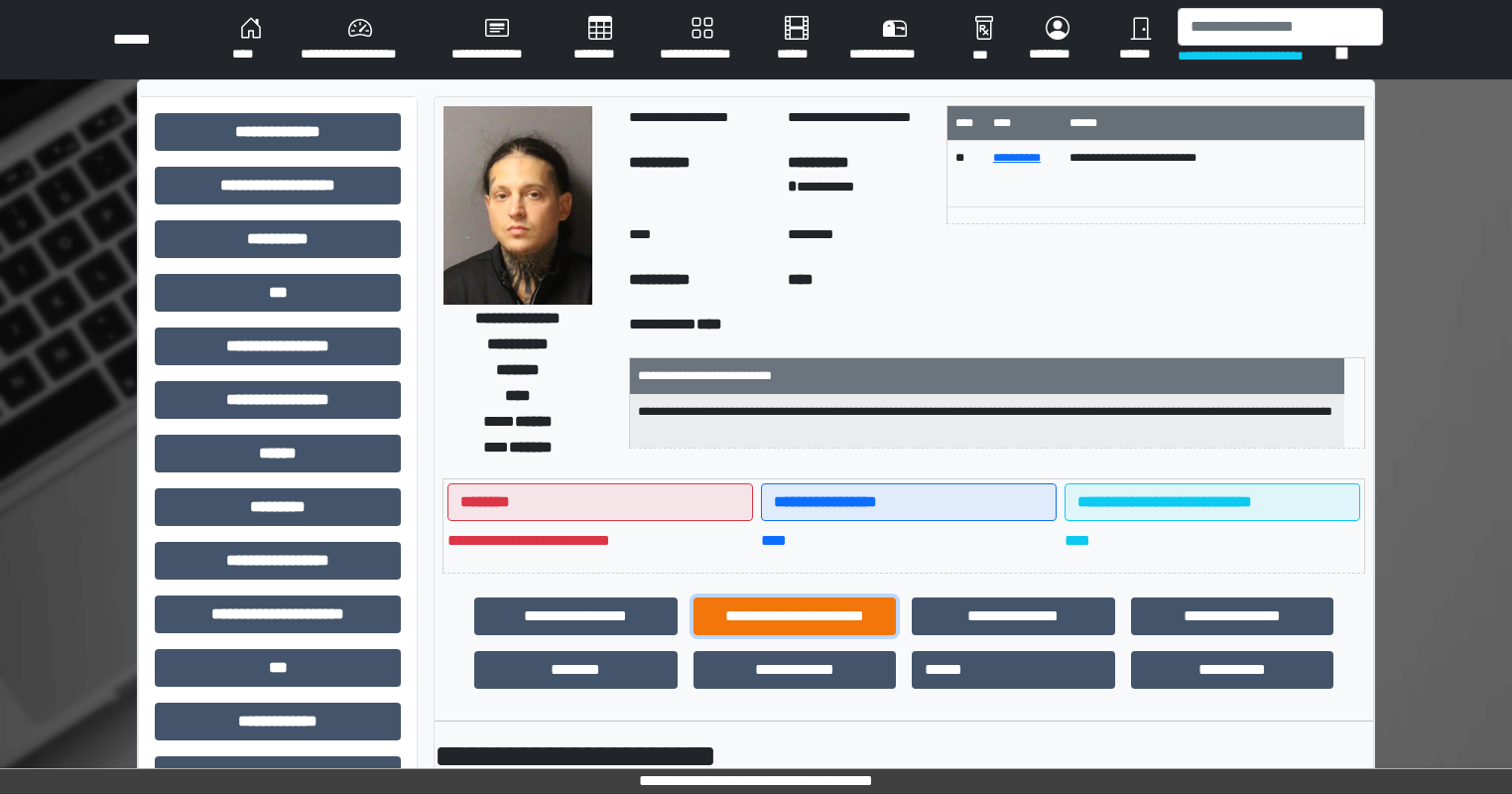 click on "**********" at bounding box center [795, 616] 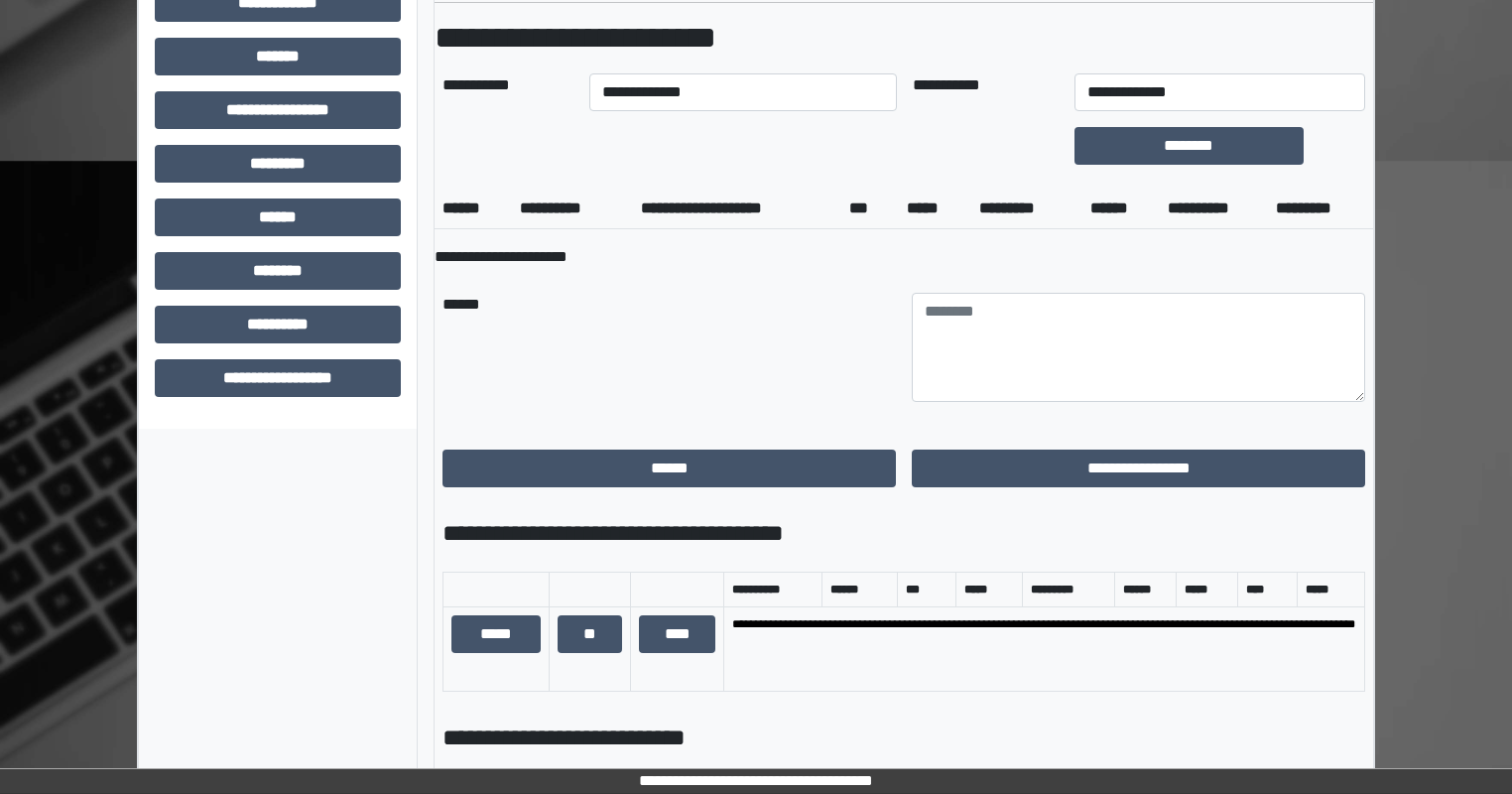 scroll, scrollTop: 893, scrollLeft: 0, axis: vertical 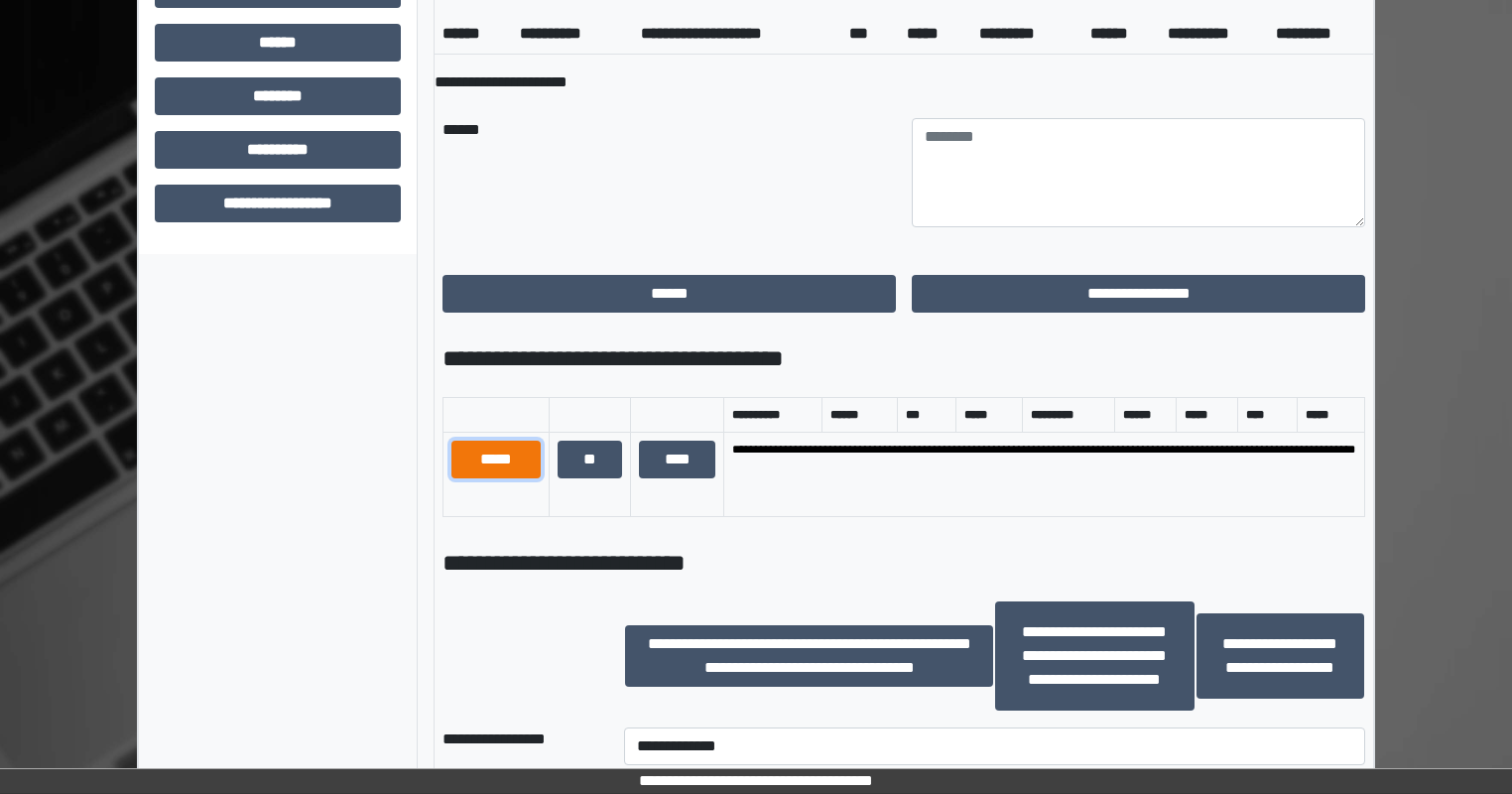 click on "*****" at bounding box center [496, 460] 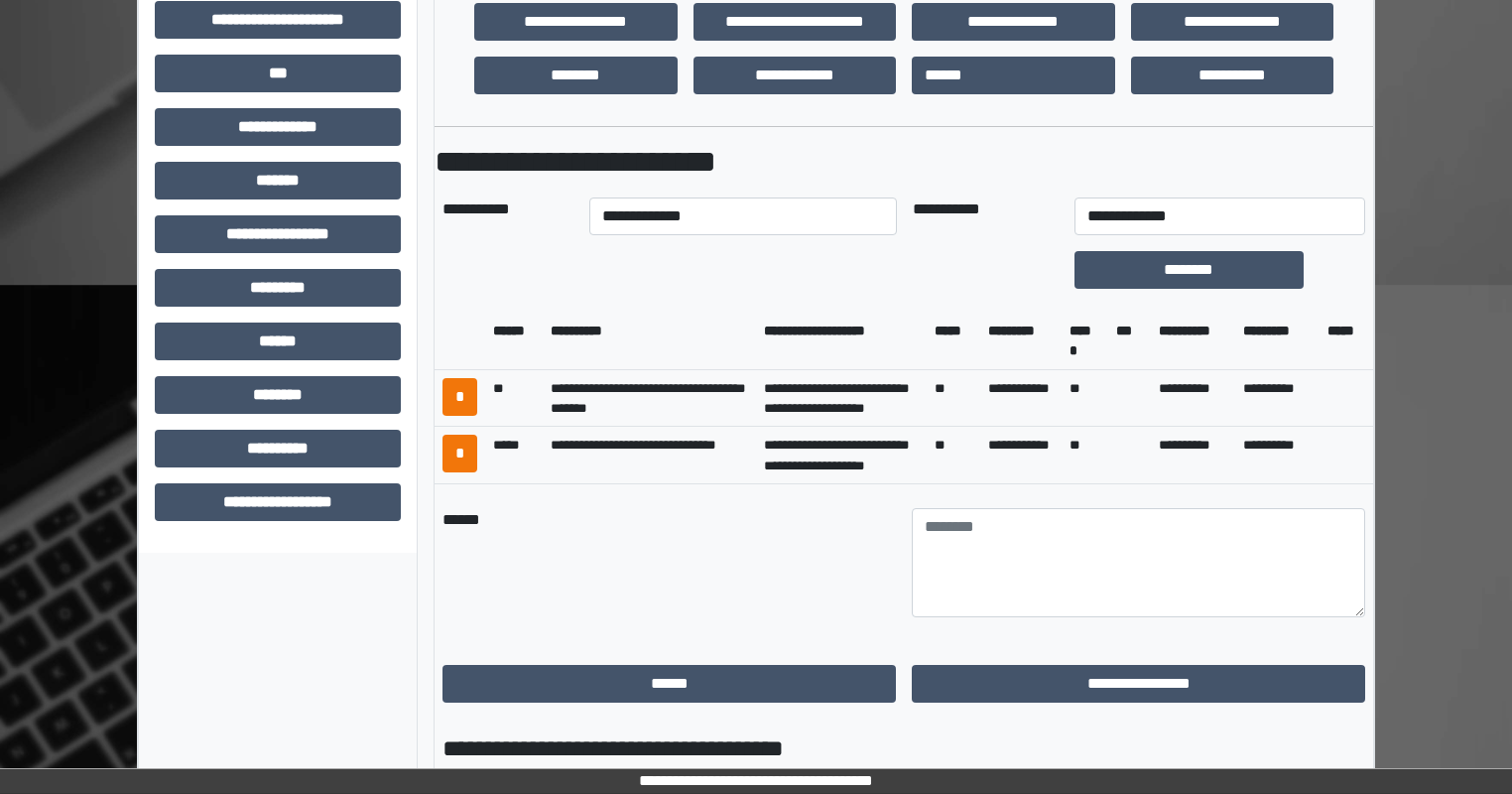 scroll, scrollTop: 496, scrollLeft: 0, axis: vertical 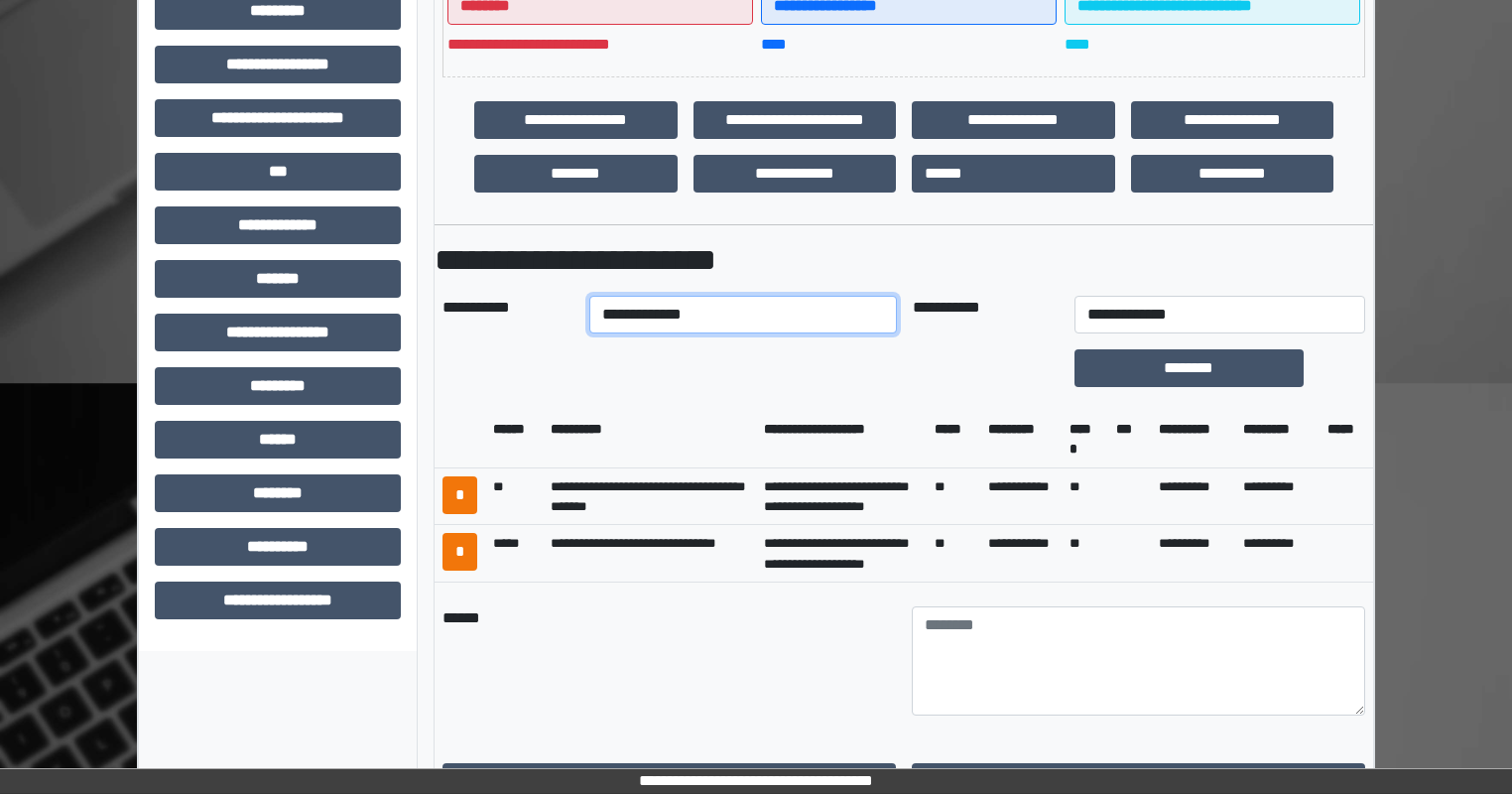 click on "**********" at bounding box center [742, 315] 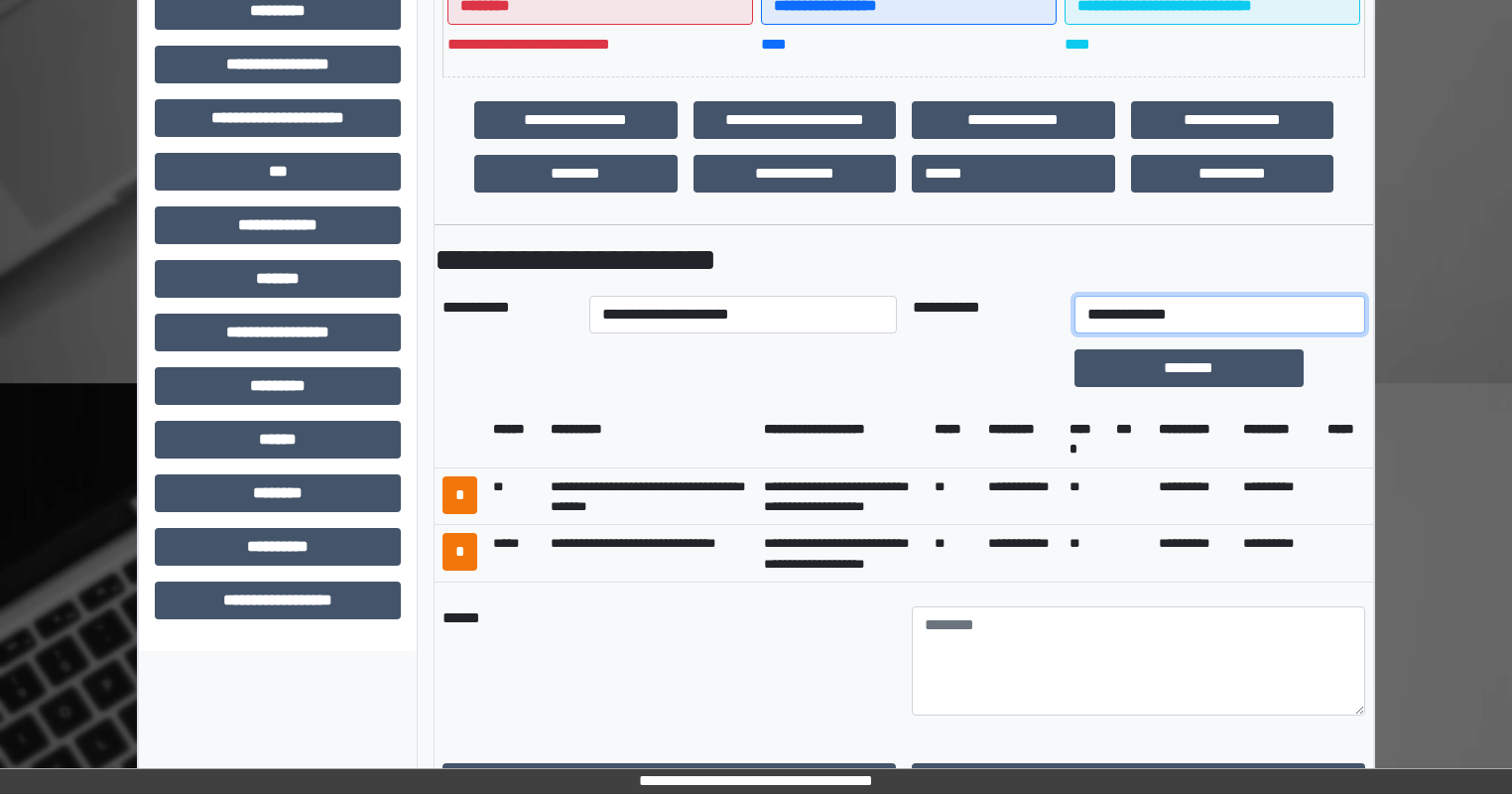 click on "**********" at bounding box center [1219, 315] 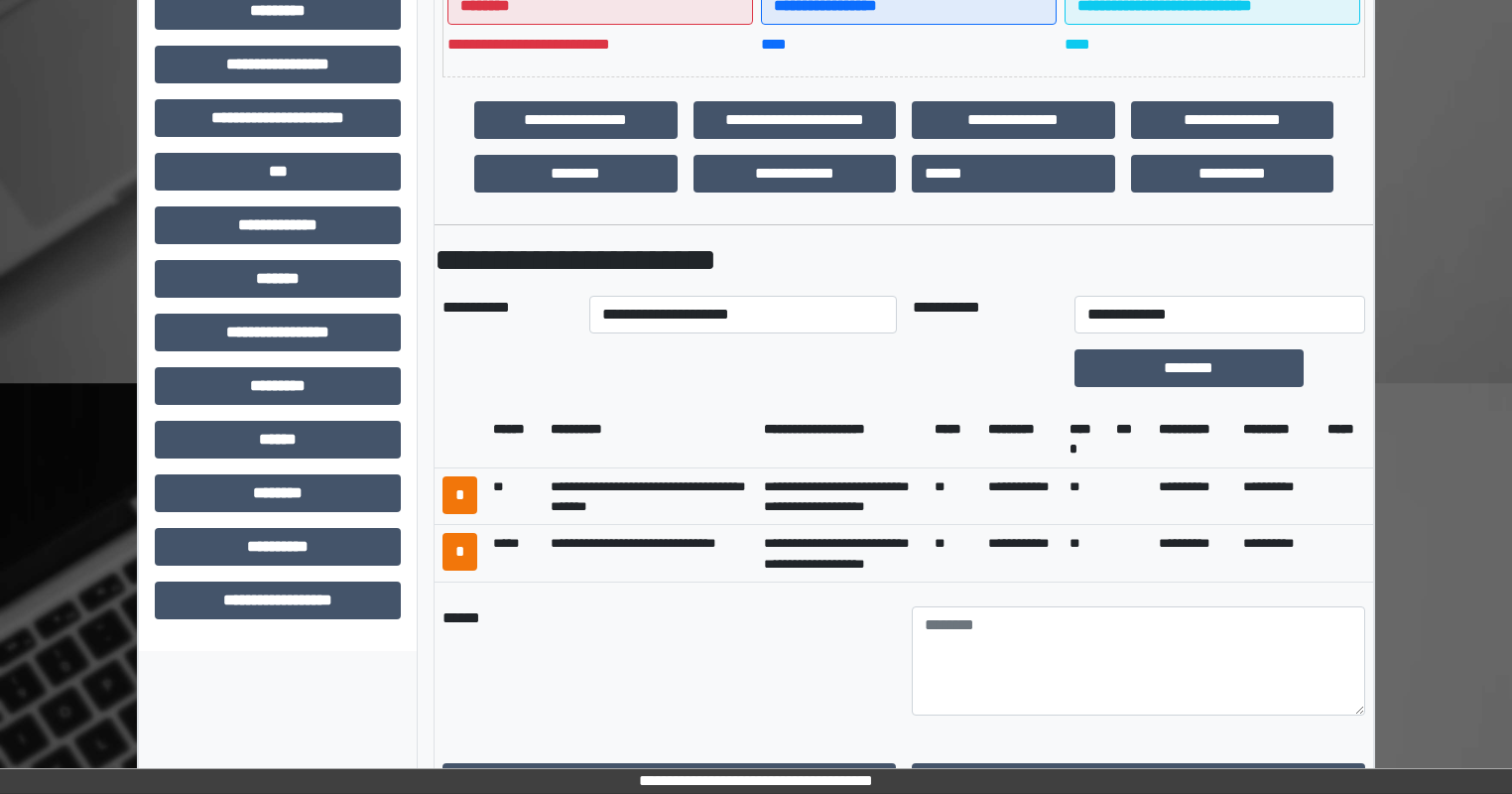 click on "**********" at bounding box center (756, 736) 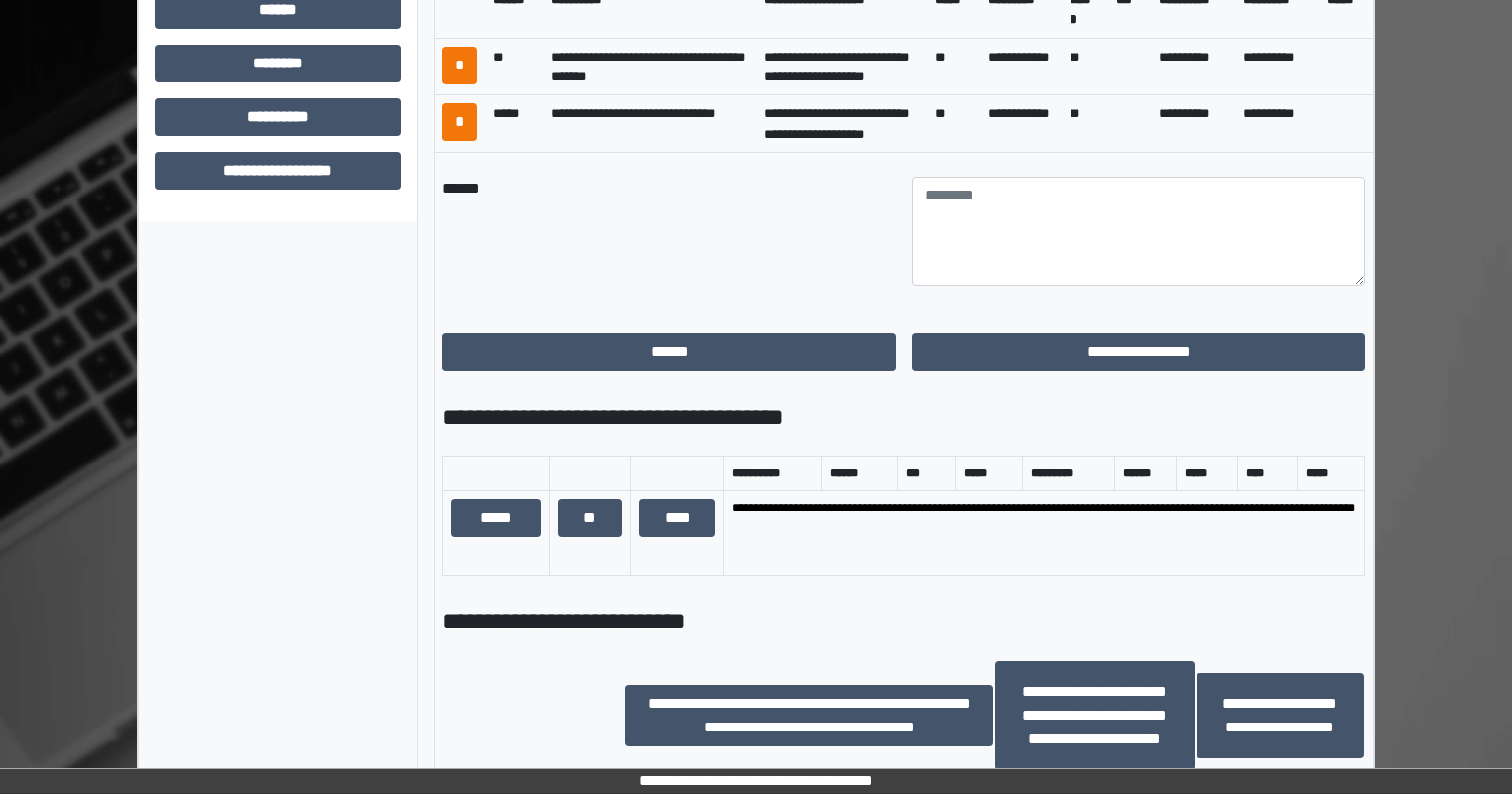 scroll, scrollTop: 992, scrollLeft: 0, axis: vertical 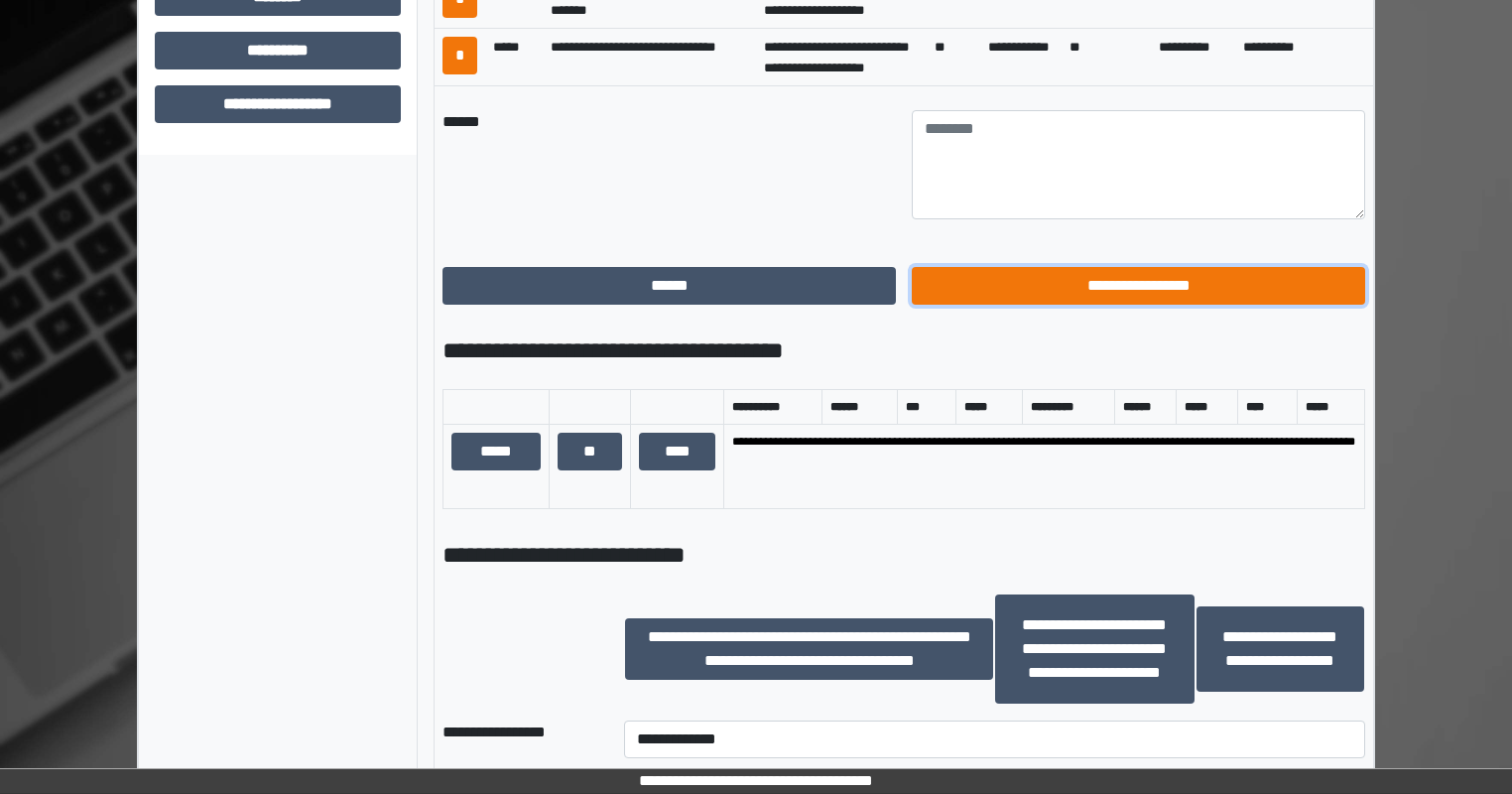 click on "**********" at bounding box center [1138, 286] 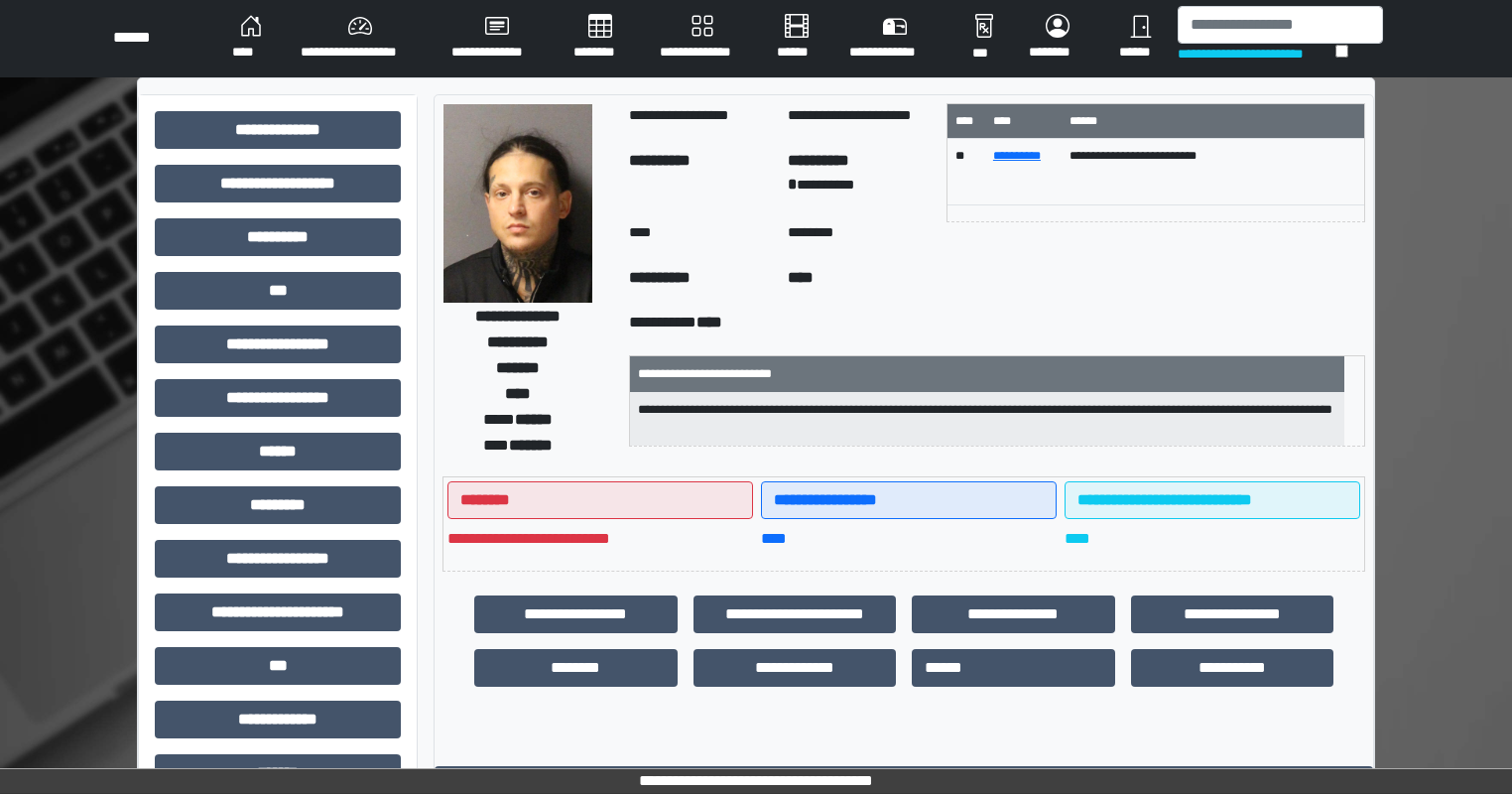 scroll, scrollTop: 0, scrollLeft: 0, axis: both 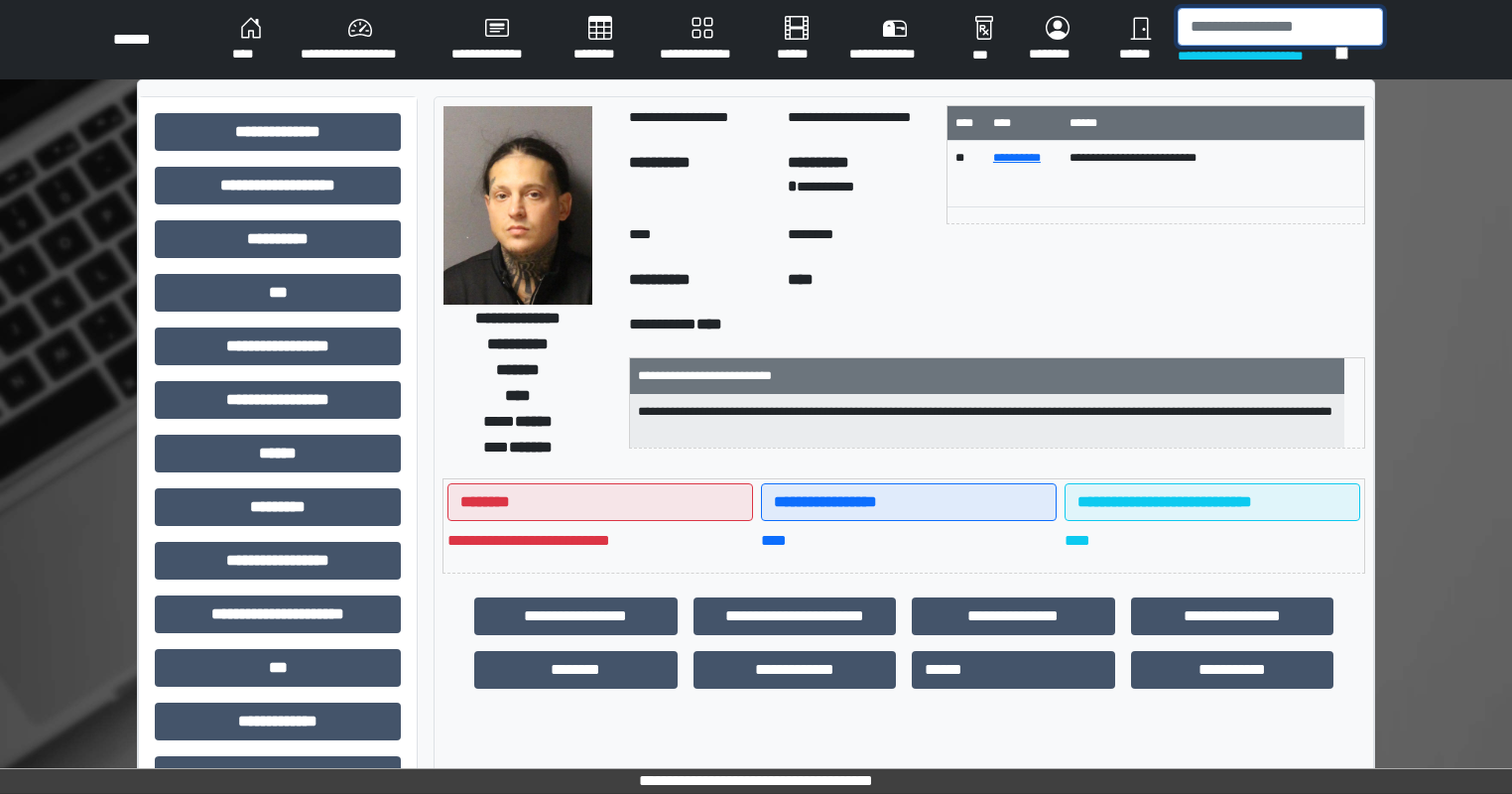 click at bounding box center (1280, 27) 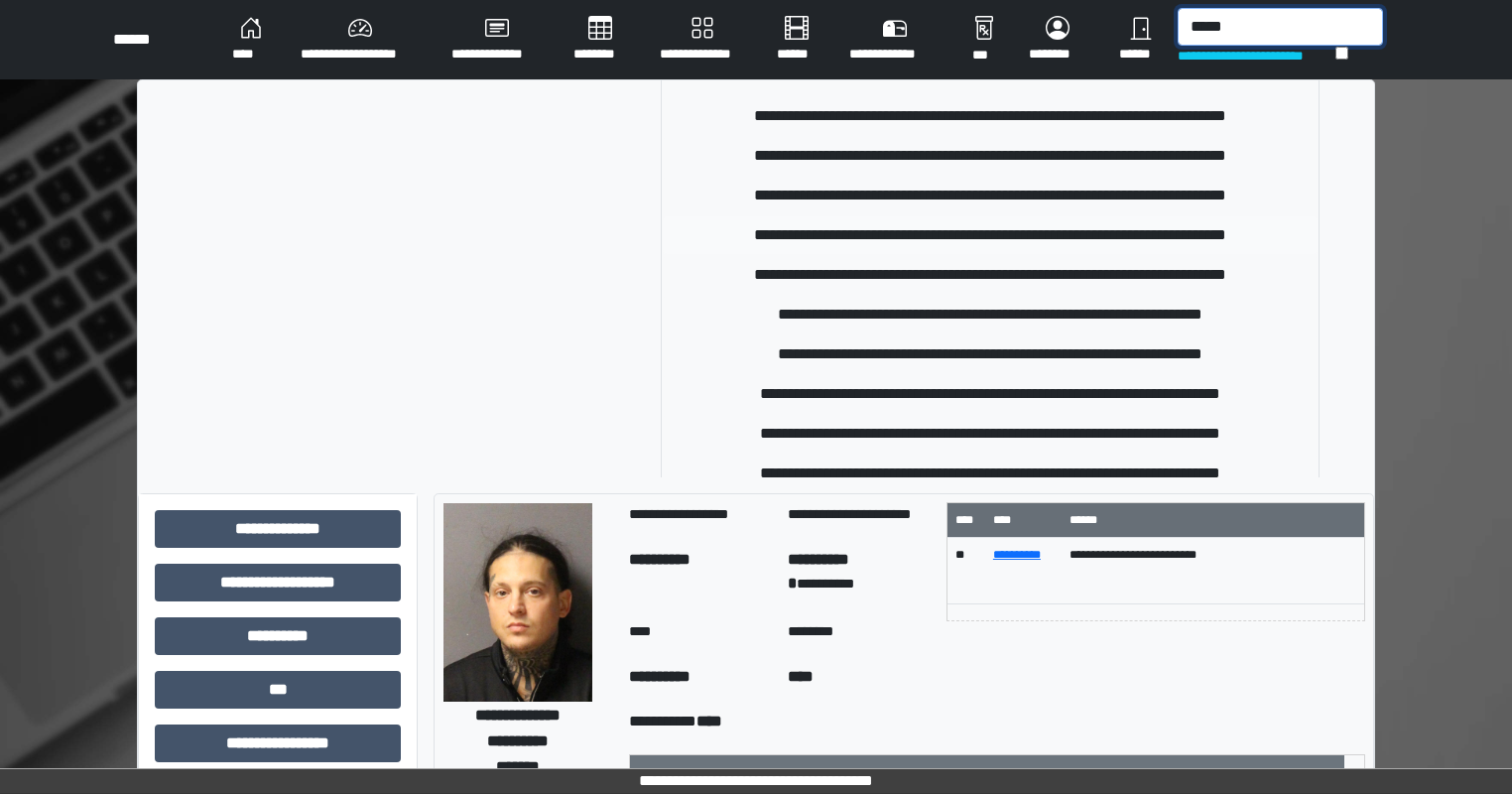scroll, scrollTop: 99, scrollLeft: 0, axis: vertical 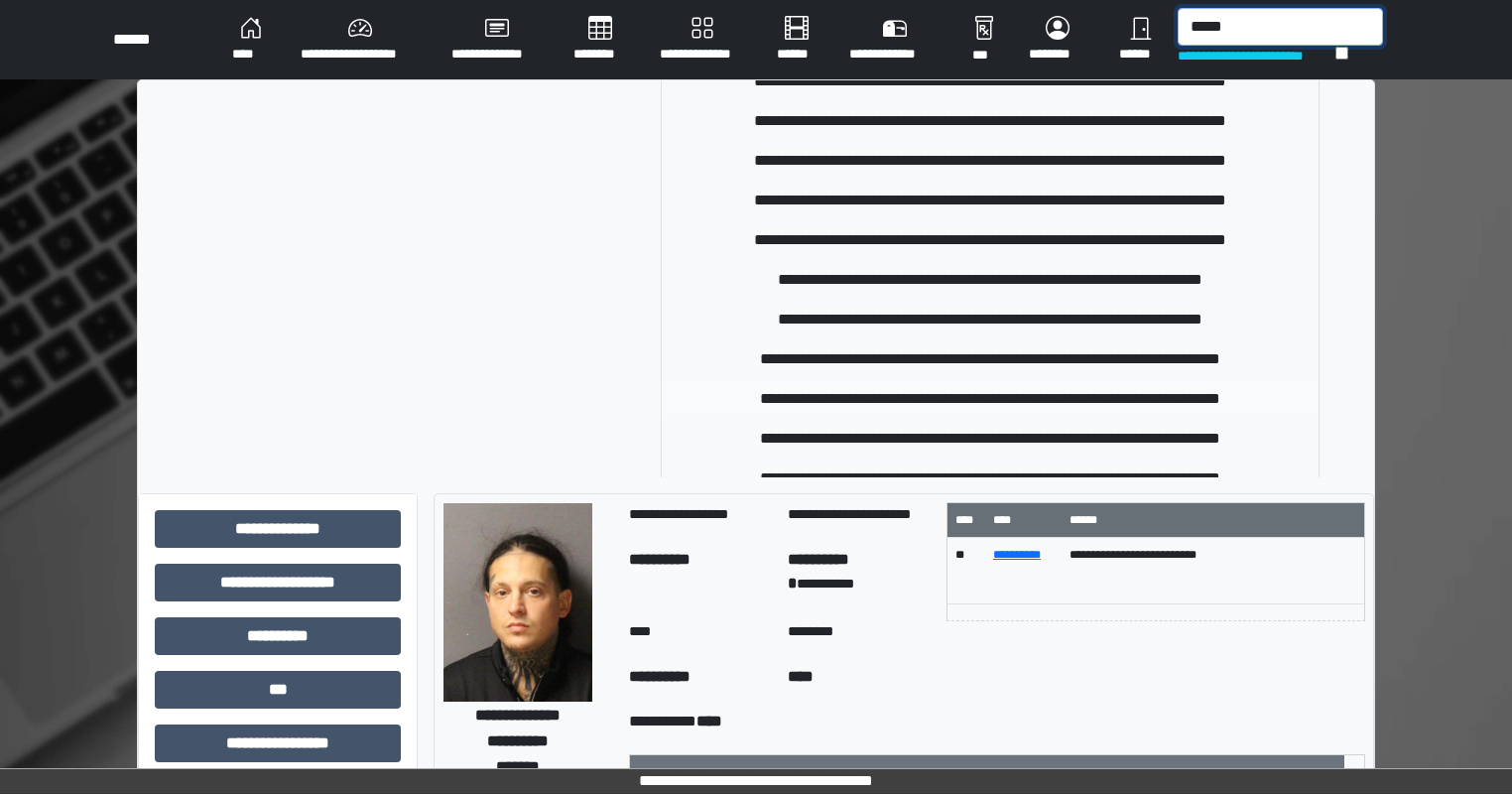 type on "*****" 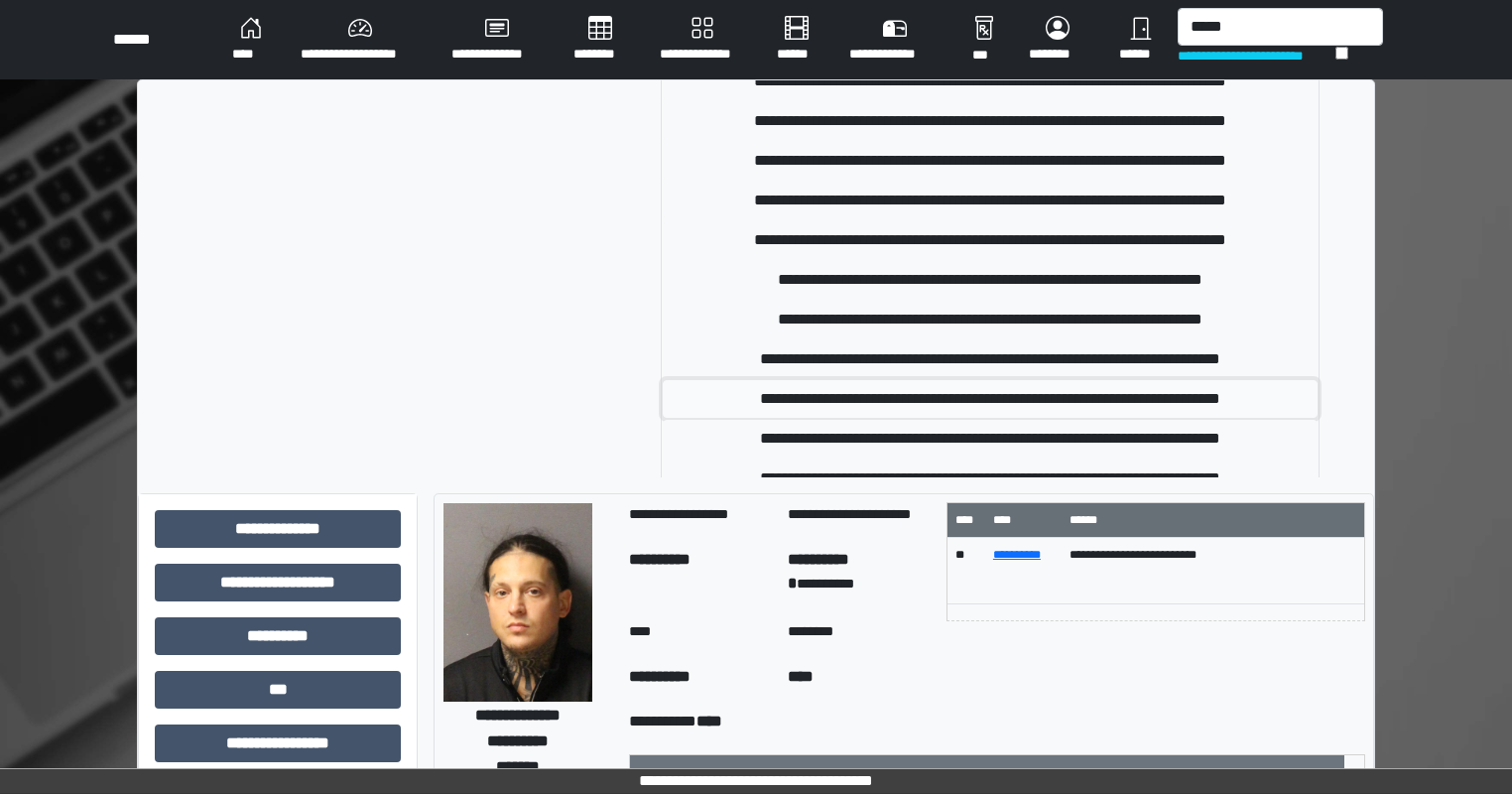 click on "**********" at bounding box center (989, 399) 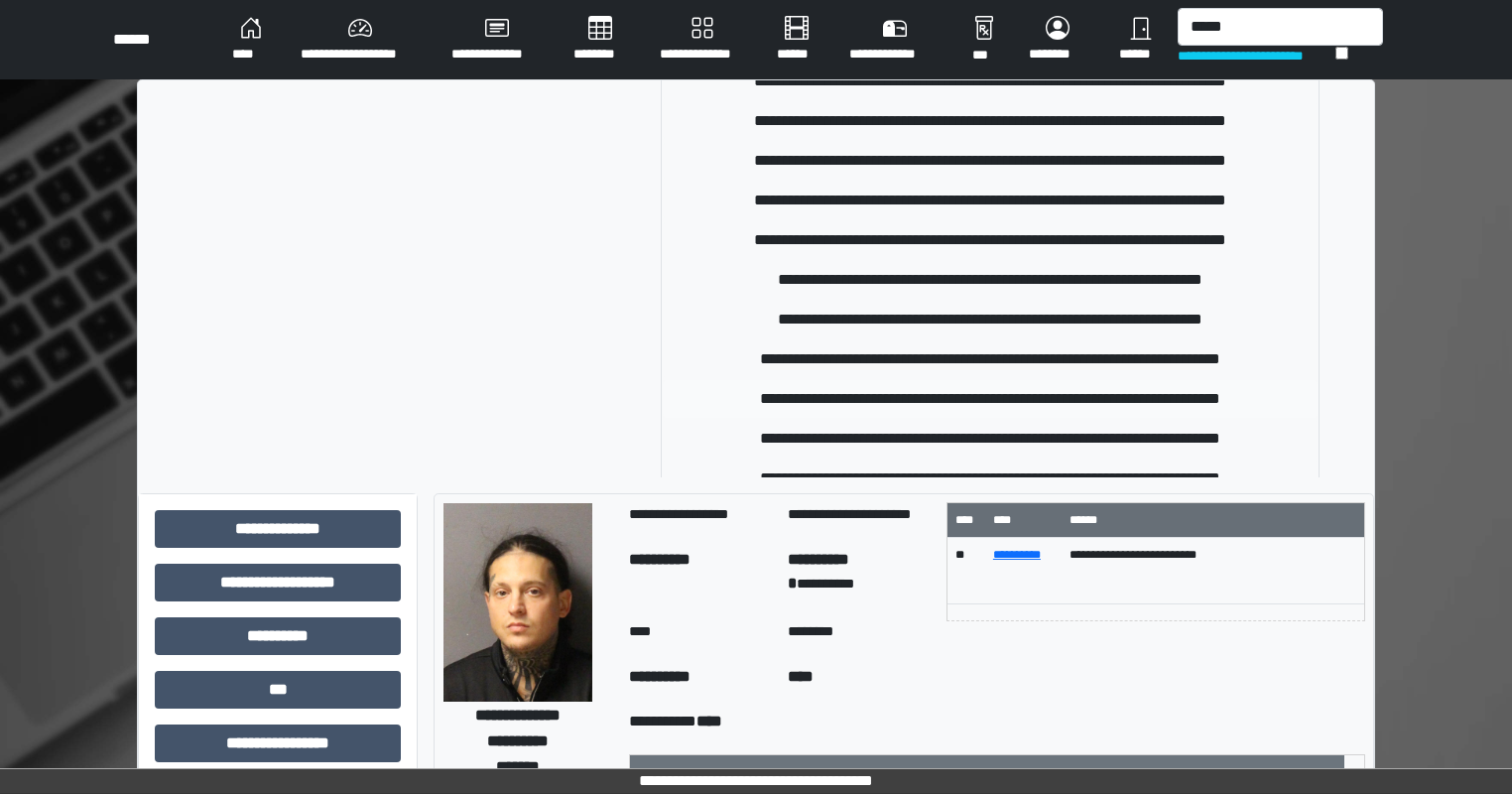 type 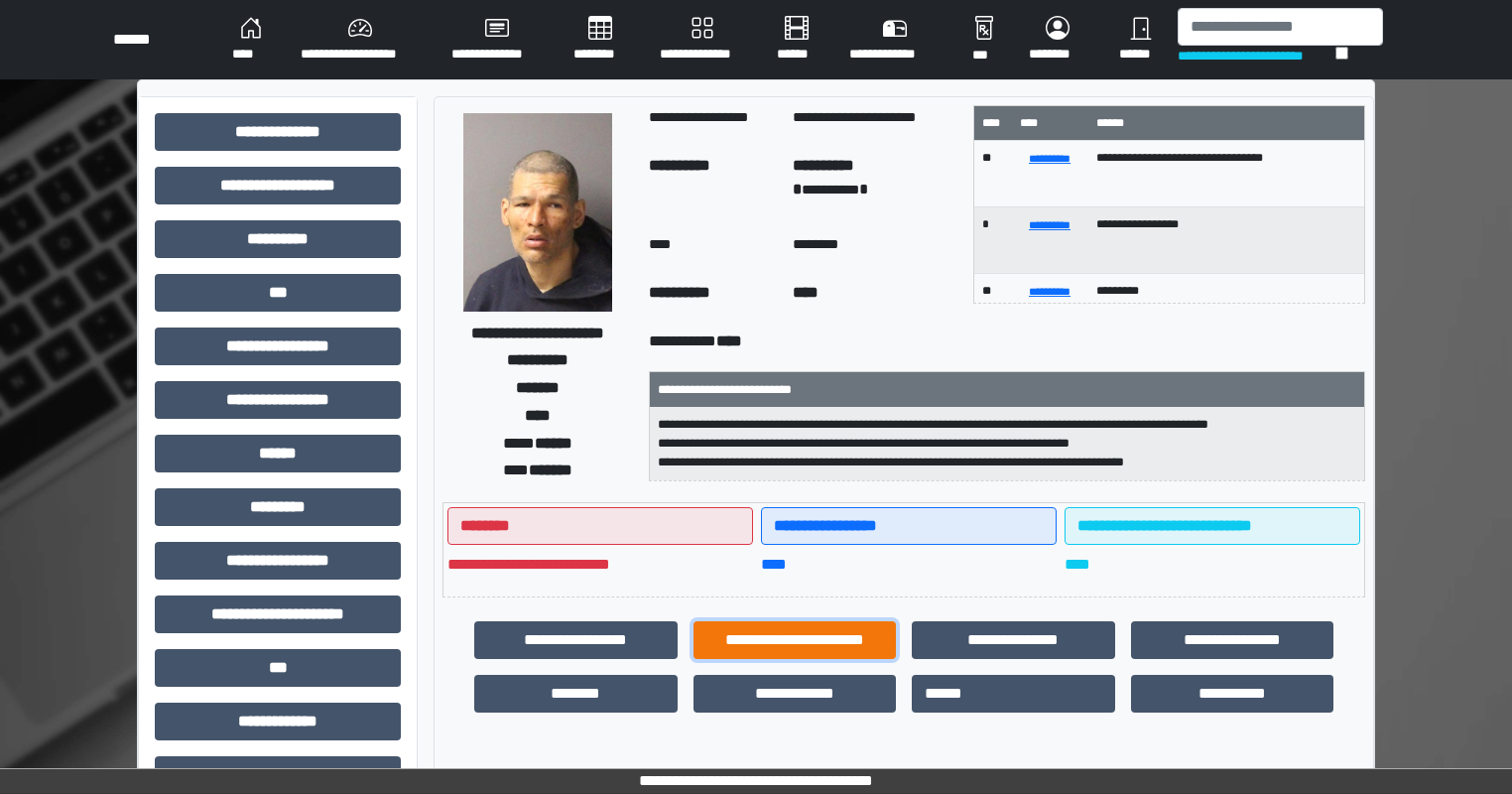 click on "**********" at bounding box center (795, 640) 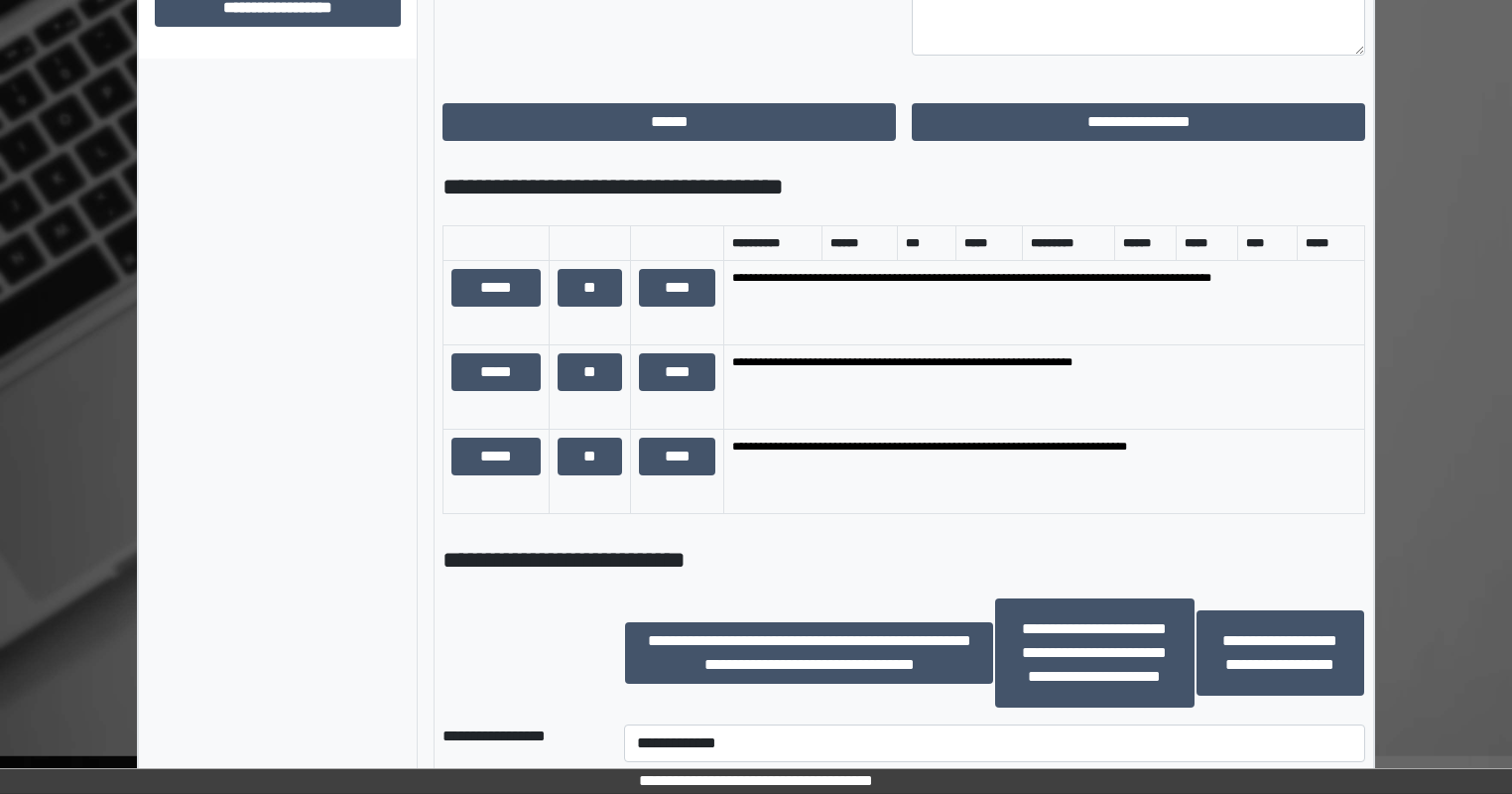 scroll, scrollTop: 1092, scrollLeft: 0, axis: vertical 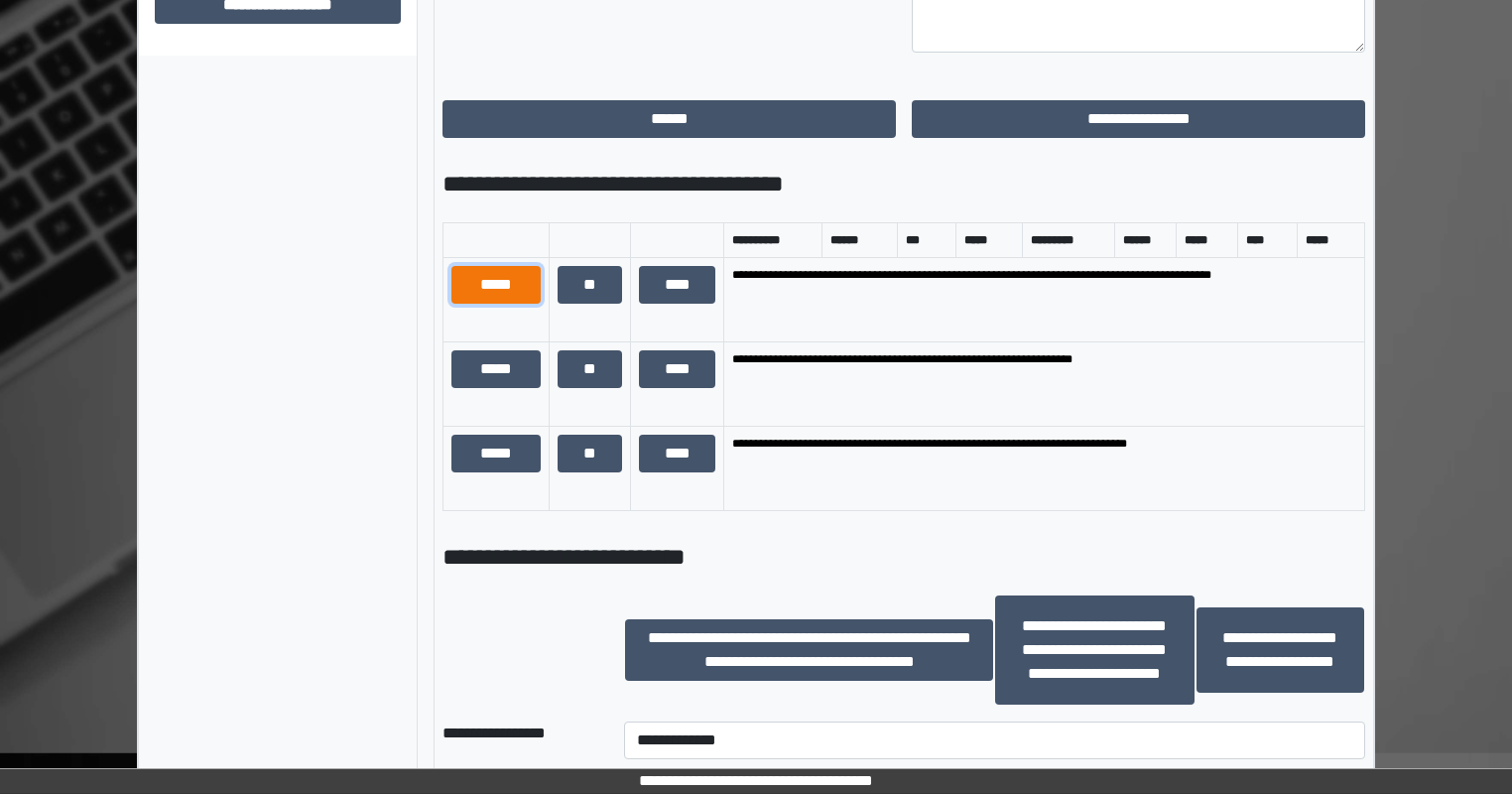 click on "*****" at bounding box center [496, 285] 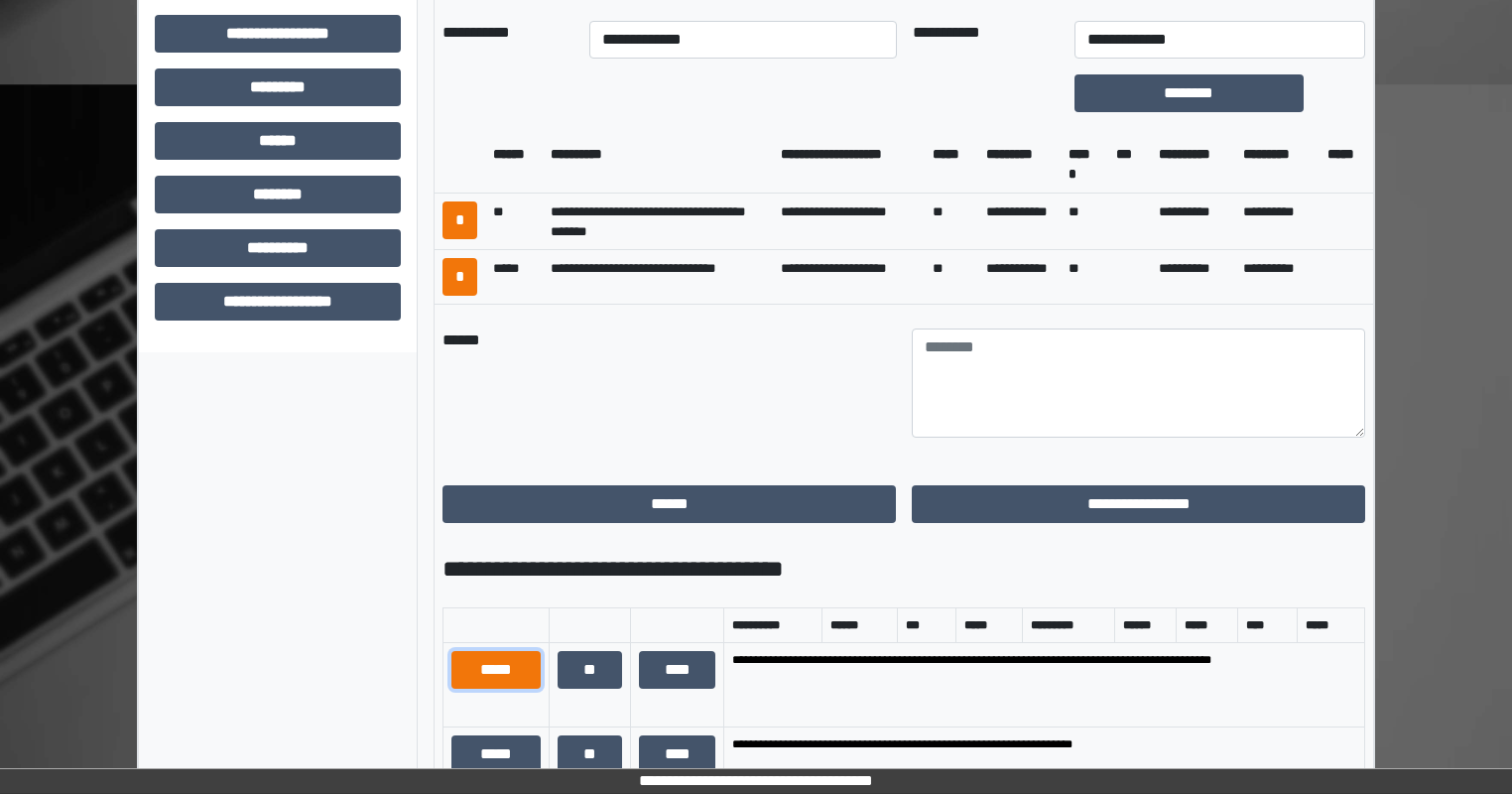 scroll, scrollTop: 596, scrollLeft: 0, axis: vertical 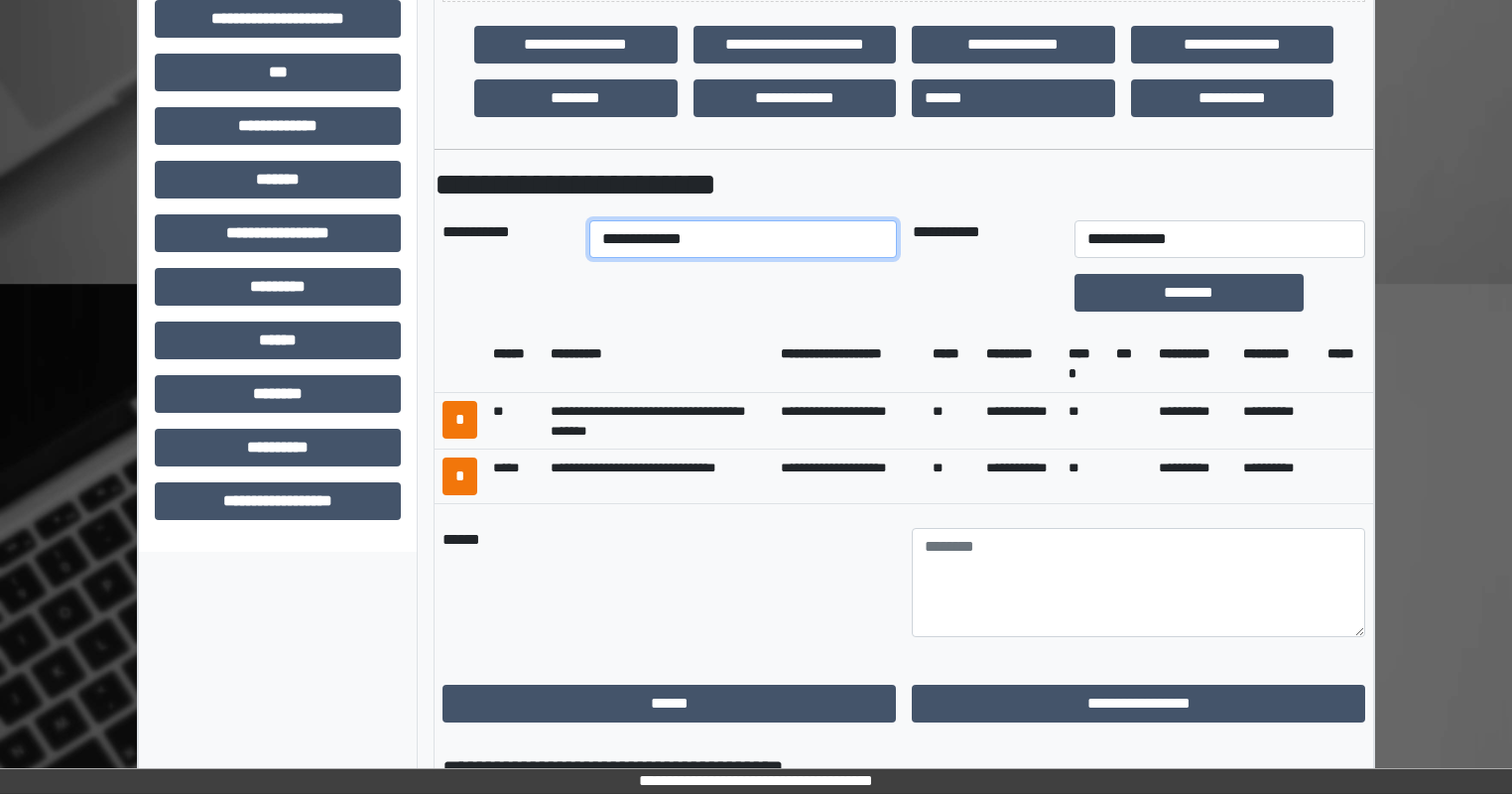 click on "**********" at bounding box center [742, 239] 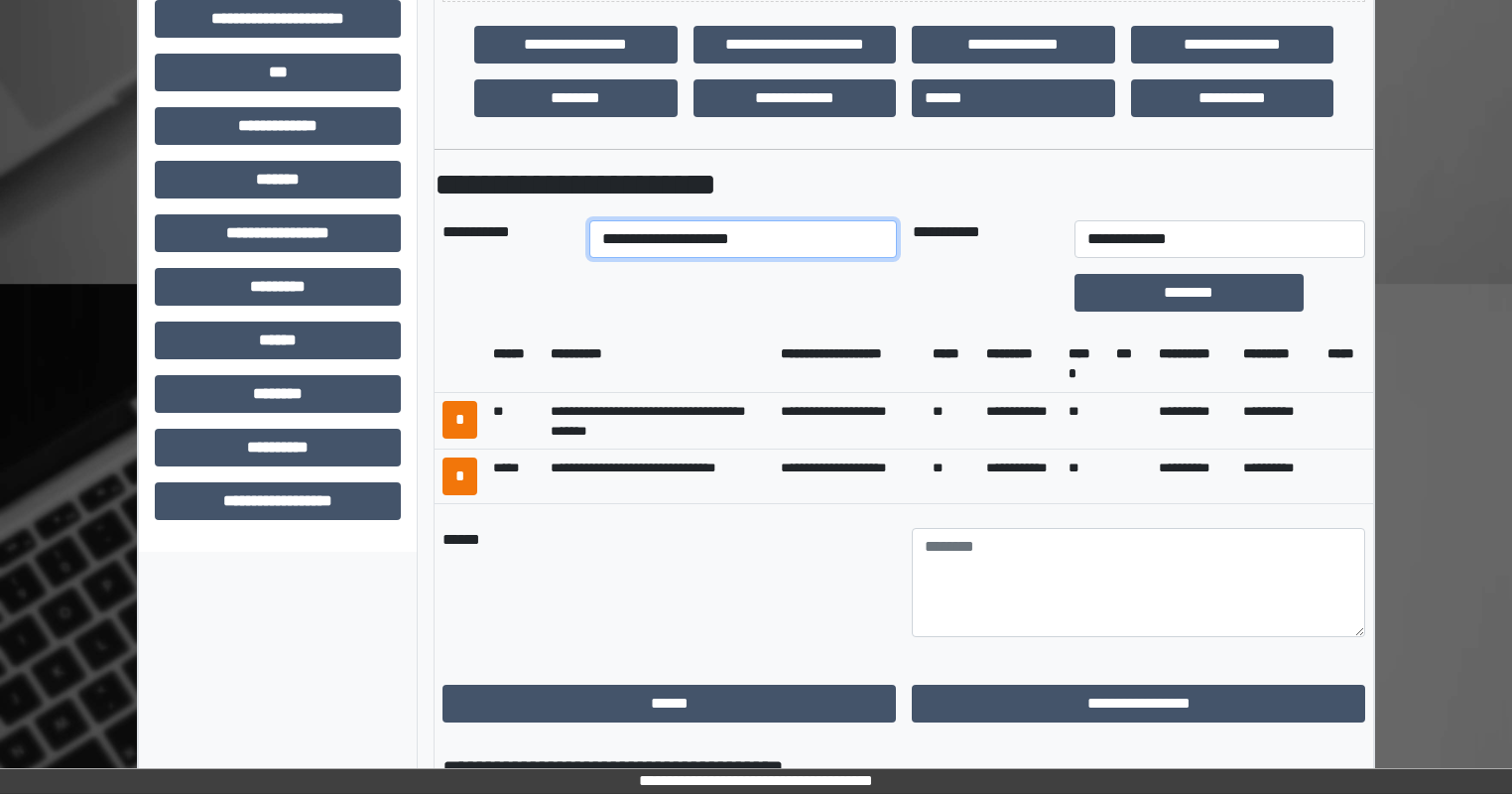 click on "**********" at bounding box center (742, 239) 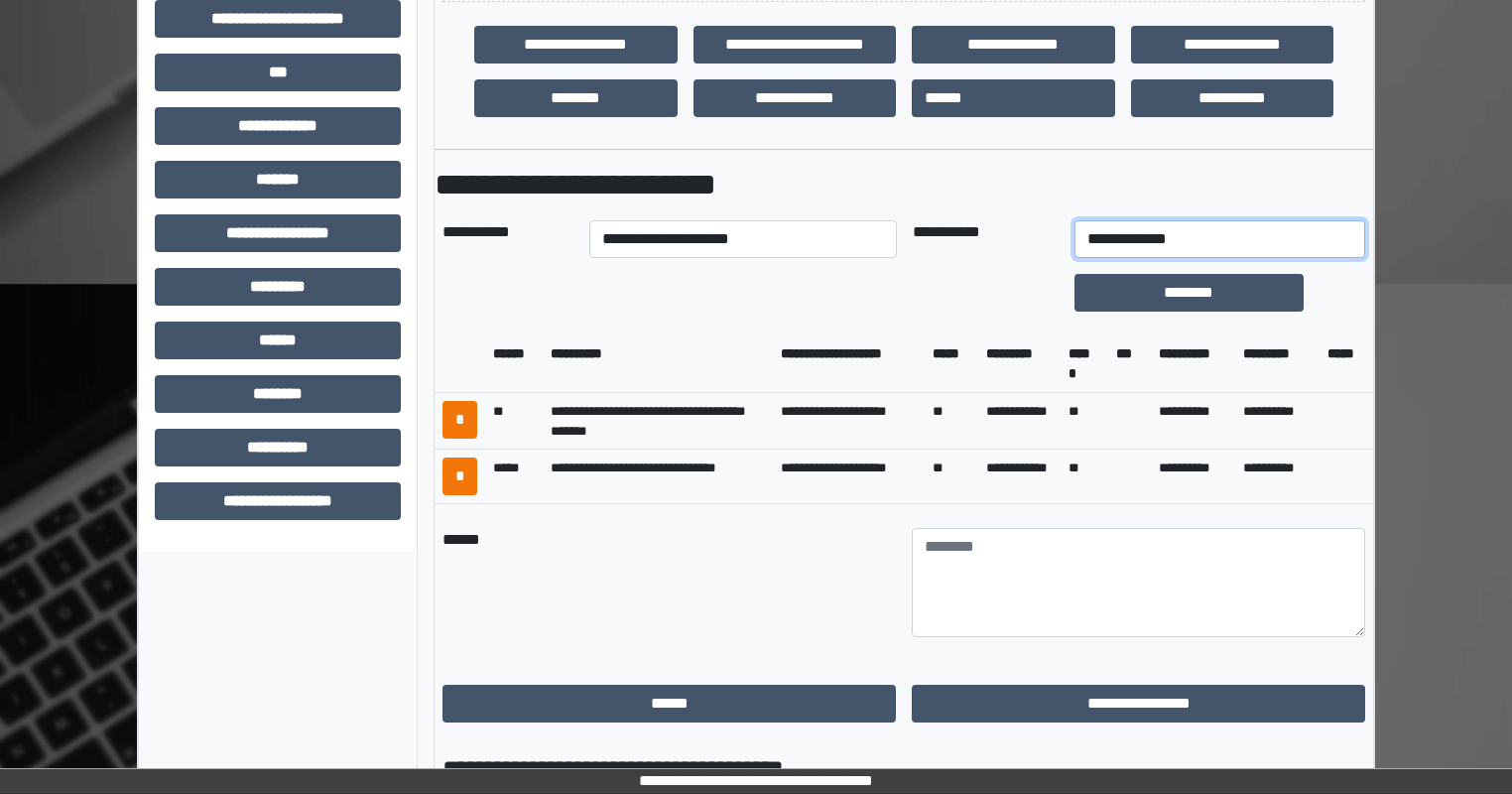 click on "**********" at bounding box center [1219, 239] 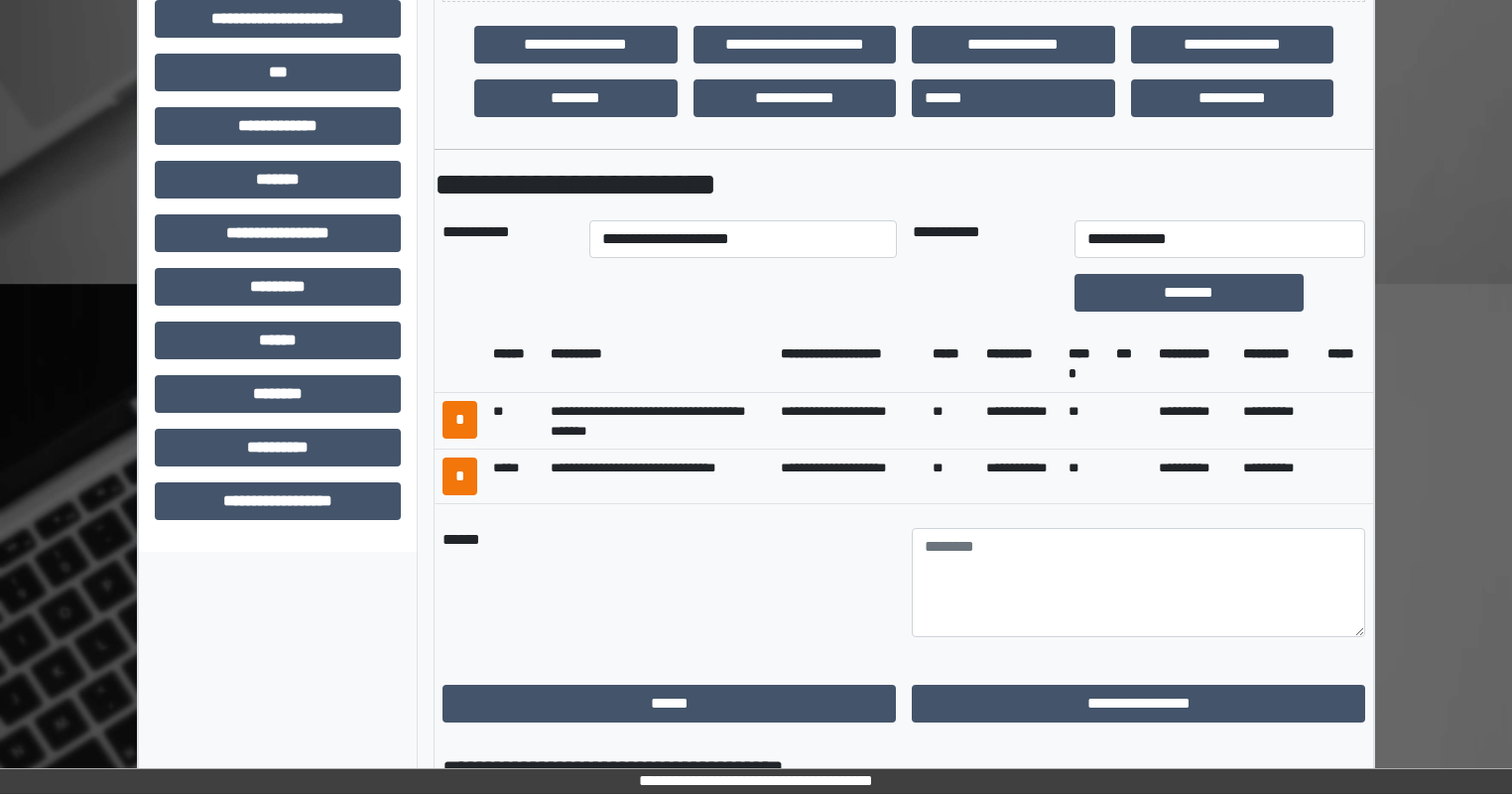 click on "**********" at bounding box center [1138, 704] 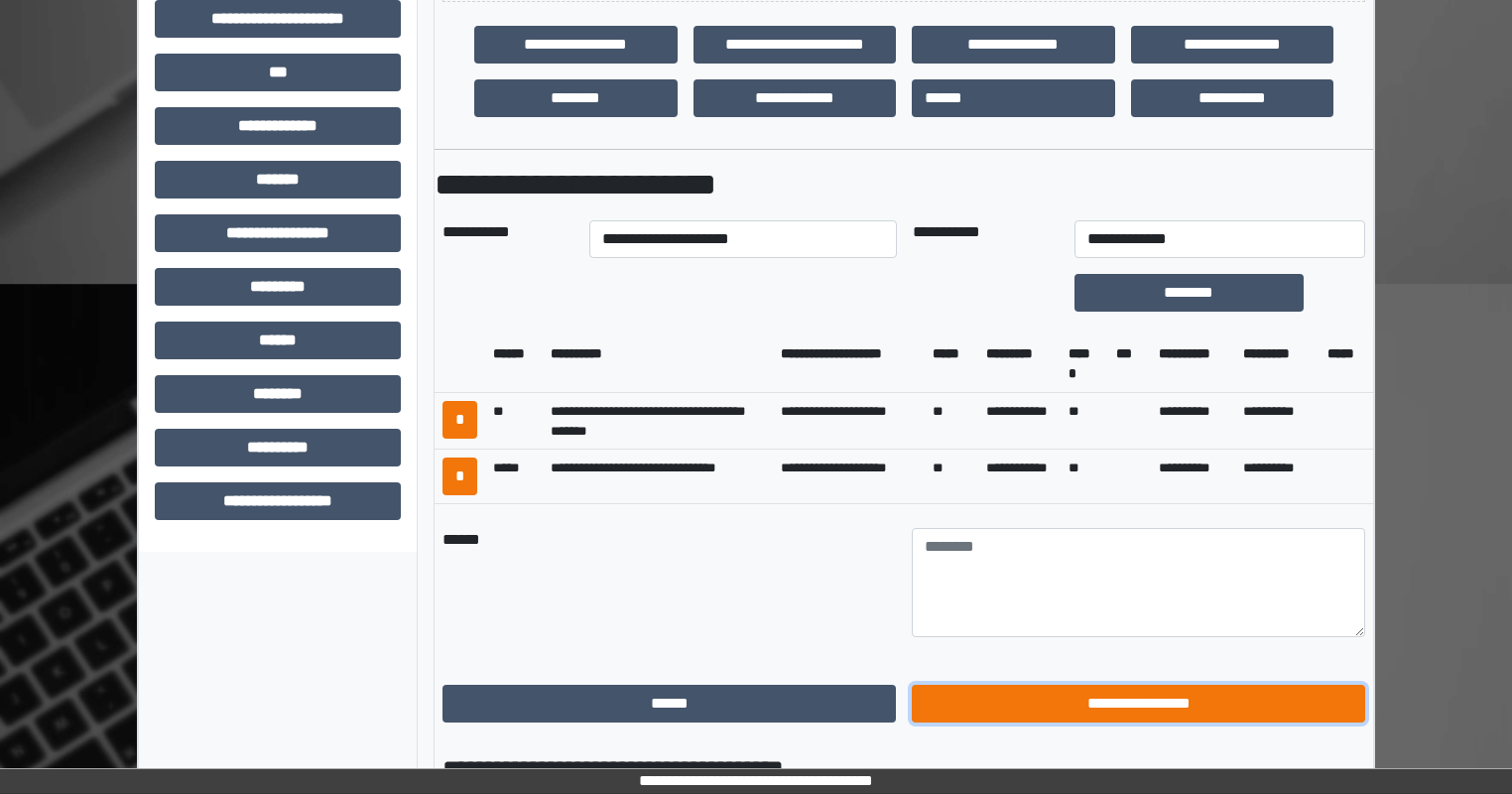 click on "**********" at bounding box center (1138, 704) 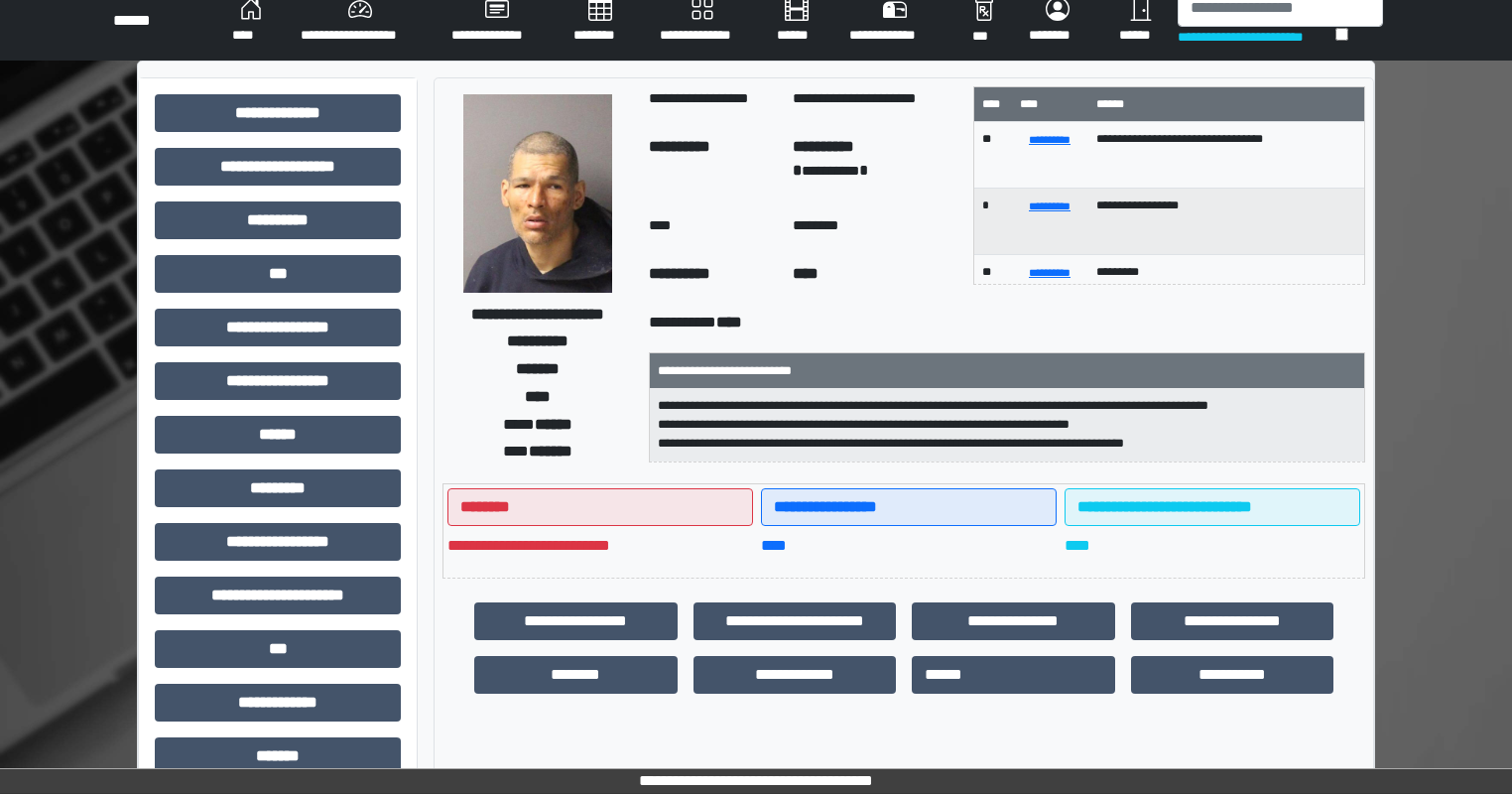 scroll, scrollTop: 0, scrollLeft: 0, axis: both 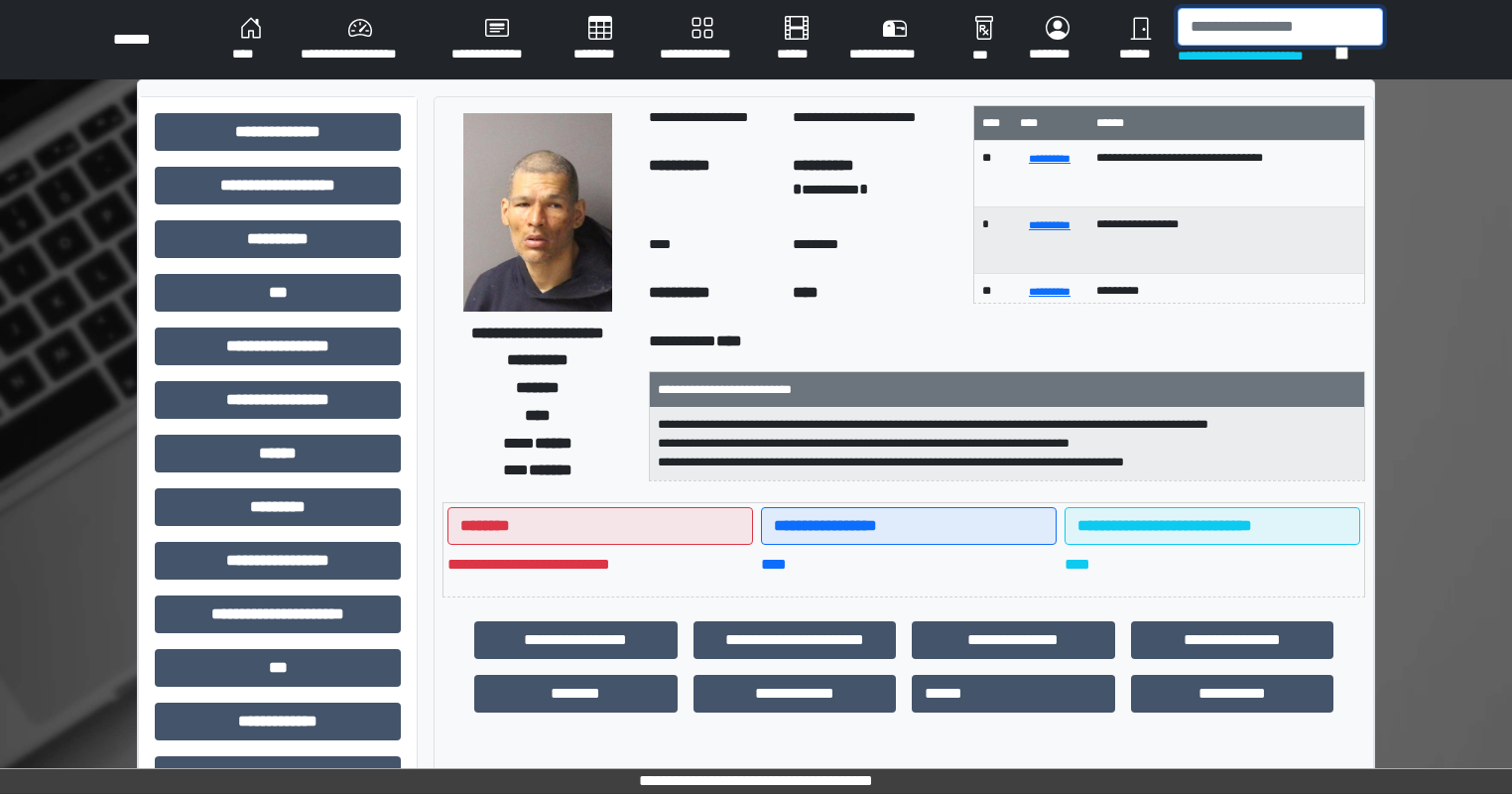 click at bounding box center [1280, 27] 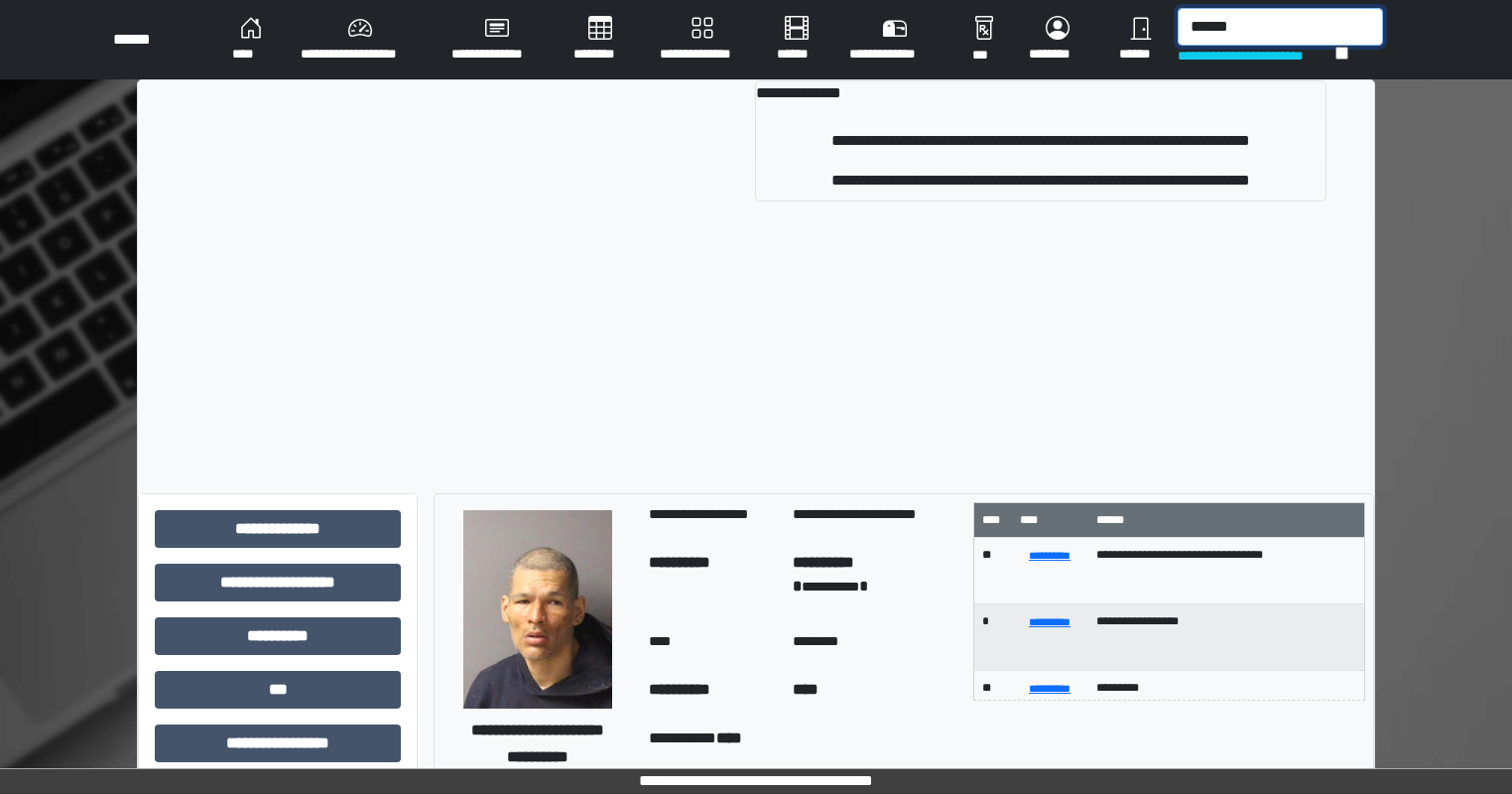 type on "******" 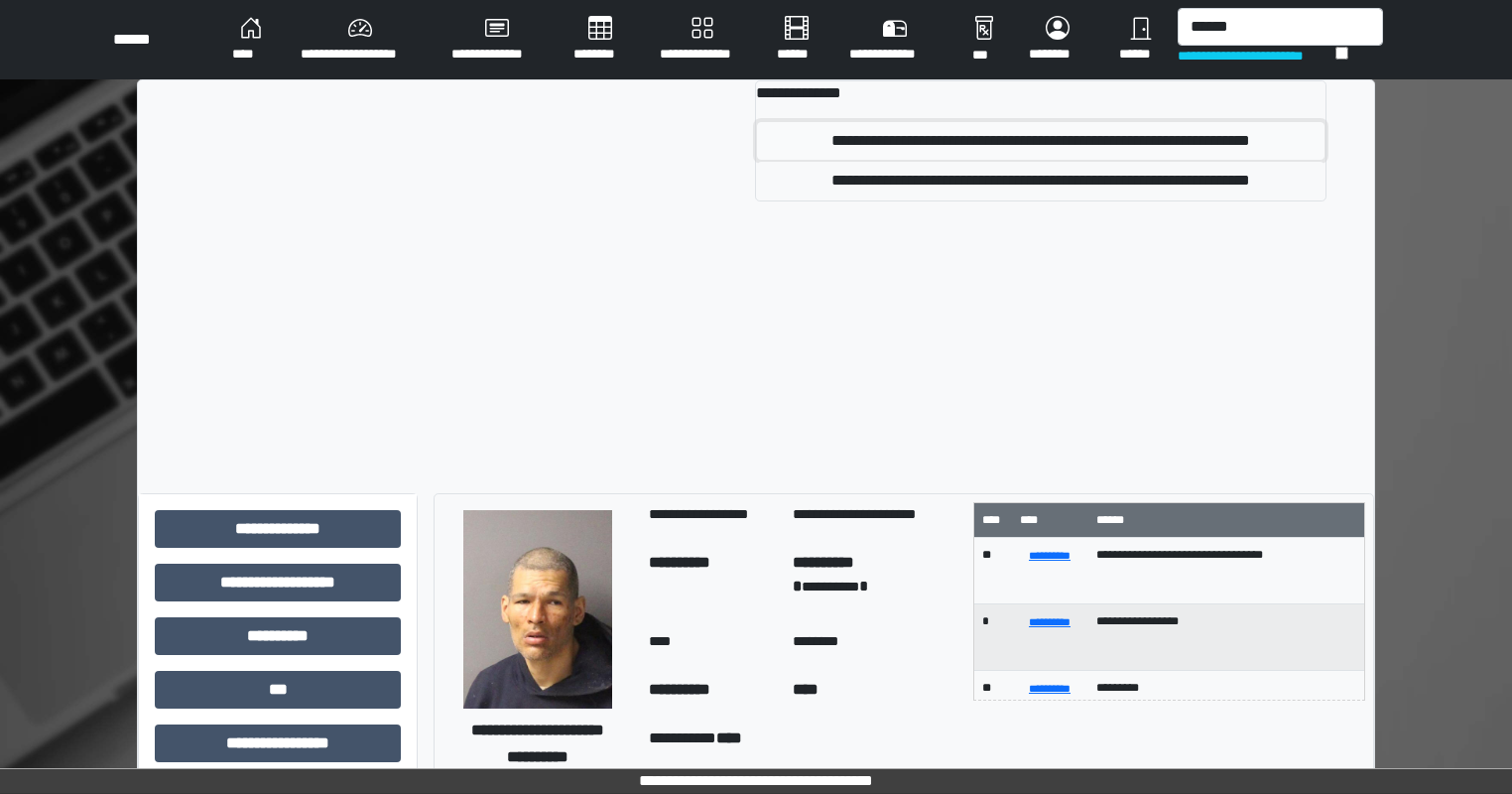 click on "**********" at bounding box center (1041, 141) 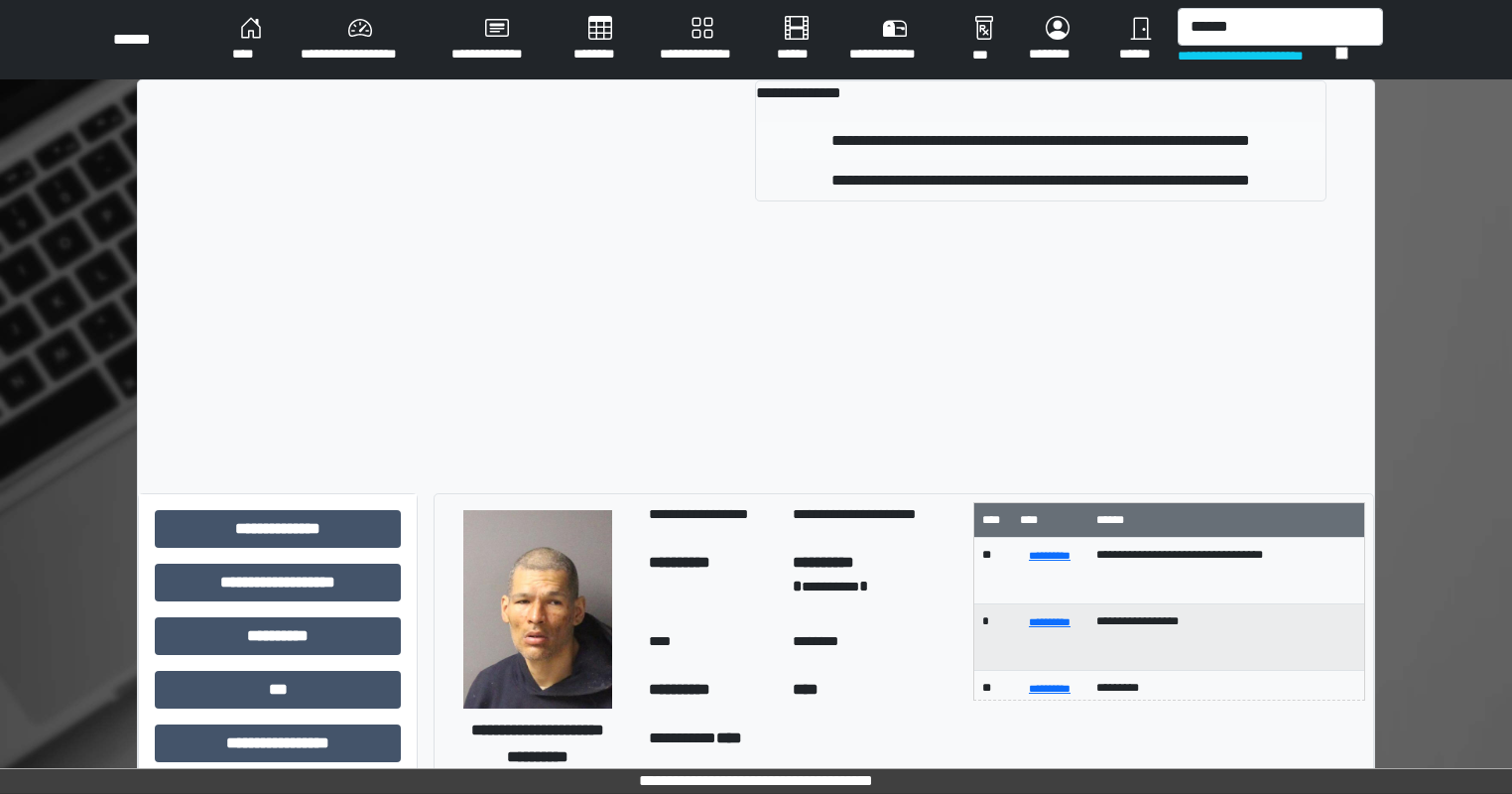type 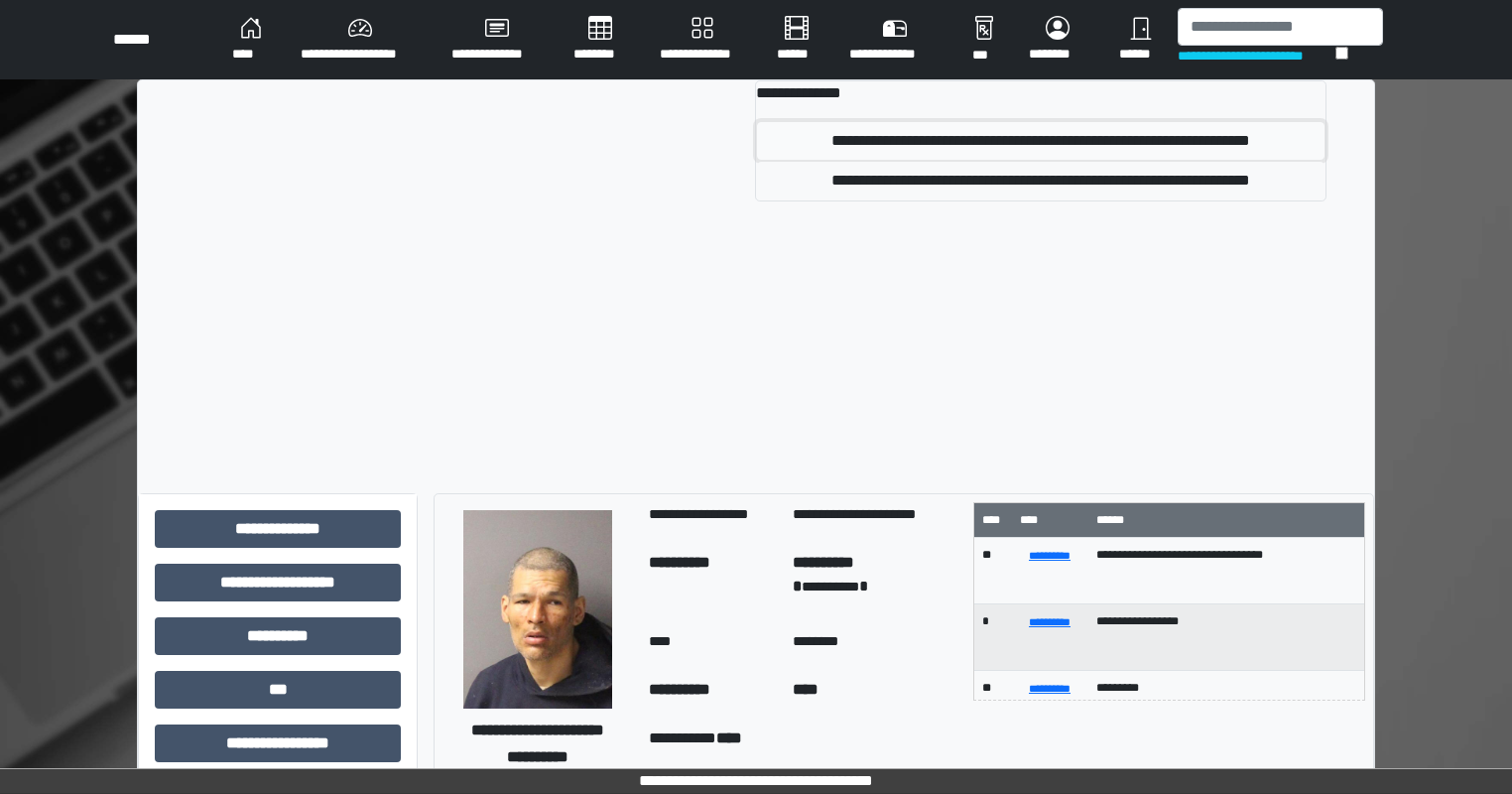 click on "**********" at bounding box center [1041, 141] 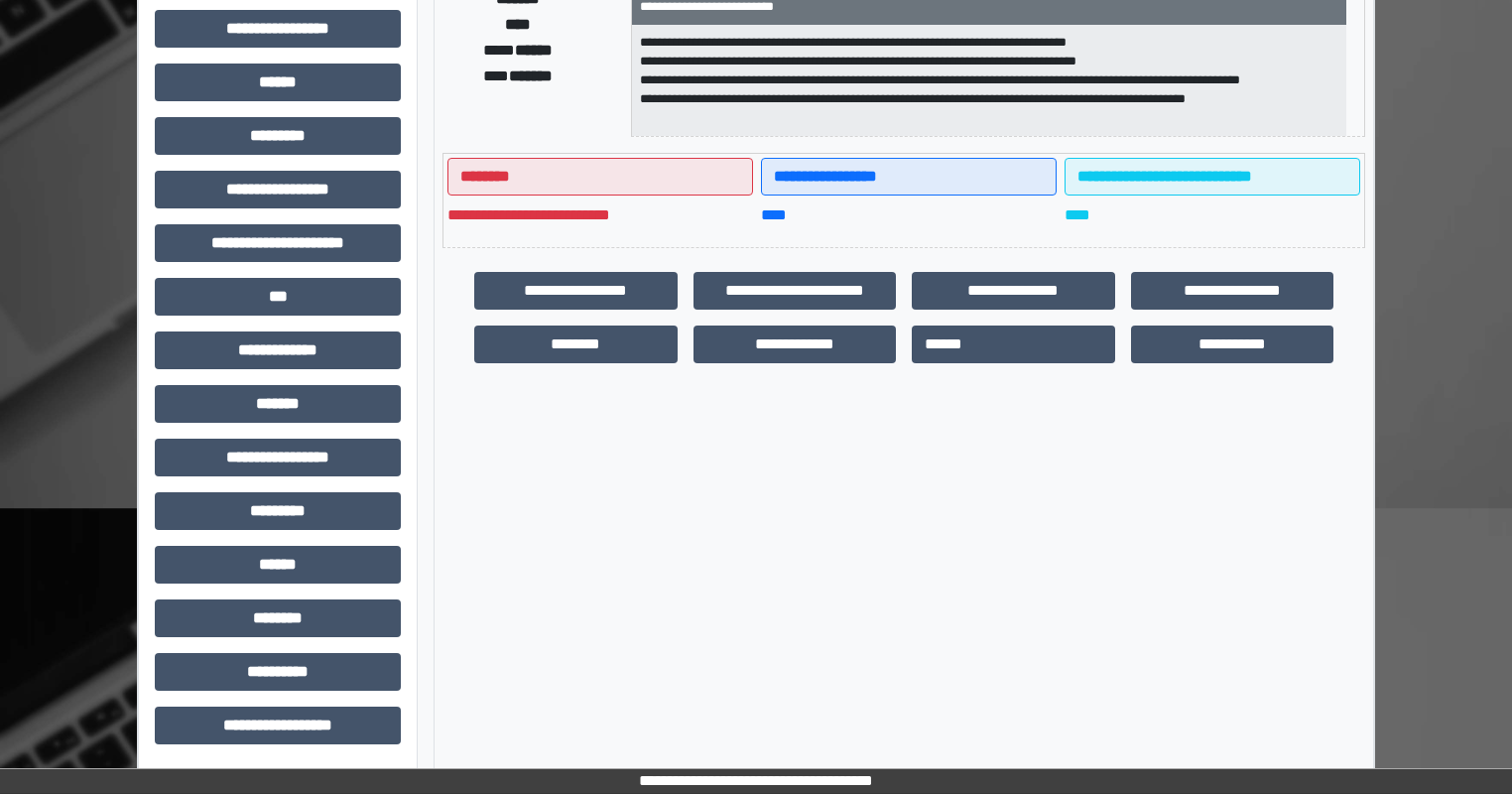 scroll, scrollTop: 272, scrollLeft: 0, axis: vertical 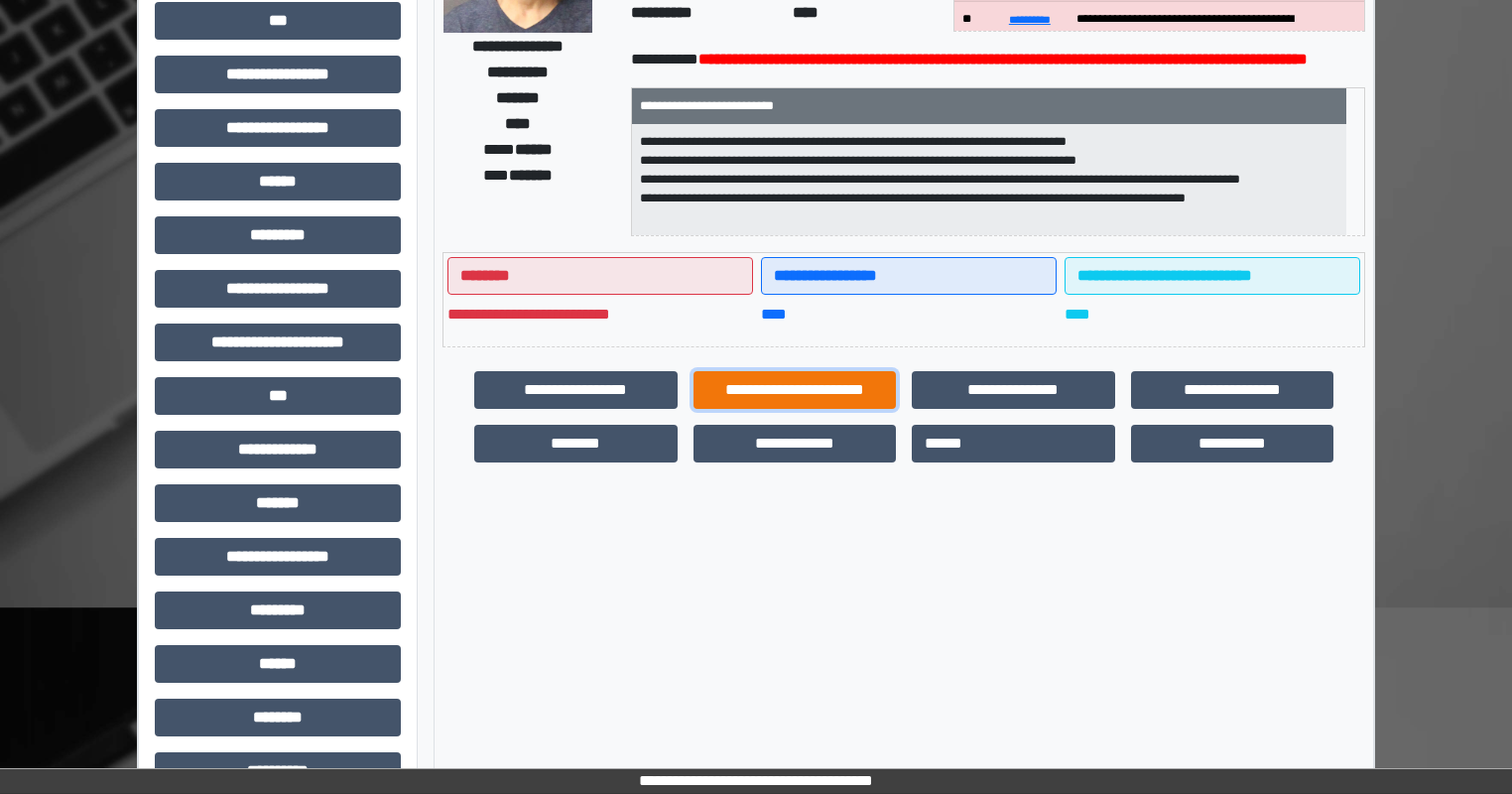 click on "**********" at bounding box center [795, 390] 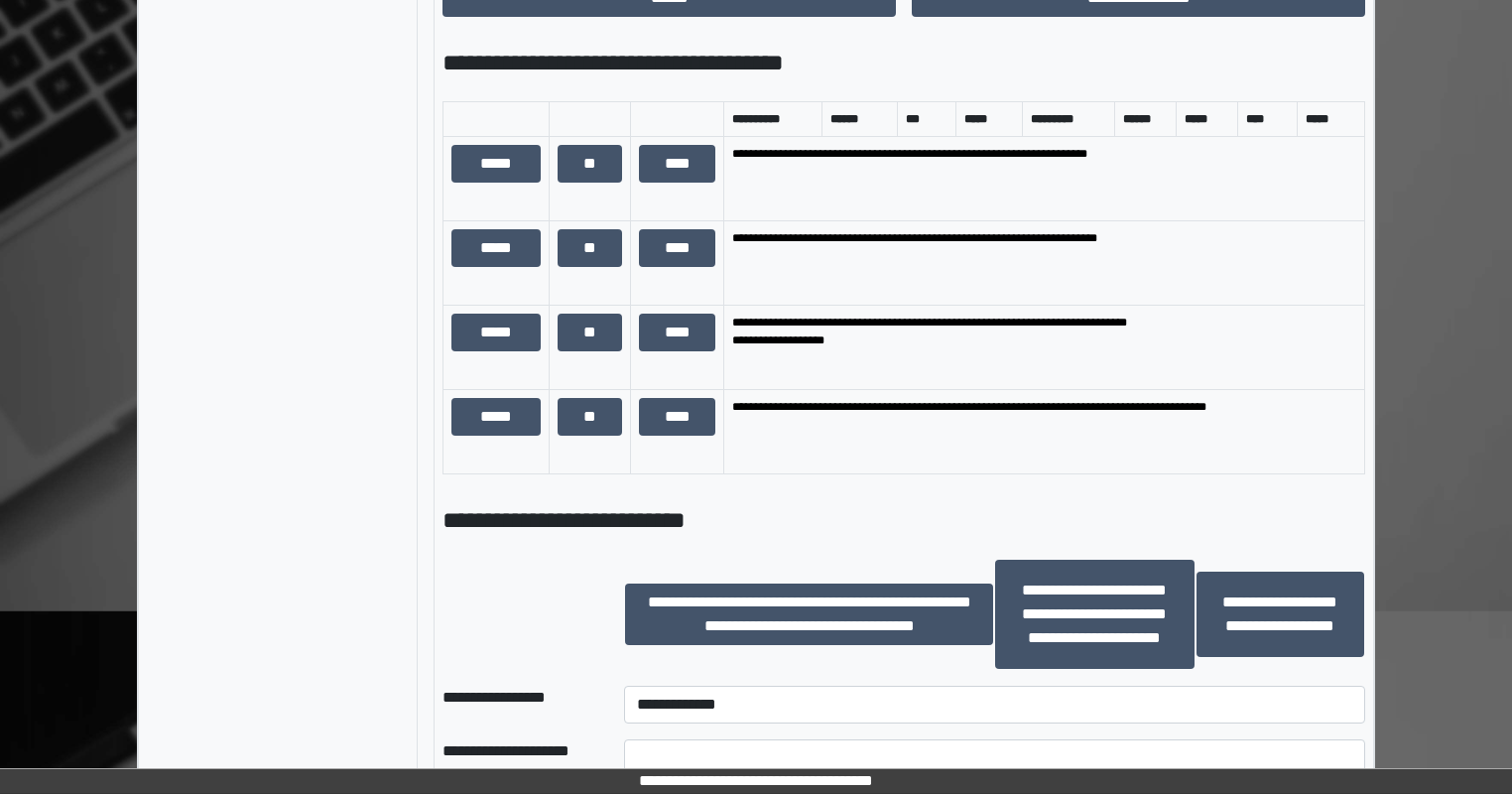 scroll, scrollTop: 1264, scrollLeft: 0, axis: vertical 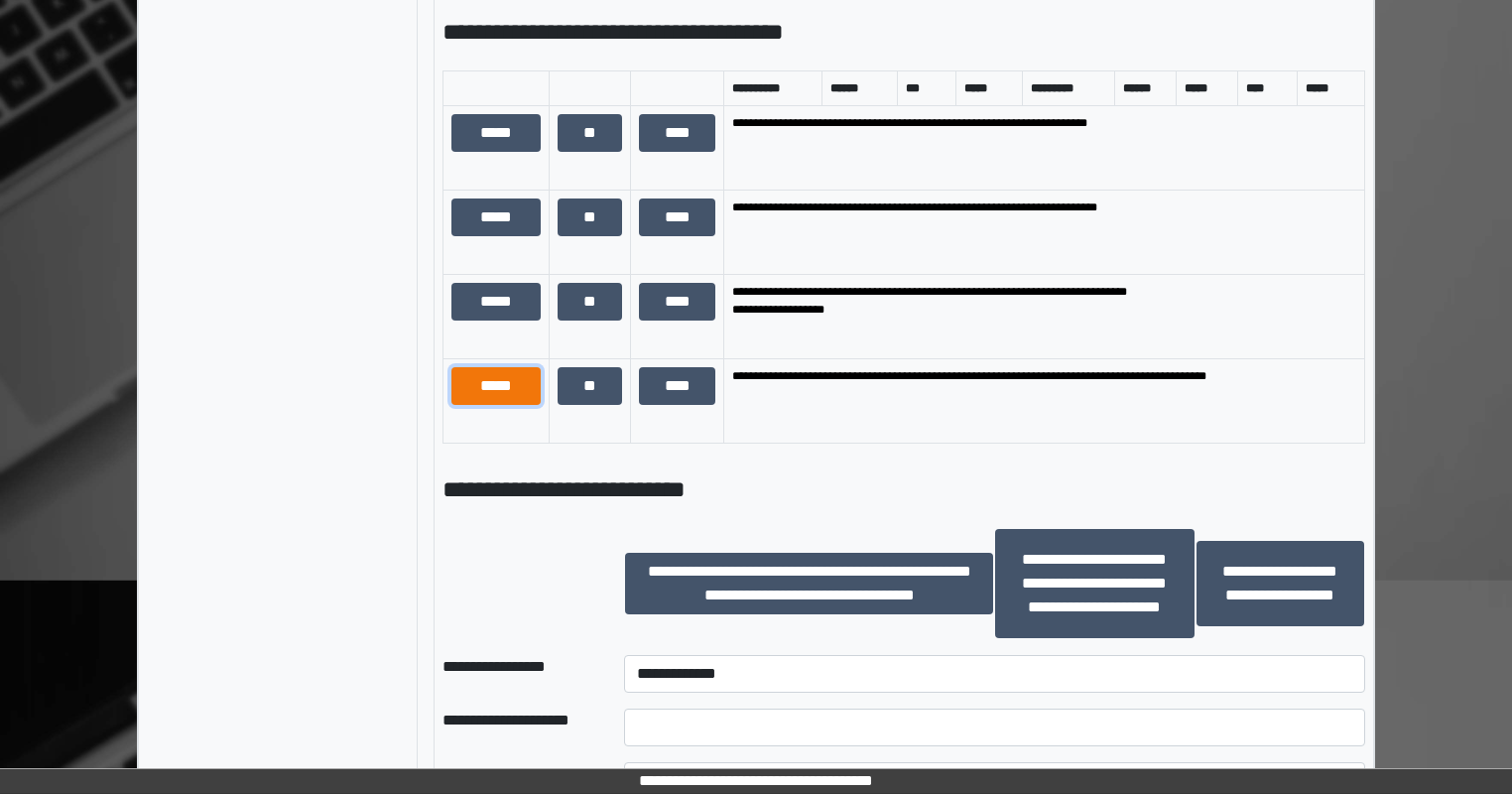 click on "*****" at bounding box center (496, 386) 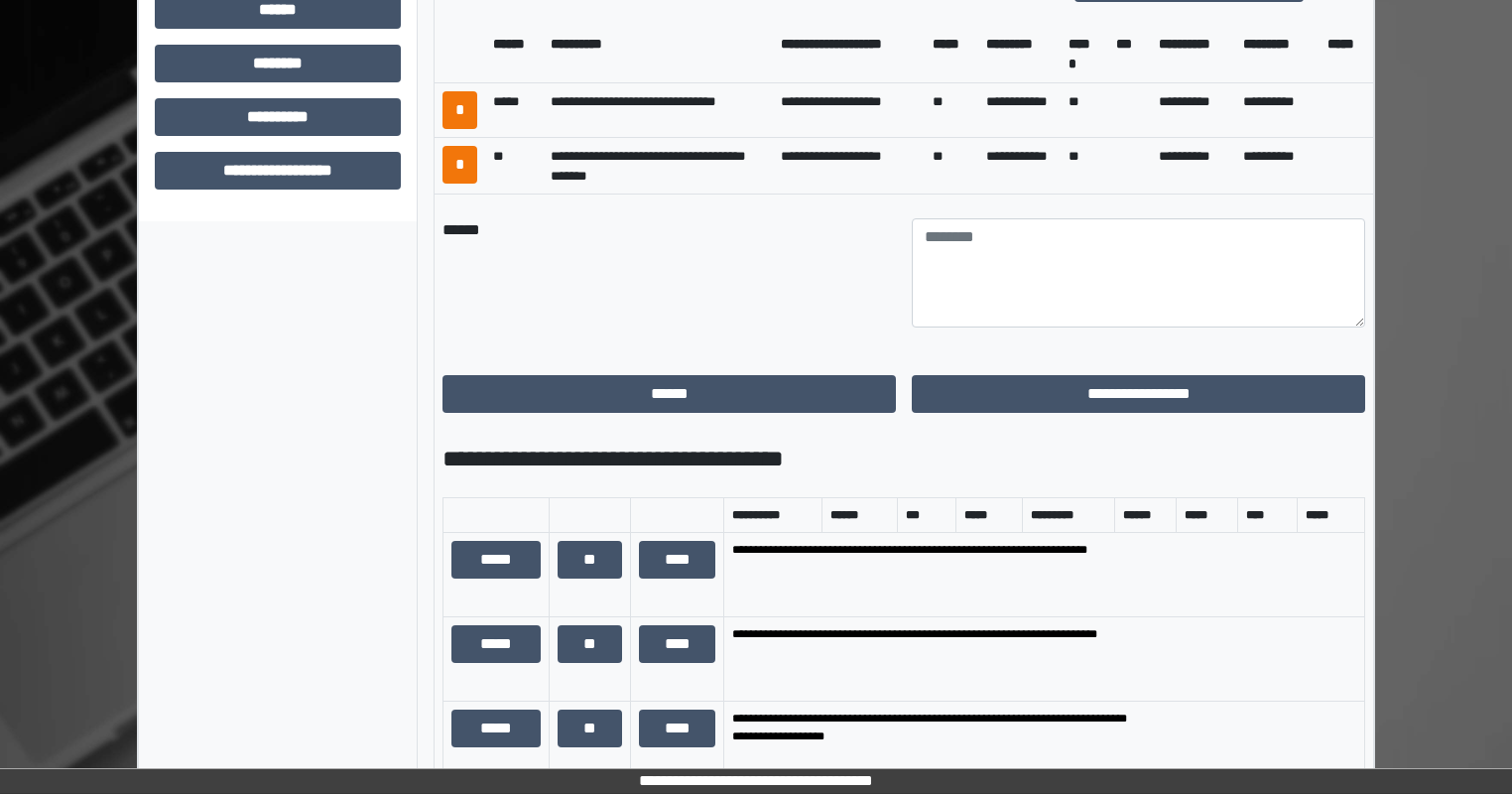 scroll, scrollTop: 768, scrollLeft: 0, axis: vertical 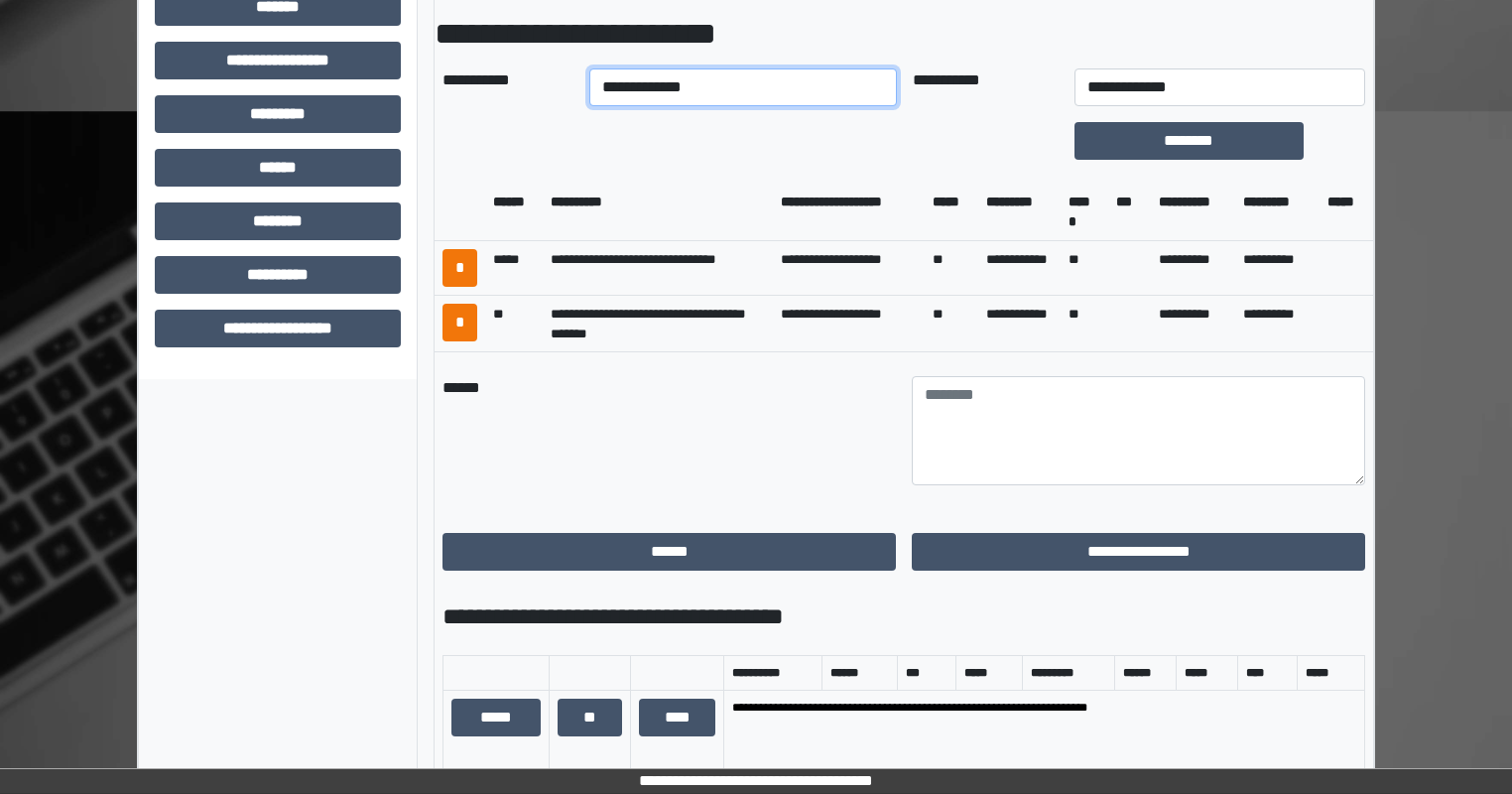 click on "**********" at bounding box center [742, 87] 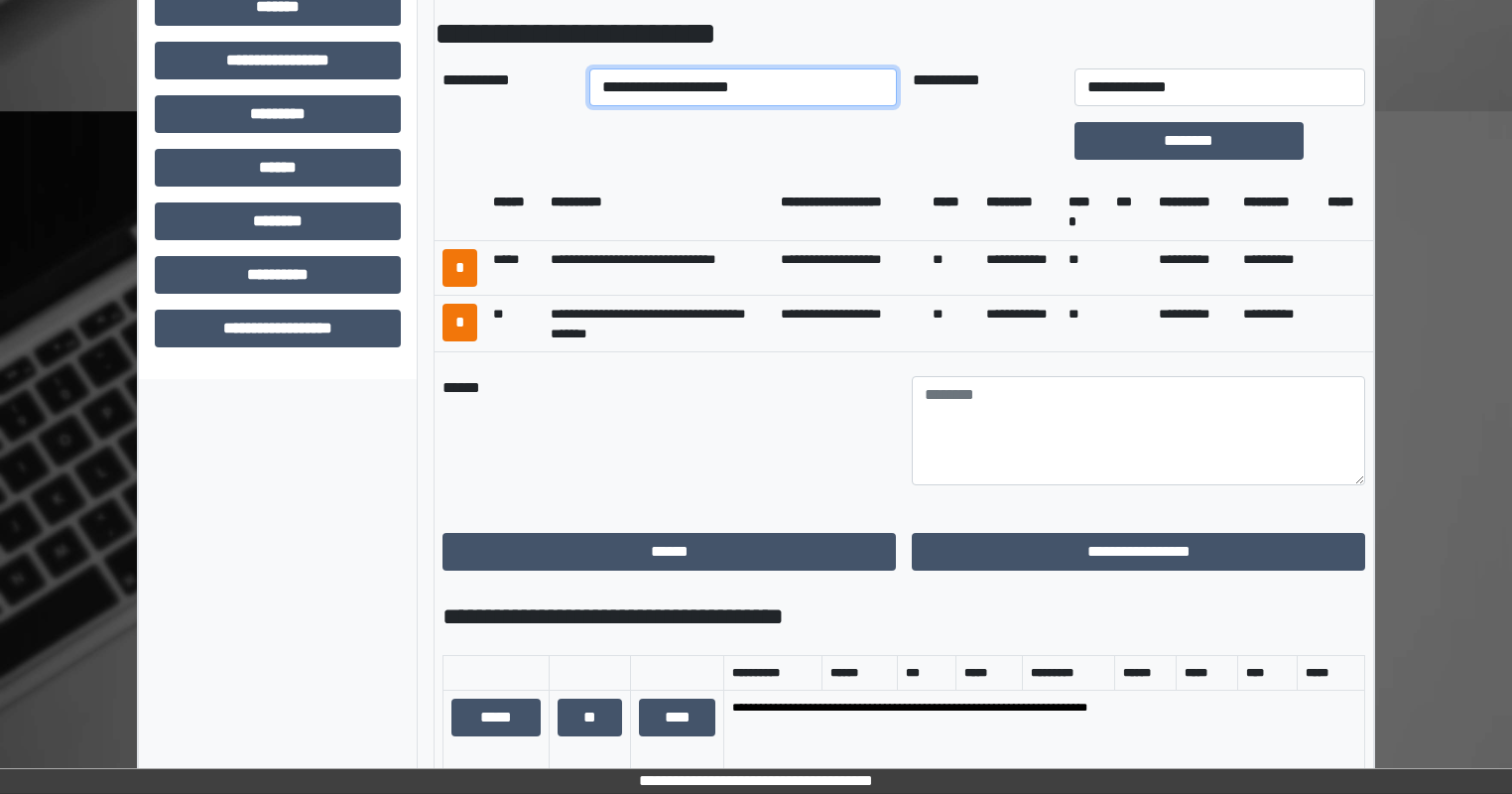 click on "**********" at bounding box center (742, 87) 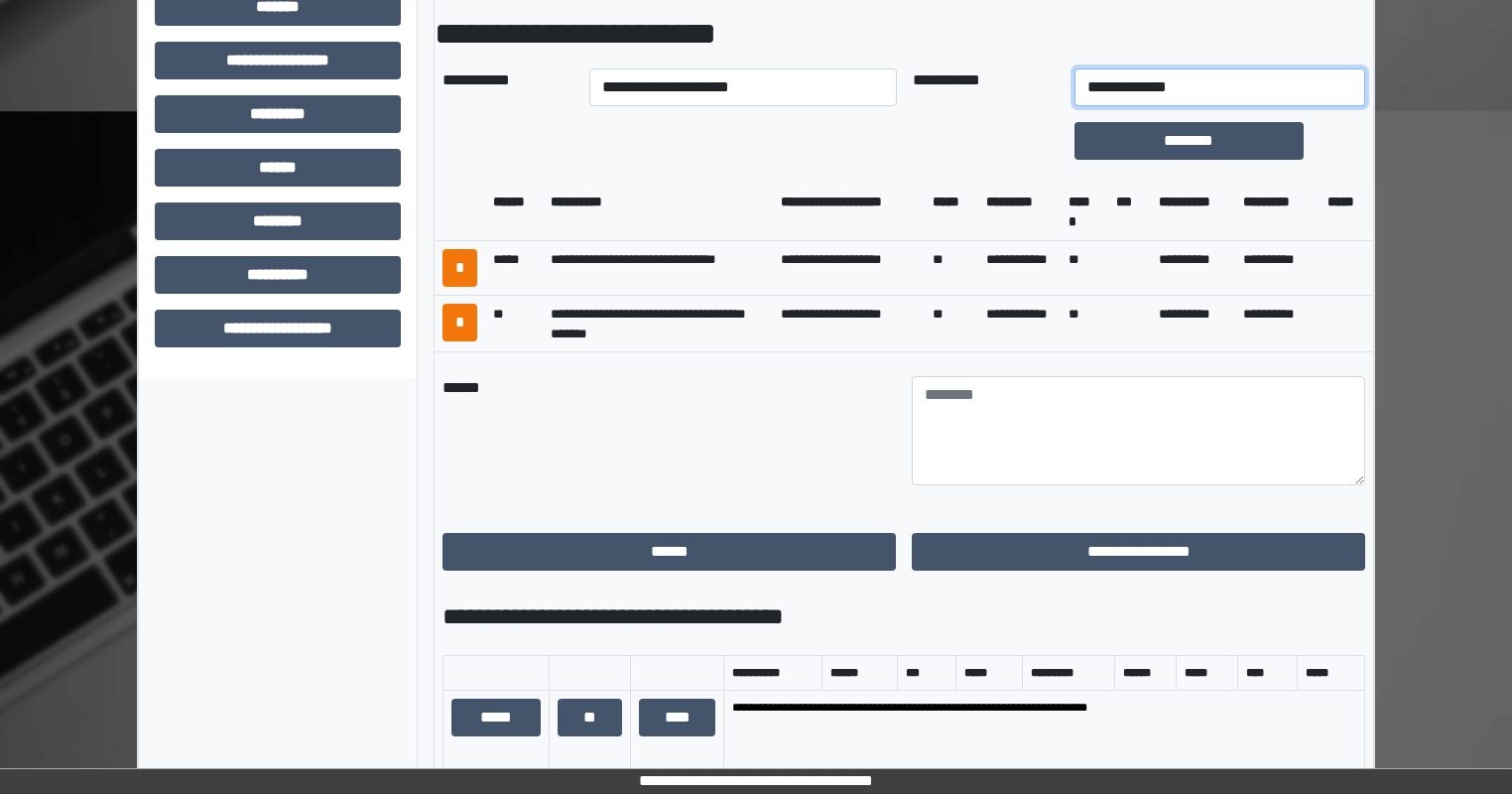 click on "**********" at bounding box center (1219, 87) 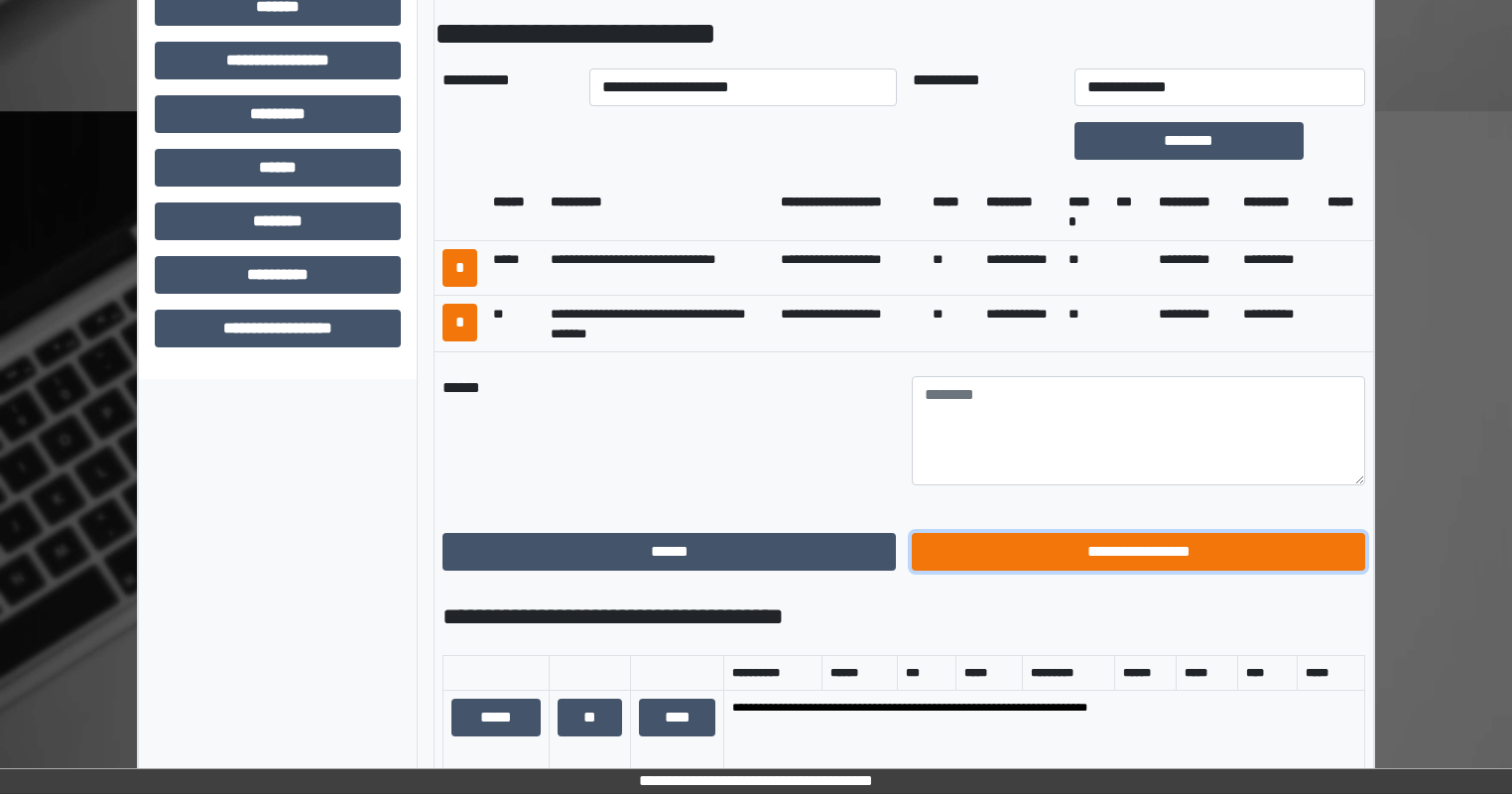 click on "**********" at bounding box center [1138, 552] 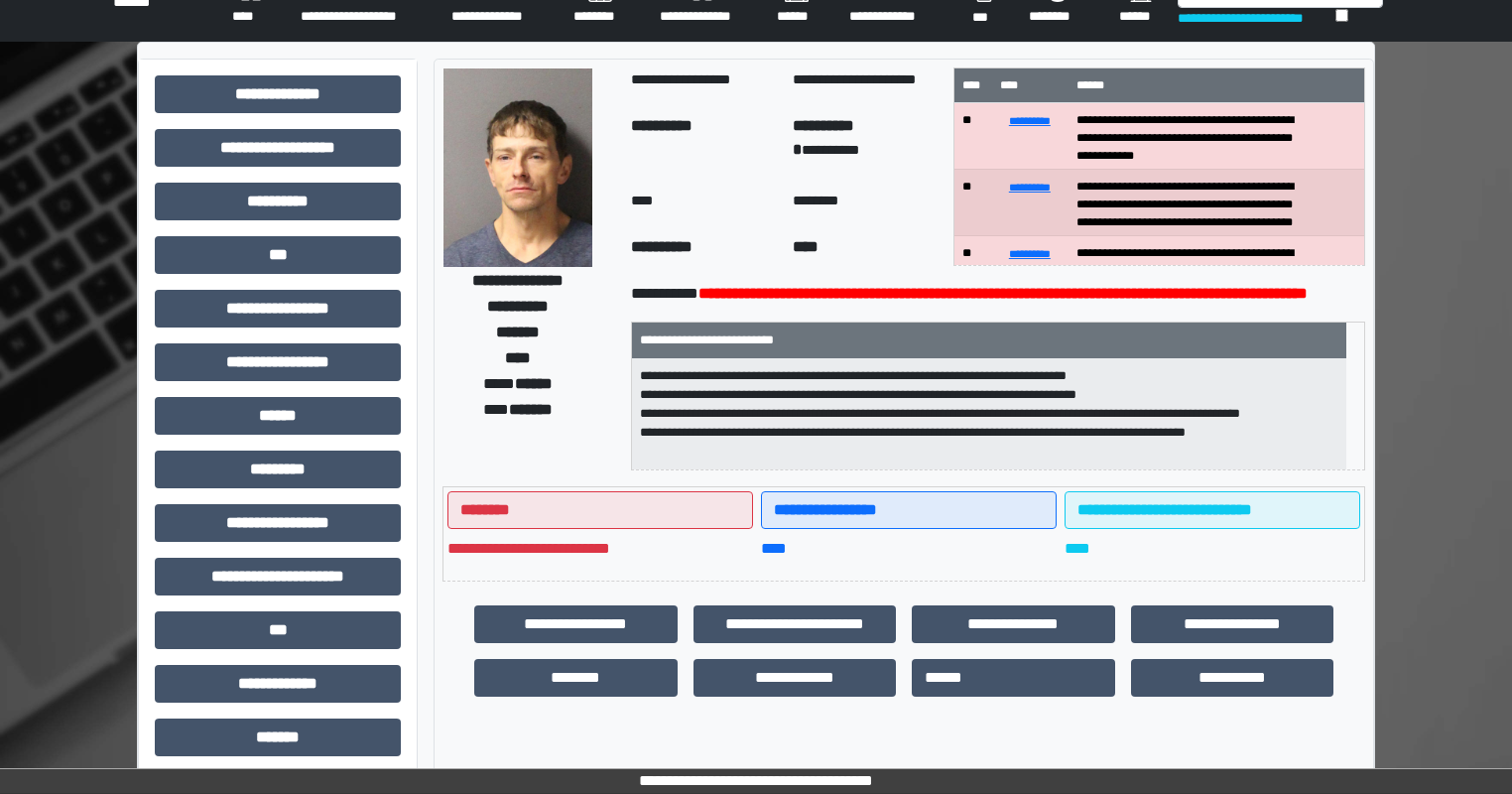 scroll, scrollTop: 0, scrollLeft: 0, axis: both 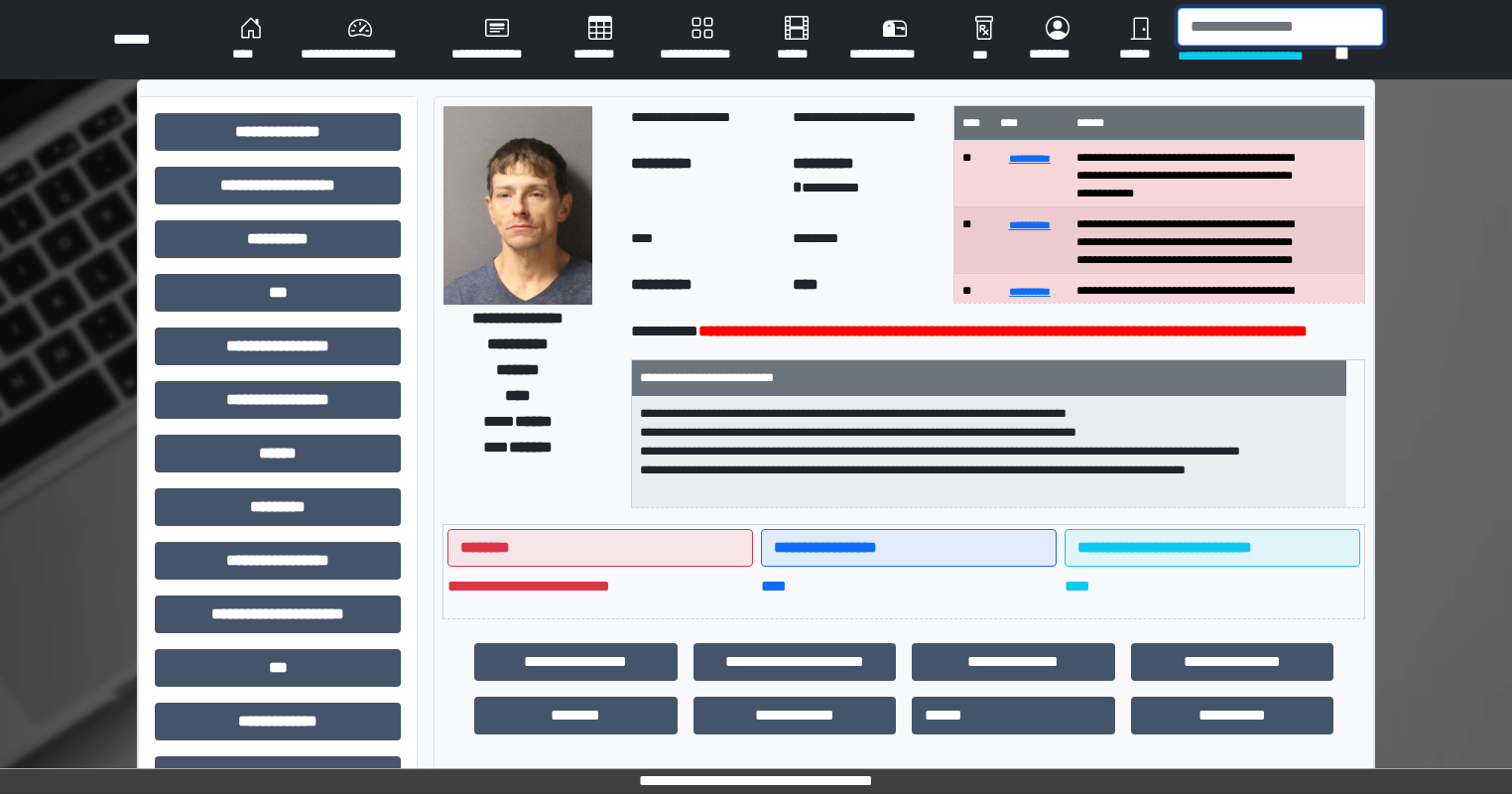 click at bounding box center (1280, 27) 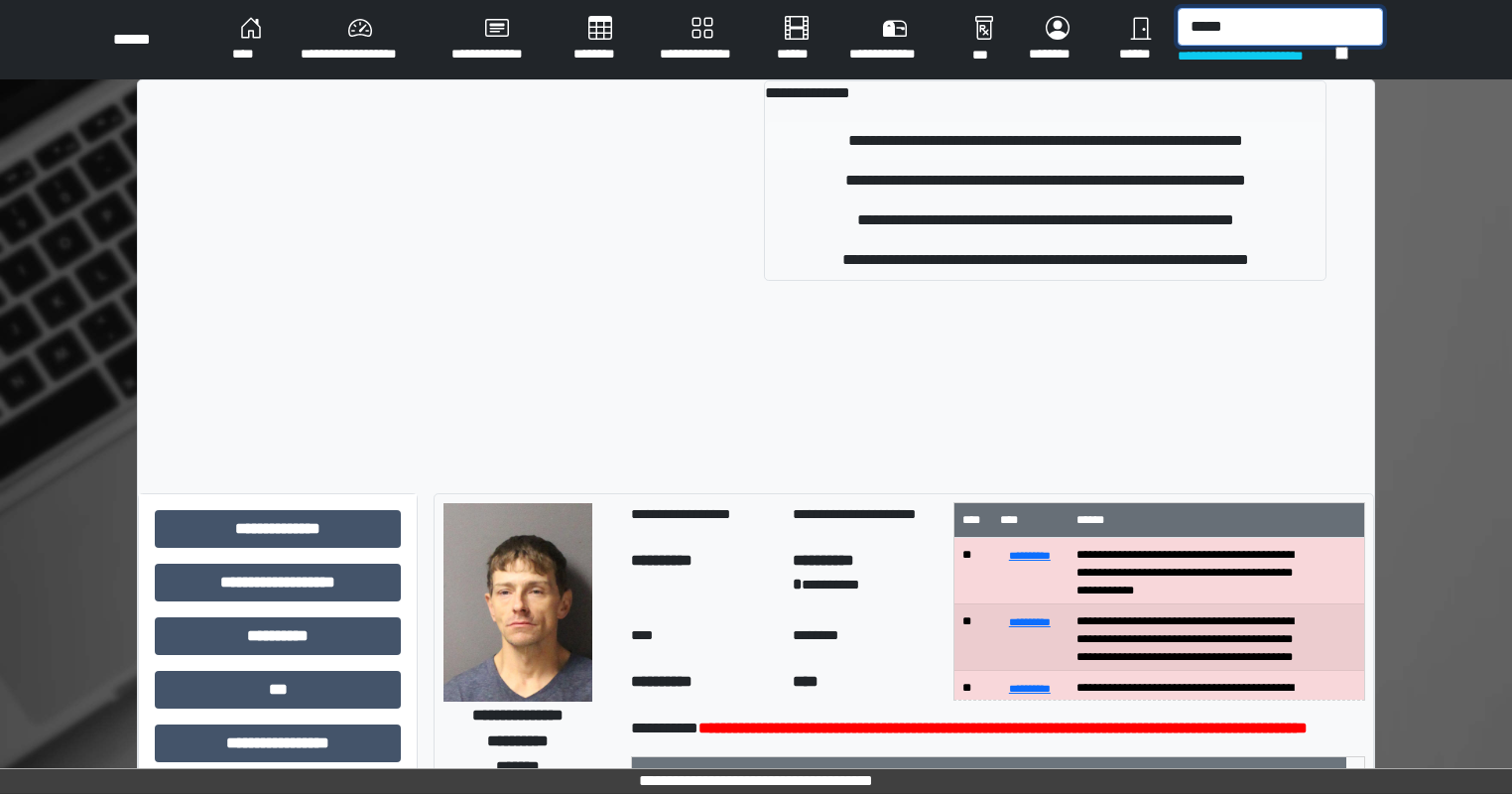 type on "*****" 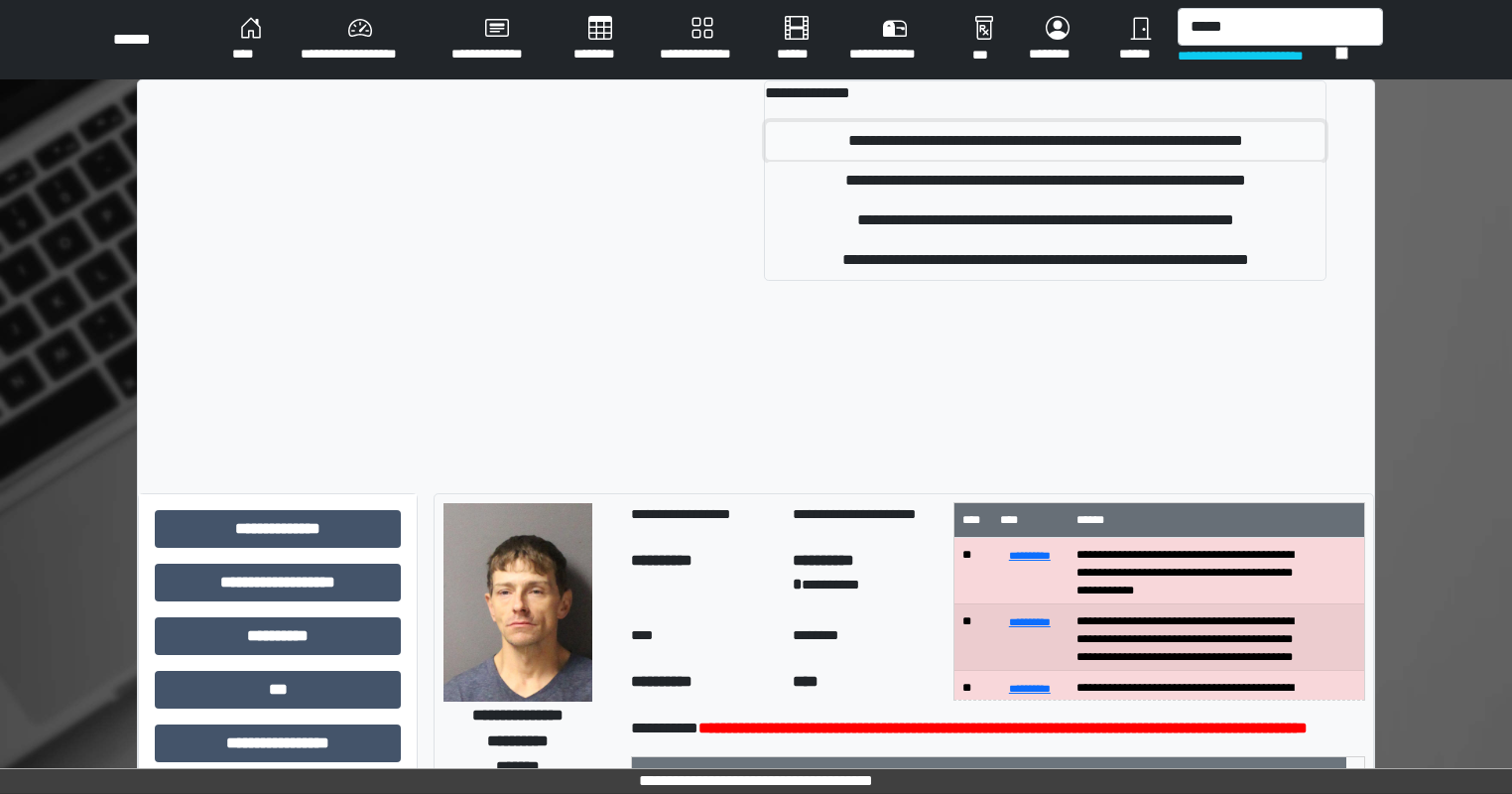click on "**********" at bounding box center [1045, 141] 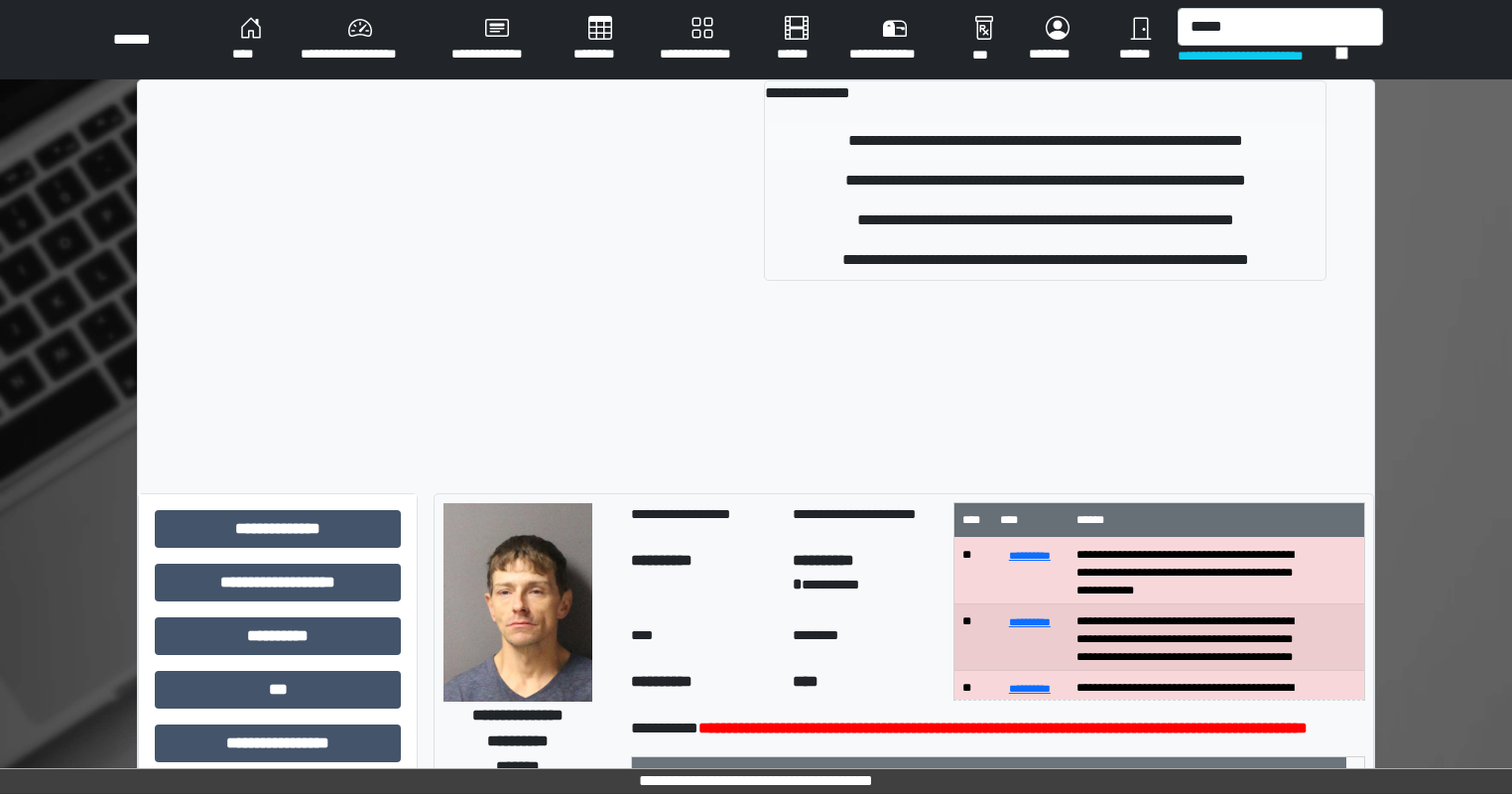 type 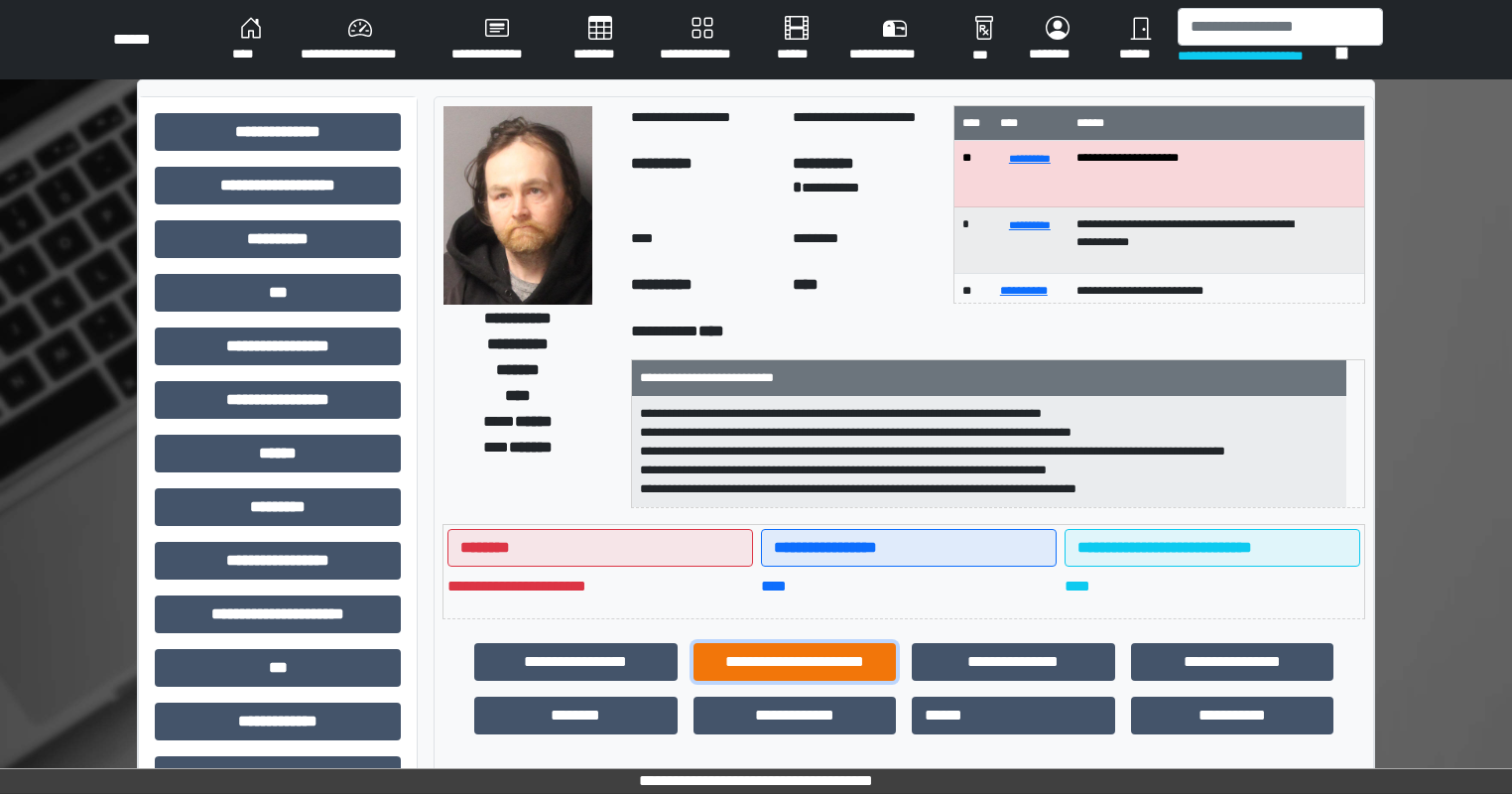 click on "**********" at bounding box center [795, 662] 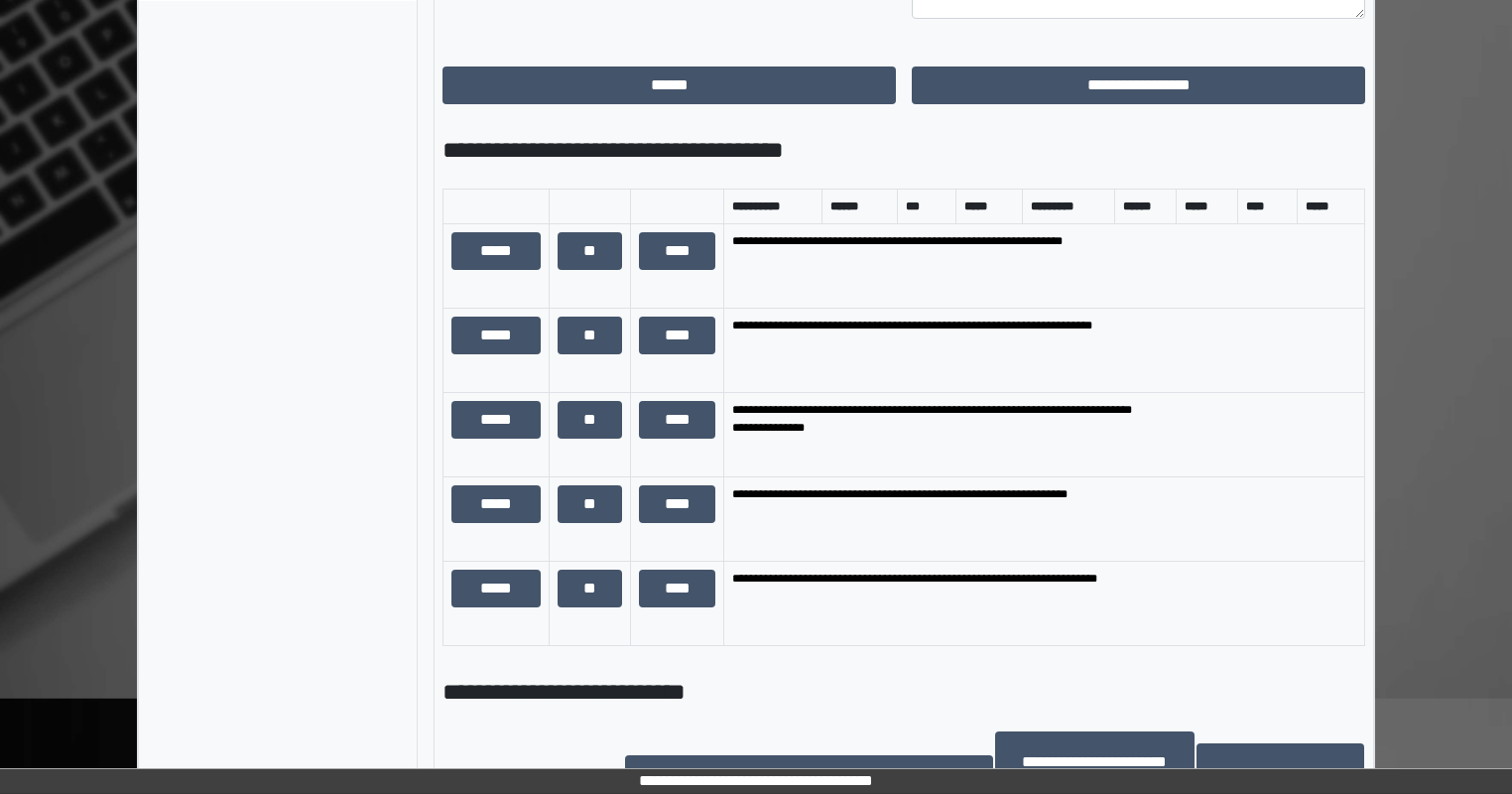 scroll, scrollTop: 1191, scrollLeft: 0, axis: vertical 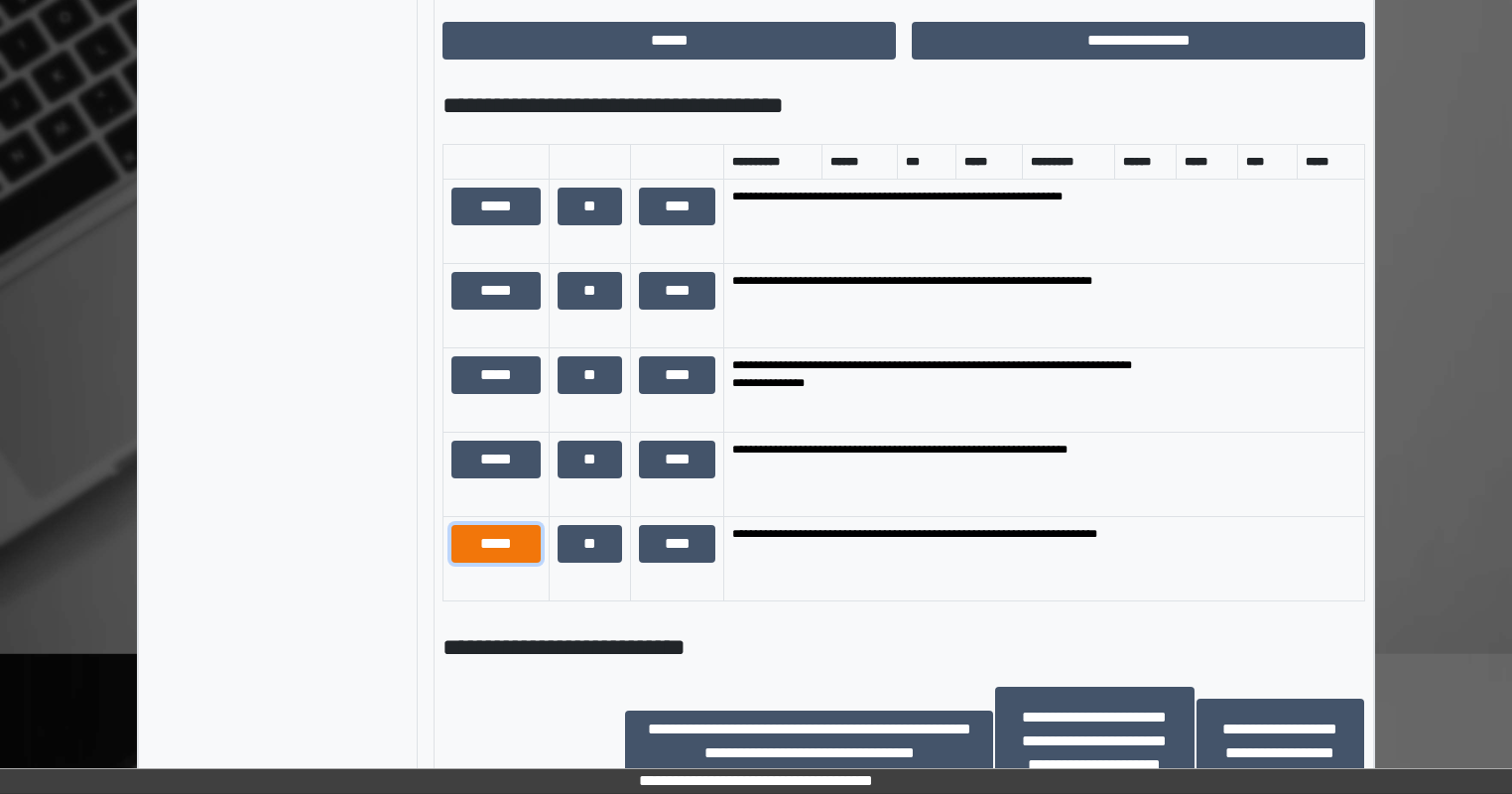 click on "*****" at bounding box center (496, 544) 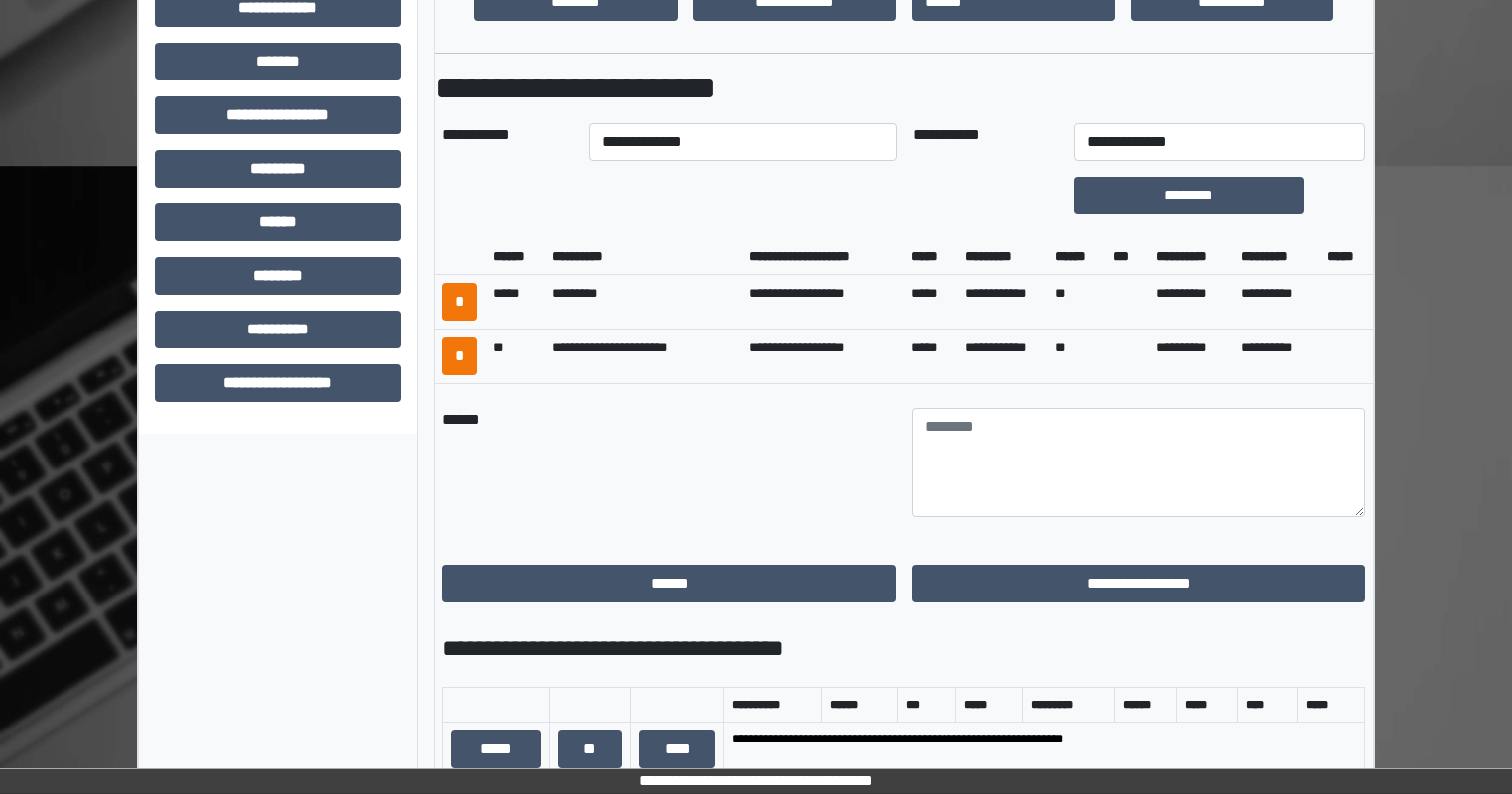 scroll, scrollTop: 695, scrollLeft: 0, axis: vertical 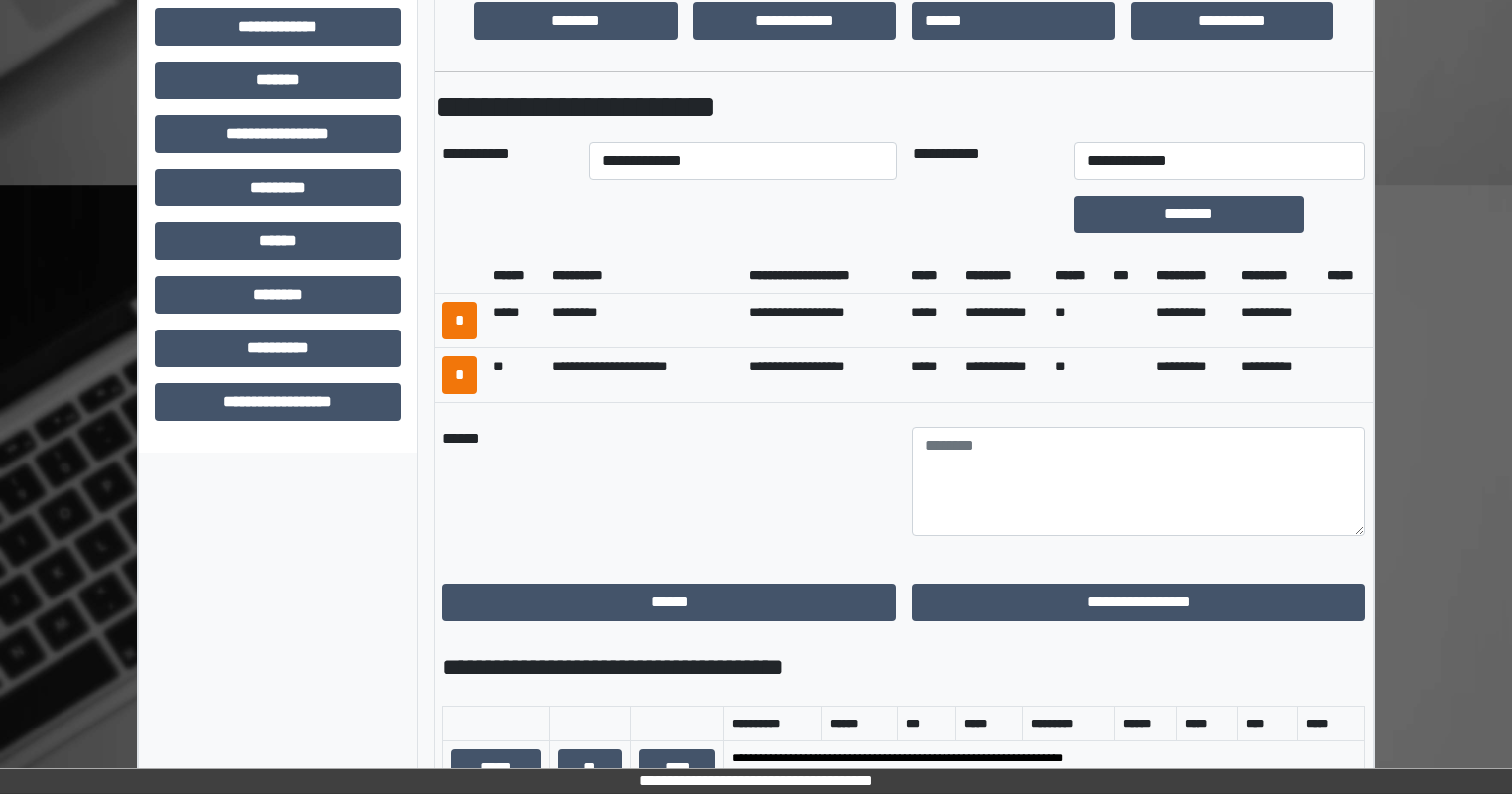 drag, startPoint x: 621, startPoint y: 141, endPoint x: 625, endPoint y: 161, distance: 20.396078 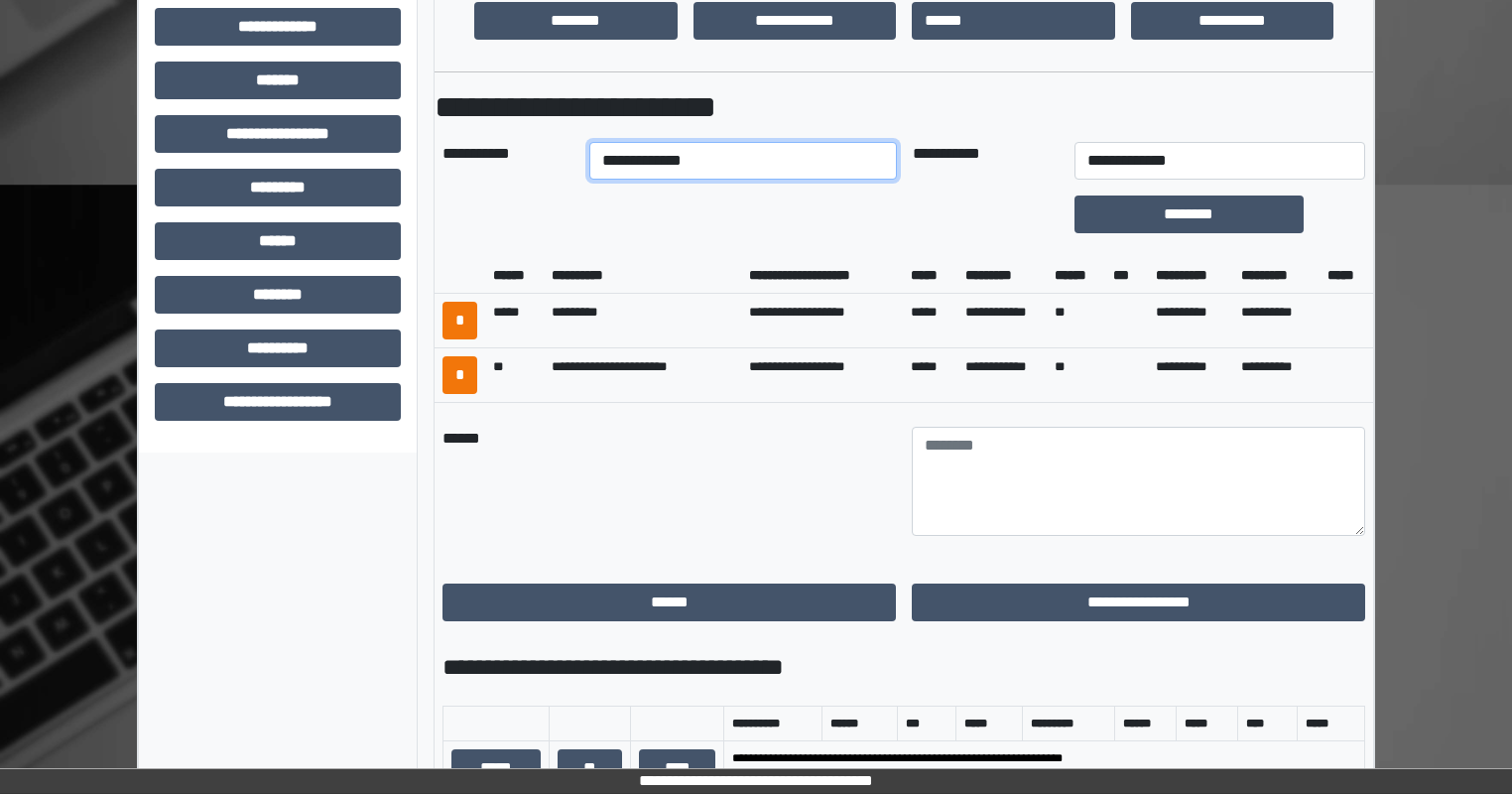 click on "**********" at bounding box center [742, 161] 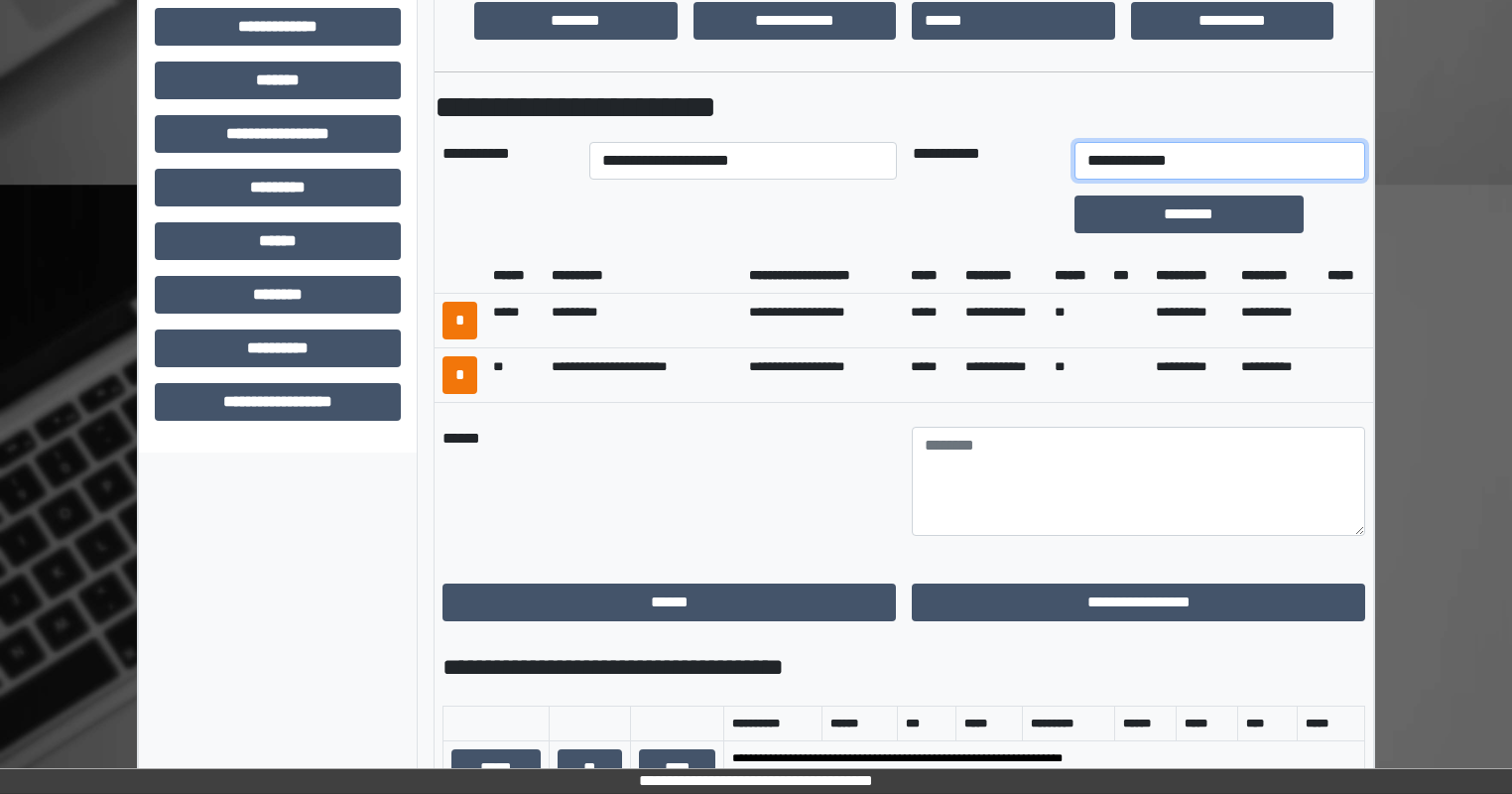 drag, startPoint x: 1206, startPoint y: 143, endPoint x: 1205, endPoint y: 165, distance: 22.022716 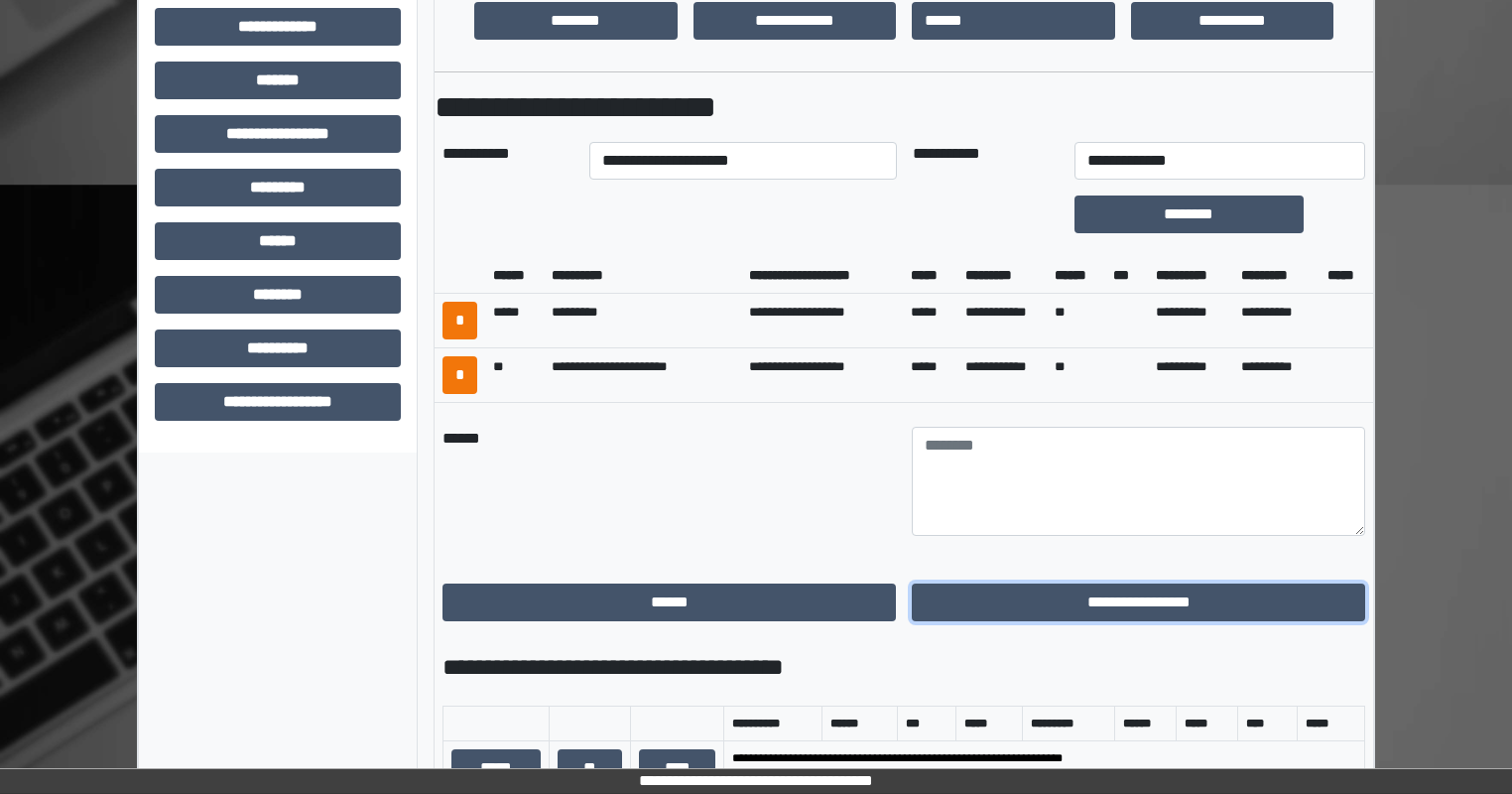 click on "**********" at bounding box center [1138, 602] 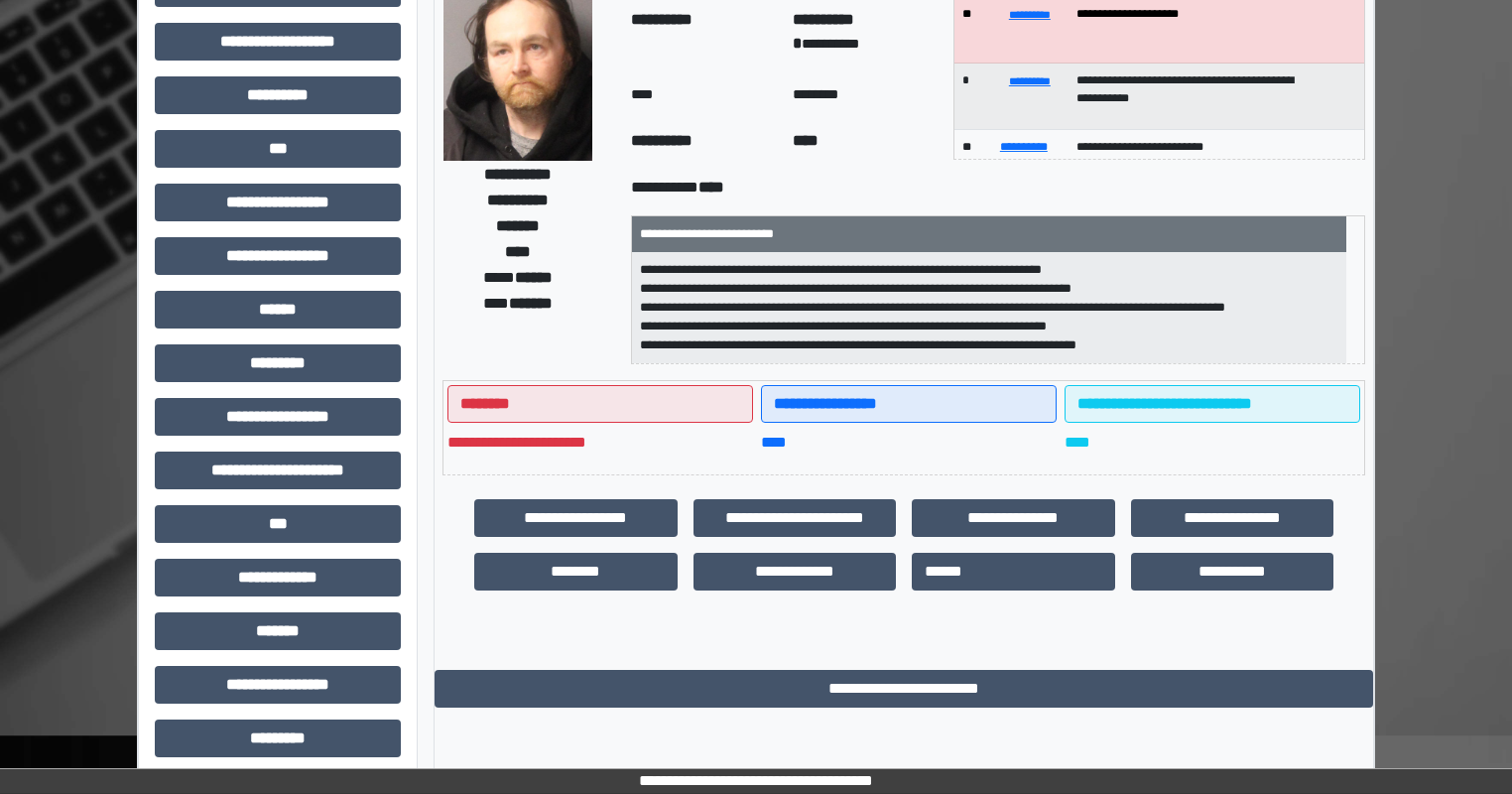 scroll, scrollTop: 0, scrollLeft: 0, axis: both 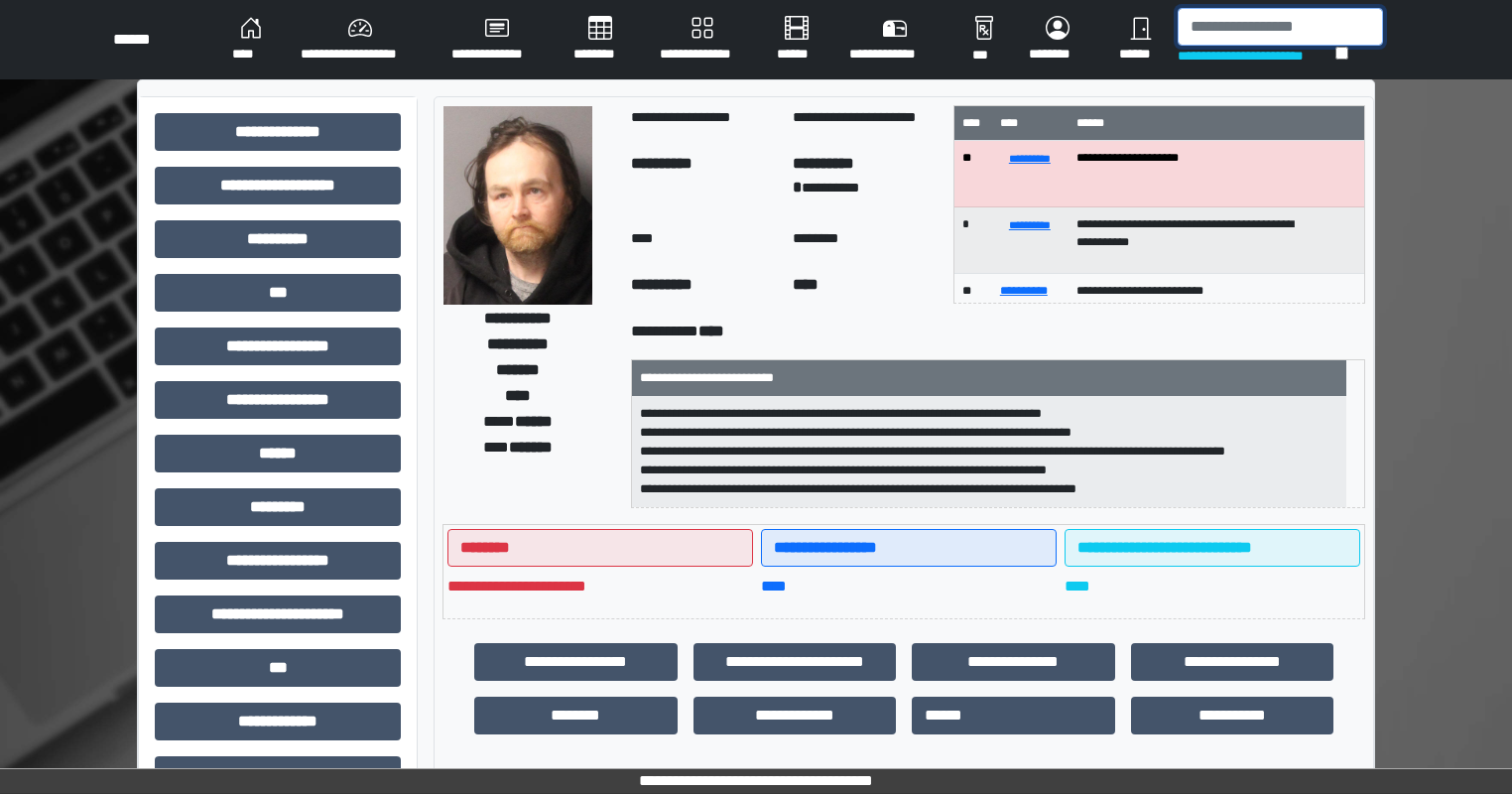 click at bounding box center [1280, 27] 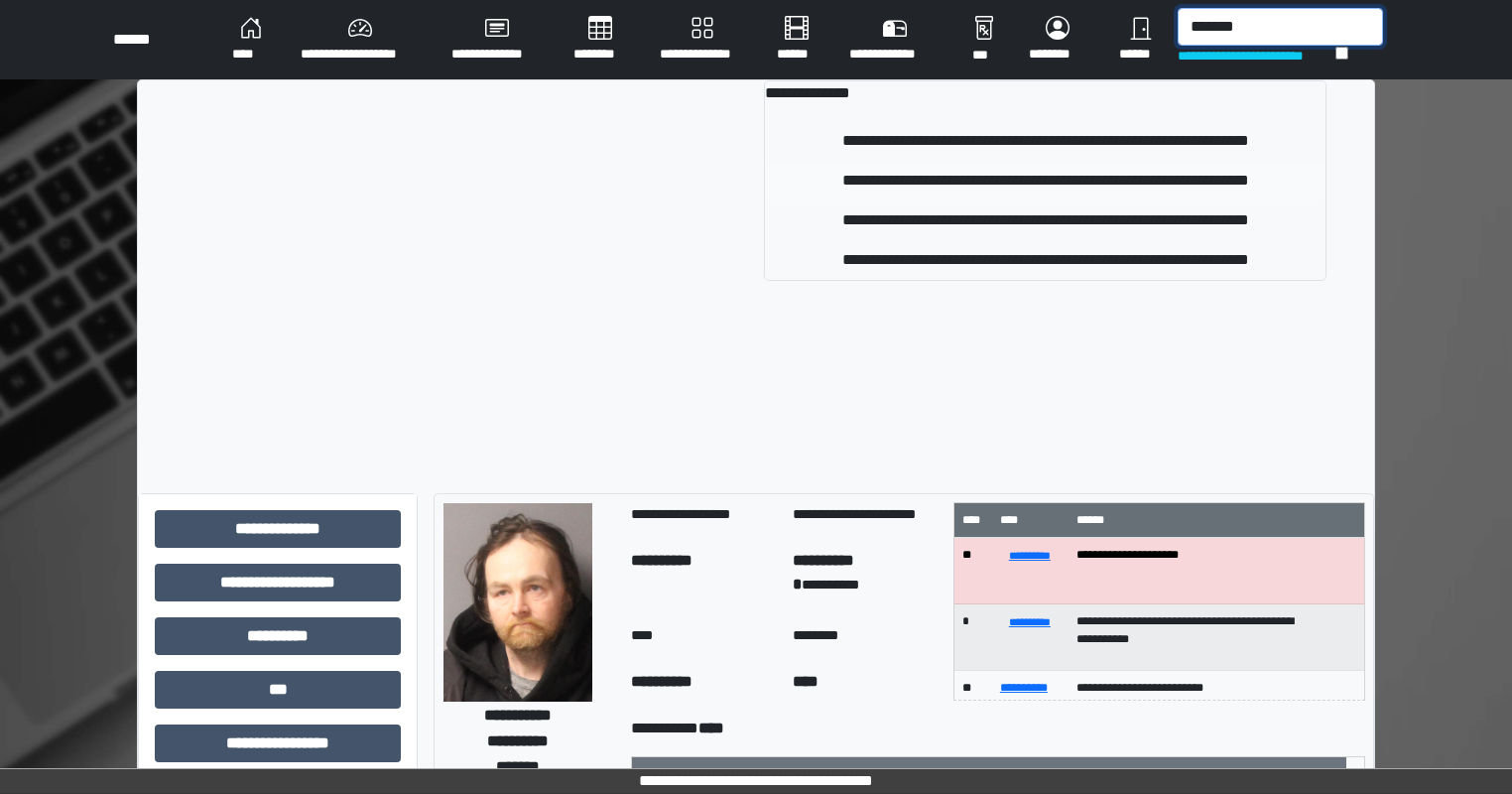 type on "*******" 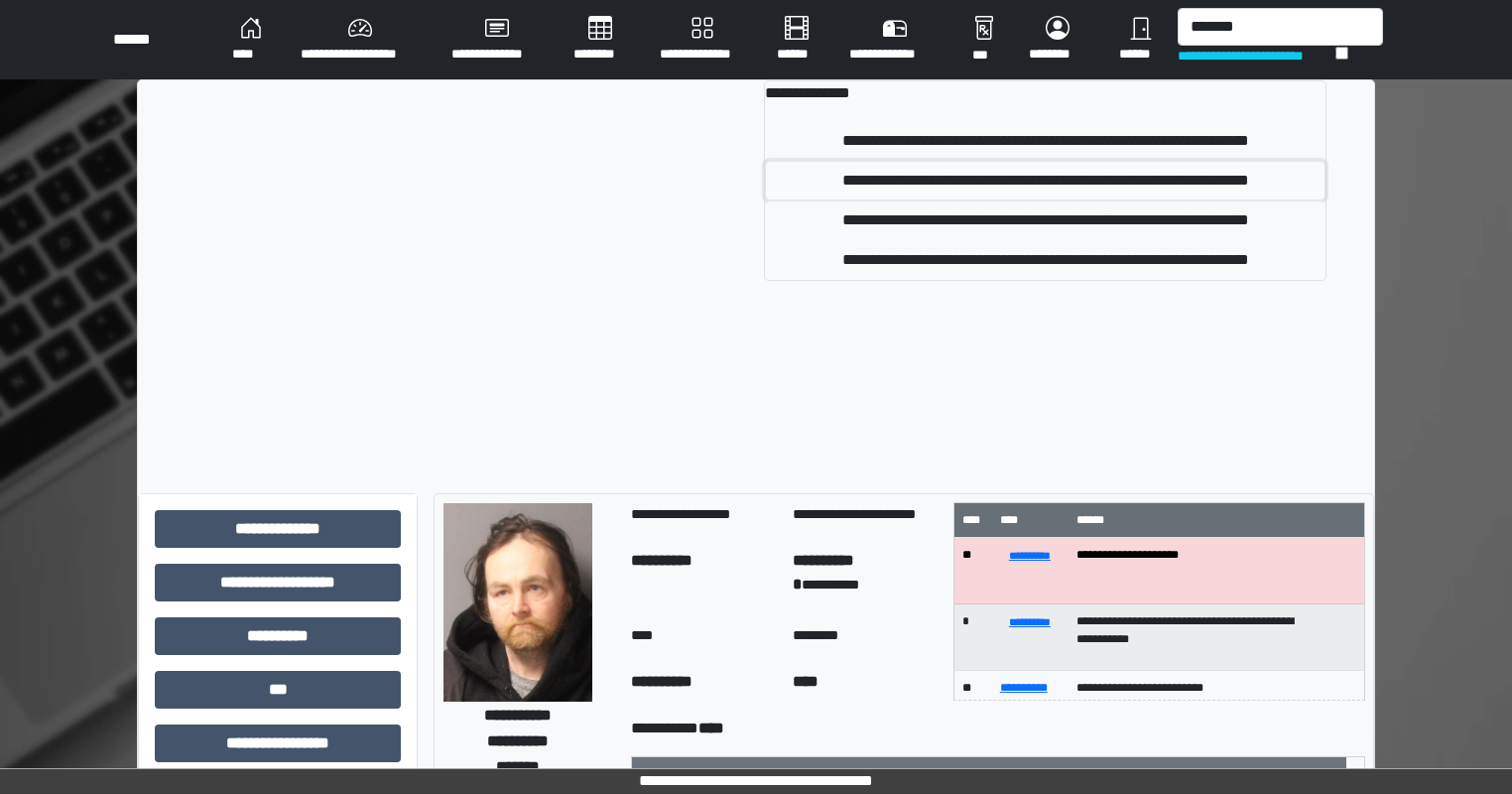click on "**********" at bounding box center [1045, 181] 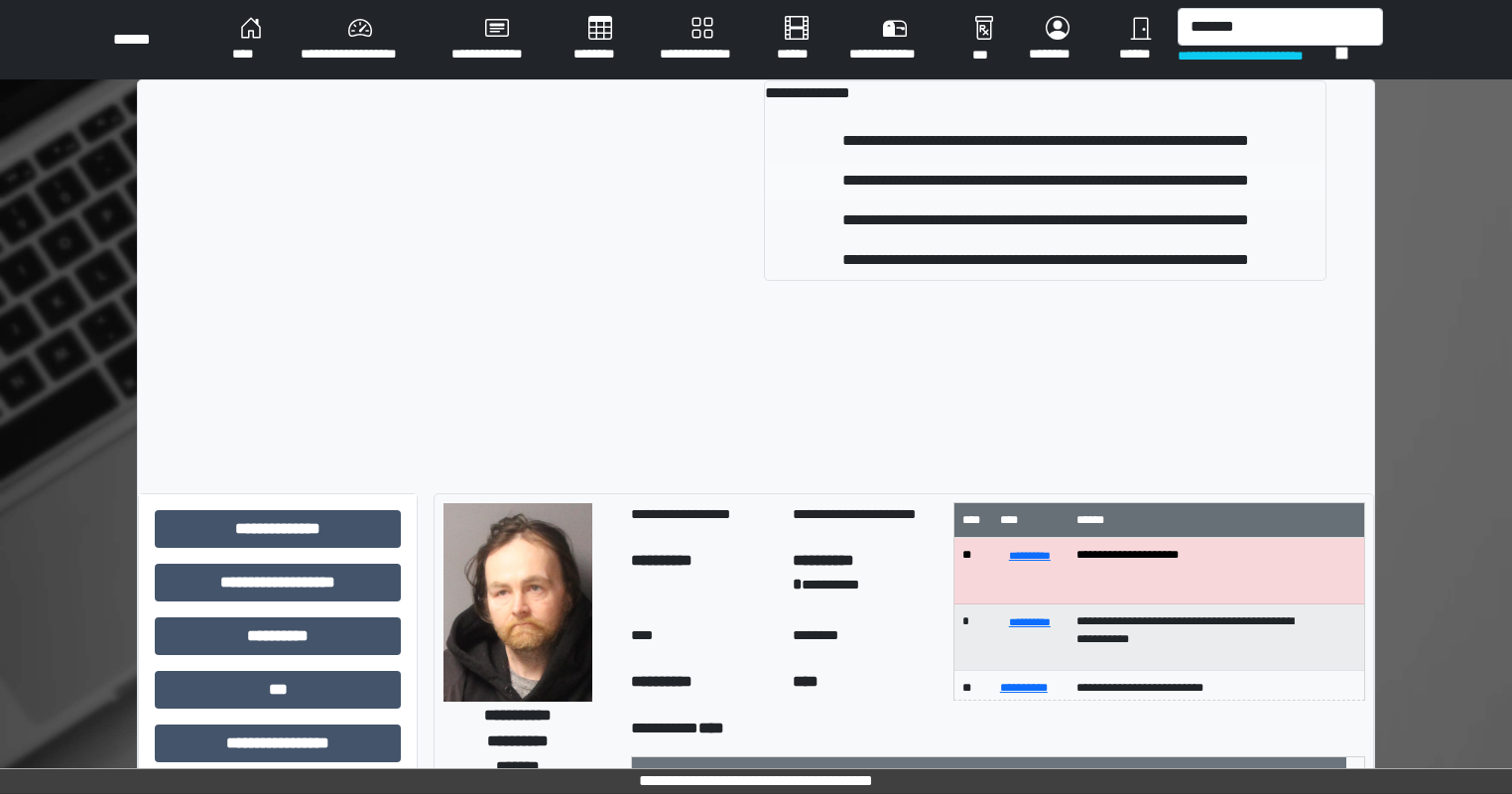 type 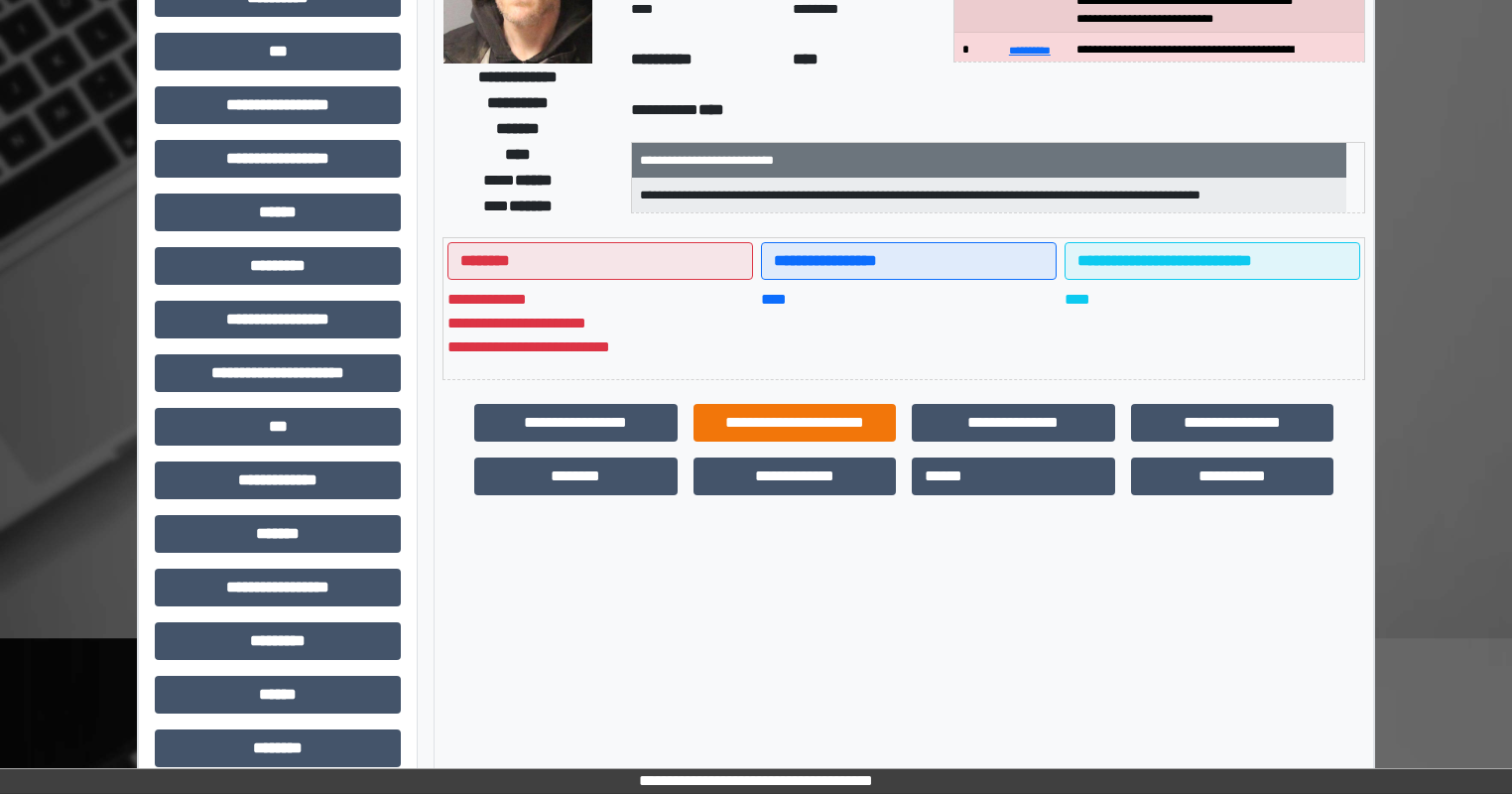 scroll, scrollTop: 371, scrollLeft: 0, axis: vertical 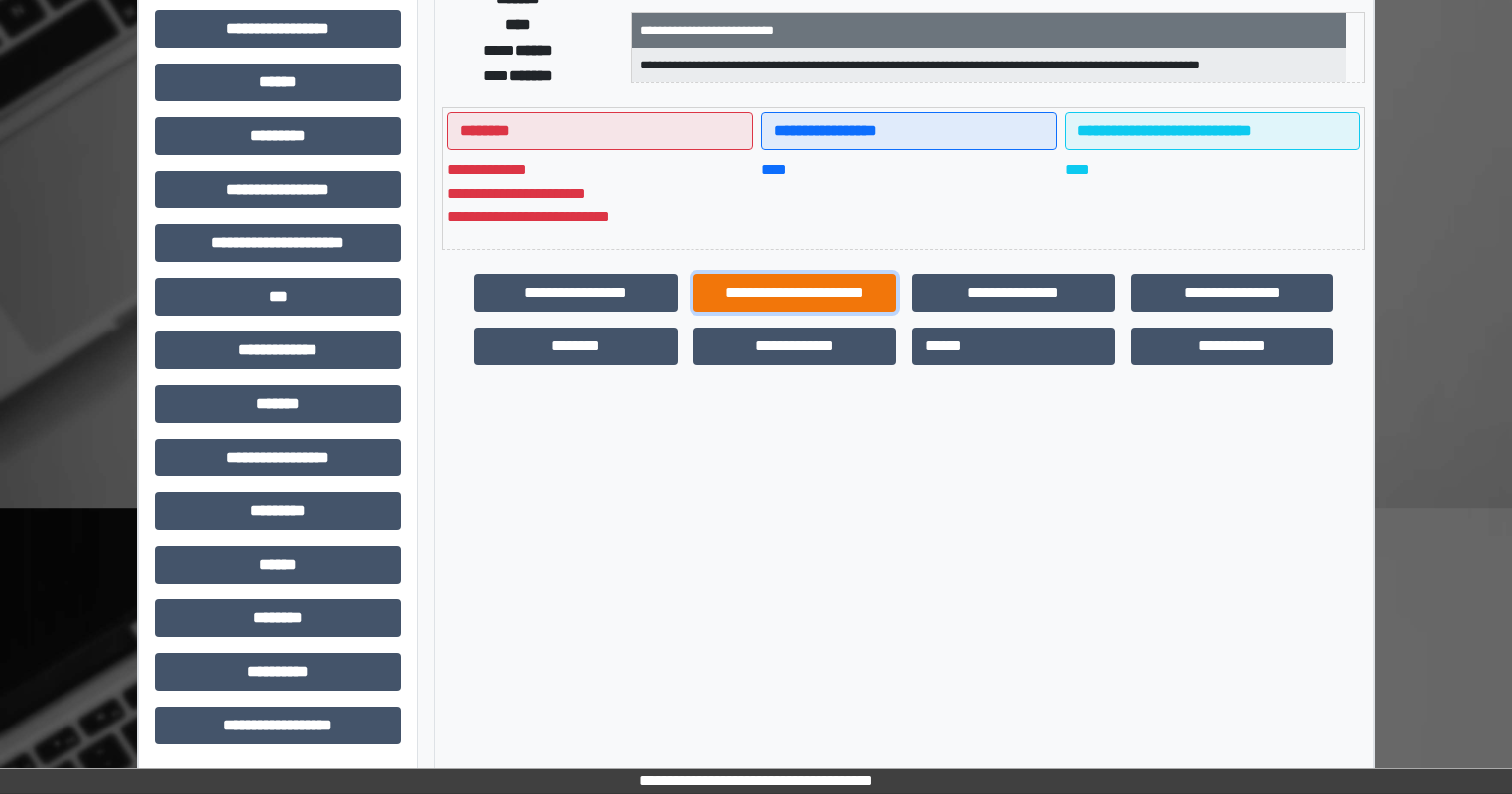 click on "**********" at bounding box center [795, 293] 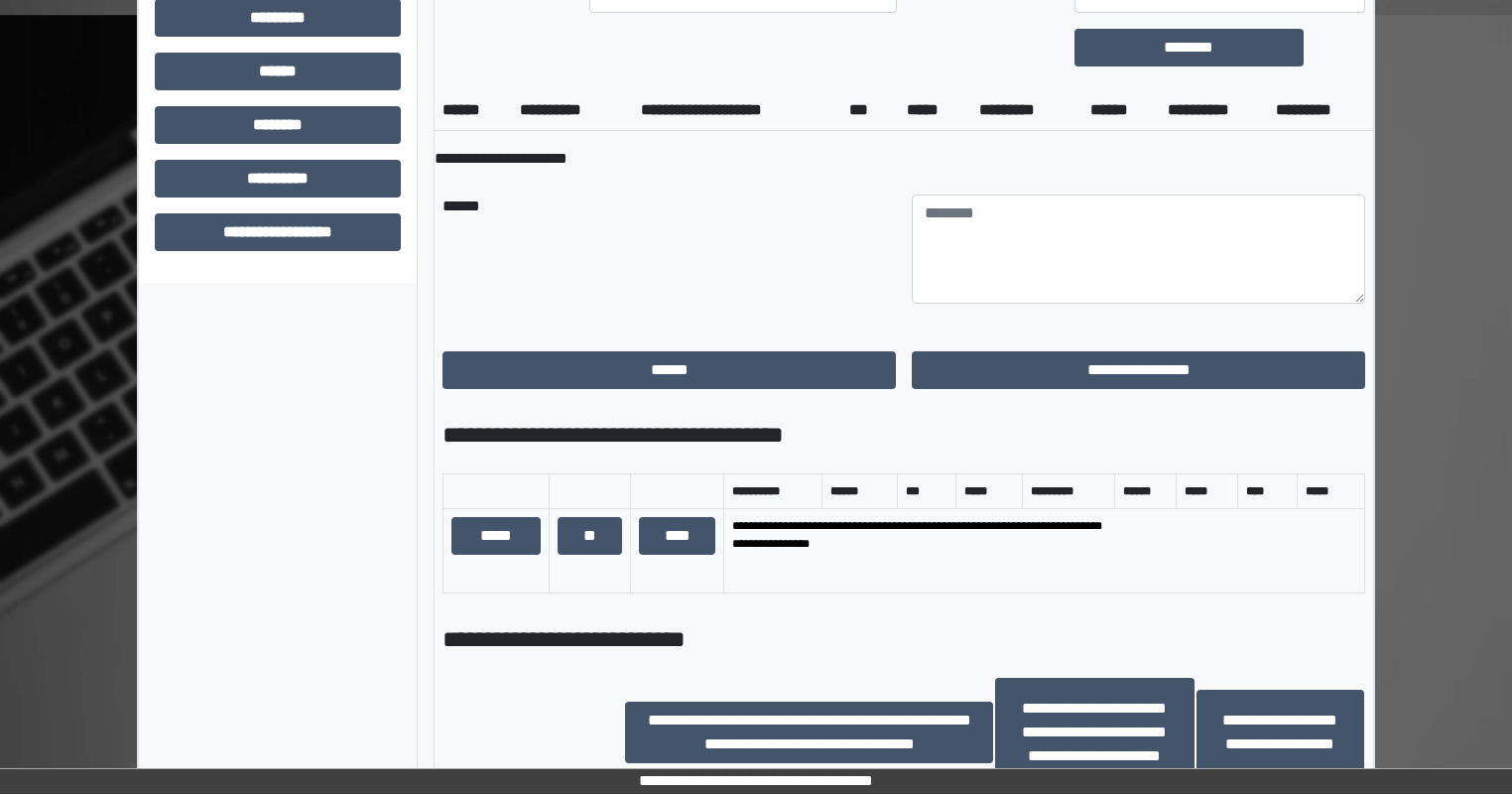 scroll, scrollTop: 867, scrollLeft: 0, axis: vertical 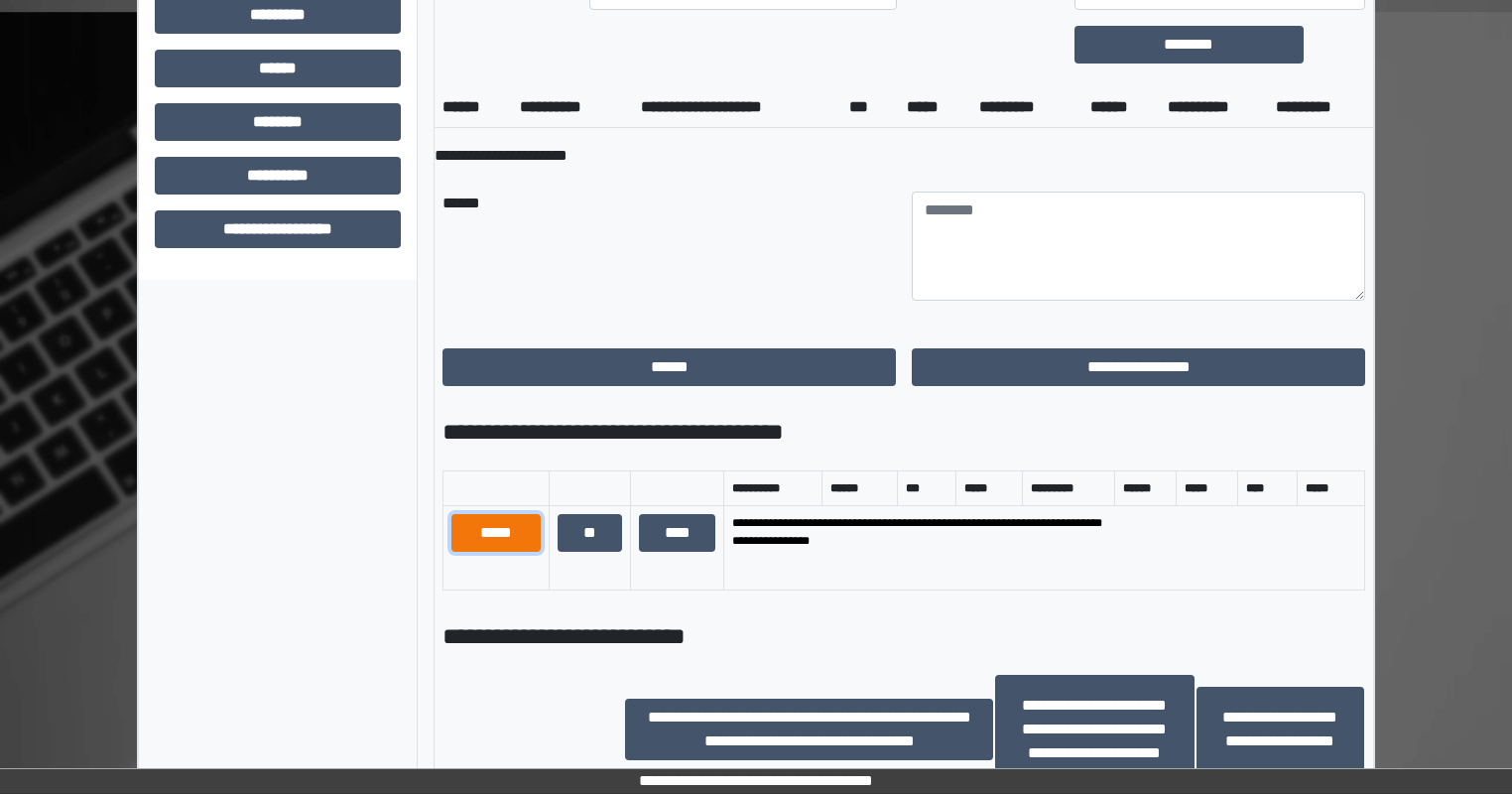click on "*****" at bounding box center (496, 533) 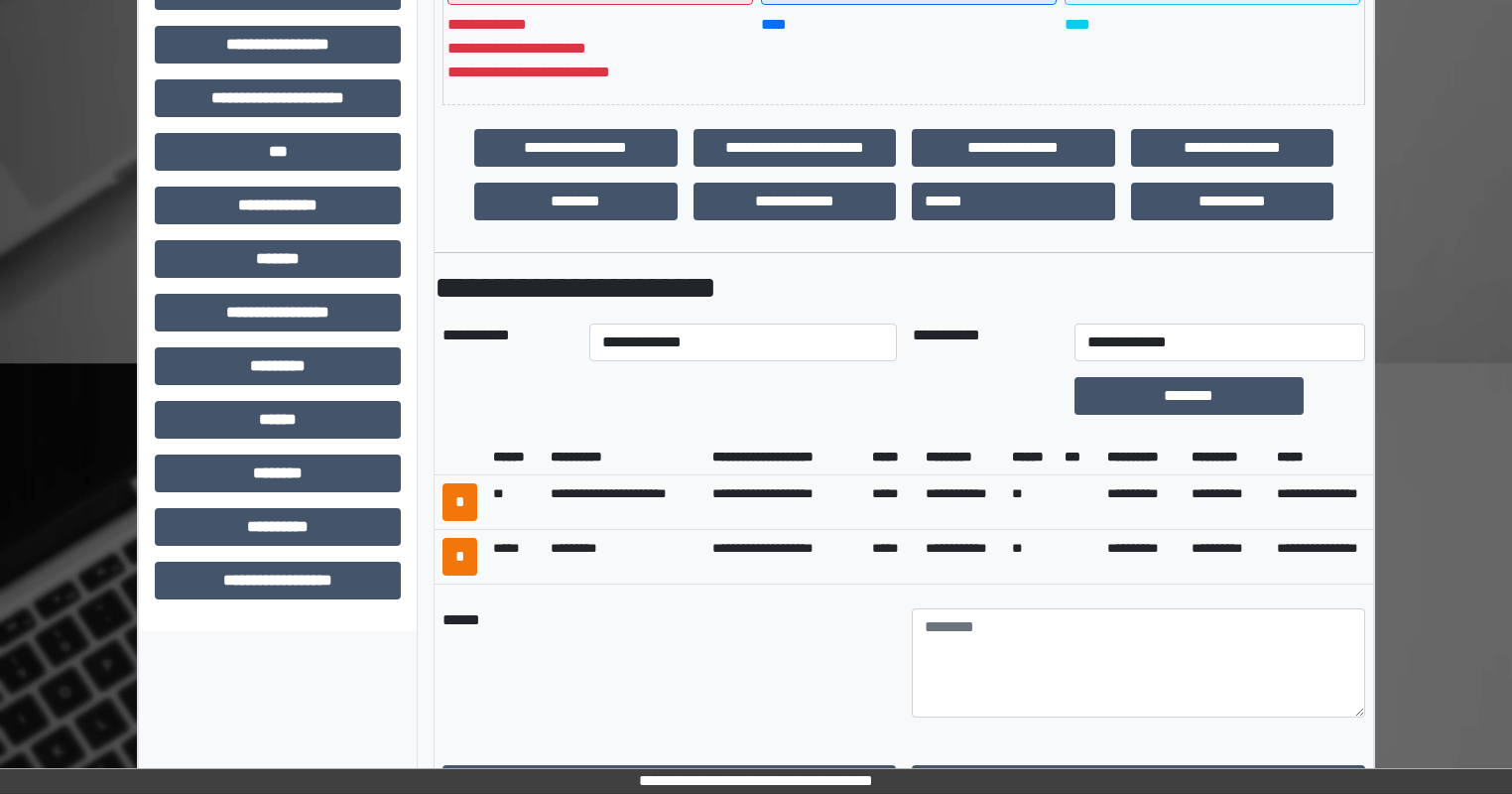 scroll, scrollTop: 470, scrollLeft: 0, axis: vertical 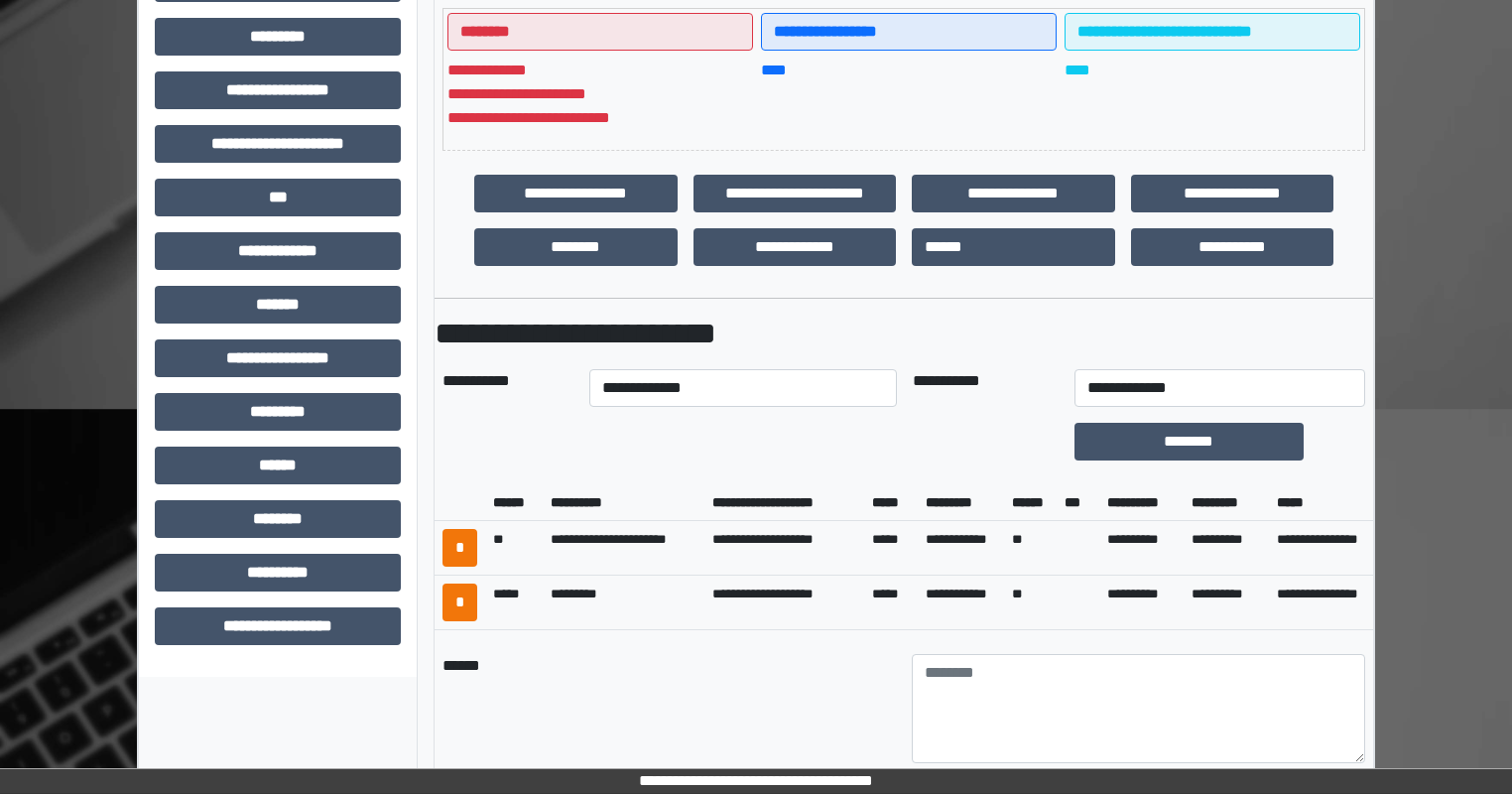 drag, startPoint x: 715, startPoint y: 423, endPoint x: 714, endPoint y: 404, distance: 19.026298 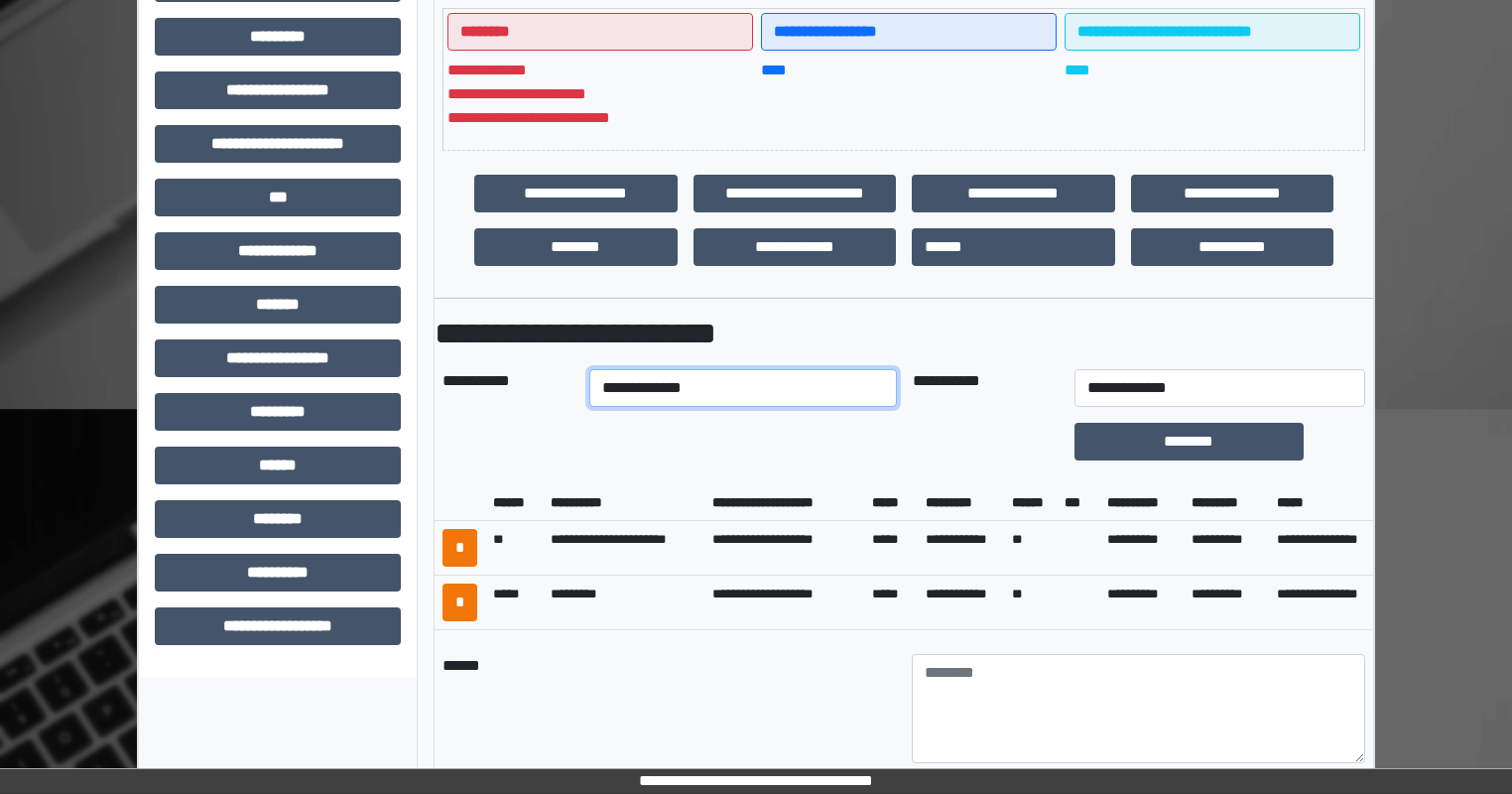 click on "**********" at bounding box center [742, 388] 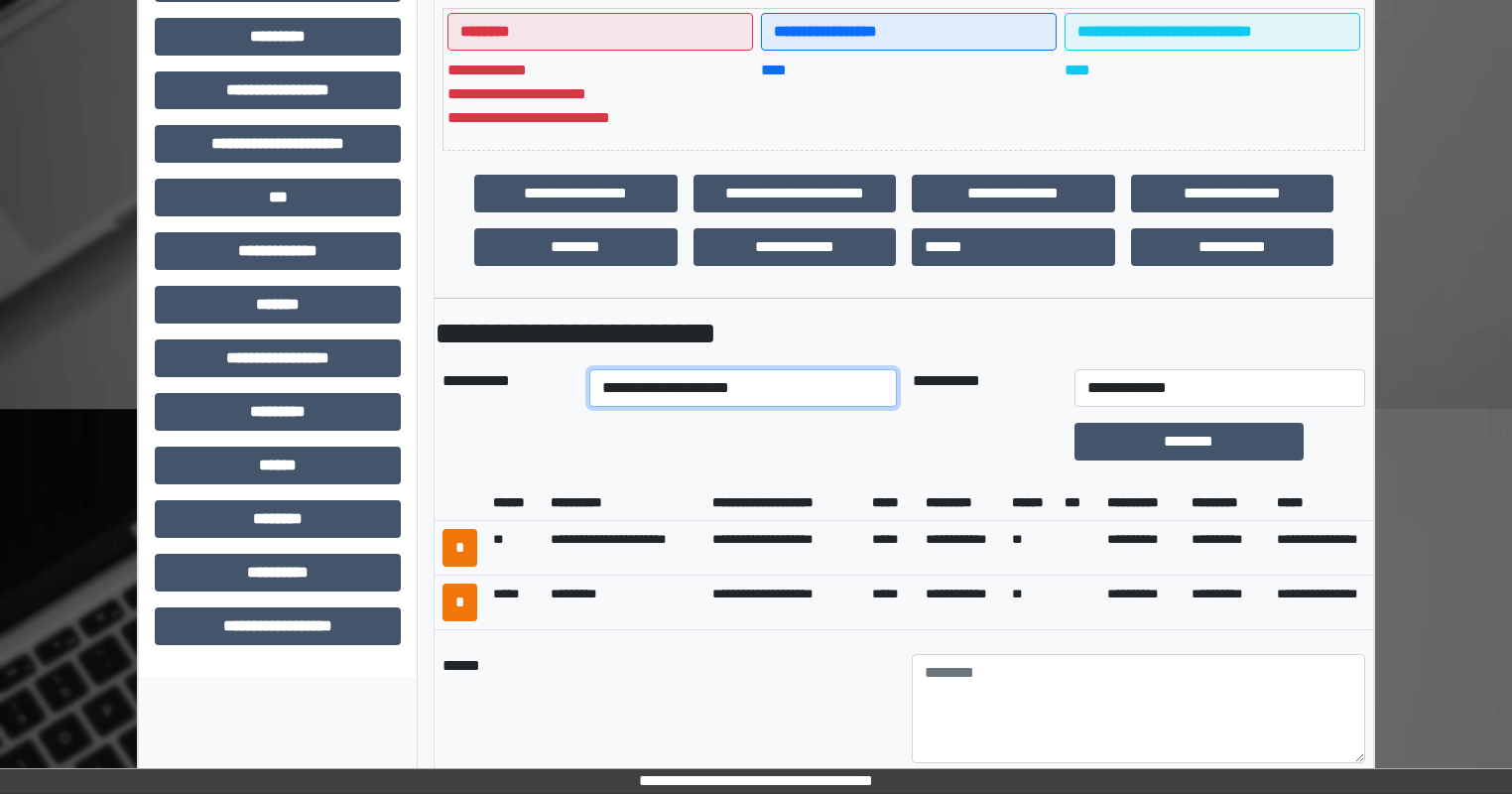 click on "**********" at bounding box center [742, 388] 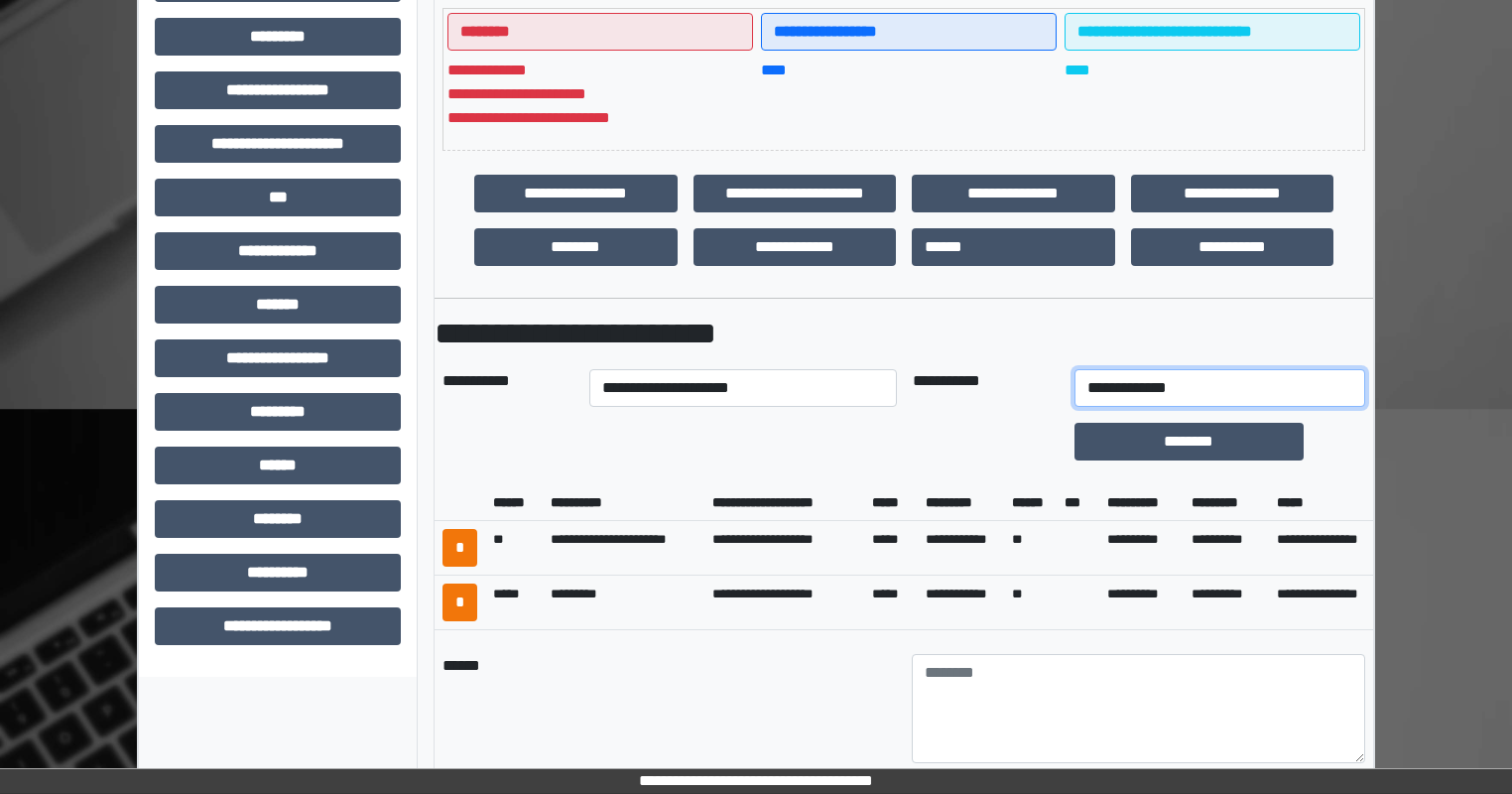click on "**********" at bounding box center [1219, 388] 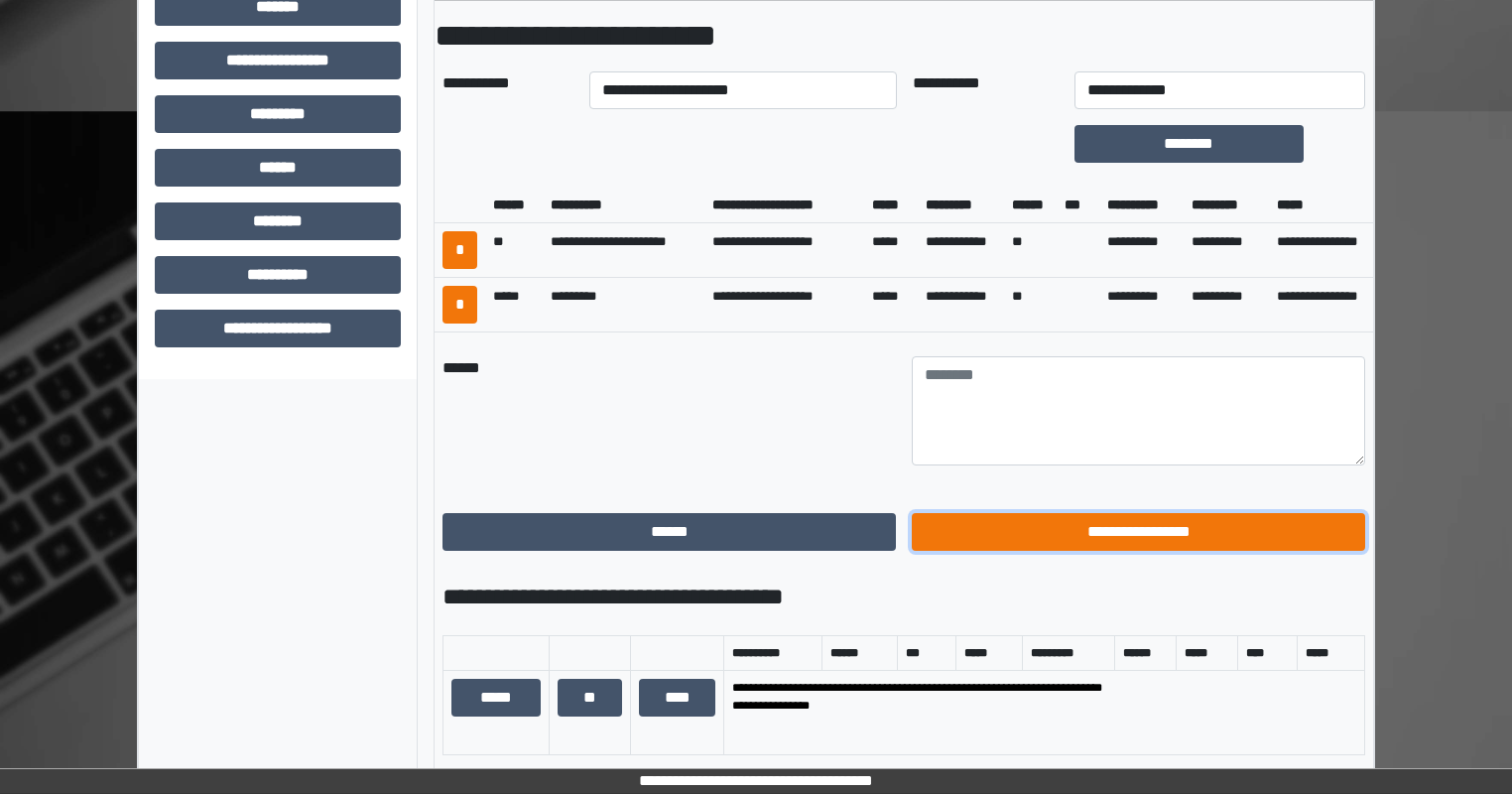 click on "**********" at bounding box center (1138, 532) 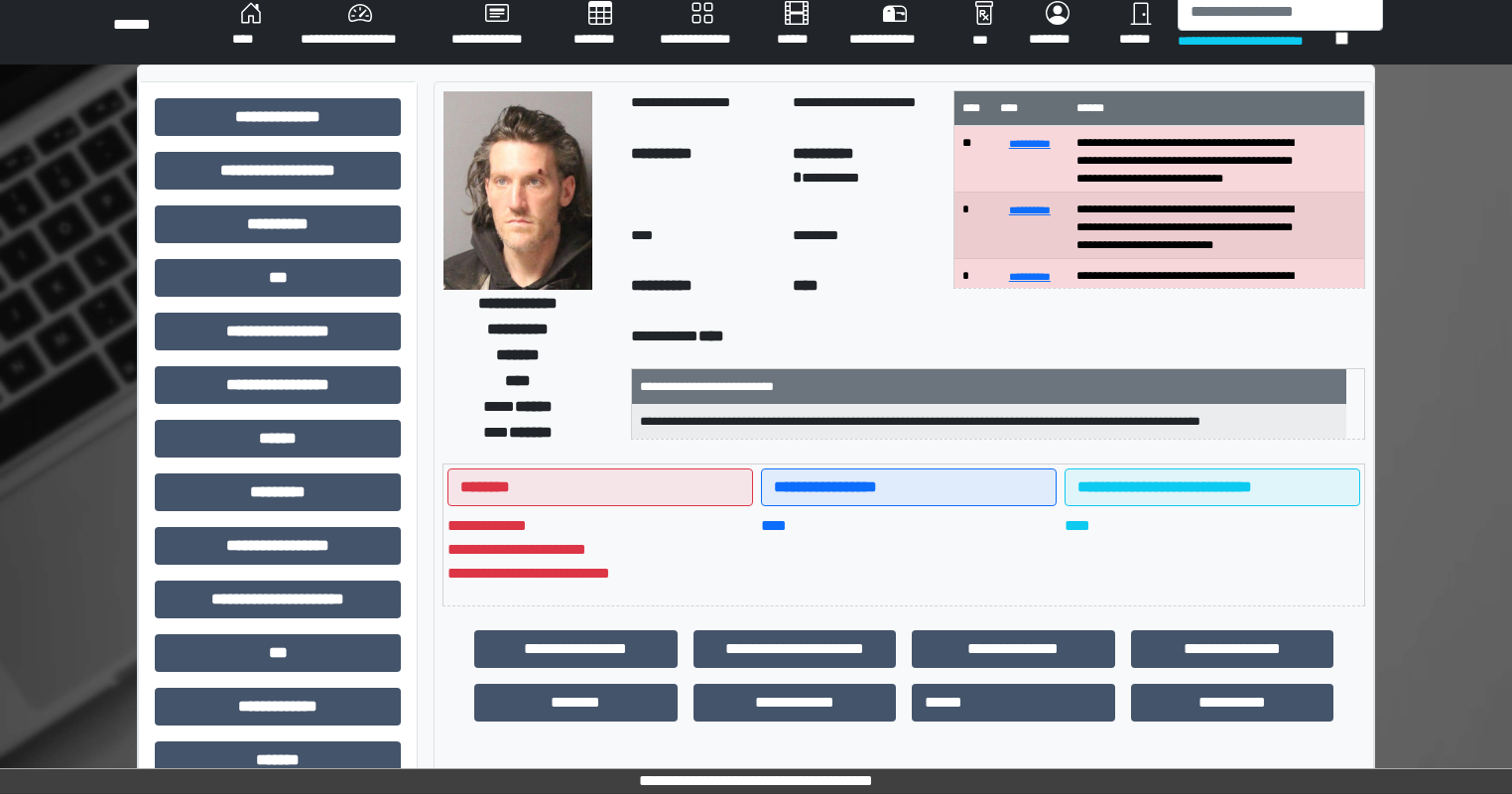 scroll, scrollTop: 0, scrollLeft: 0, axis: both 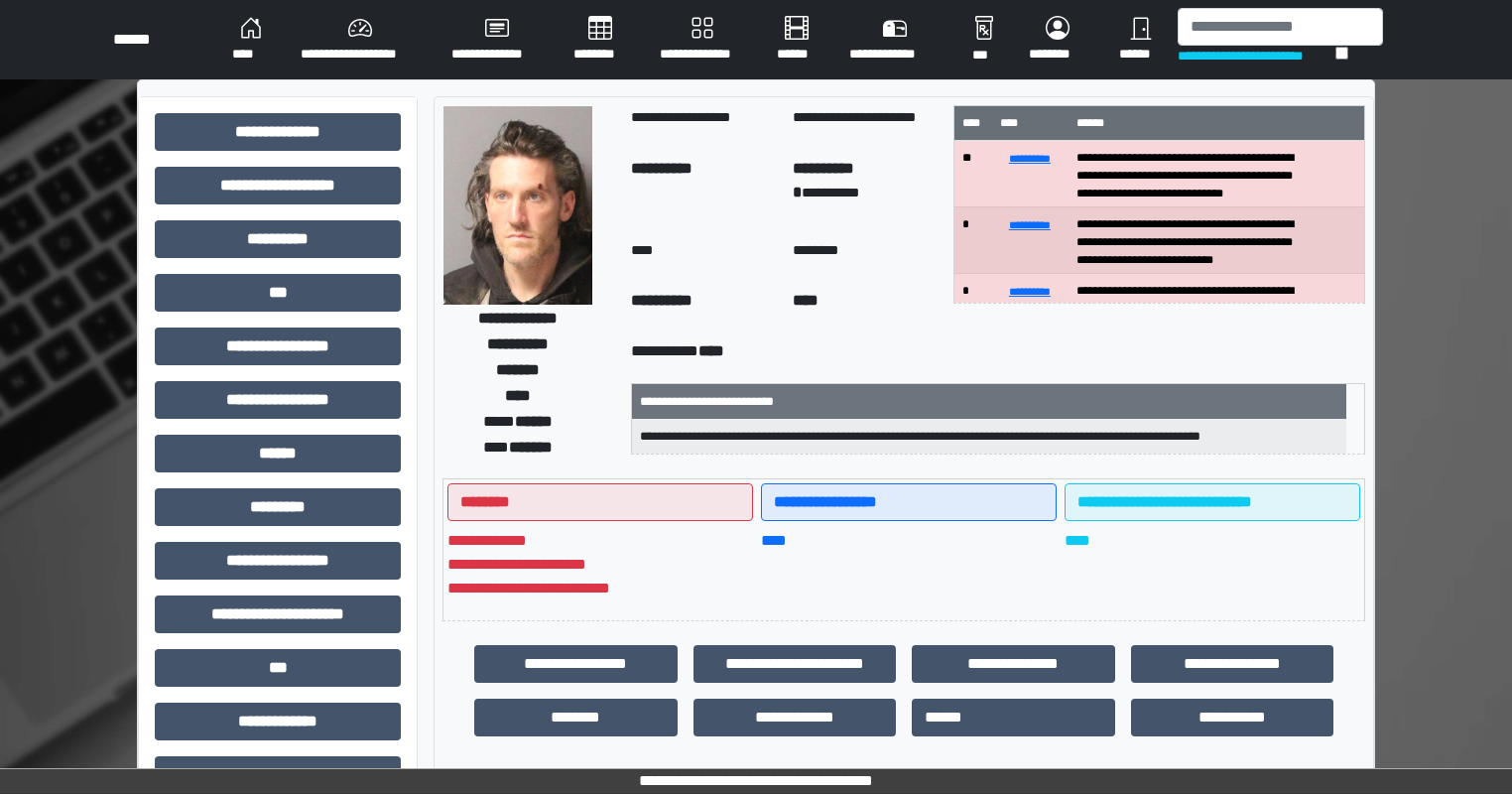 click on "****" at bounding box center [250, 40] 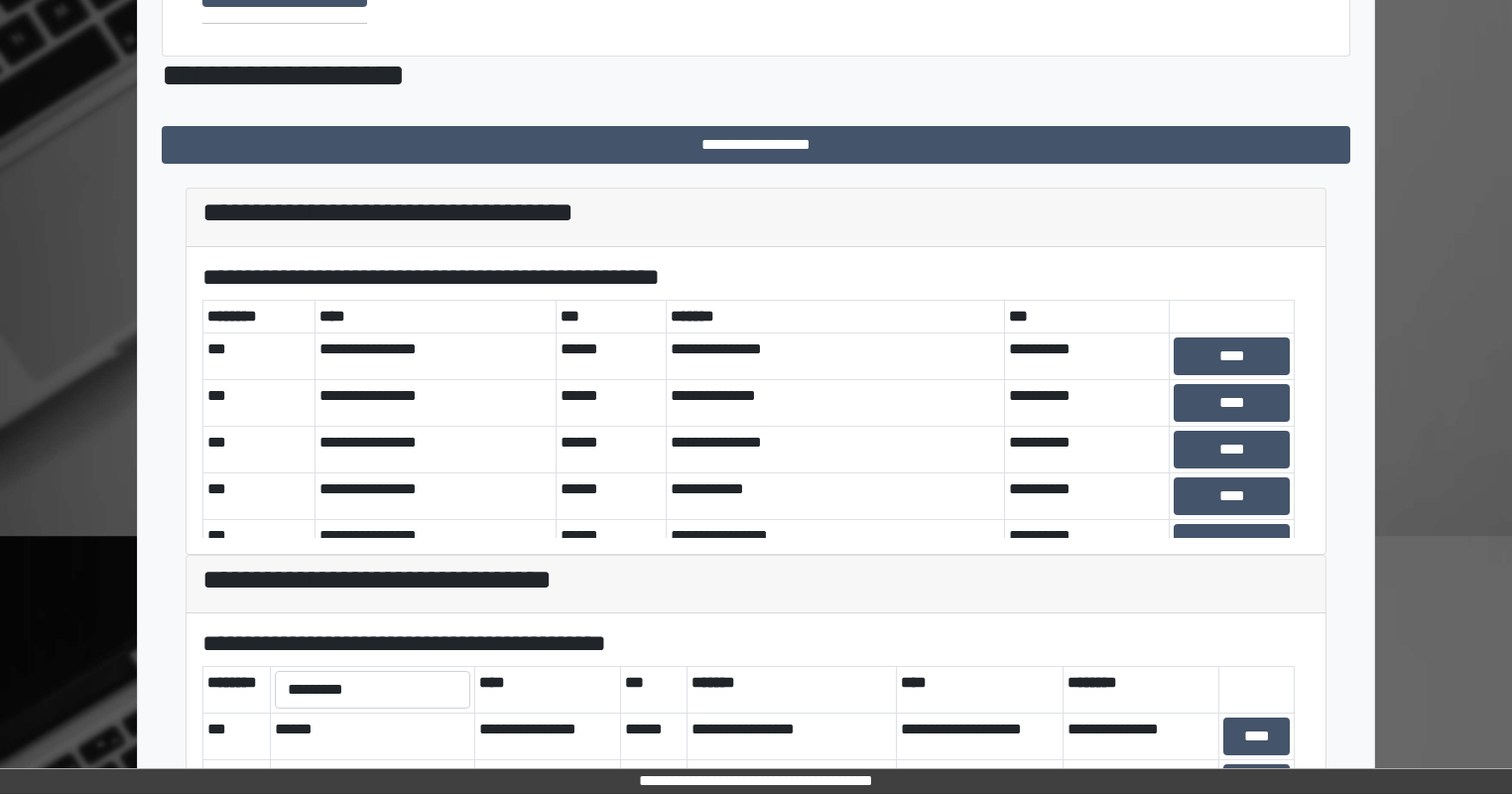 scroll, scrollTop: 511, scrollLeft: 0, axis: vertical 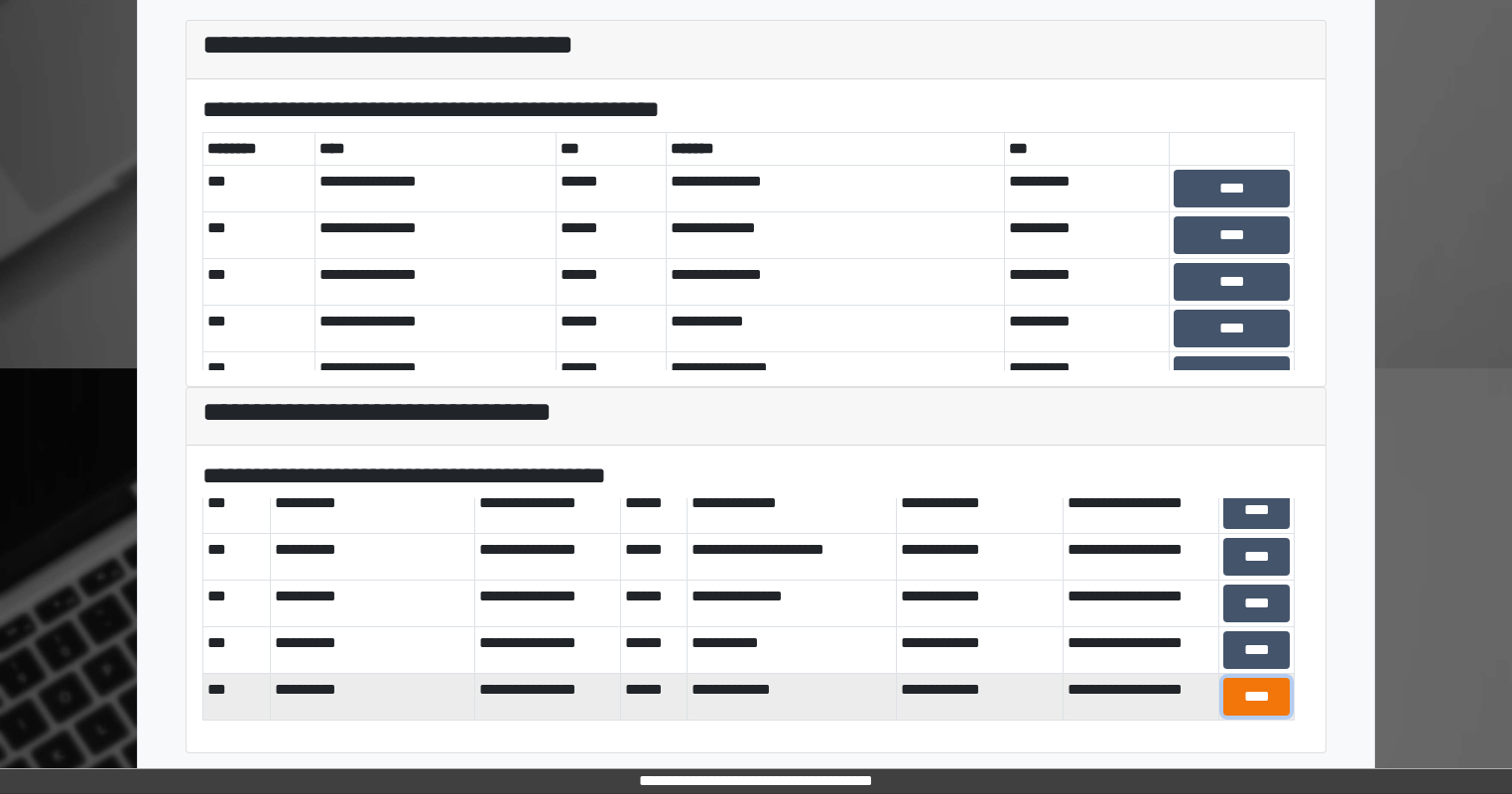 click on "****" at bounding box center [1256, 697] 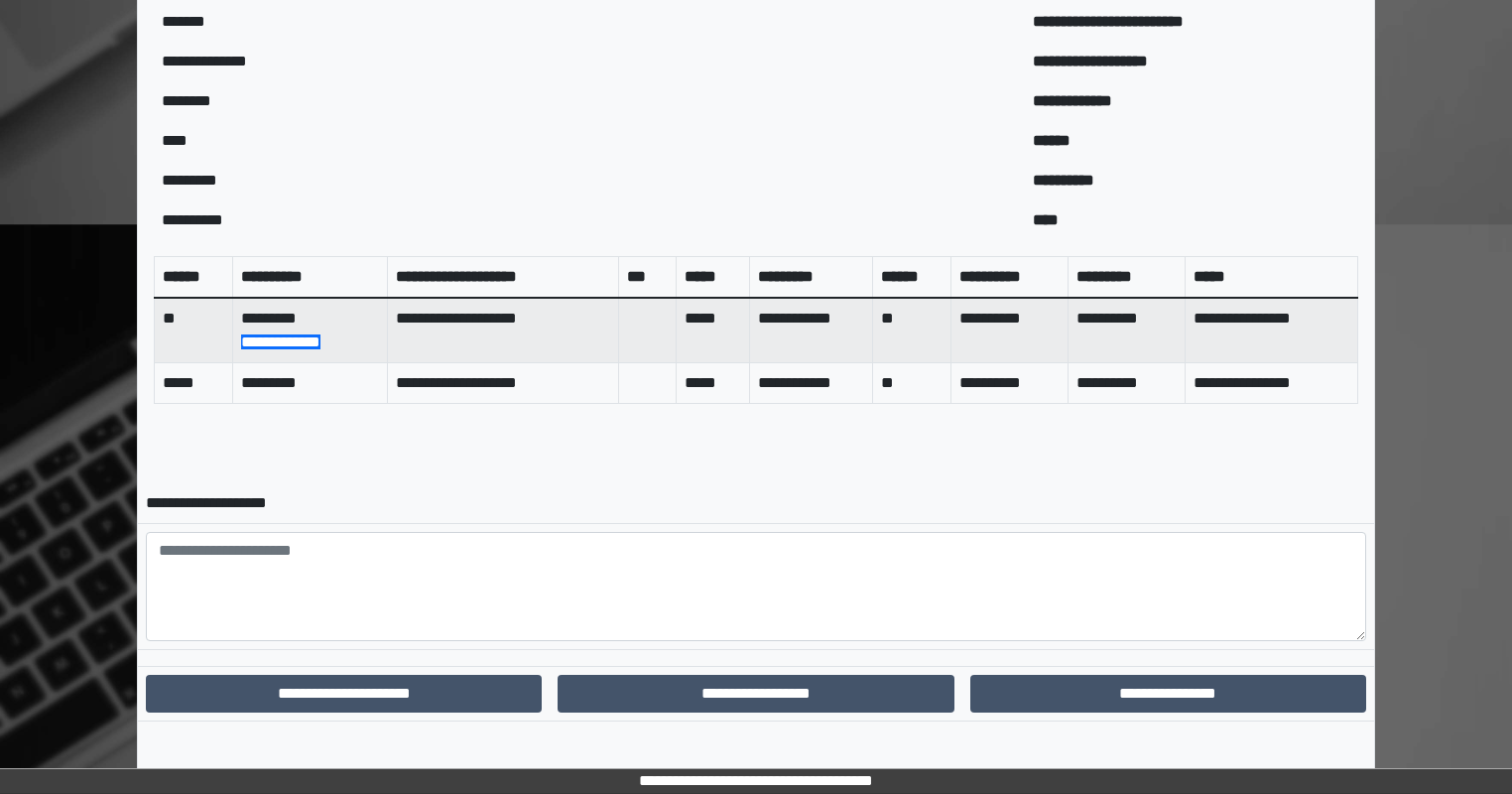 scroll, scrollTop: 663, scrollLeft: 0, axis: vertical 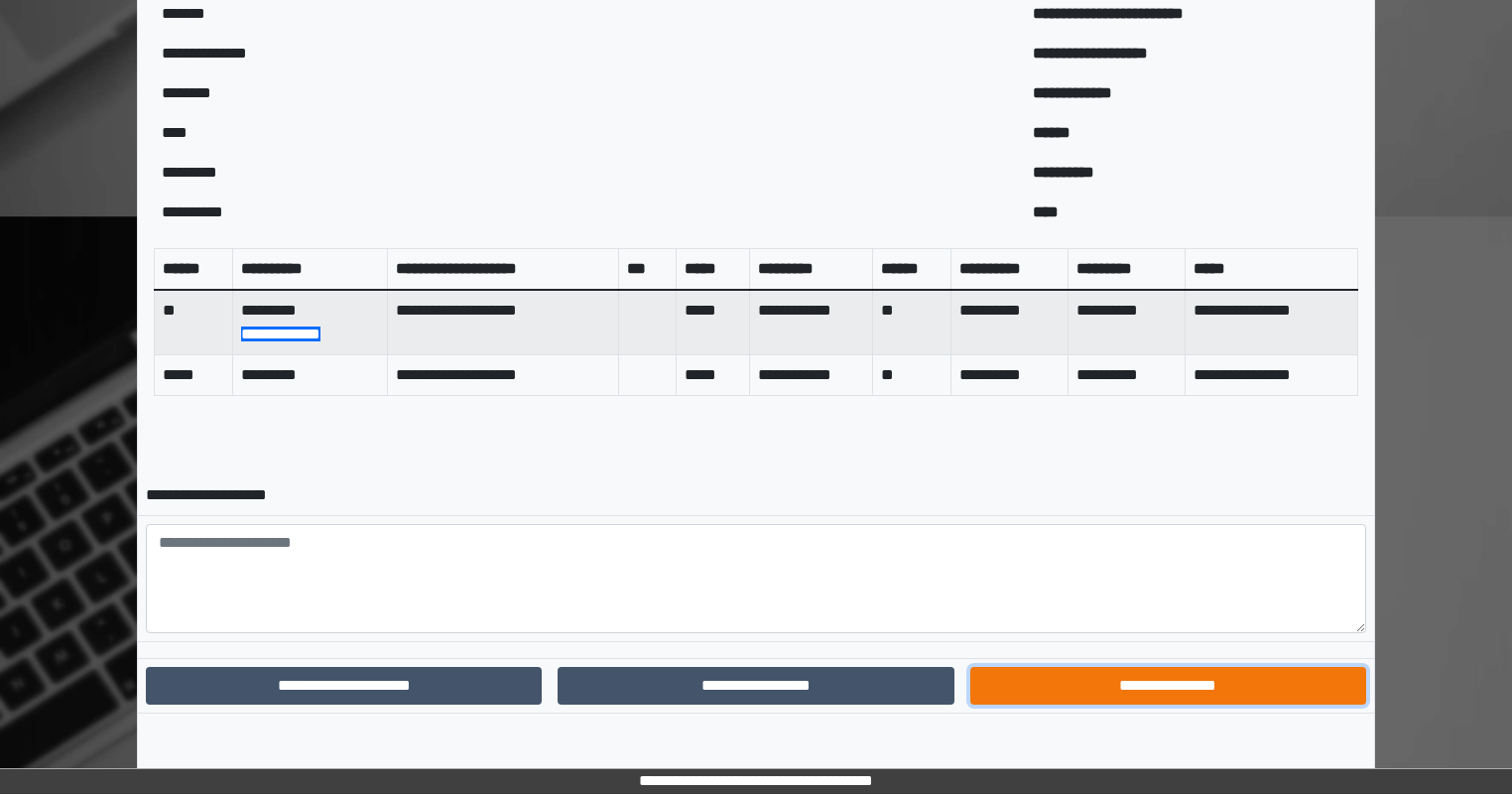 click on "**********" at bounding box center [1168, 686] 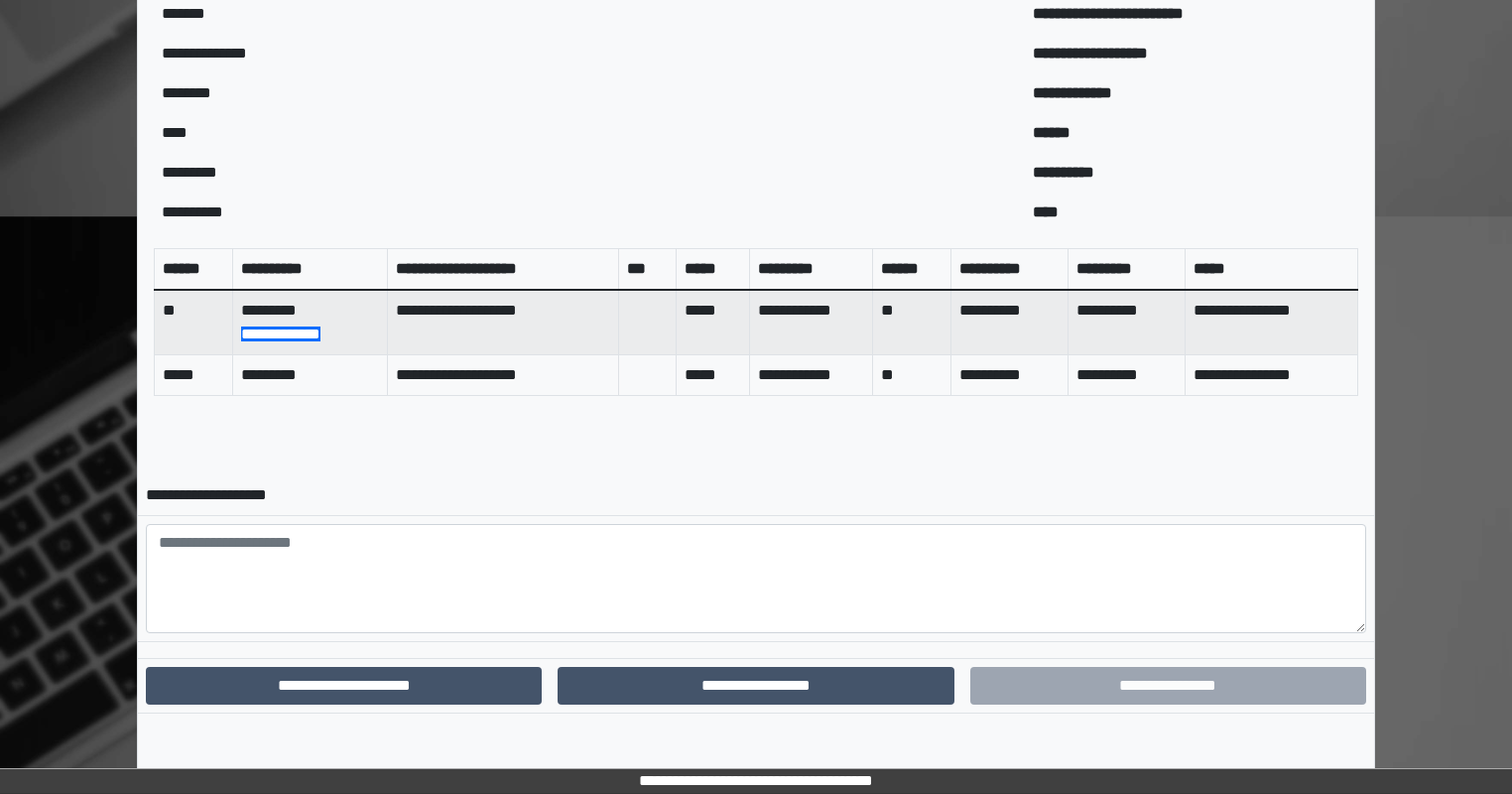 scroll, scrollTop: 561, scrollLeft: 0, axis: vertical 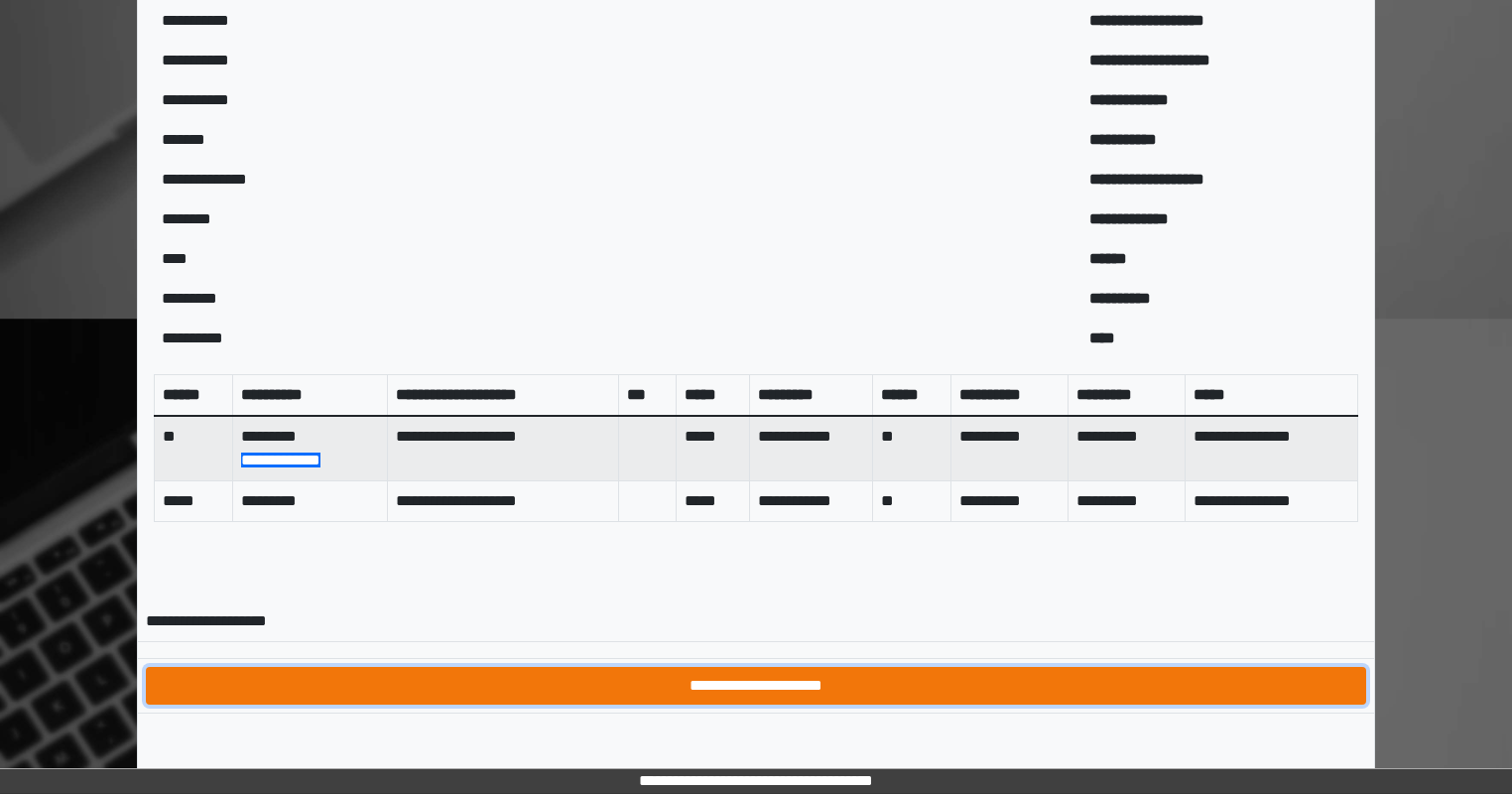 click on "**********" at bounding box center [756, 686] 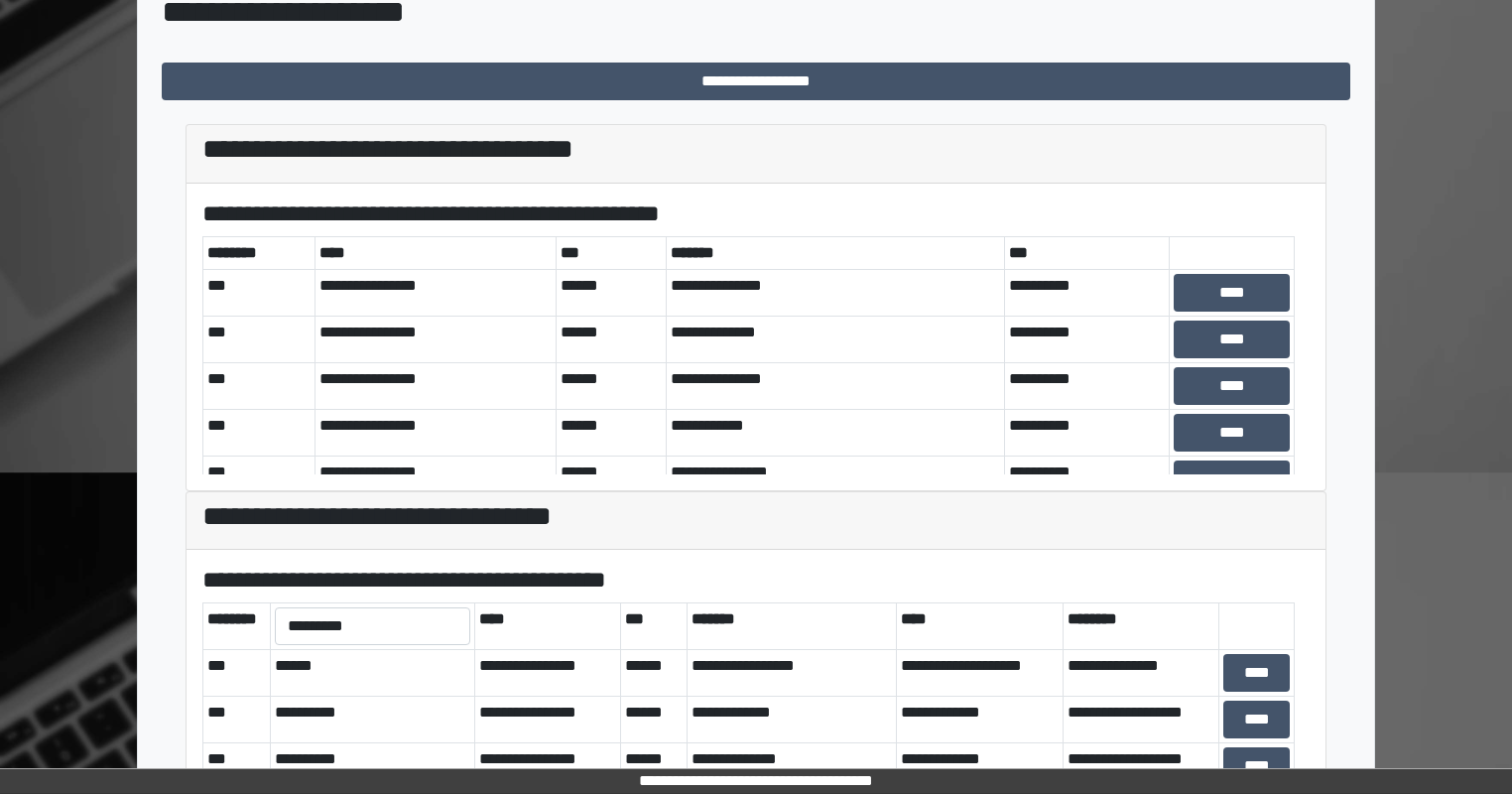 scroll, scrollTop: 511, scrollLeft: 0, axis: vertical 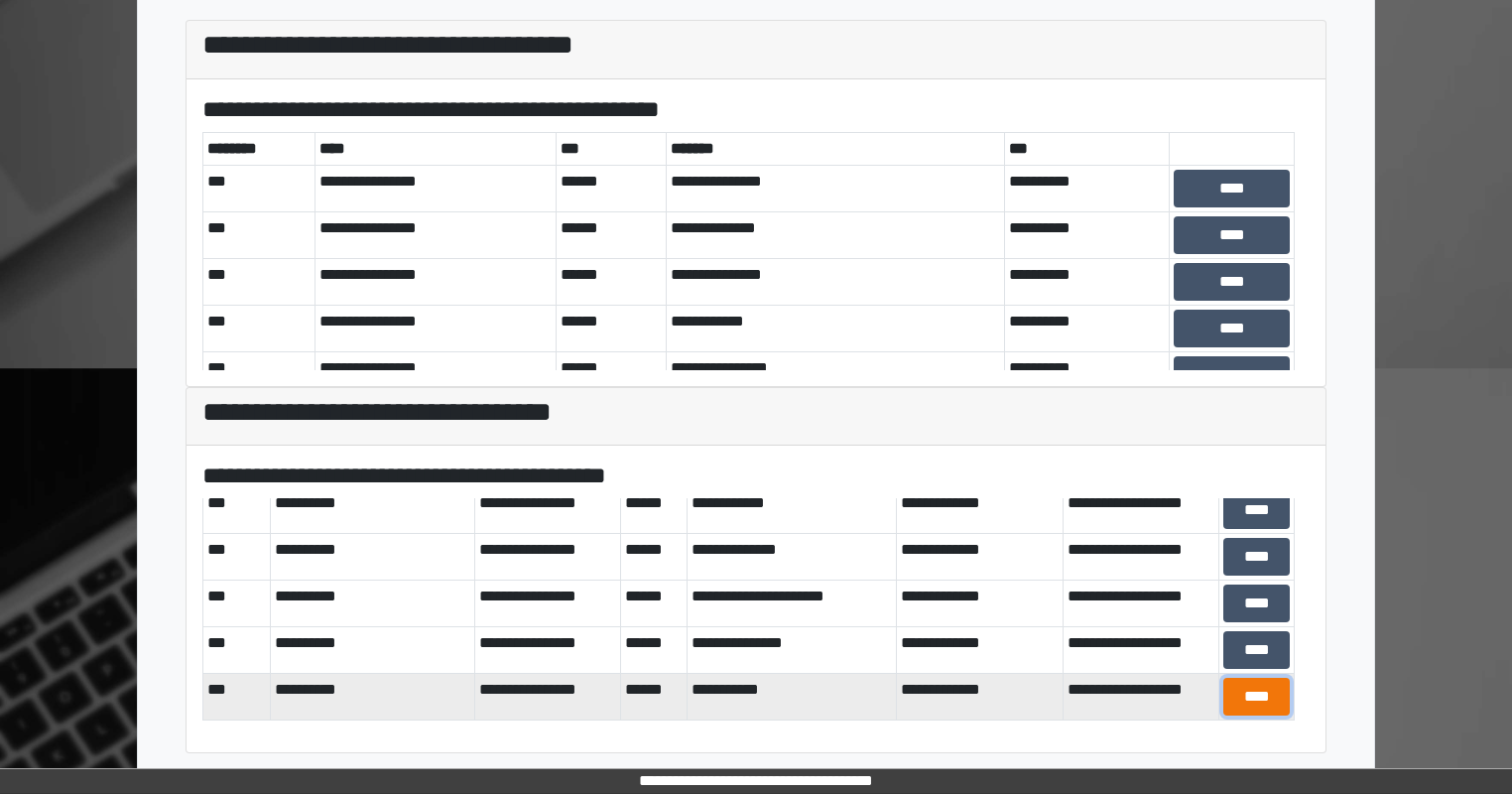 click on "****" at bounding box center [1256, 697] 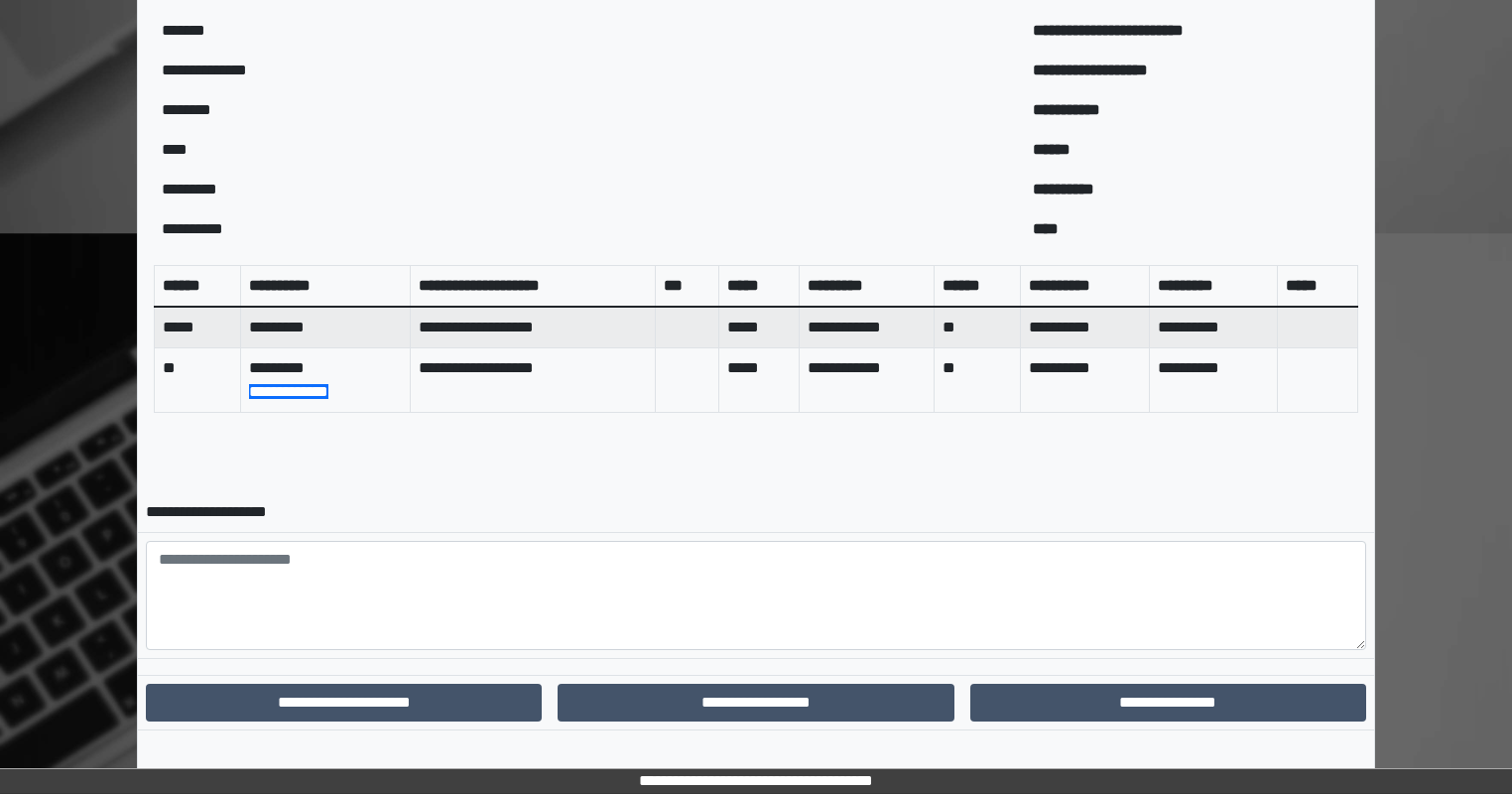 scroll, scrollTop: 663, scrollLeft: 0, axis: vertical 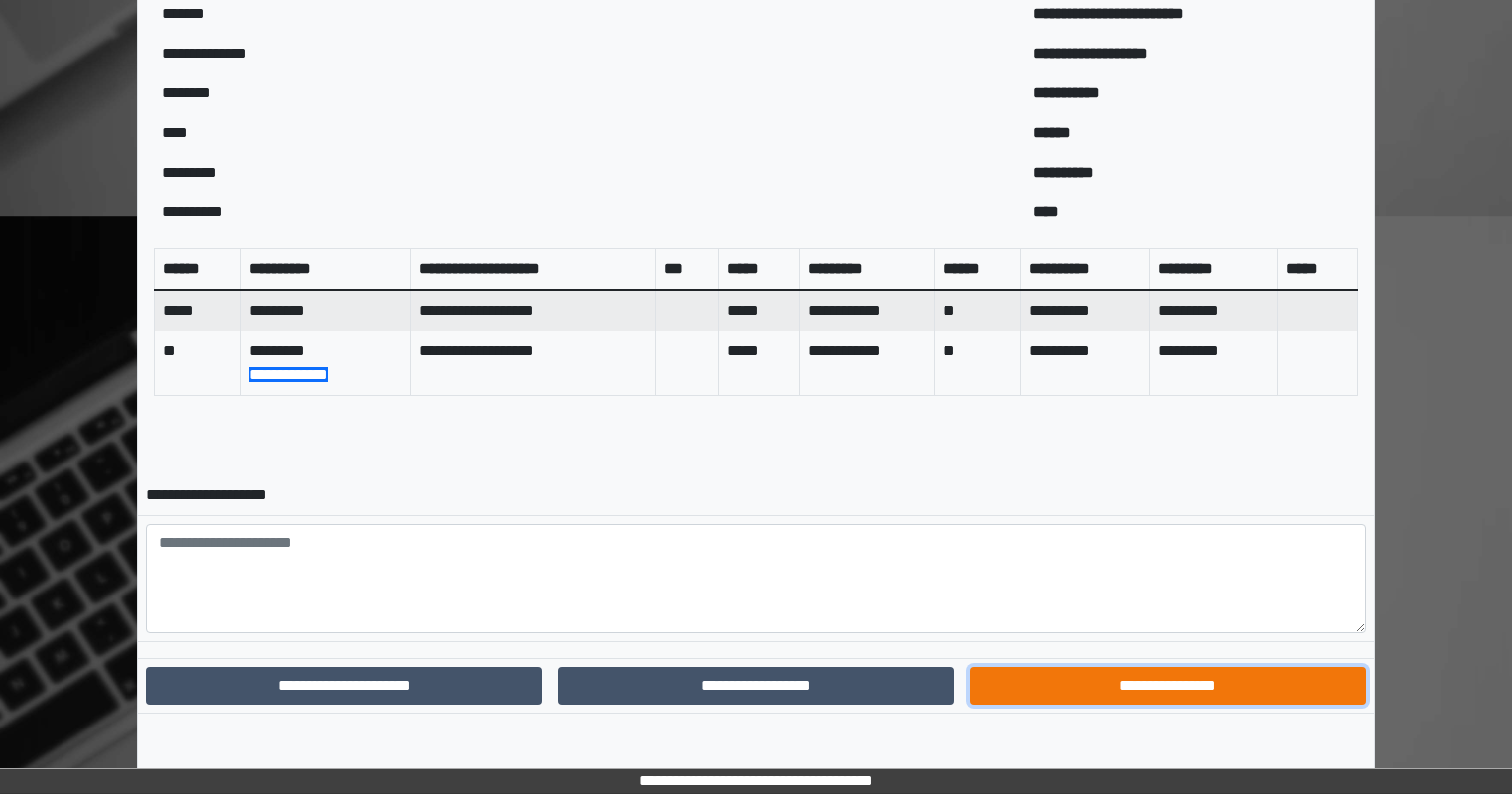click on "**********" at bounding box center [1168, 686] 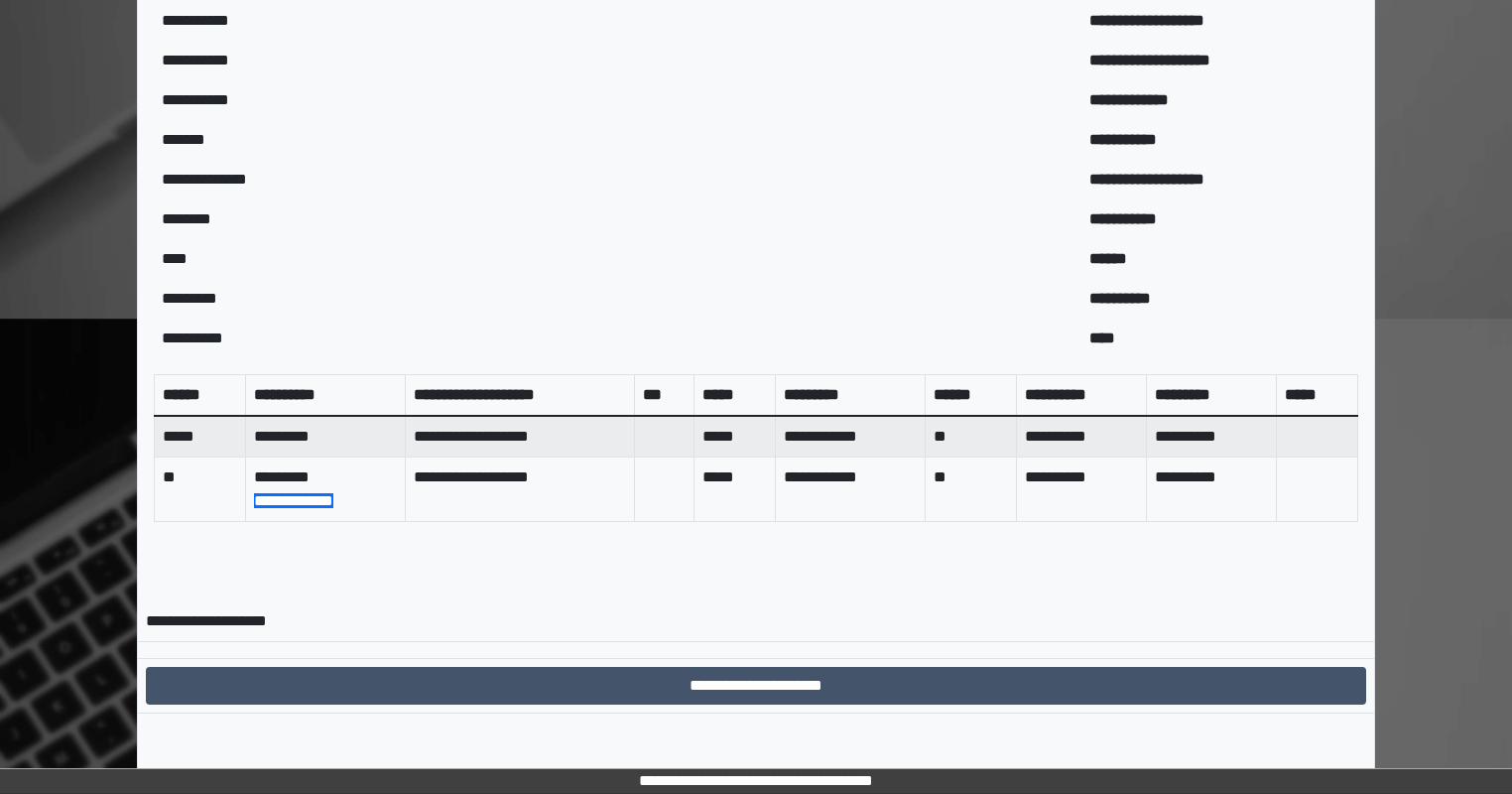 scroll, scrollTop: 561, scrollLeft: 0, axis: vertical 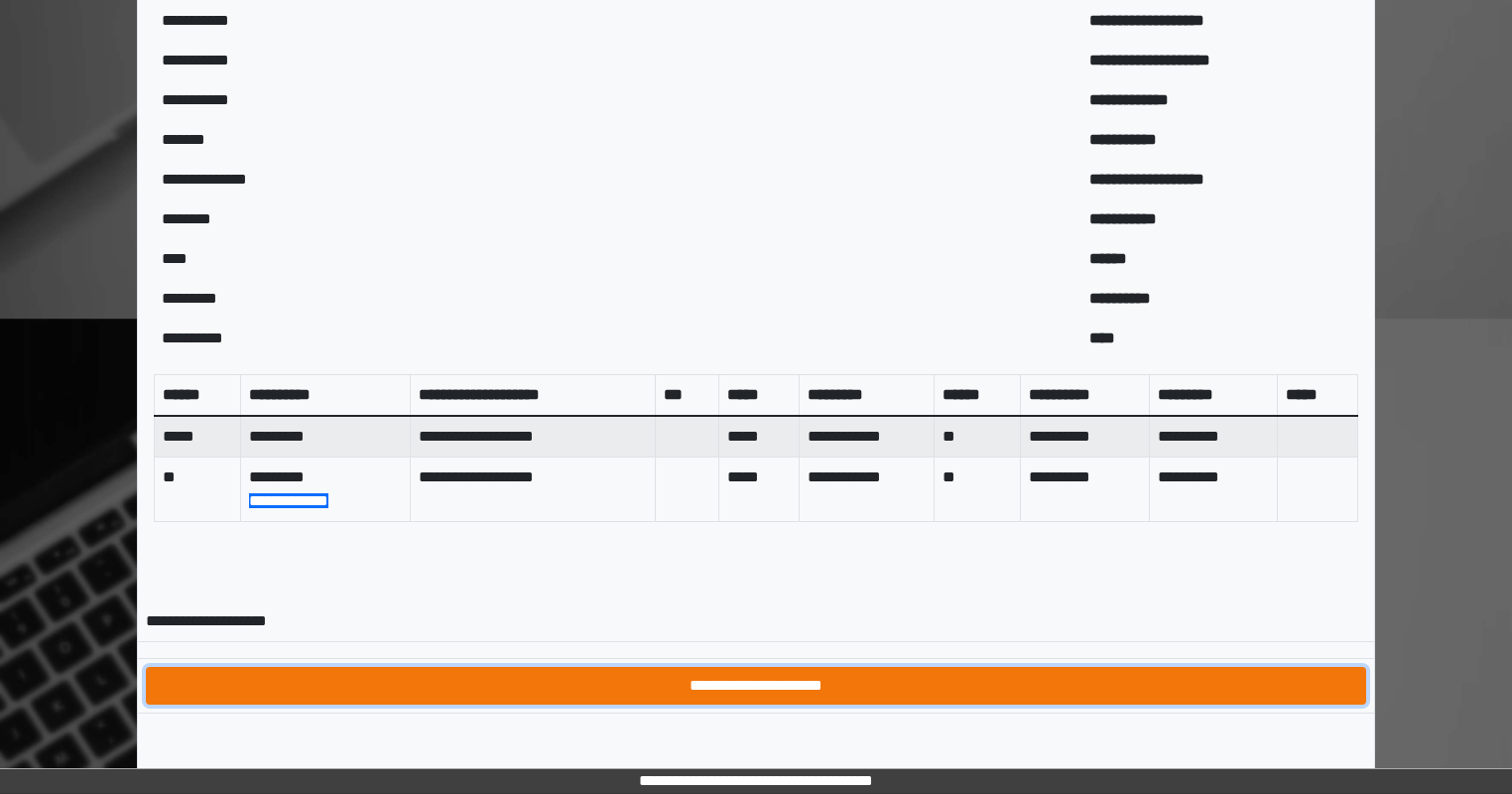 click on "**********" at bounding box center [756, 686] 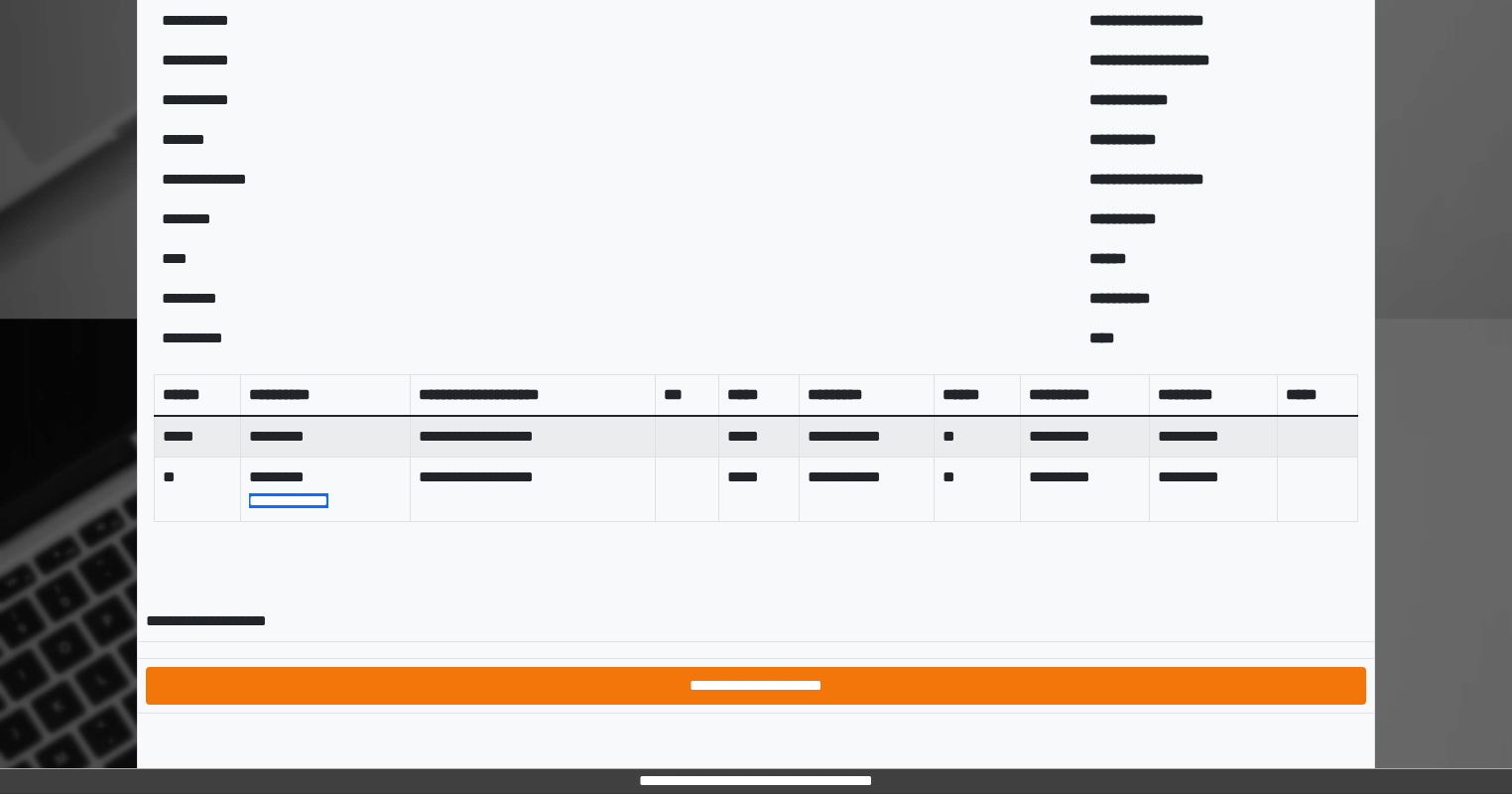 scroll, scrollTop: 0, scrollLeft: 0, axis: both 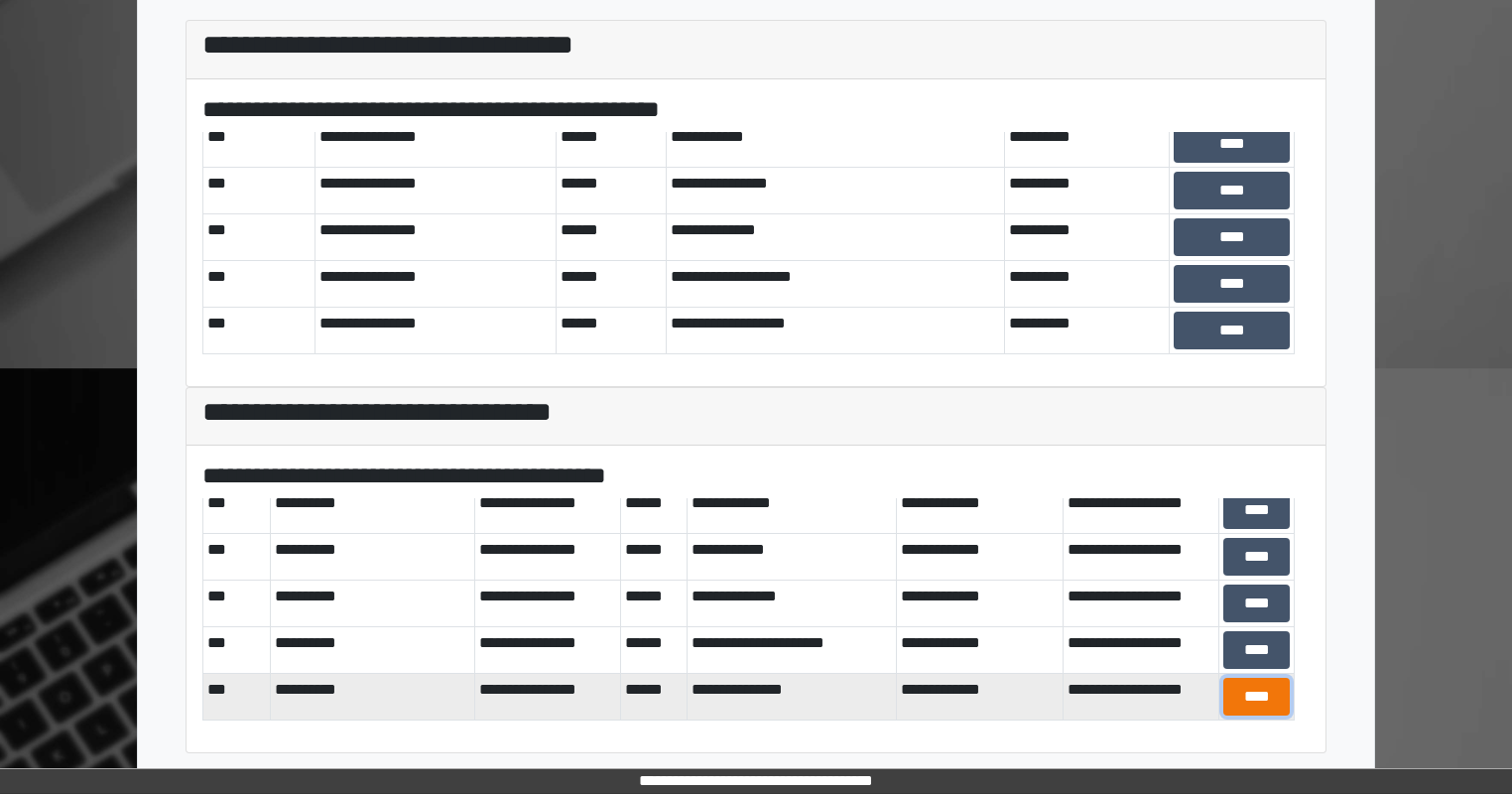 click on "****" at bounding box center [1256, 697] 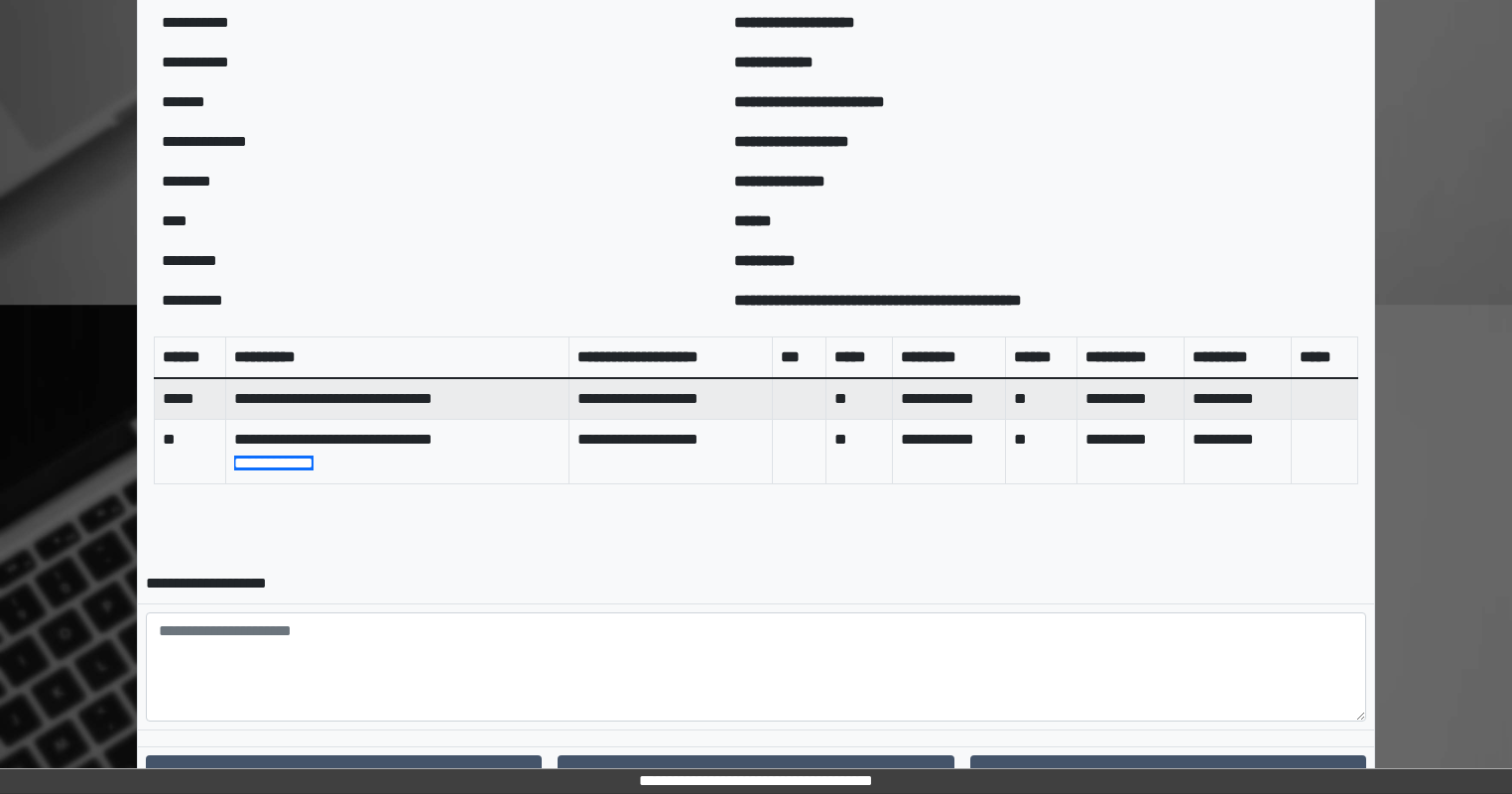 scroll, scrollTop: 663, scrollLeft: 0, axis: vertical 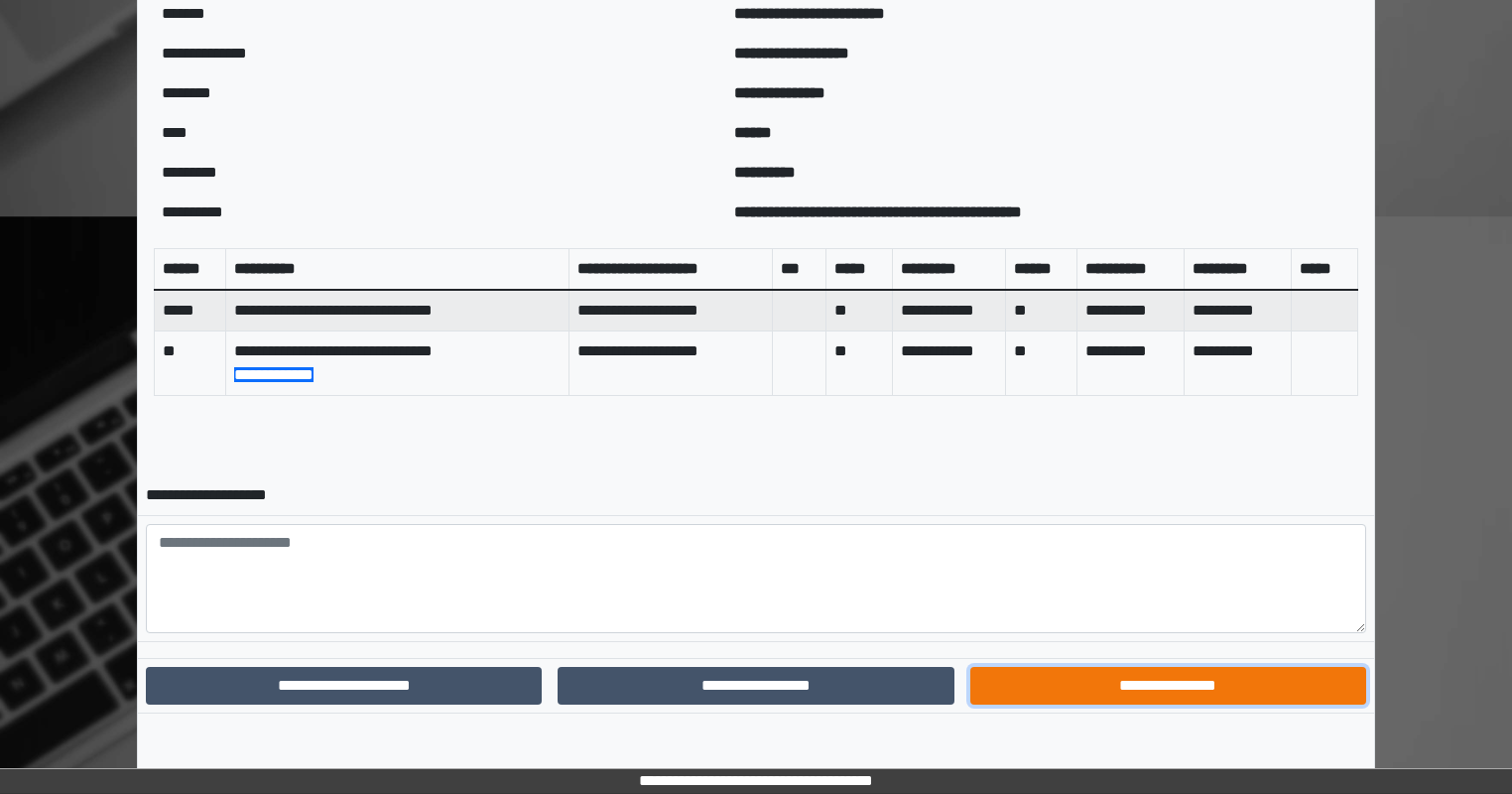 click on "**********" at bounding box center (1168, 686) 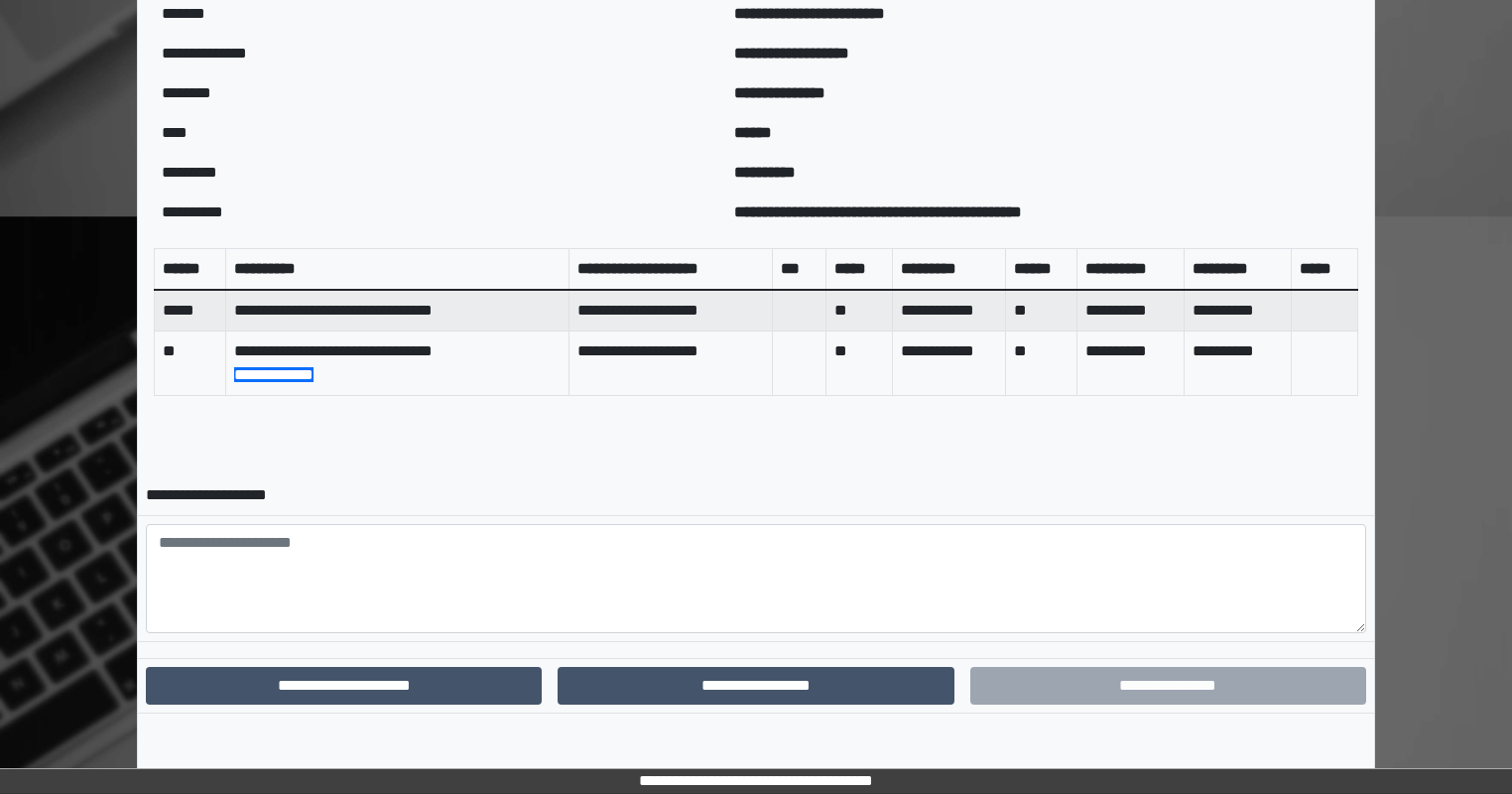 scroll, scrollTop: 561, scrollLeft: 0, axis: vertical 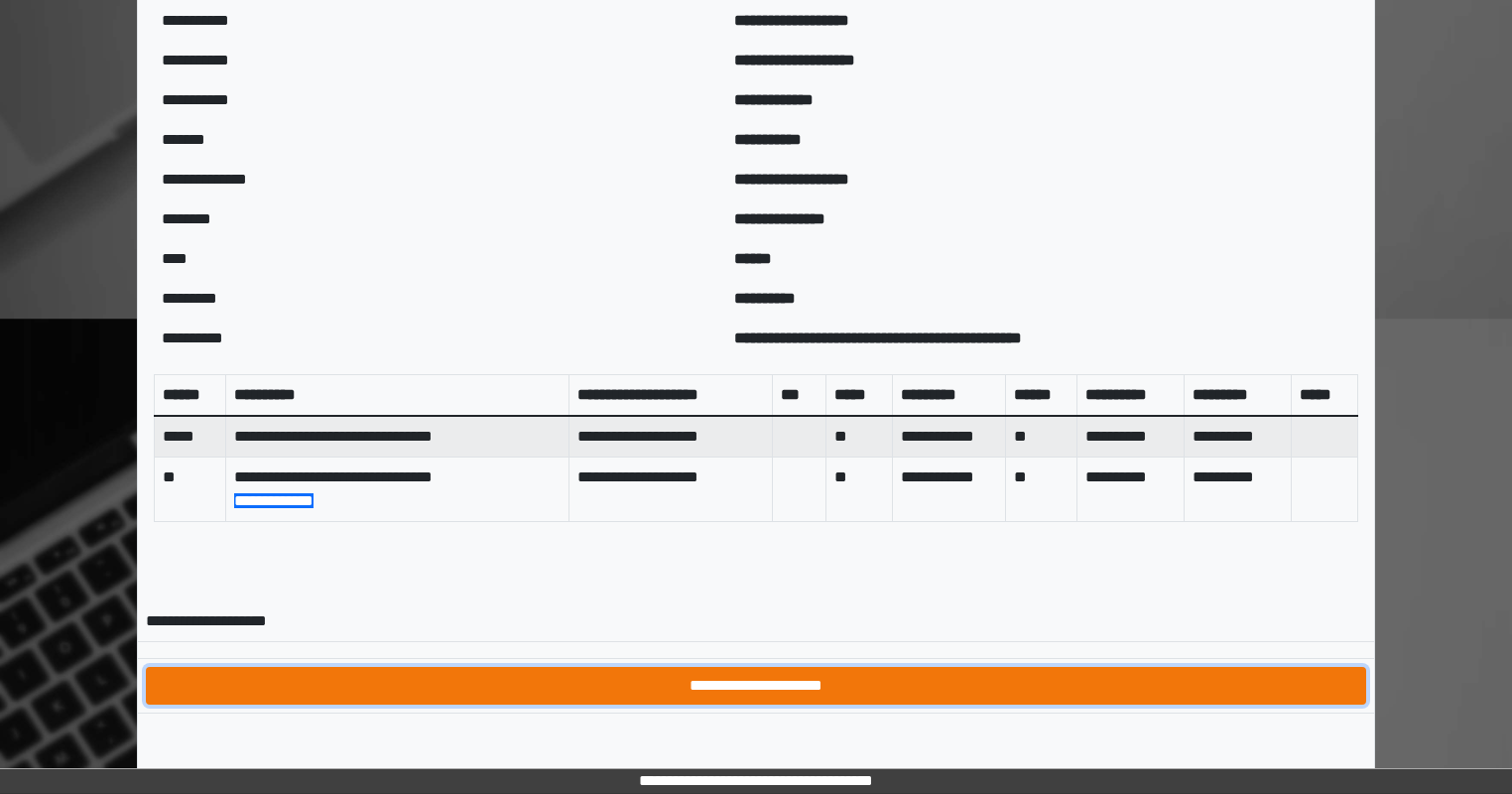 click on "**********" at bounding box center [756, 686] 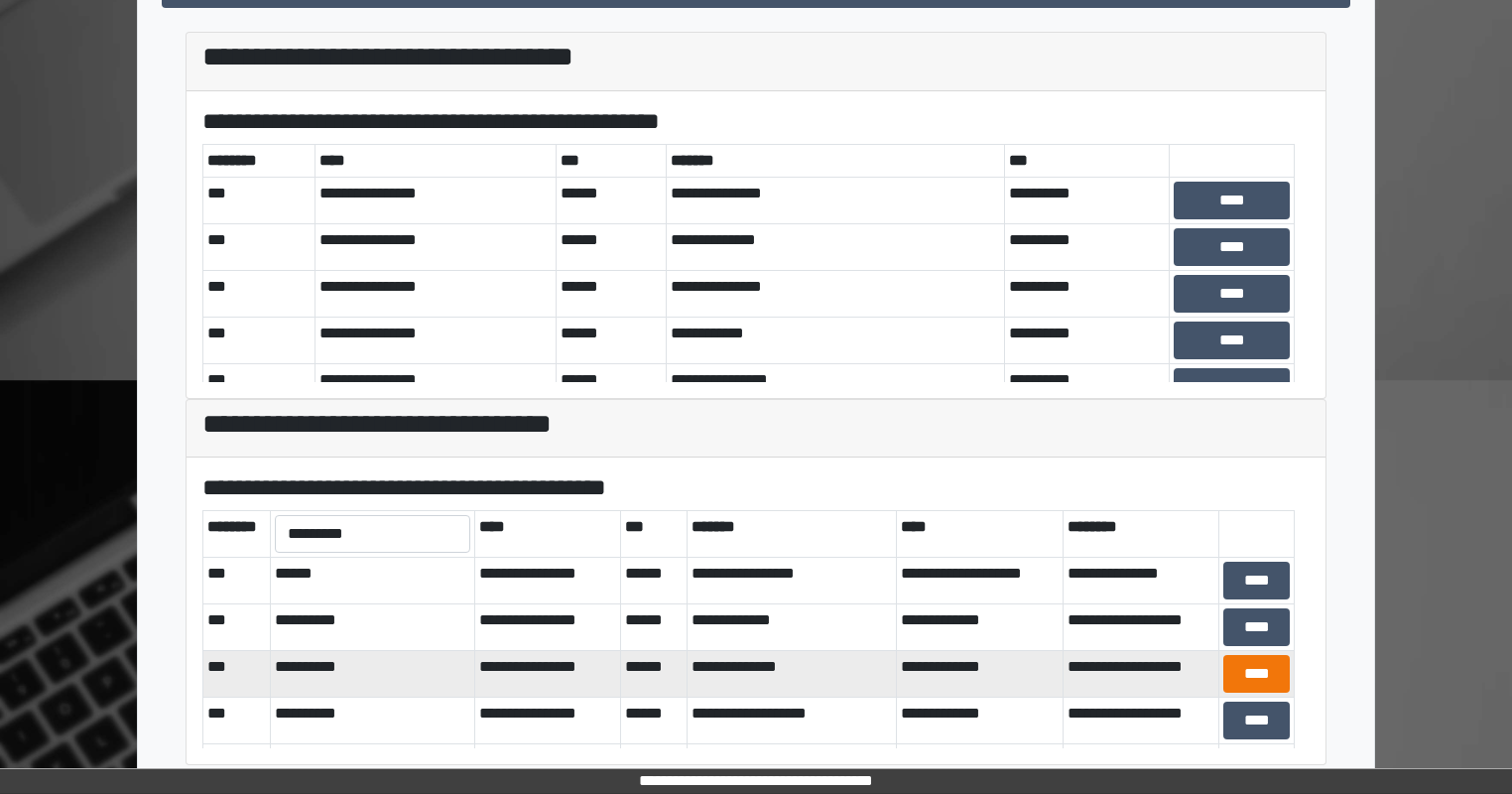scroll, scrollTop: 511, scrollLeft: 0, axis: vertical 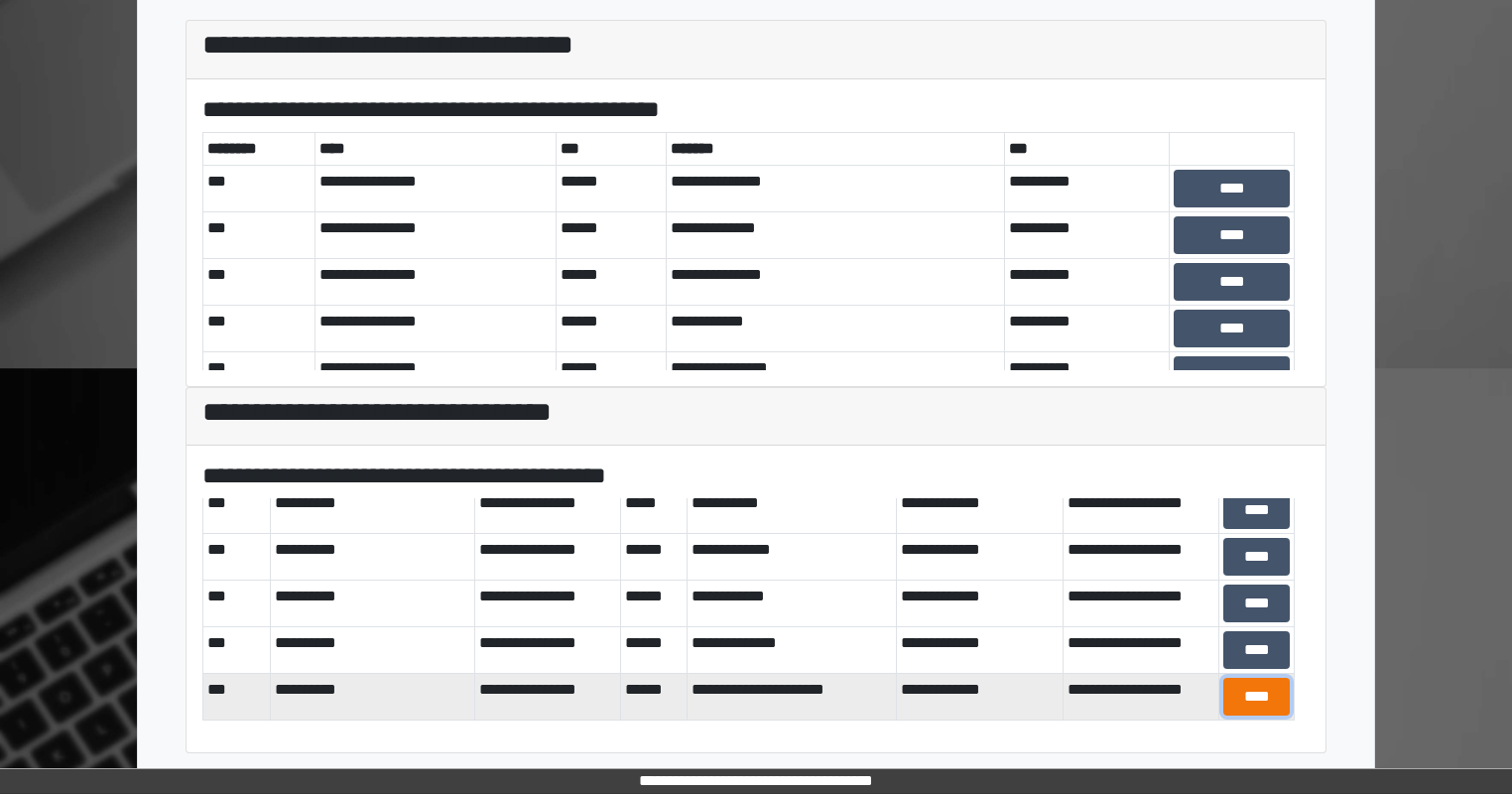 click on "****" at bounding box center [1256, 697] 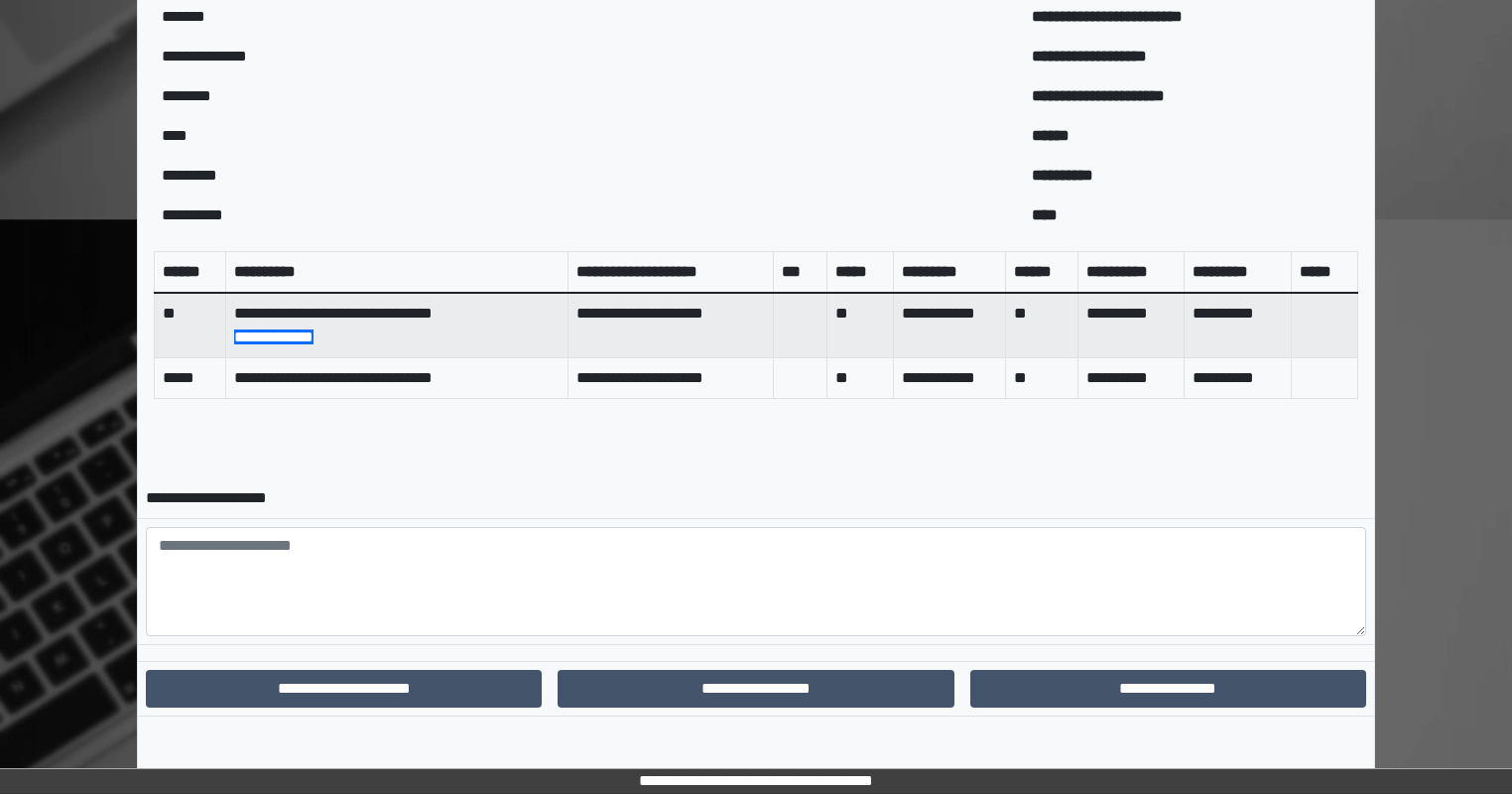 scroll, scrollTop: 663, scrollLeft: 0, axis: vertical 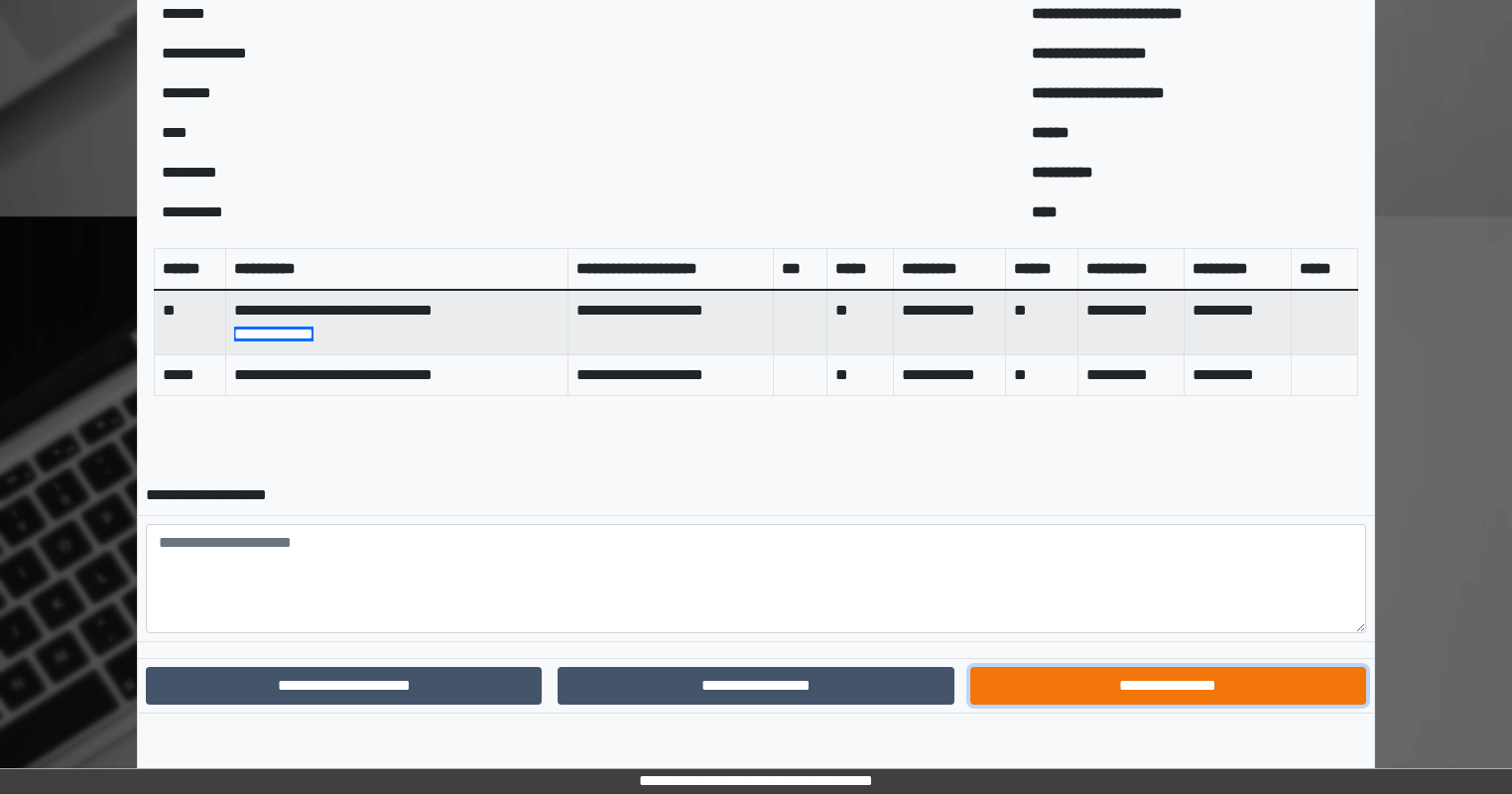 click on "**********" at bounding box center (1168, 686) 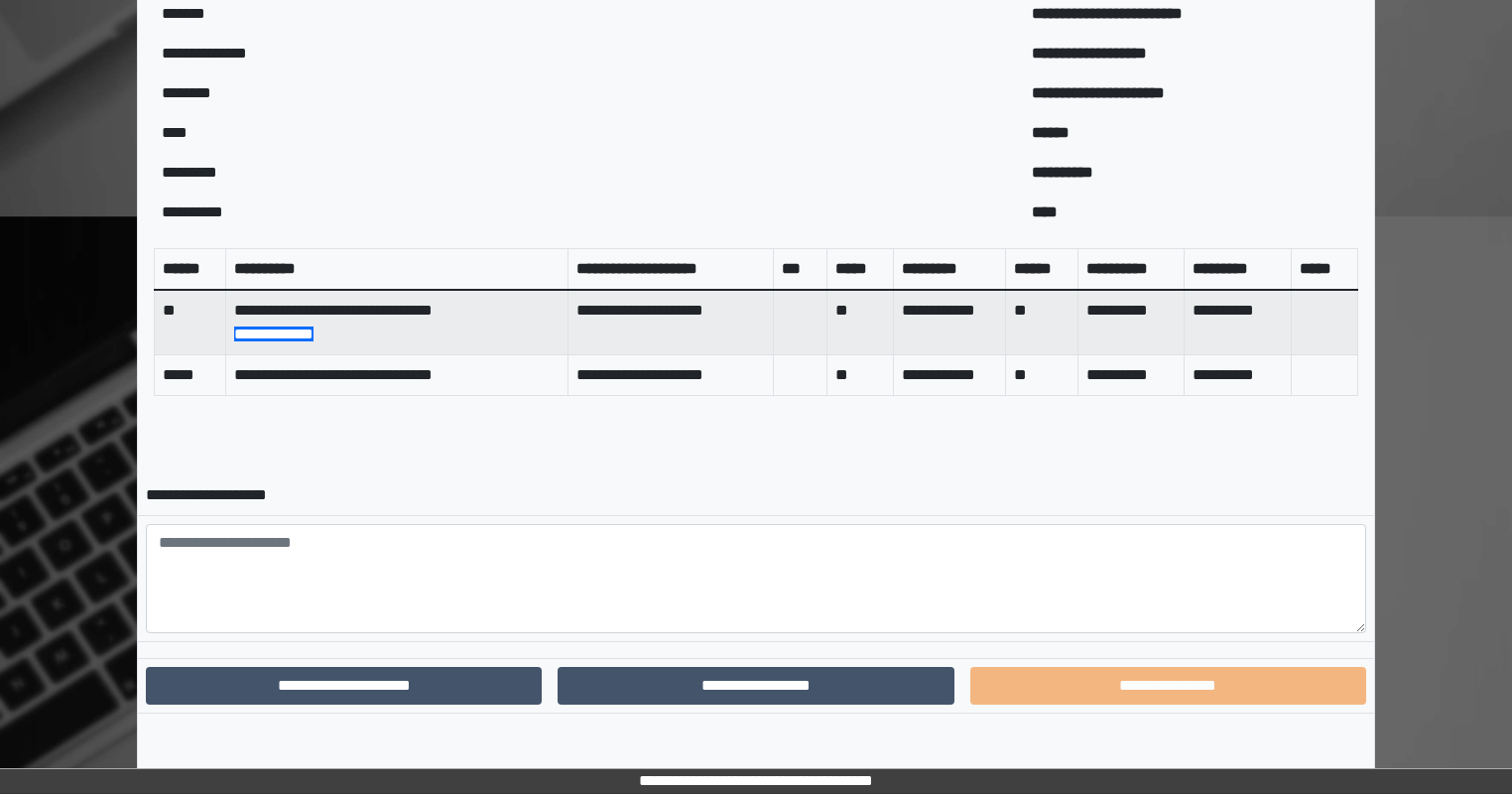 scroll, scrollTop: 561, scrollLeft: 0, axis: vertical 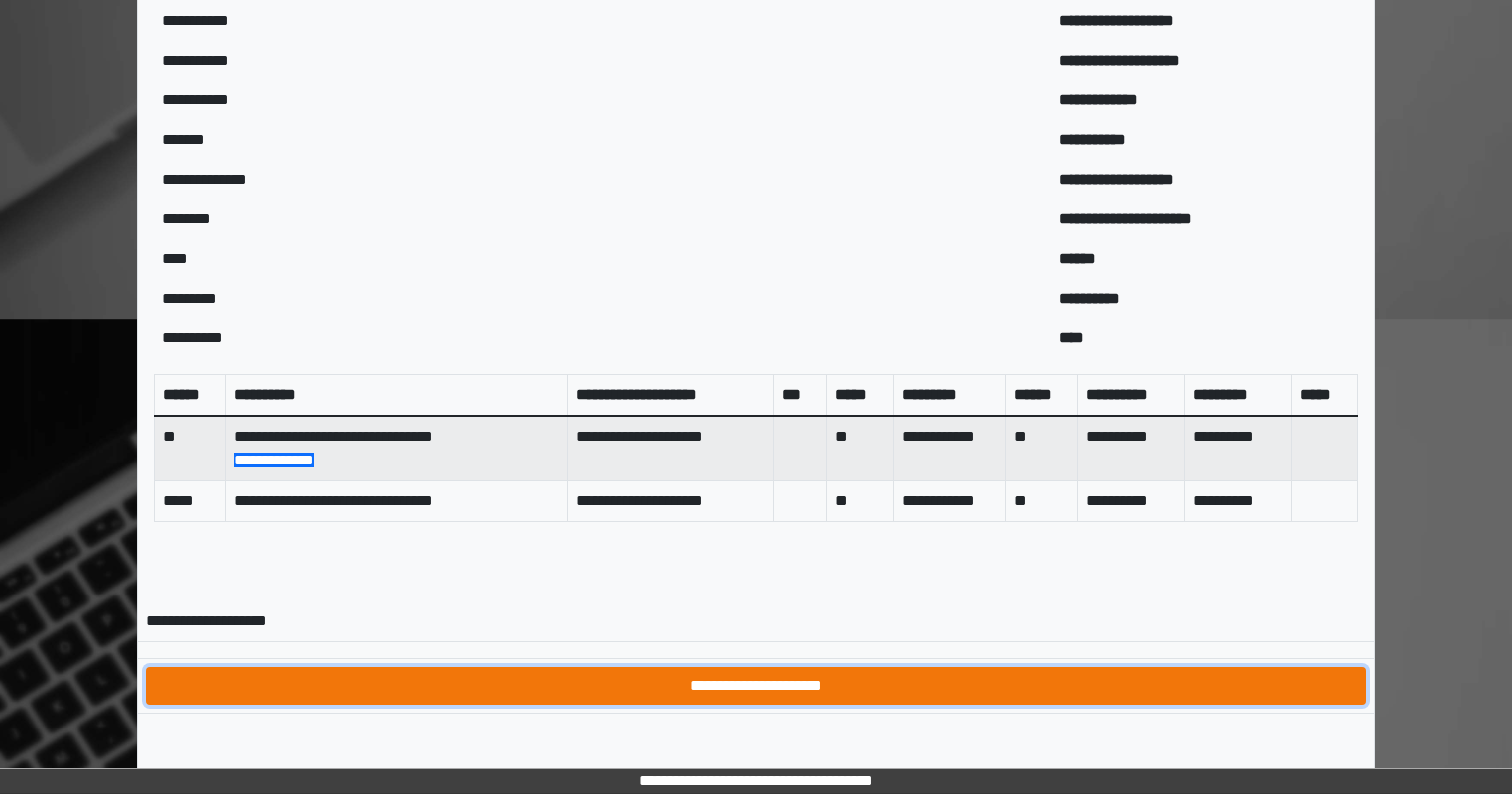 click on "**********" at bounding box center [756, 686] 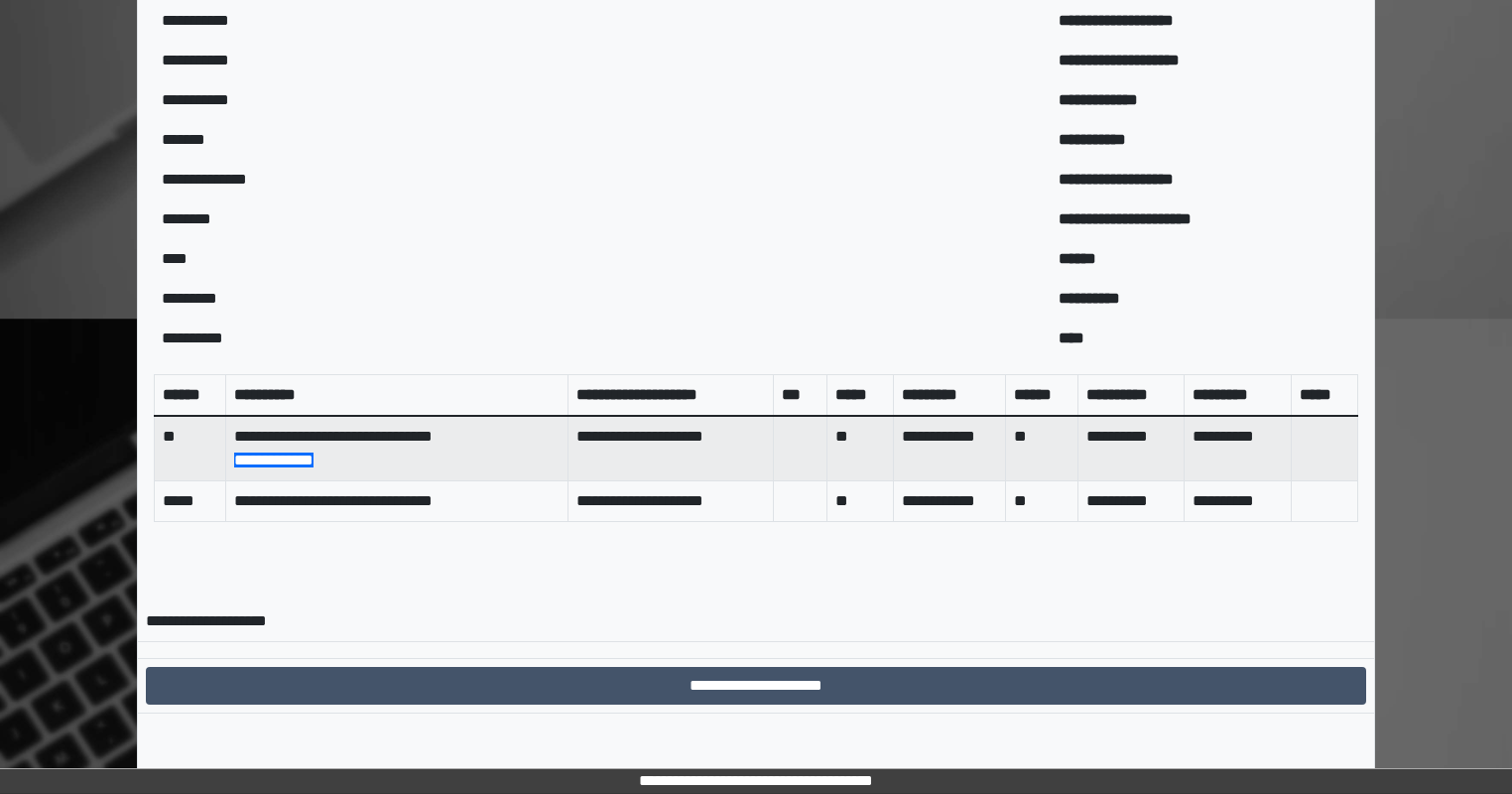 scroll, scrollTop: 0, scrollLeft: 0, axis: both 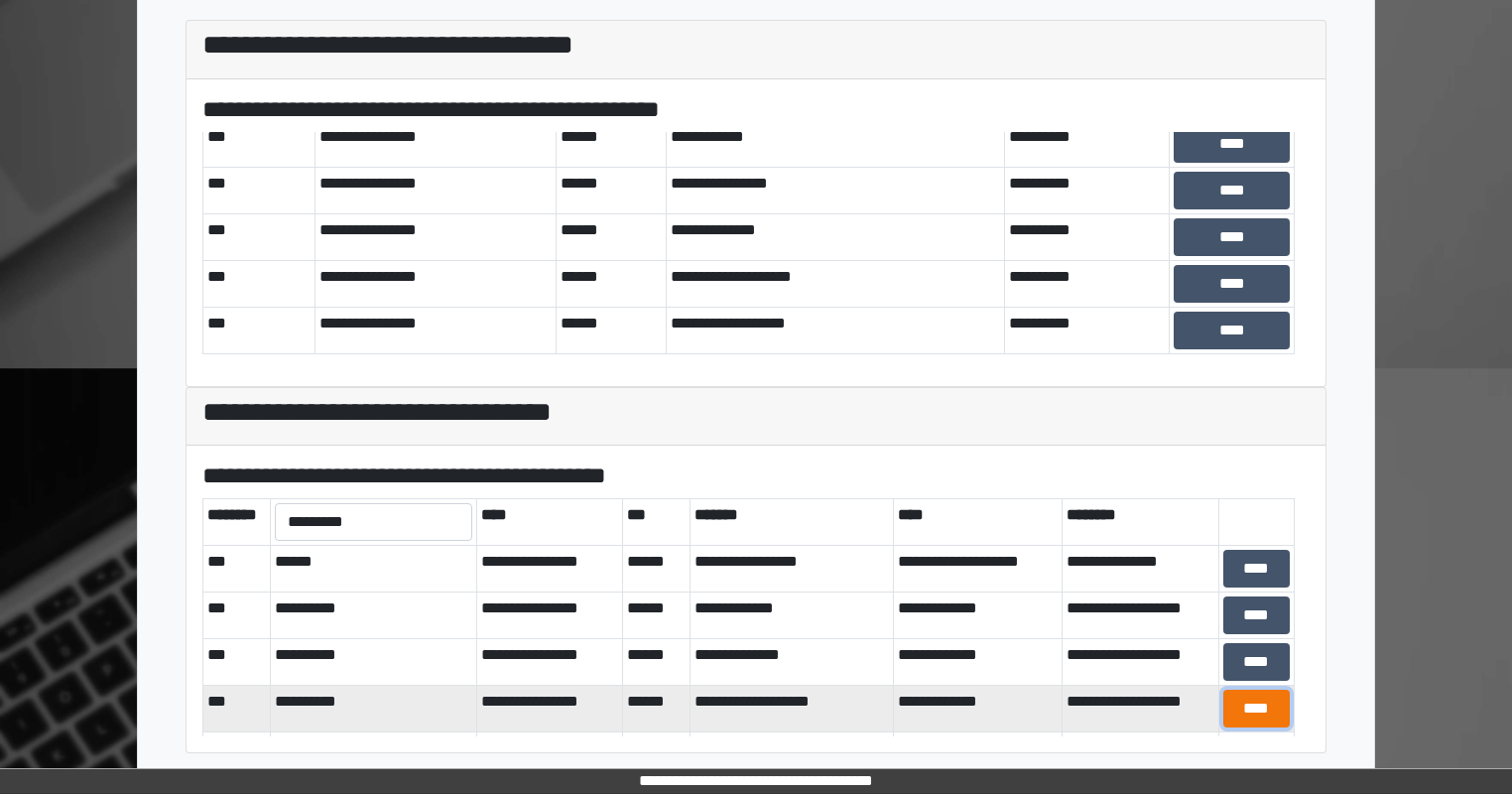 click on "****" at bounding box center [1256, 709] 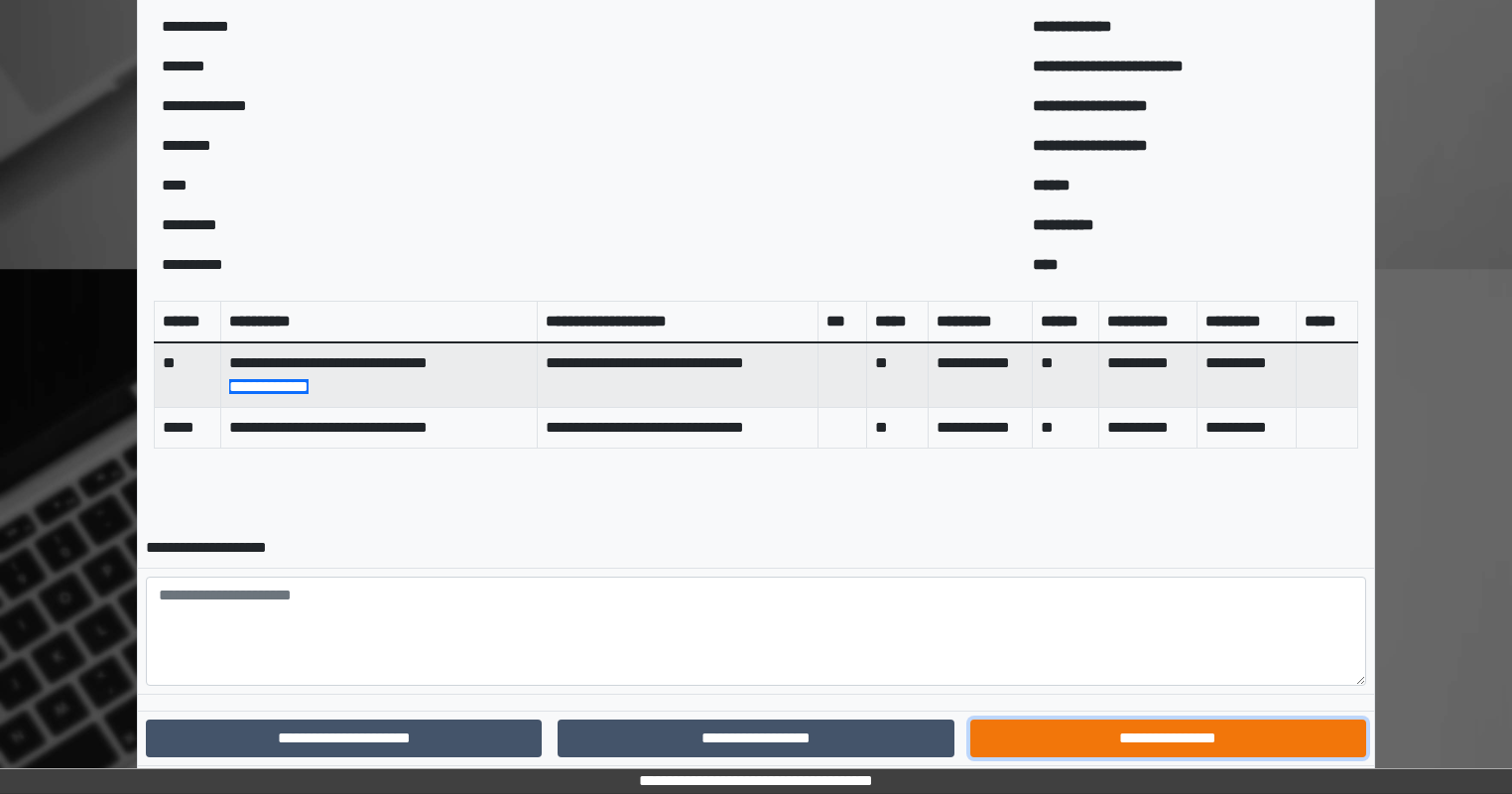 click on "**********" at bounding box center [1168, 738] 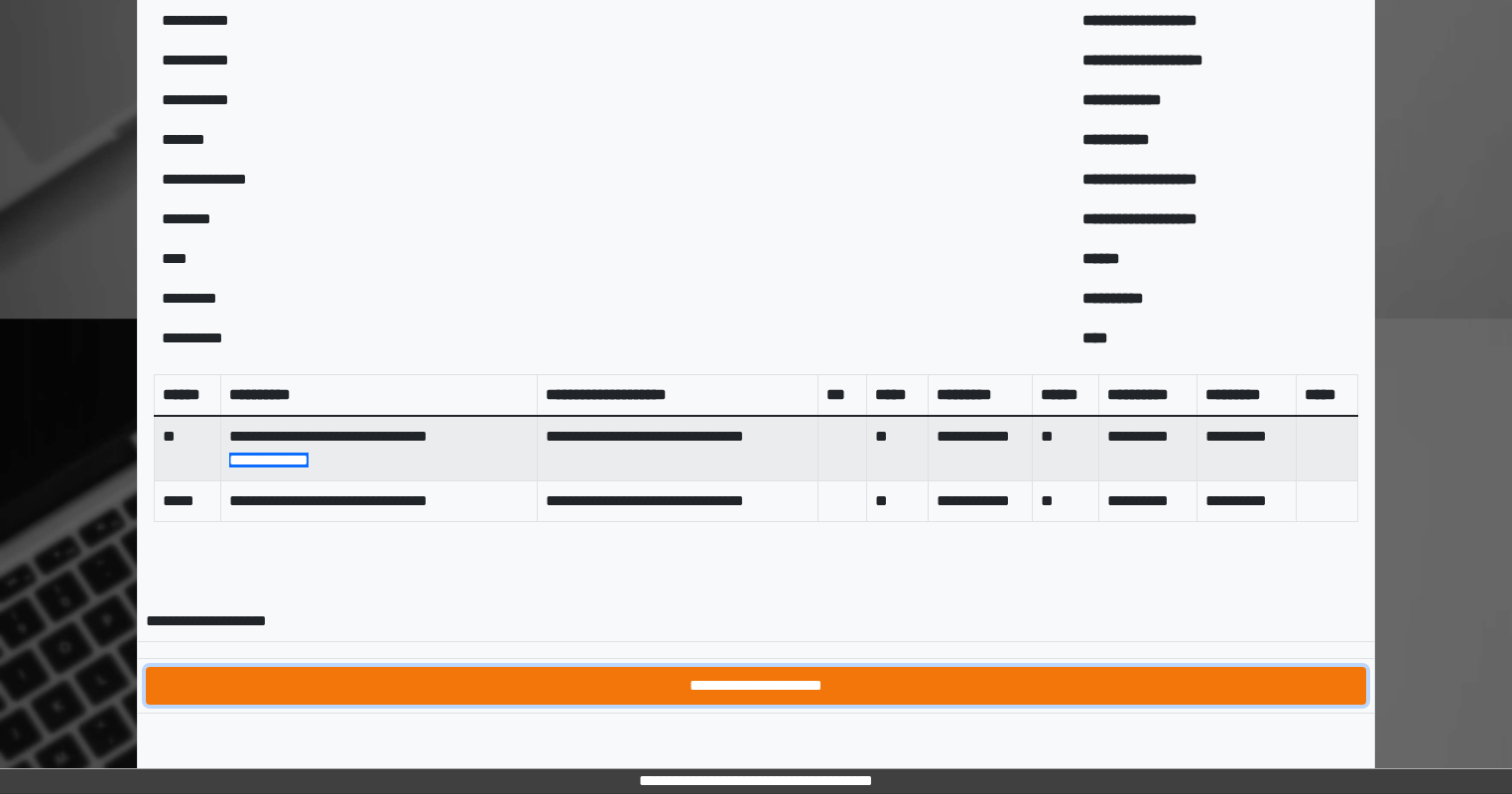 click on "**********" at bounding box center [756, 686] 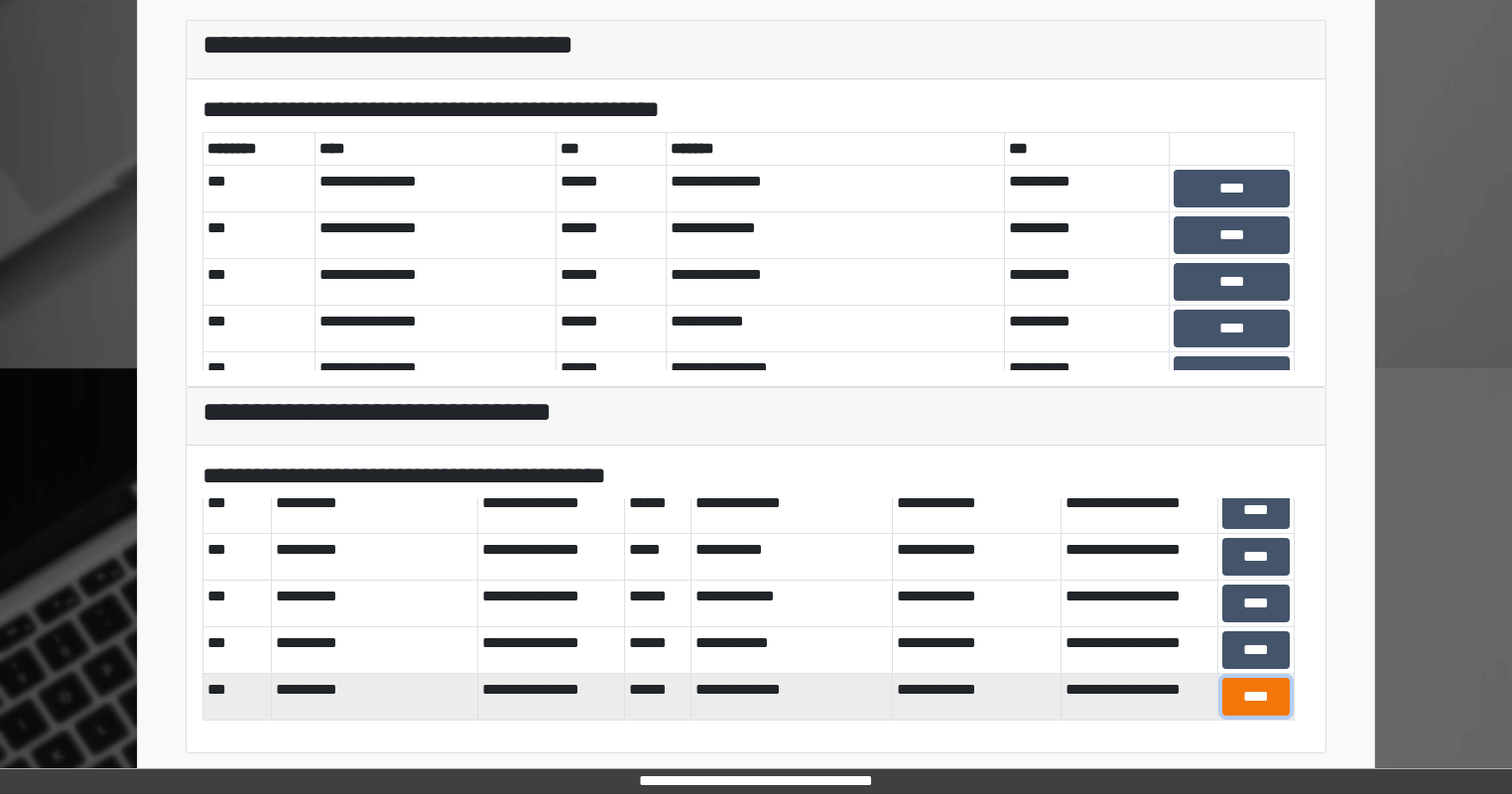 click on "****" at bounding box center [1256, 697] 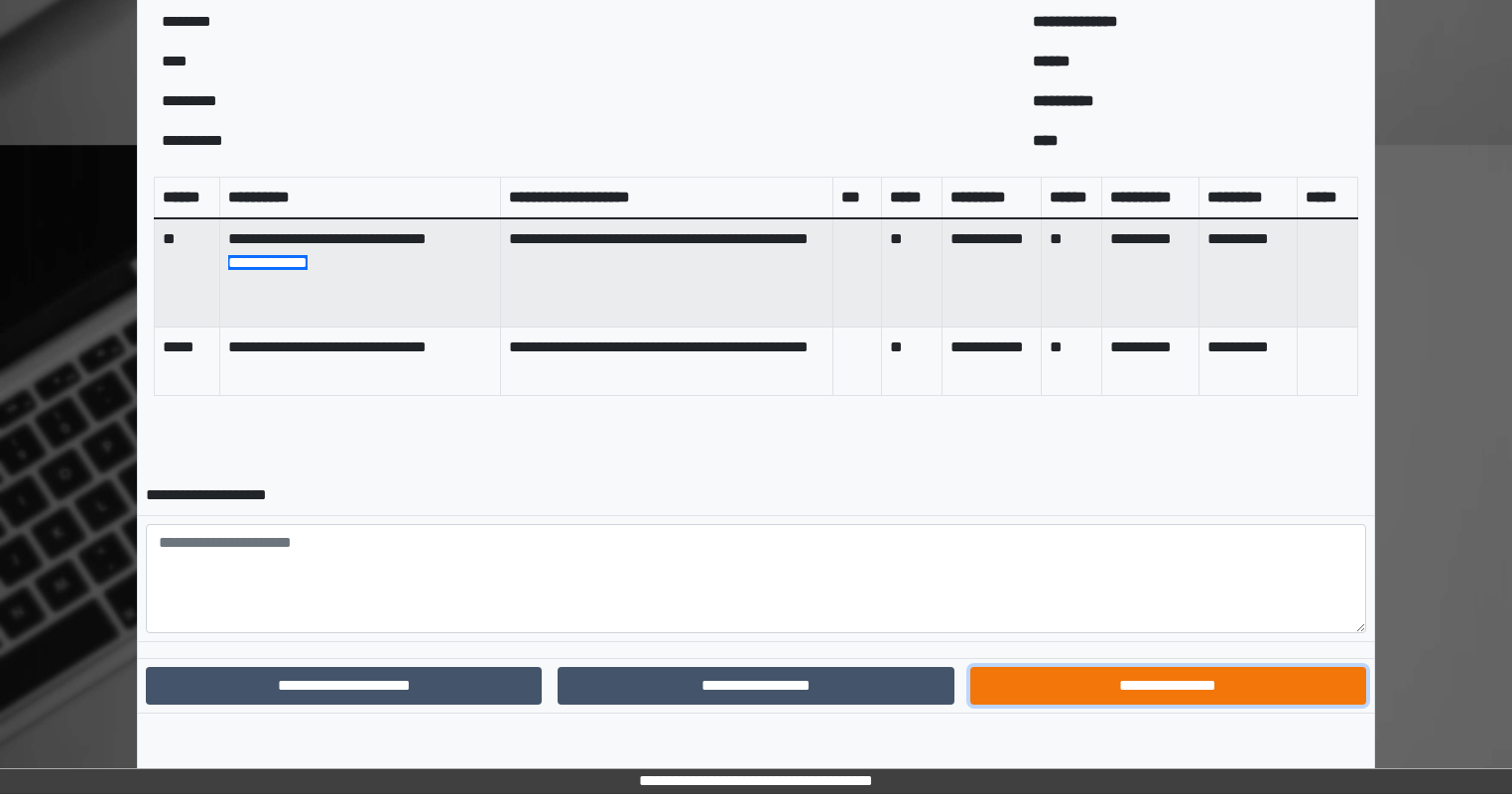 click on "**********" at bounding box center (1168, 686) 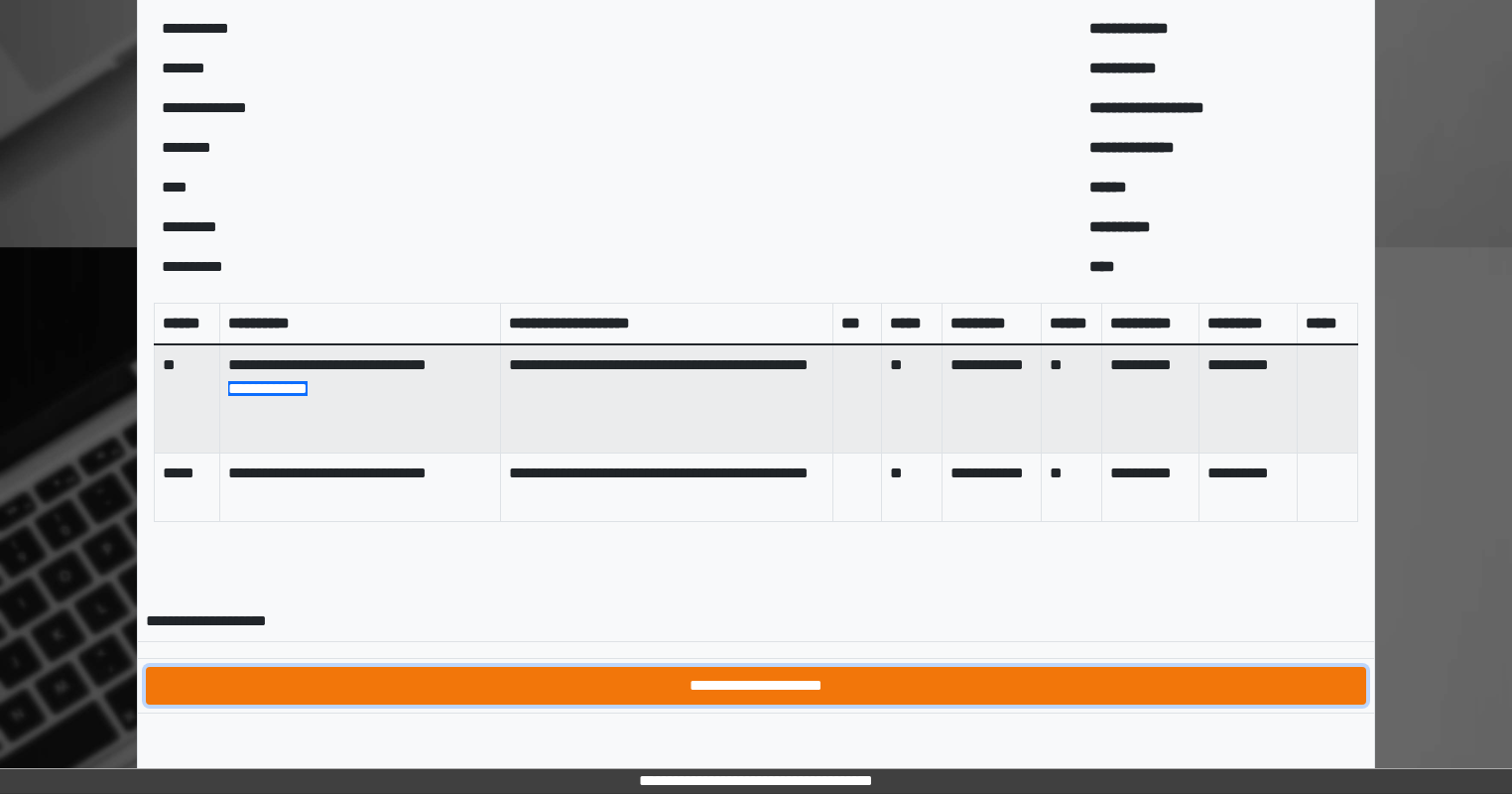 click on "**********" at bounding box center (756, 686) 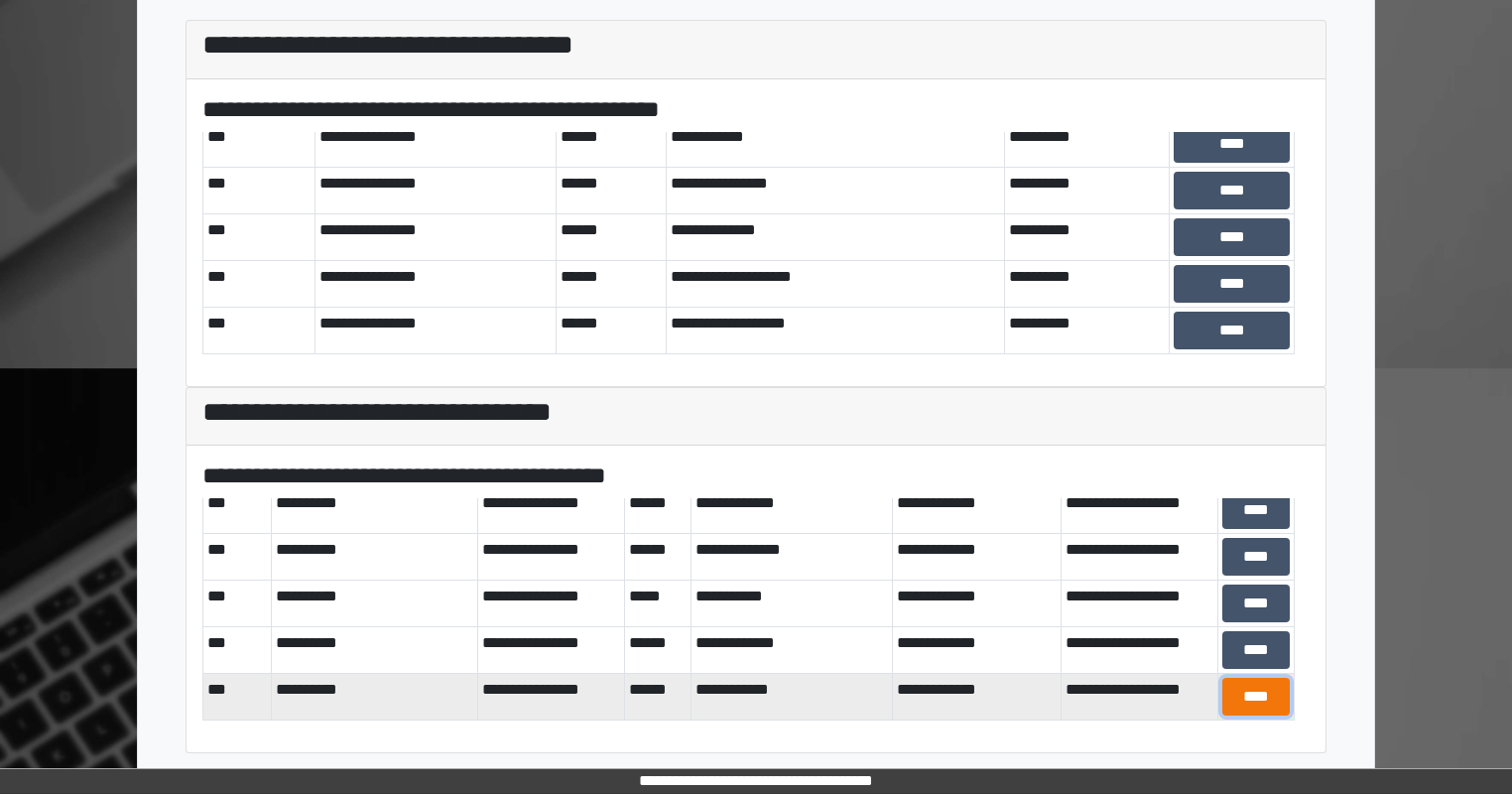 click on "****" at bounding box center [1256, 697] 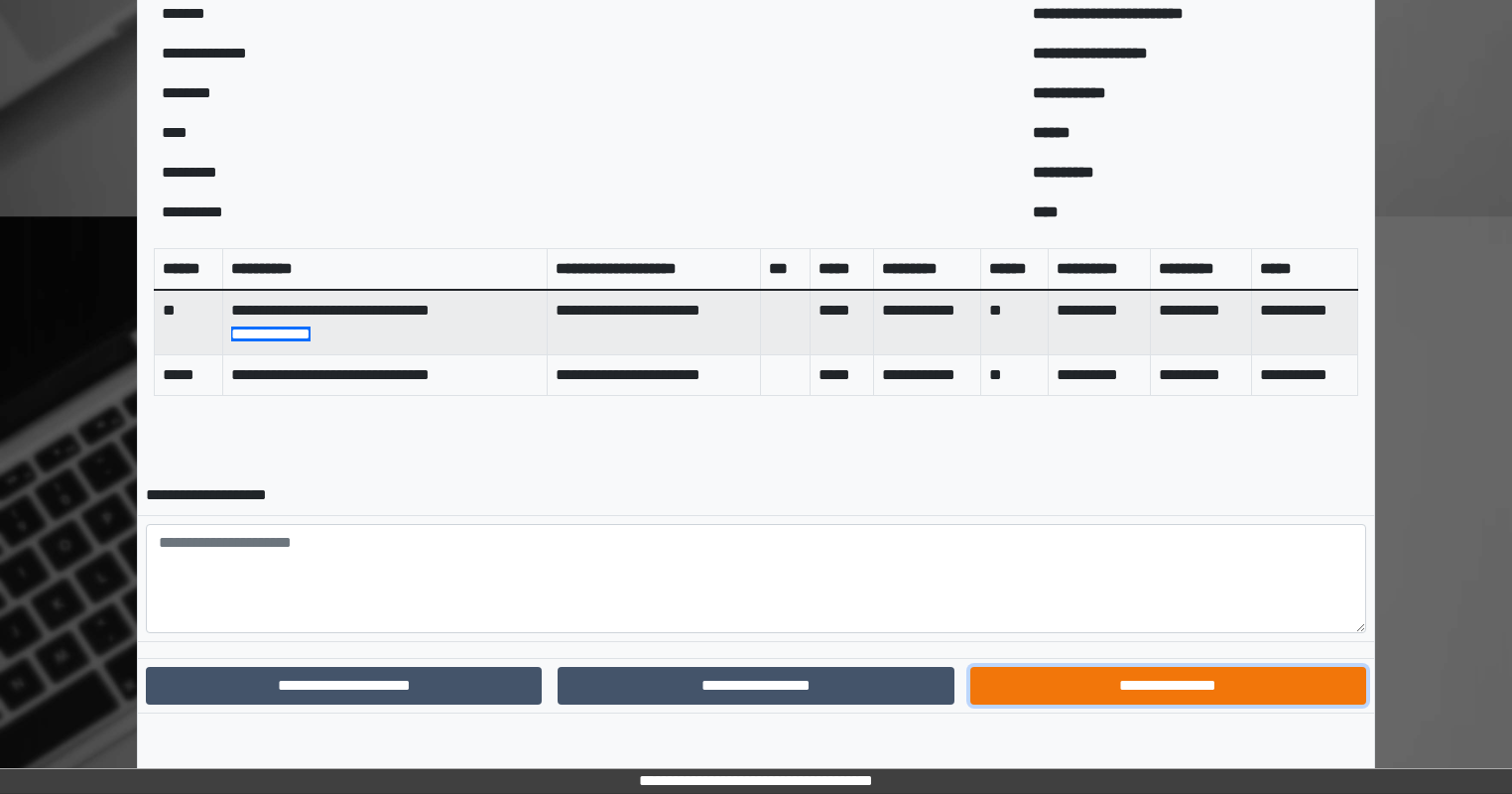 click on "**********" at bounding box center [1168, 686] 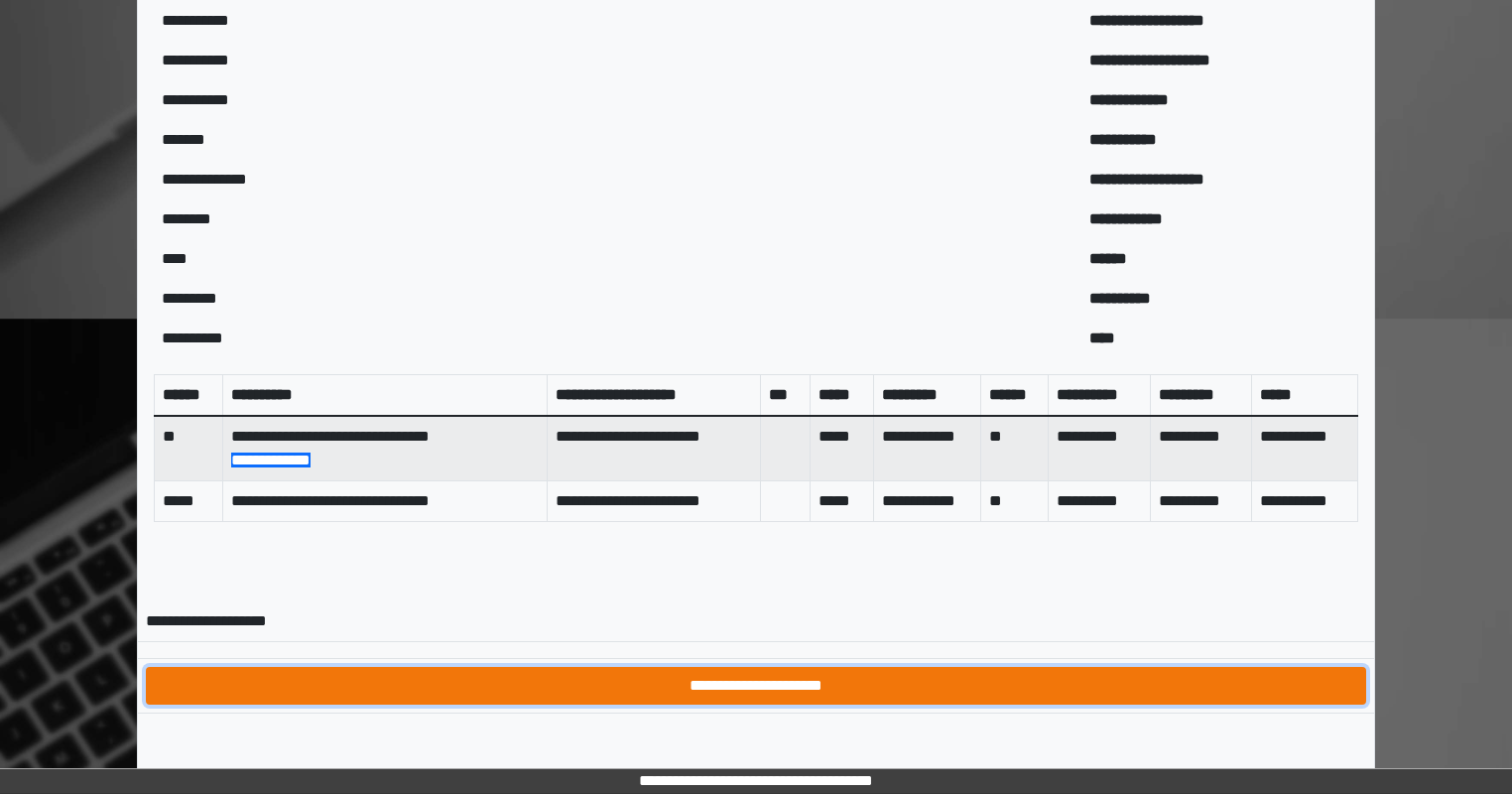 click on "**********" at bounding box center (756, 686) 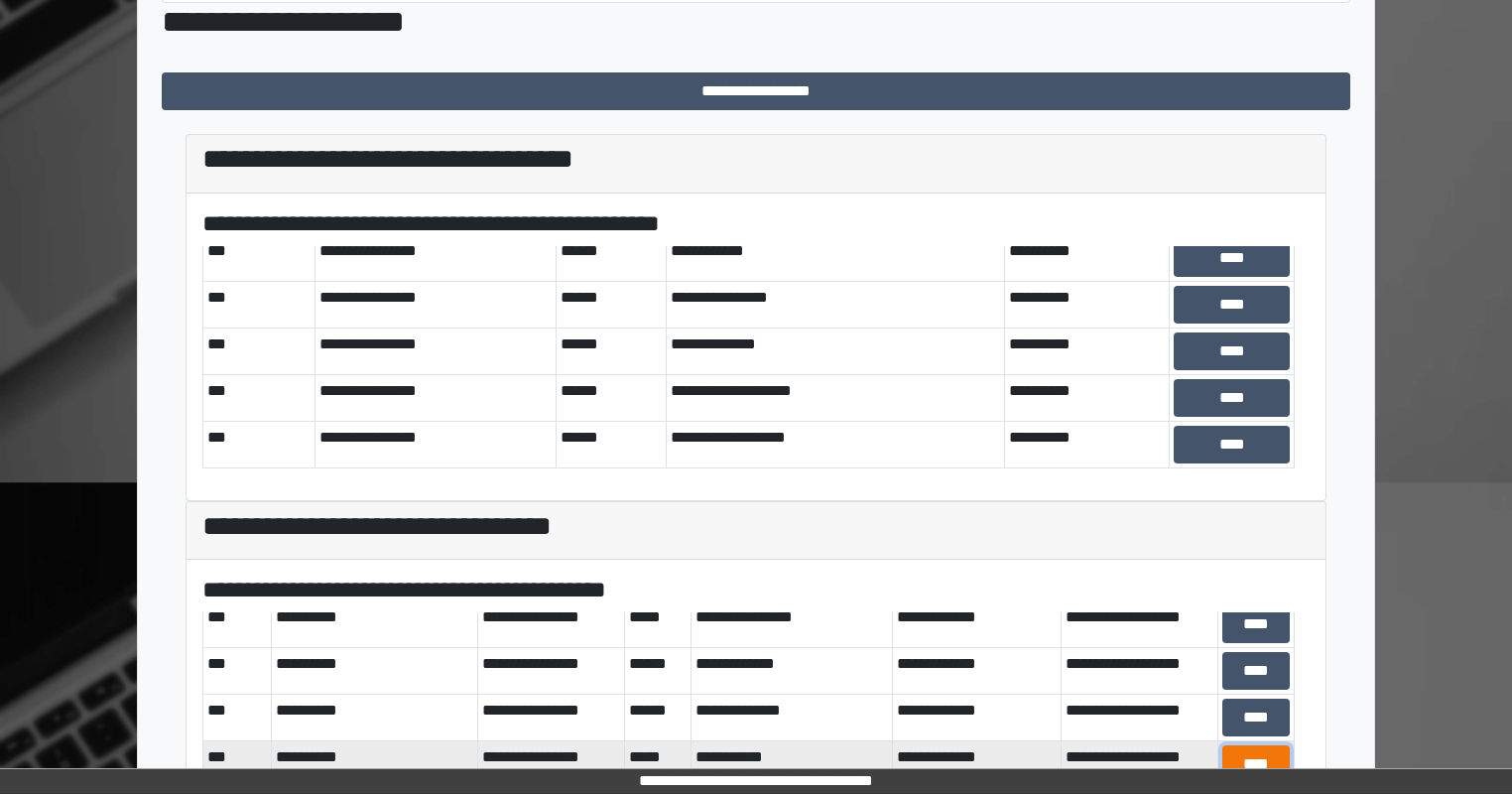 click on "****" at bounding box center (1256, 764) 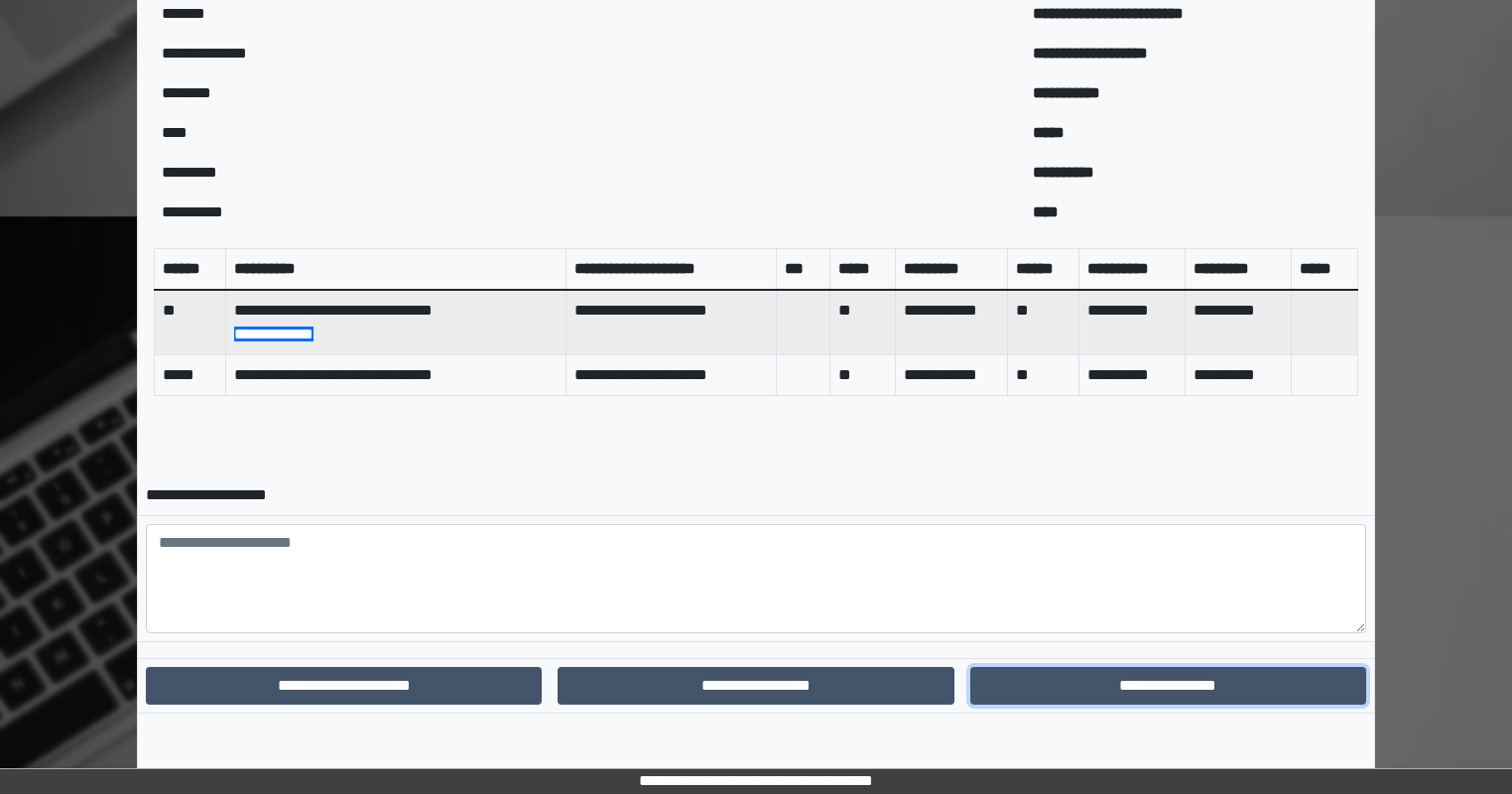 click on "**********" at bounding box center [1168, 686] 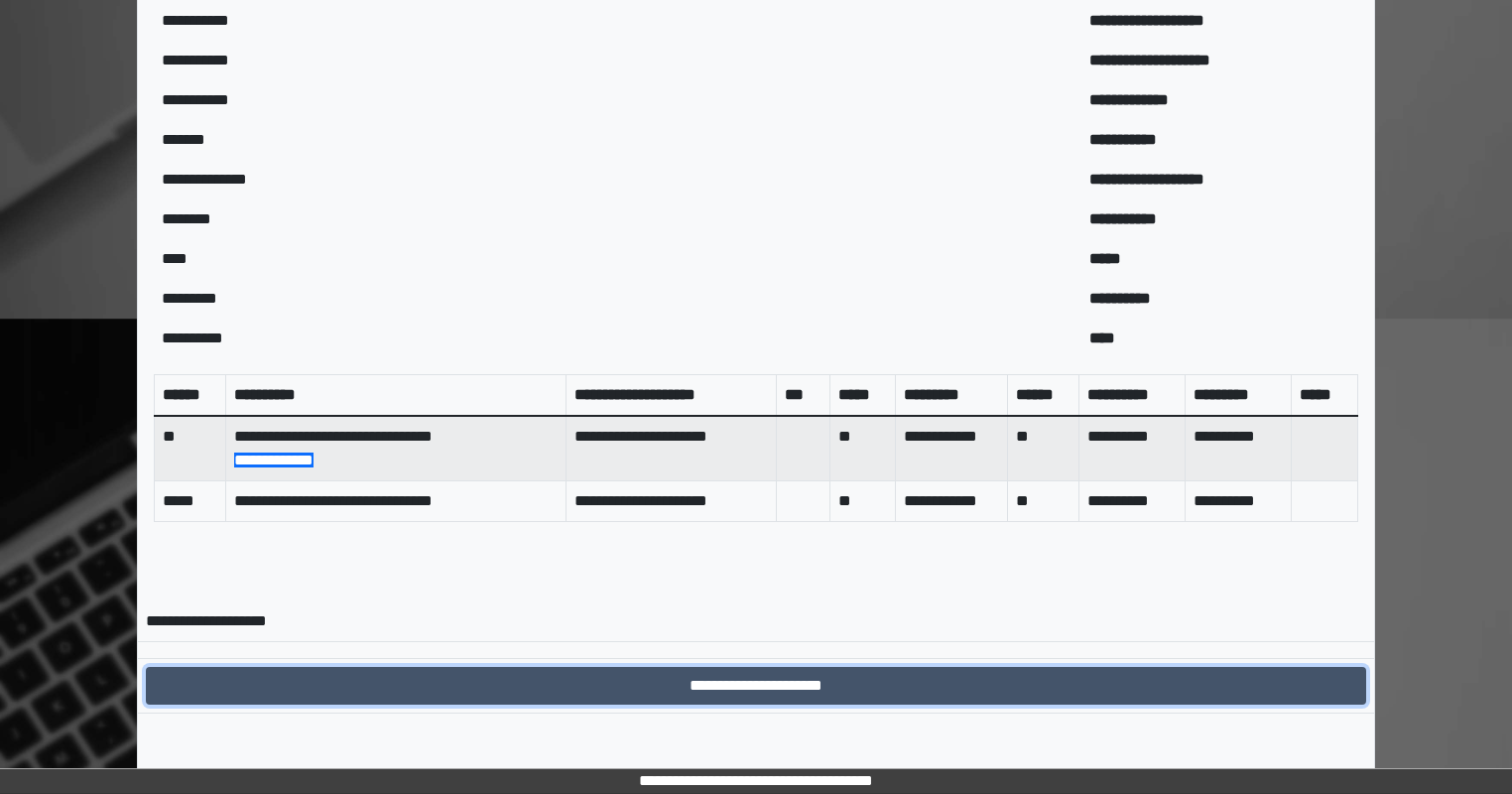 click on "**********" at bounding box center [756, 686] 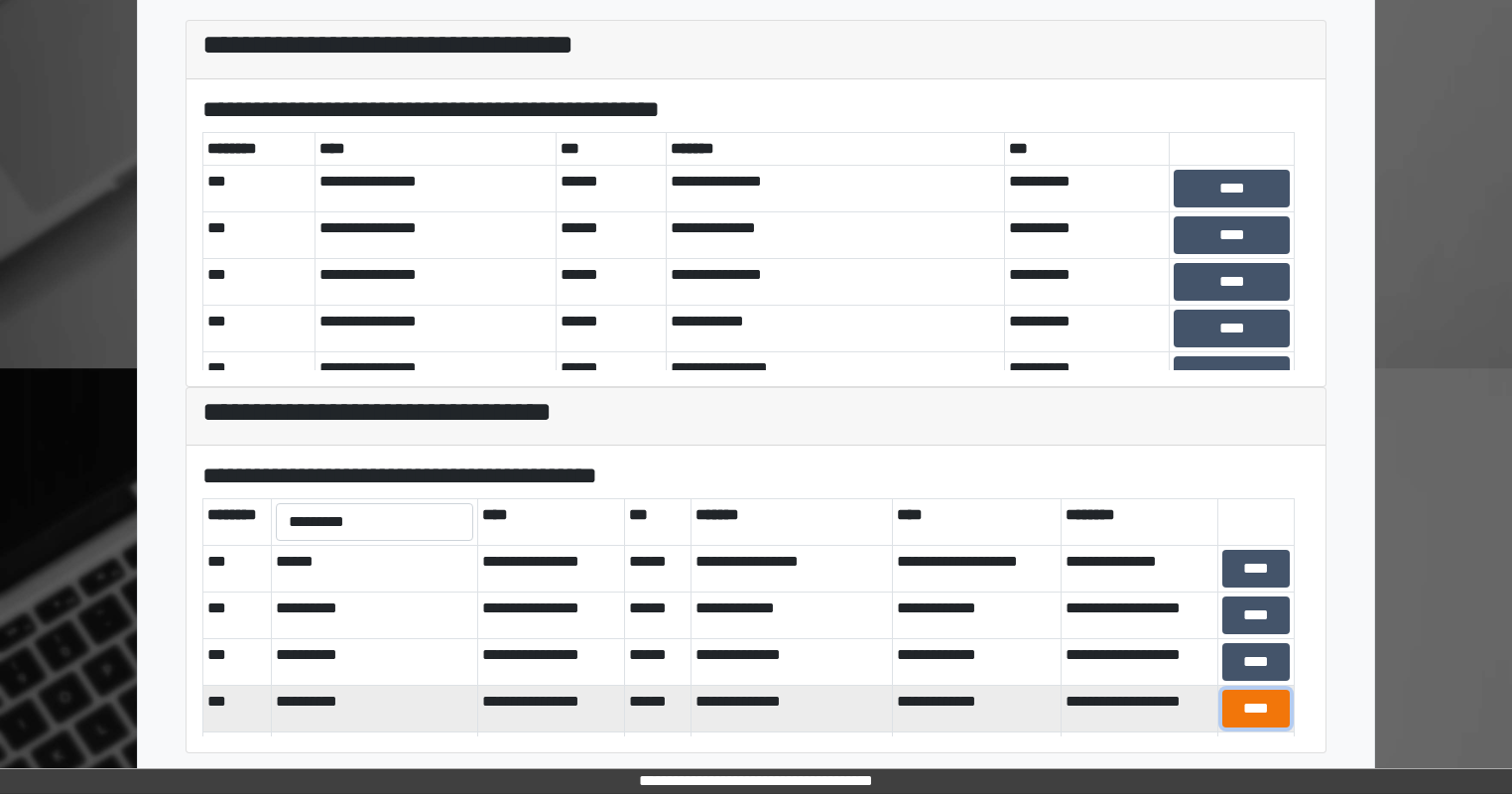 click on "****" at bounding box center (1256, 709) 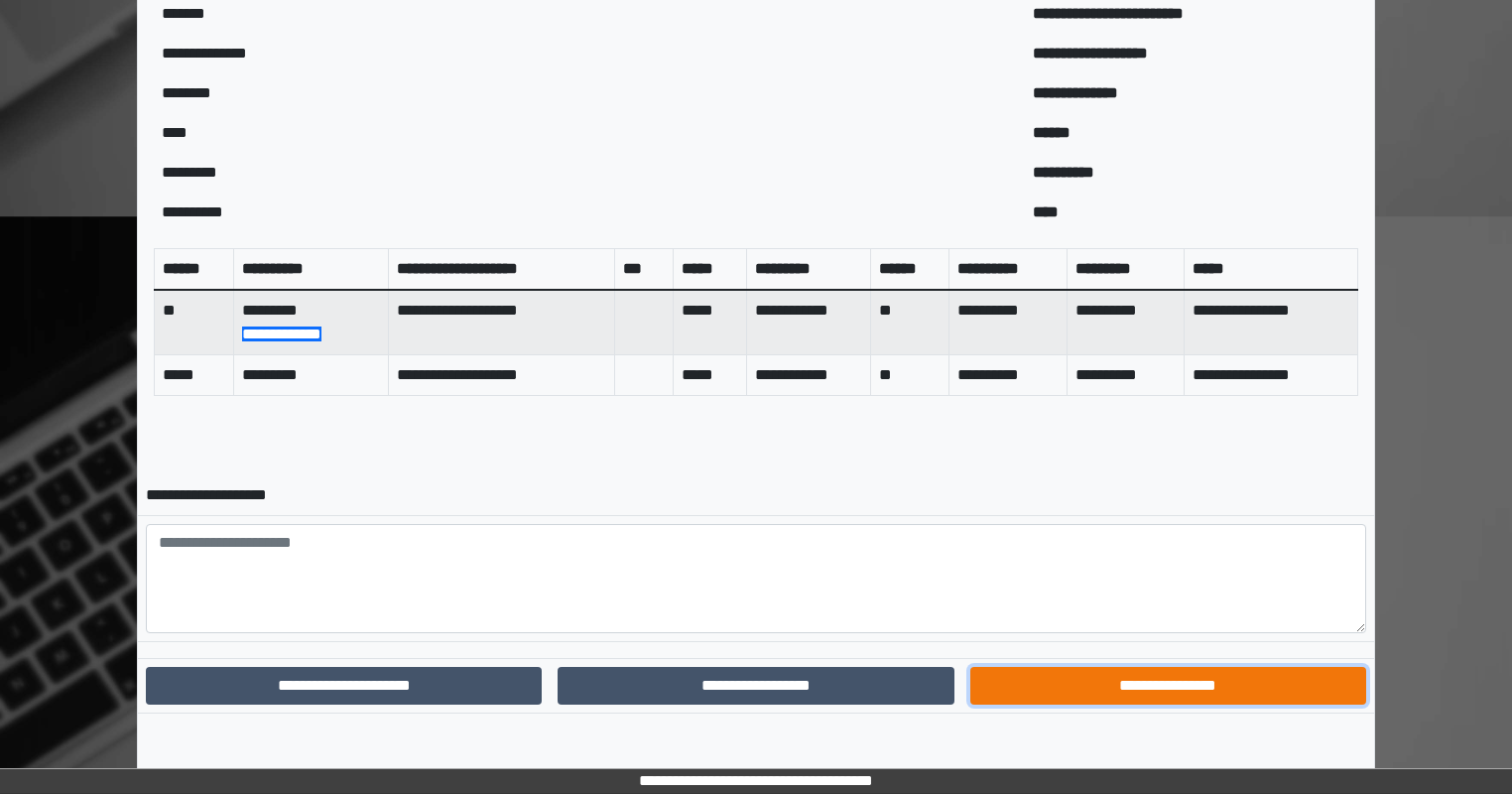 click on "**********" at bounding box center [1168, 686] 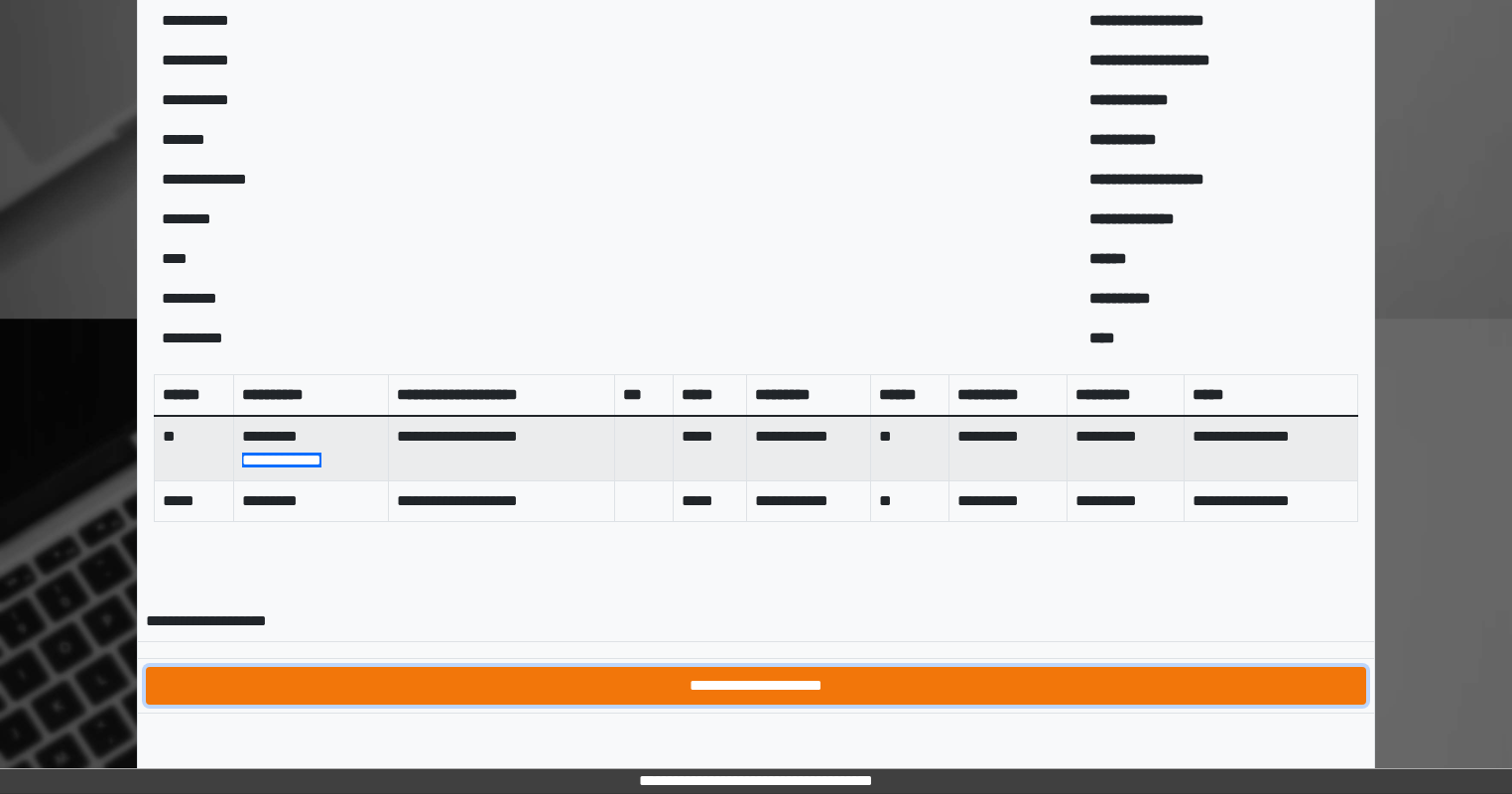 click on "**********" at bounding box center (756, 686) 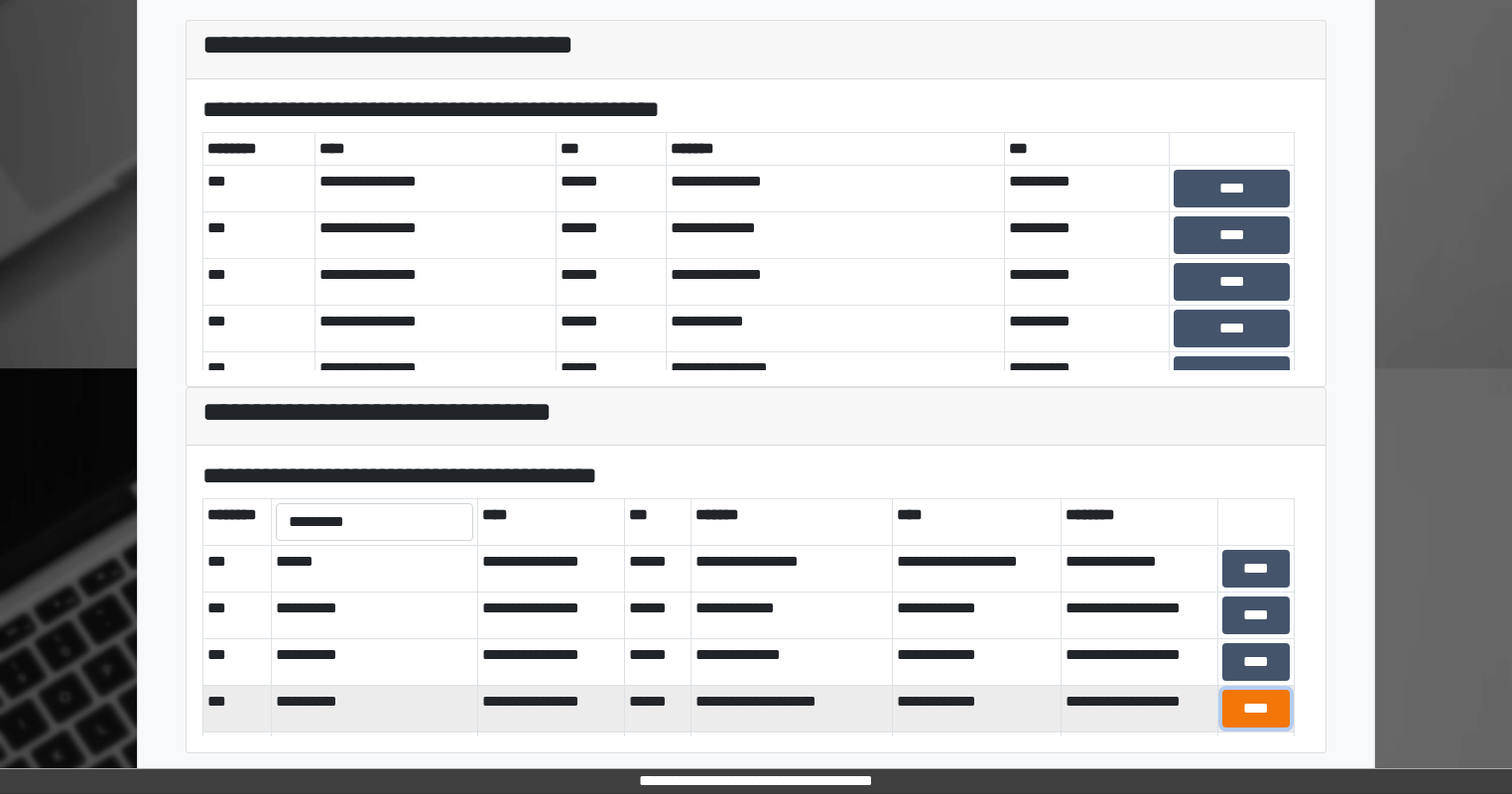 click on "****" at bounding box center (1256, 709) 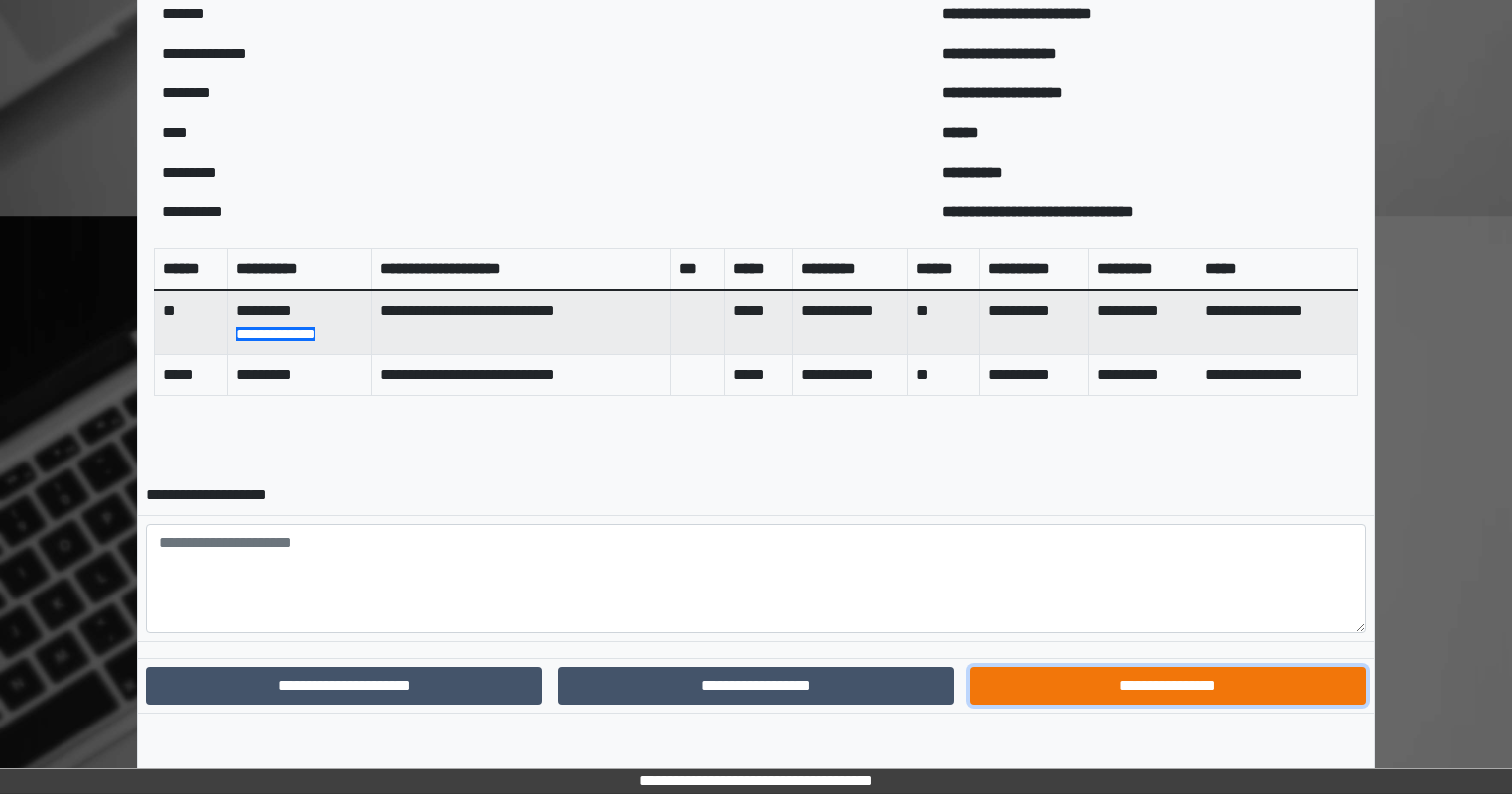 click on "**********" at bounding box center (1168, 686) 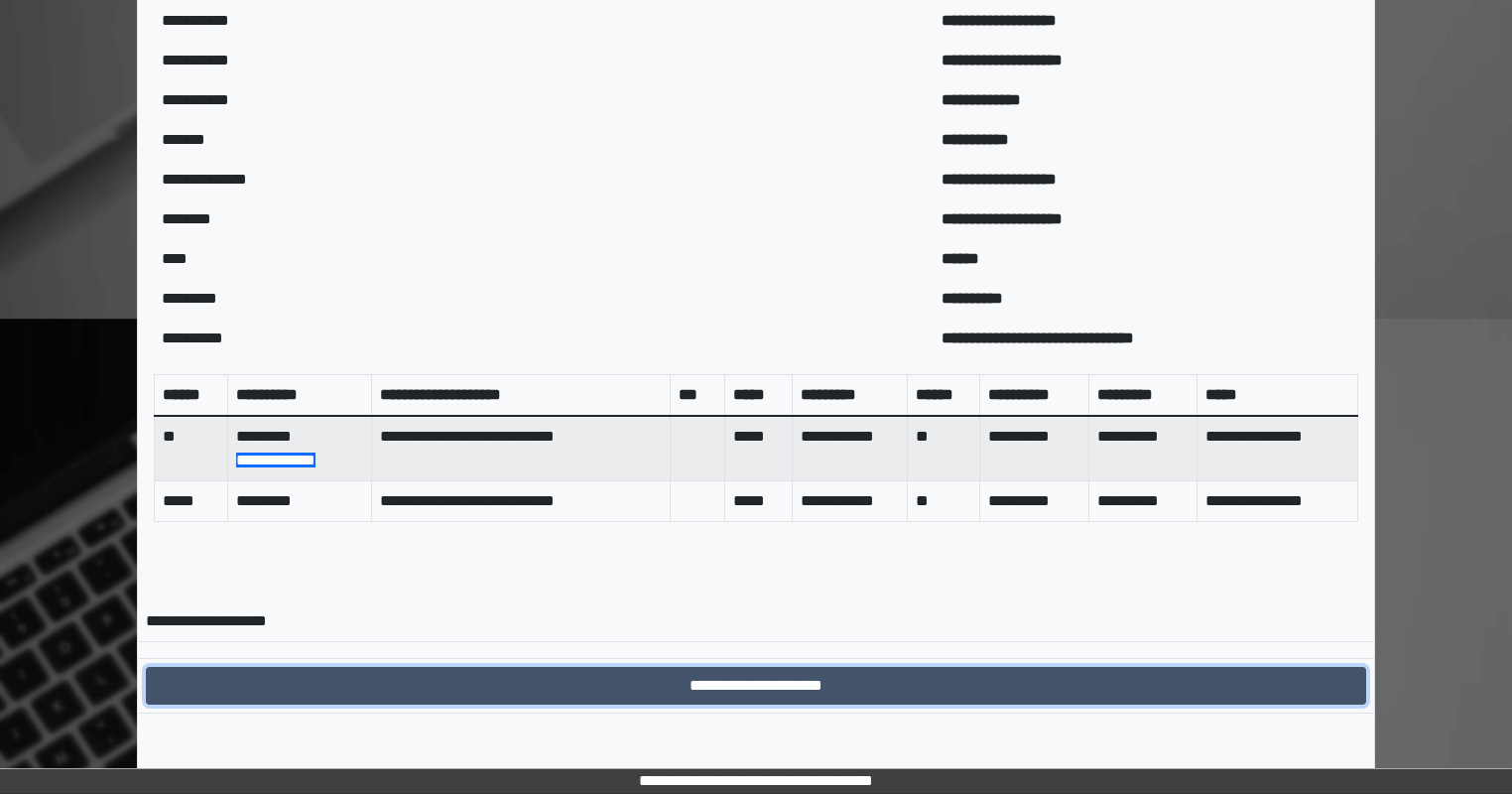 click on "**********" at bounding box center [756, 686] 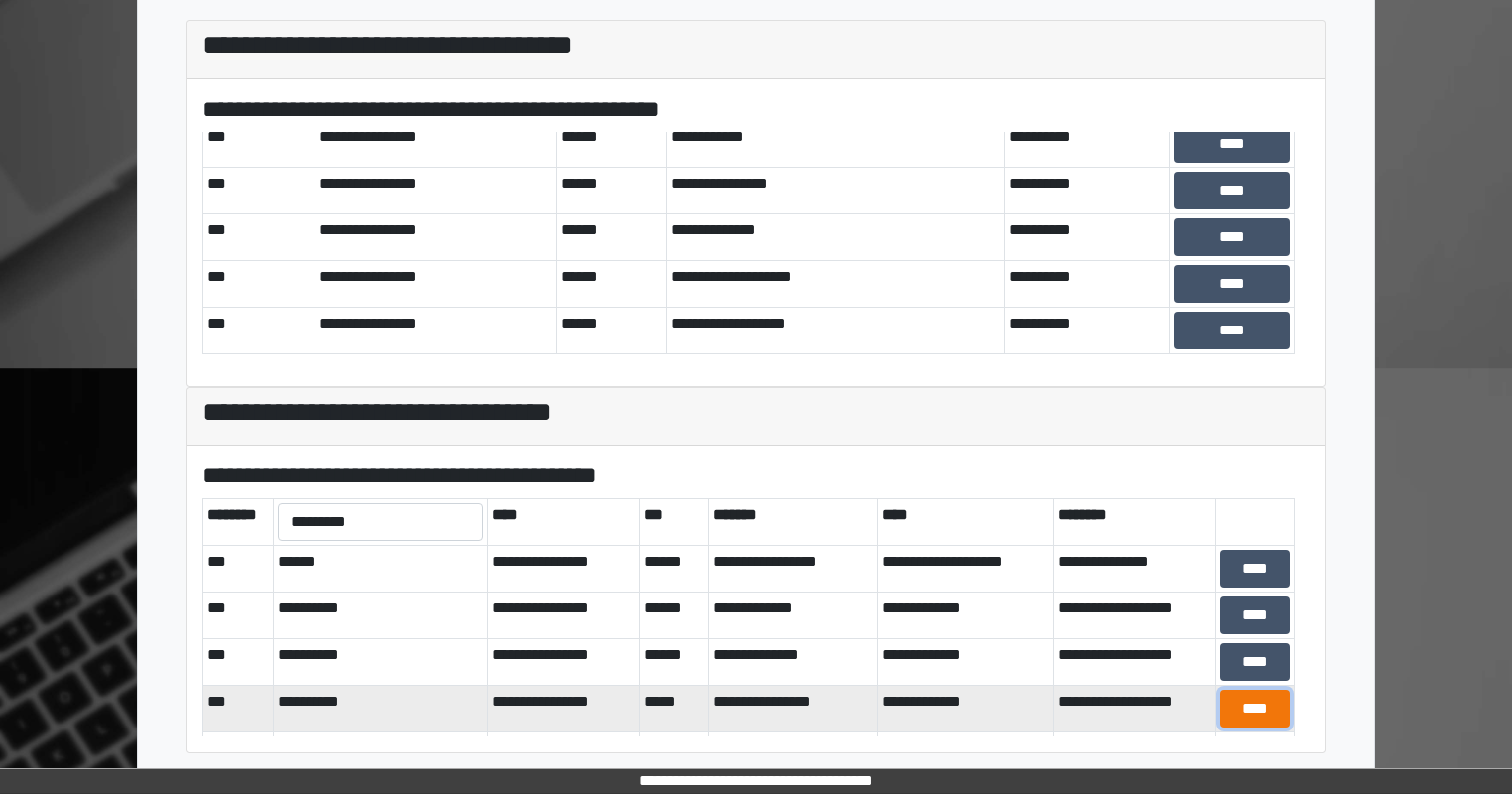 click on "****" at bounding box center (1255, 709) 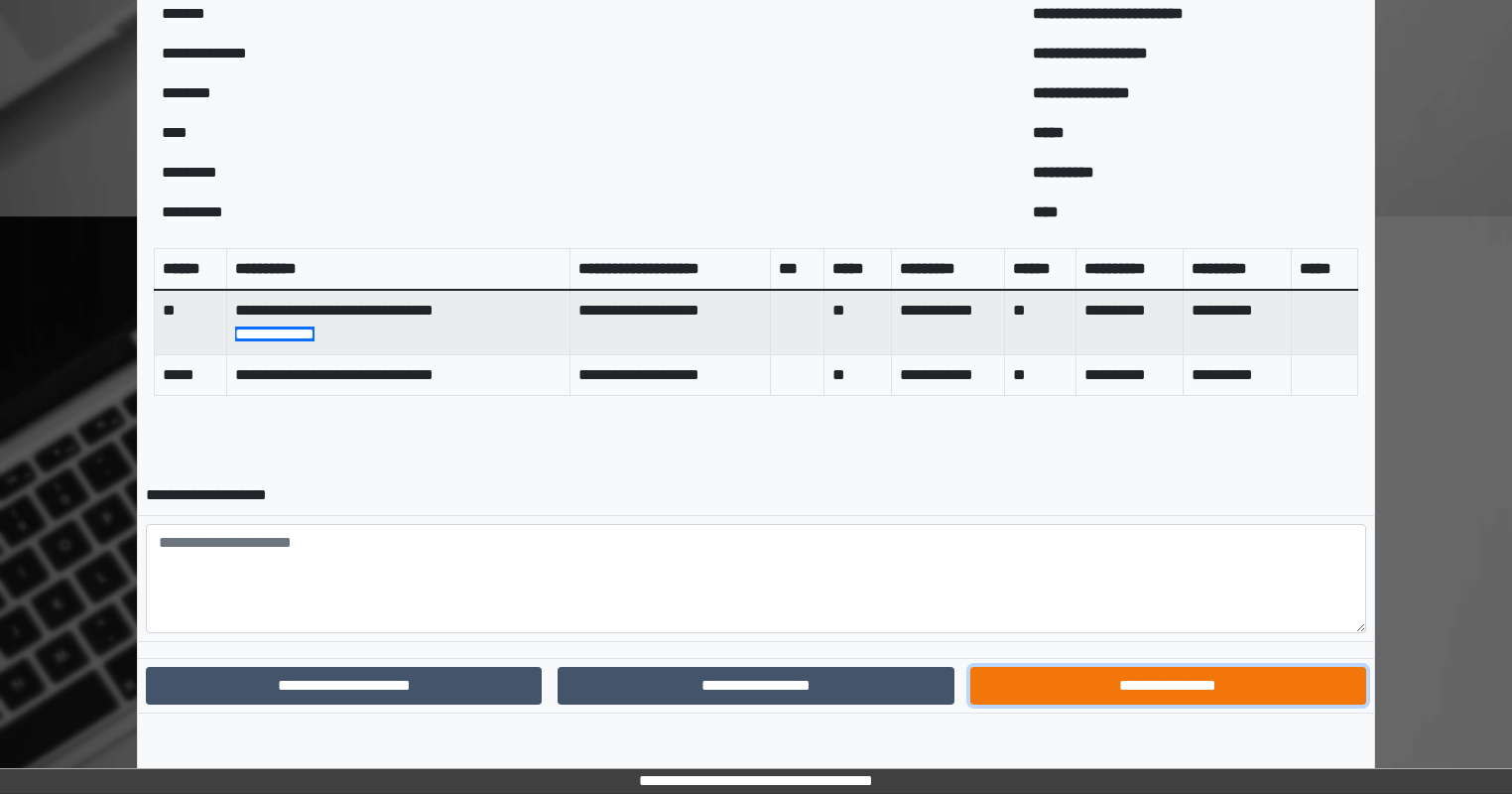 click on "**********" at bounding box center [1168, 686] 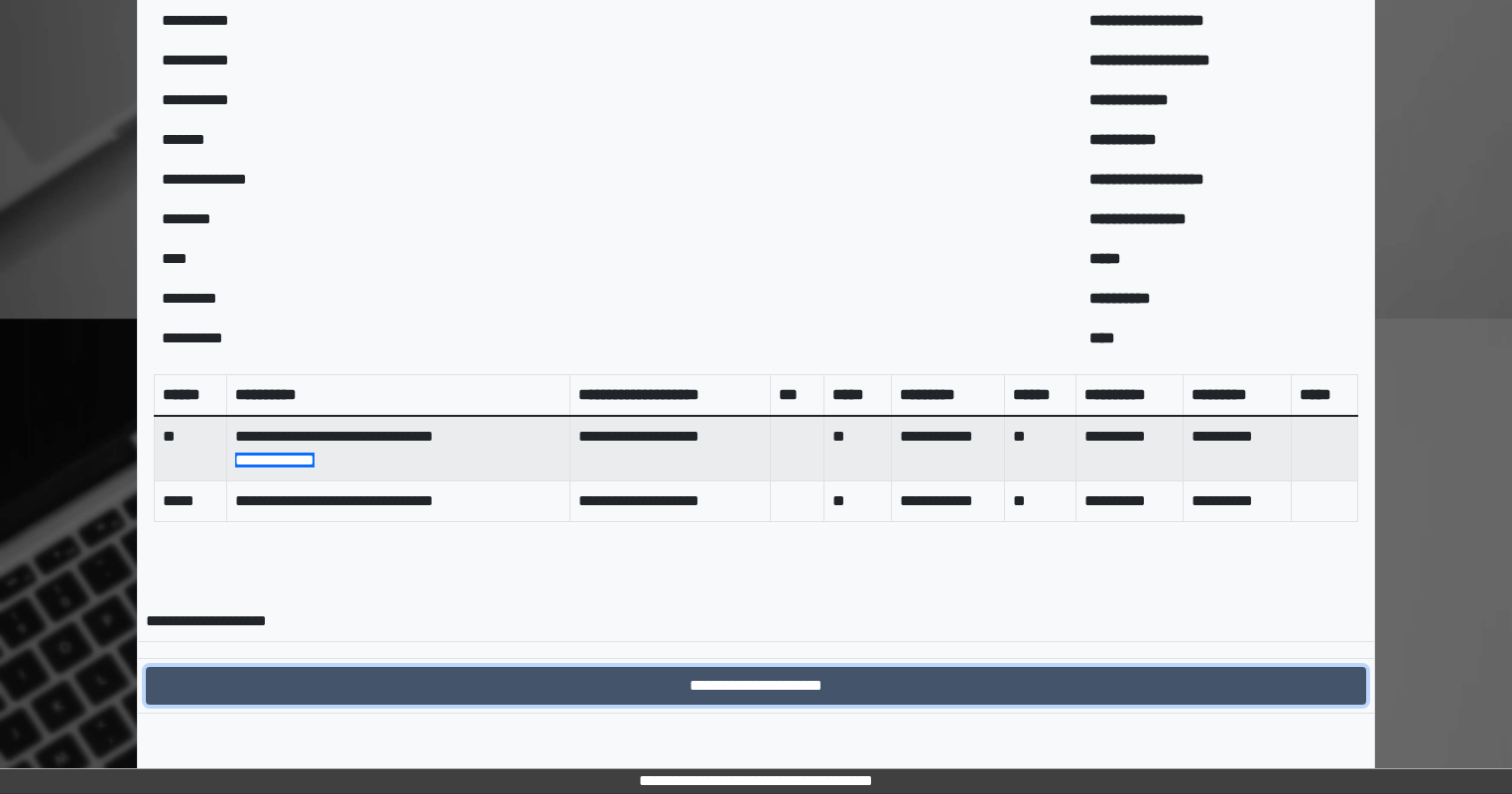 click on "**********" at bounding box center (756, 686) 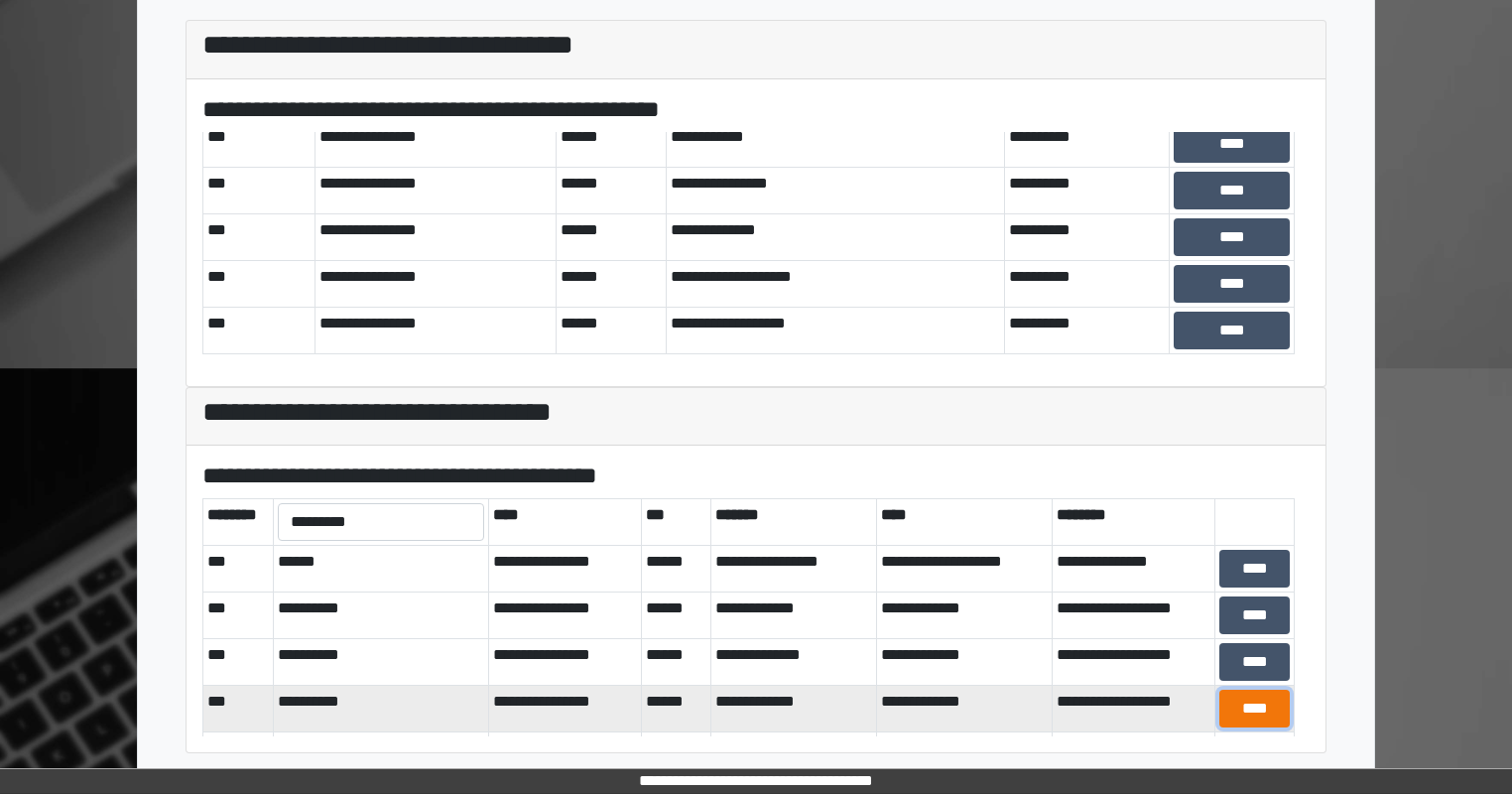click on "****" at bounding box center (1254, 709) 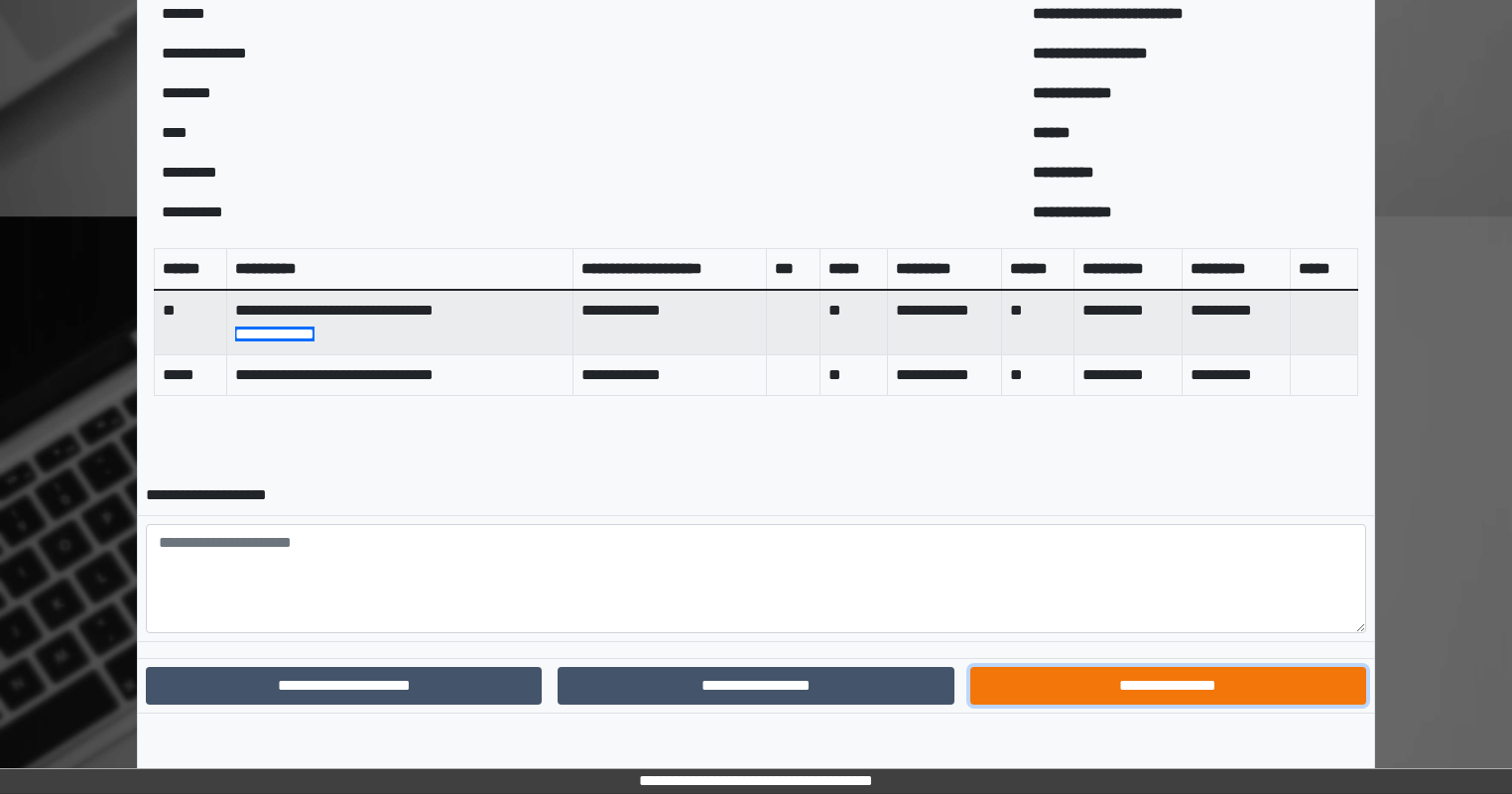click on "**********" at bounding box center (1168, 686) 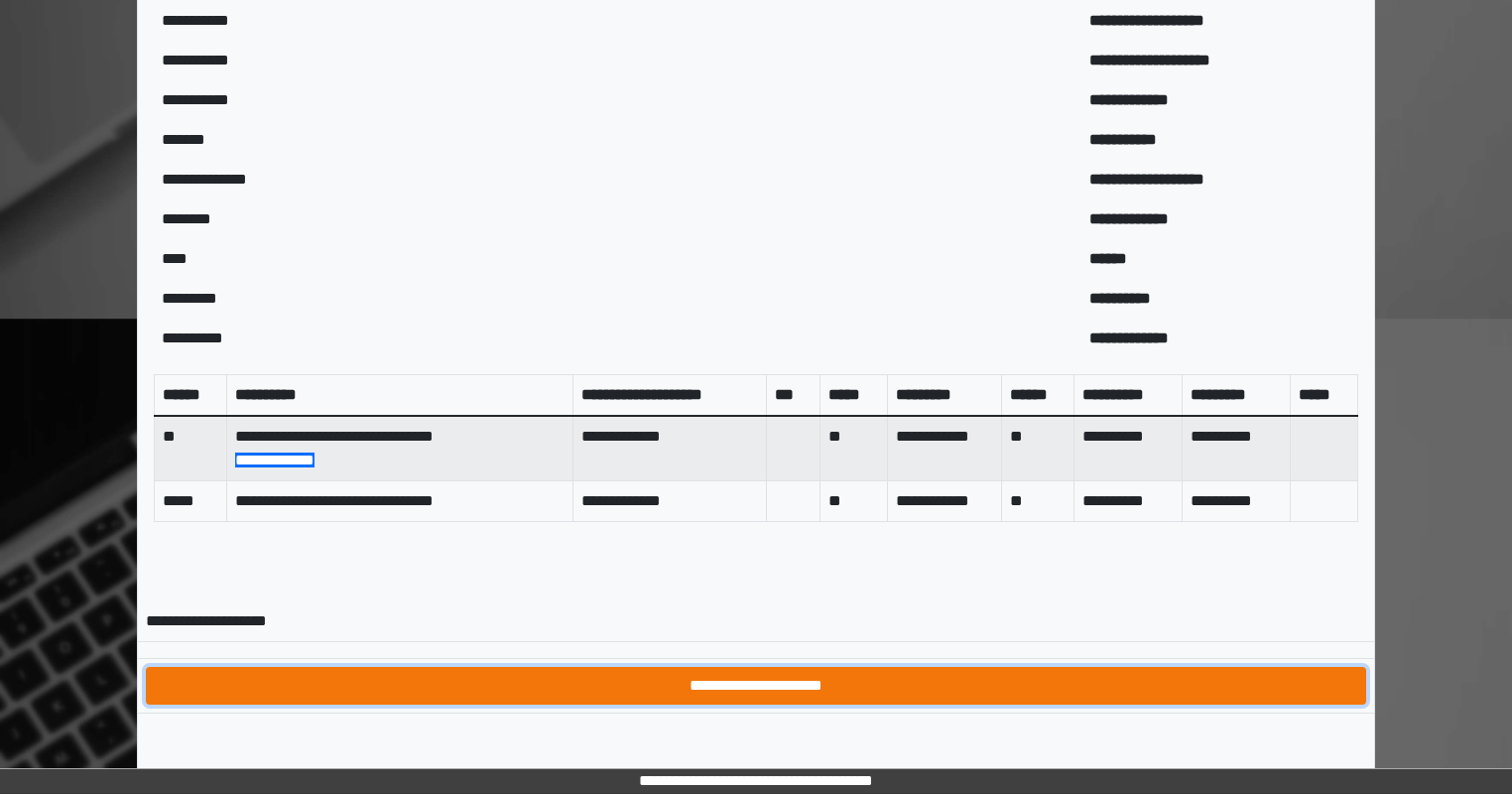 click on "**********" at bounding box center (756, 686) 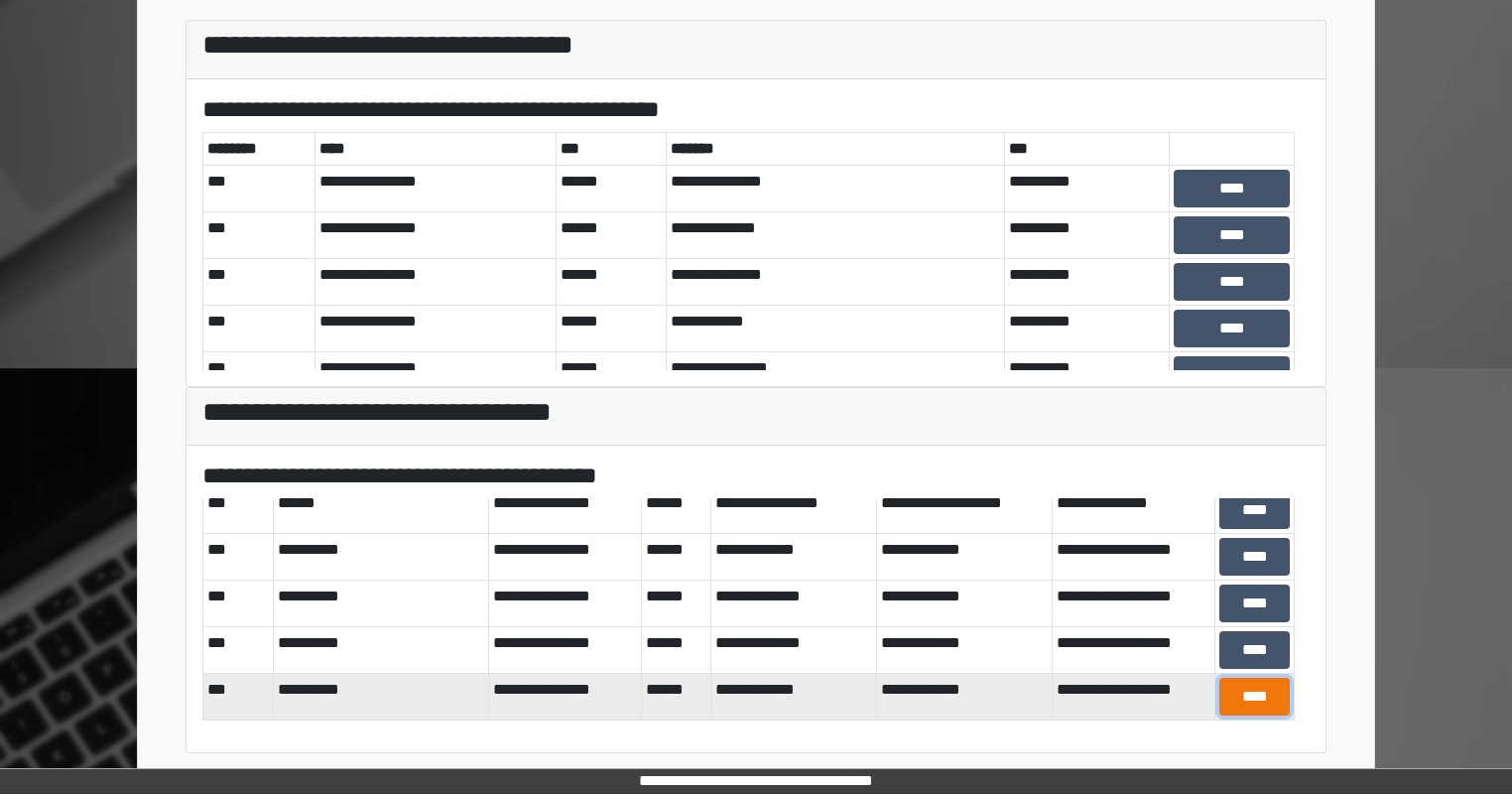 click on "****" at bounding box center (1254, 697) 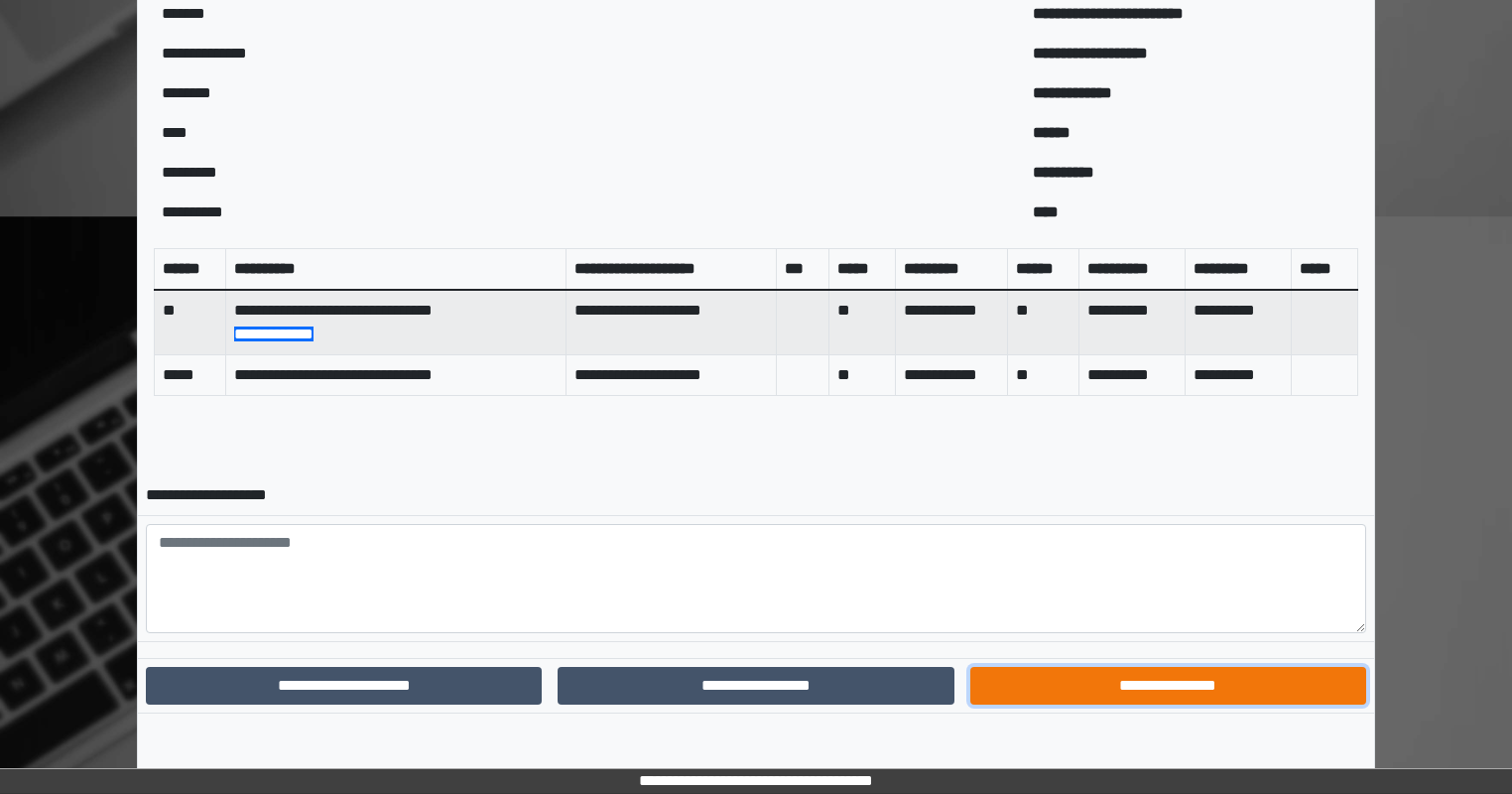 click on "**********" at bounding box center [1168, 686] 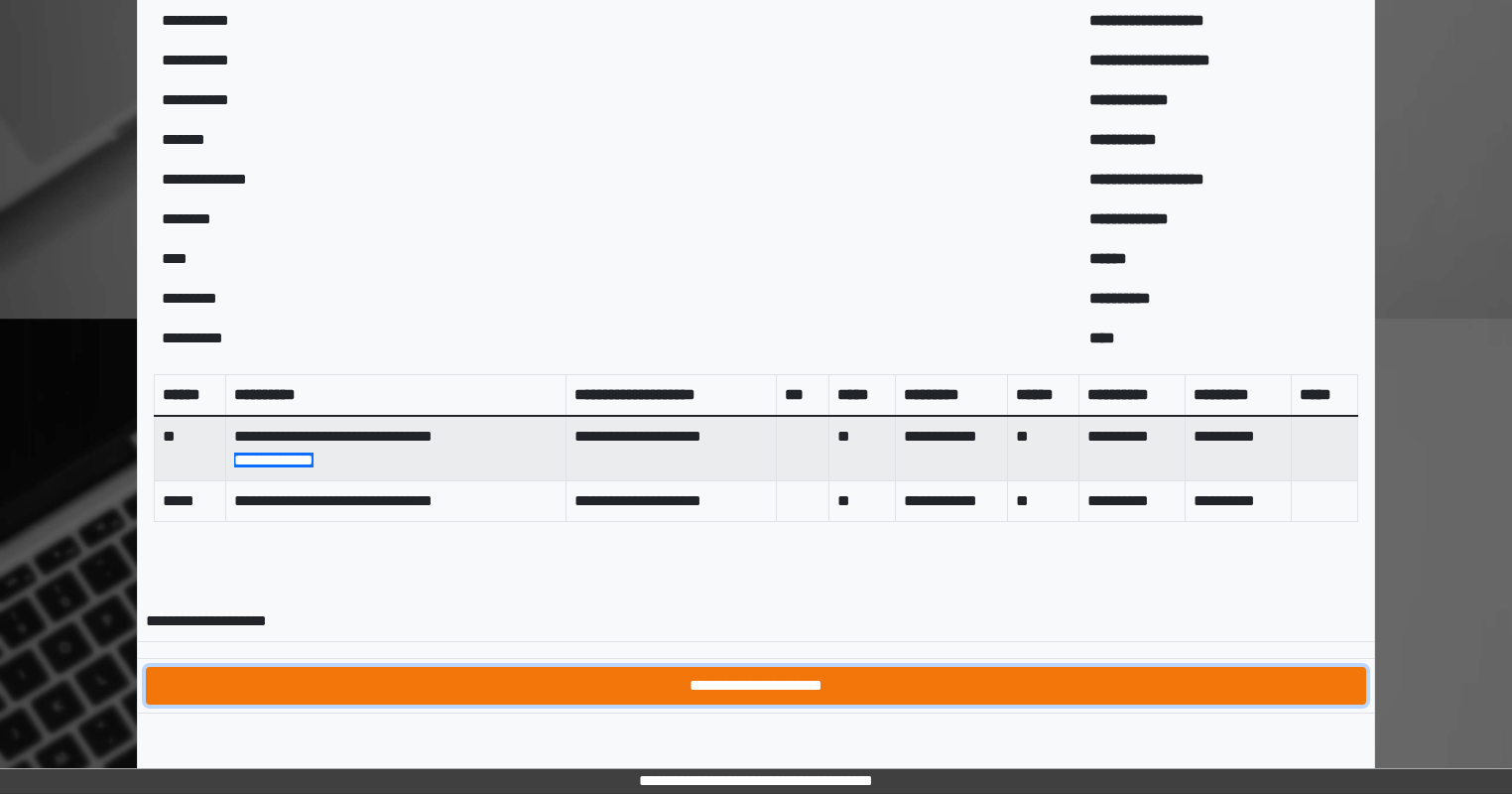 click on "**********" at bounding box center [756, 686] 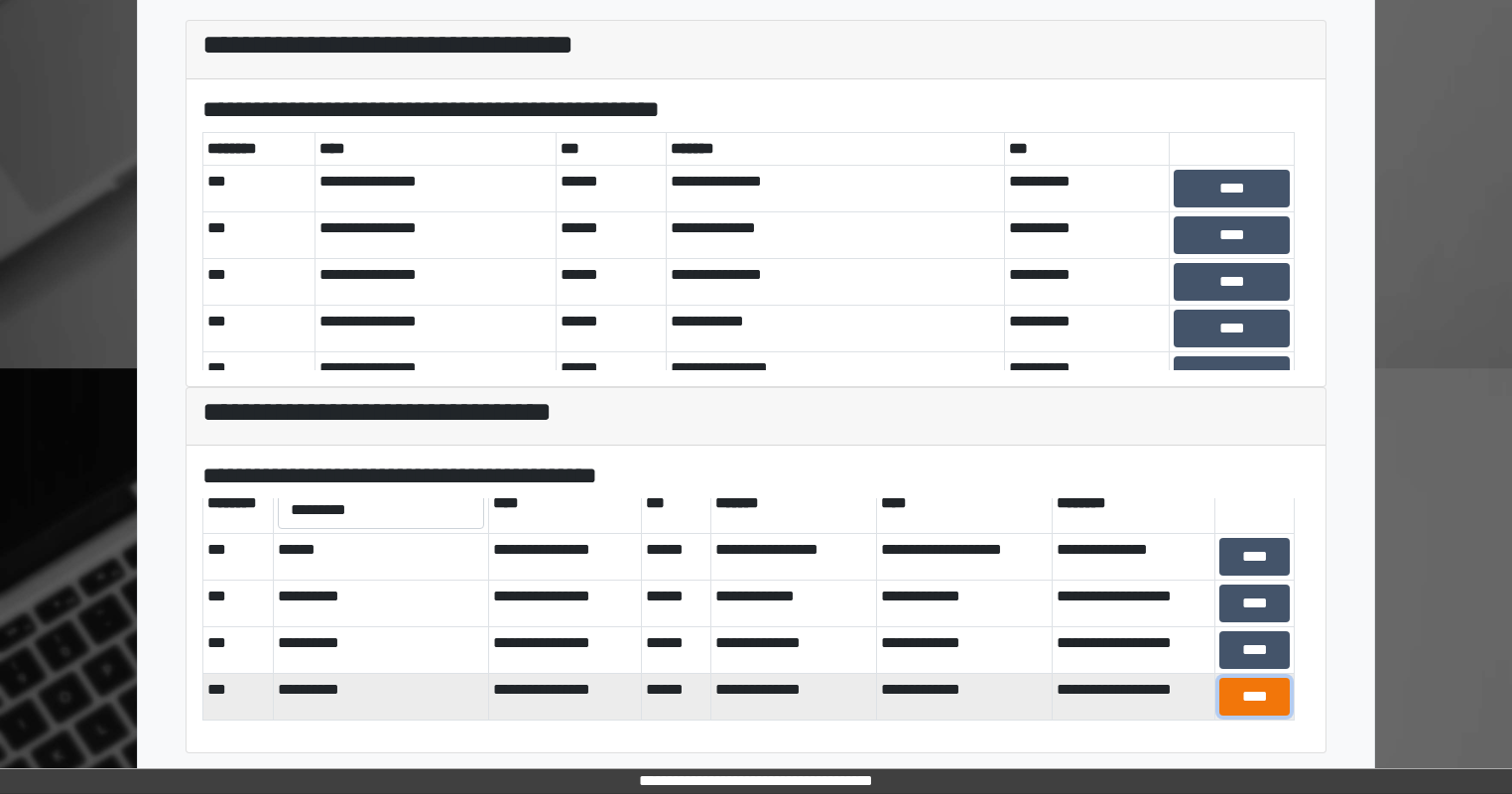click on "****" at bounding box center [1254, 697] 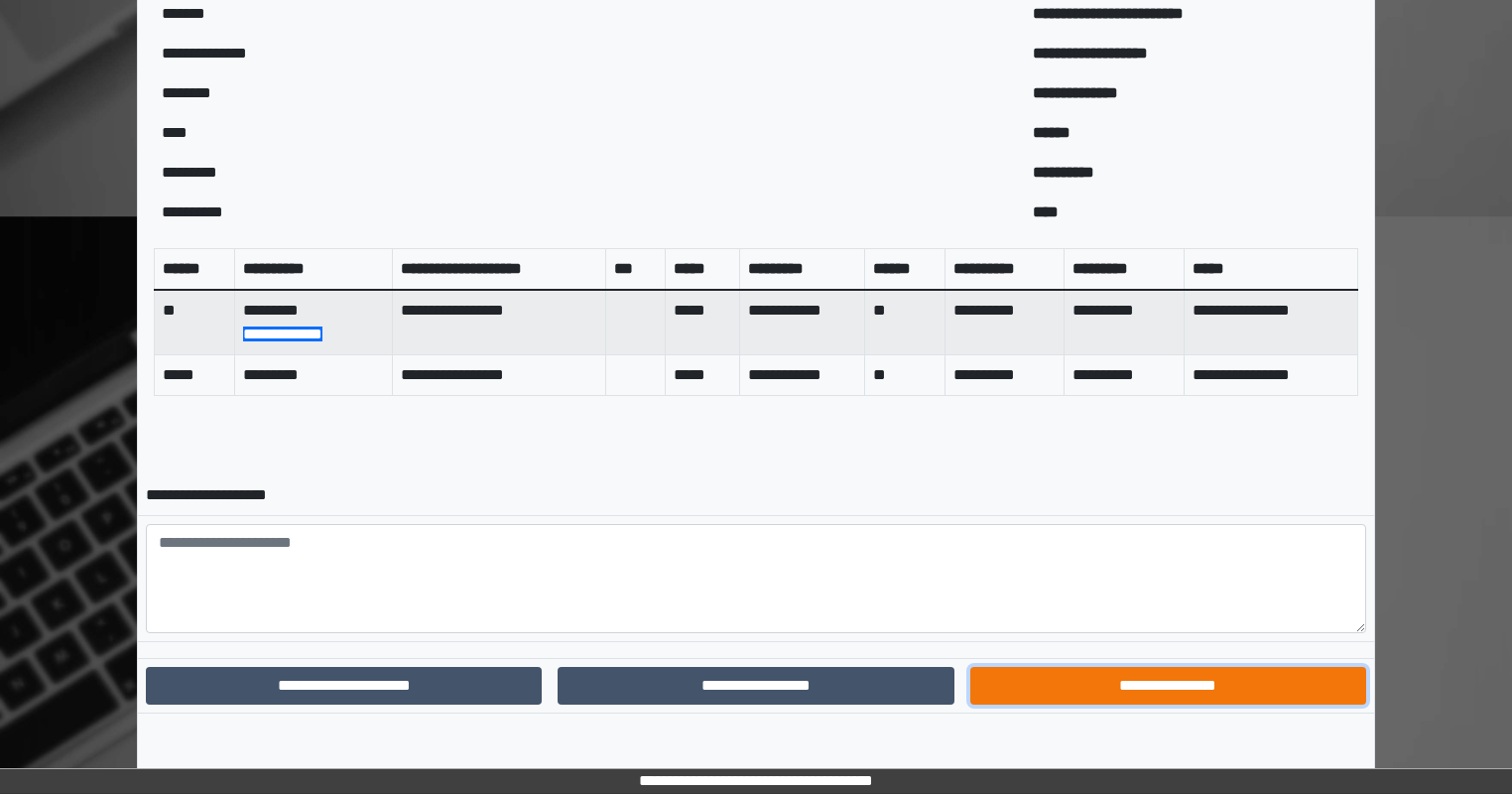 click on "**********" at bounding box center [1168, 686] 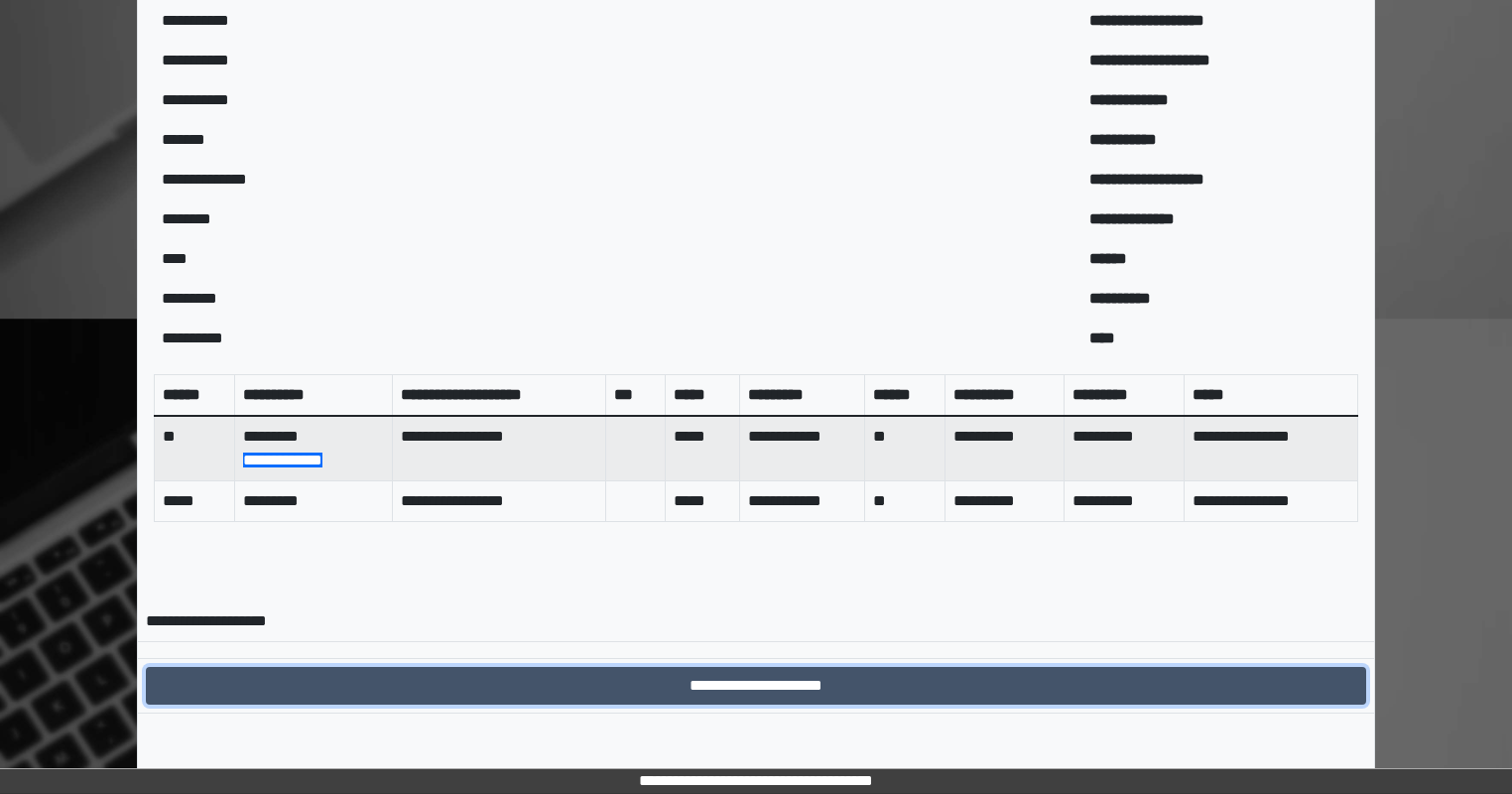 click on "**********" at bounding box center (756, 686) 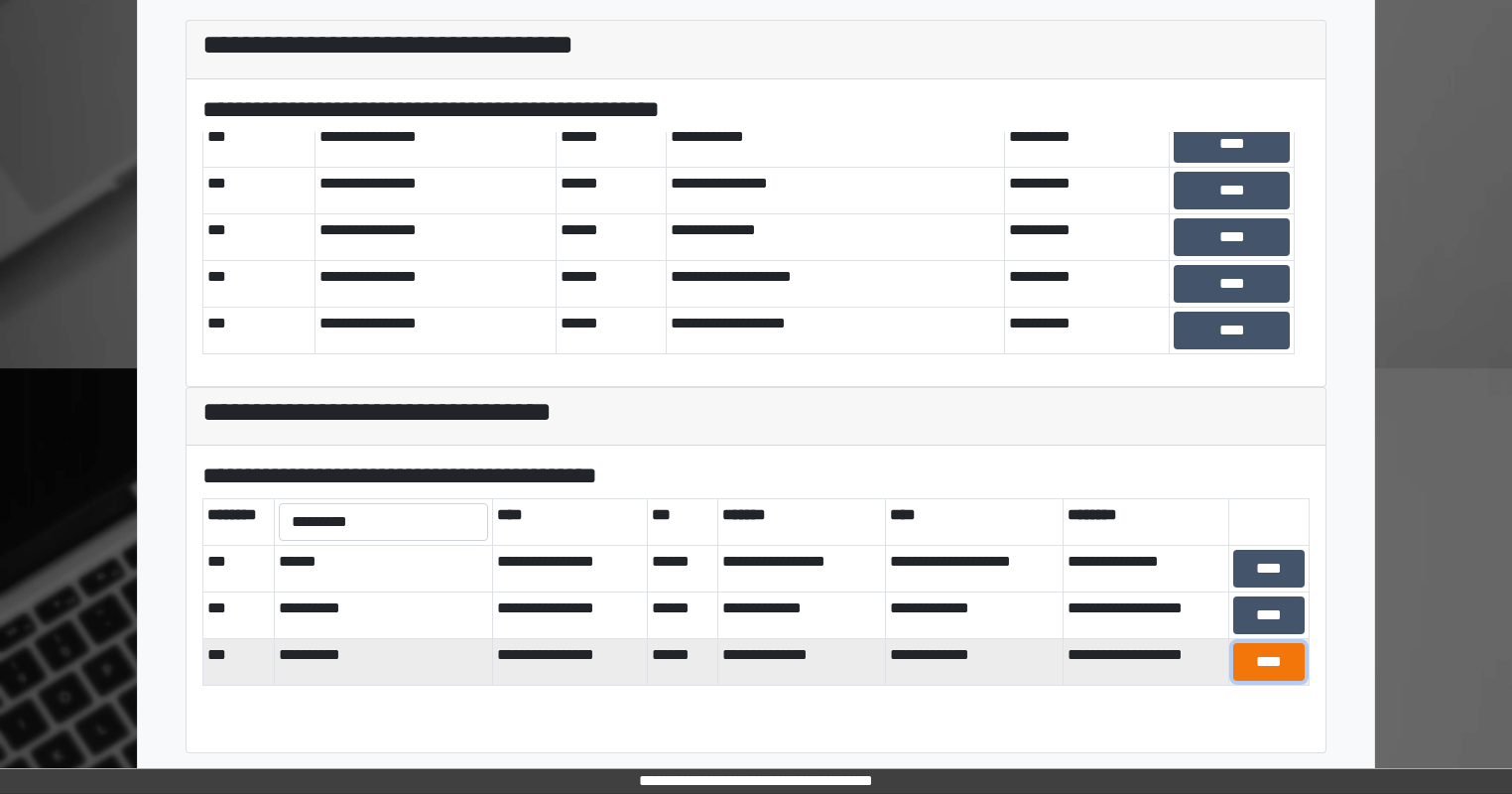 click on "****" at bounding box center [1269, 662] 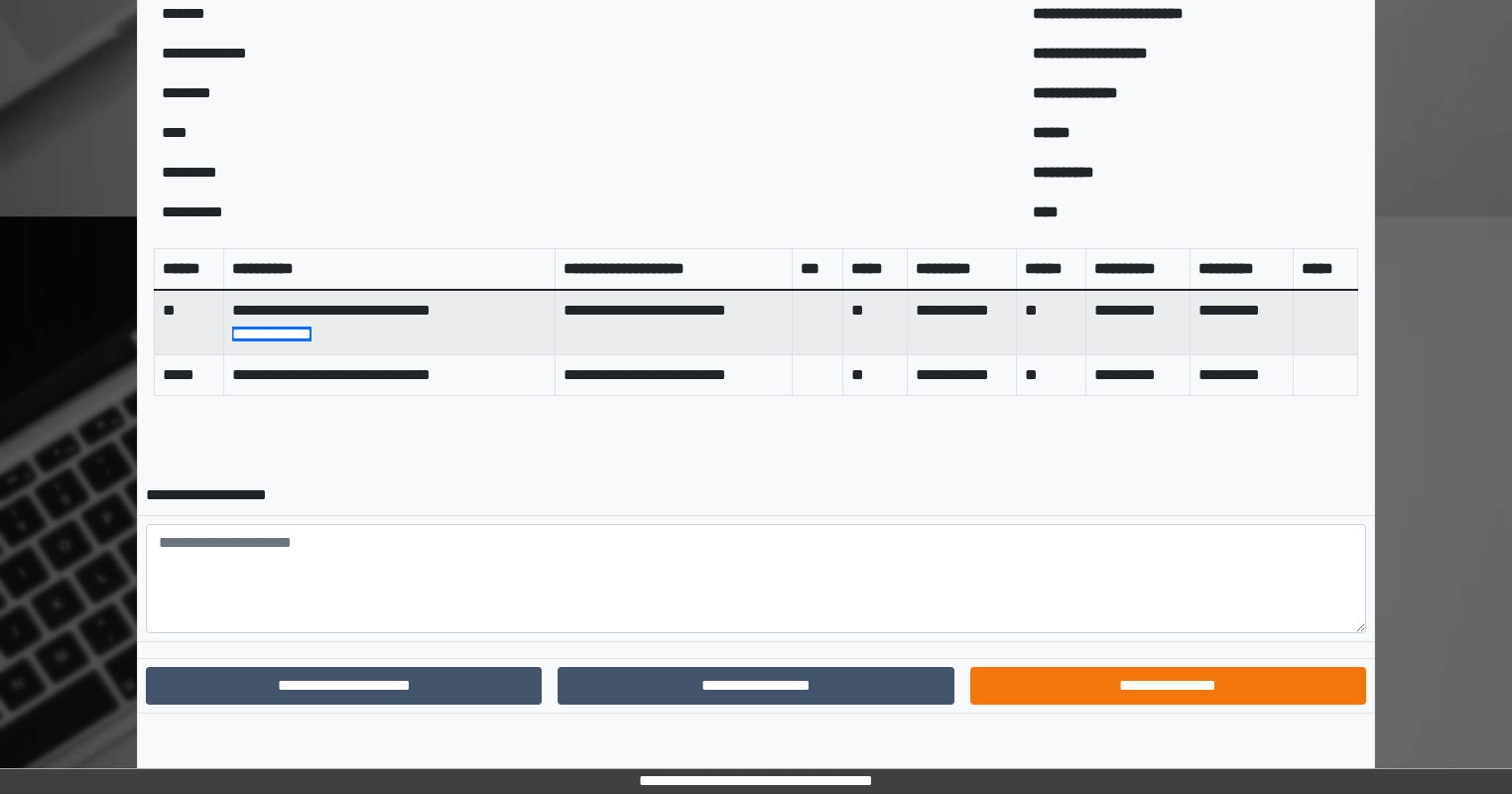 drag, startPoint x: 1275, startPoint y: 663, endPoint x: 1281, endPoint y: 678, distance: 16.155494 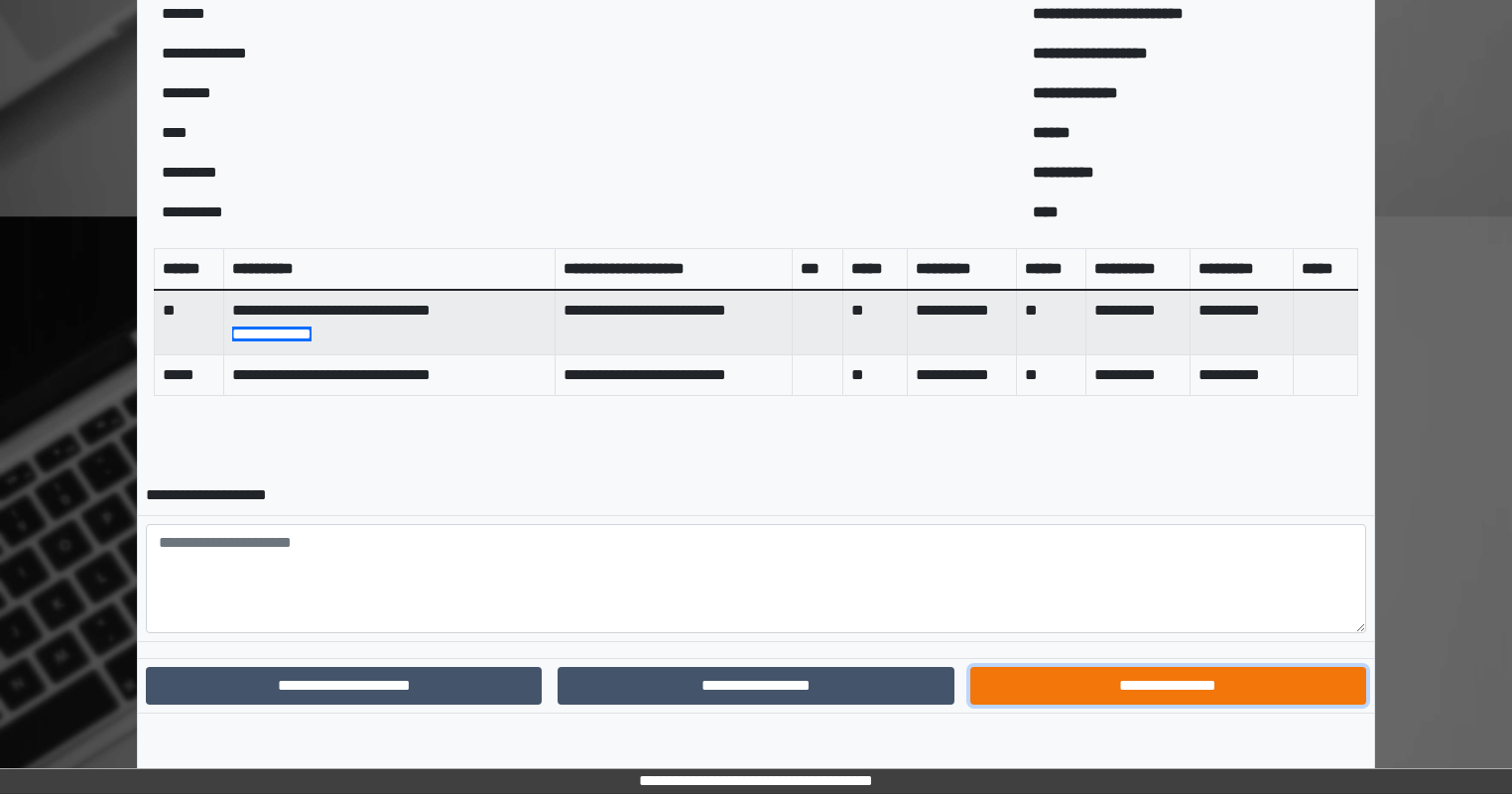click on "**********" at bounding box center [1168, 686] 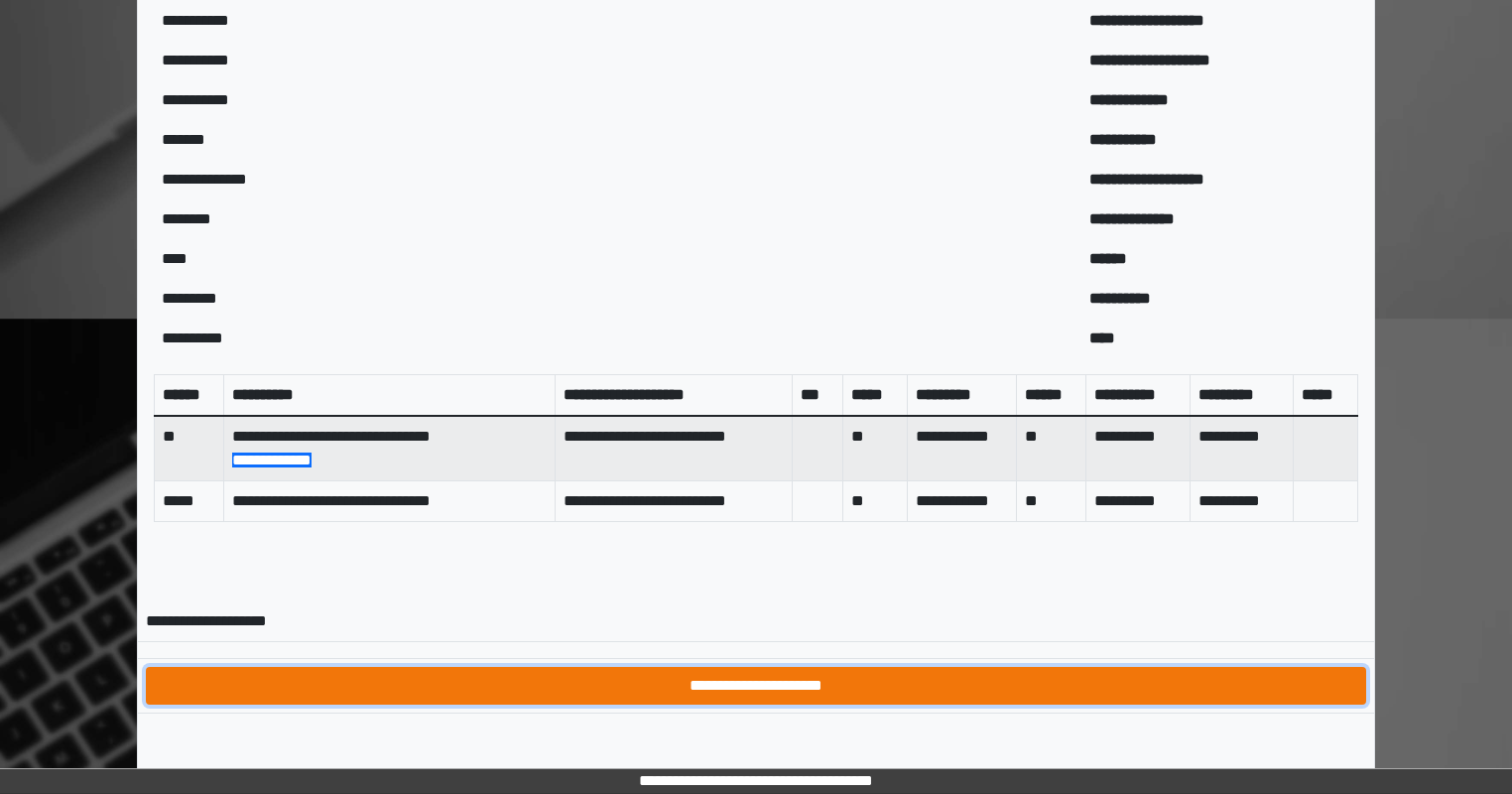click on "**********" at bounding box center (756, 686) 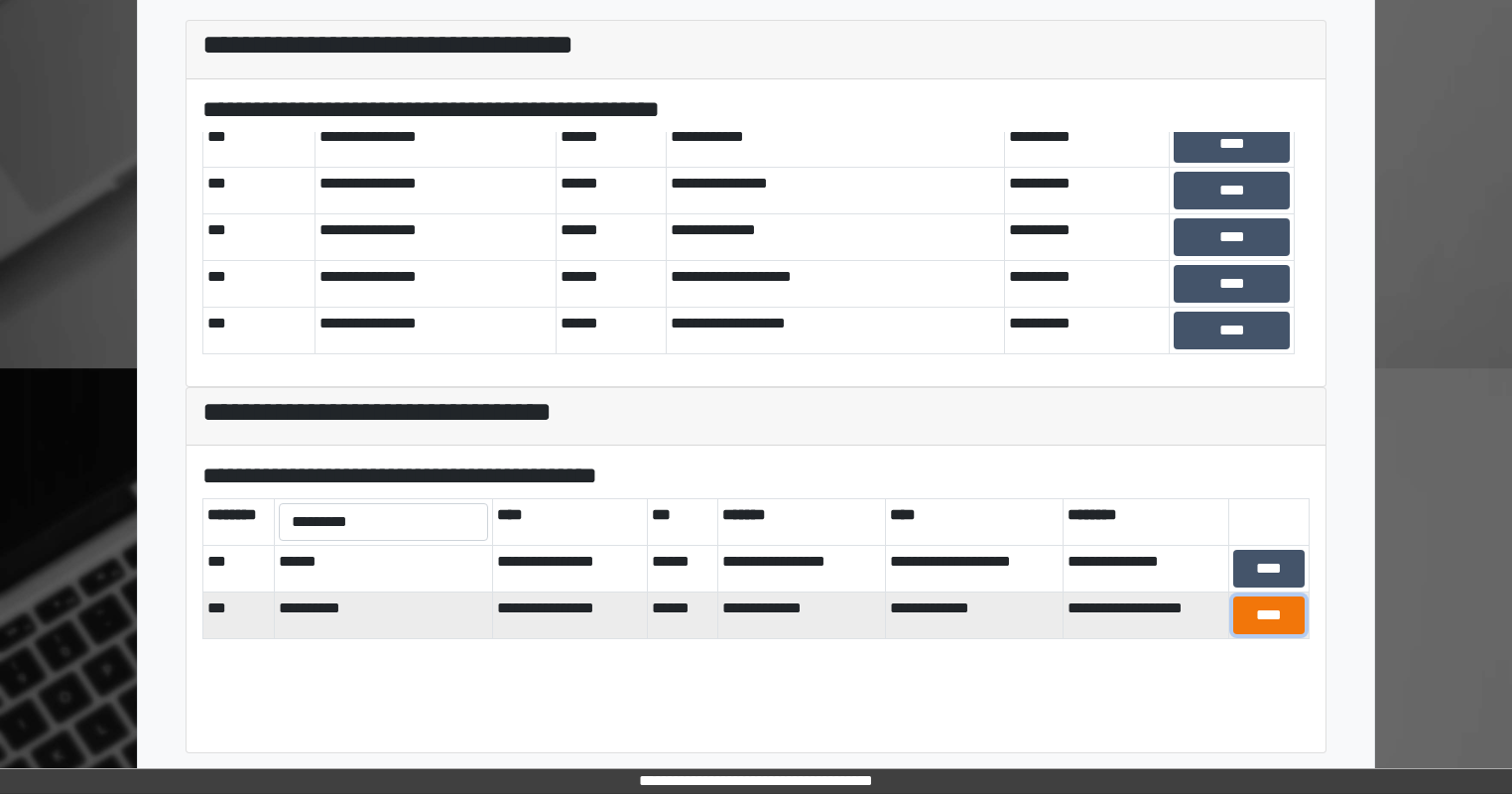 click on "****" at bounding box center [1269, 615] 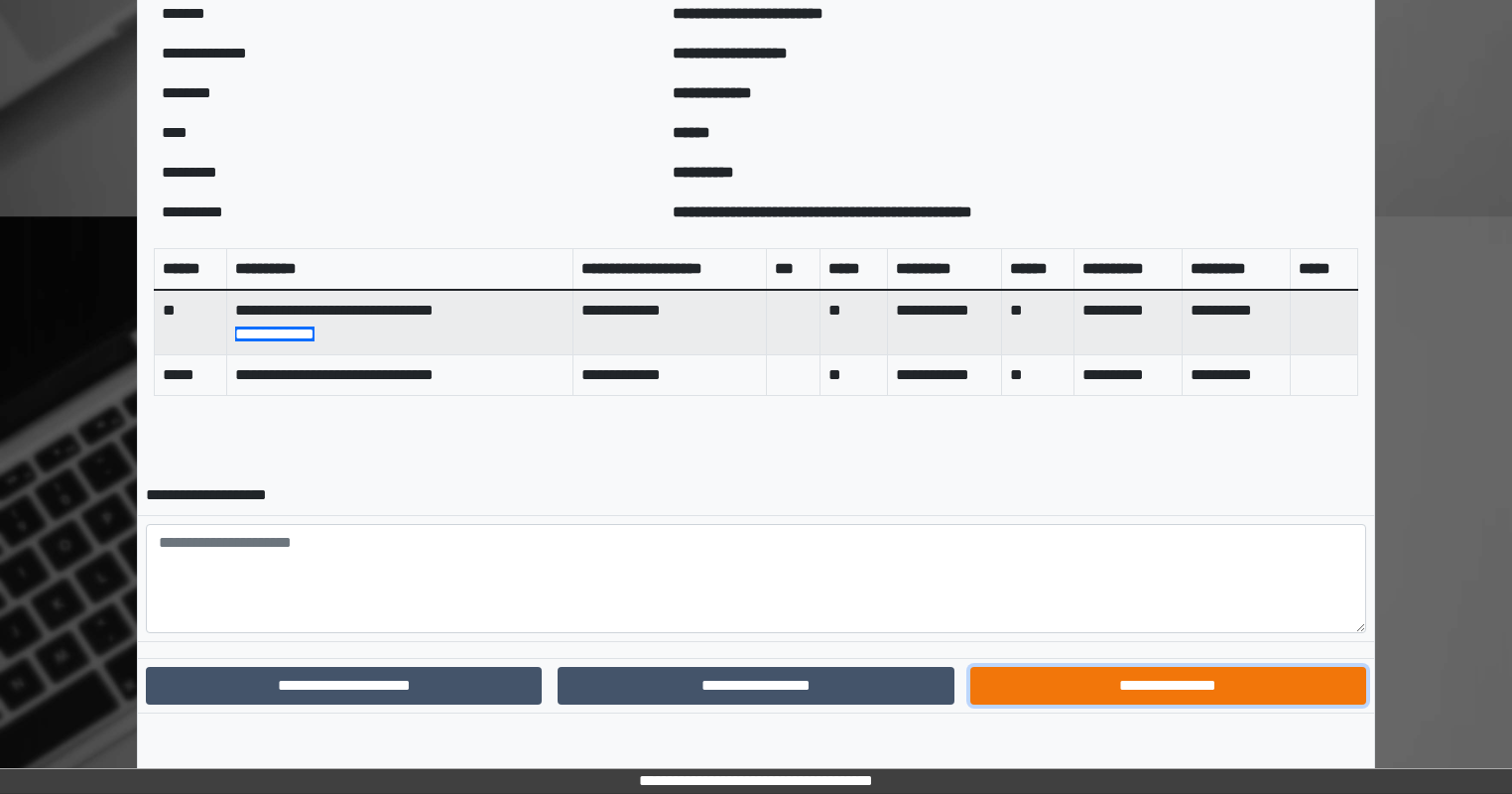 click on "**********" at bounding box center [1168, 686] 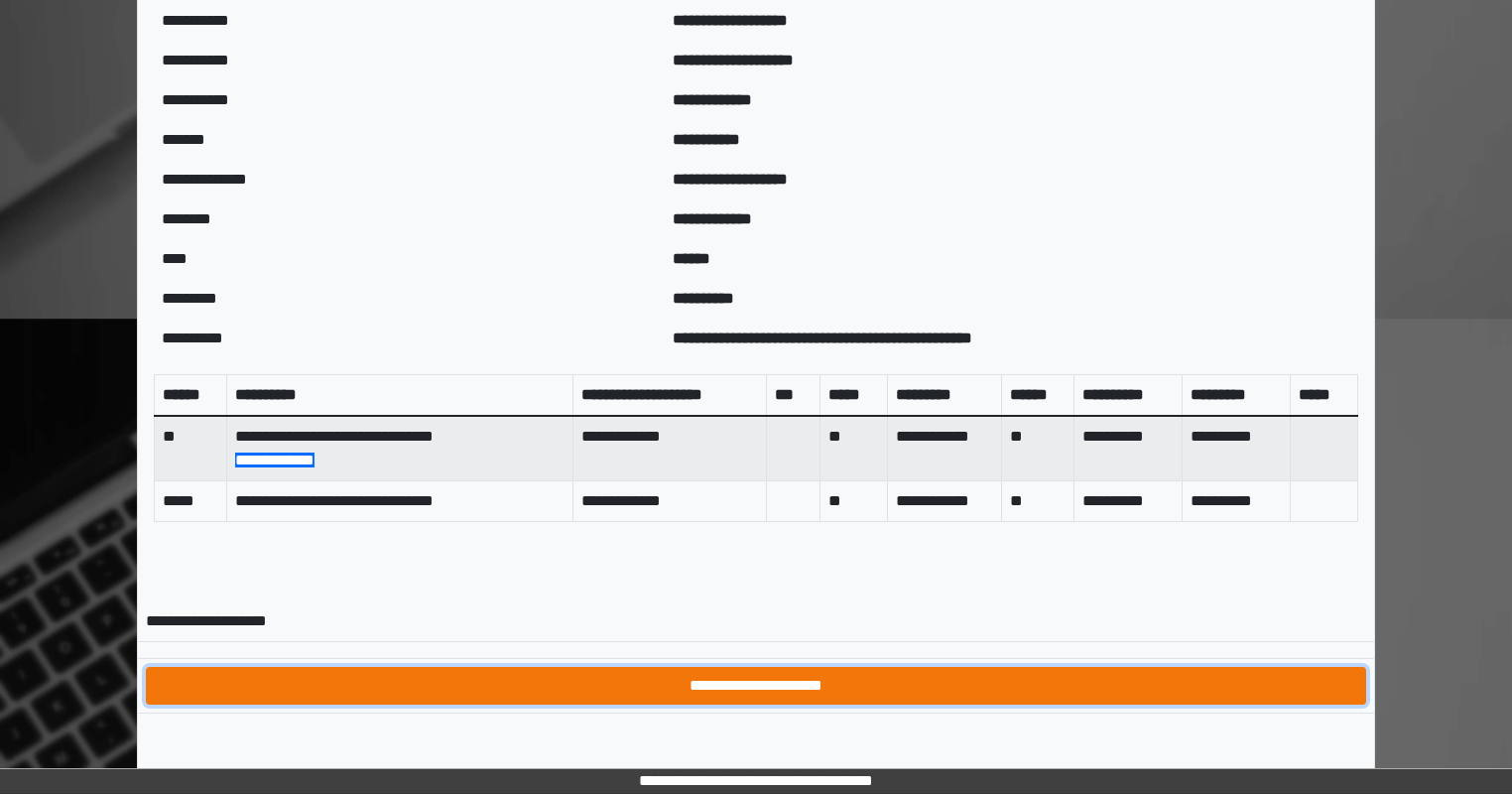 click on "**********" at bounding box center [756, 686] 